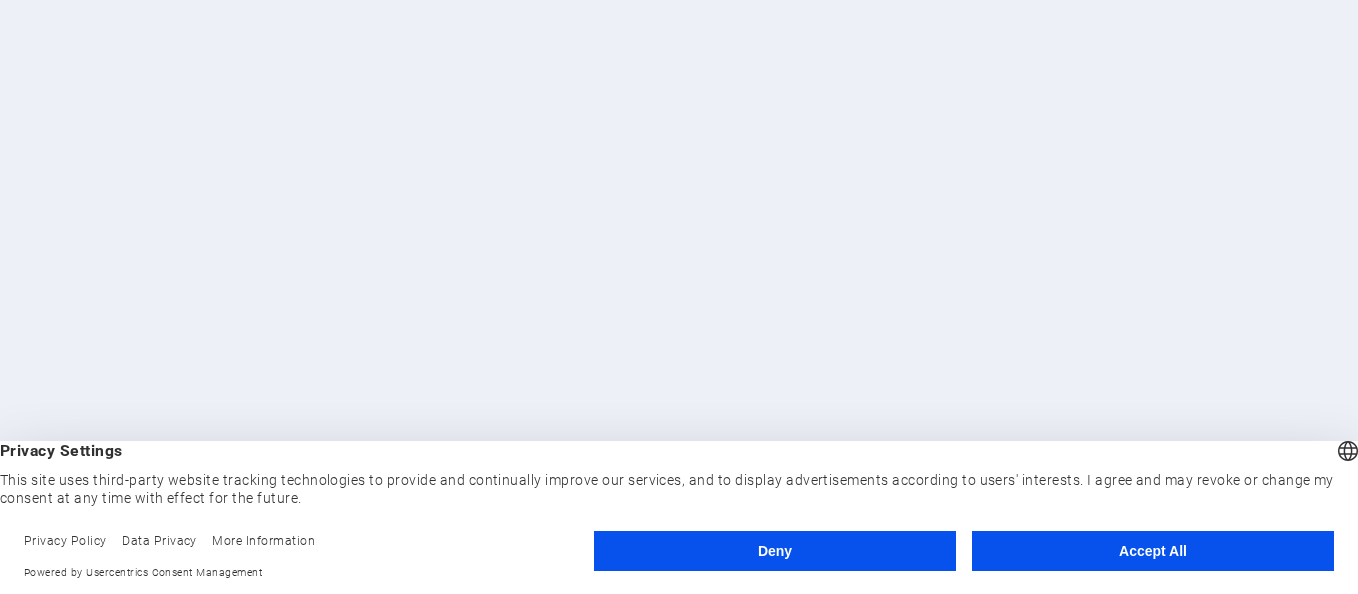 scroll, scrollTop: 0, scrollLeft: 0, axis: both 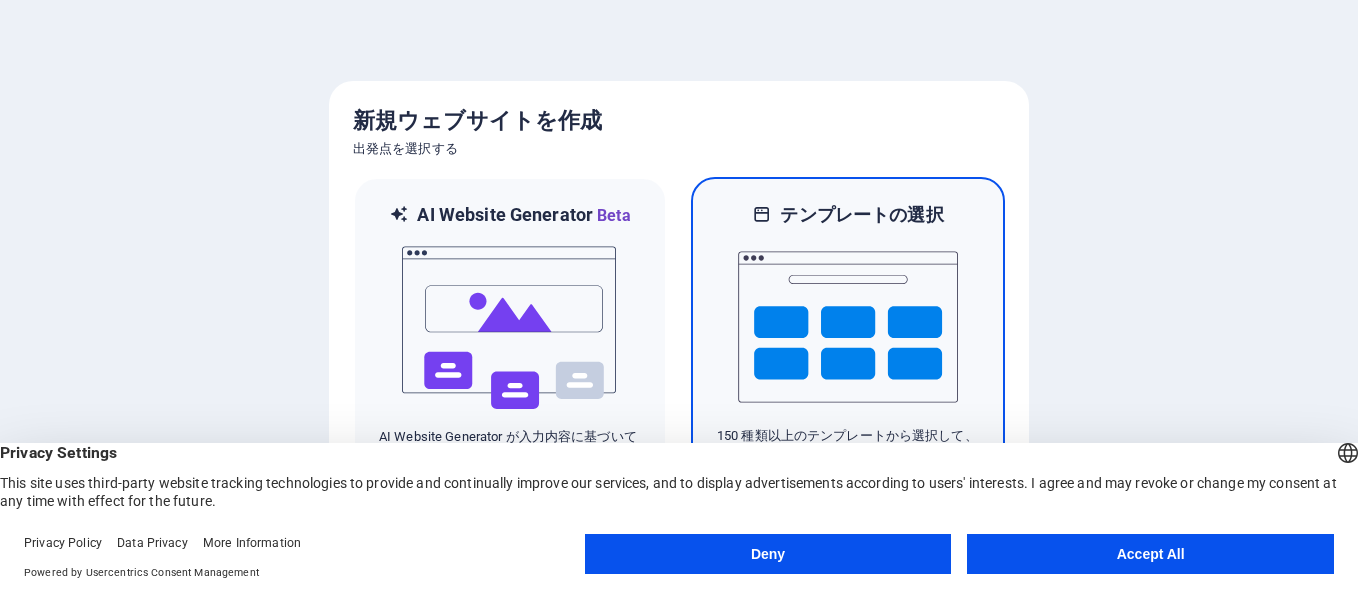click at bounding box center (848, 327) 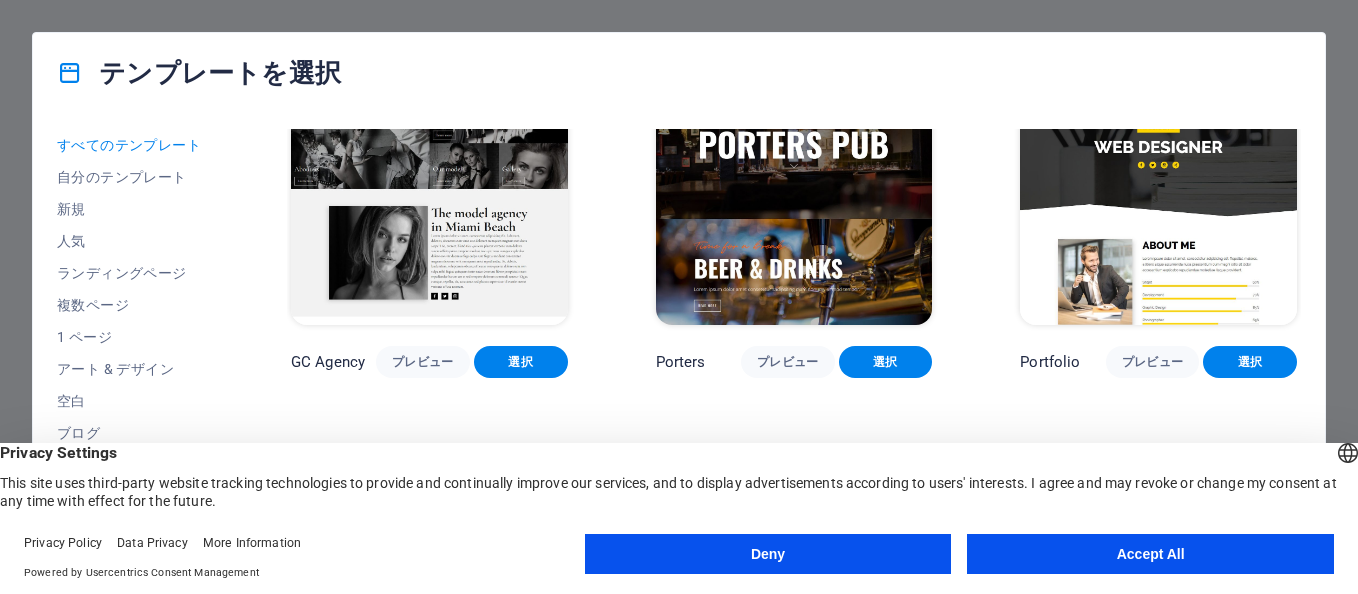 scroll, scrollTop: 14400, scrollLeft: 0, axis: vertical 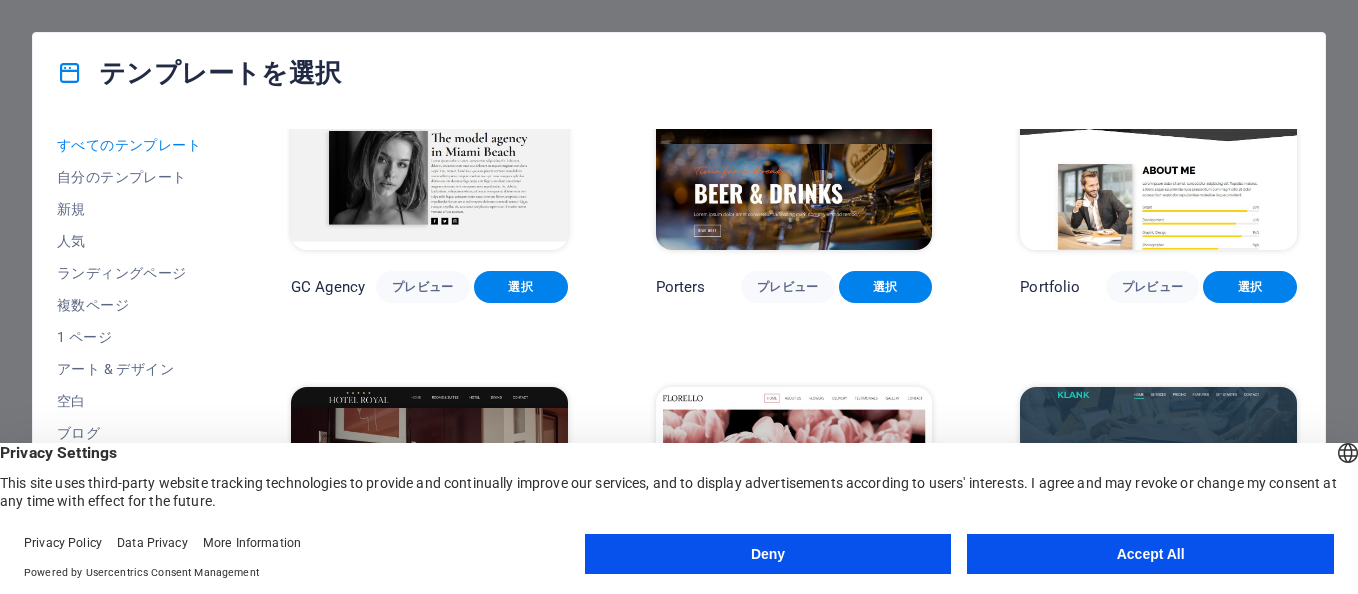 click on "Accept All" at bounding box center [1150, 554] 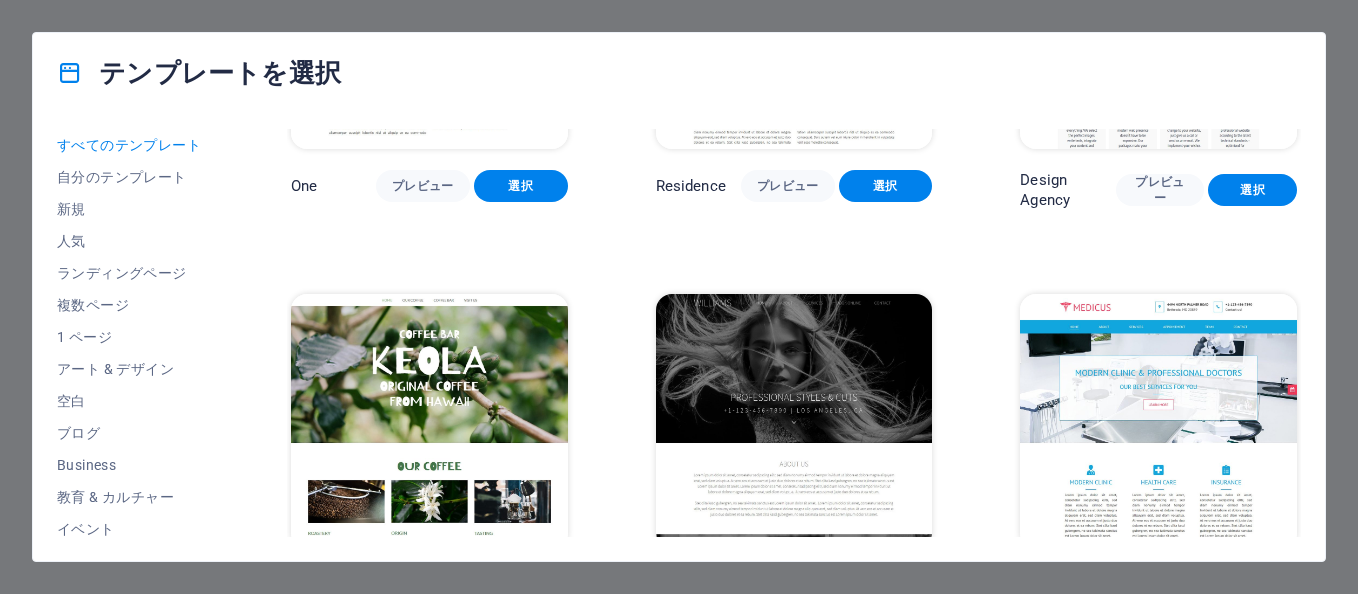 scroll, scrollTop: 16500, scrollLeft: 0, axis: vertical 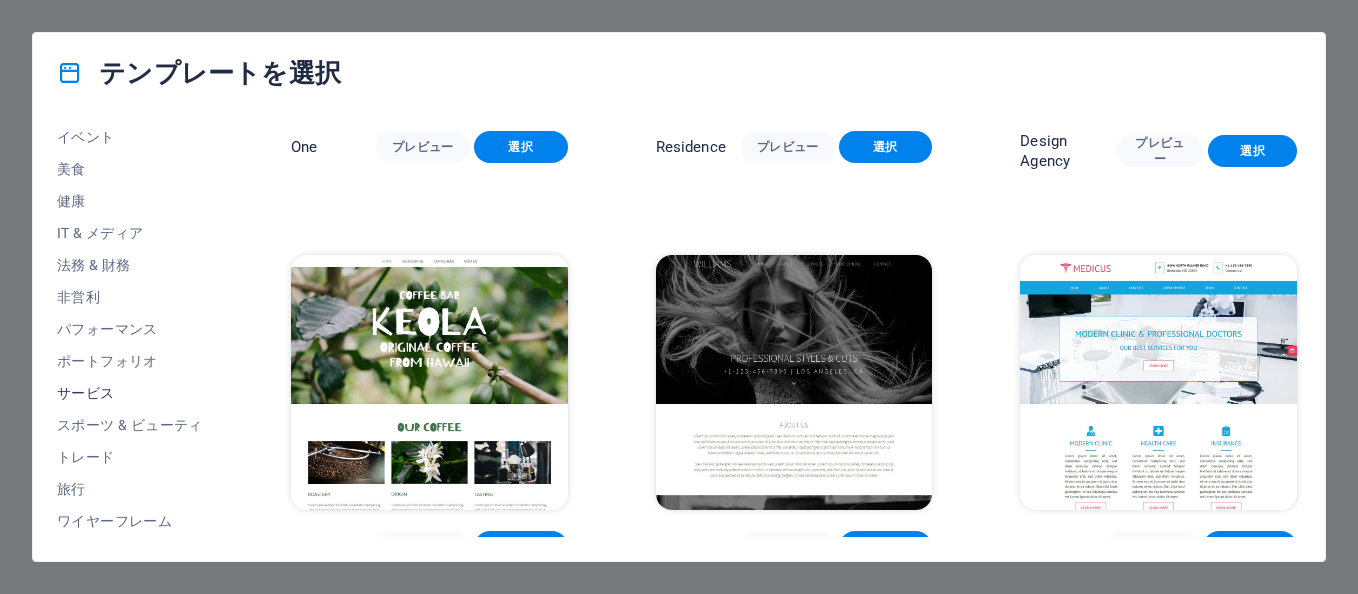 click on "サービス" at bounding box center [130, 393] 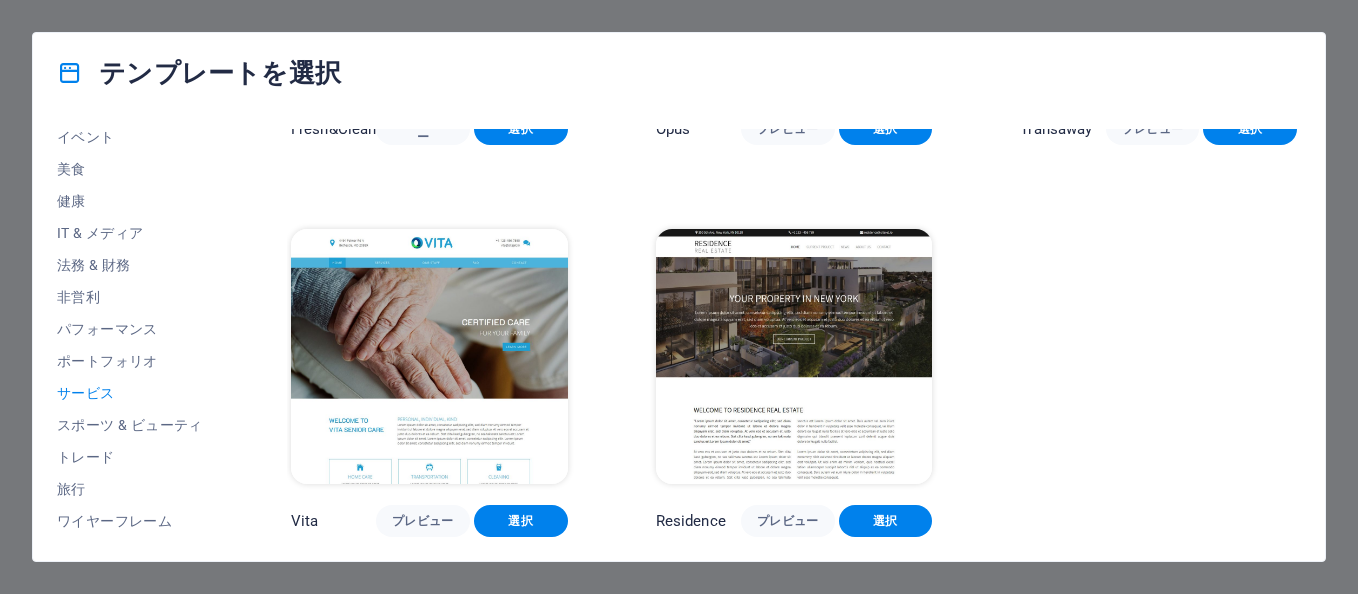 scroll, scrollTop: 2261, scrollLeft: 0, axis: vertical 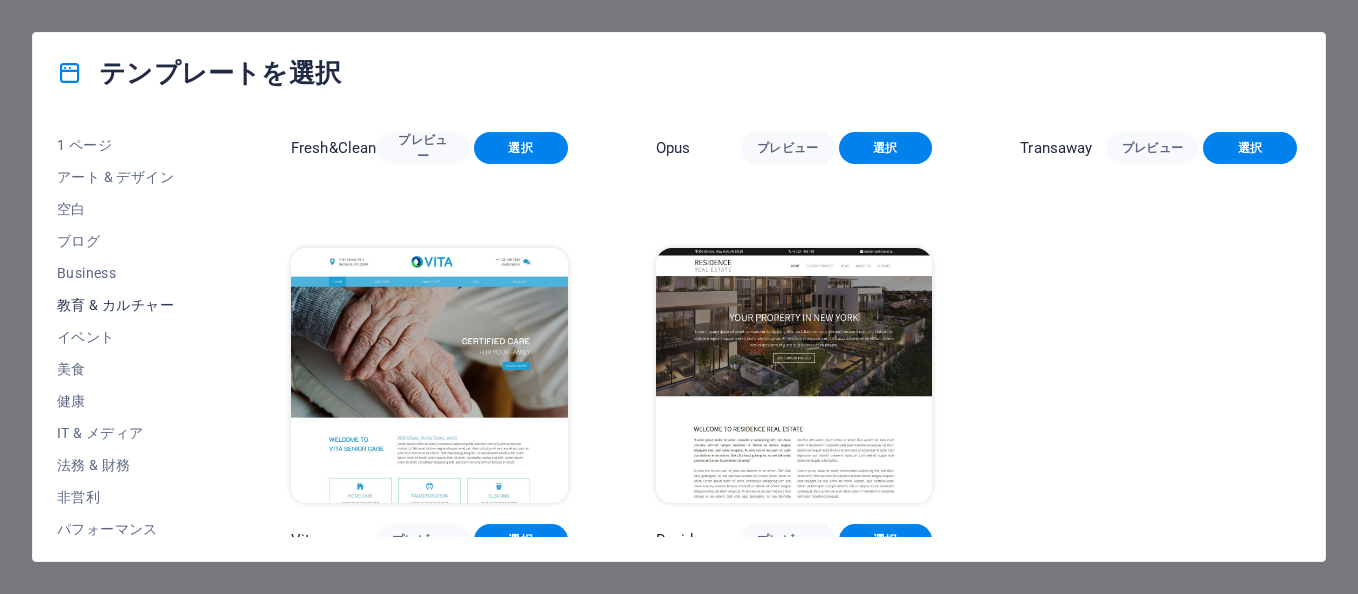 click on "教育 & カルチャー" at bounding box center [130, 305] 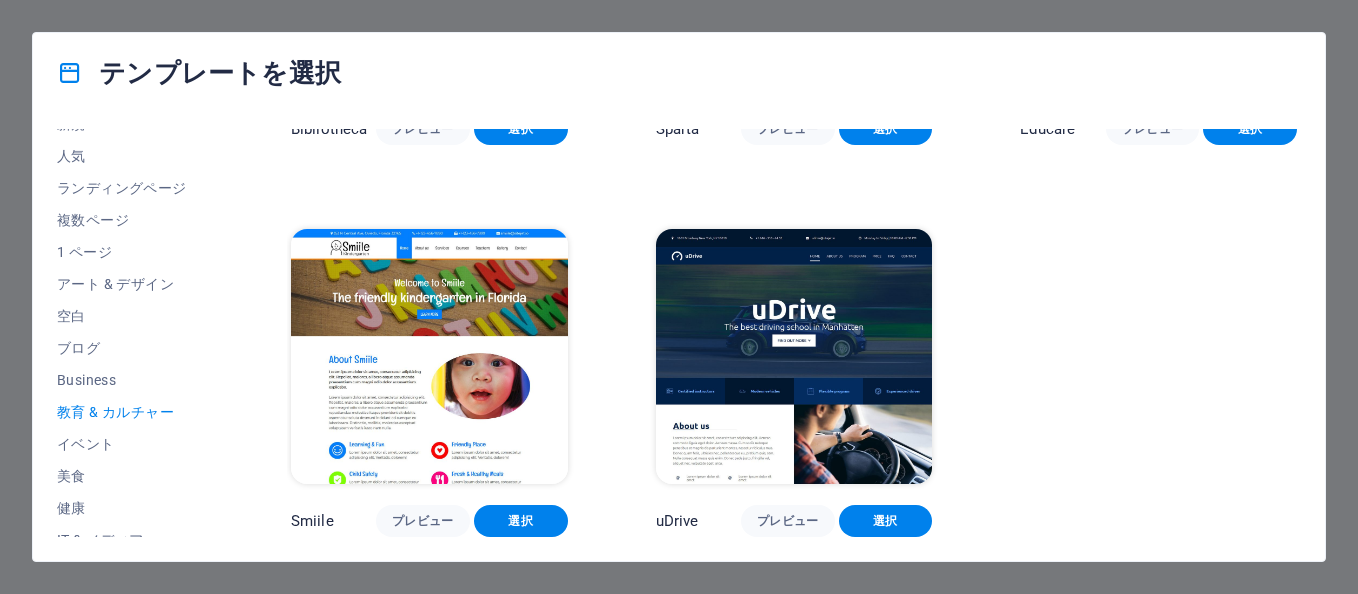 scroll, scrollTop: 0, scrollLeft: 0, axis: both 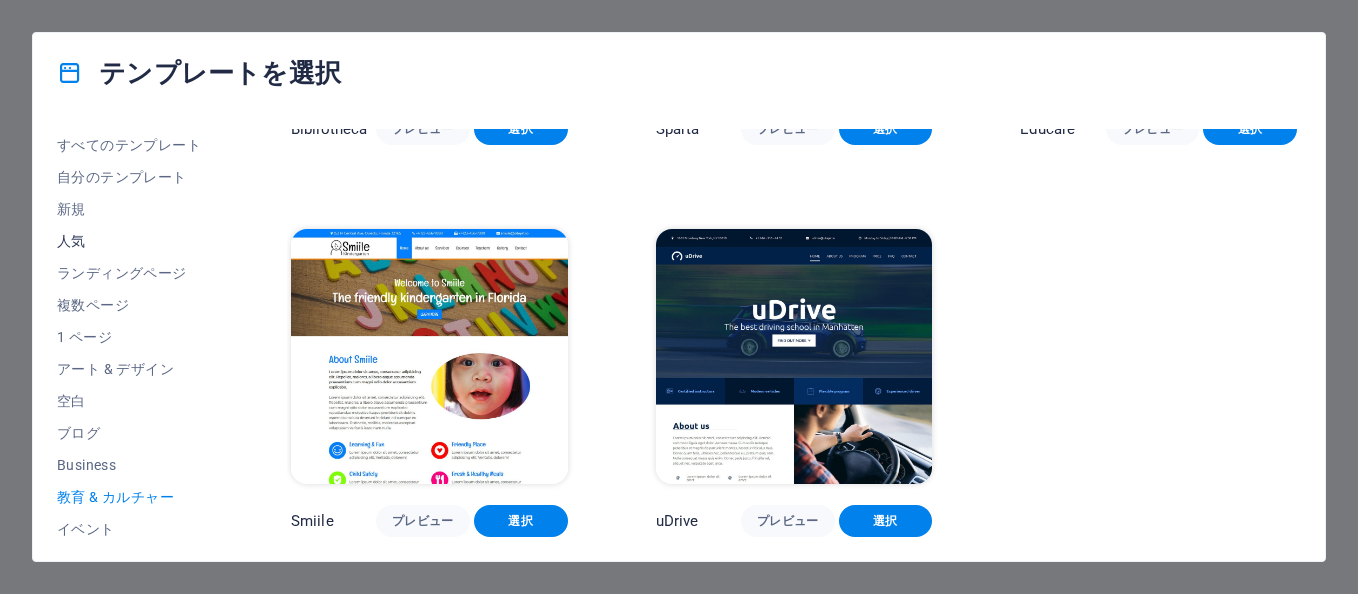 click on "人気" at bounding box center (130, 241) 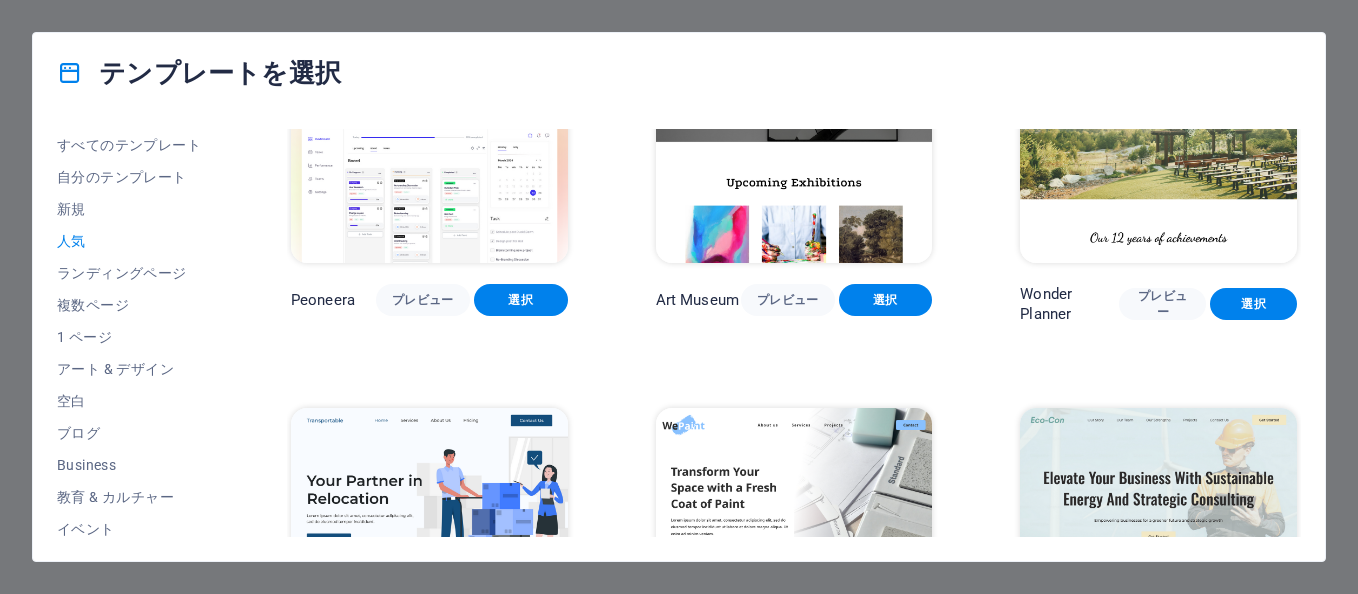 scroll, scrollTop: 0, scrollLeft: 0, axis: both 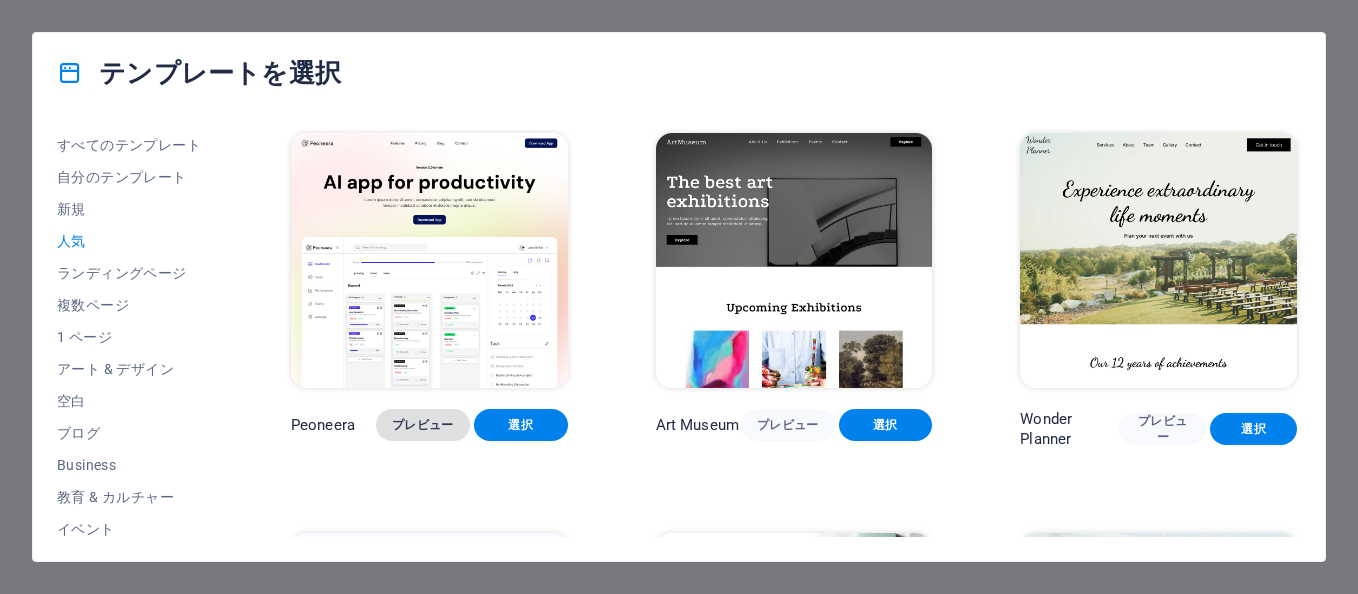 click on "プレビュー" at bounding box center [423, 425] 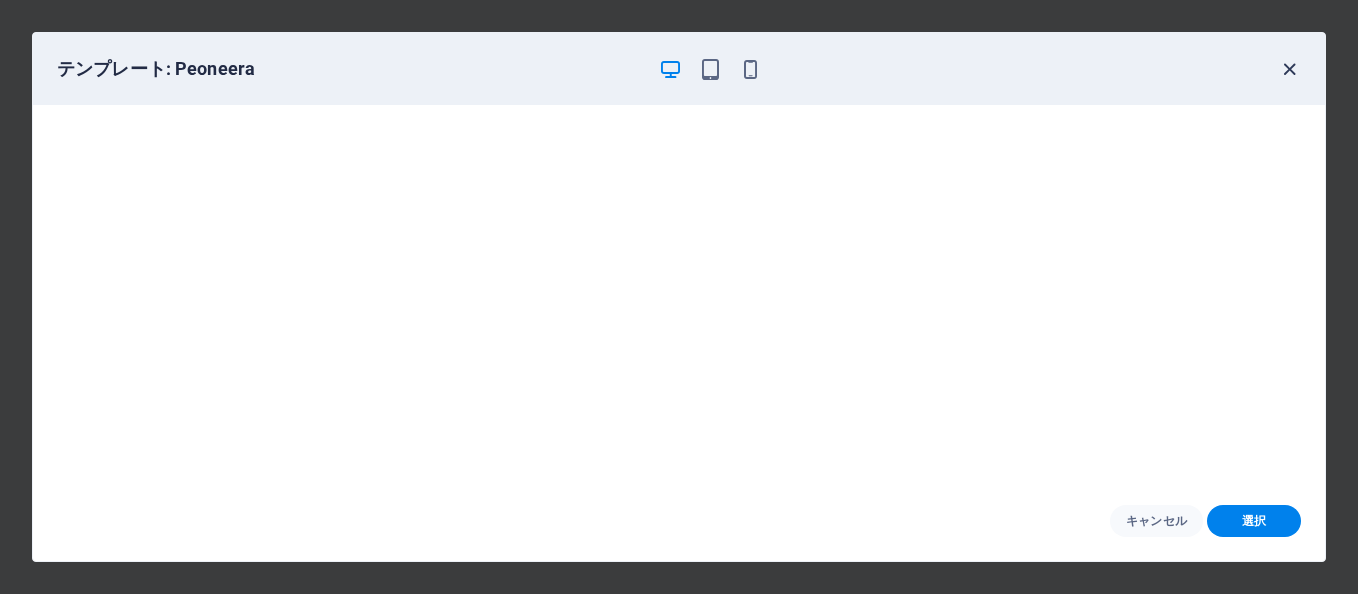 click at bounding box center (1289, 69) 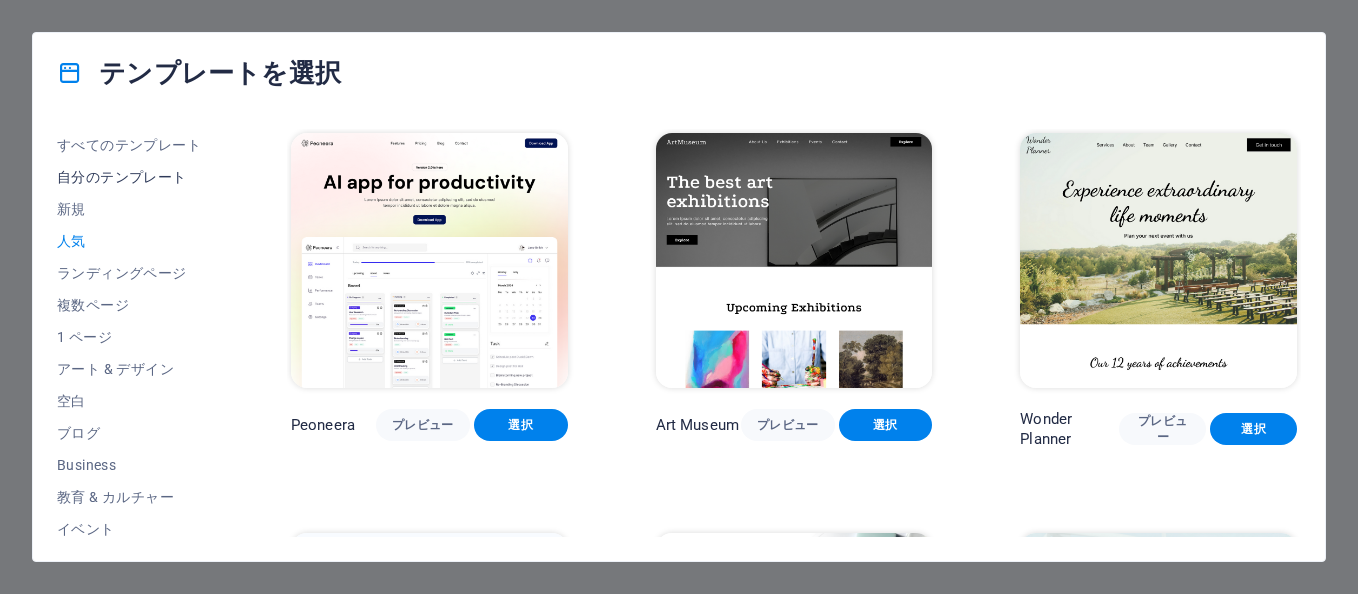 click on "自分のテンプレート" at bounding box center (130, 177) 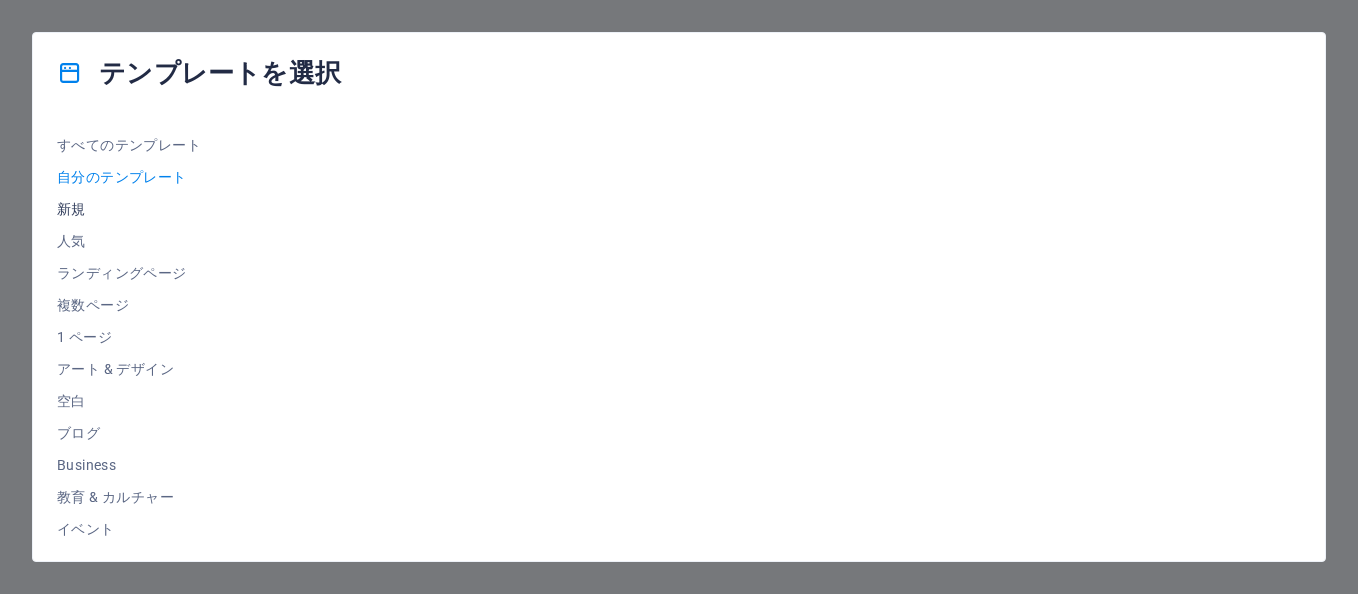 click on "新規" at bounding box center (130, 209) 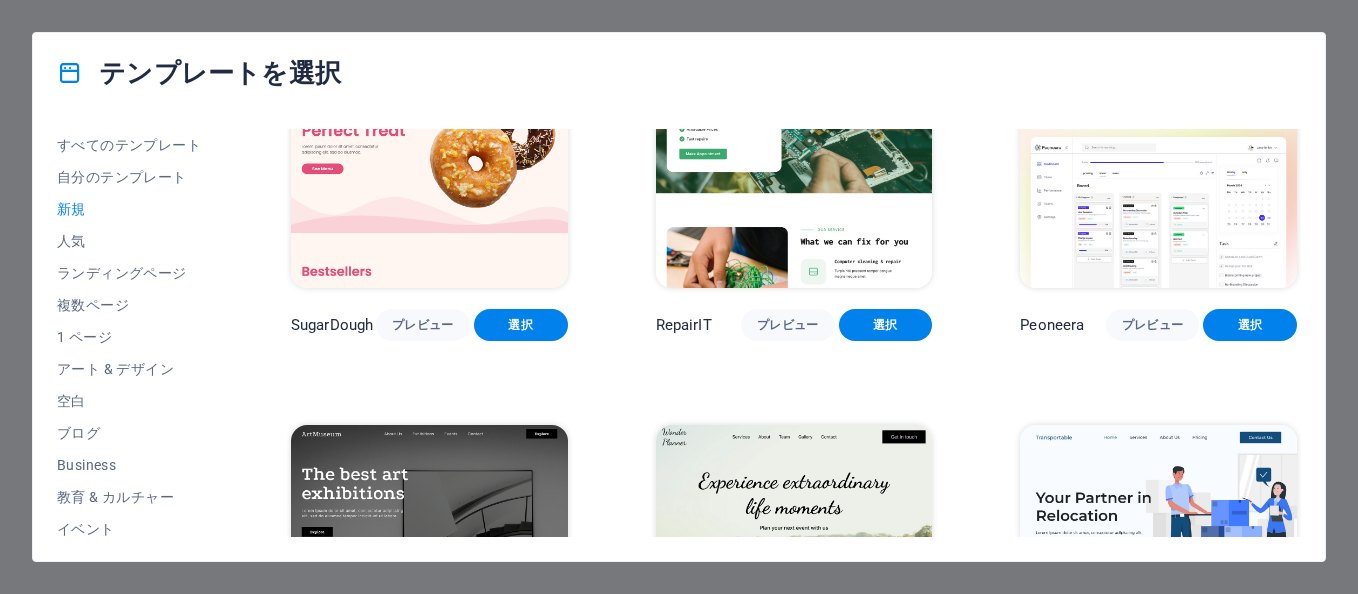 scroll, scrollTop: 0, scrollLeft: 0, axis: both 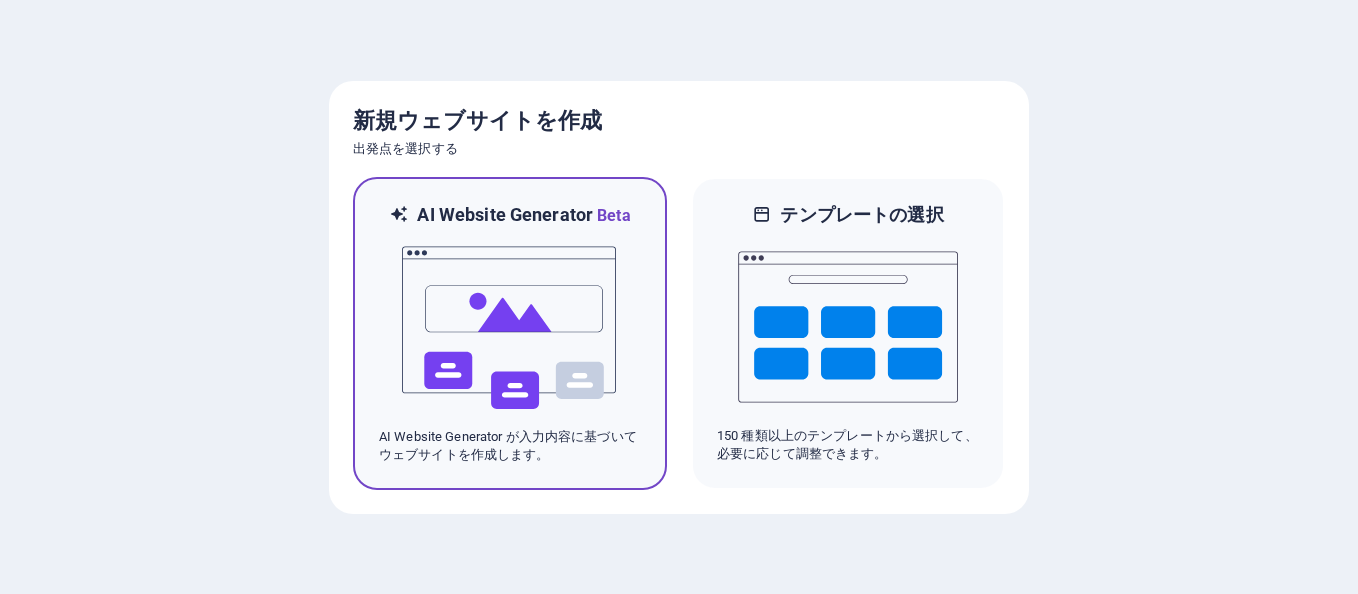 click at bounding box center [510, 328] 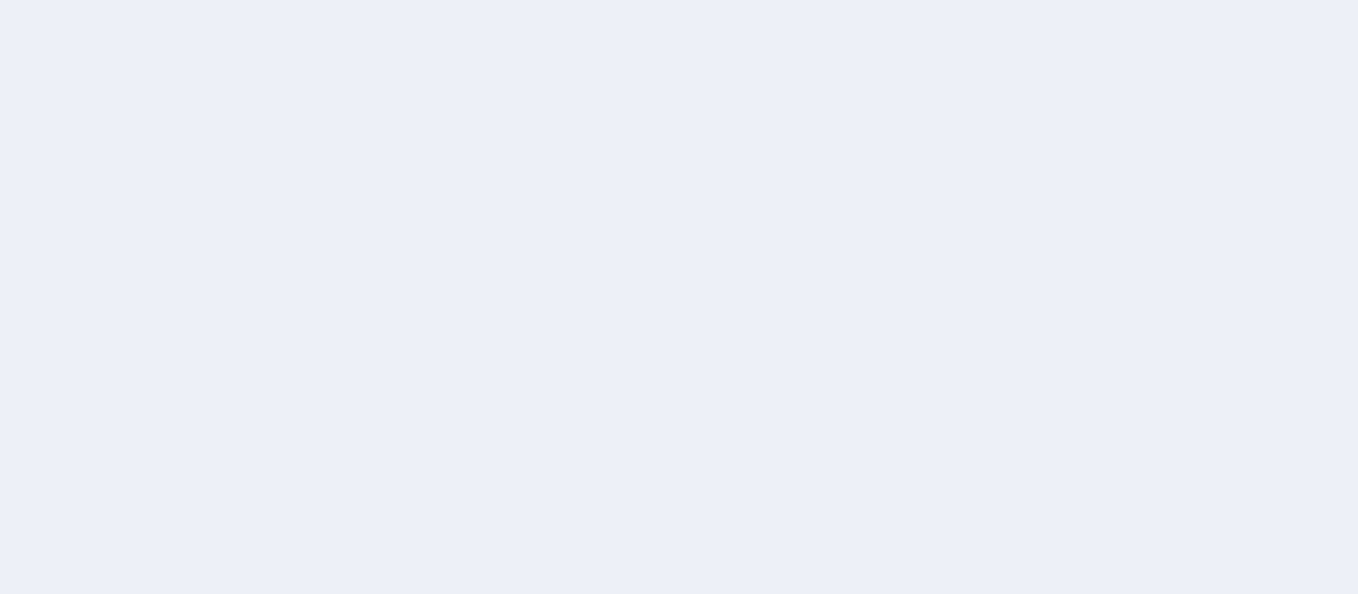 scroll, scrollTop: 0, scrollLeft: 0, axis: both 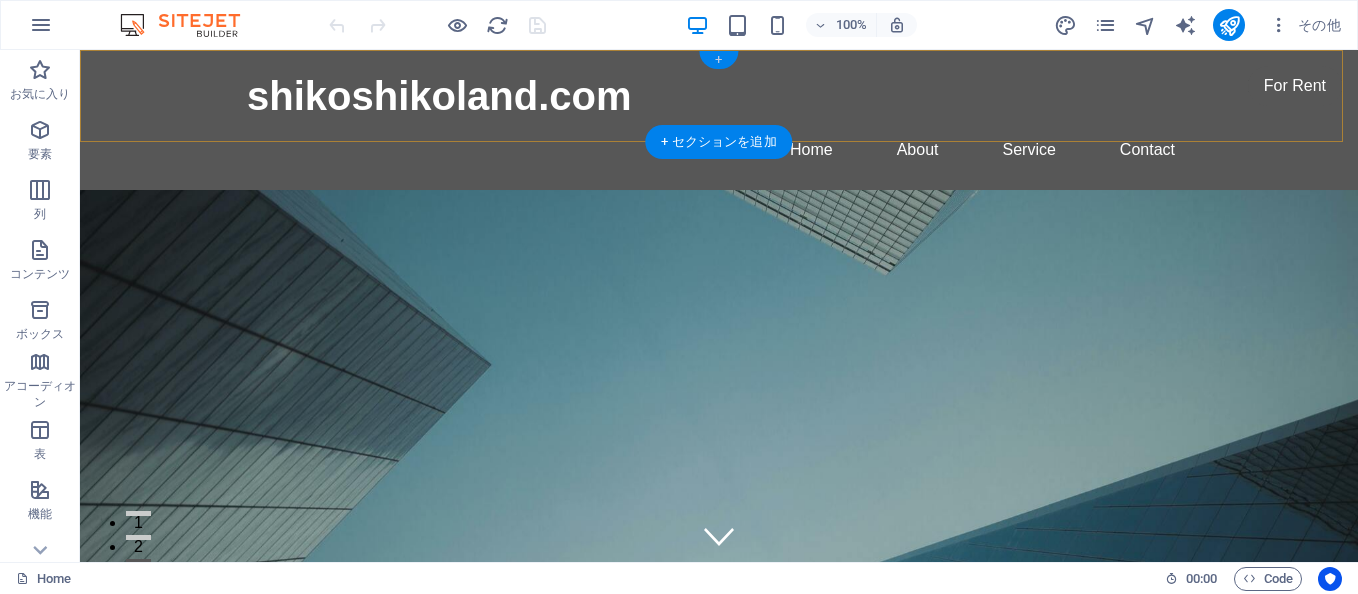 click on "+" at bounding box center [718, 60] 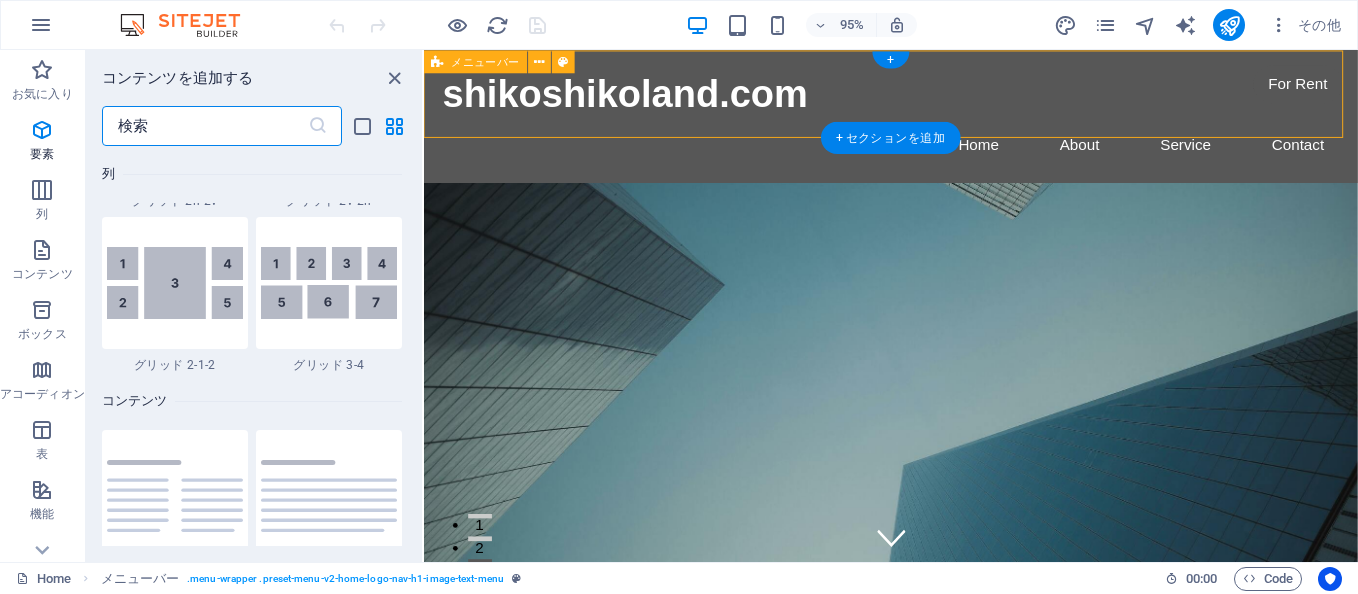 scroll, scrollTop: 3499, scrollLeft: 0, axis: vertical 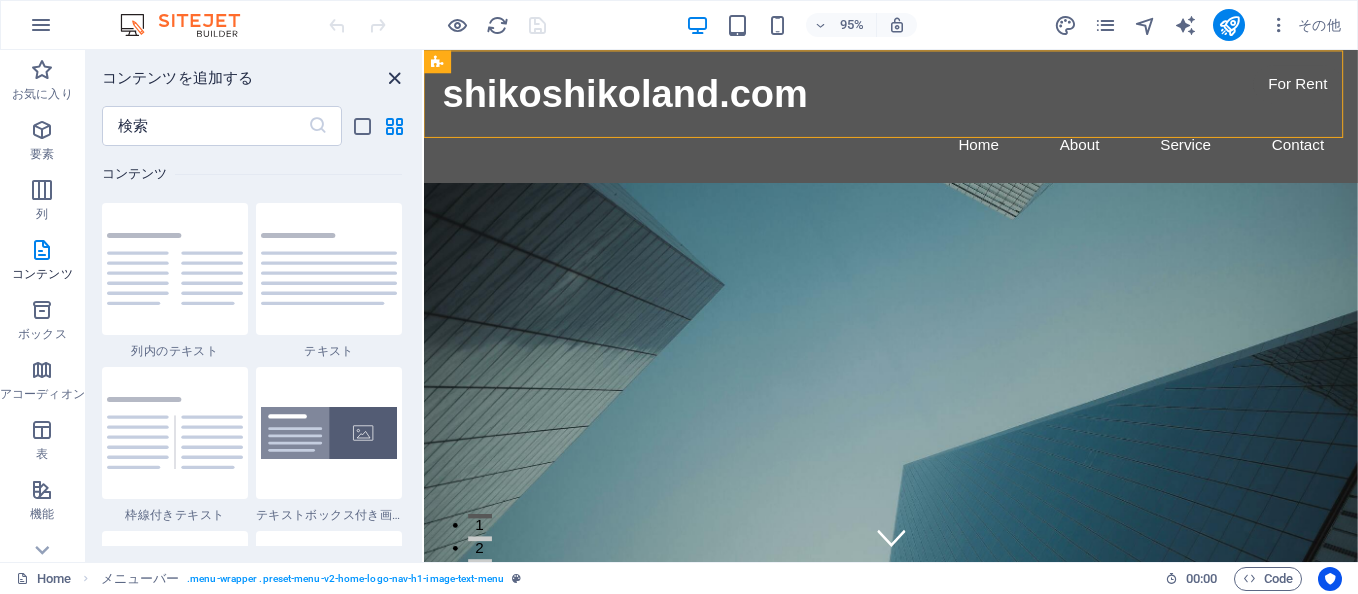 drag, startPoint x: 390, startPoint y: 73, endPoint x: 136, endPoint y: 41, distance: 256.0078 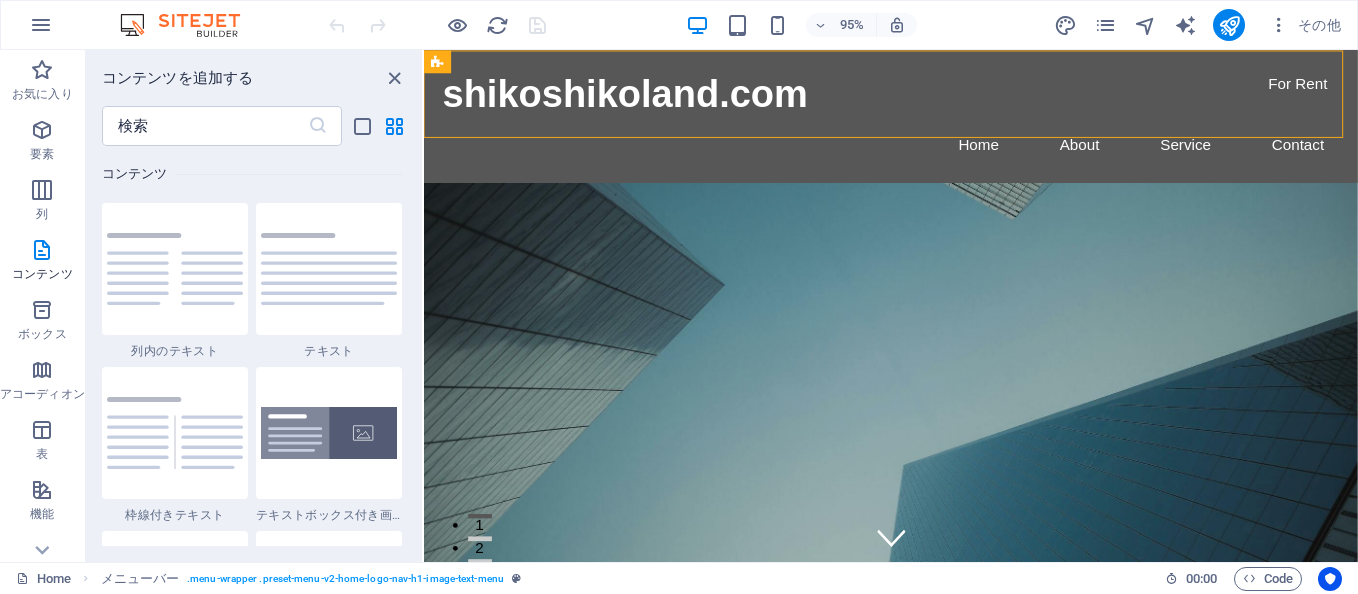 click at bounding box center [394, 78] 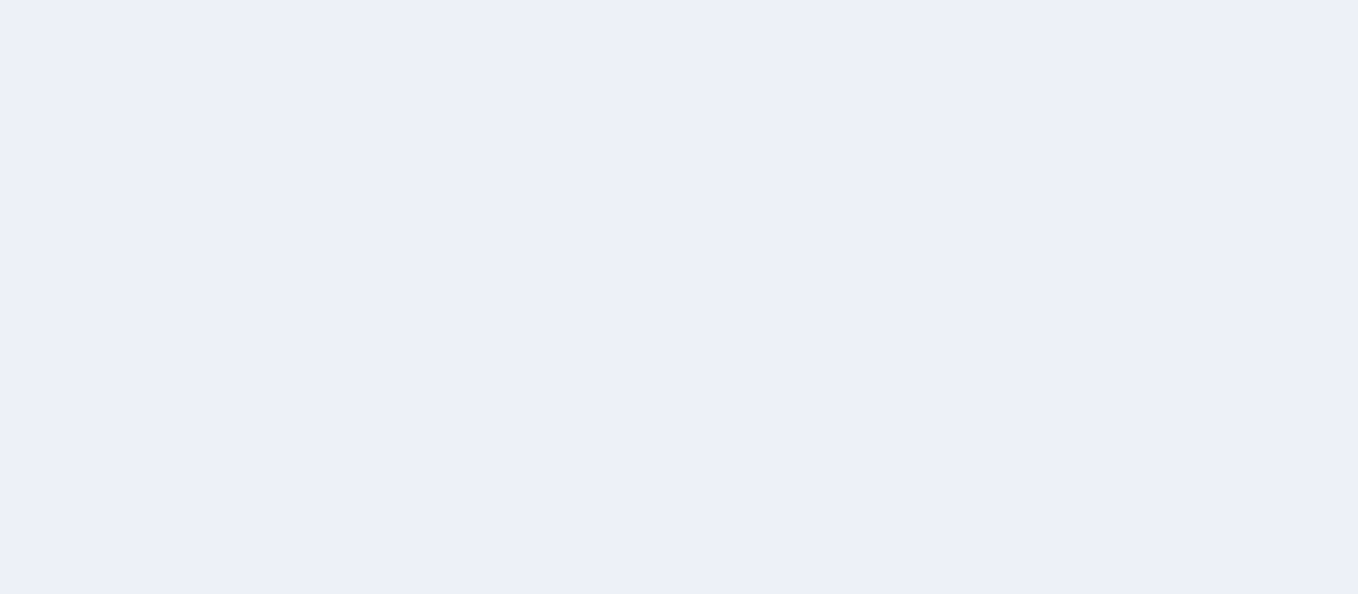 scroll, scrollTop: 0, scrollLeft: 0, axis: both 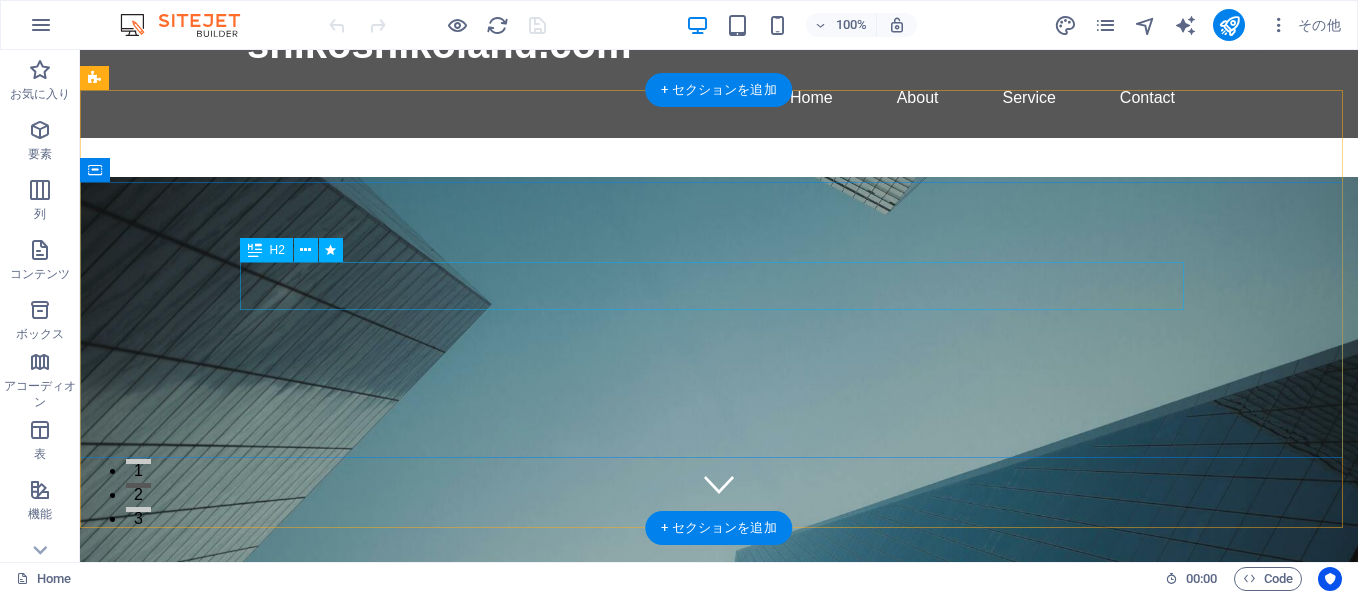click on "This is a very cool headline" at bounding box center [719, 907] 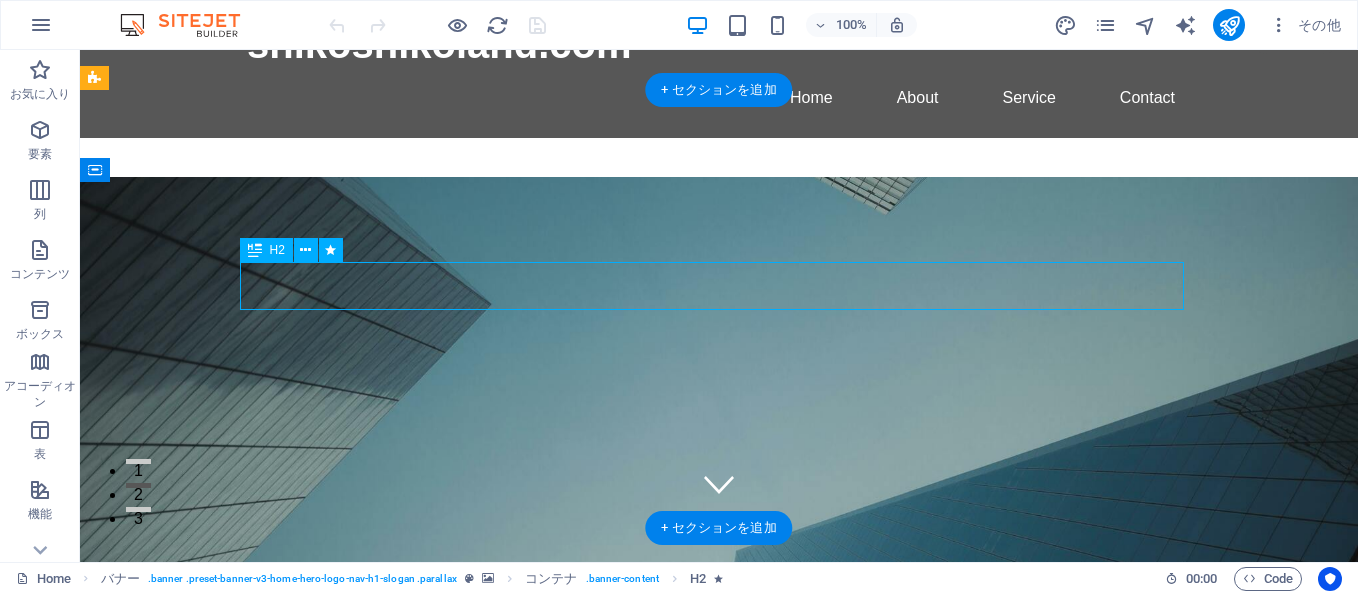 click on "This is a very cool headline" at bounding box center [719, 907] 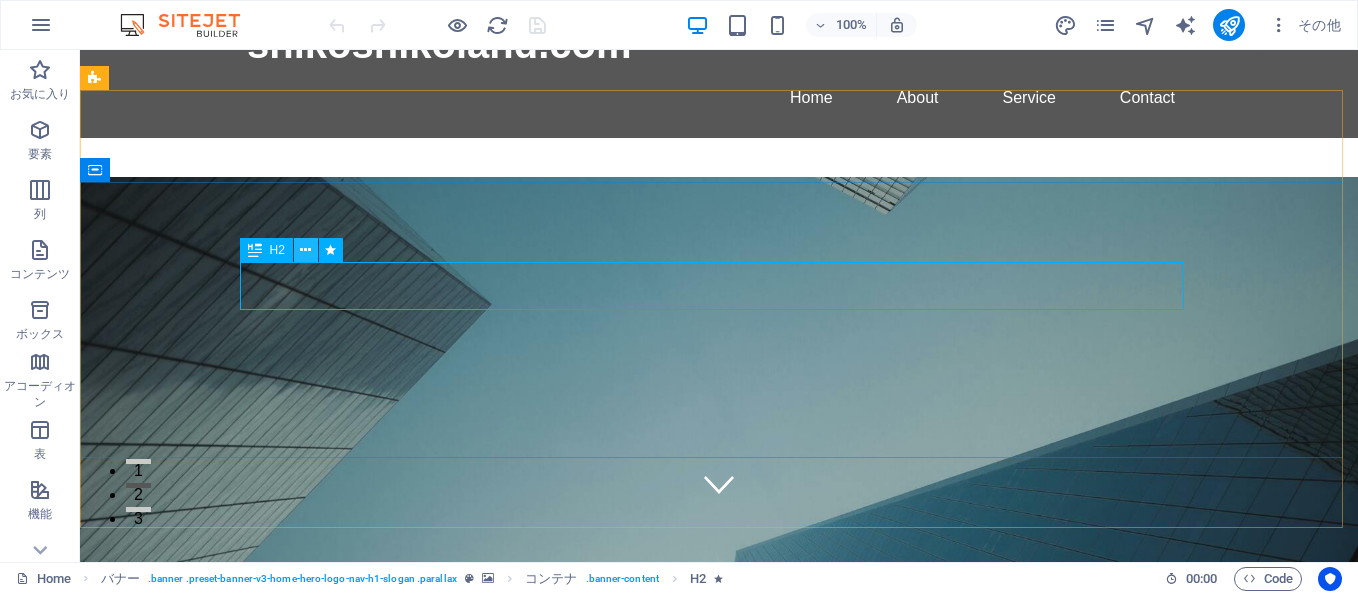 click at bounding box center [305, 250] 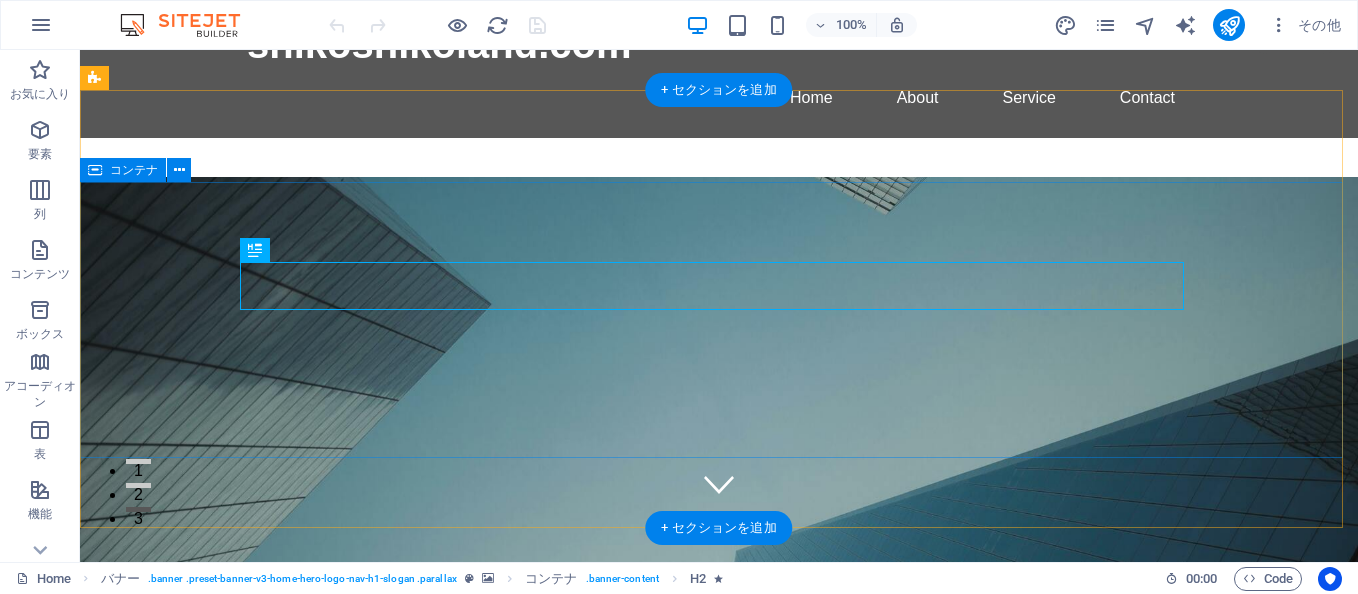 click on "This is a very cool headline This is a very appealing slogan" at bounding box center (719, 941) 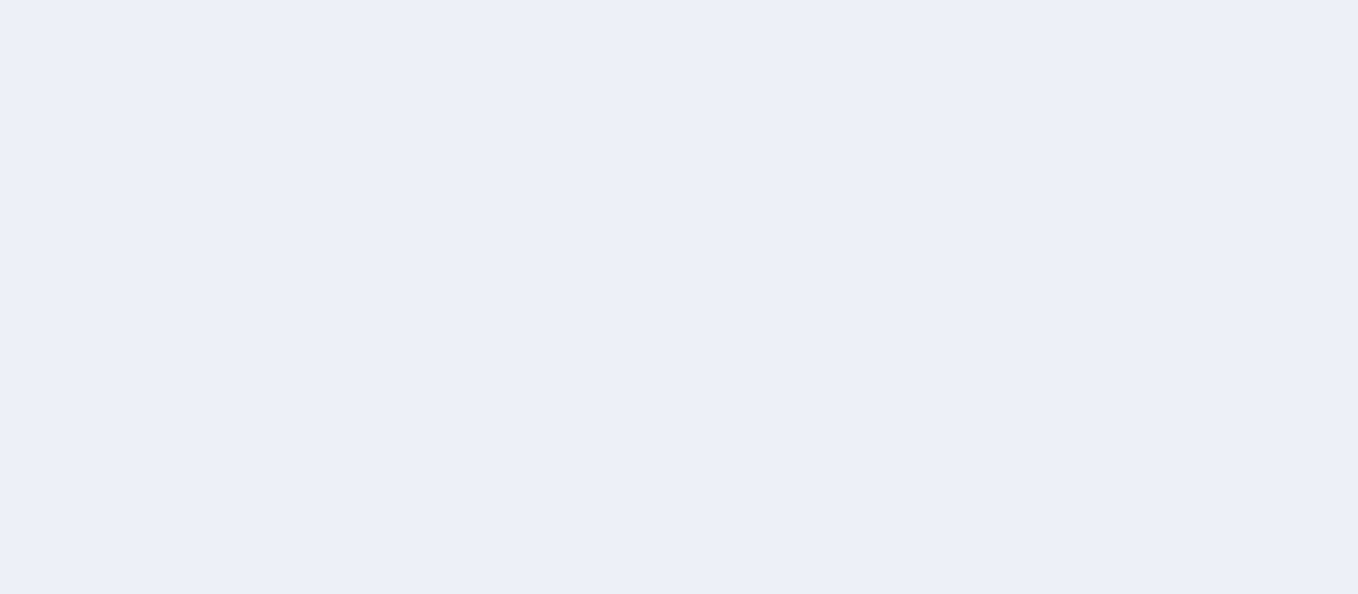 scroll, scrollTop: 0, scrollLeft: 0, axis: both 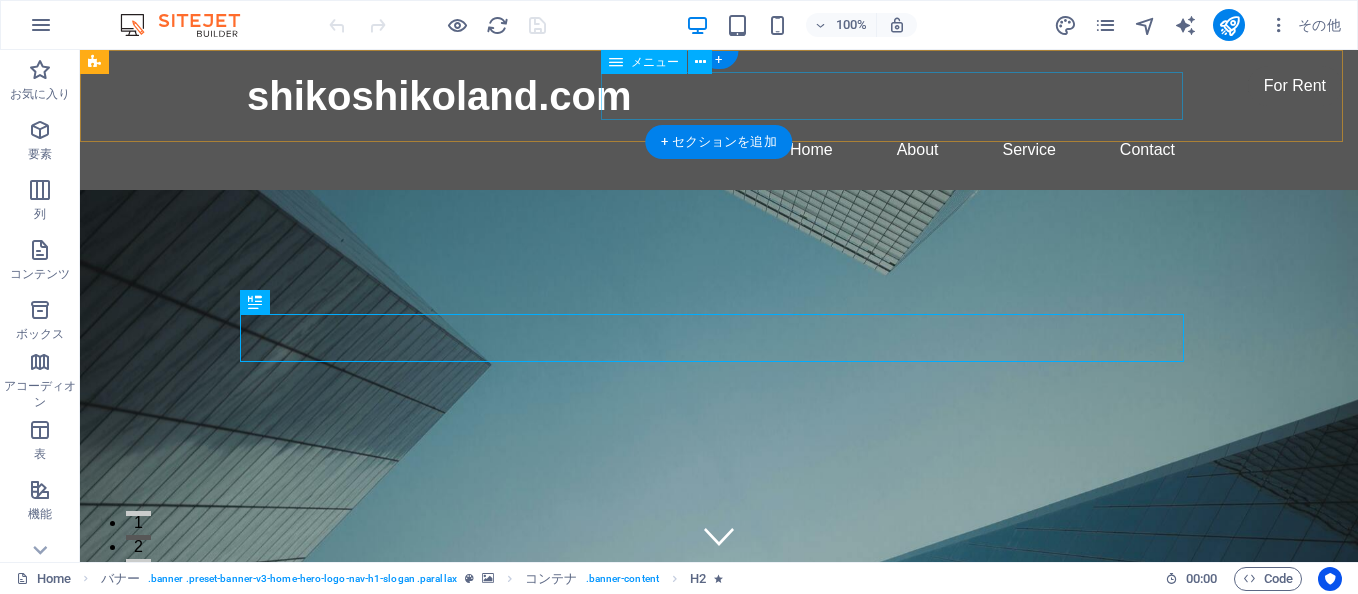 click on "Home About Service Contact" at bounding box center [719, 150] 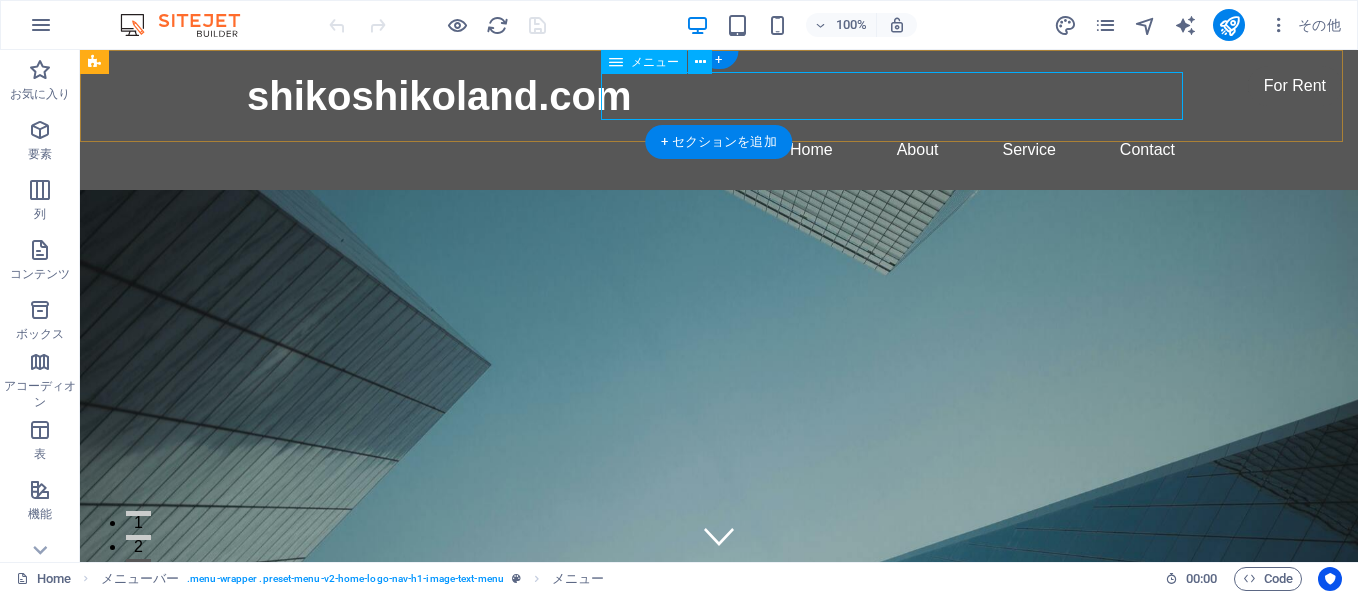 click on "Home About Service Contact" at bounding box center (719, 150) 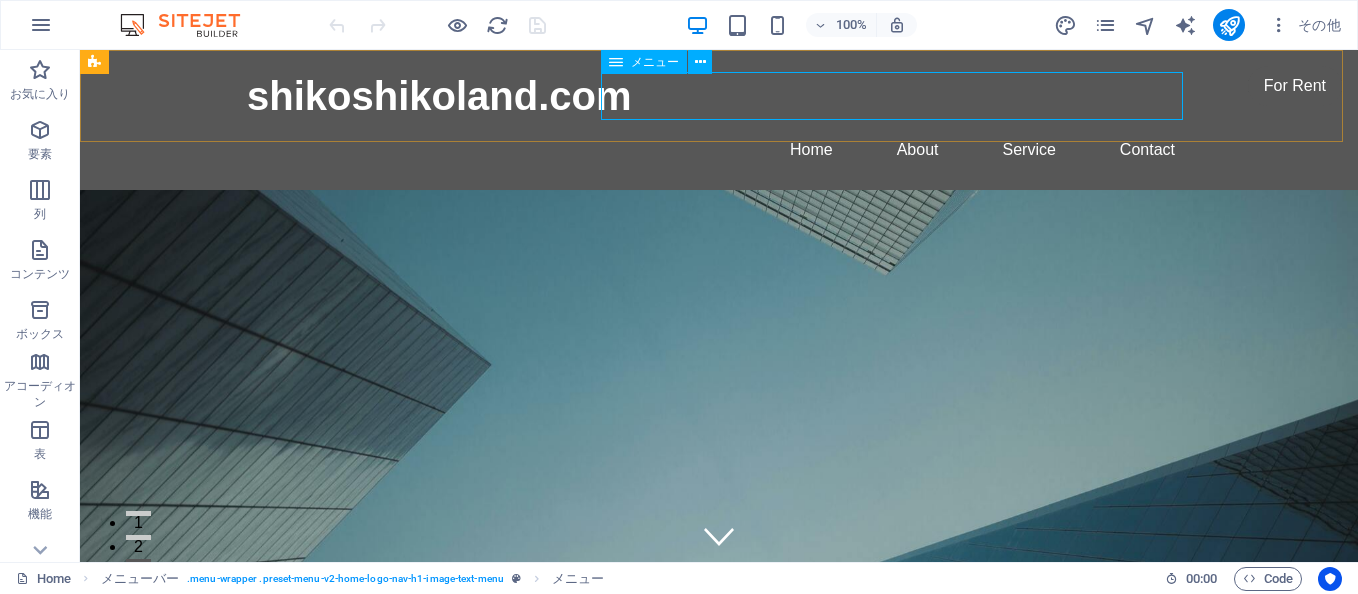 click on "メニュー" at bounding box center [655, 62] 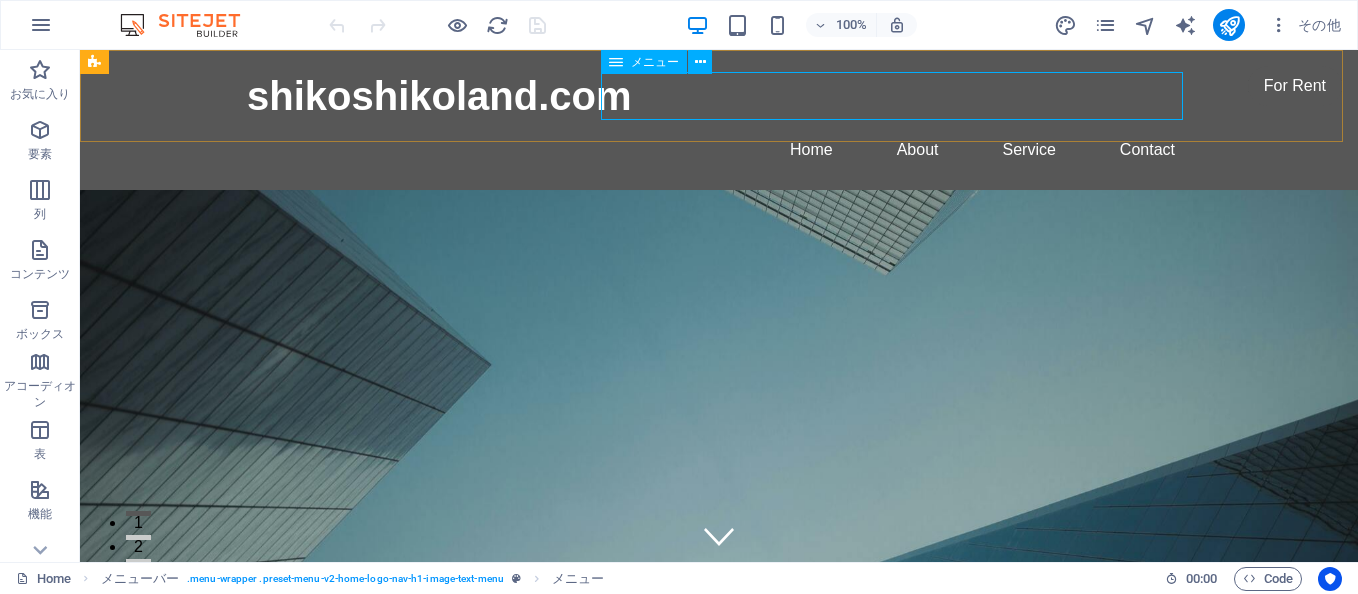 click at bounding box center (616, 62) 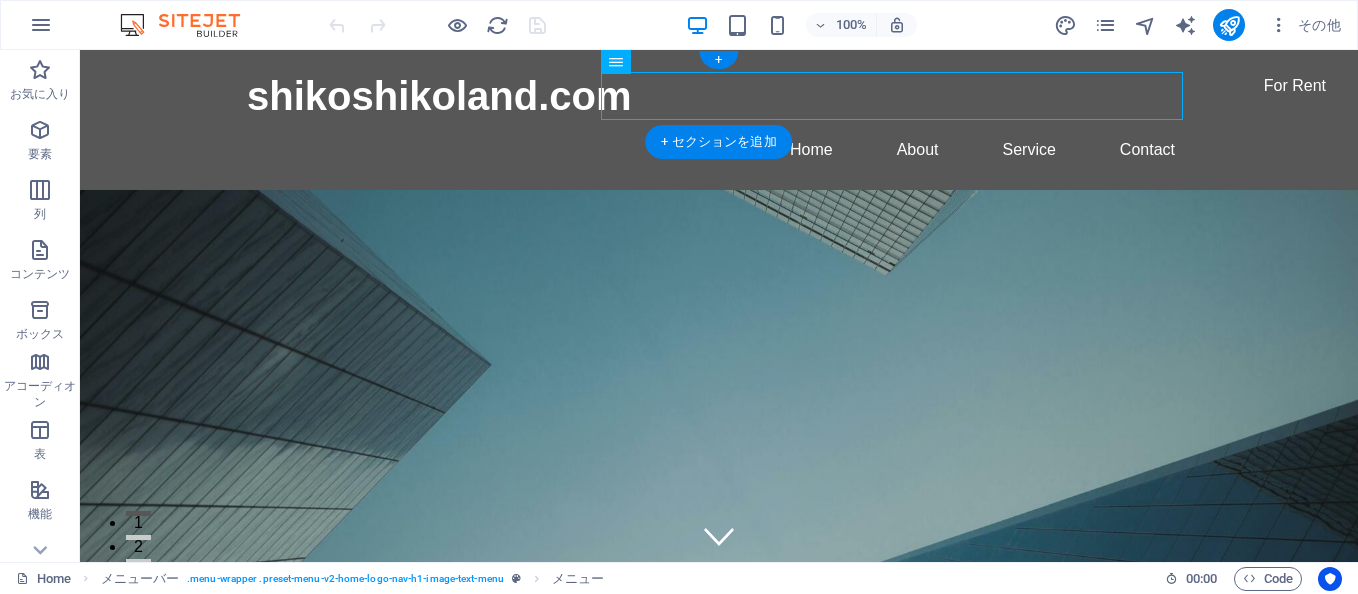 drag, startPoint x: 698, startPoint y: 113, endPoint x: 737, endPoint y: 89, distance: 45.79301 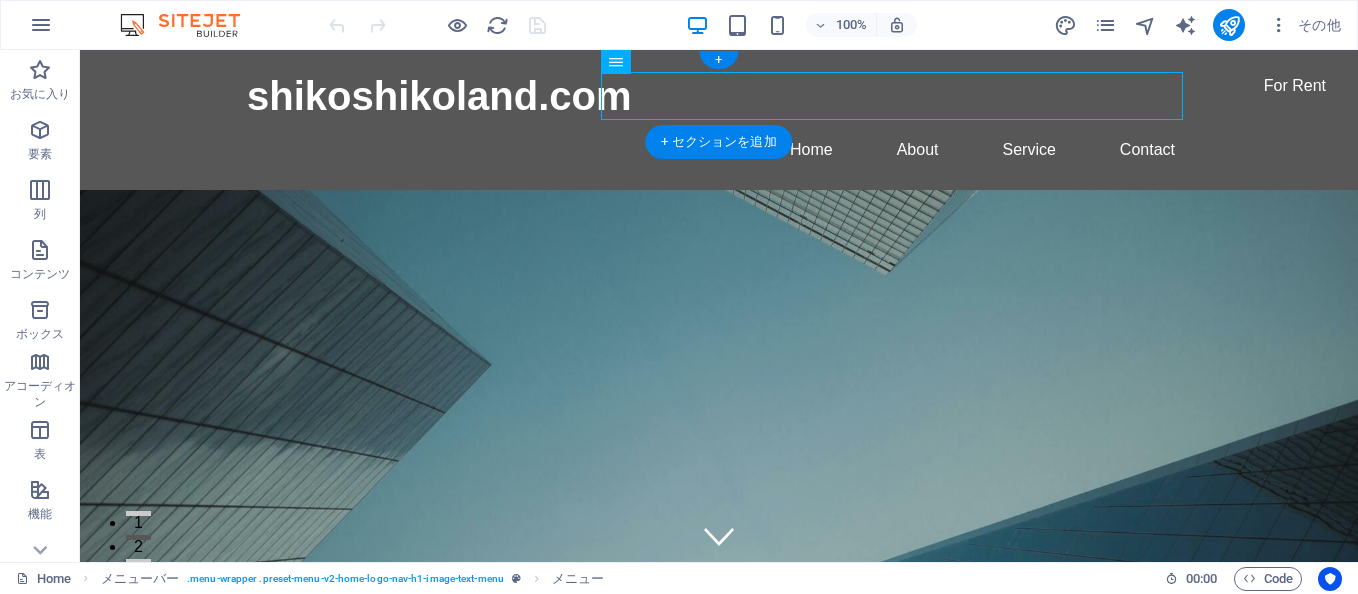drag, startPoint x: 740, startPoint y: 95, endPoint x: 759, endPoint y: 116, distance: 28.319605 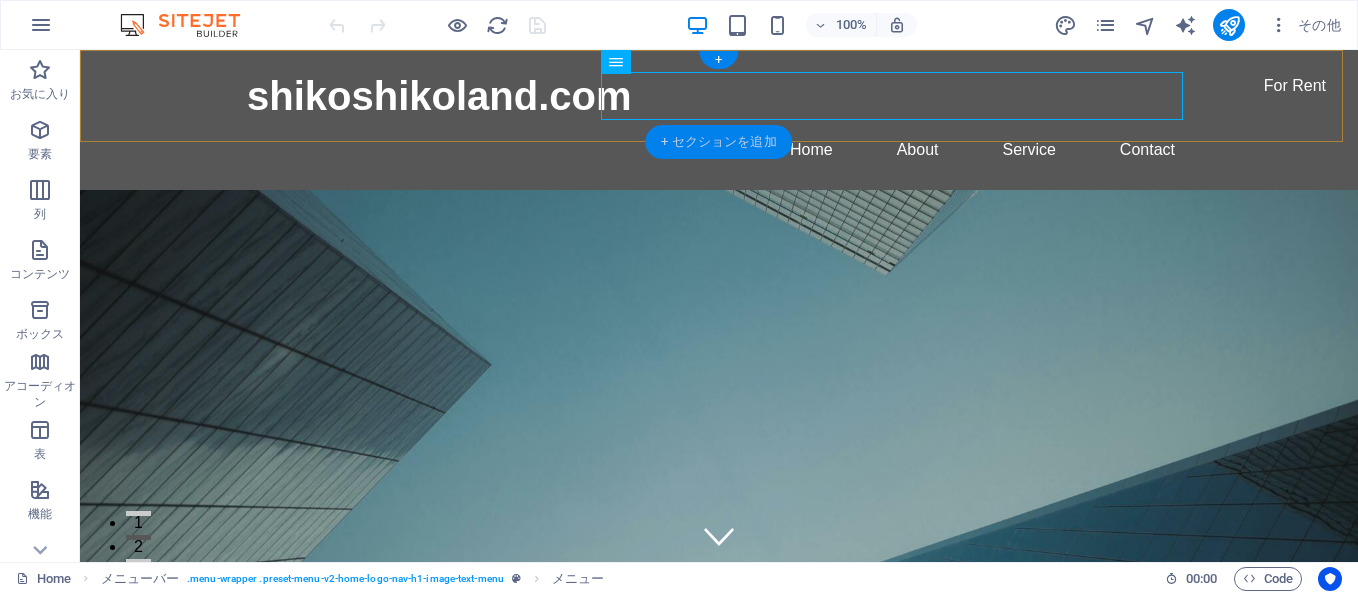 click on "+ セクションを追加" at bounding box center [718, 142] 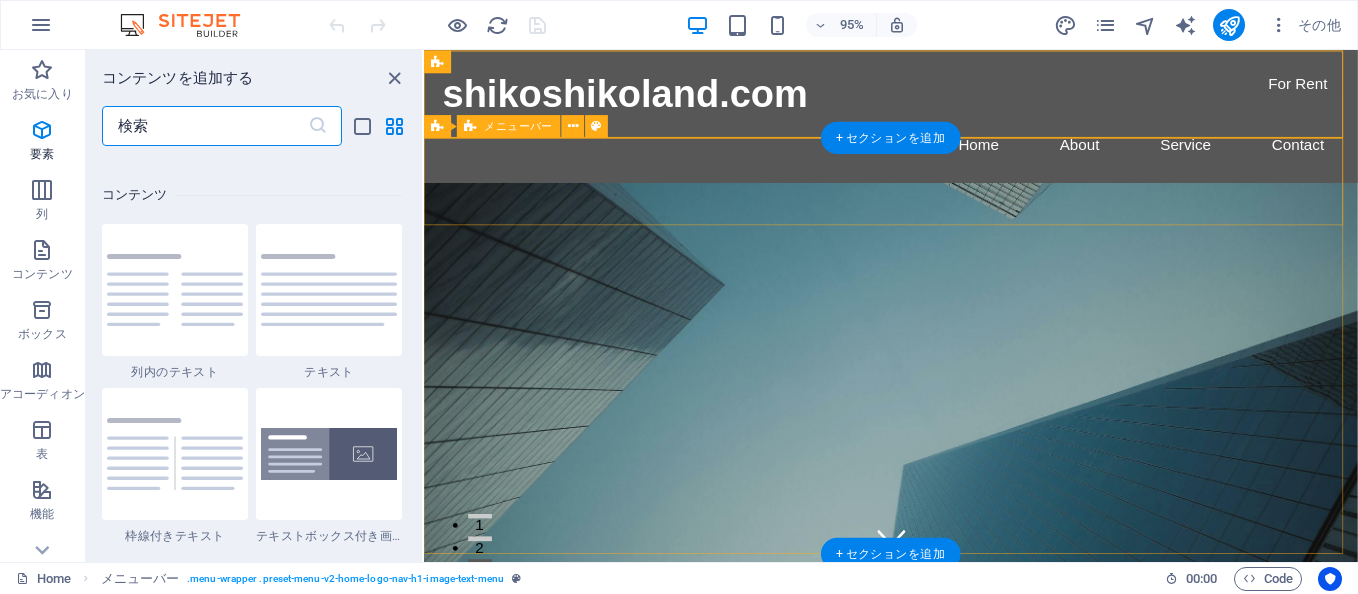 scroll, scrollTop: 3499, scrollLeft: 0, axis: vertical 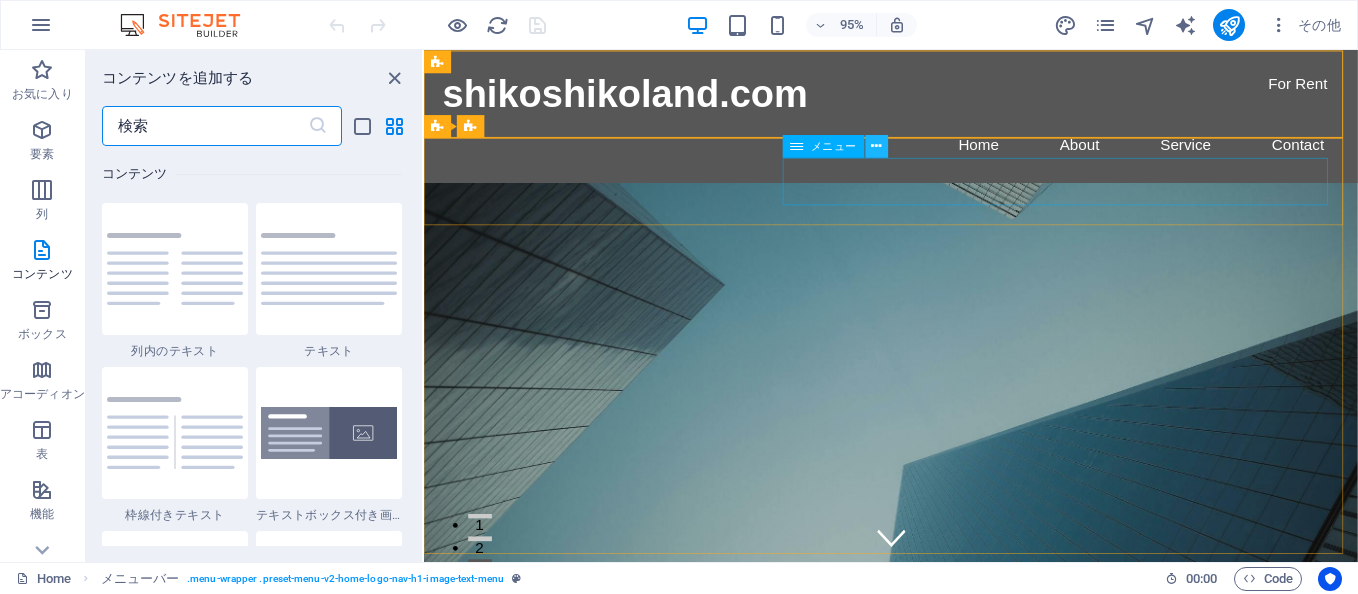 click at bounding box center [877, 146] 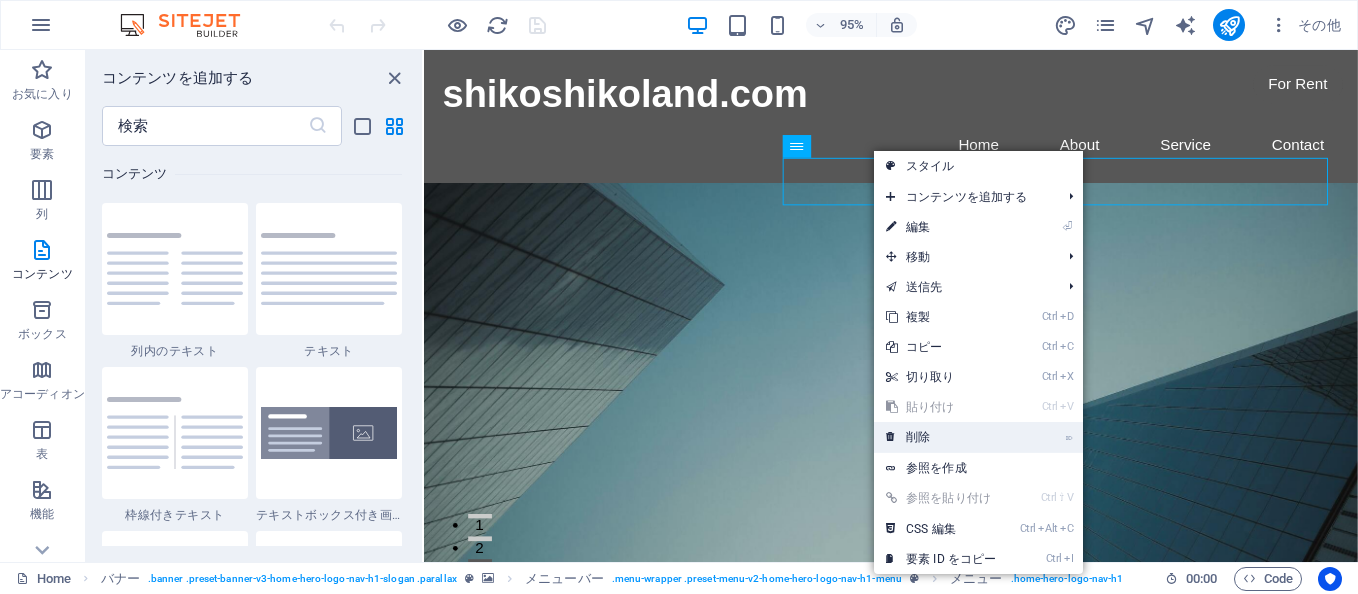 drag, startPoint x: 985, startPoint y: 430, endPoint x: 589, endPoint y: 400, distance: 397.13474 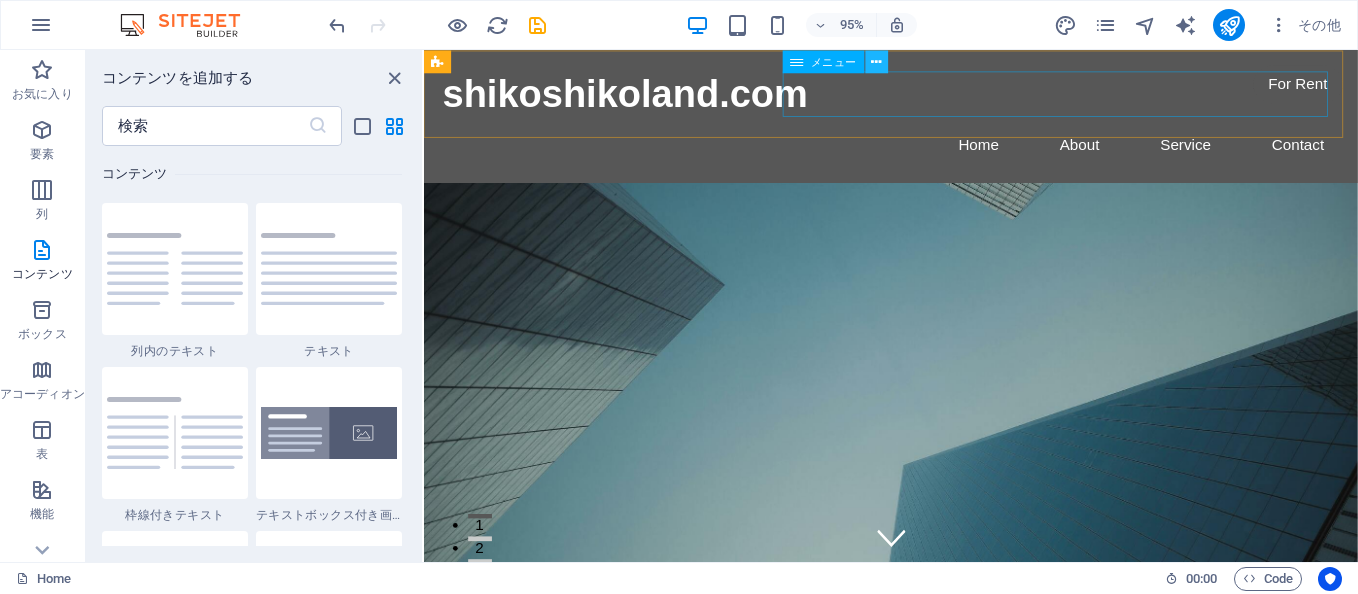 click at bounding box center [877, 61] 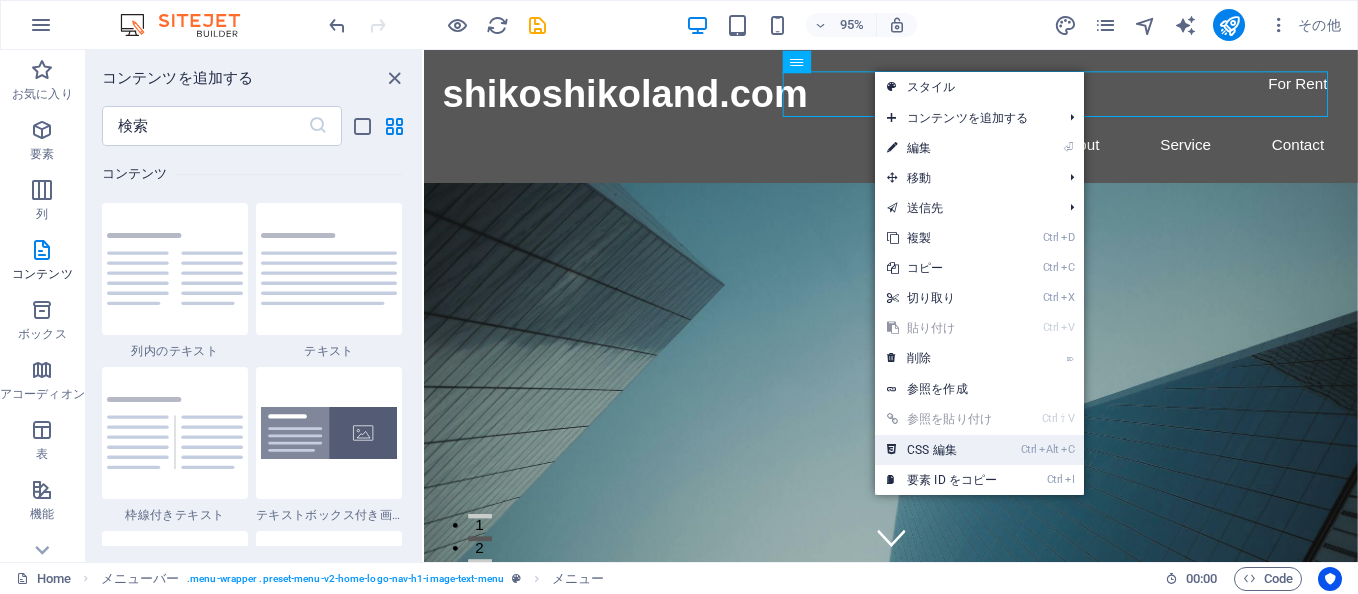 click on "Ctrl Alt C  CSS 編集" at bounding box center [942, 450] 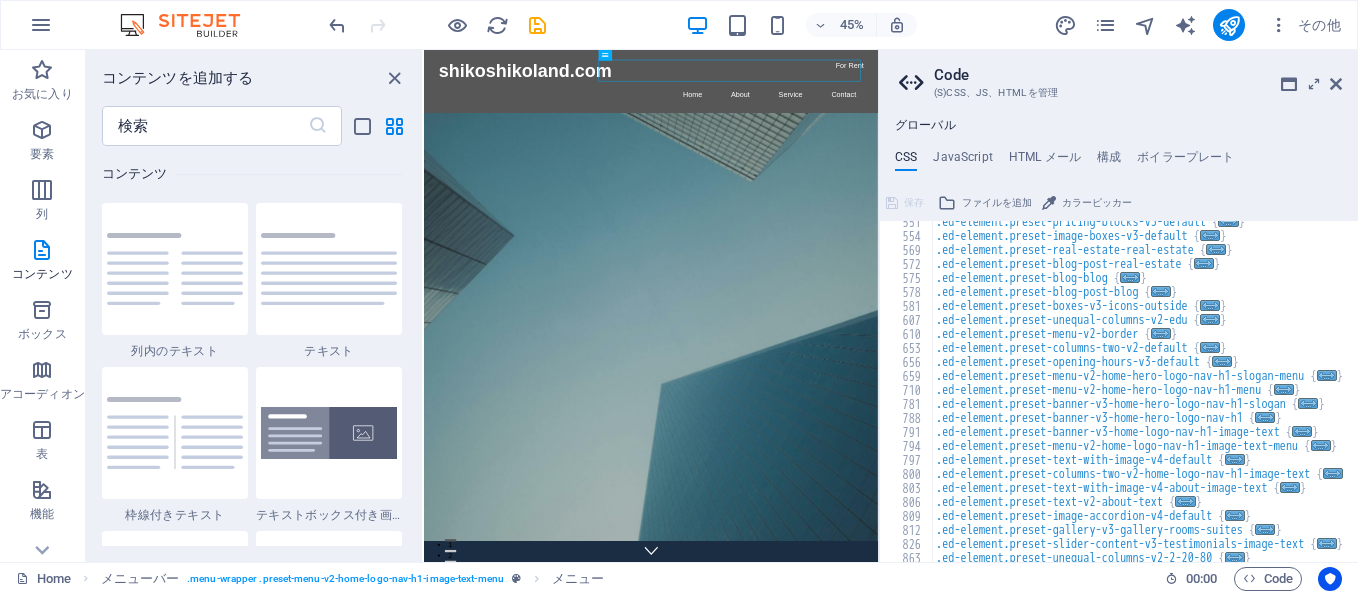 scroll, scrollTop: 646, scrollLeft: 0, axis: vertical 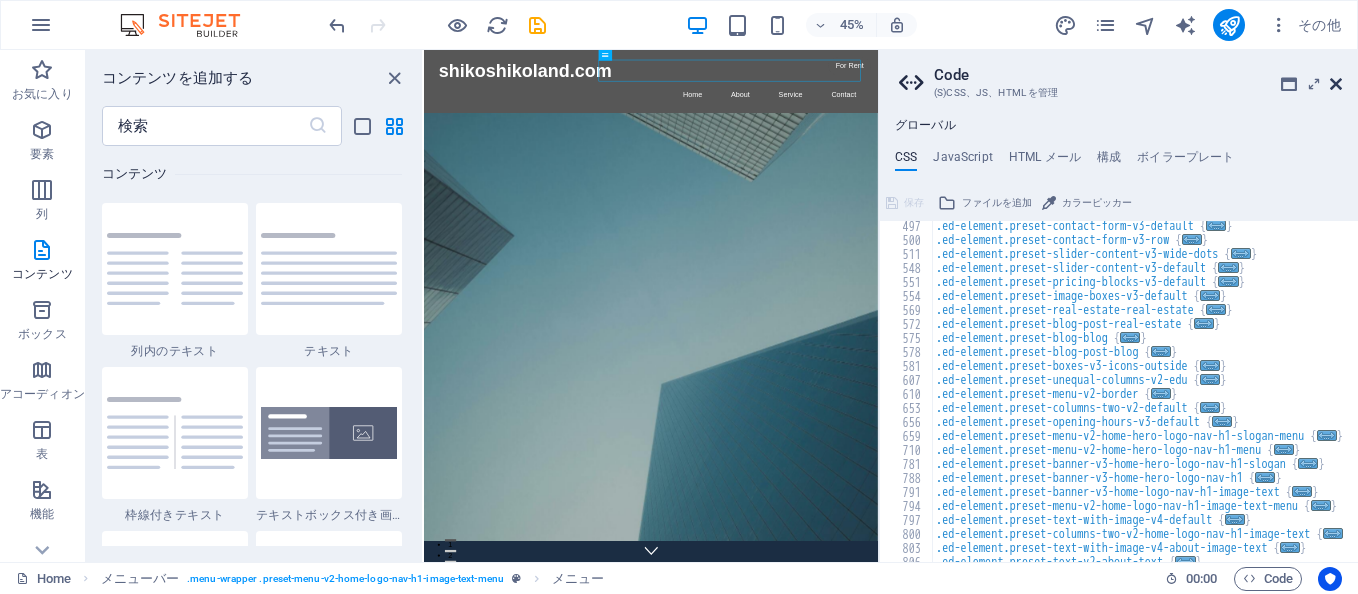 drag, startPoint x: 1337, startPoint y: 83, endPoint x: 943, endPoint y: 51, distance: 395.29736 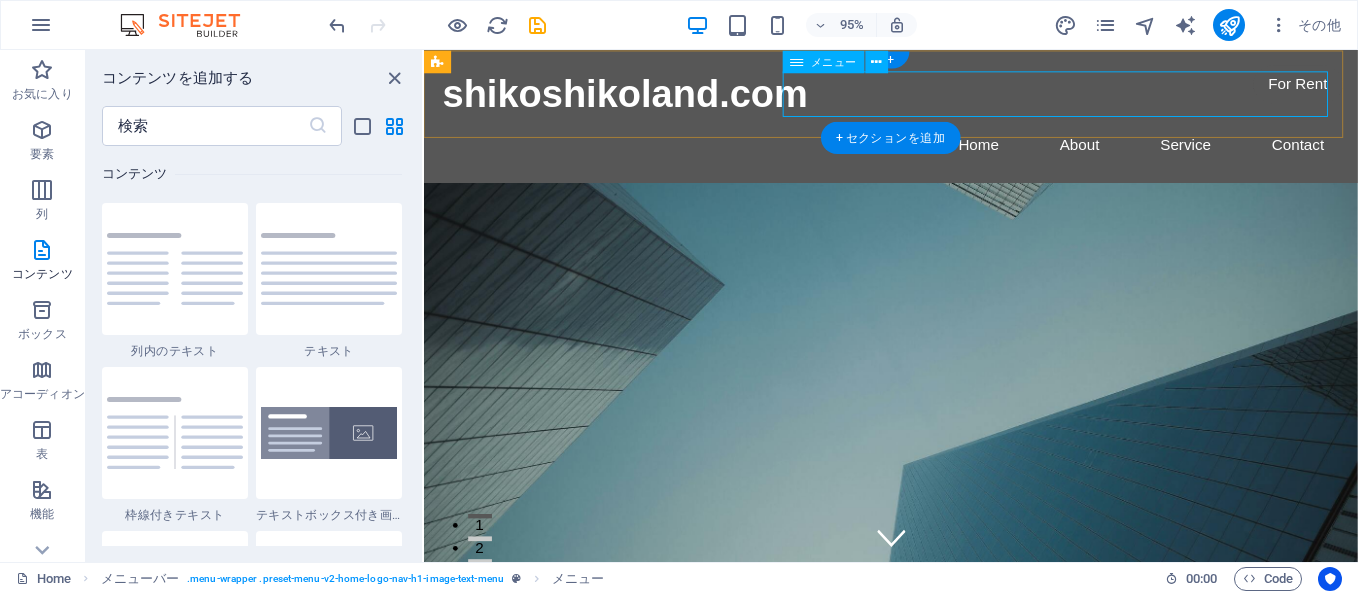 click on "Home About Service Contact" at bounding box center [916, 150] 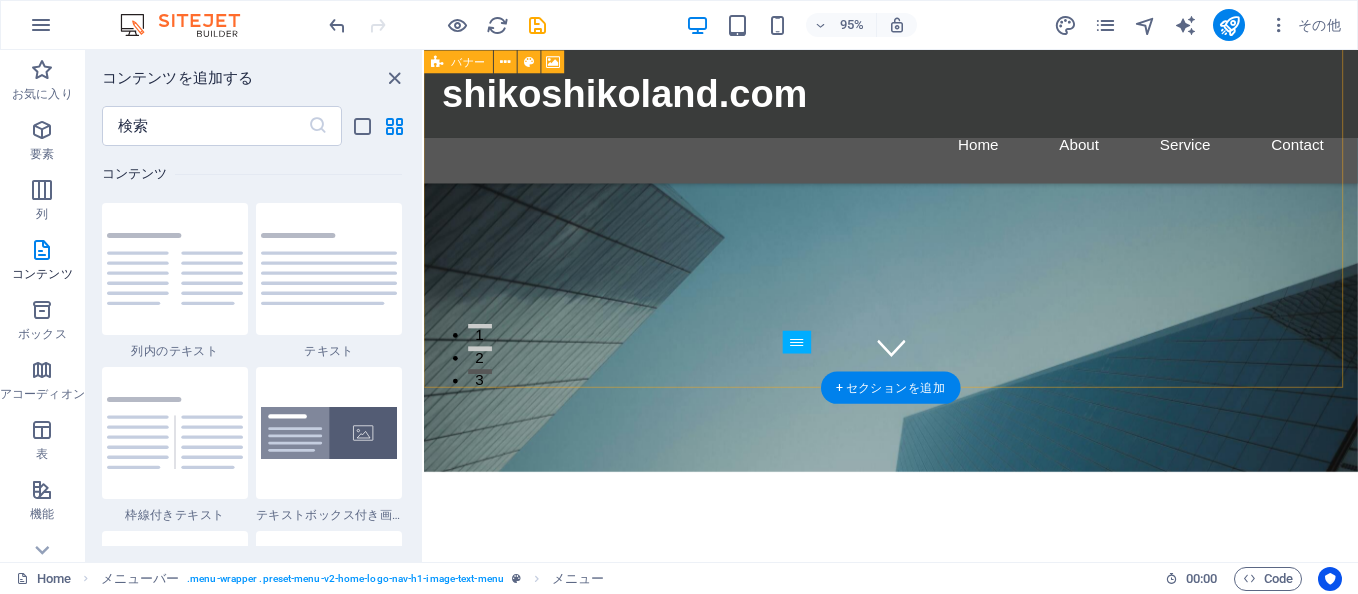 scroll, scrollTop: 200, scrollLeft: 0, axis: vertical 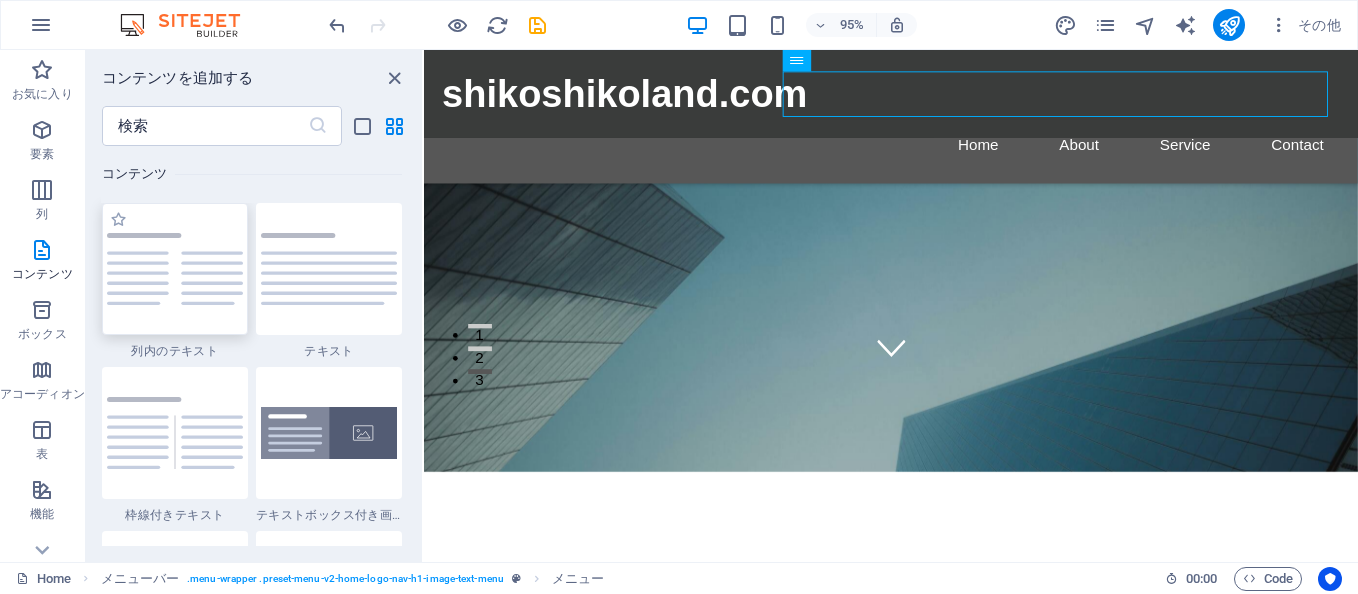click at bounding box center [175, 269] 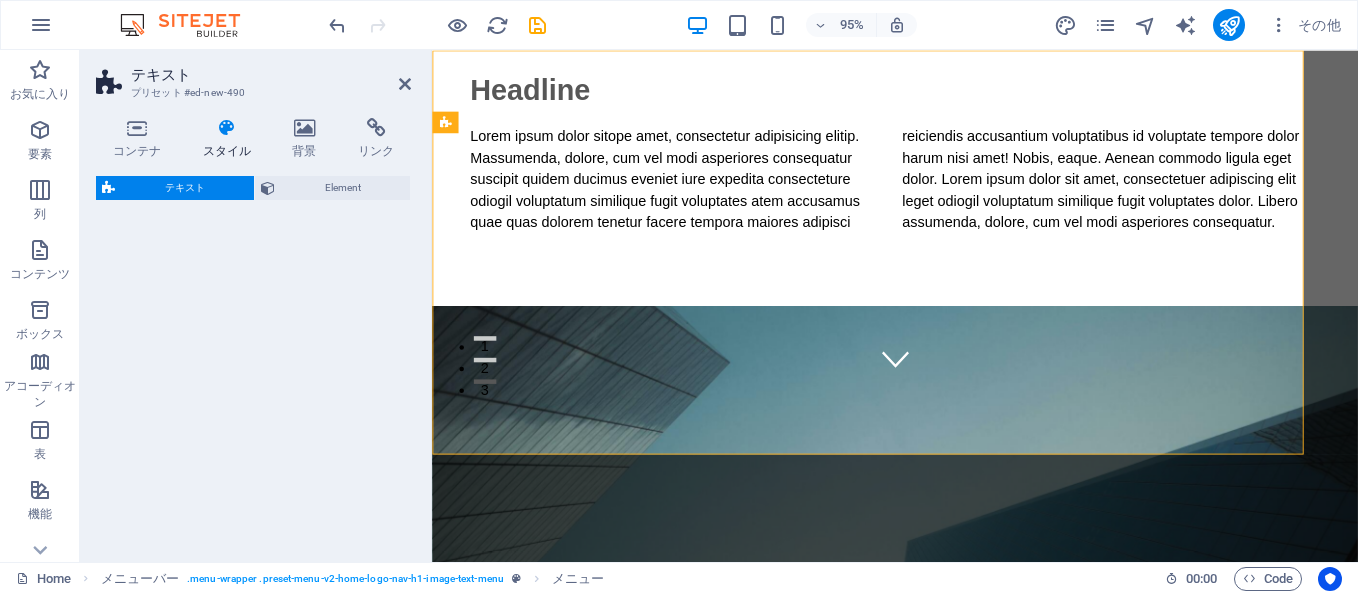 select on "rem" 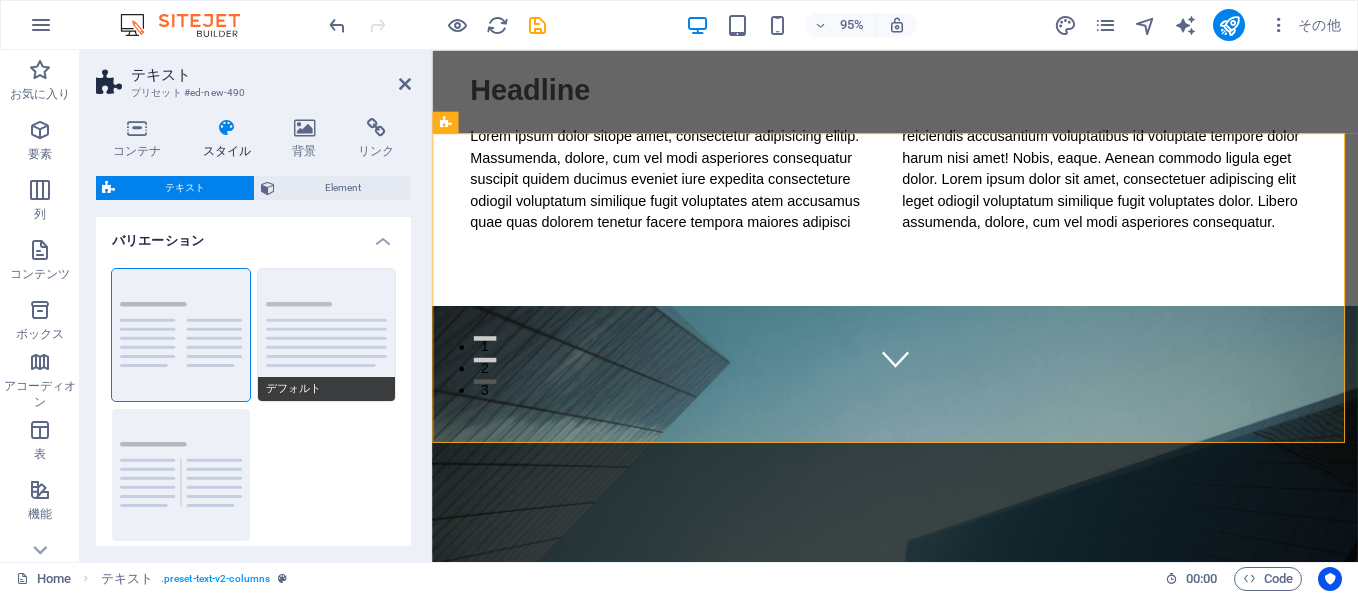scroll, scrollTop: 0, scrollLeft: 0, axis: both 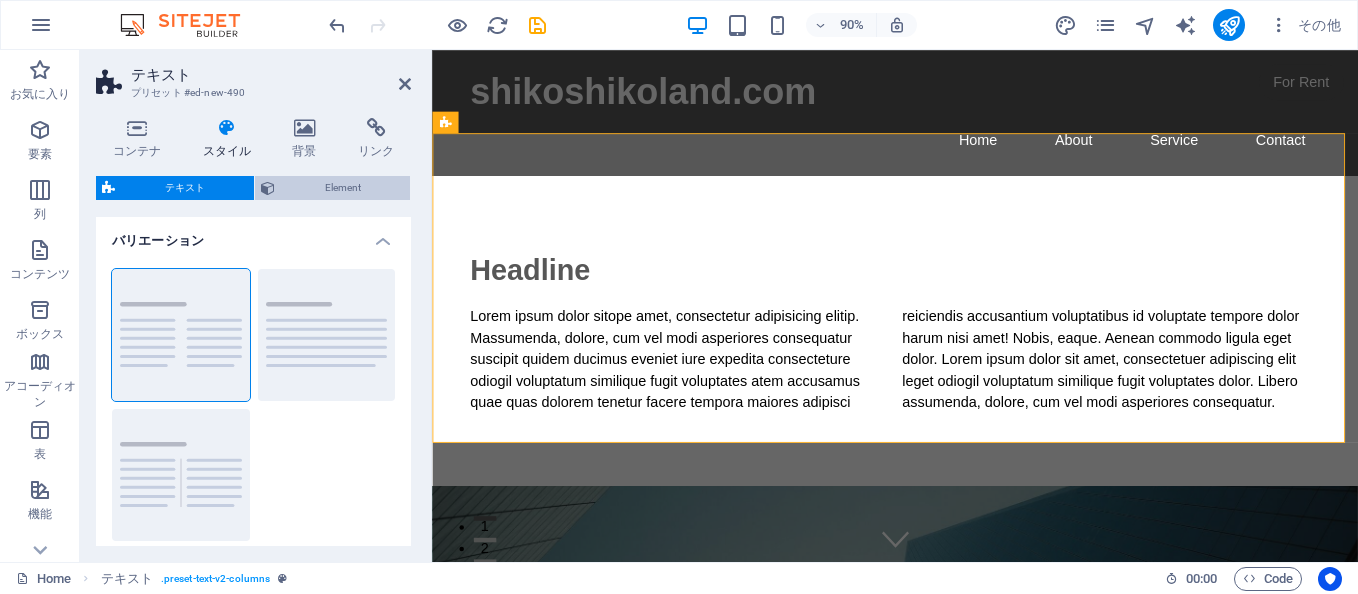 click on "Element" at bounding box center (342, 188) 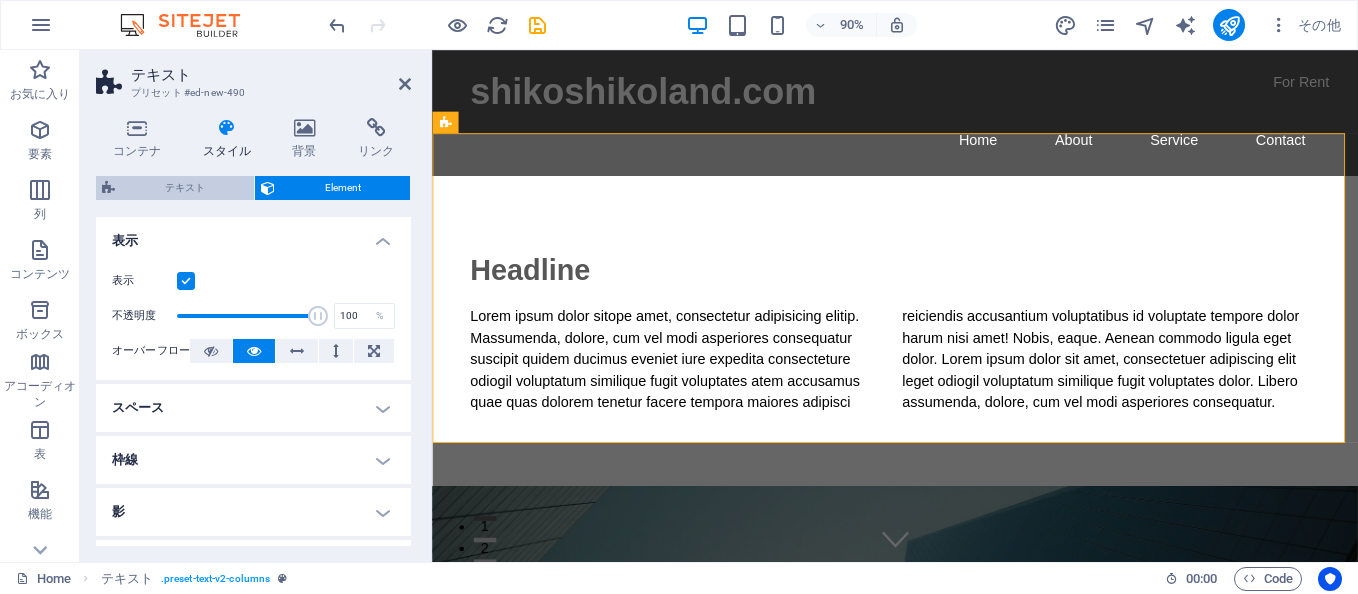 click on "テキスト" at bounding box center (184, 188) 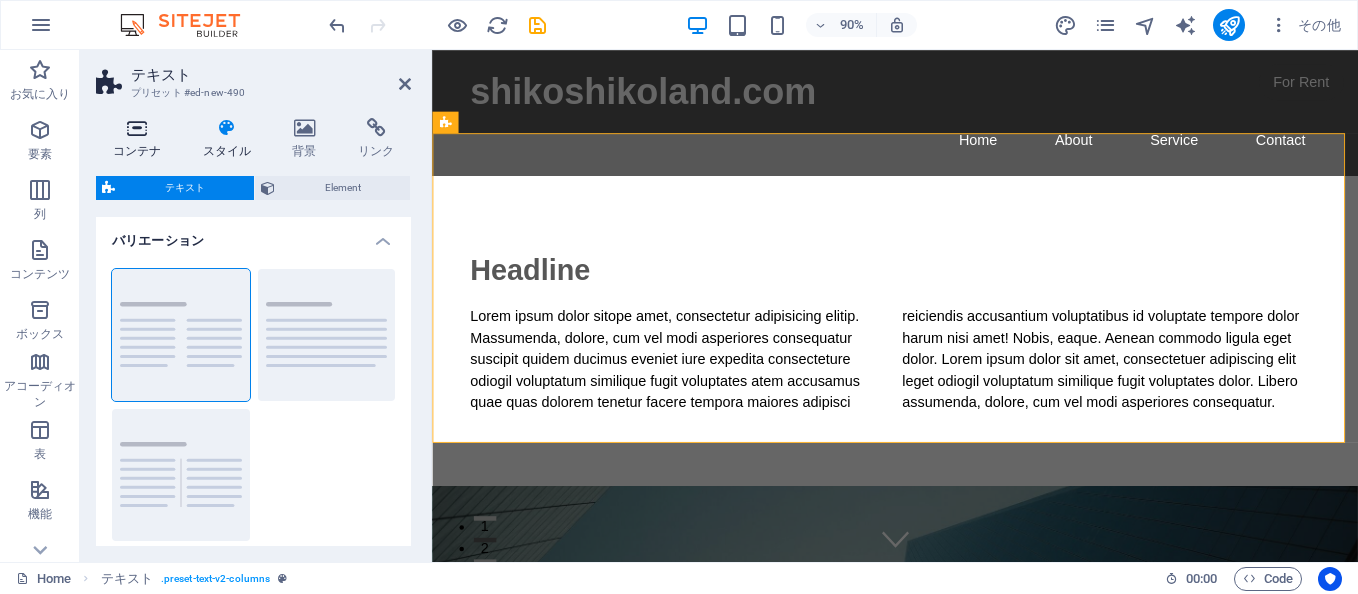 click at bounding box center (137, 128) 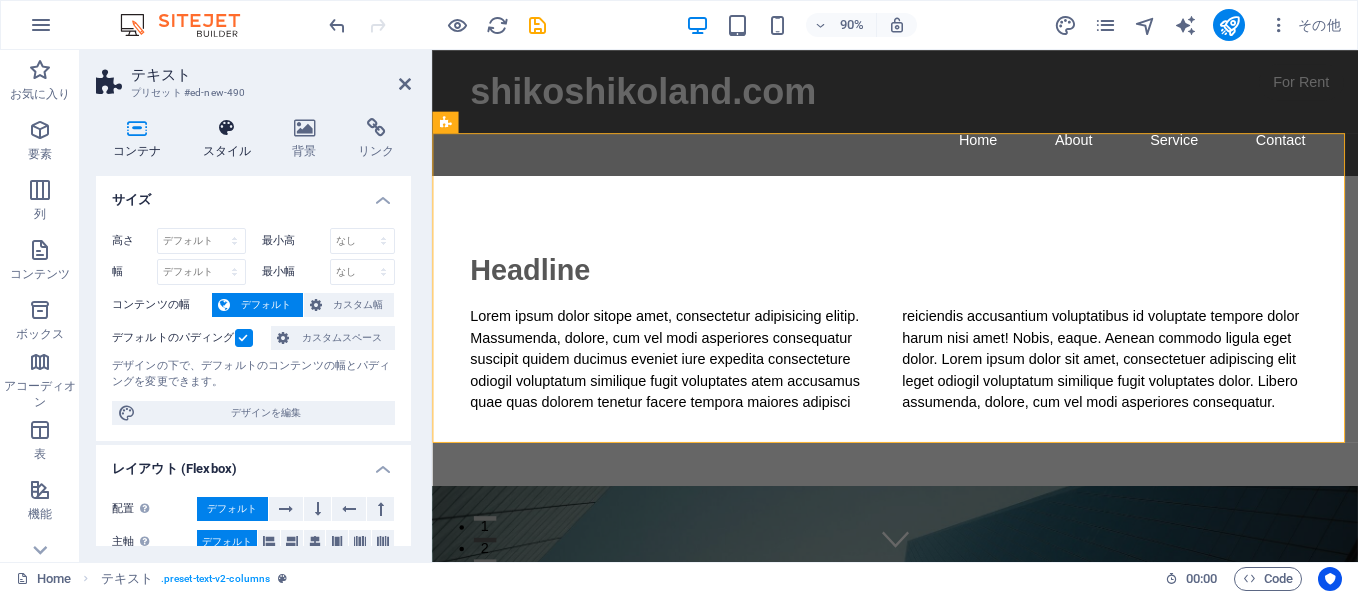 click at bounding box center [227, 128] 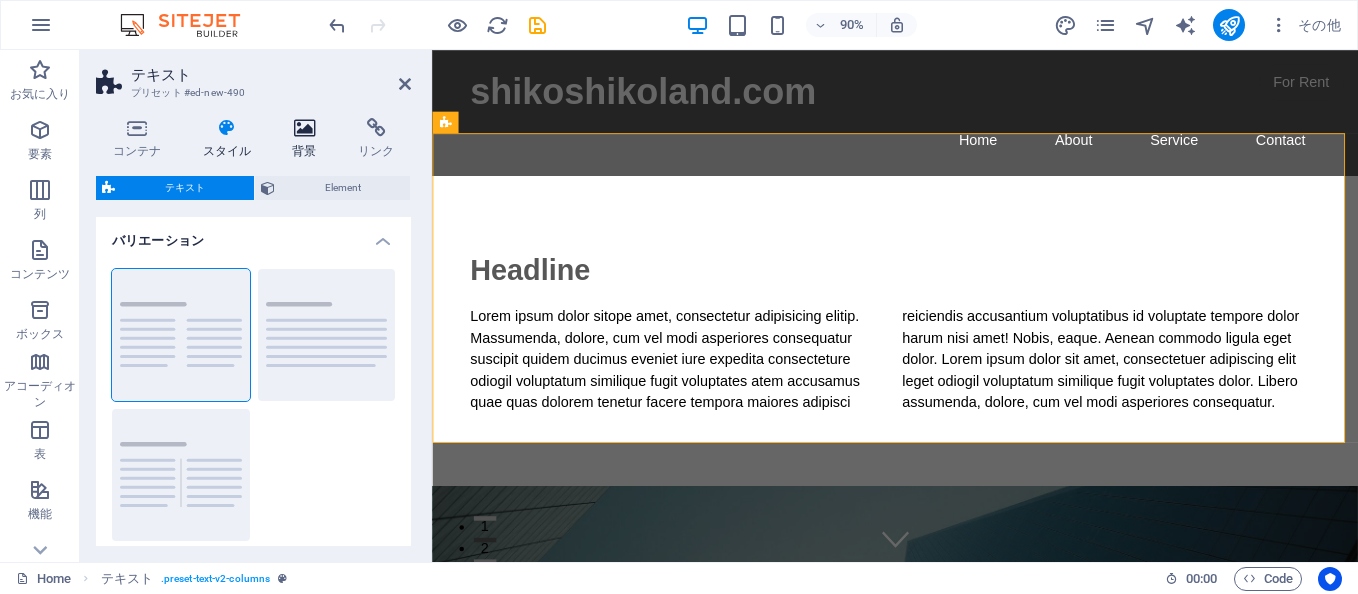 click at bounding box center [305, 128] 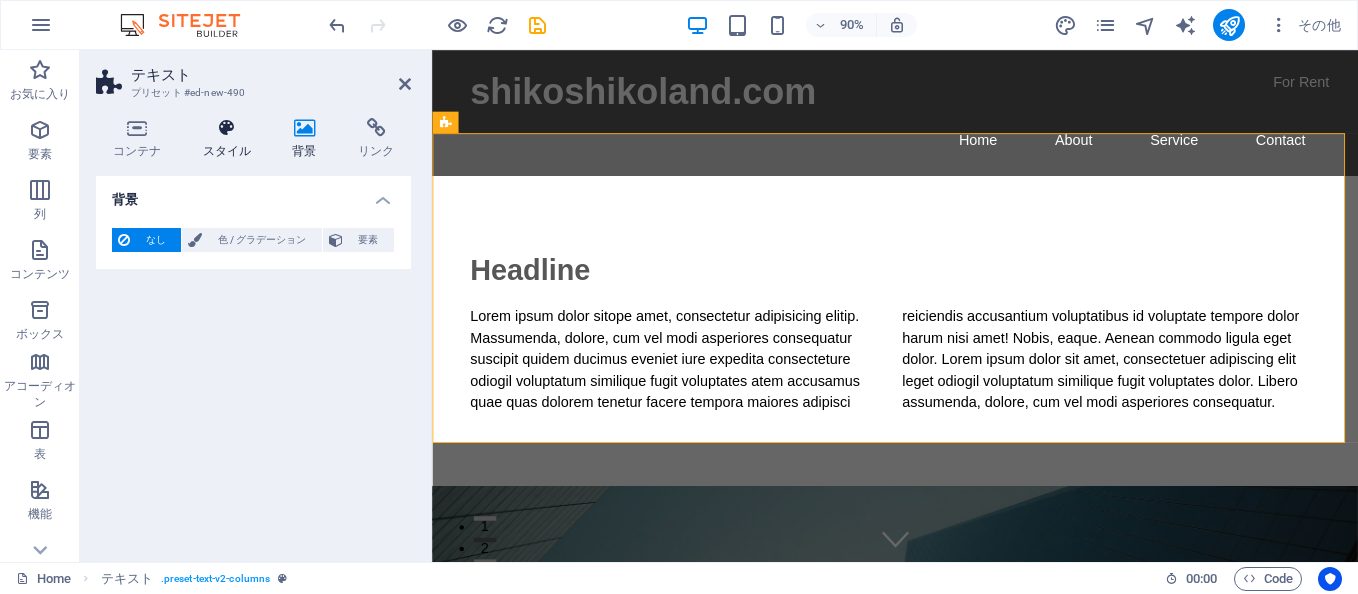 click at bounding box center (227, 128) 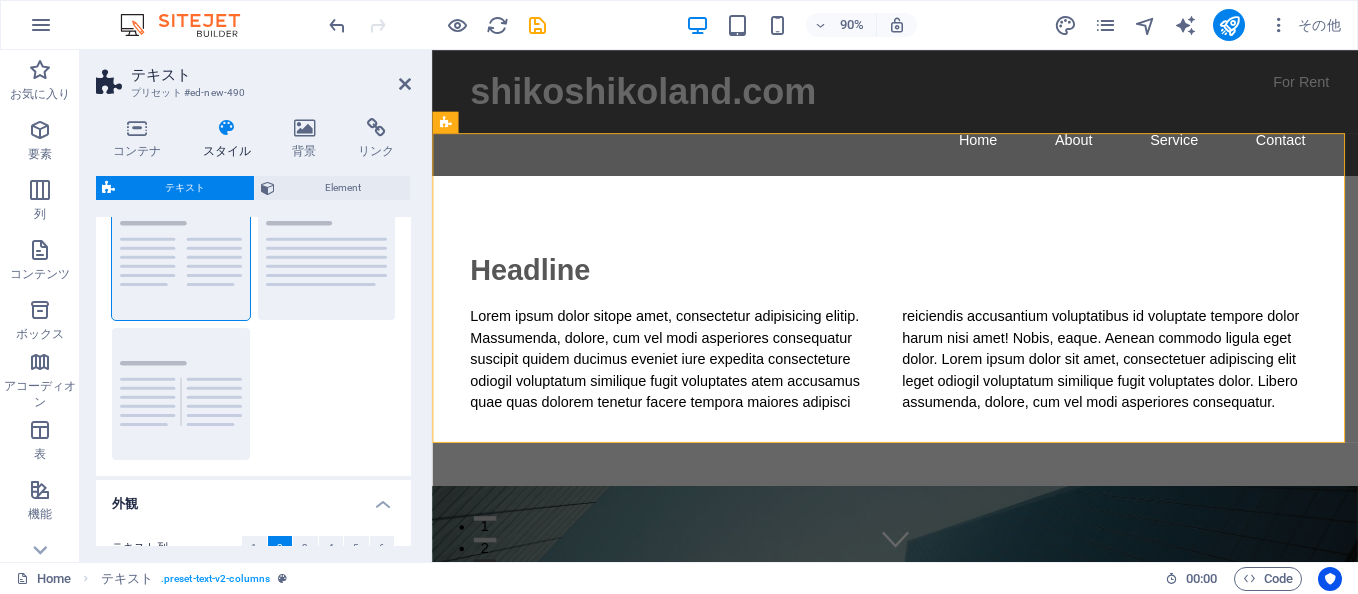 scroll, scrollTop: 62, scrollLeft: 0, axis: vertical 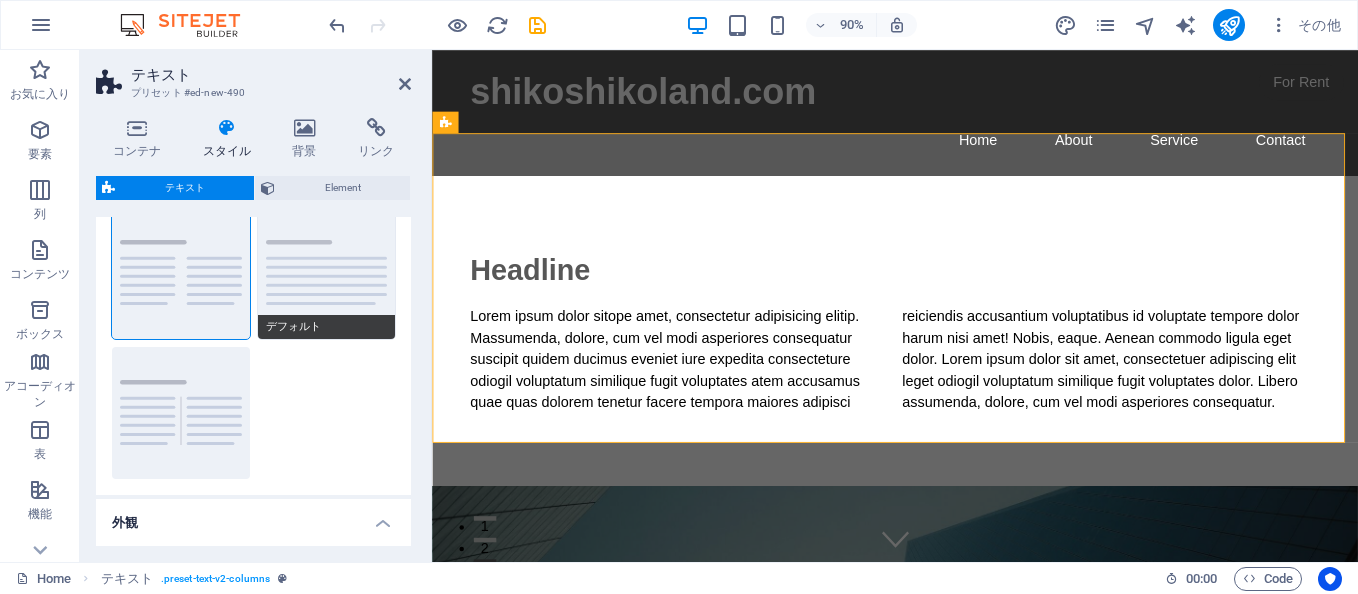 click on "デフォルト" at bounding box center [327, 327] 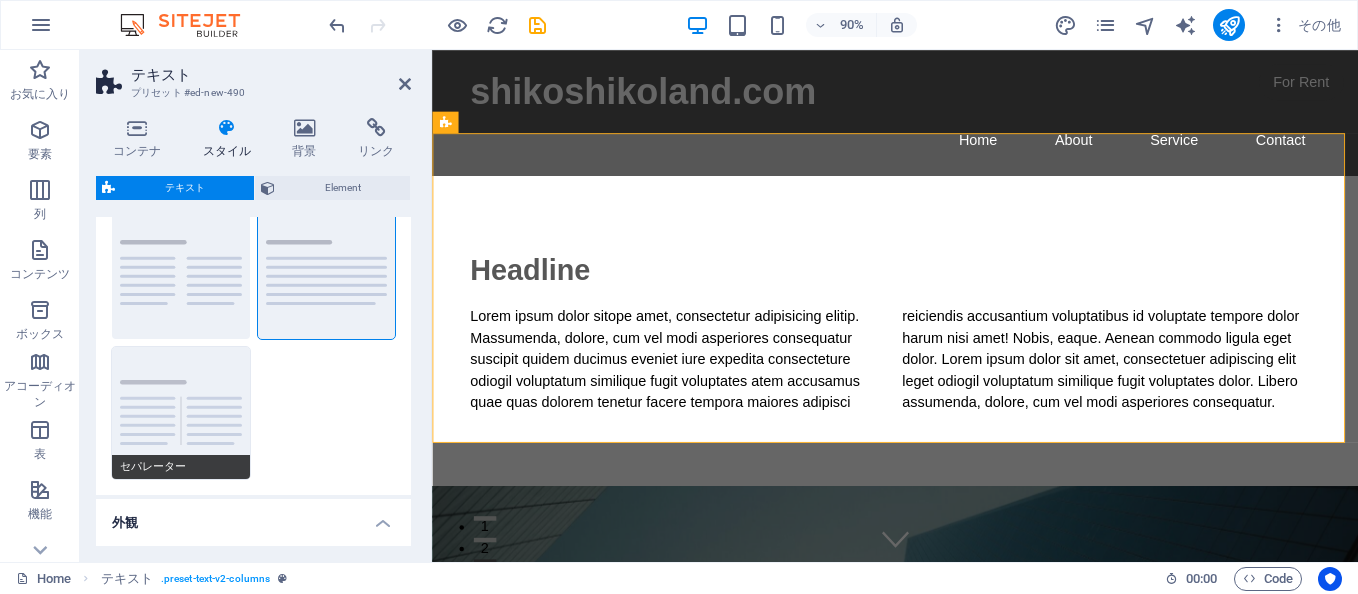 click on "セパレーター" at bounding box center [181, 413] 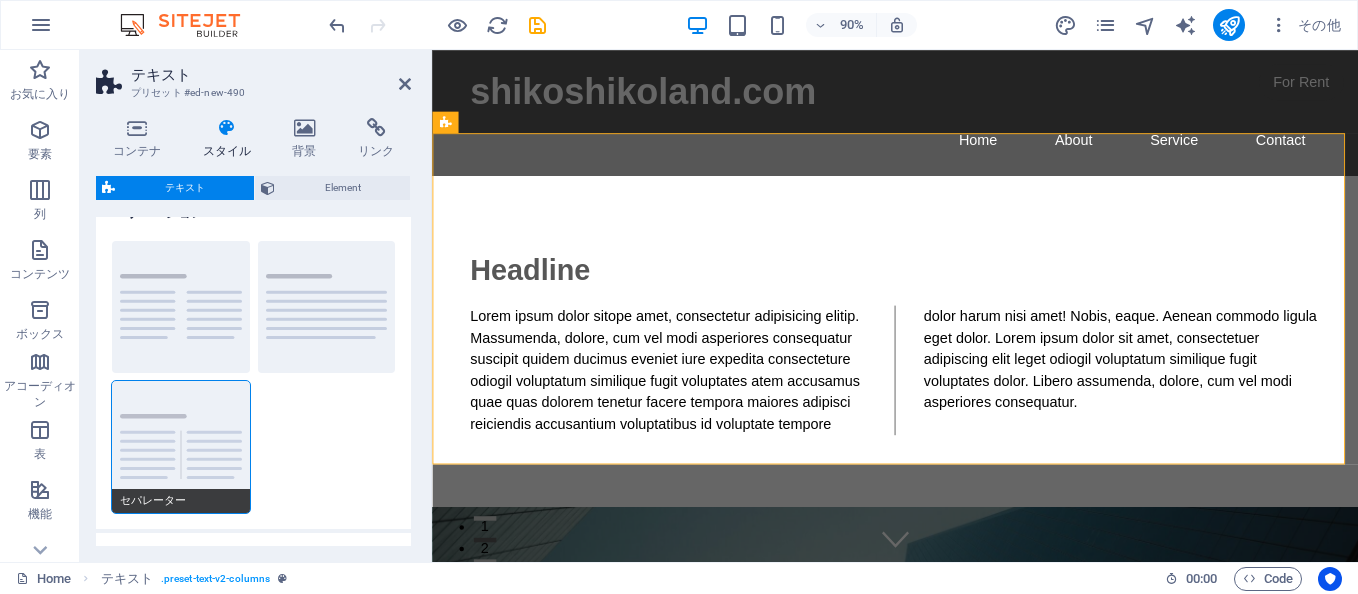 scroll, scrollTop: 0, scrollLeft: 0, axis: both 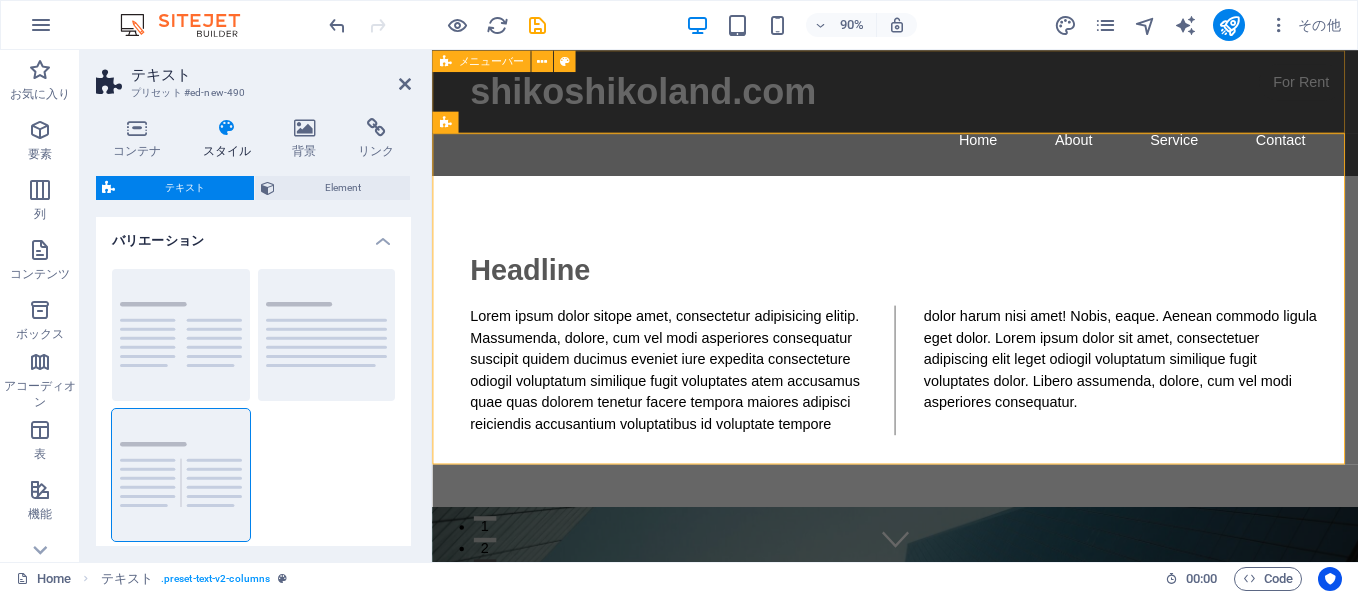 click on "shikoshikoland.com Home About Service Contact" at bounding box center (946, 120) 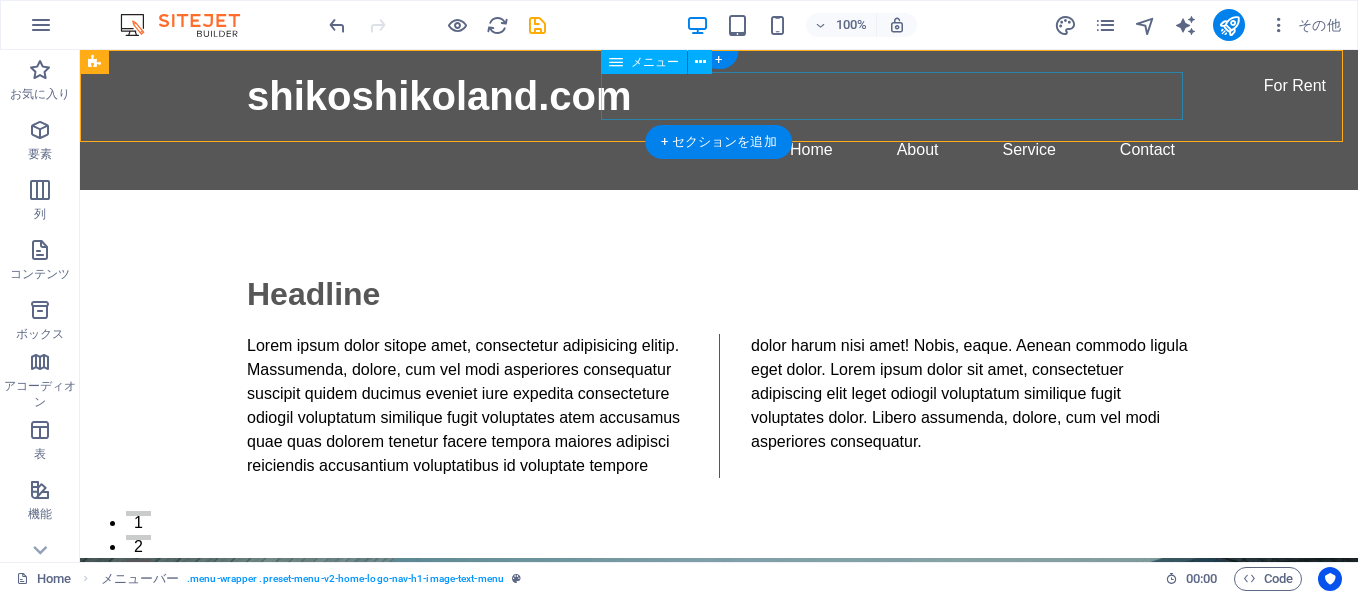 click on "Home About Service Contact" at bounding box center (719, 150) 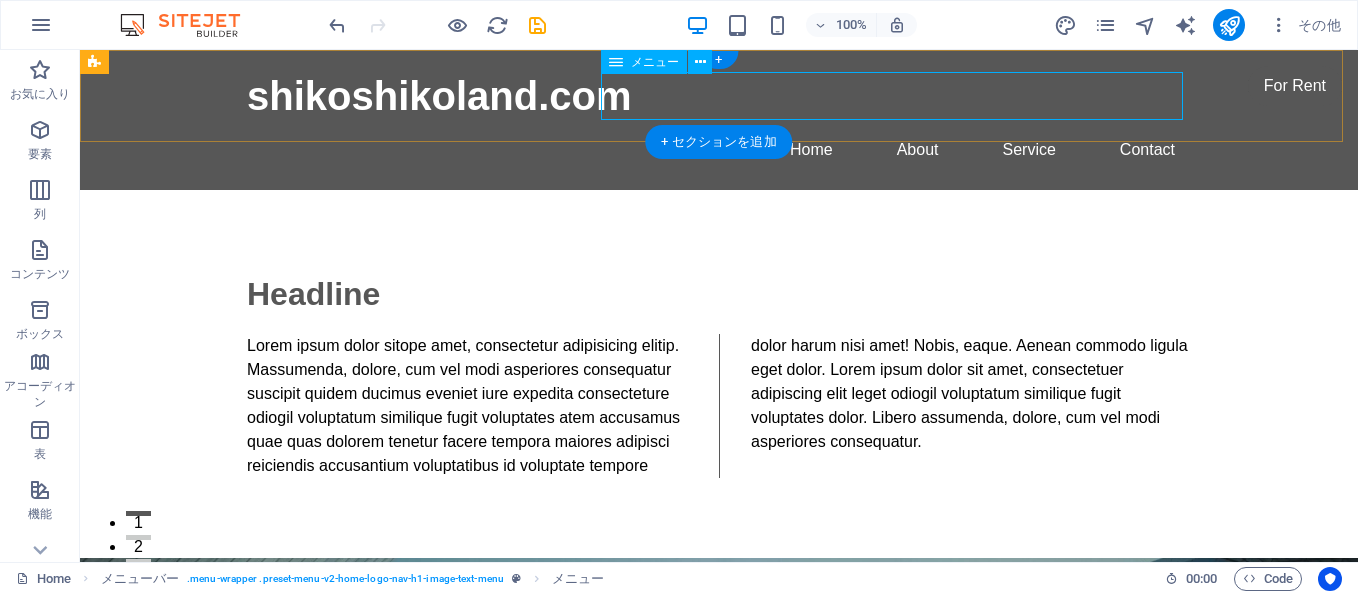 click on "Home About Service Contact" at bounding box center [719, 150] 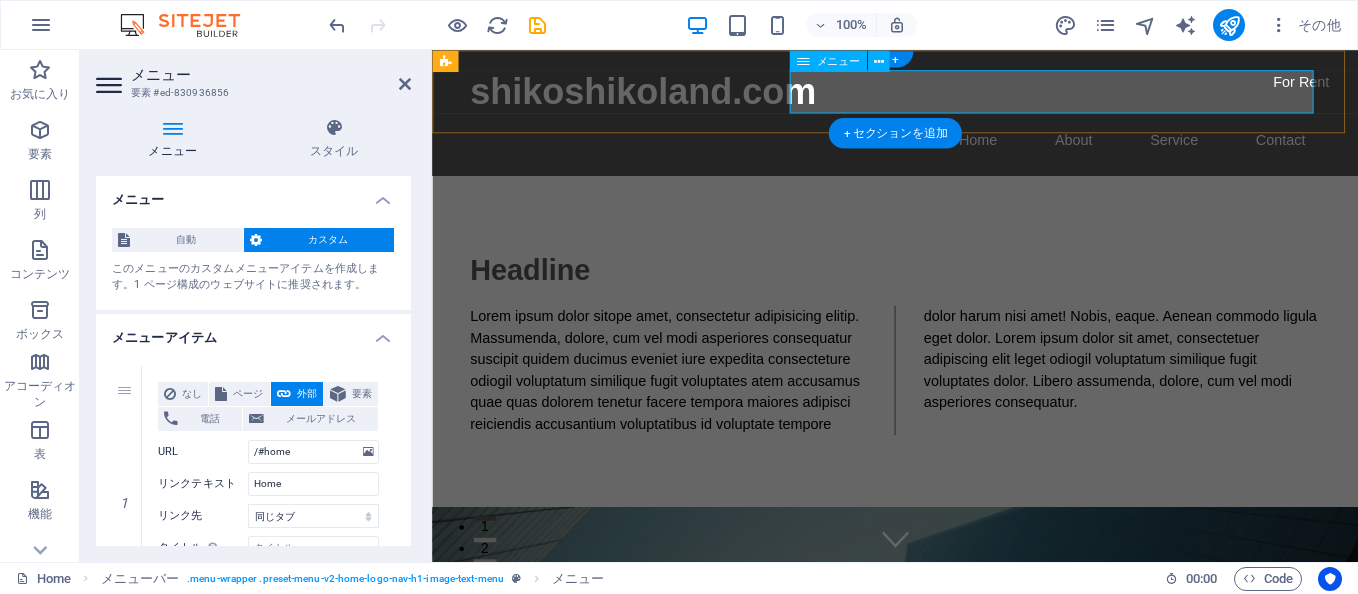 click on "Home About Service Contact" at bounding box center [947, 150] 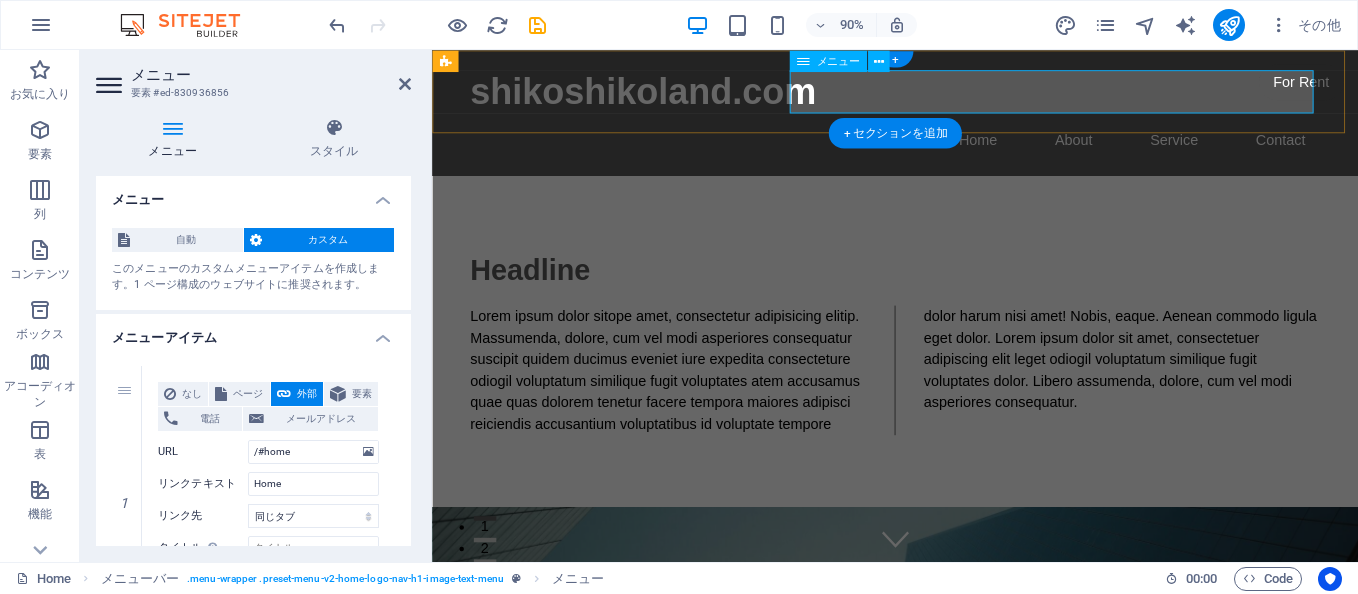 click on "Home About Service Contact" at bounding box center [947, 150] 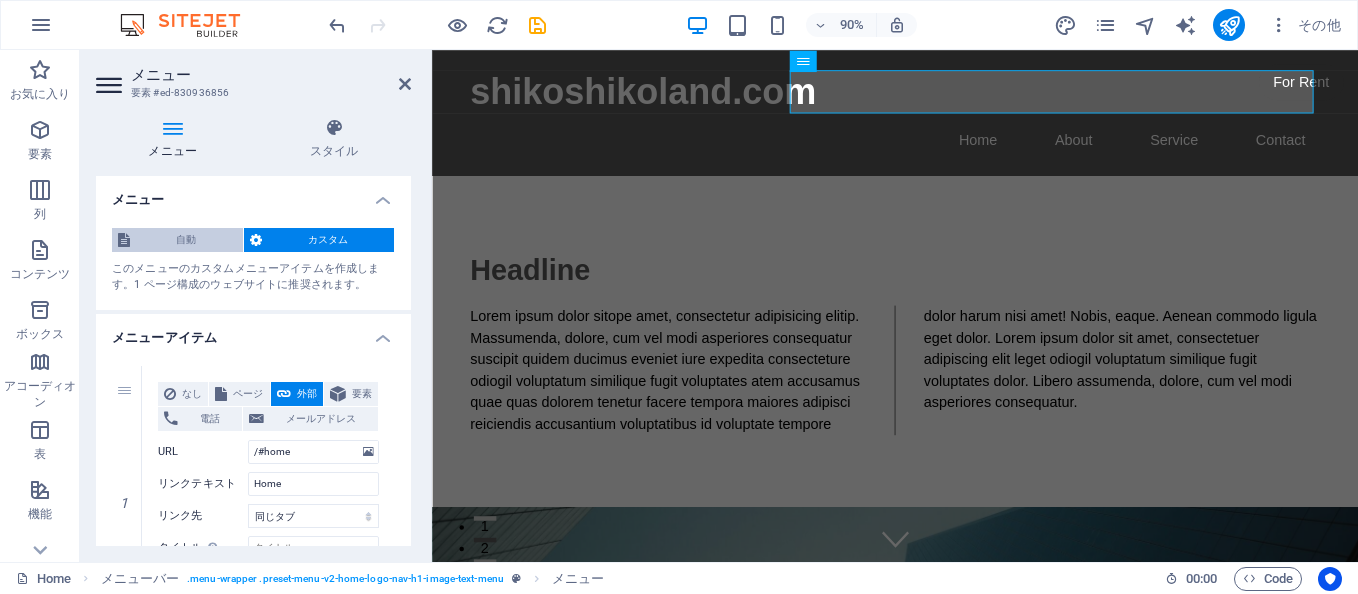 click on "自動" at bounding box center (186, 240) 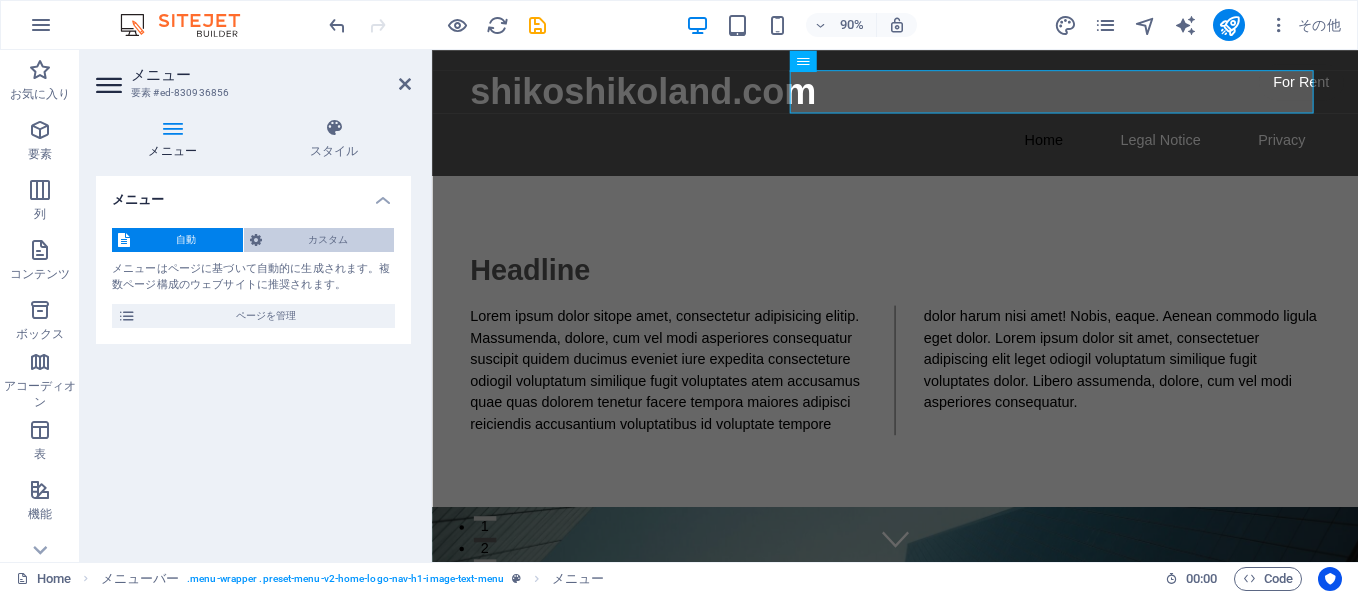click on "カスタム" at bounding box center (328, 240) 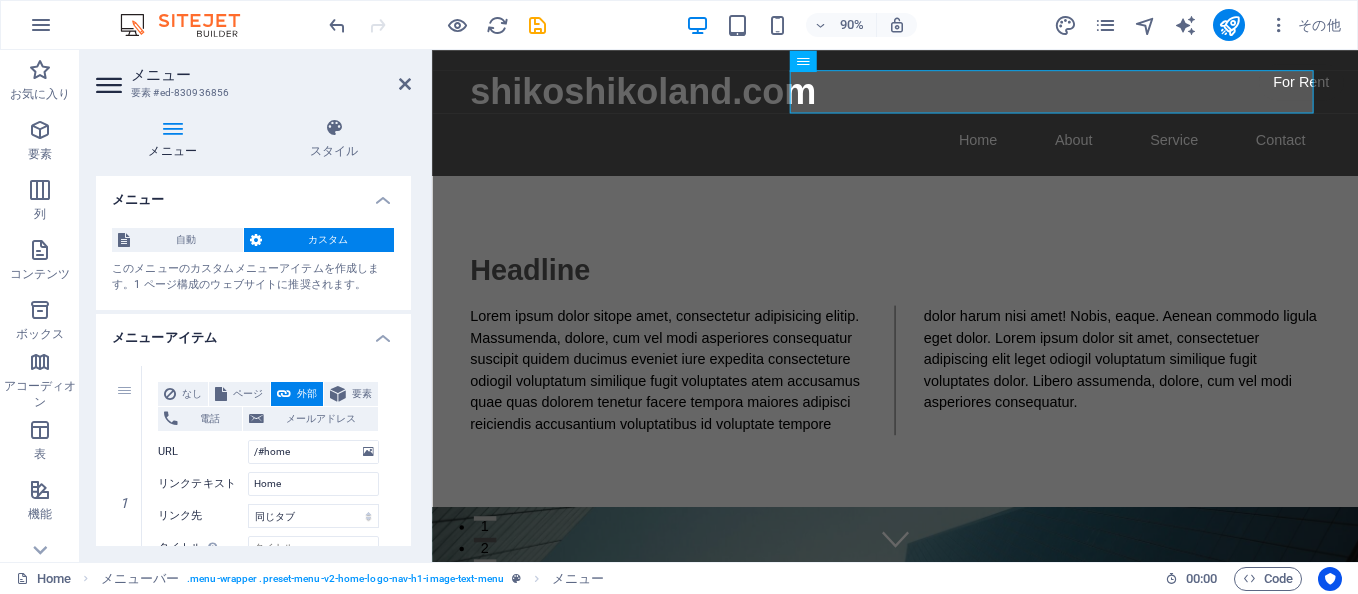 click at bounding box center [173, 128] 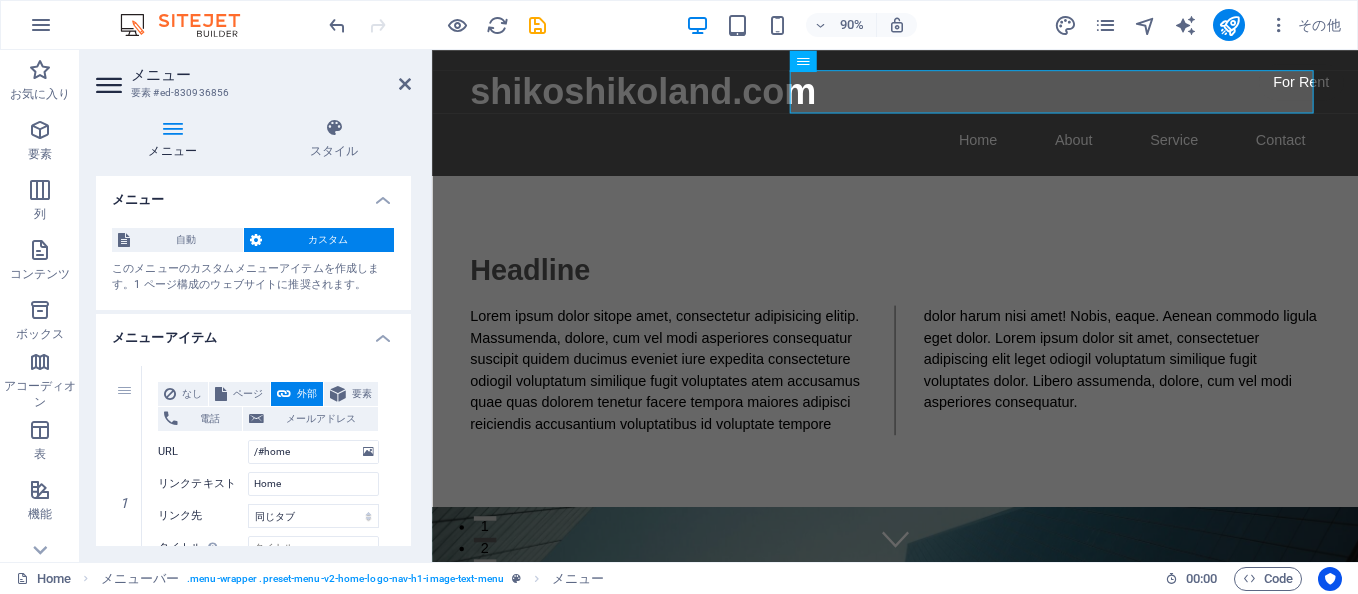 click at bounding box center [111, 85] 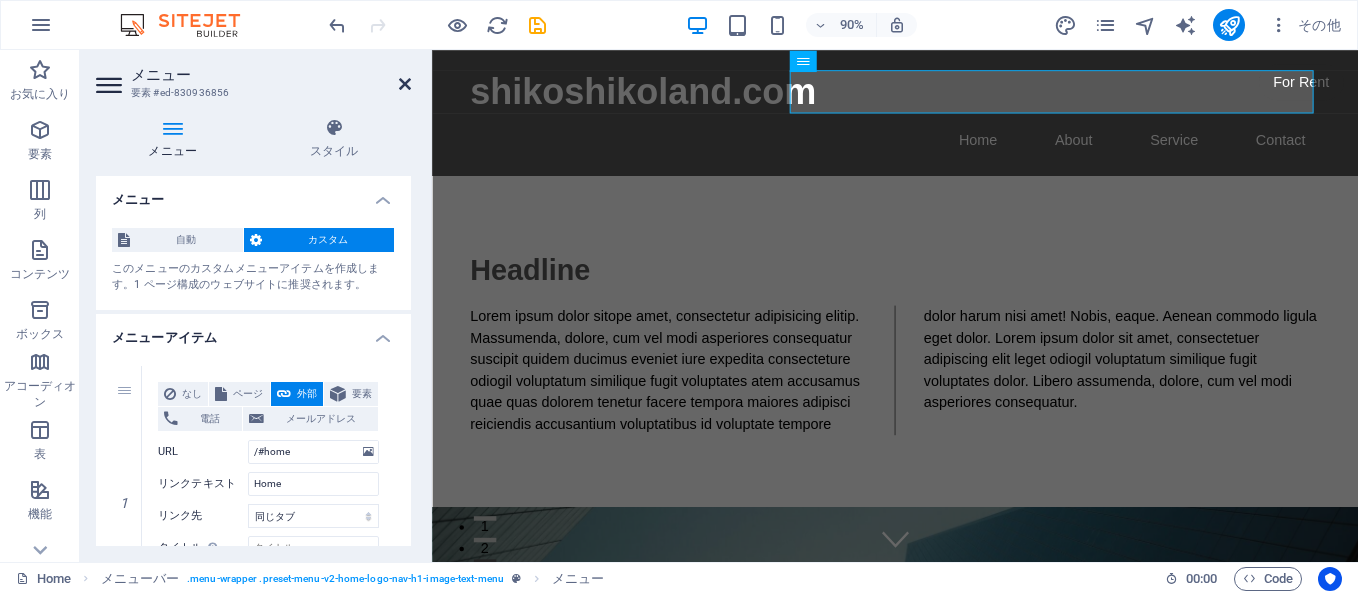 click at bounding box center (405, 84) 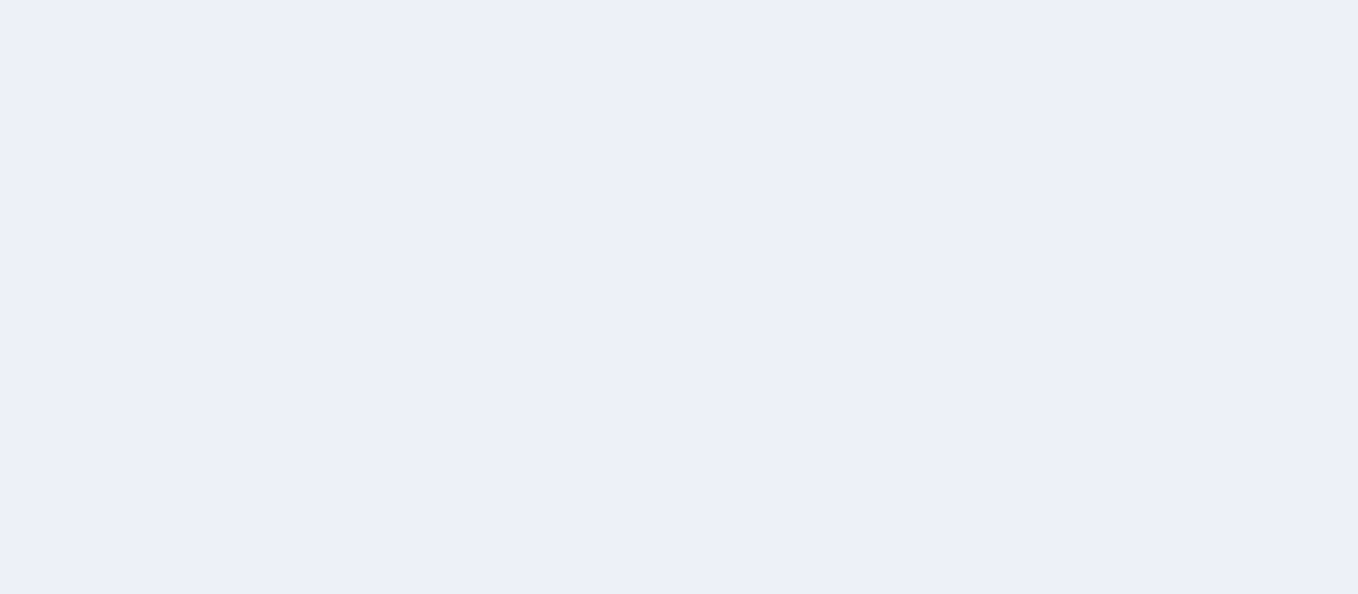 scroll, scrollTop: 0, scrollLeft: 0, axis: both 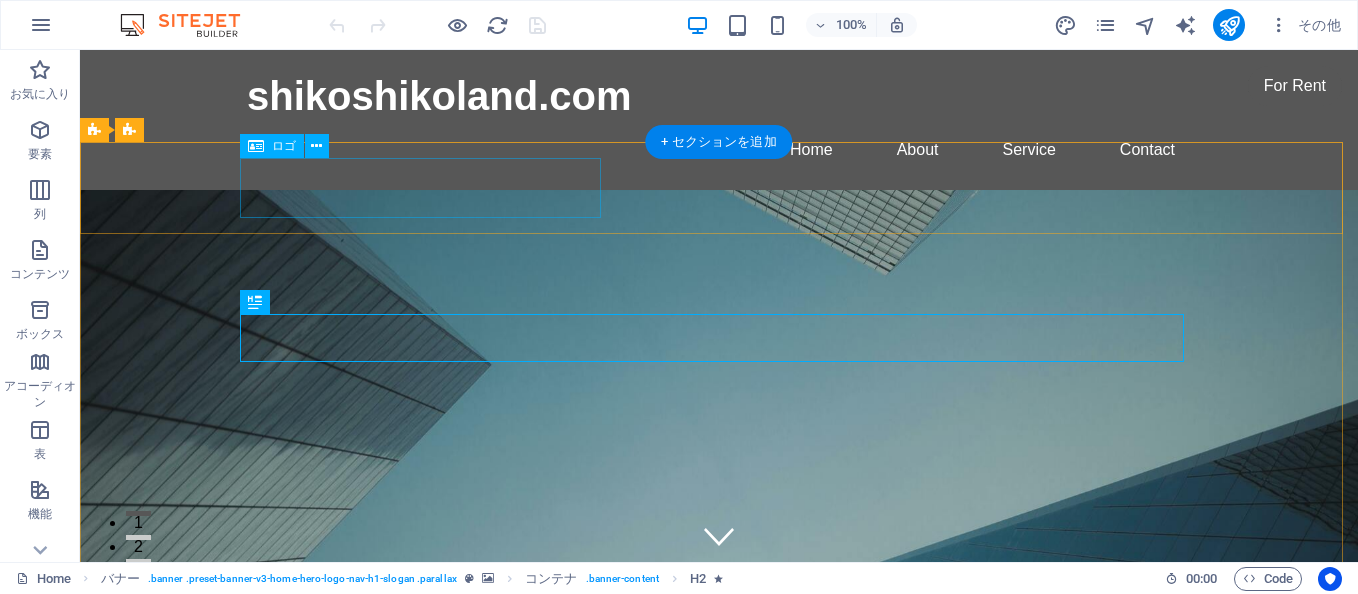 click on "shikoshikoland.com" at bounding box center (719, 730) 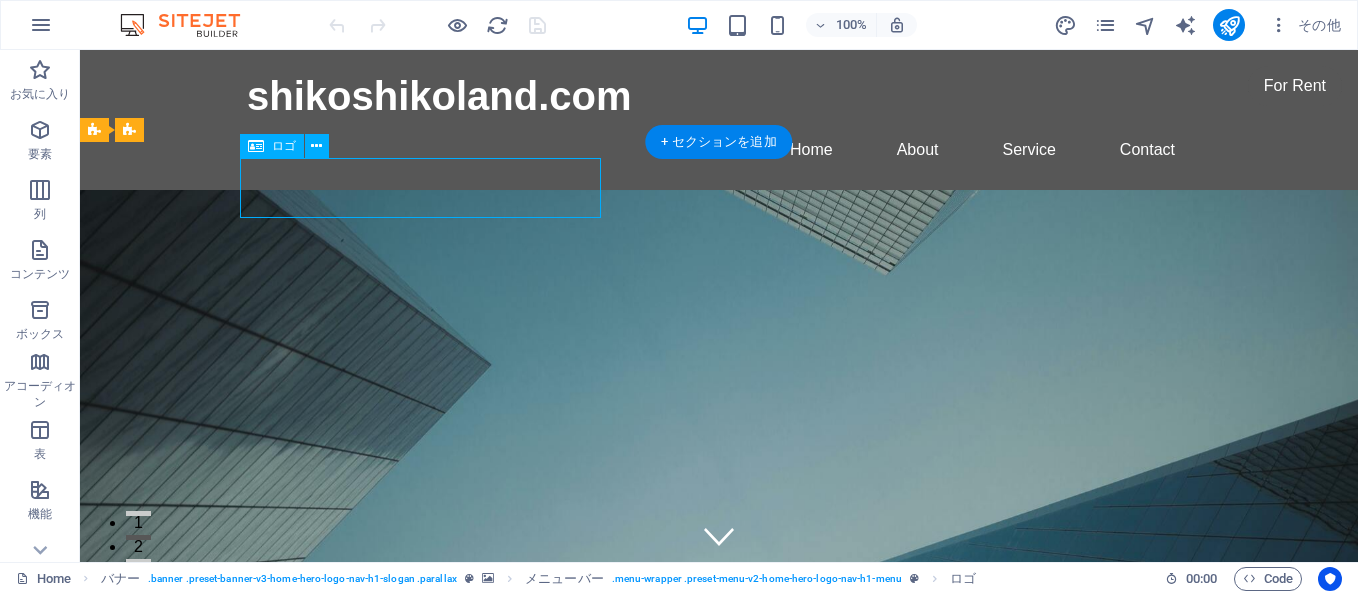 click on "shikoshikoland.com" at bounding box center (719, 730) 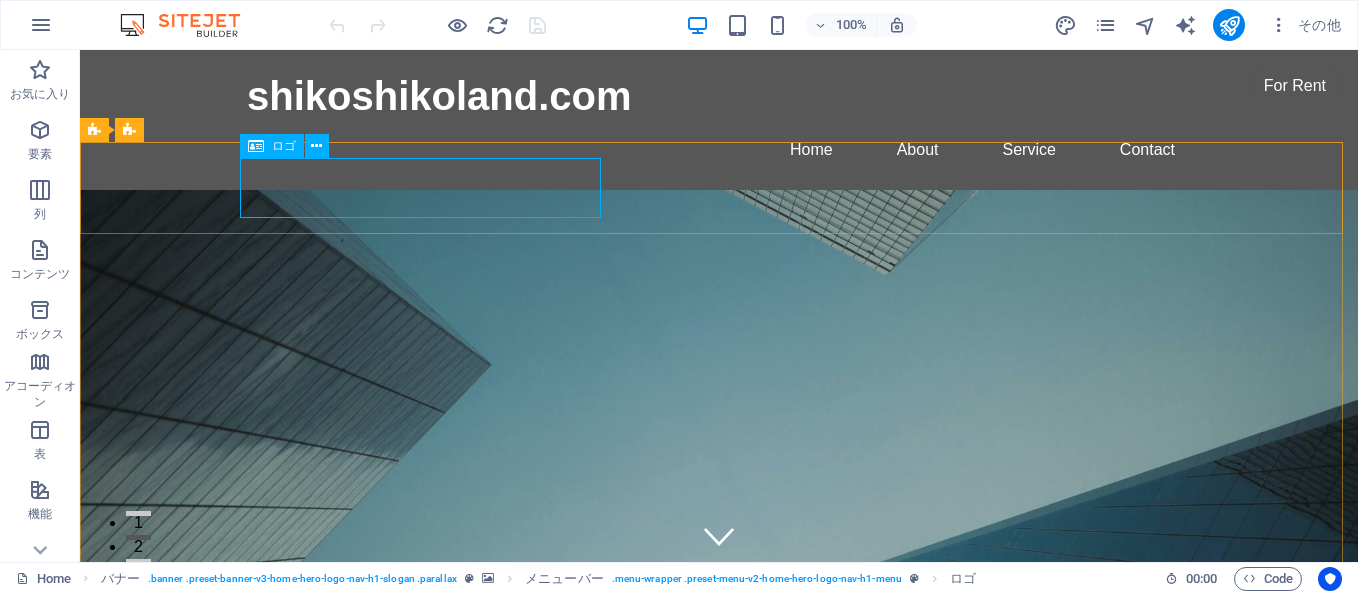 click on "ロゴ" at bounding box center [284, 146] 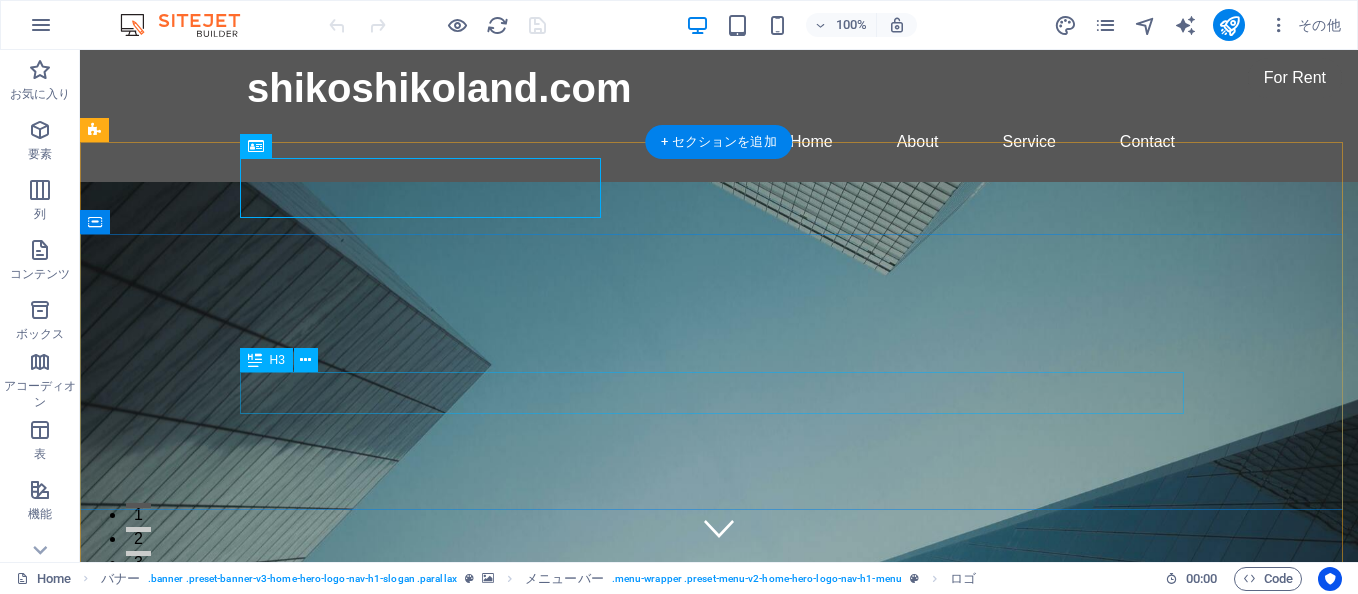scroll, scrollTop: 0, scrollLeft: 0, axis: both 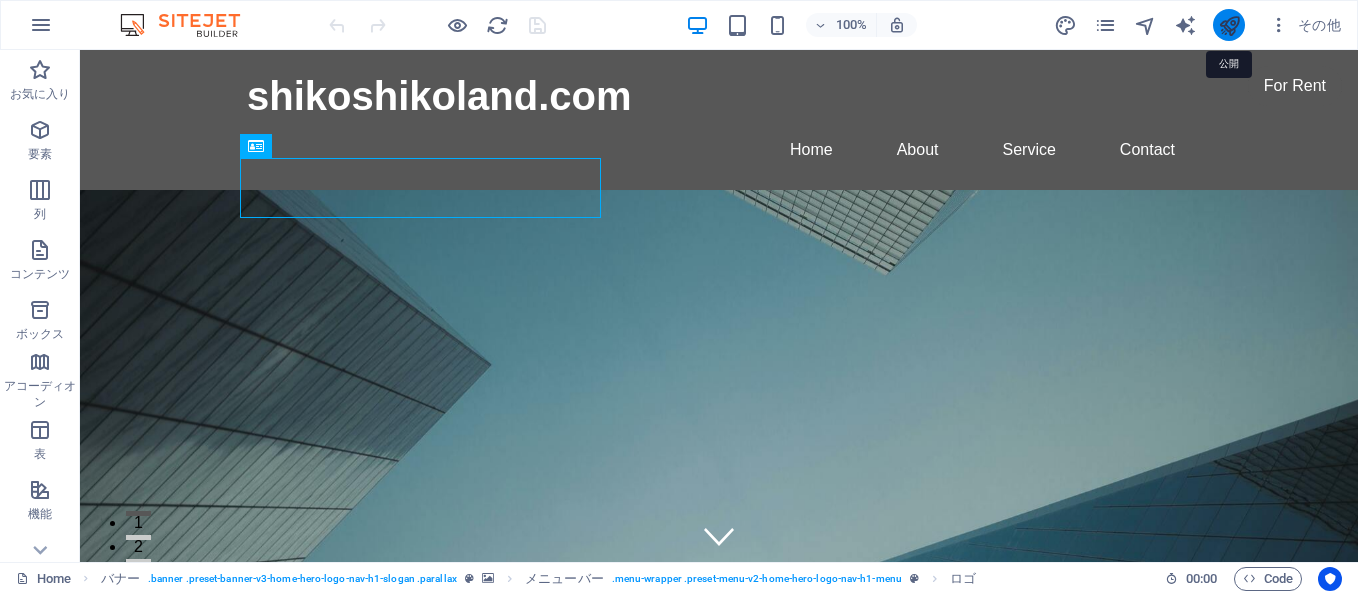 click at bounding box center [1229, 25] 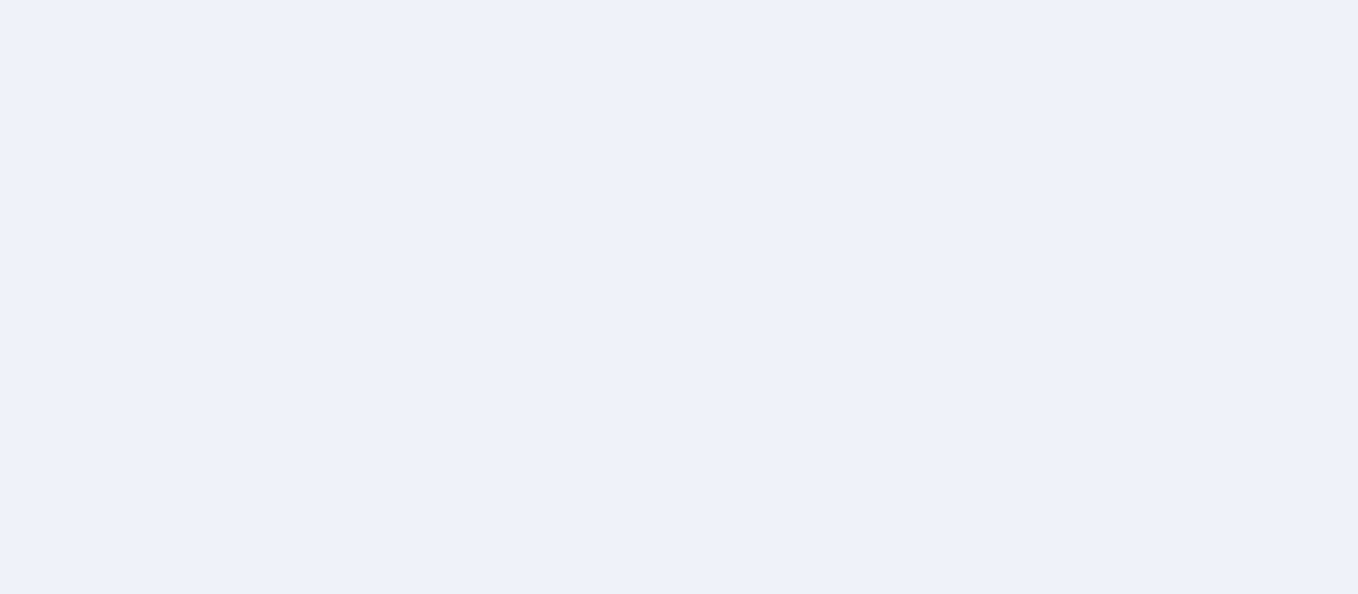 scroll, scrollTop: 0, scrollLeft: 0, axis: both 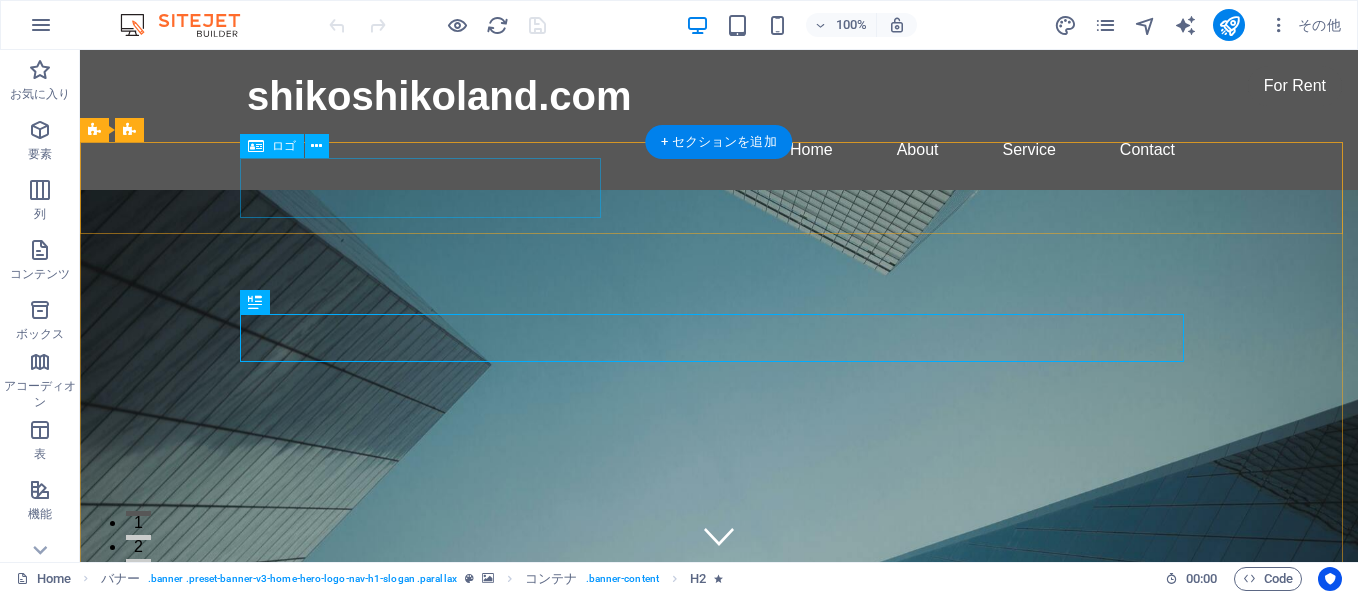 click on "shikoshikoland.com" at bounding box center (719, 730) 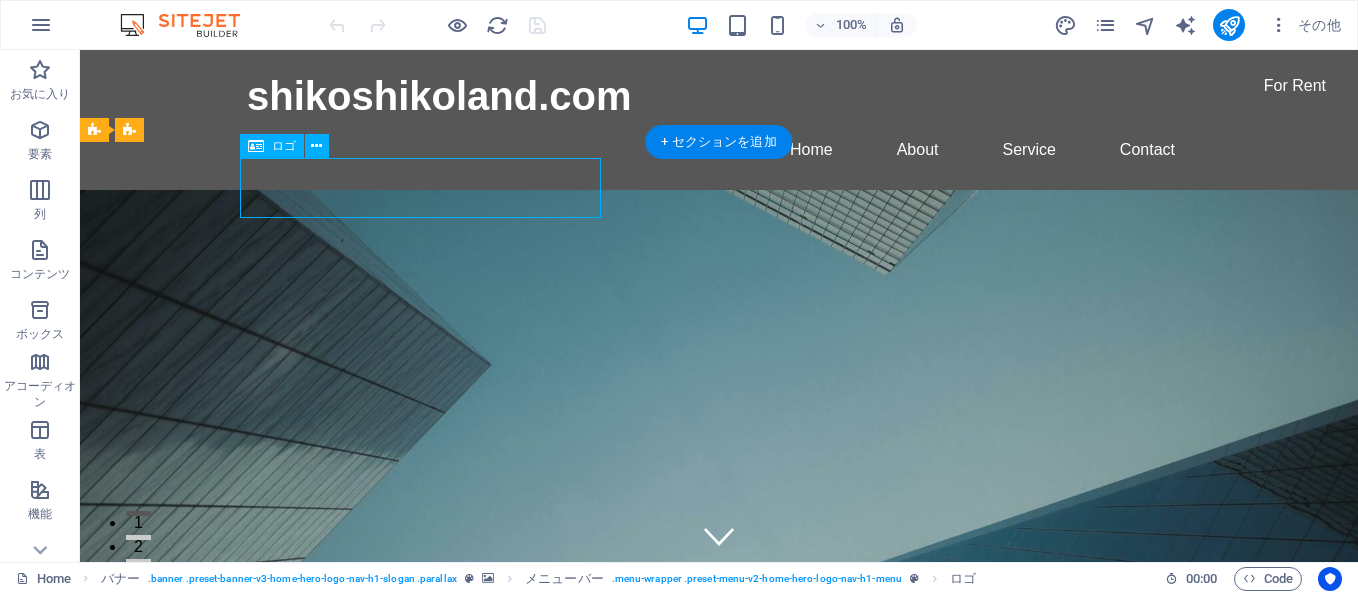 click on "shikoshikoland.com" at bounding box center [719, 730] 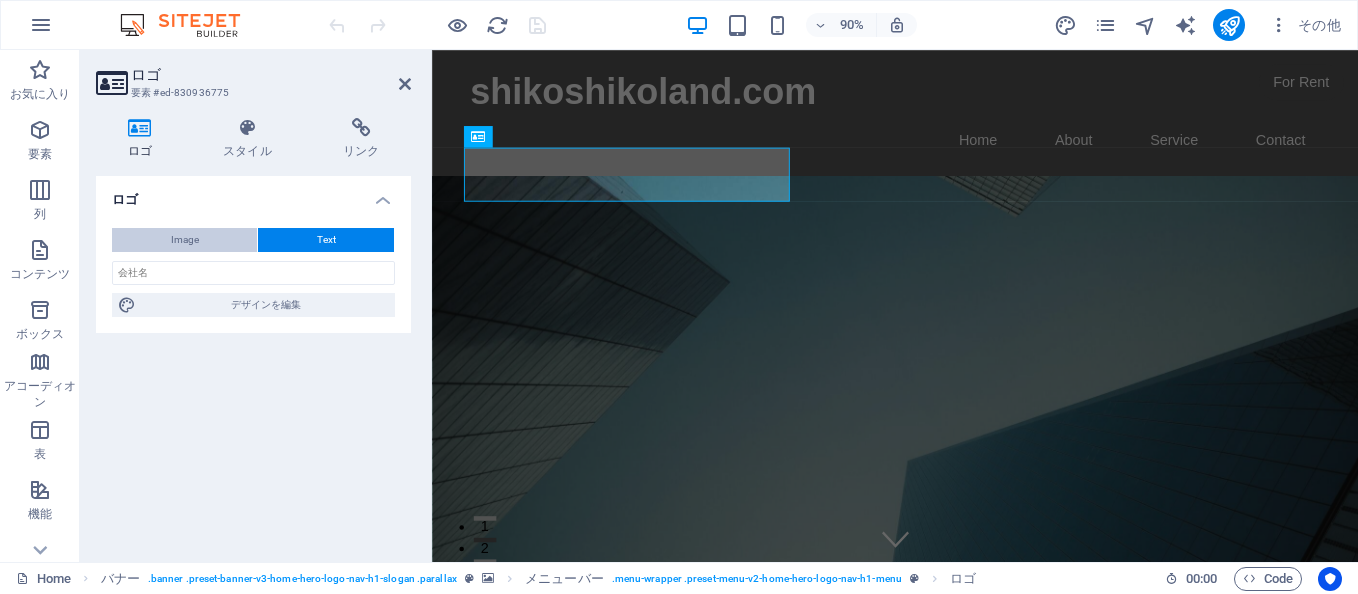click on "Image" at bounding box center (184, 240) 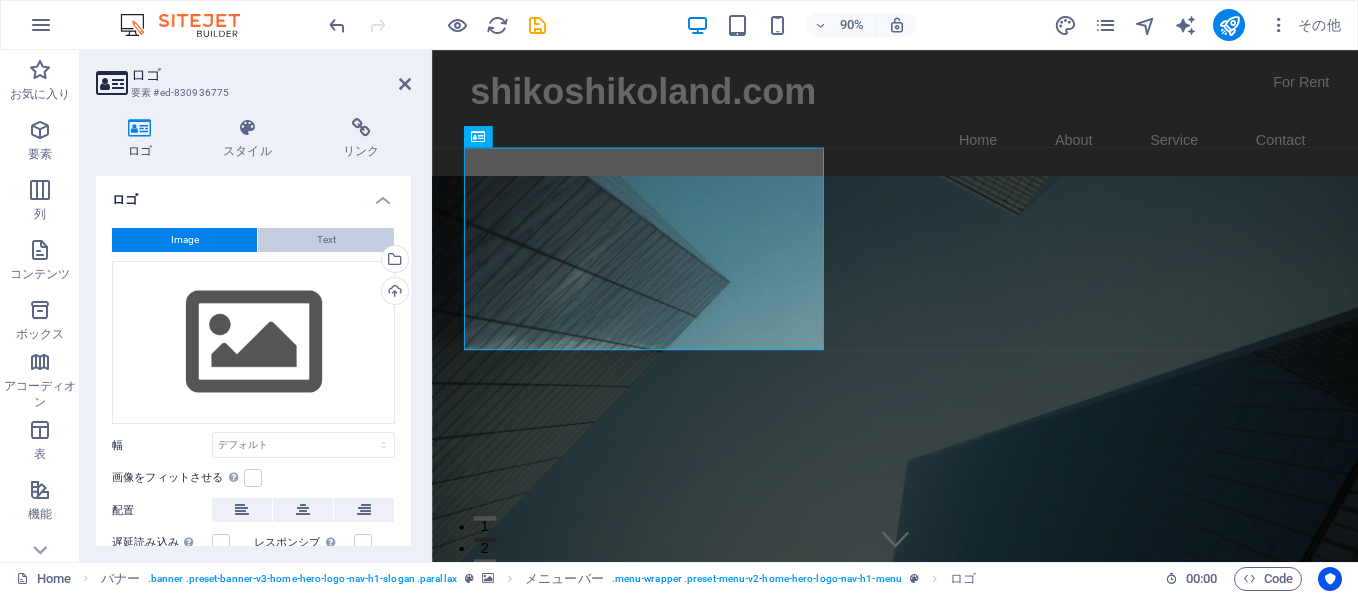 click on "Text" at bounding box center (326, 240) 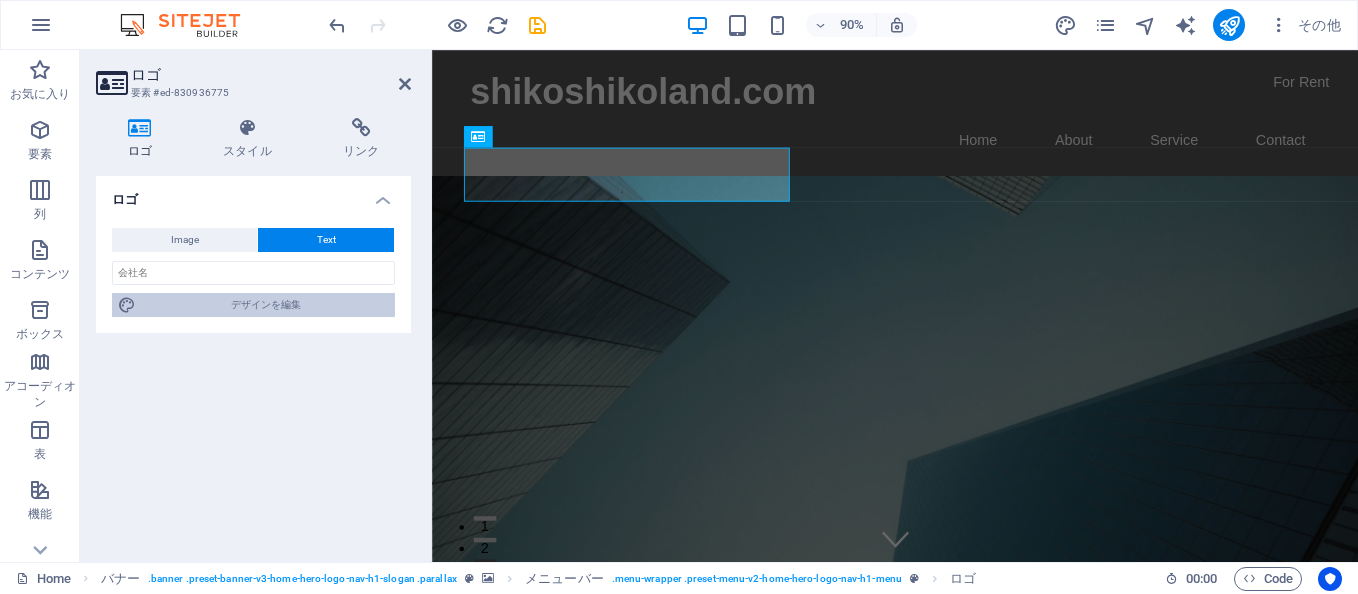 click on "デザインを編集" at bounding box center (265, 305) 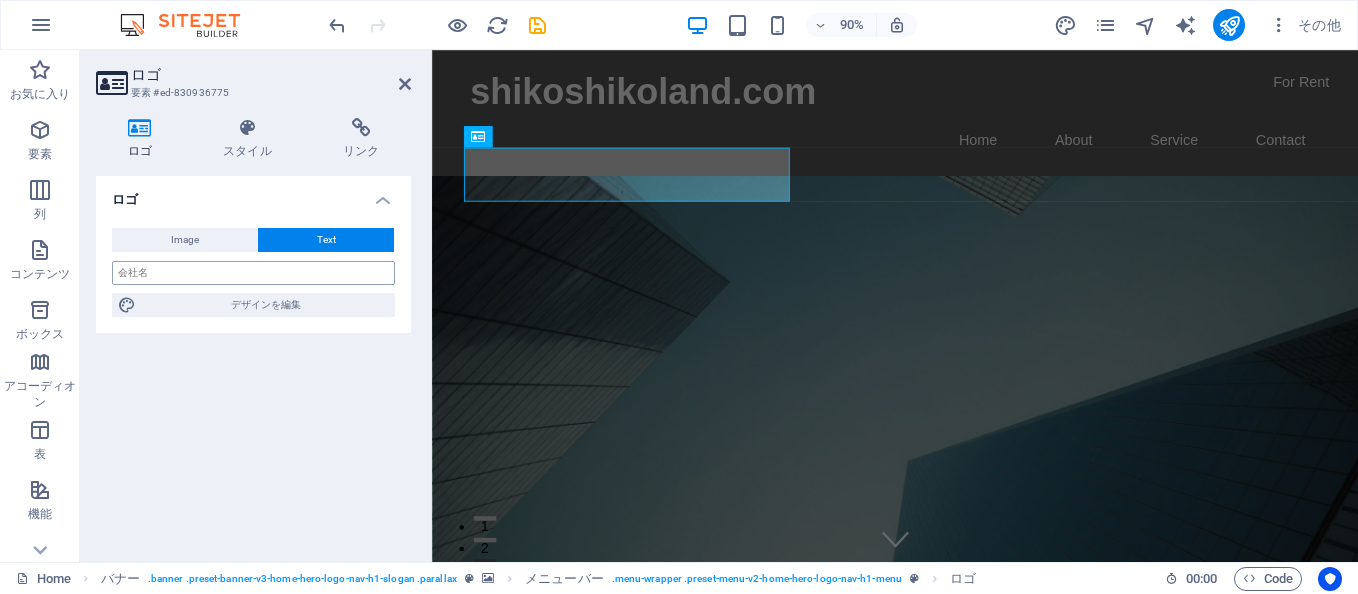 select on "px" 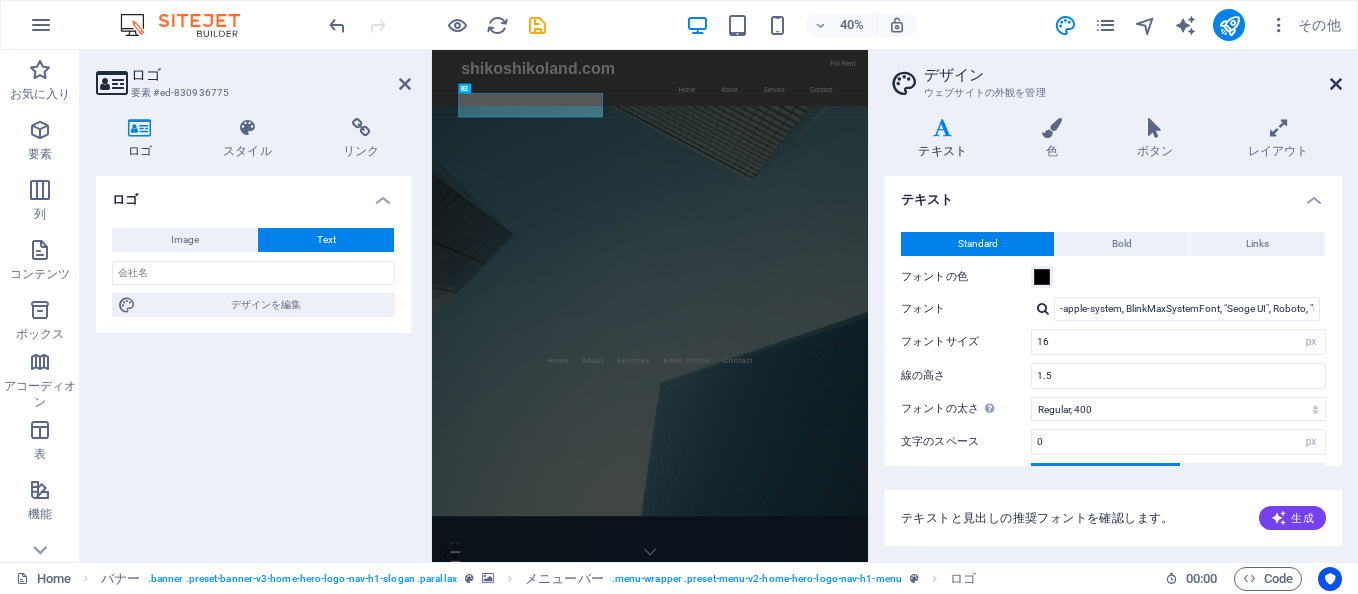 click at bounding box center [1336, 84] 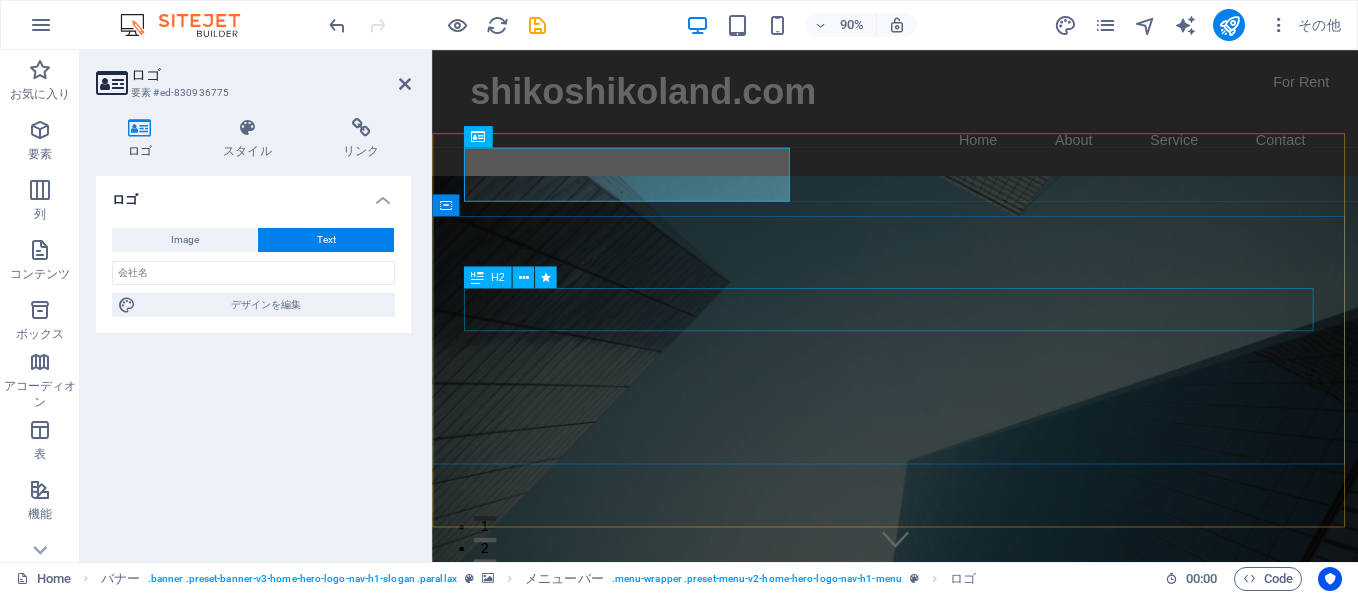 click on "This is a very cool headline" at bounding box center [947, 973] 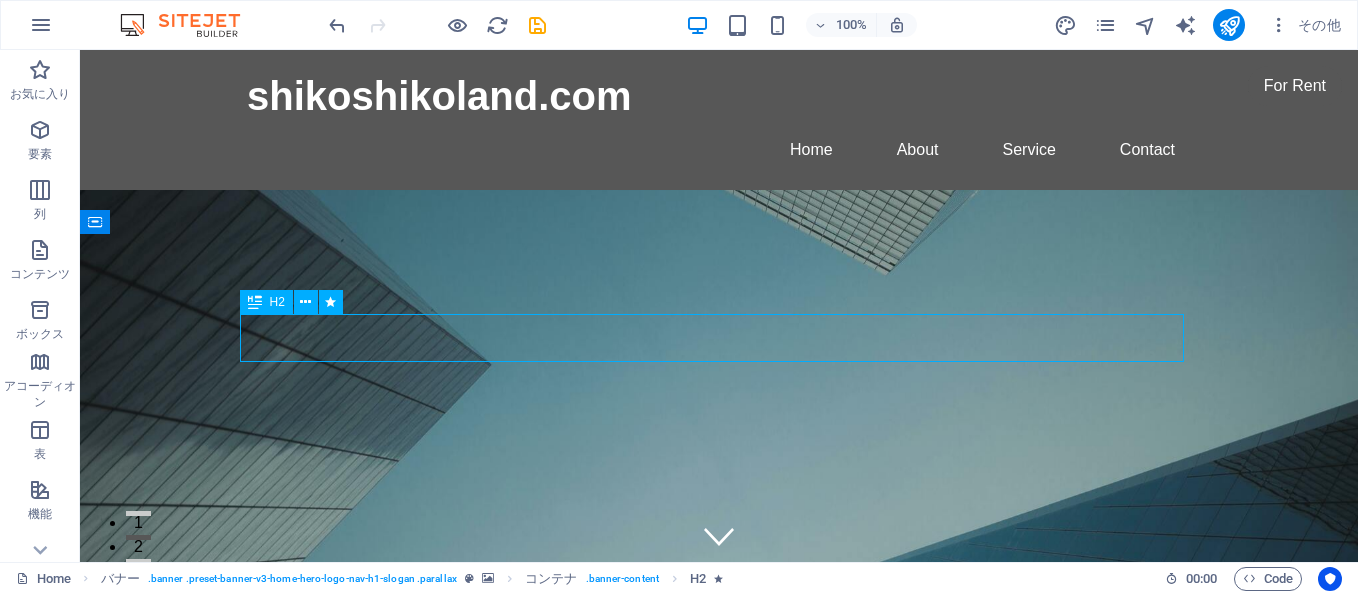 click on "This is a very cool headline" at bounding box center (719, 973) 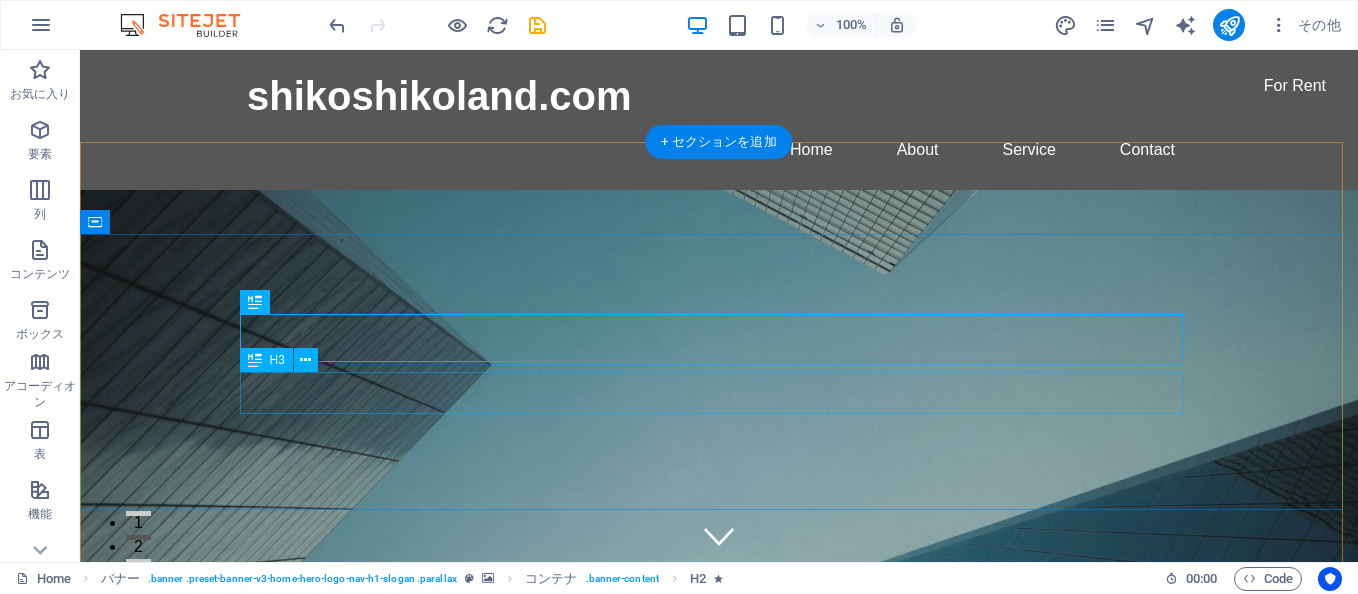 click on "This is a very appealing slogan" at bounding box center (719, 1028) 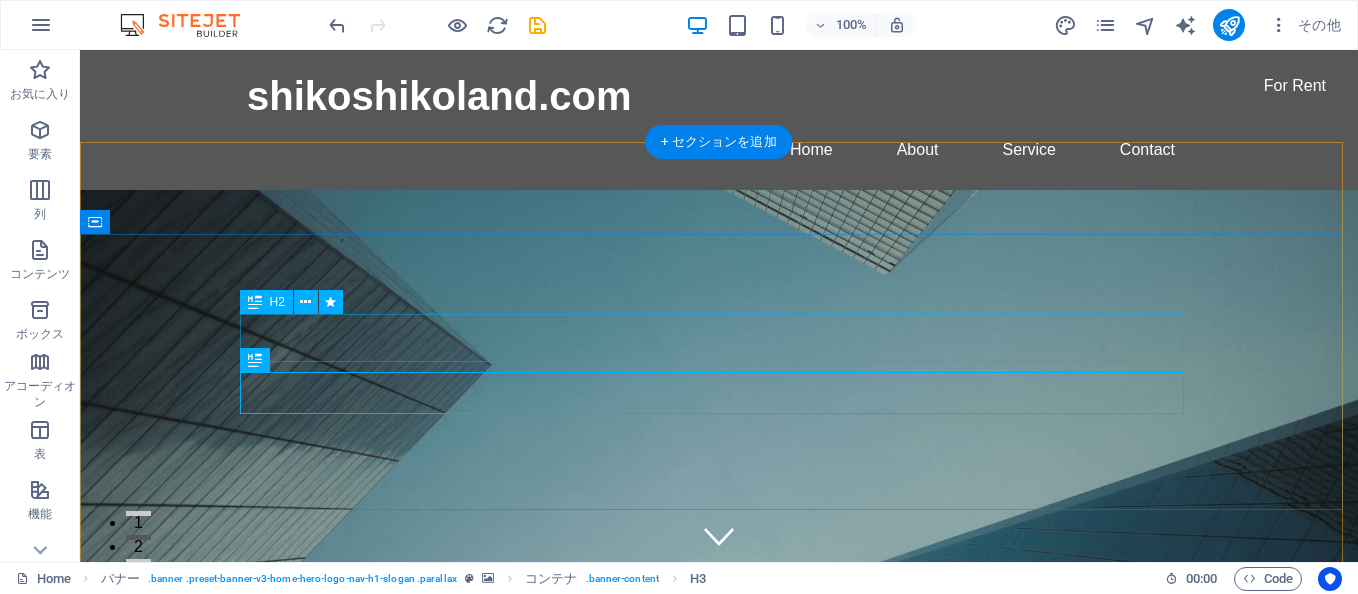 click on "This is a very cool headline" at bounding box center (719, 973) 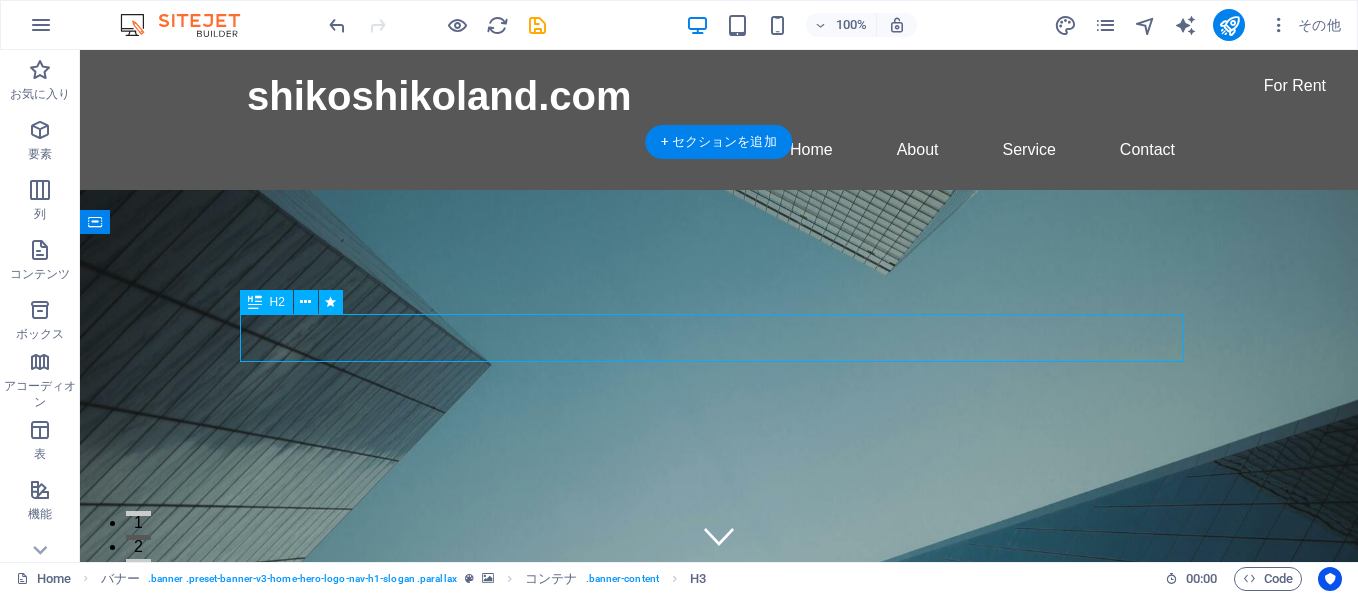 click on "This is a very cool headline" at bounding box center [719, 973] 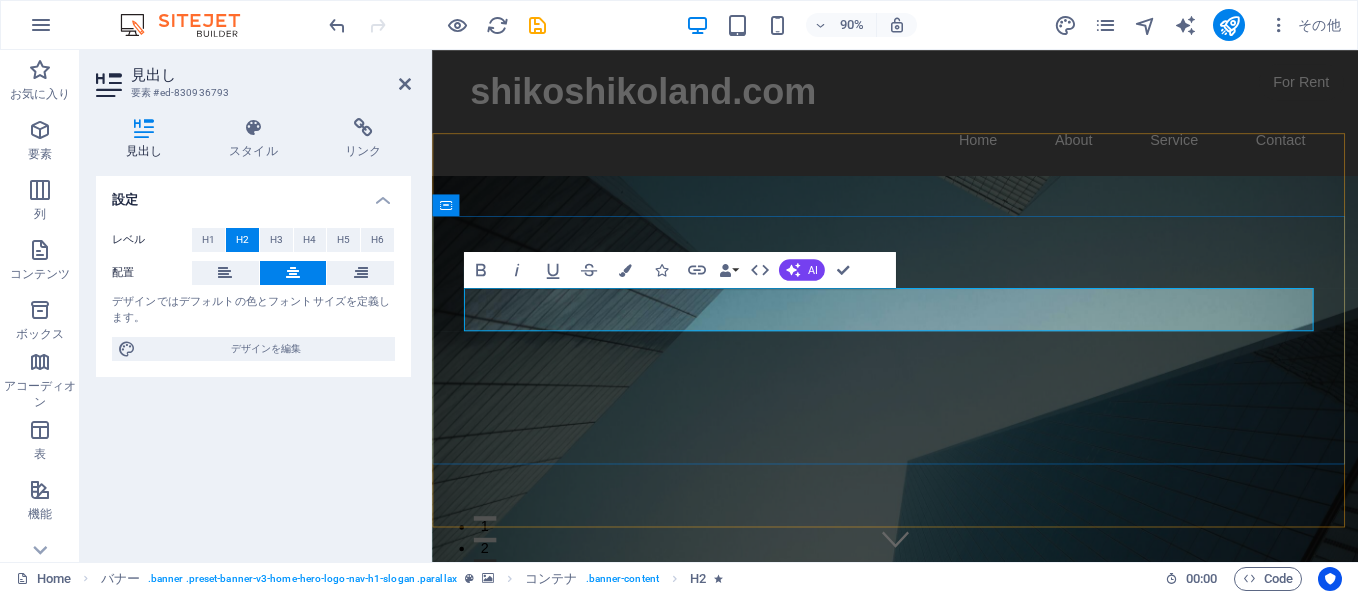 click on "This is a very cool headline" at bounding box center [946, 973] 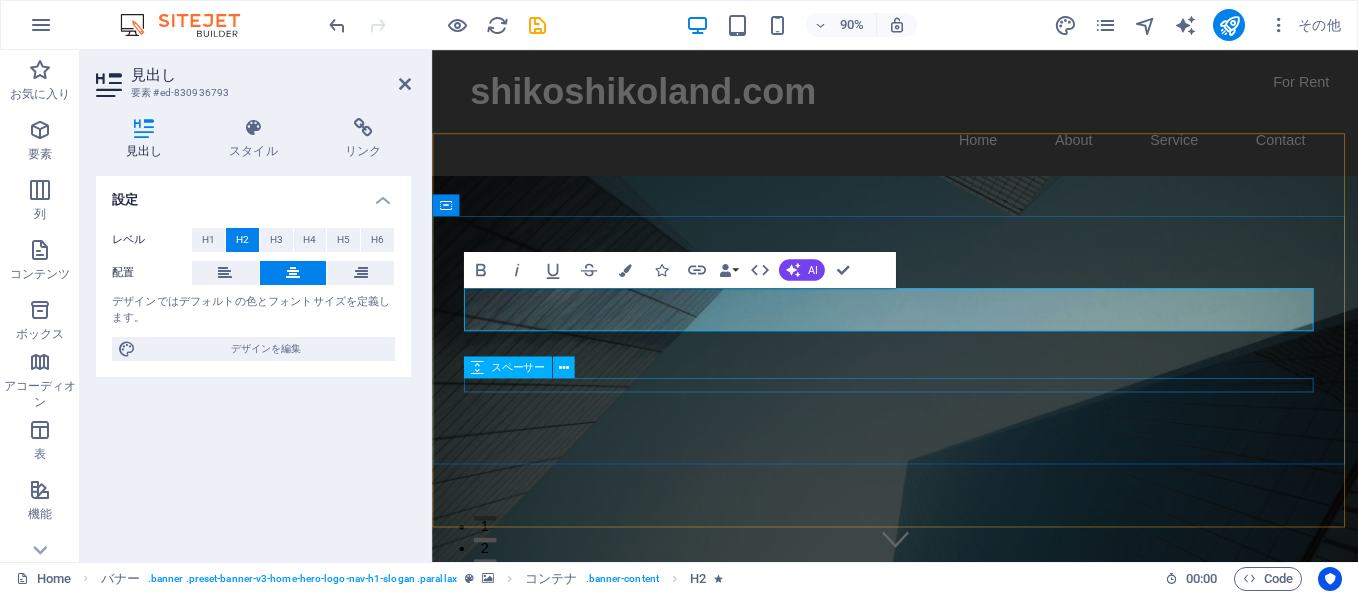 click at bounding box center (947, 1057) 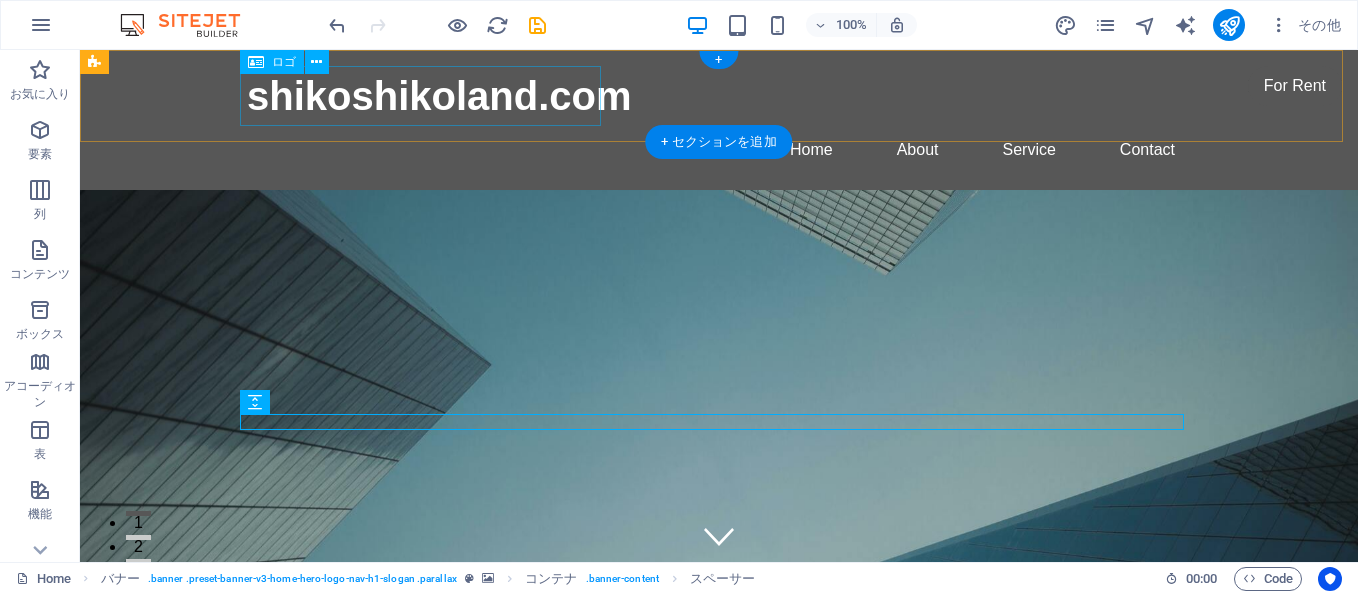 click on "shikoshikoland.com" at bounding box center [719, 96] 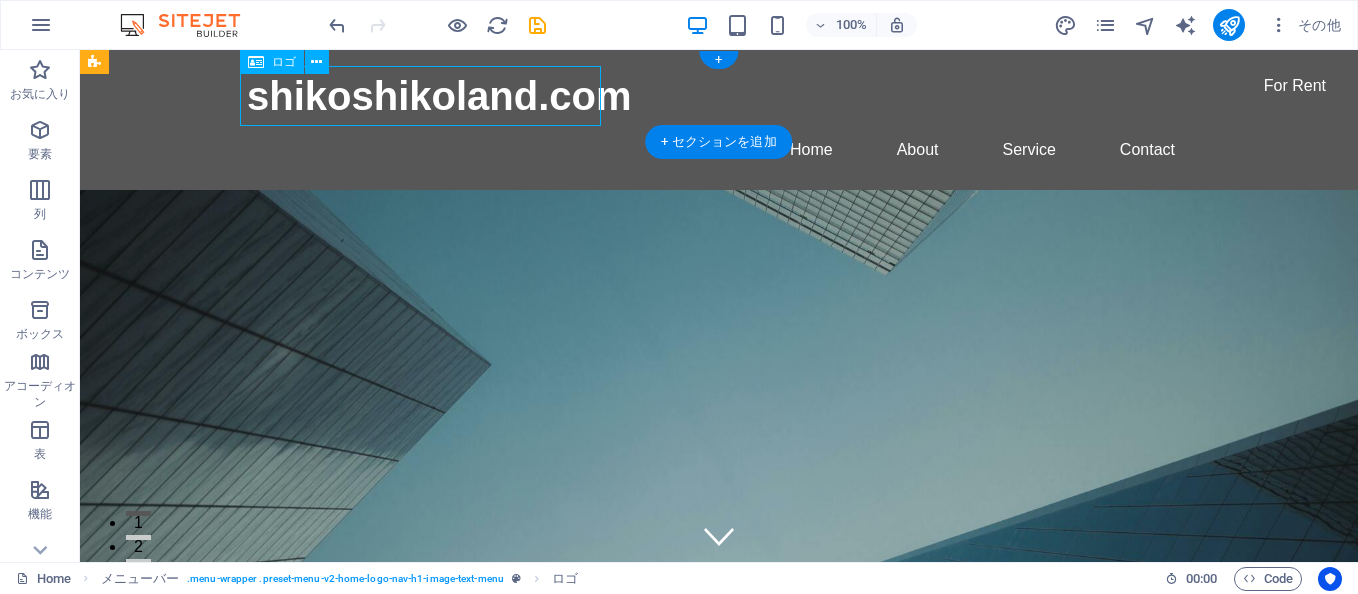click on "shikoshikoland.com" at bounding box center [719, 96] 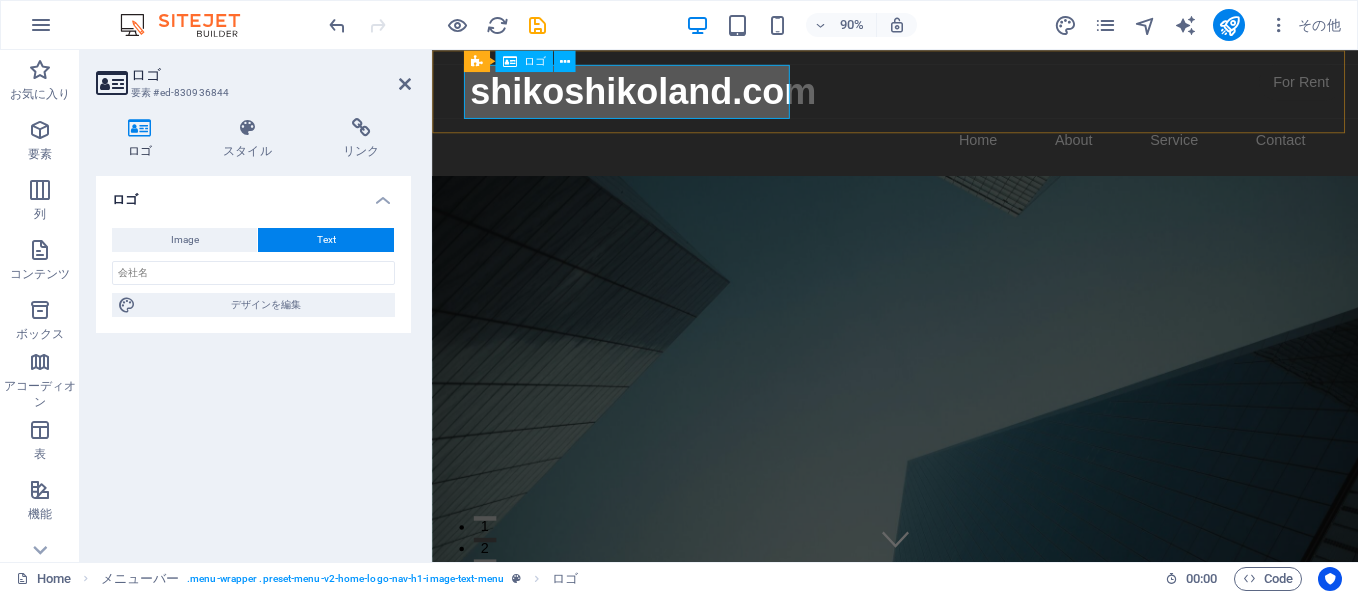 click on "shikoshikoland.com" at bounding box center [947, 96] 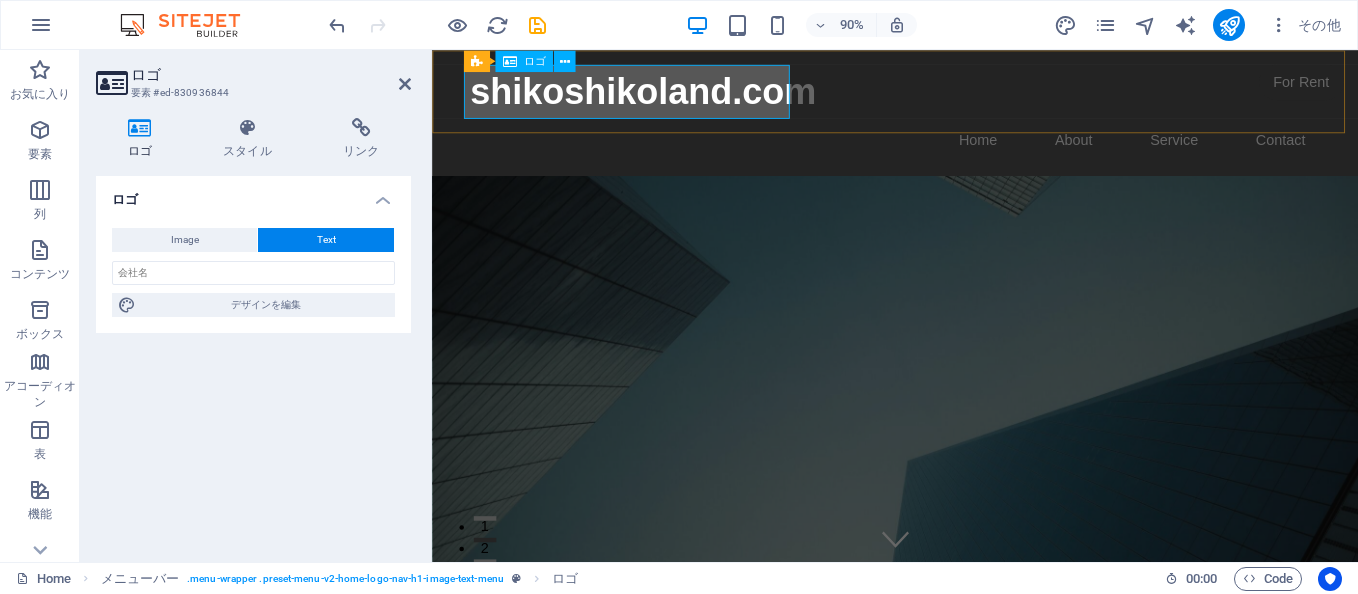 click on "shikoshikoland.com" at bounding box center (947, 96) 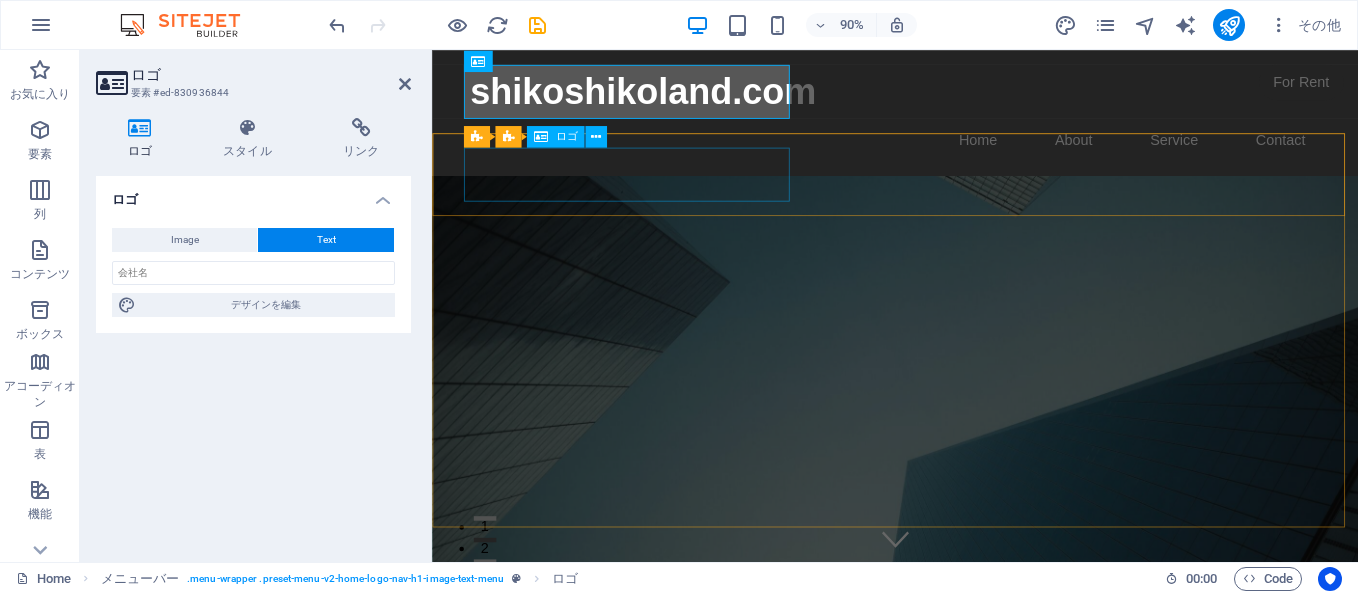 click on "shikoshikoland.com" at bounding box center (947, 773) 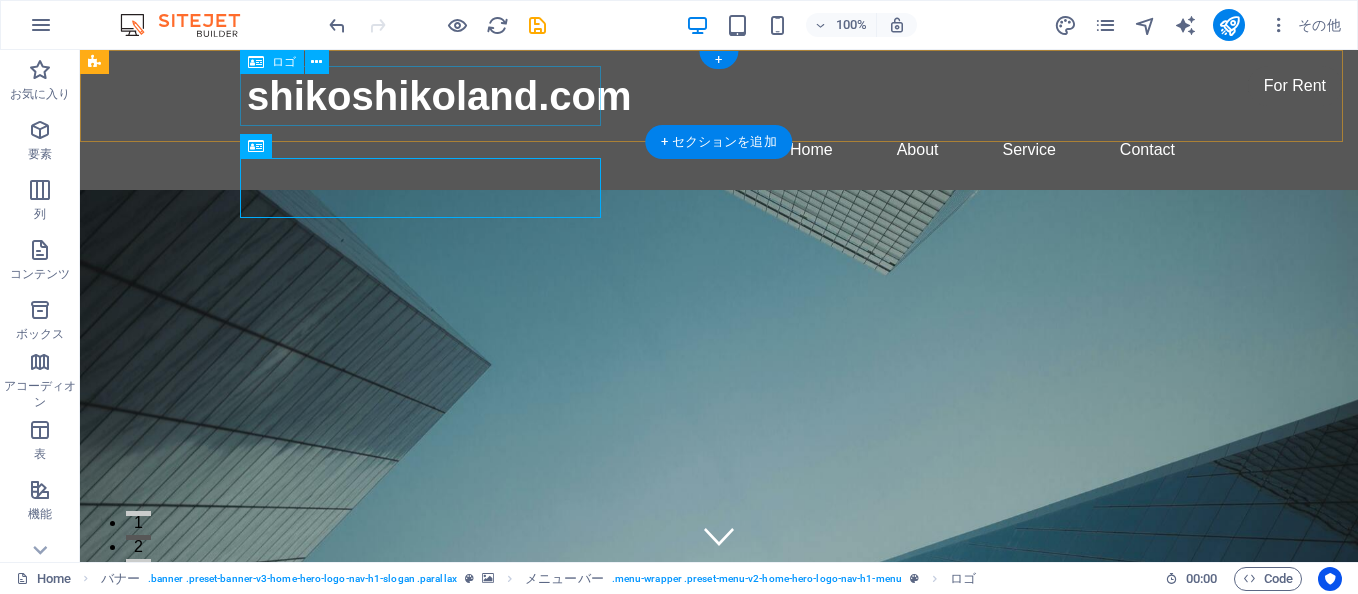 click on "shikoshikoland.com" at bounding box center [719, 96] 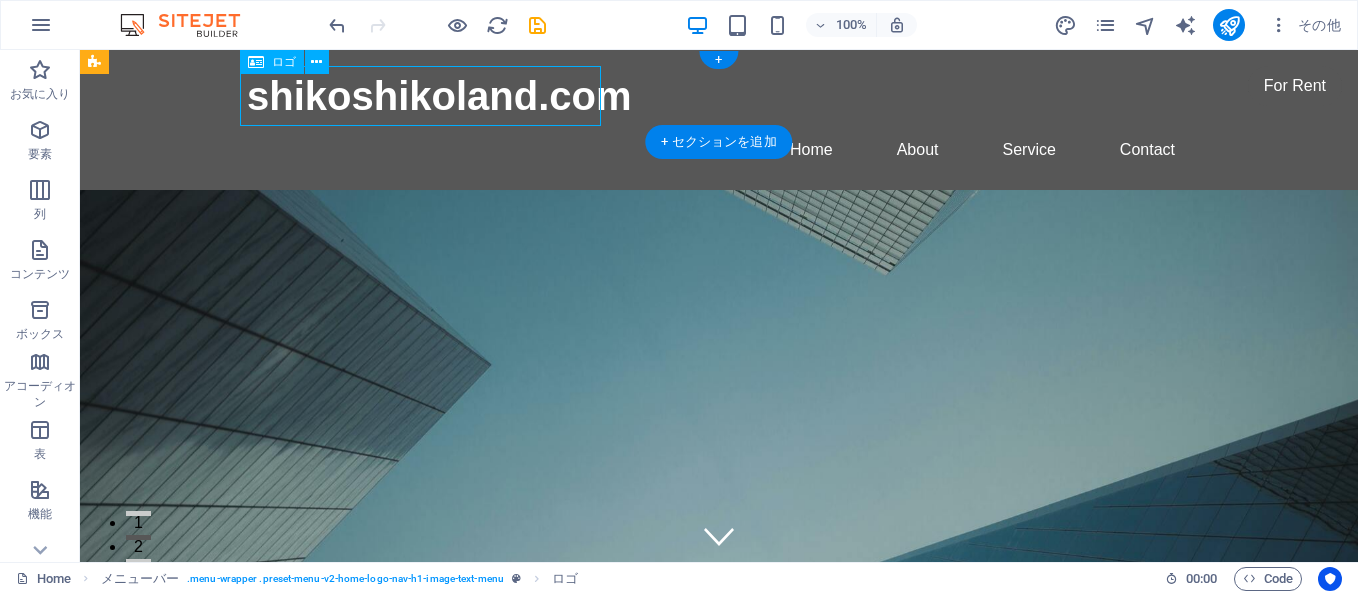 click on "shikoshikoland.com" at bounding box center [719, 96] 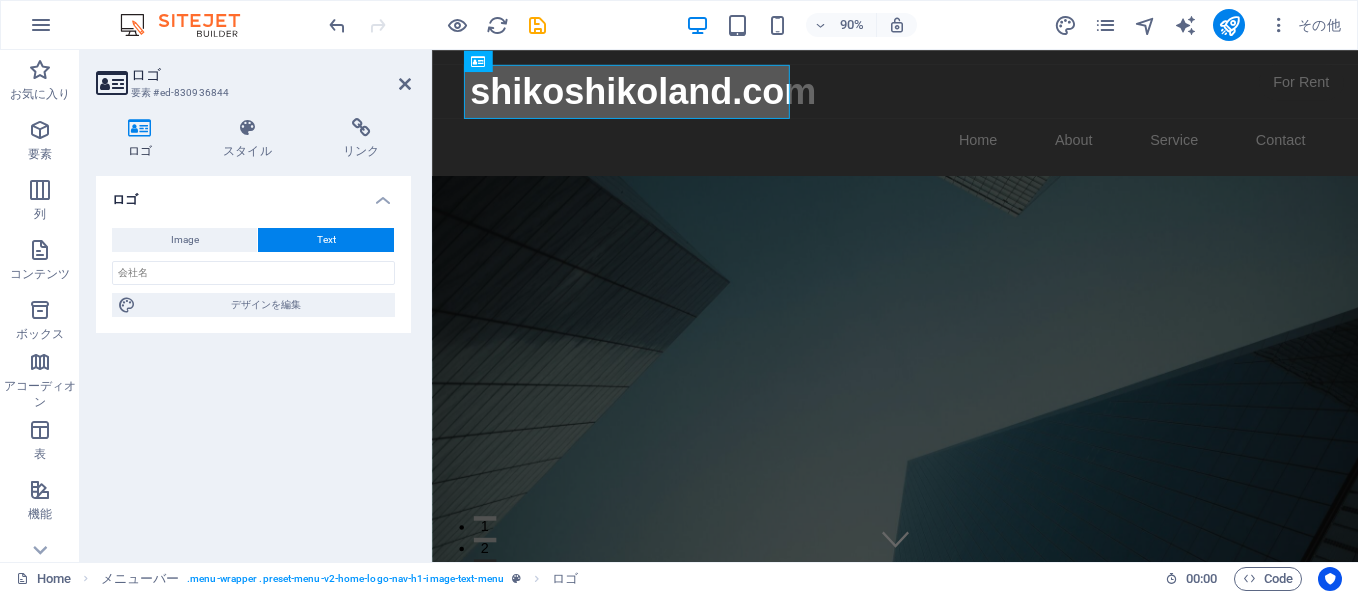 click at bounding box center (140, 128) 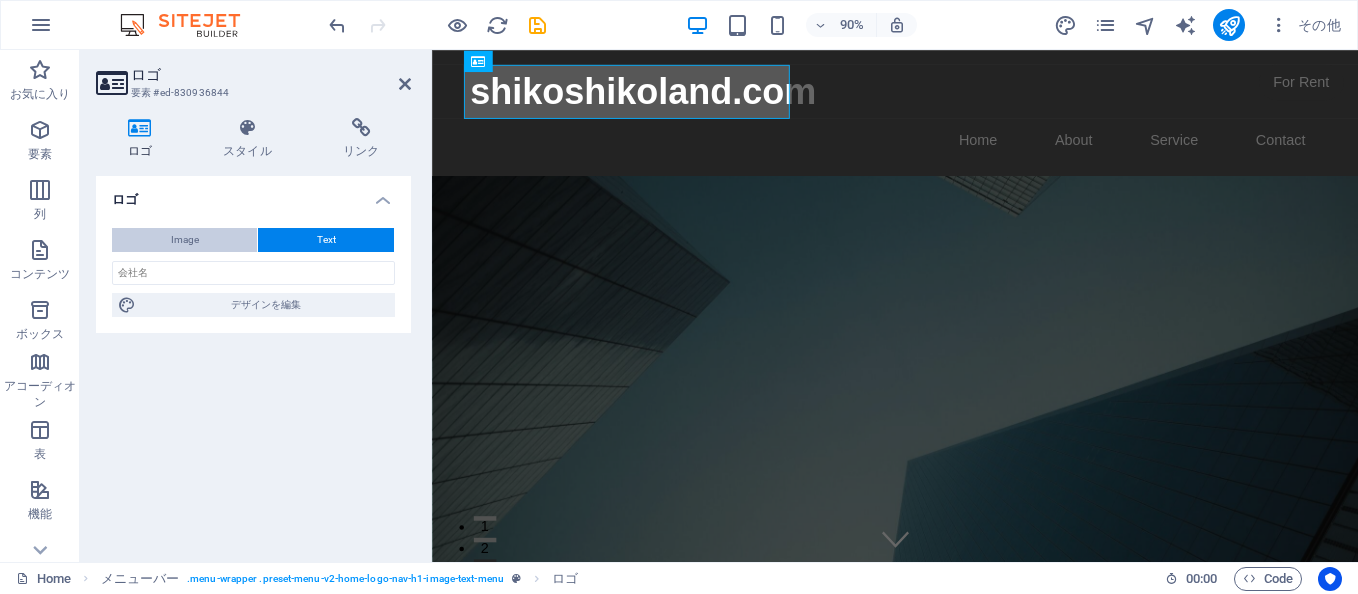 click on "Image" at bounding box center (184, 240) 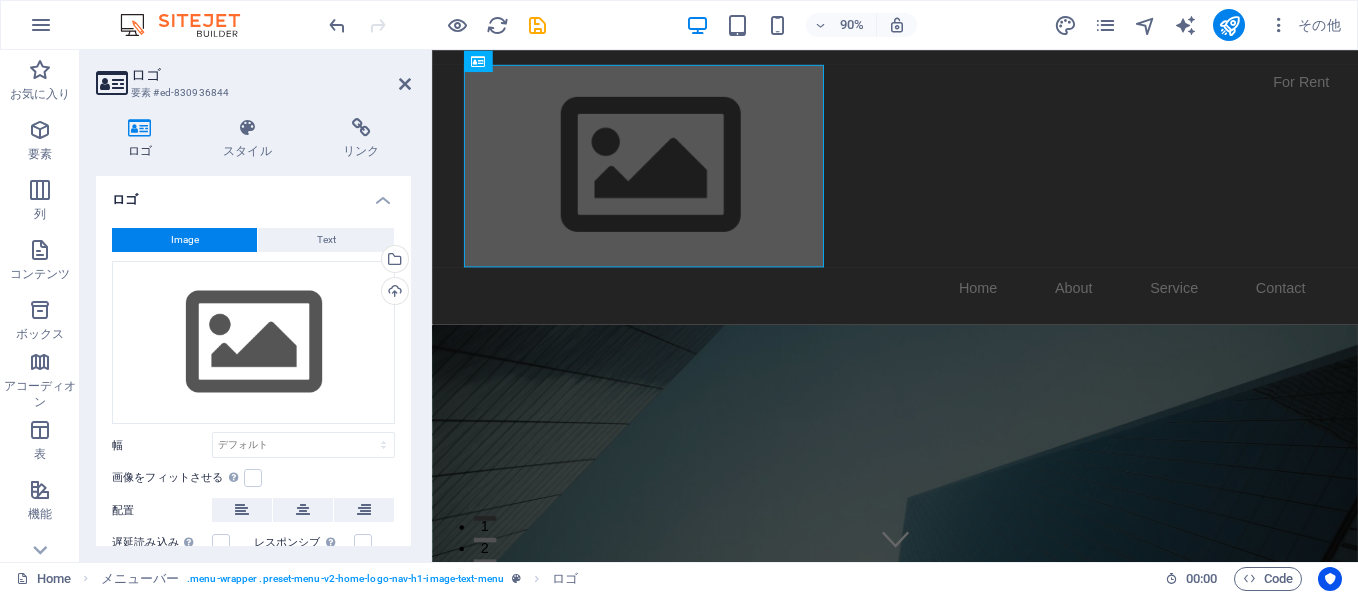 click on "Image Text ここにファイルをドラッグするか、クリックしてファイルを選択するか、 ［ファイル］または無料のストック写真・動画からファイルを選択 してください。 ファイルマネージャやストック写真からファイルを選択するか、ファイルをアップロードする アップロード 幅 デフォルト 自動 px rem % em vh vw 画像をフィットさせる 固定の幅と高さに画像を自動的にフィットさせます 高さ デフォルト 自動 px 配置 遅延読み込み ページの読み込みでページ速度が改善された後で画像を読み込みます。 レスポンシブ Retina 画像とスマートフォンに最適化されたサイズの画像を自動的に読み込む Lightbox 見出しとして使用 最適化 ページ速度を改善するために画像を圧縮します。 位置 方向 カスタム X オフセット 50 px rem % vh vw Y オフセット 50 px rem % vh vw" at bounding box center (253, 424) 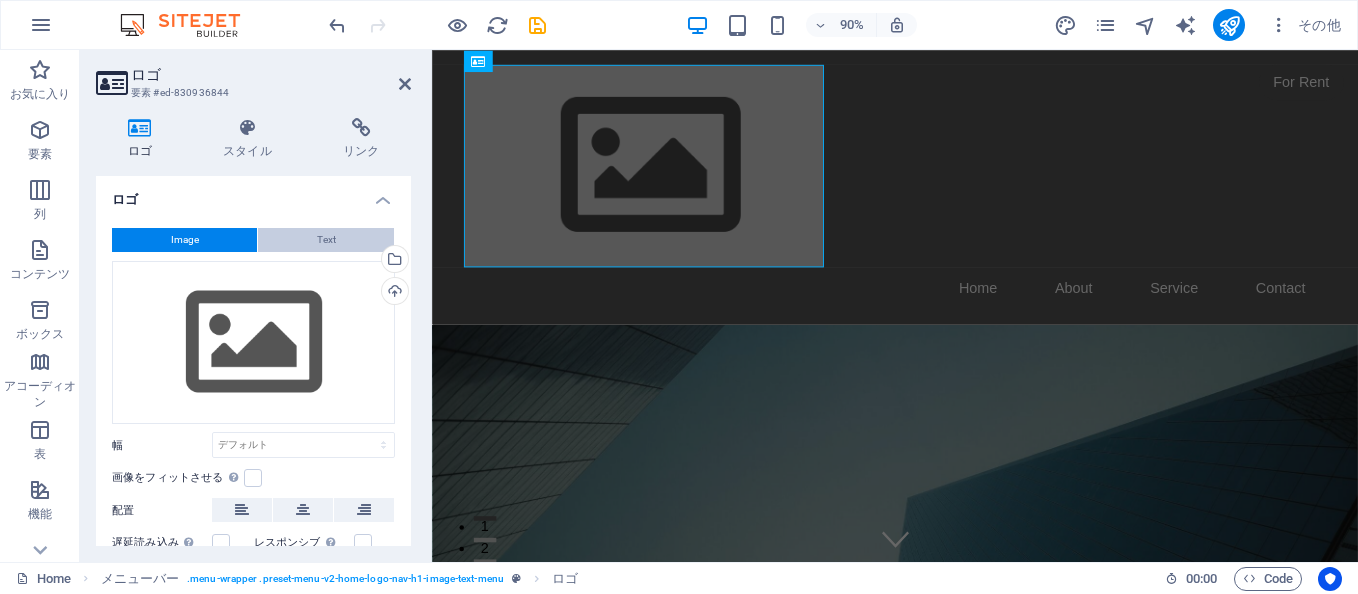 click on "Text" at bounding box center [326, 240] 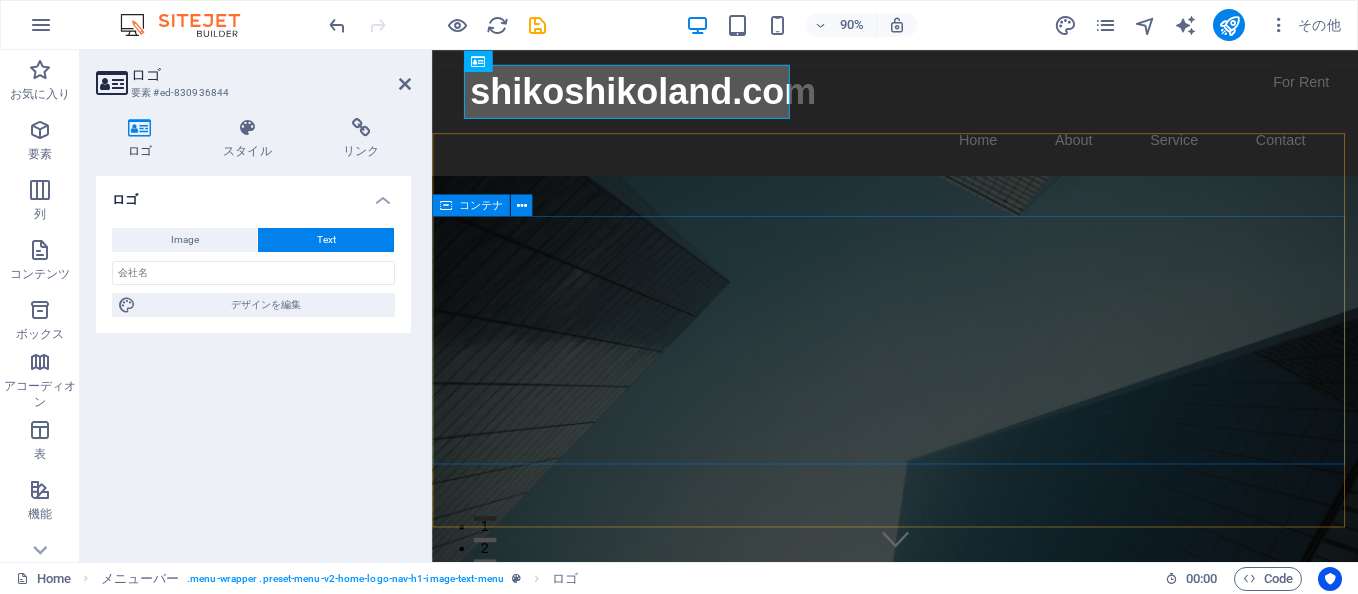 click on "This is a very cool headline This is a very appealing slogan" at bounding box center [946, 1007] 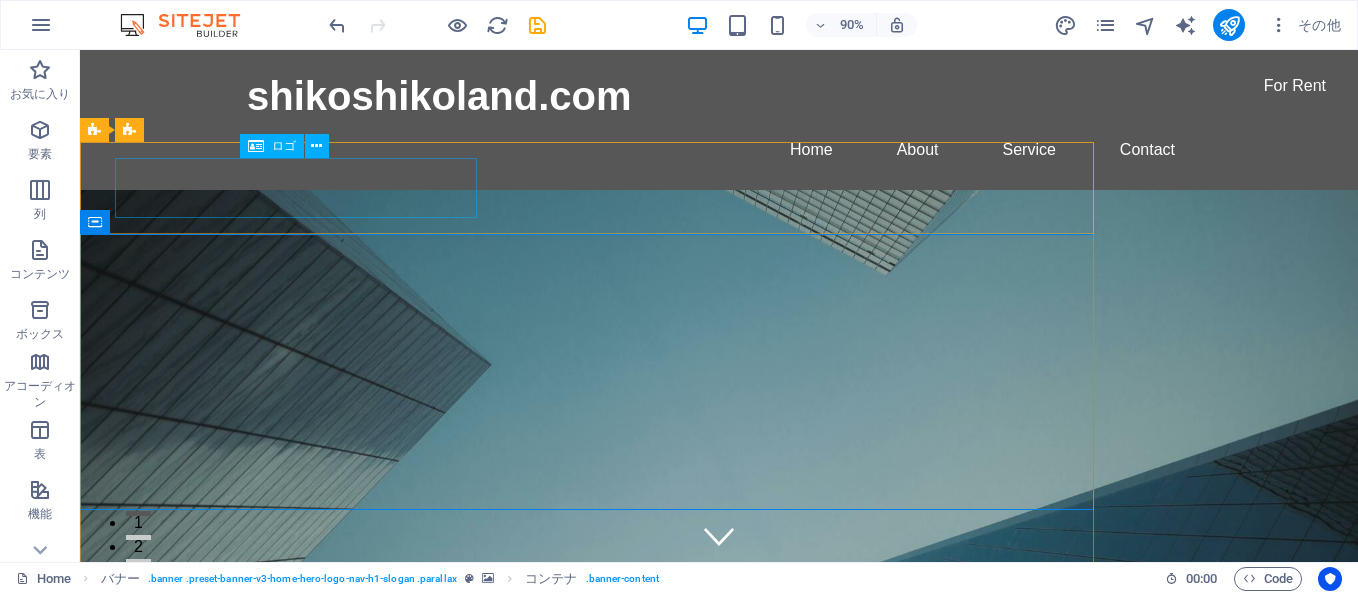 drag, startPoint x: 255, startPoint y: 188, endPoint x: 589, endPoint y: 174, distance: 334.29327 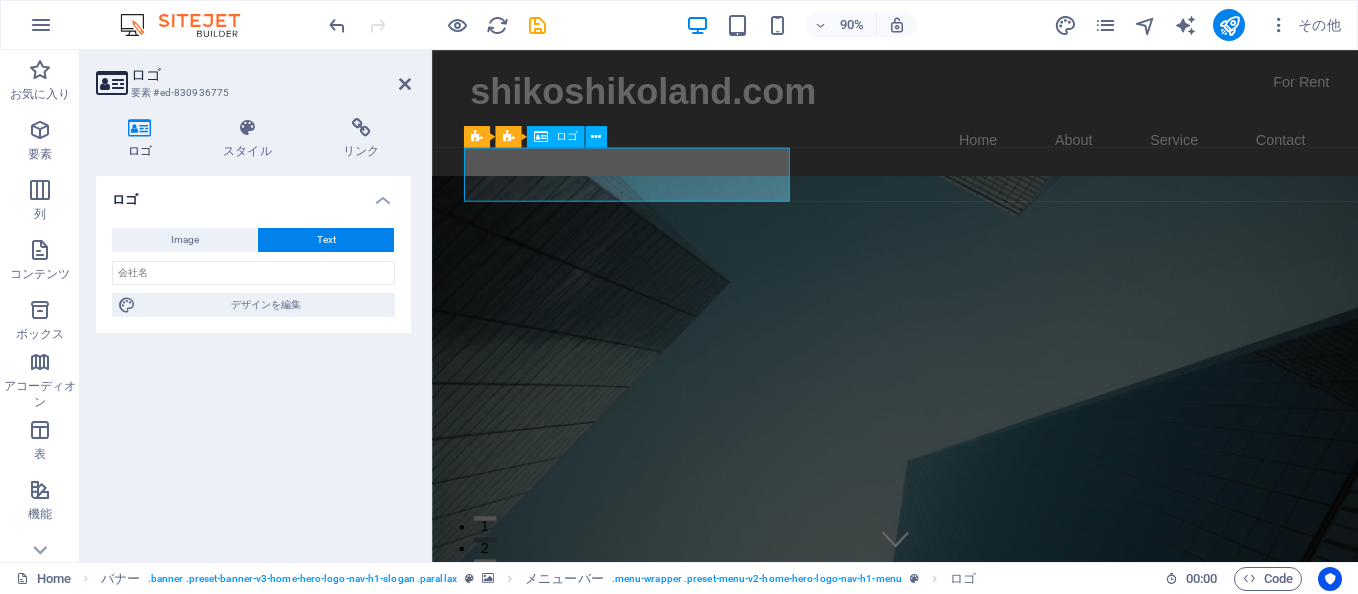 click on "shikoshikoland.com" at bounding box center [947, 773] 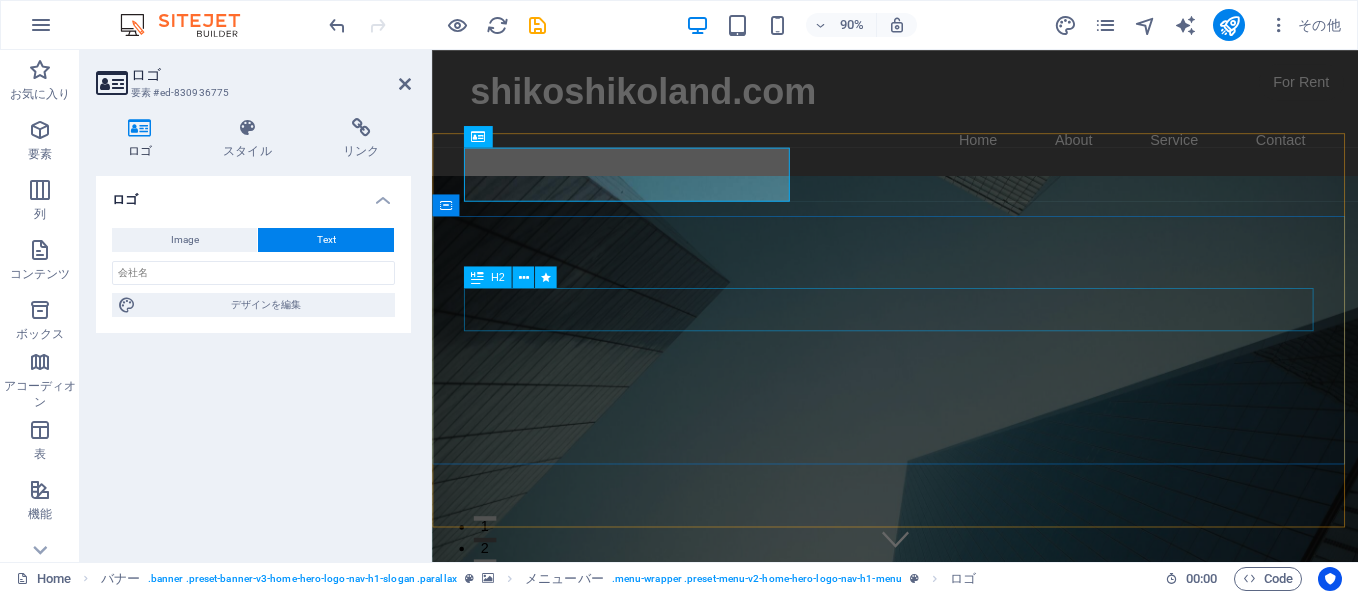 click on "This is a very cool headline" at bounding box center [947, 973] 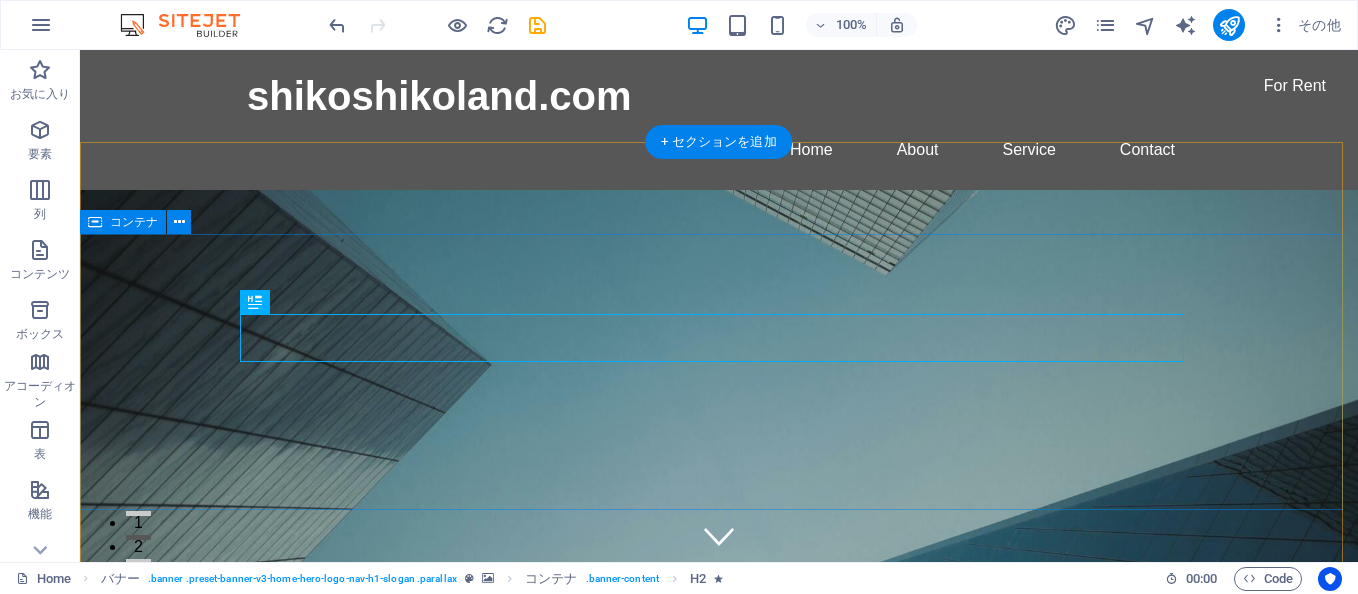 click on "This is a very cool headline This is a very appealing slogan" at bounding box center (719, 1007) 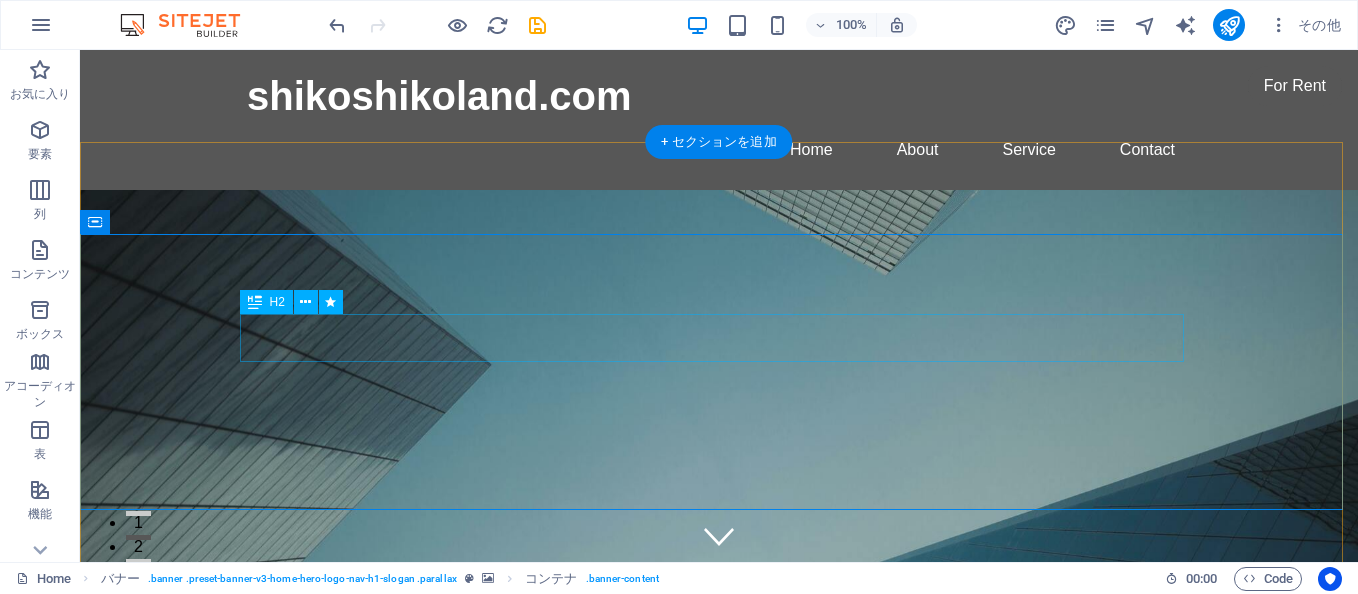 click on "This is a very cool headline" at bounding box center (719, 973) 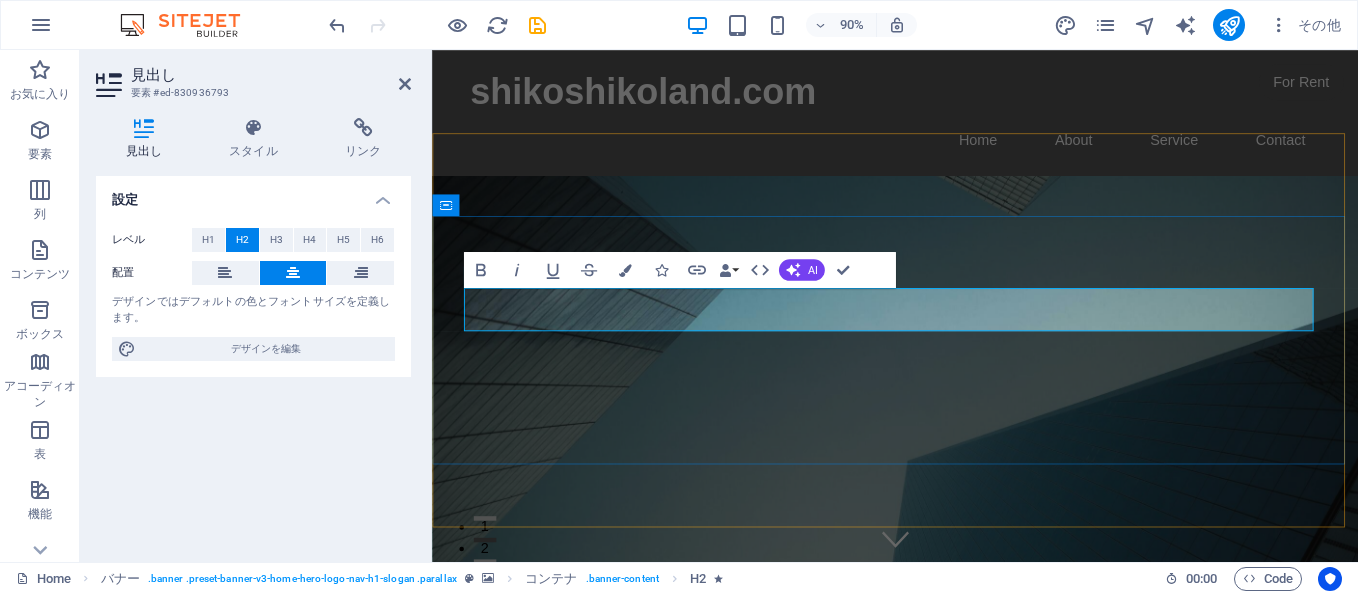 click on "This is a very cool headline" at bounding box center (946, 973) 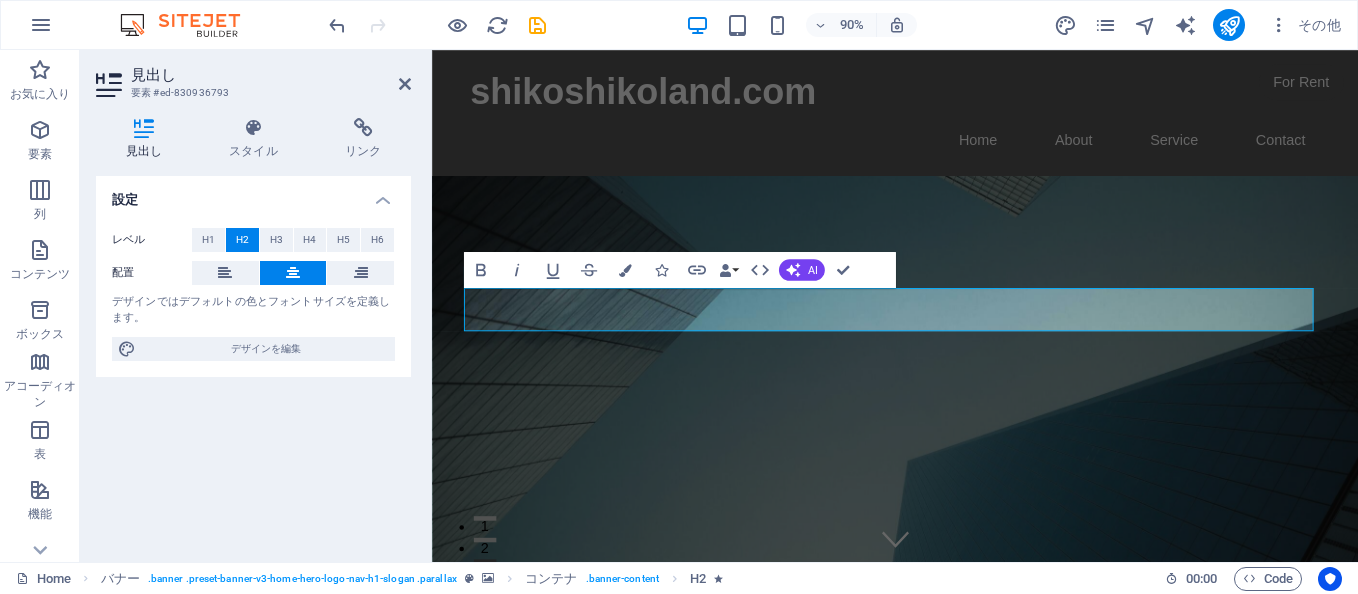 type 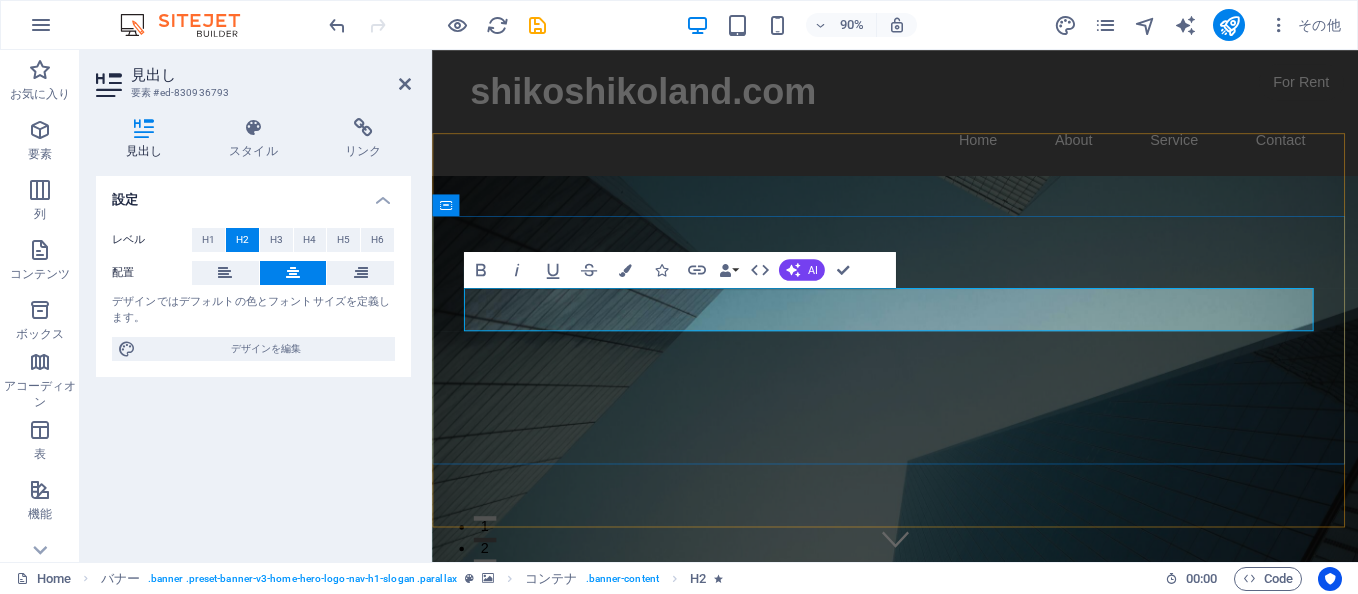 click on "Tis is a very cool headline" at bounding box center [947, 973] 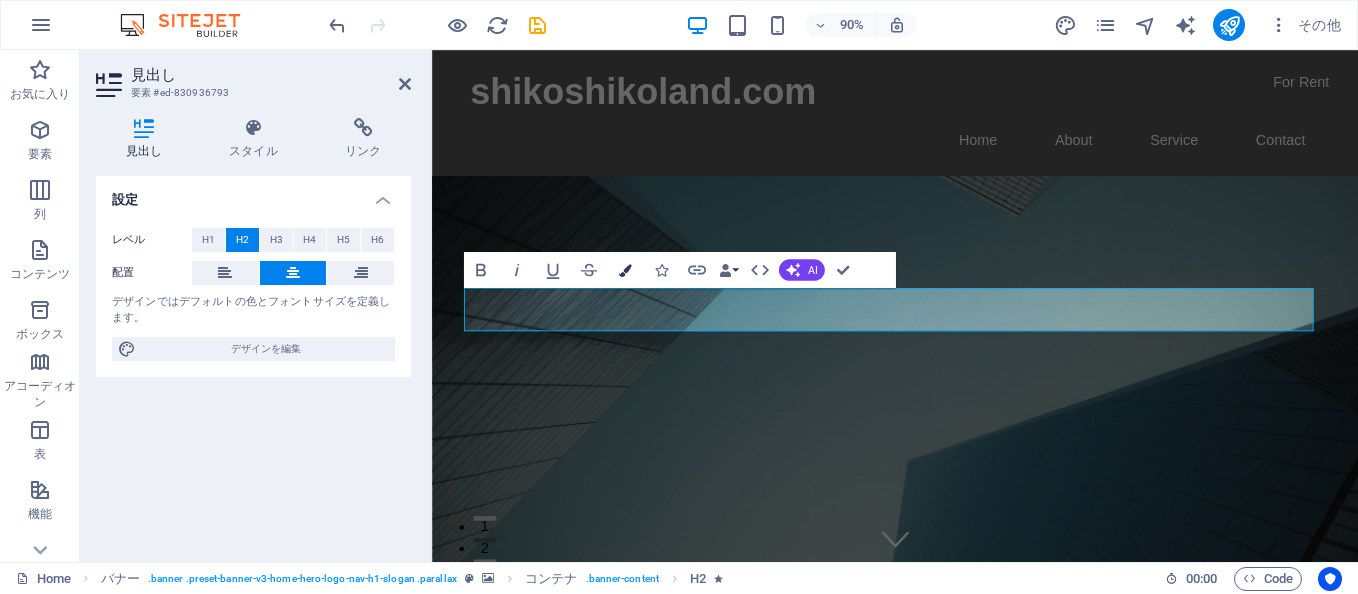click at bounding box center (624, 269) 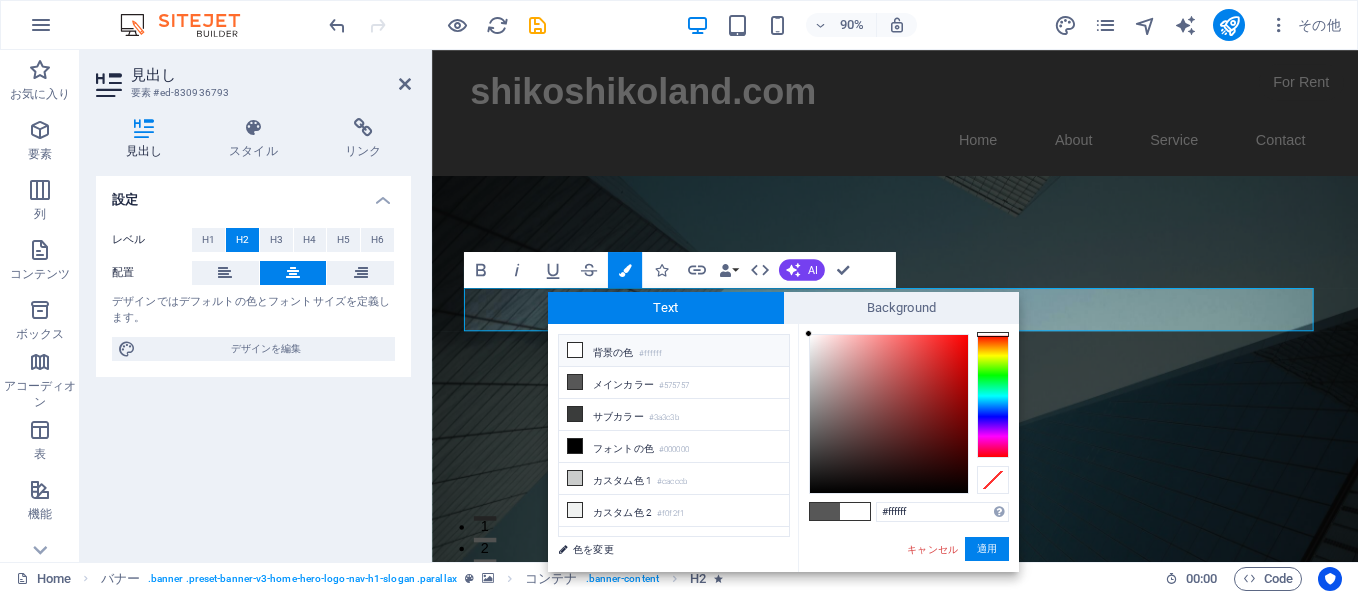 drag, startPoint x: 808, startPoint y: 436, endPoint x: 808, endPoint y: 331, distance: 105 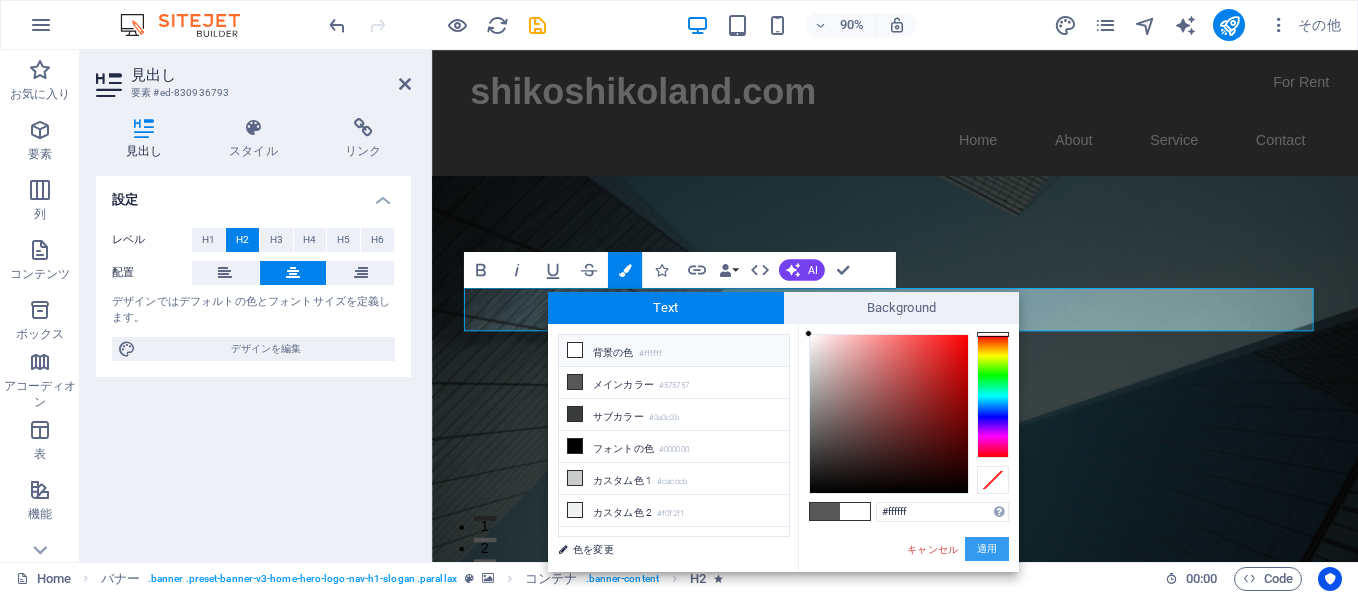 click on "適用" at bounding box center [987, 549] 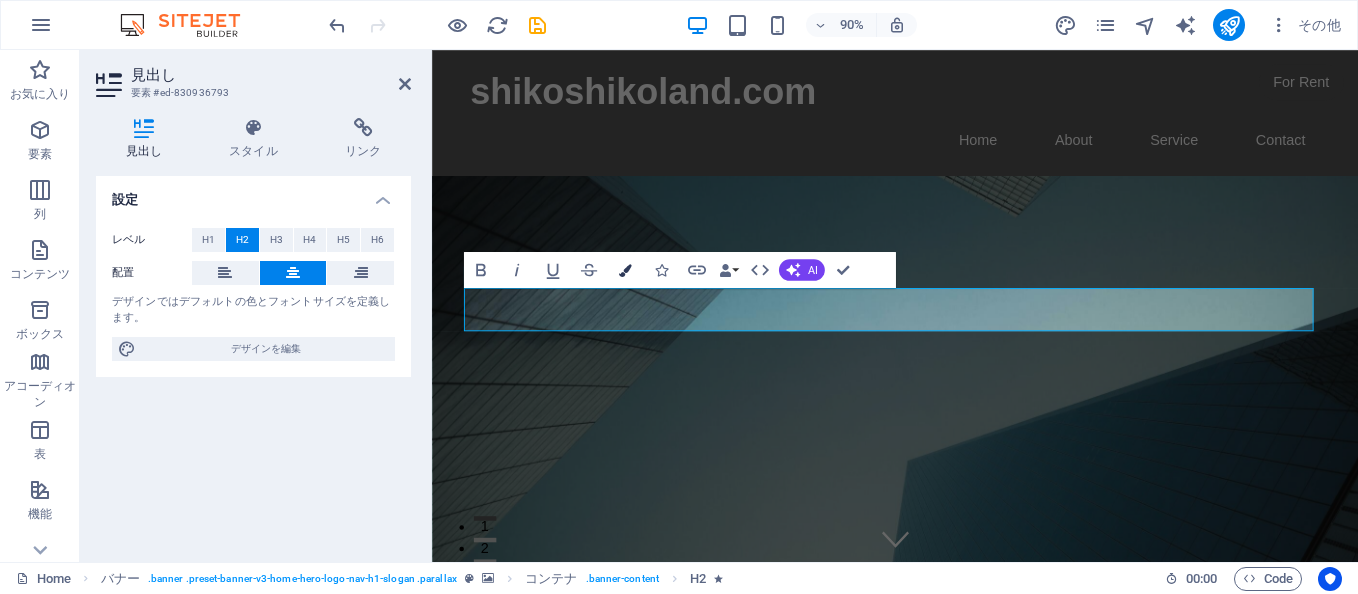 click at bounding box center (624, 269) 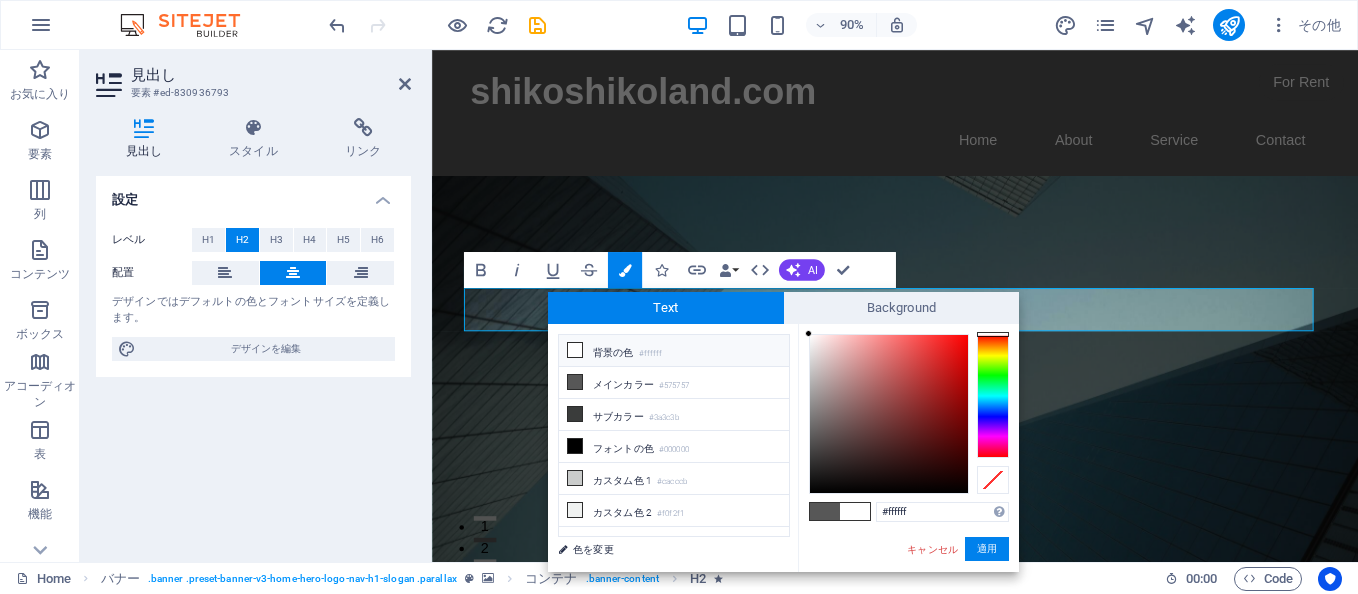 click at bounding box center [575, 350] 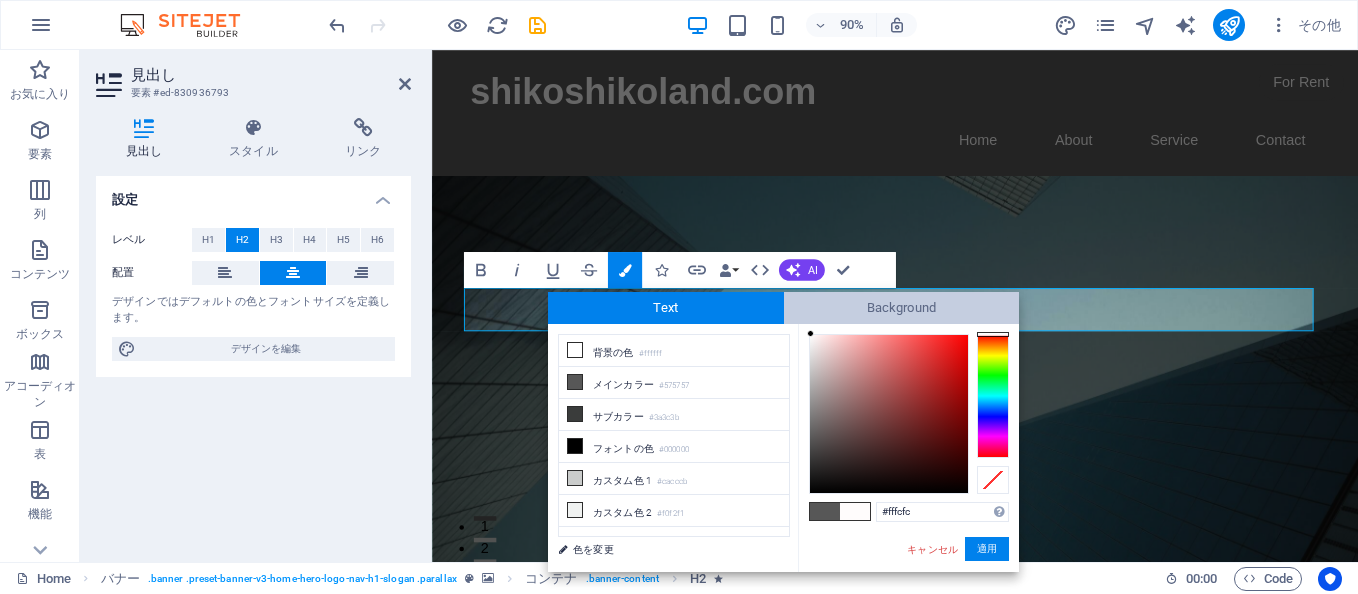 drag, startPoint x: 807, startPoint y: 332, endPoint x: 810, endPoint y: 317, distance: 15.297058 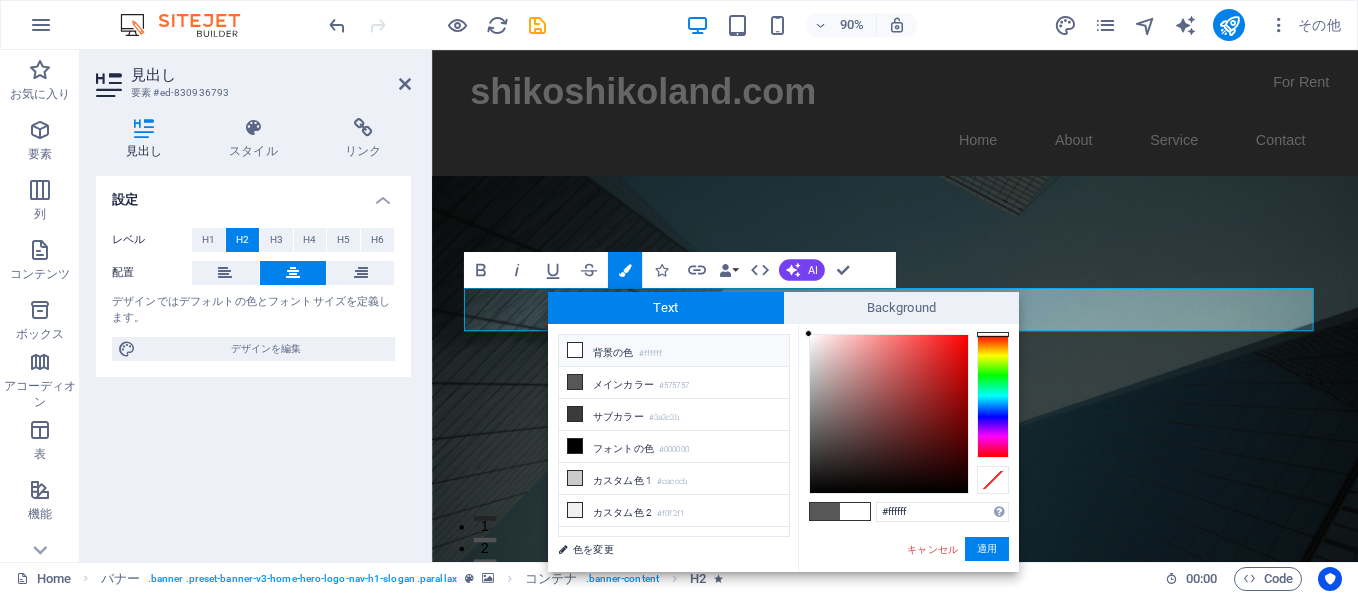 click at bounding box center [808, 333] 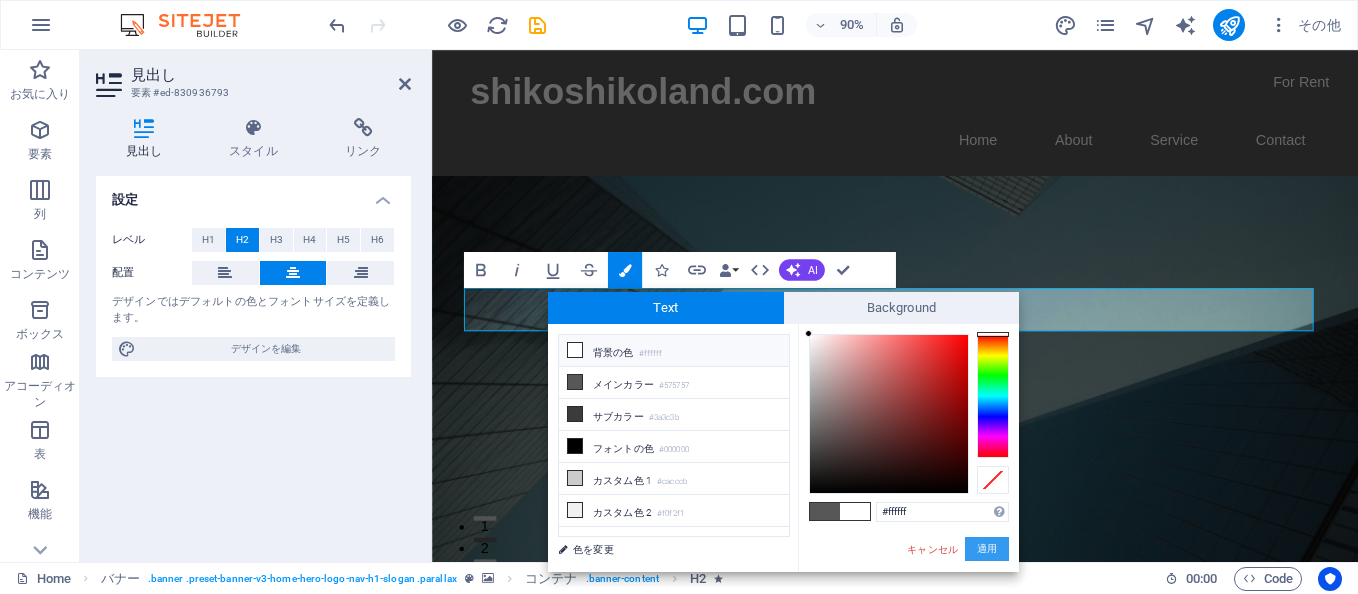 click on "適用" at bounding box center (987, 549) 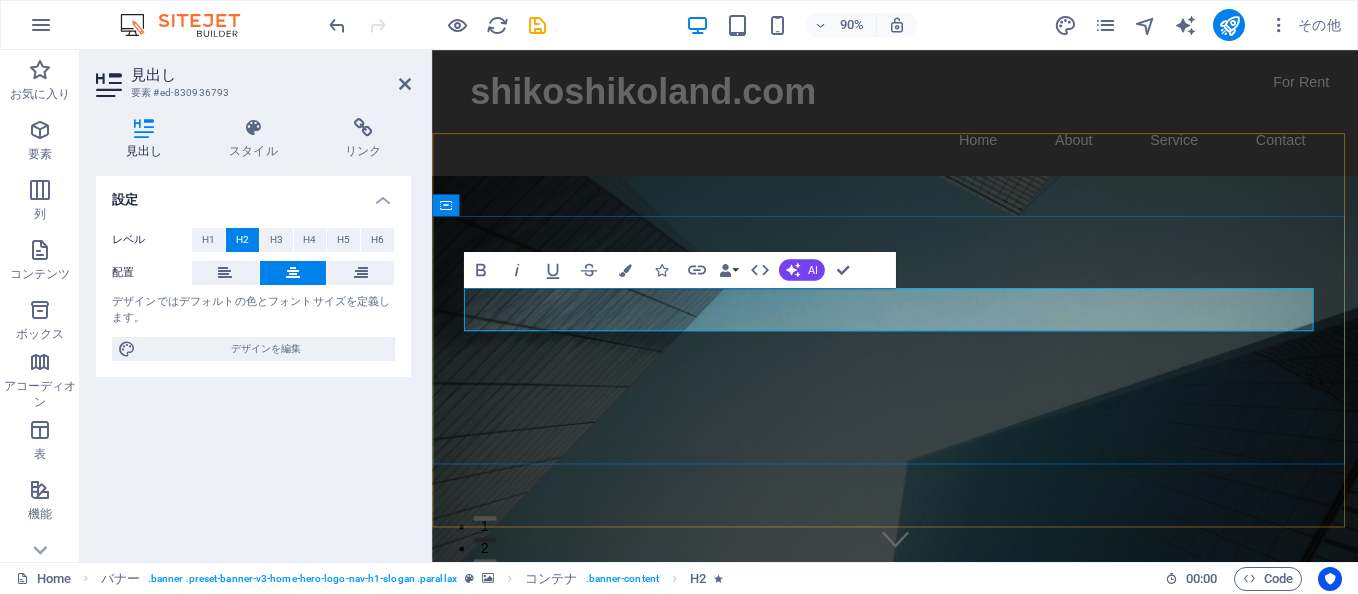 click on "鋭意製作中​​ ​" at bounding box center [947, 973] 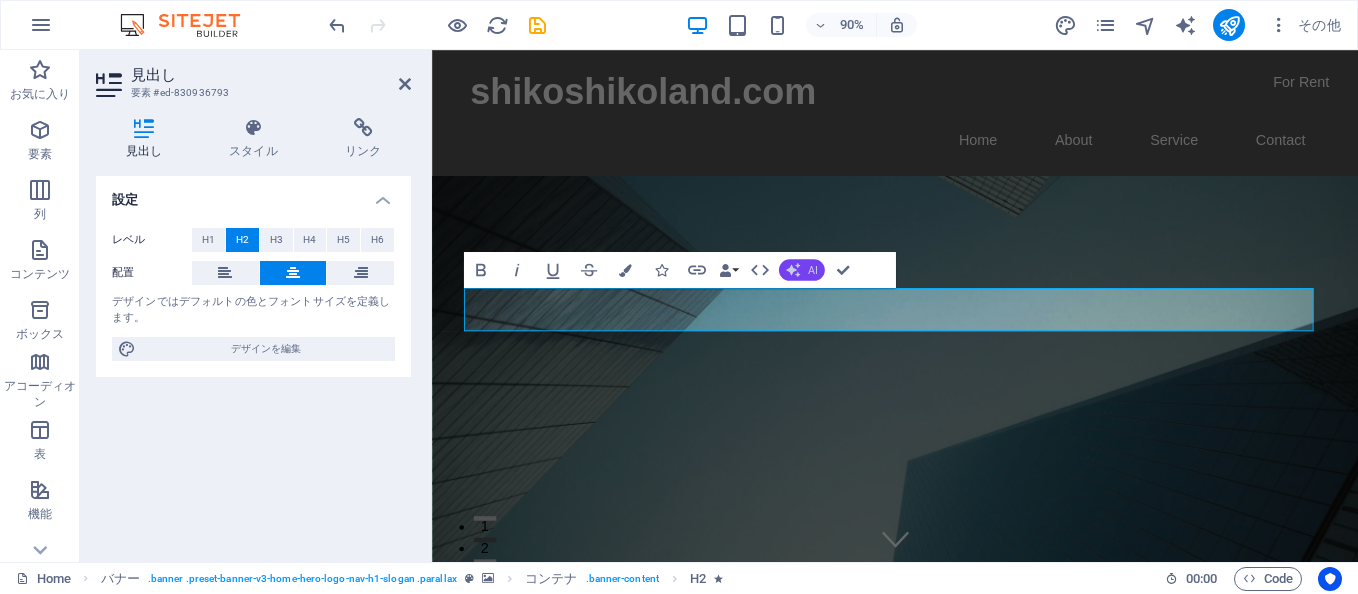 click on "AI" at bounding box center (802, 270) 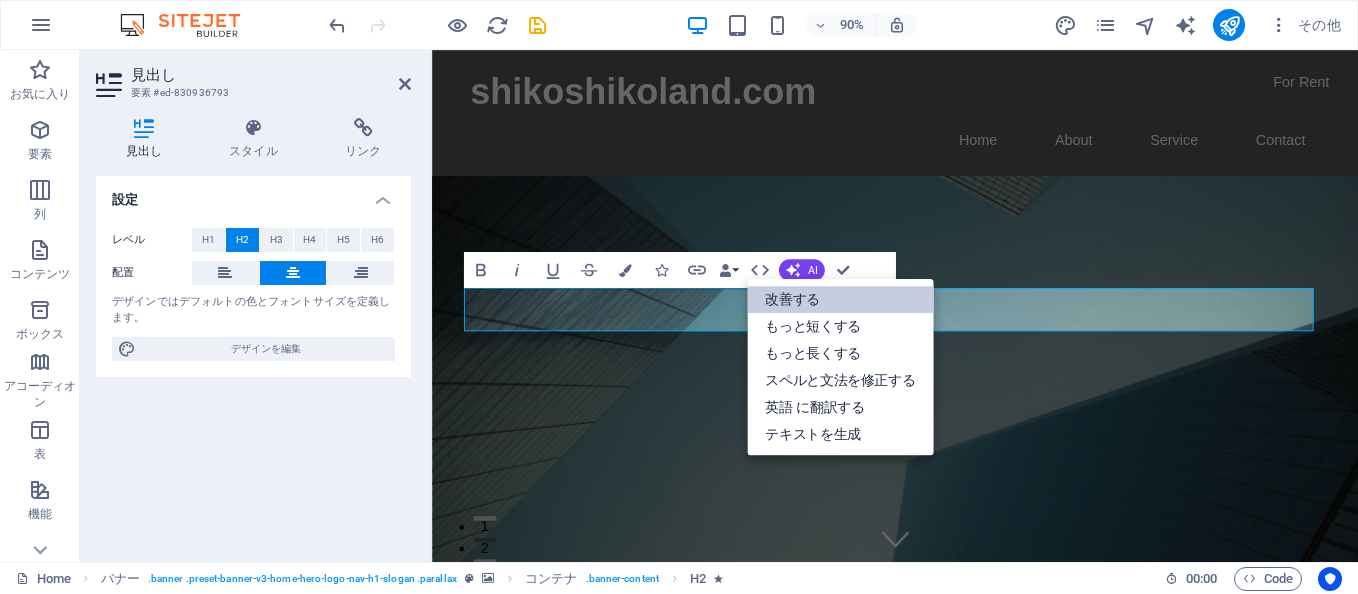 click on "改善する" at bounding box center (840, 298) 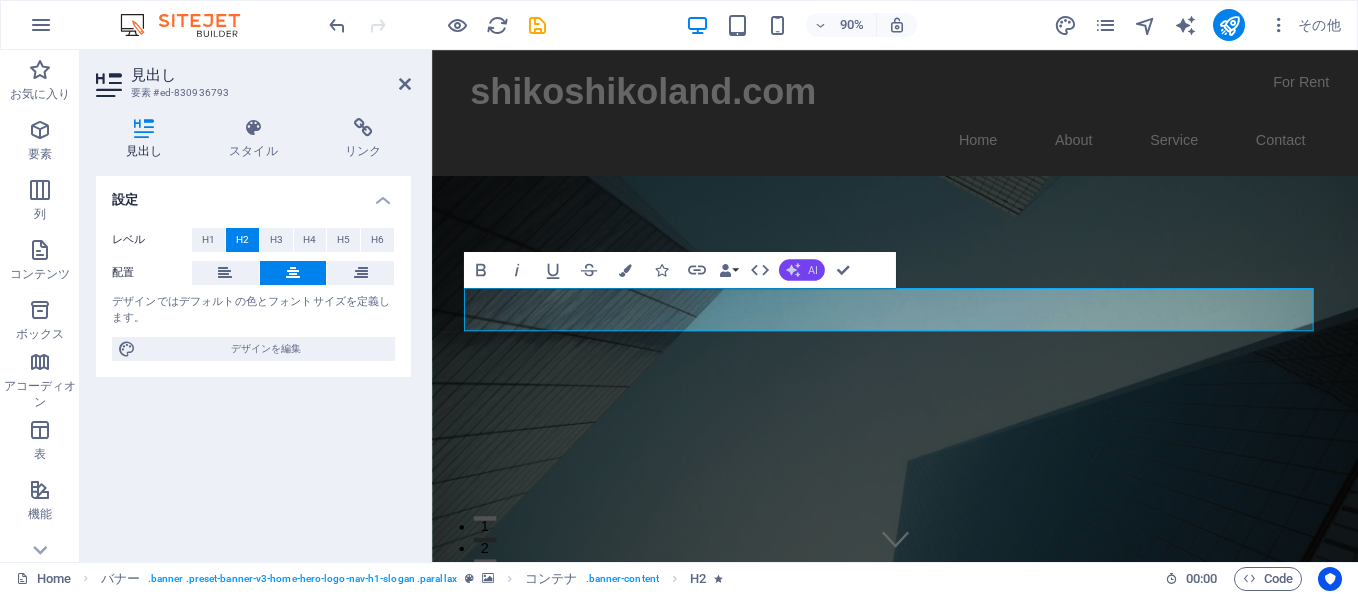 click on "AI" at bounding box center [812, 269] 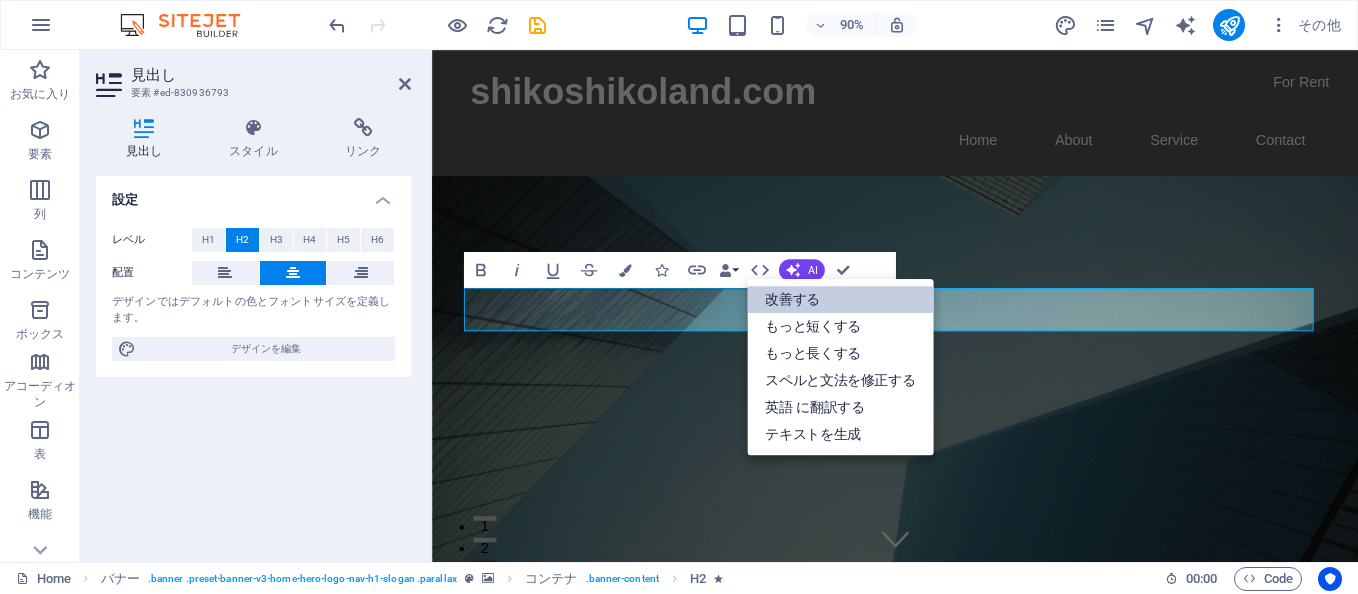 click on "改善する" at bounding box center [840, 298] 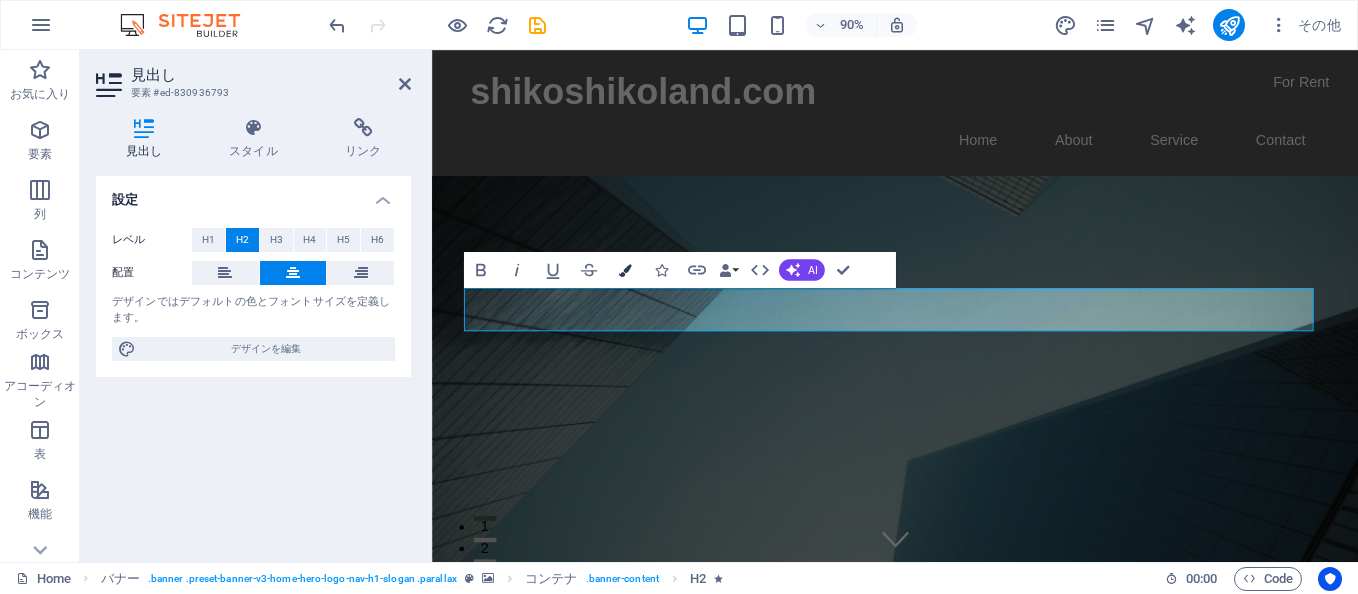 click at bounding box center [624, 269] 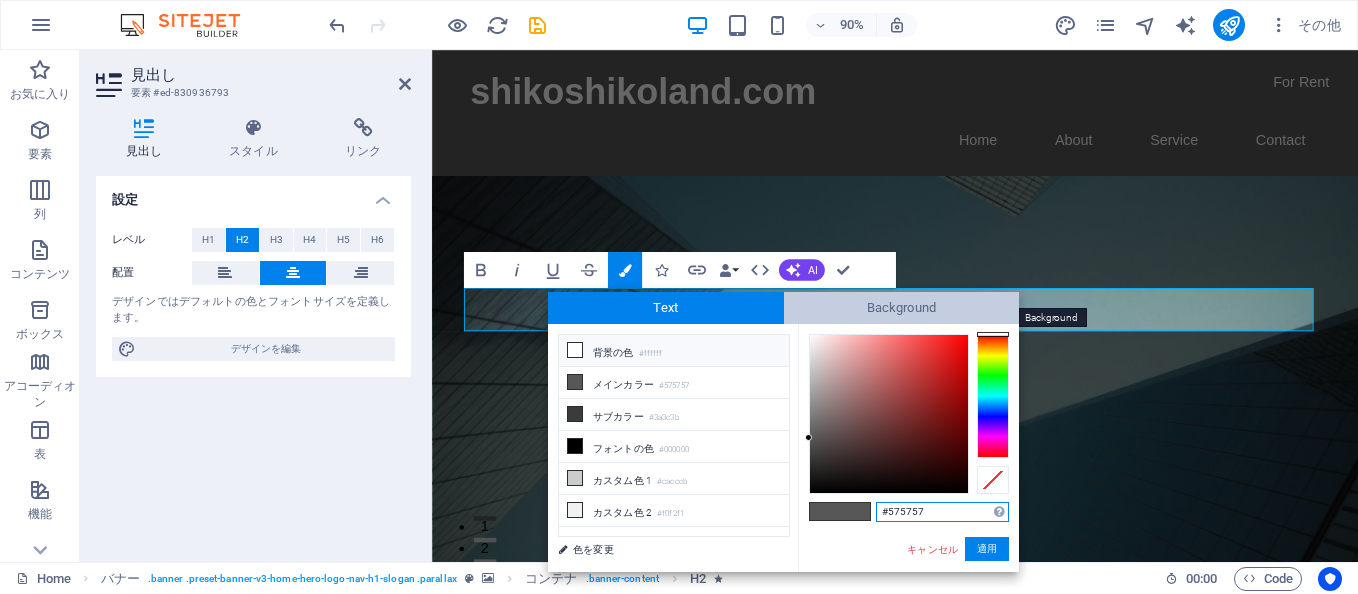 click on "Background" at bounding box center [902, 308] 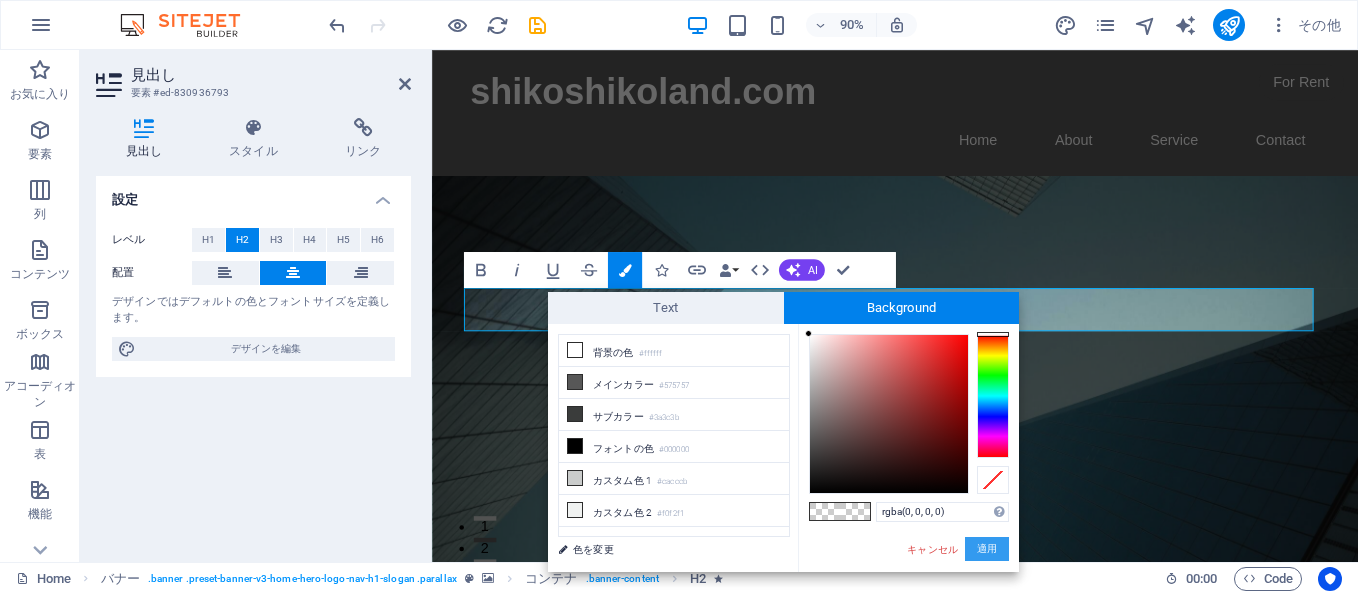 click on "適用" at bounding box center [987, 549] 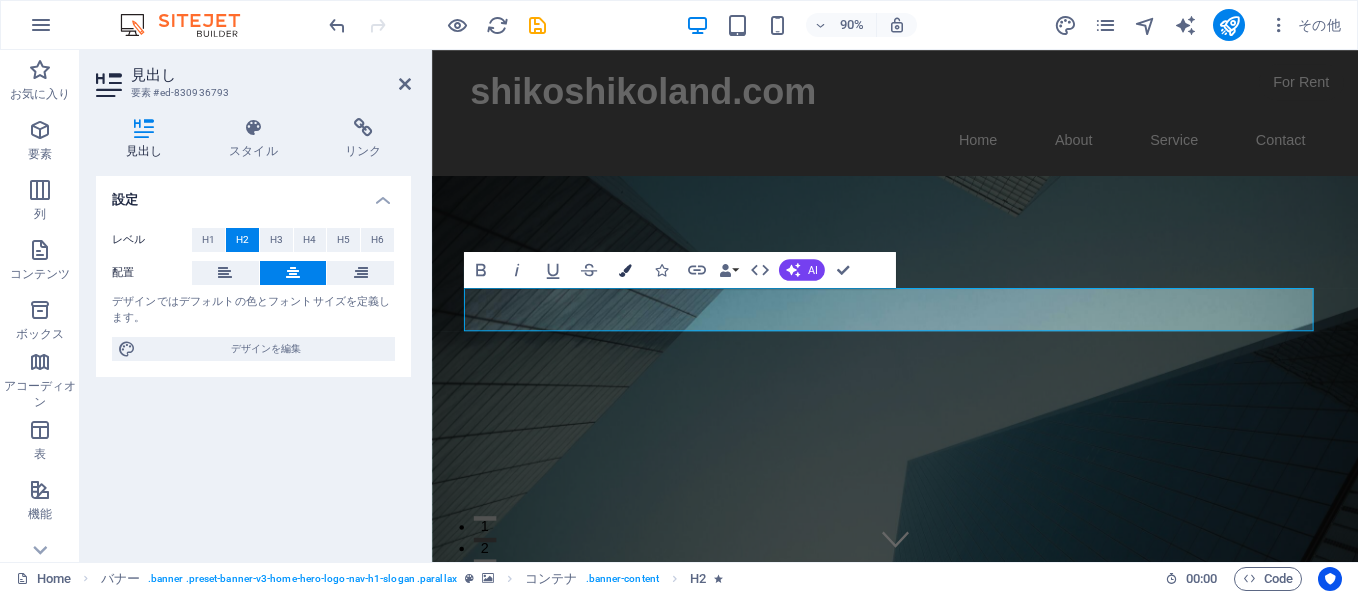 click on "Colors" at bounding box center (625, 270) 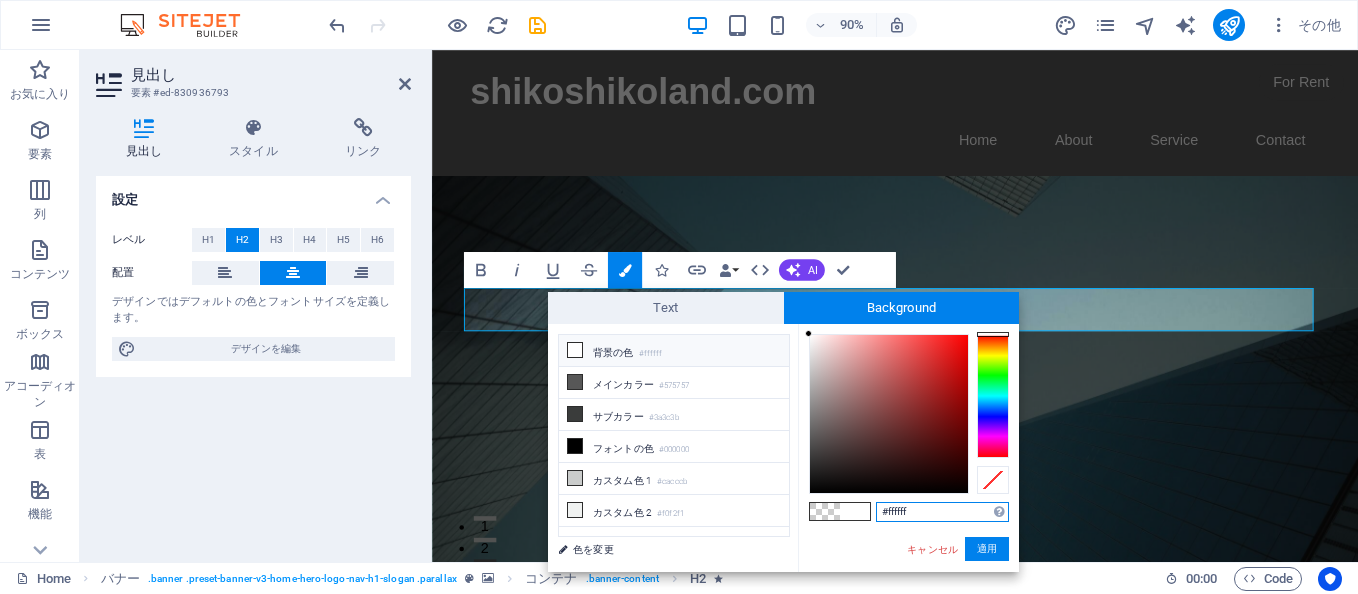 drag, startPoint x: 808, startPoint y: 491, endPoint x: 808, endPoint y: 325, distance: 166 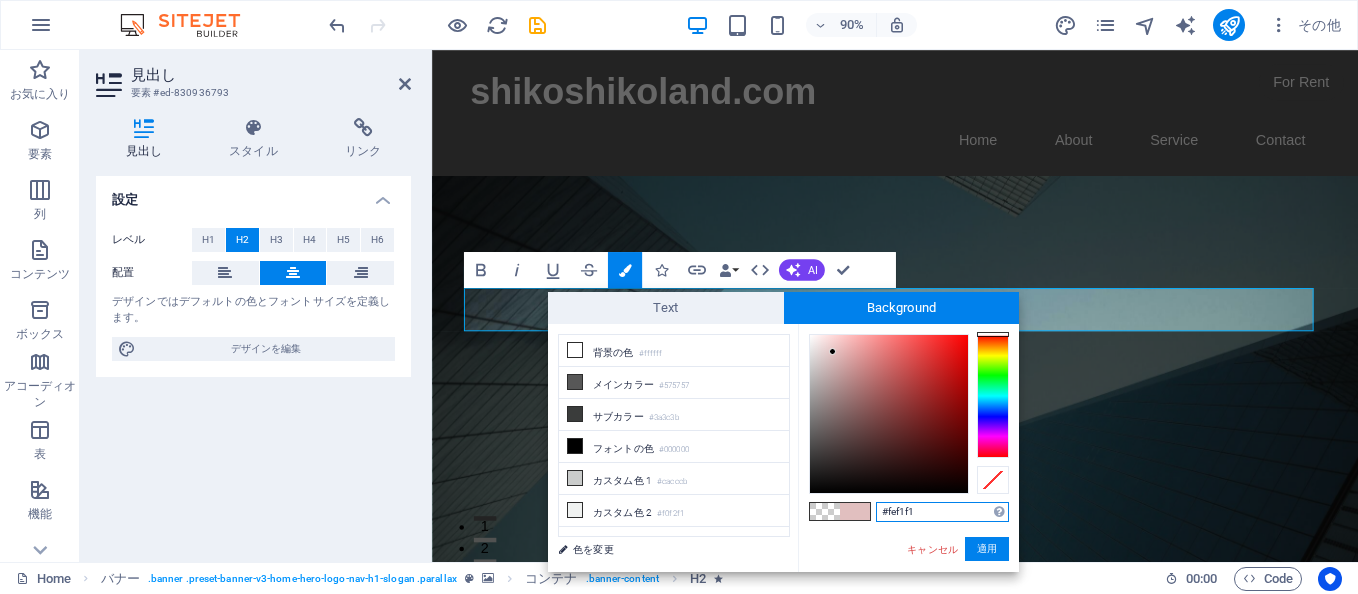 type on "#fff7f7" 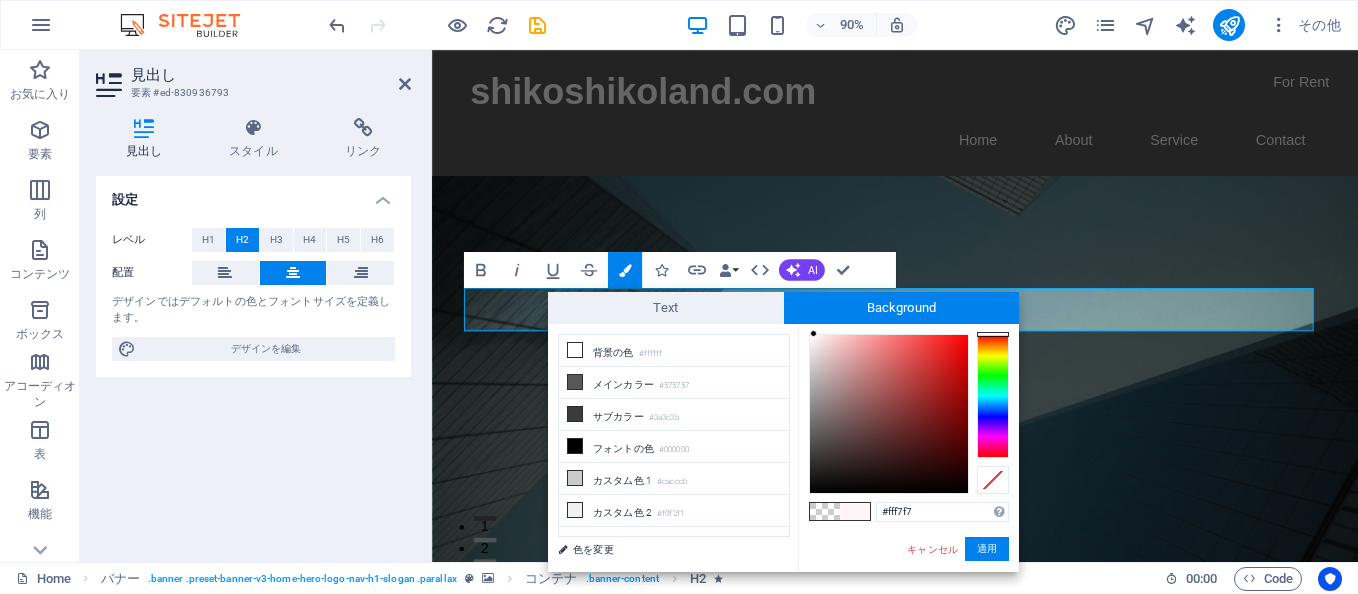 click at bounding box center (813, 333) 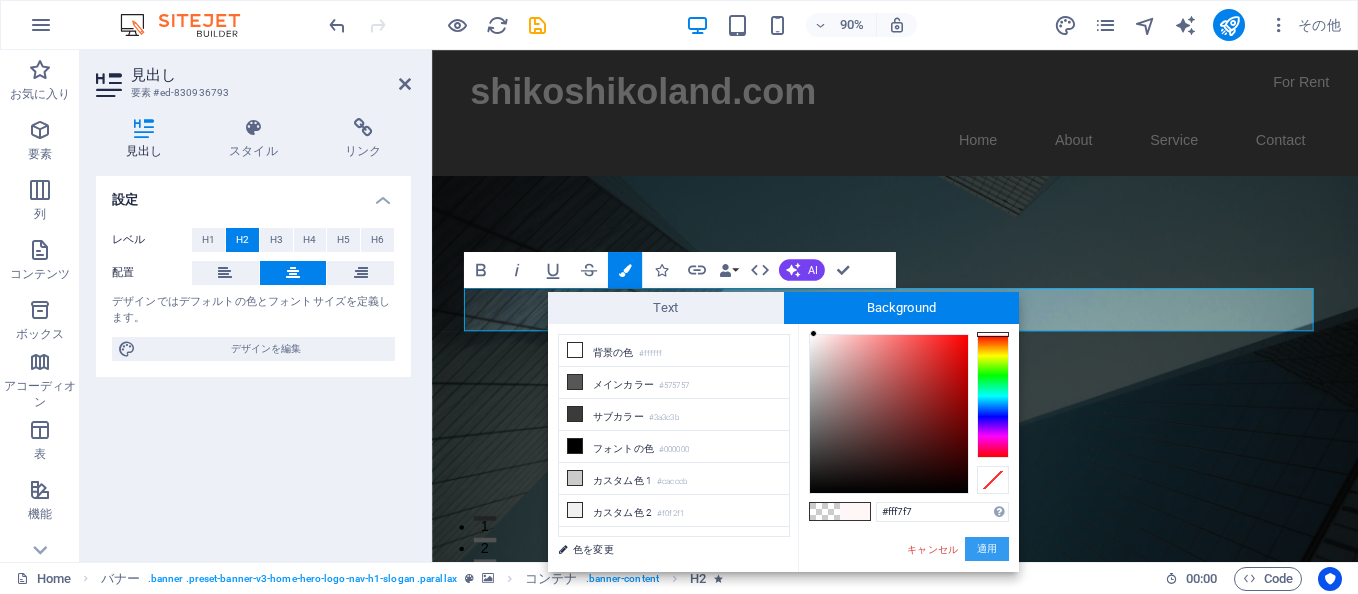 click on "適用" at bounding box center [987, 549] 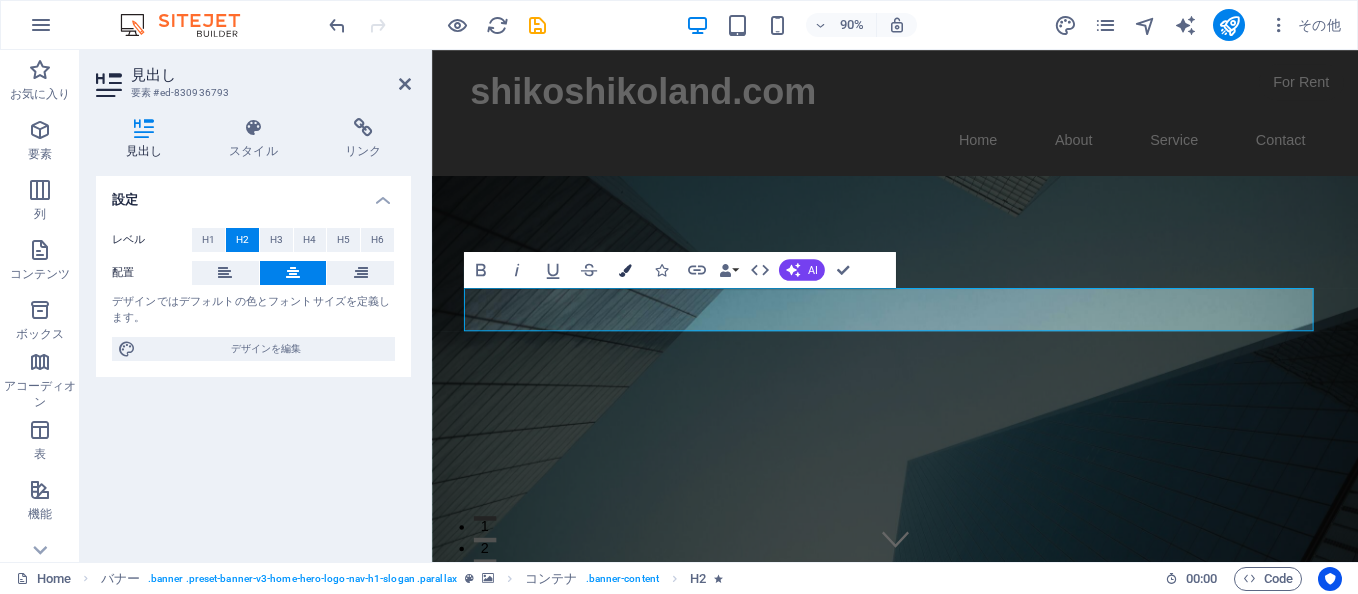 click at bounding box center [624, 269] 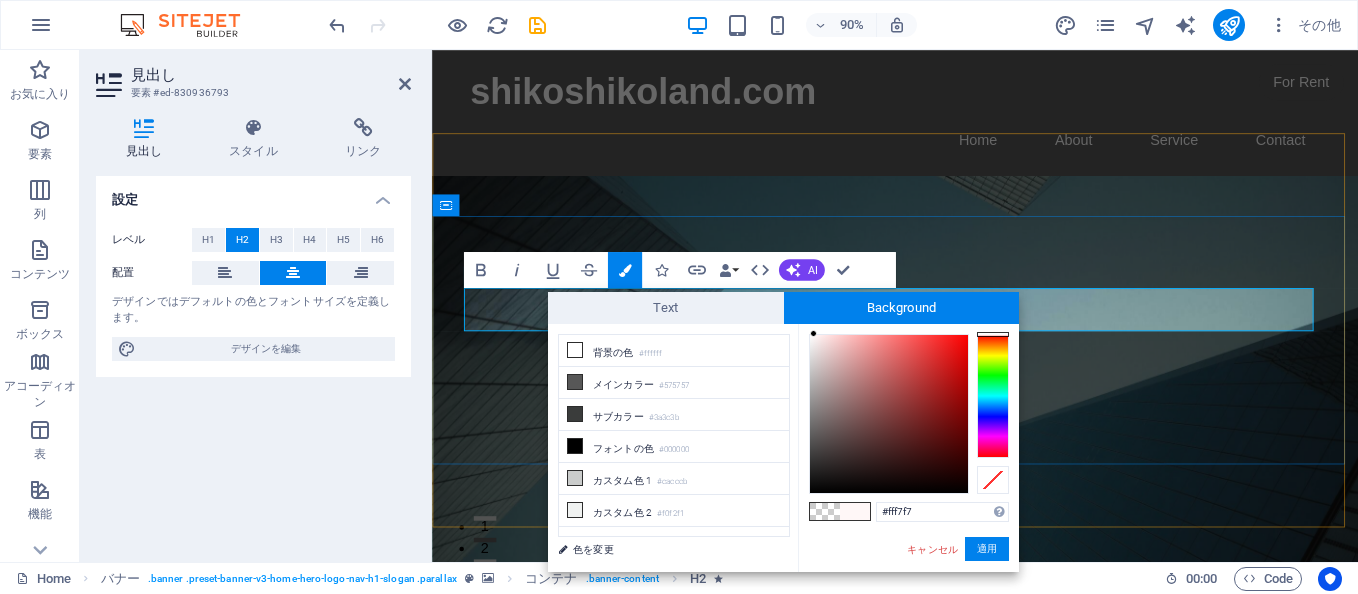 click on "鋭意制作中です。​​ ​" at bounding box center (947, 973) 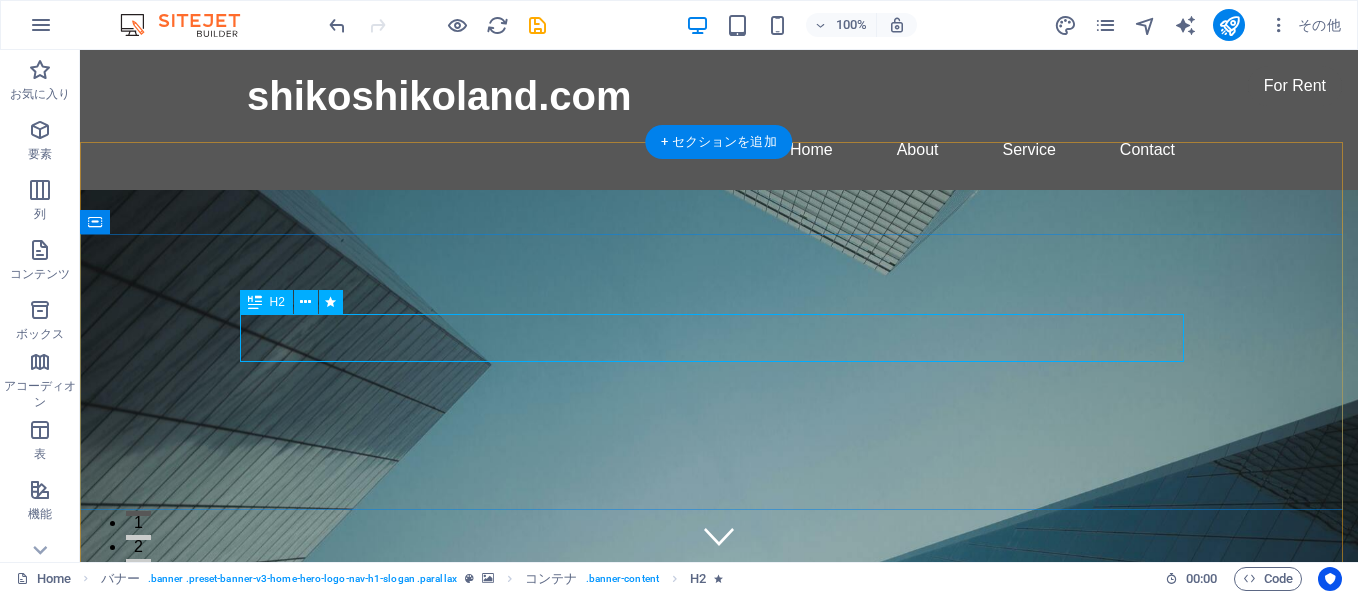 click on "鋭意制作中です。" at bounding box center [719, 930] 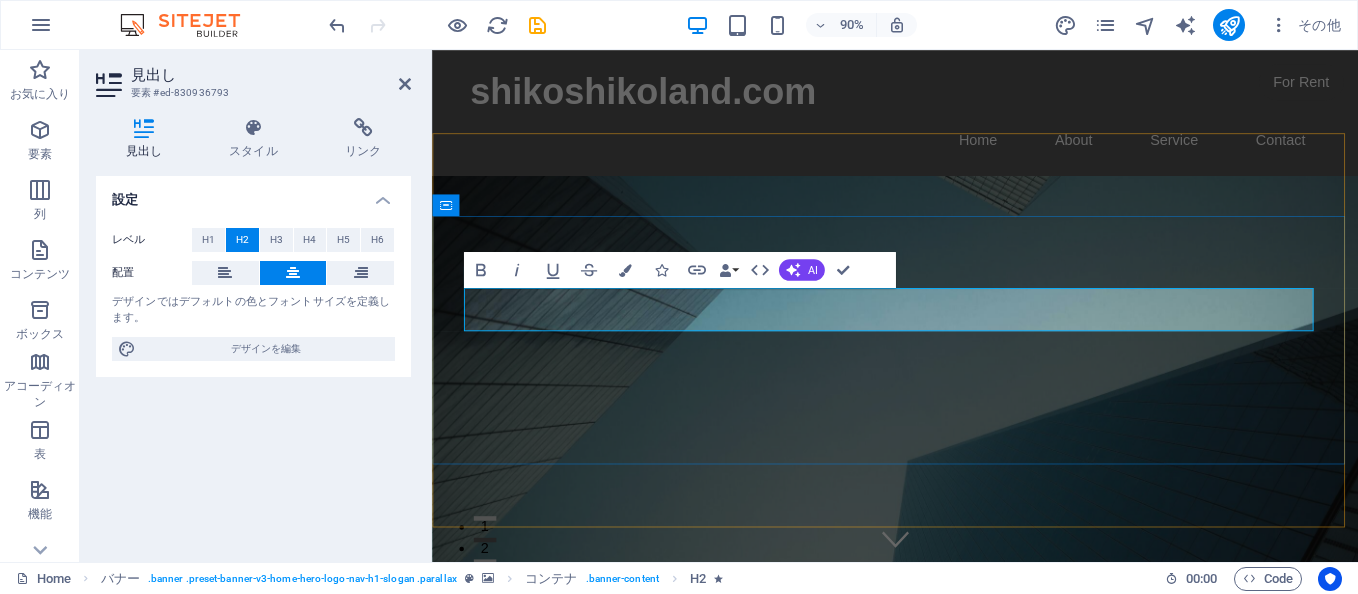 click on "鋭意制作中です。" at bounding box center (947, 930) 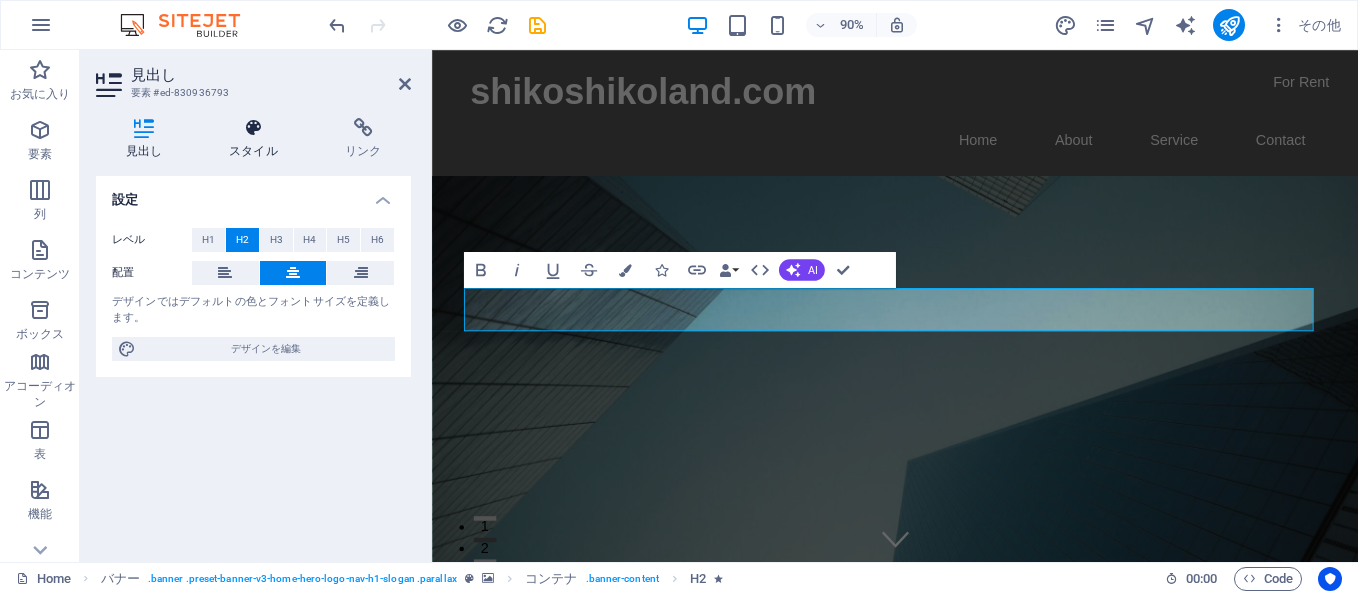 click on "スタイル" at bounding box center [258, 139] 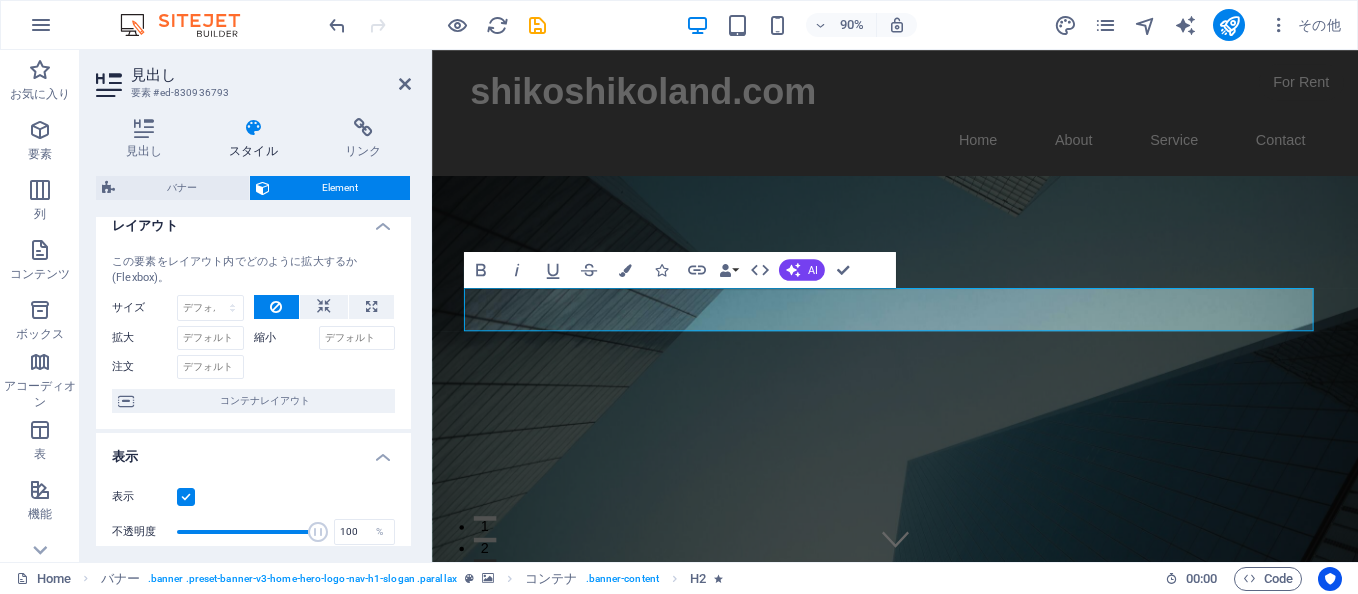 scroll, scrollTop: 0, scrollLeft: 0, axis: both 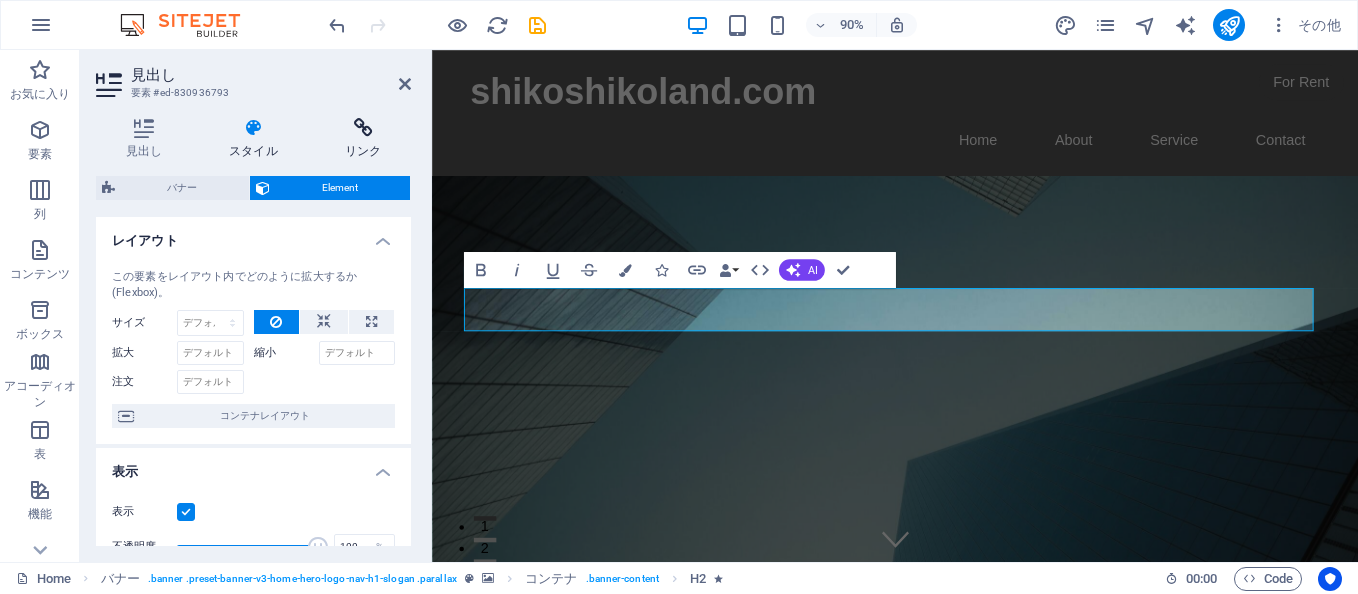click at bounding box center [363, 128] 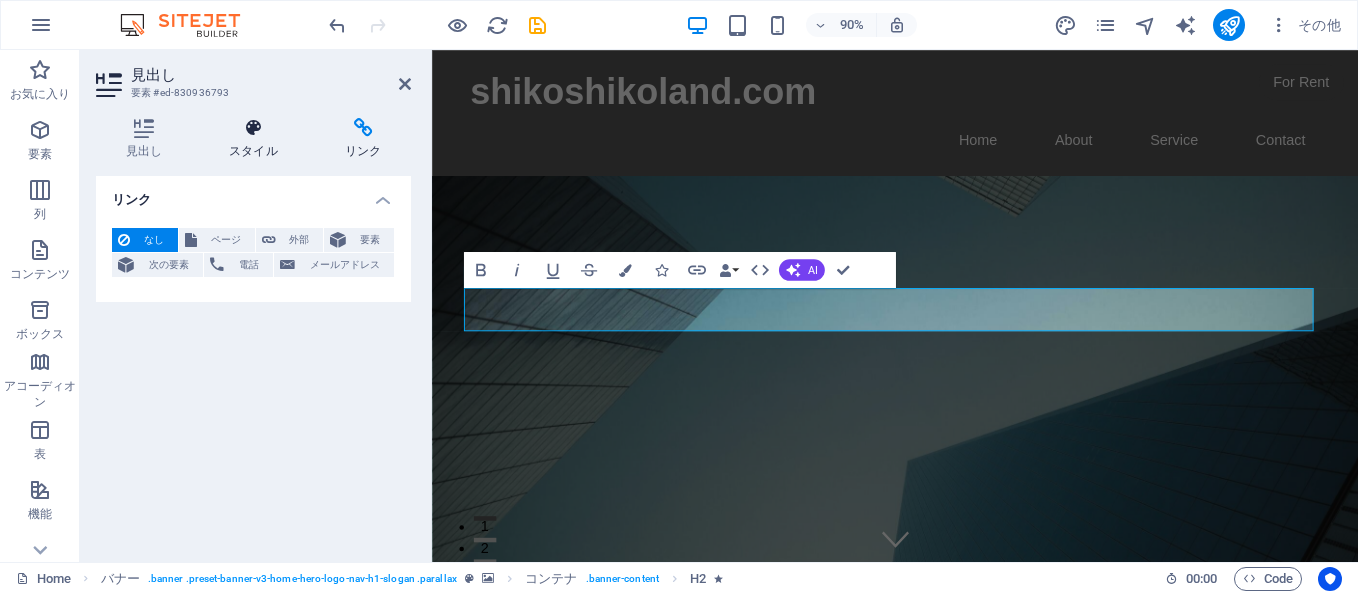 click at bounding box center (254, 128) 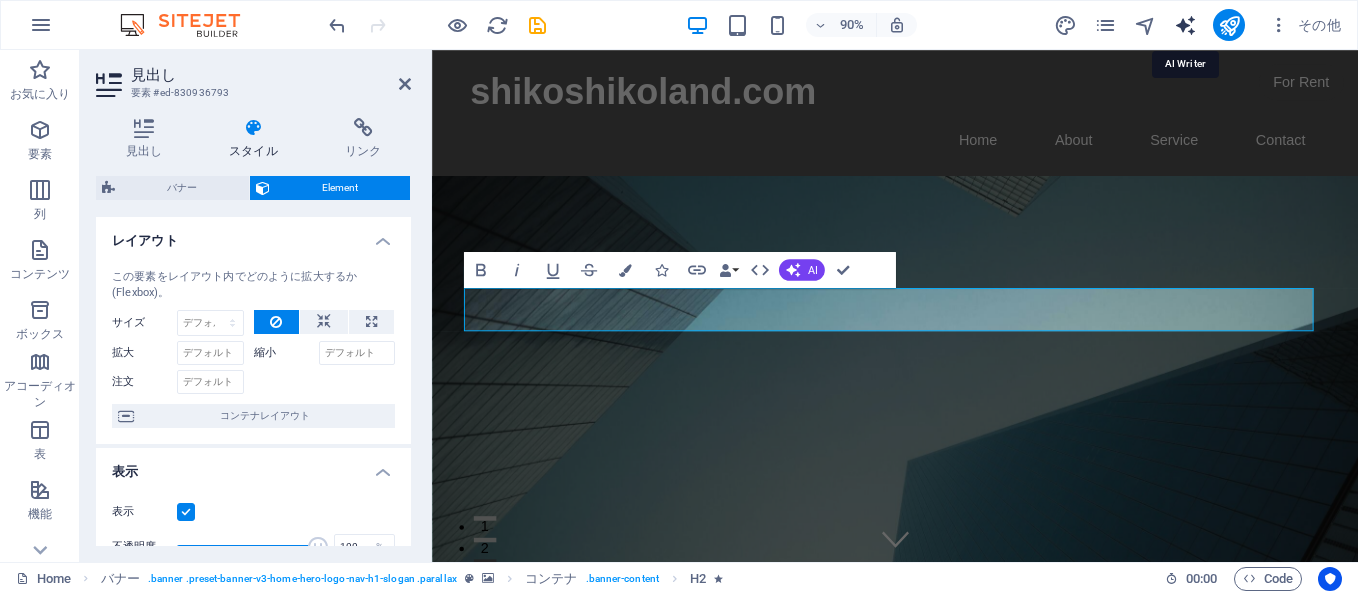 click at bounding box center (1185, 25) 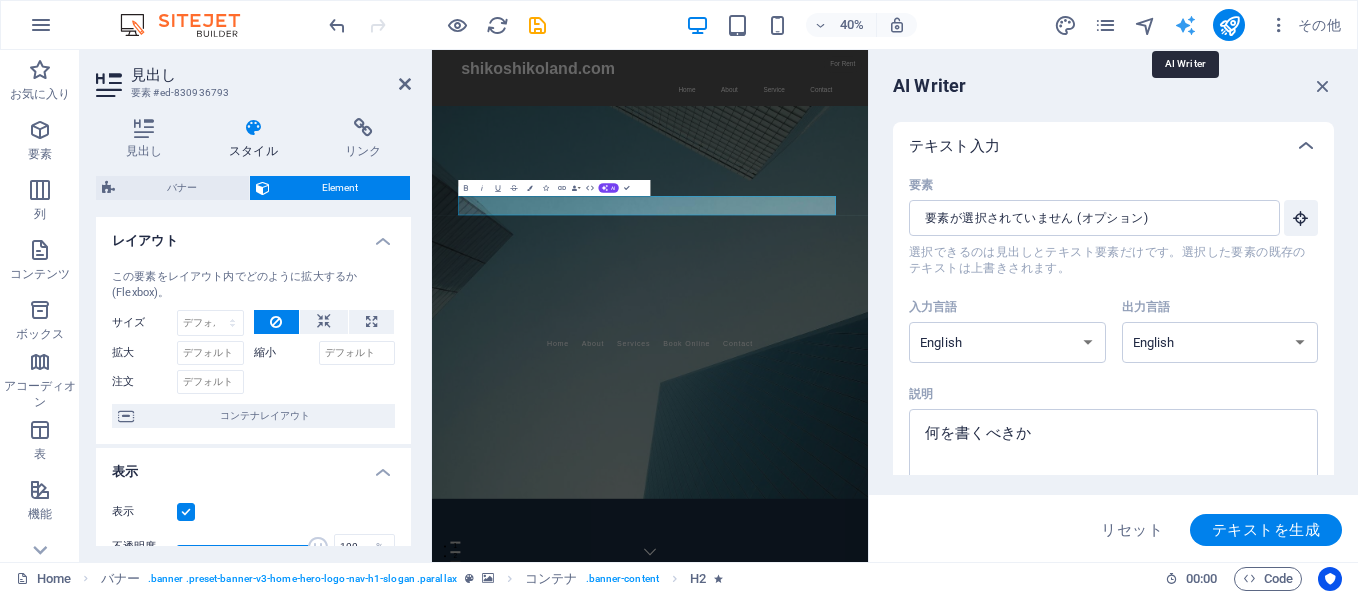 scroll, scrollTop: 0, scrollLeft: 0, axis: both 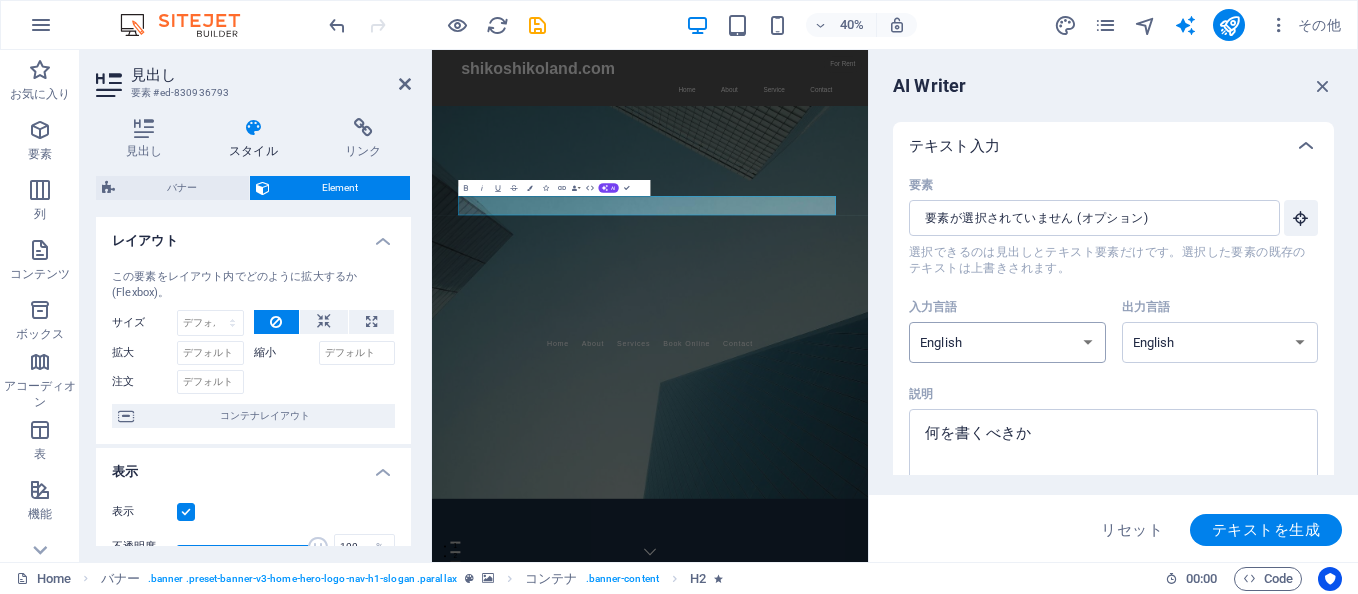 click on "Albanian Arabic Armenian Awadhi Azerbaijani Bashkir Basque Belarusian Bengali Bhojpuri Bosnian Brazilian Portuguese Bulgarian Cantonese (Yue) Catalan Chhattisgarhi Chinese Croatian Czech Danish Dogri Dutch English Estonian Faroese Finnish French Galician Georgian German Greek Gujarati Haryanvi Hindi Hungarian Indonesian Irish Italian Japanese Javanese Kannada Kashmiri Kazakh Konkani Korean Kyrgyz Latvian Lithuanian Macedonian Maithili Malay Maltese Mandarin Mandarin Chinese Marathi Marwari Min Nan Moldovan Mongolian Montenegrin Nepali Norwegian Oriya Pashto Persian (Farsi) Polish Portuguese Punjabi Rajasthani Romanian Russian Sanskrit Santali Serbian Sindhi Sinhala Slovak Slovene Slovenian Spanish Ukrainian Urdu Uzbek Vietnamese Welsh Wu" at bounding box center [1007, 342] 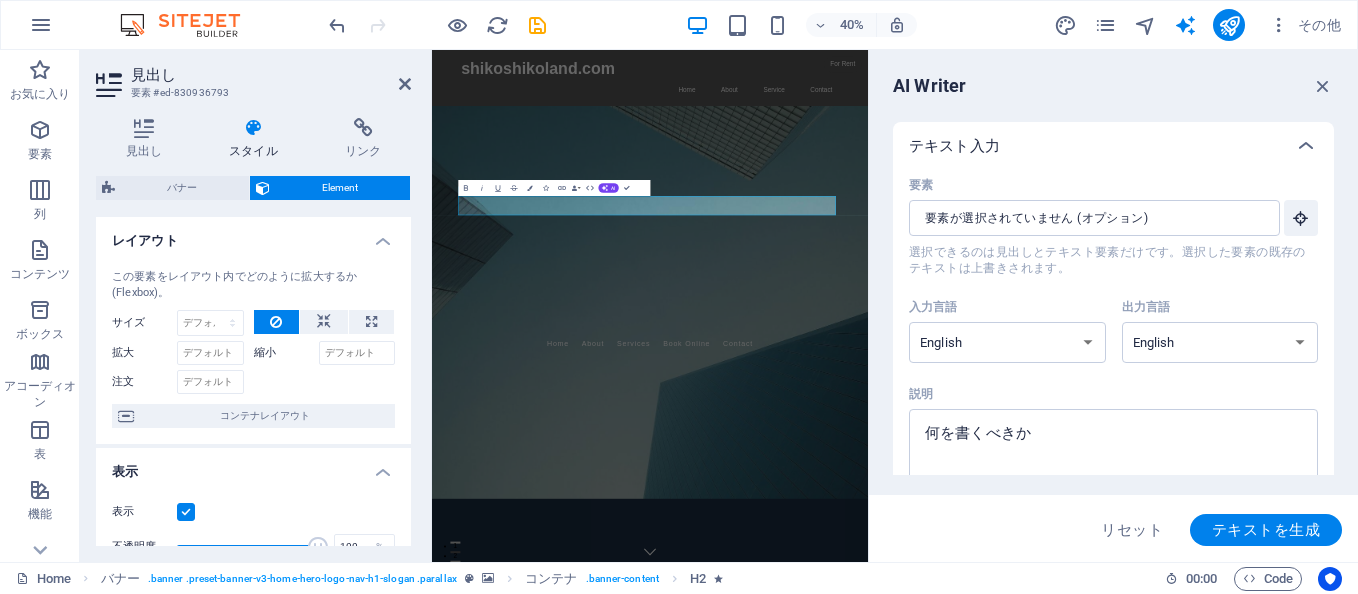 select on "Japanese" 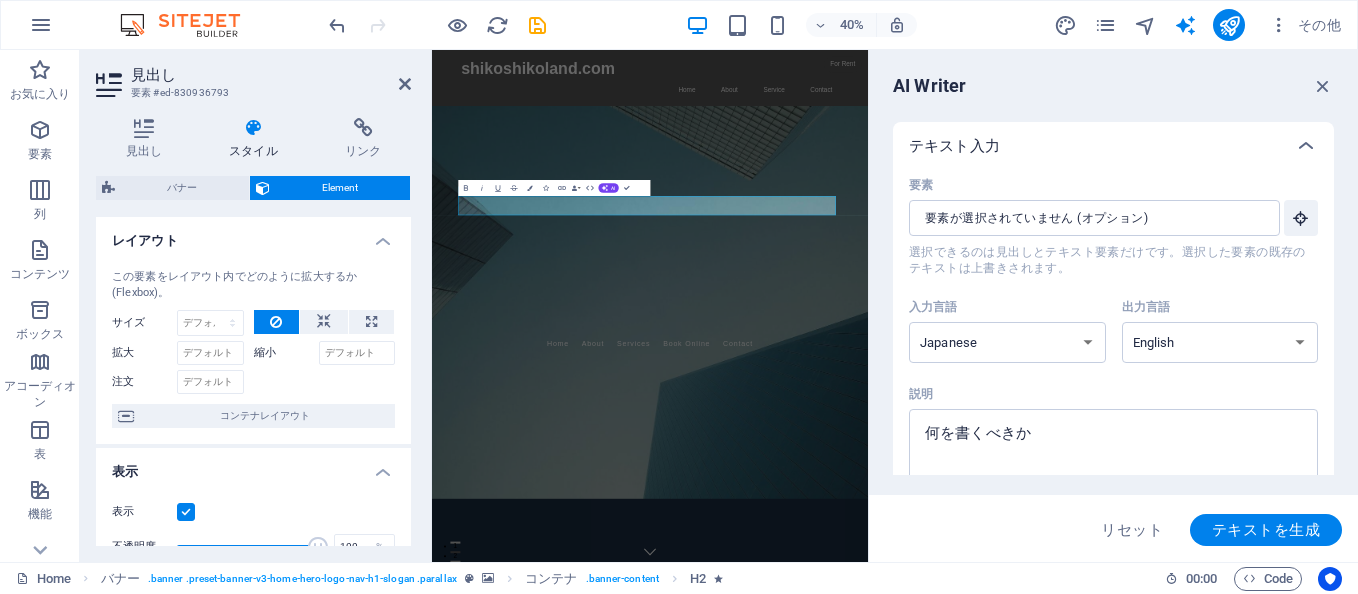 click on "Albanian Arabic Armenian Awadhi Azerbaijani Bashkir Basque Belarusian Bengali Bhojpuri Bosnian Brazilian Portuguese Bulgarian Cantonese (Yue) Catalan Chhattisgarhi Chinese Croatian Czech Danish Dogri Dutch English Estonian Faroese Finnish French Galician Georgian German Greek Gujarati Haryanvi Hindi Hungarian Indonesian Irish Italian Japanese Javanese Kannada Kashmiri Kazakh Konkani Korean Kyrgyz Latvian Lithuanian Macedonian Maithili Malay Maltese Mandarin Mandarin Chinese Marathi Marwari Min Nan Moldovan Mongolian Montenegrin Nepali Norwegian Oriya Pashto Persian (Farsi) Polish Portuguese Punjabi Rajasthani Romanian Russian Sanskrit Santali Serbian Sindhi Sinhala Slovak Slovene Slovenian Spanish Ukrainian Urdu Uzbek Vietnamese Welsh Wu" at bounding box center (1007, 342) 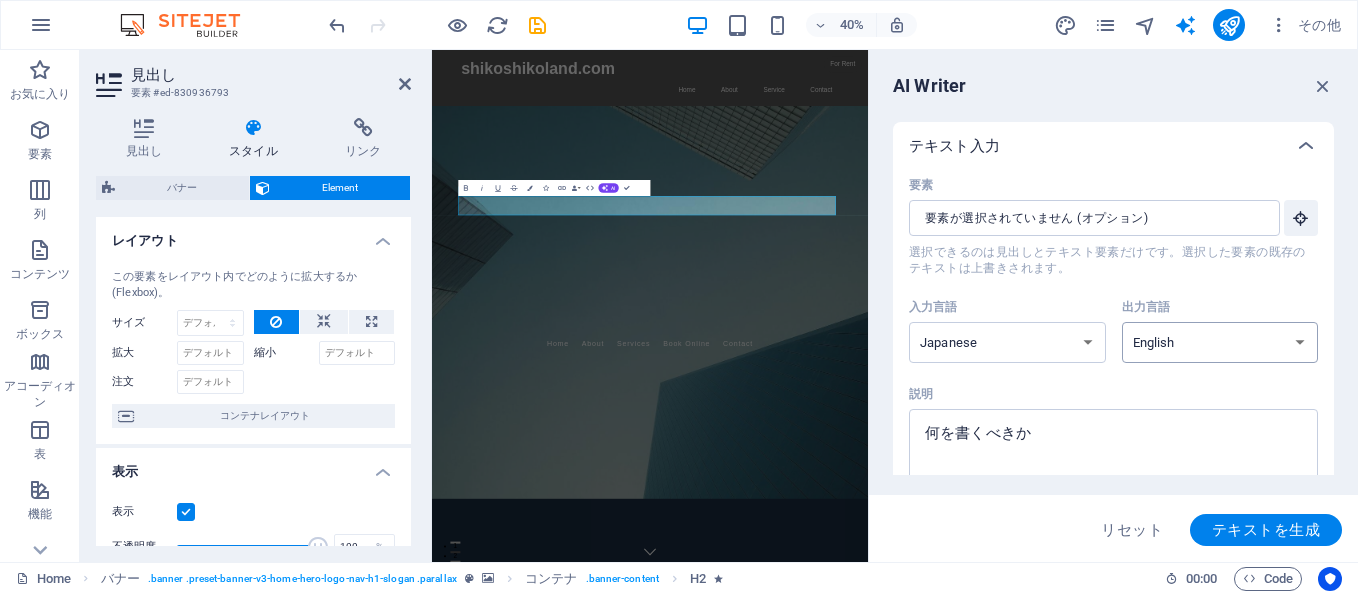 click on "Albanian Arabic Armenian Awadhi Azerbaijani Bashkir Basque Belarusian Bengali Bhojpuri Bosnian Brazilian Portuguese Bulgarian Cantonese (Yue) Catalan Chhattisgarhi Chinese Croatian Czech Danish Dogri Dutch English Estonian Faroese Finnish French Galician Georgian German Greek Gujarati Haryanvi Hindi Hungarian Indonesian Irish Italian Japanese Javanese Kannada Kashmiri Kazakh Konkani Korean Kyrgyz Latvian Lithuanian Macedonian Maithili Malay Maltese Mandarin Mandarin Chinese Marathi Marwari Min Nan Moldovan Mongolian Montenegrin Nepali Norwegian Oriya Pashto Persian (Farsi) Polish Portuguese Punjabi Rajasthani Romanian Russian Sanskrit Santali Serbian Sindhi Sinhala Slovak Slovene Slovenian Spanish Ukrainian Urdu Uzbek Vietnamese Welsh Wu" at bounding box center [1220, 342] 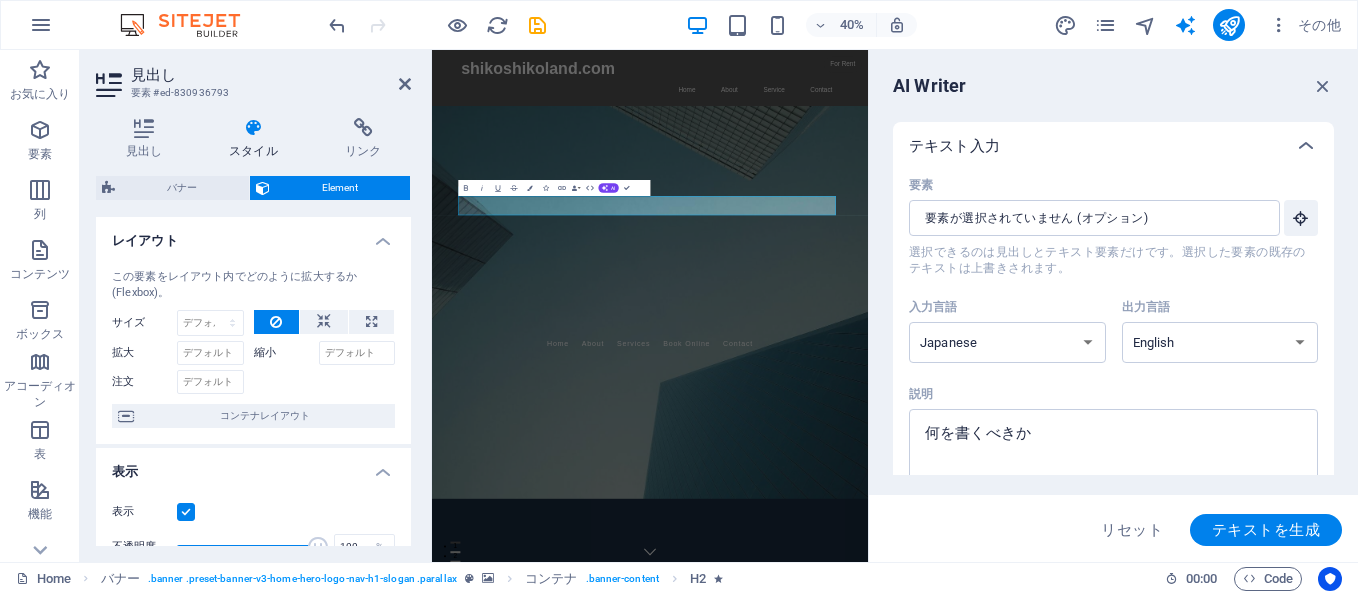 select on "Japanese" 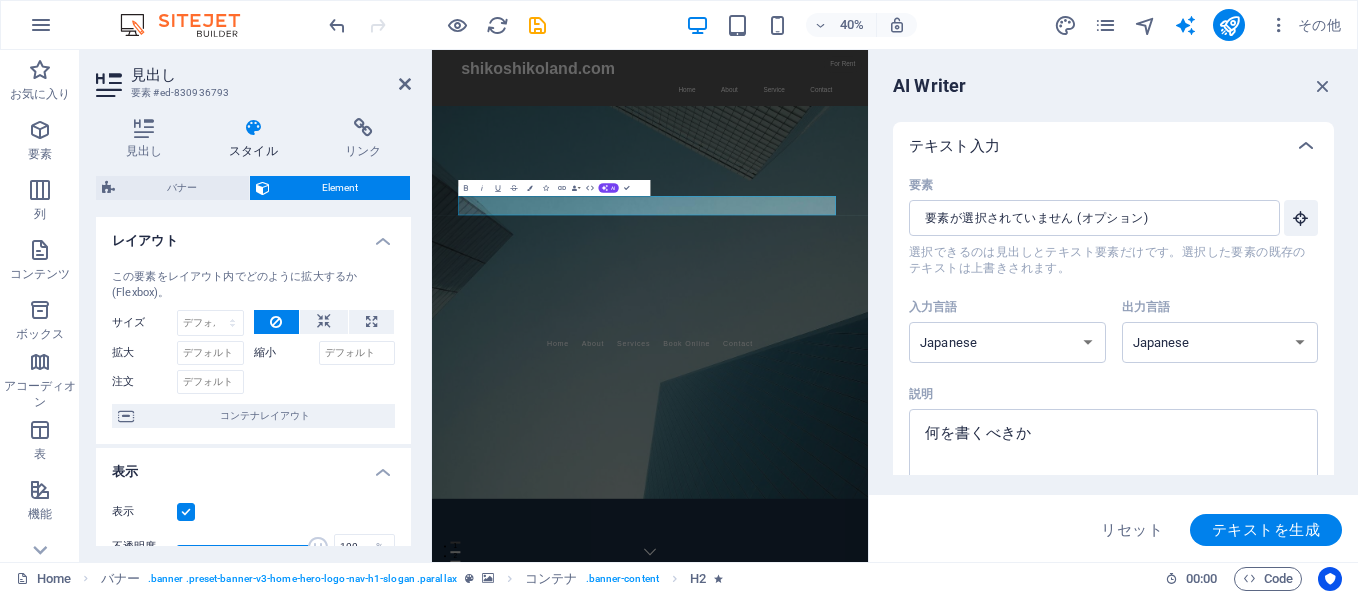click on "Albanian Arabic Armenian Awadhi Azerbaijani Bashkir Basque Belarusian Bengali Bhojpuri Bosnian Brazilian Portuguese Bulgarian Cantonese (Yue) Catalan Chhattisgarhi Chinese Croatian Czech Danish Dogri Dutch English Estonian Faroese Finnish French Galician Georgian German Greek Gujarati Haryanvi Hindi Hungarian Indonesian Irish Italian Japanese Javanese Kannada Kashmiri Kazakh Konkani Korean Kyrgyz Latvian Lithuanian Macedonian Maithili Malay Maltese Mandarin Mandarin Chinese Marathi Marwari Min Nan Moldovan Mongolian Montenegrin Nepali Norwegian Oriya Pashto Persian (Farsi) Polish Portuguese Punjabi Rajasthani Romanian Russian Sanskrit Santali Serbian Sindhi Sinhala Slovak Slovene Slovenian Spanish Ukrainian Urdu Uzbek Vietnamese Welsh Wu" at bounding box center [1220, 342] 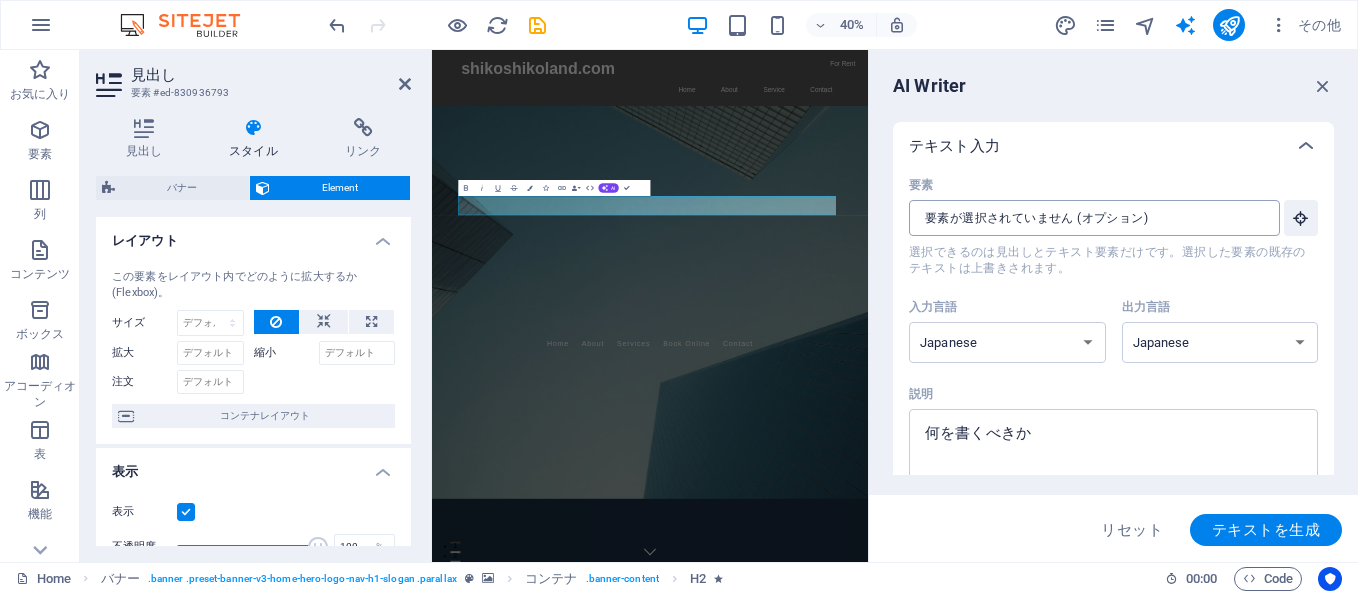 click on "要素 ​ 選択できるのは見出しとテキスト要素だけです。選択した要素の既存のテキストは上書きされます。" at bounding box center [1087, 218] 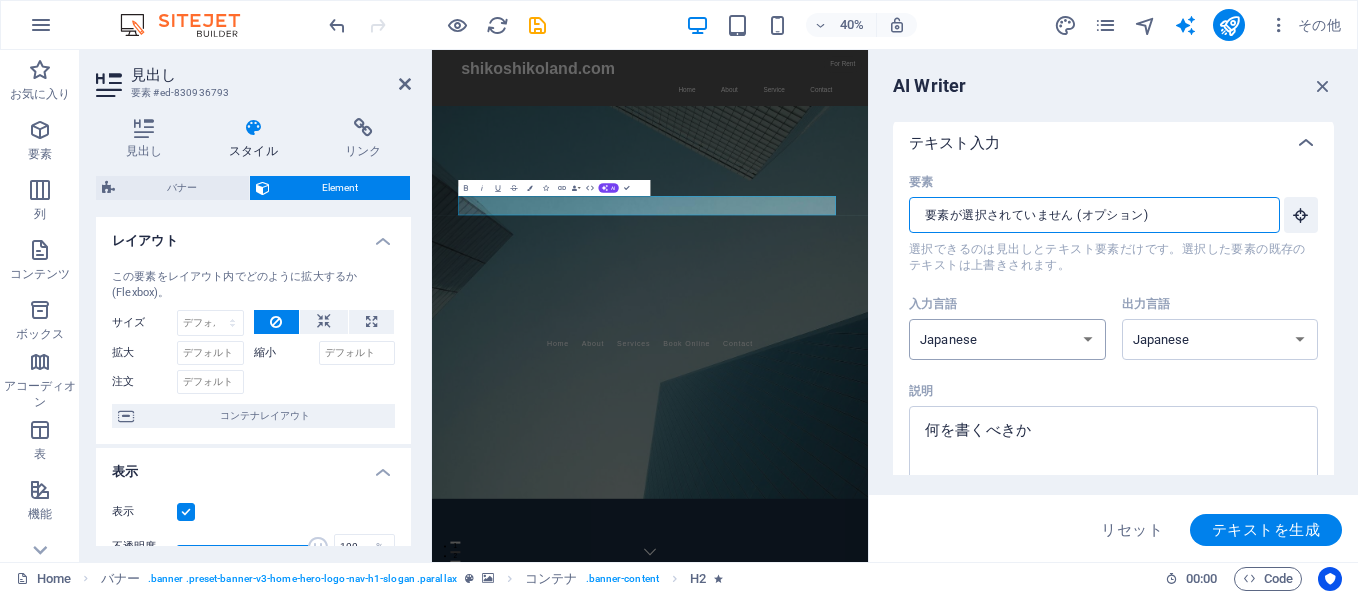 scroll, scrollTop: 0, scrollLeft: 0, axis: both 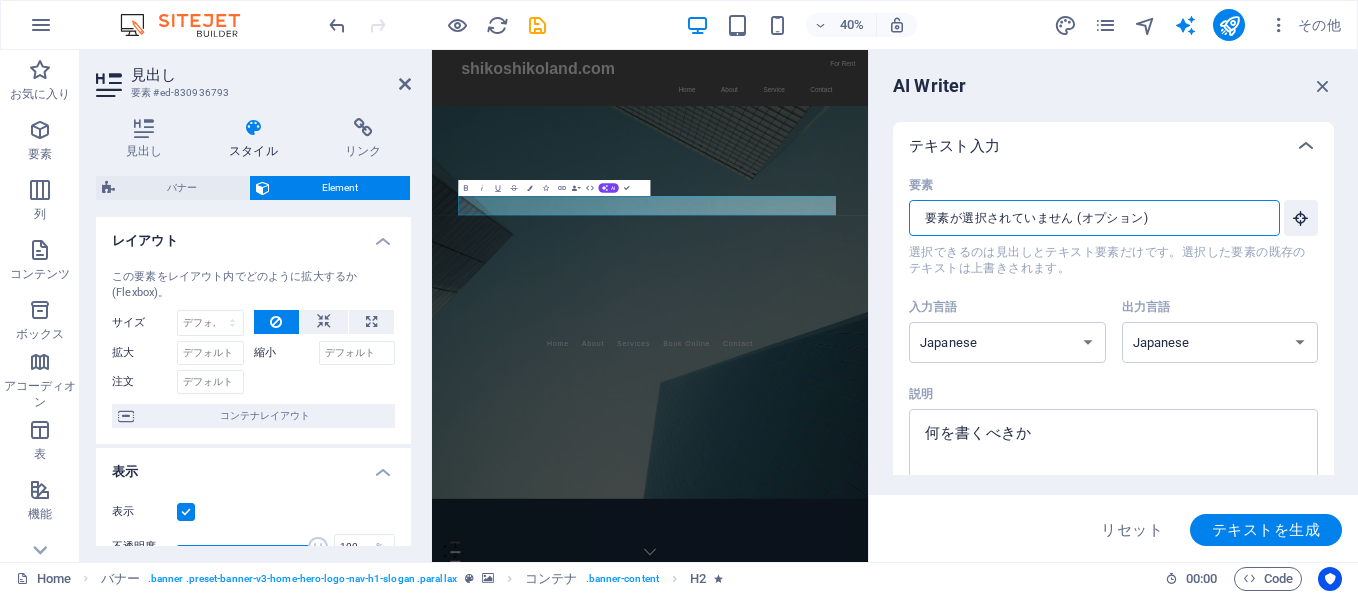 click on "要素 ​ 選択できるのは見出しとテキスト要素だけです。選択した要素の既存のテキストは上書きされます。" at bounding box center [1087, 218] 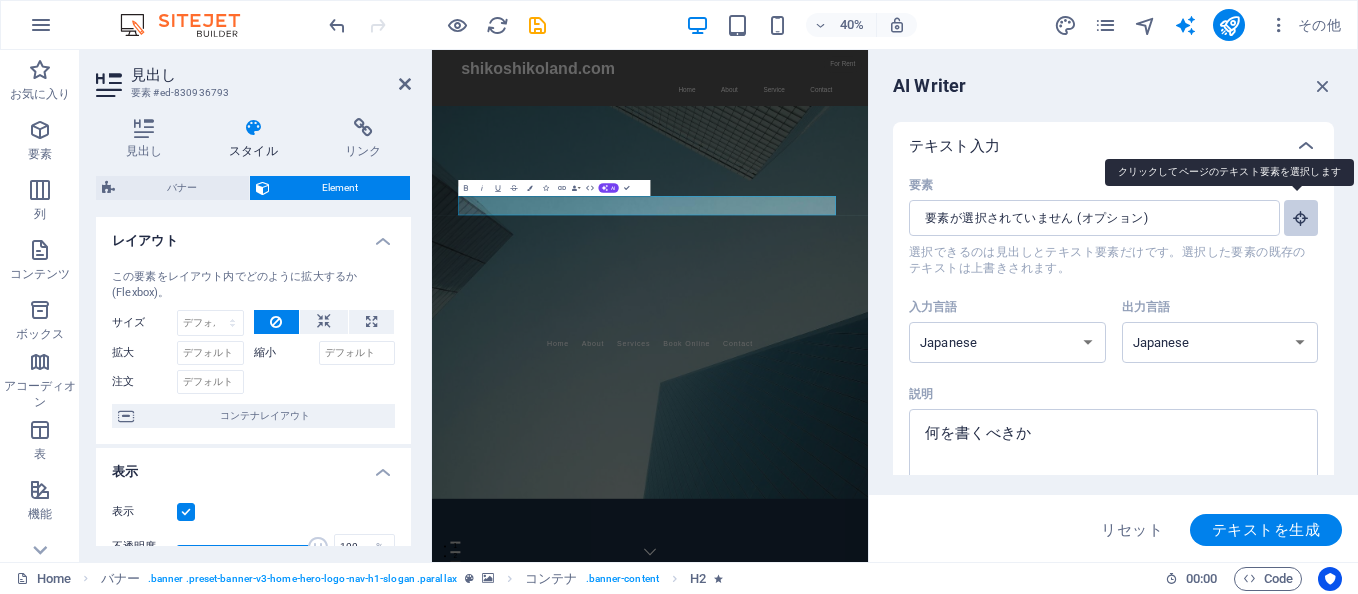 click on "要素 ​ 選択できるのは見出しとテキスト要素だけです。選択した要素の既存のテキストは上書きされます。" at bounding box center [1301, 218] 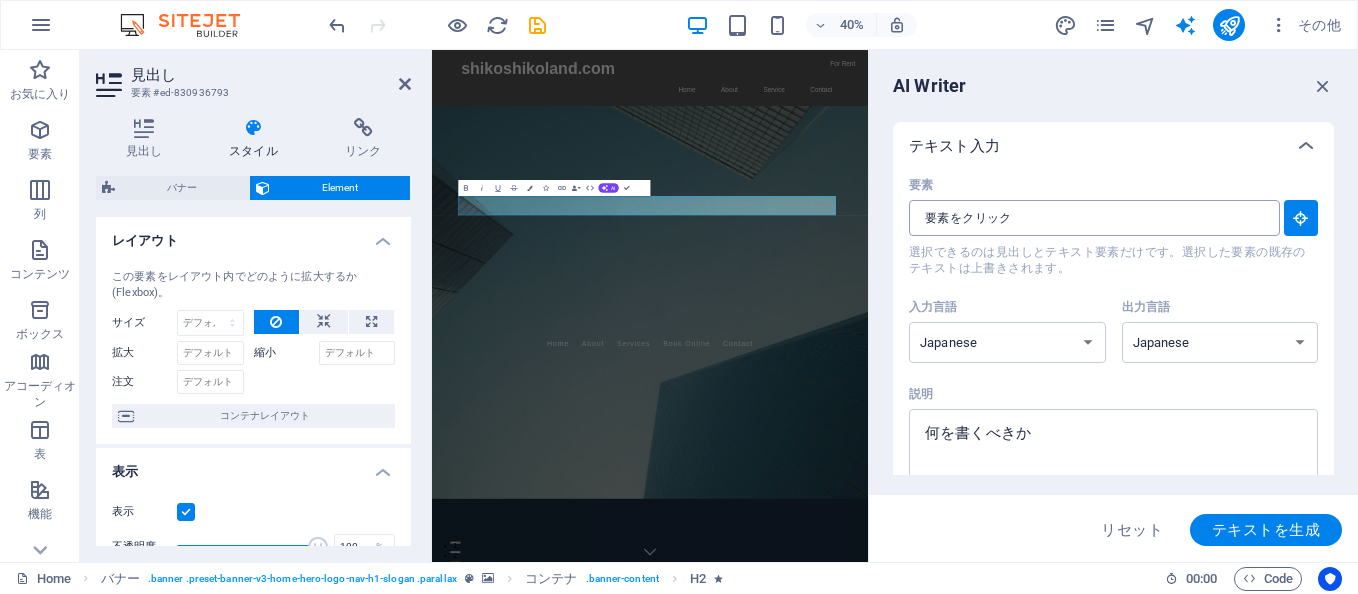 click on "要素 ​ 選択できるのは見出しとテキスト要素だけです。選択した要素の既存のテキストは上書きされます。" at bounding box center [1087, 218] 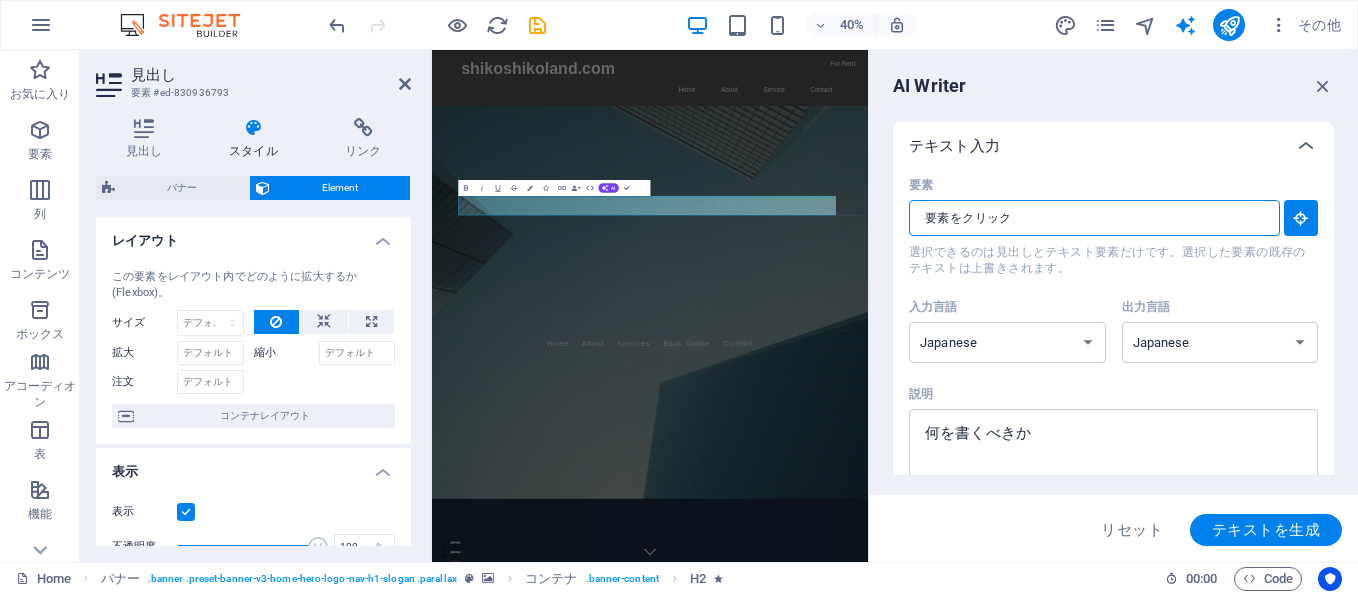 click on "要素 ​ 選択できるのは見出しとテキスト要素だけです。選択した要素の既存のテキストは上書きされます。" at bounding box center [1087, 218] 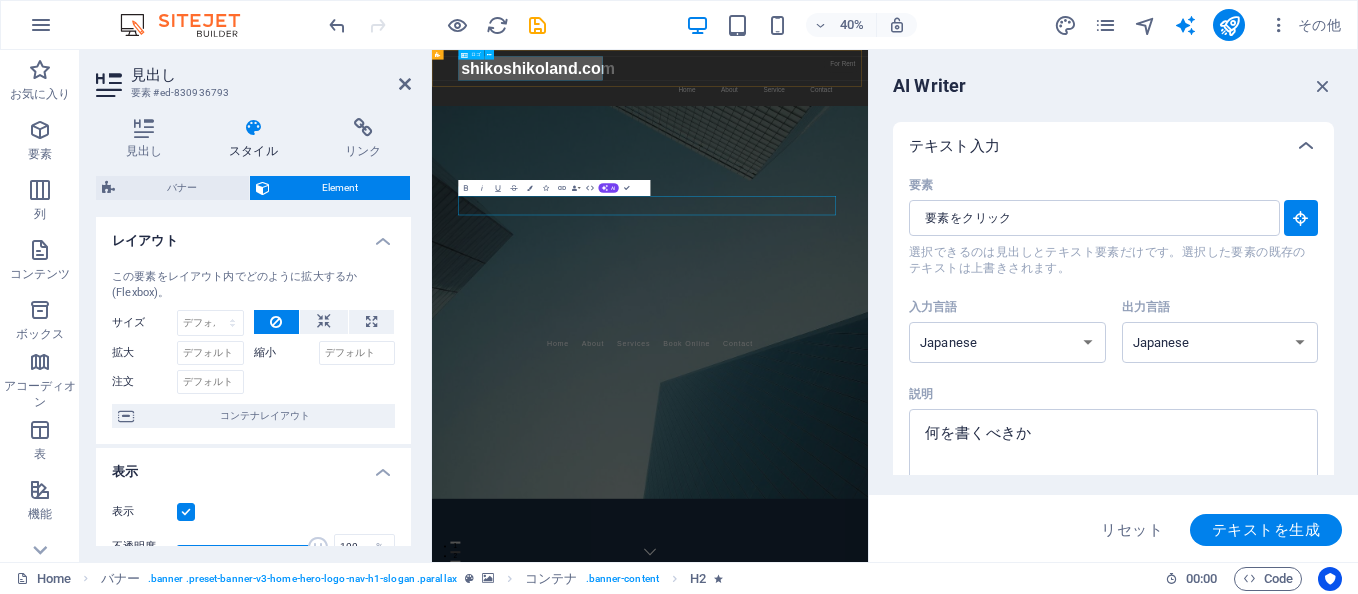 click on "shikoshikoland.com" at bounding box center (977, 96) 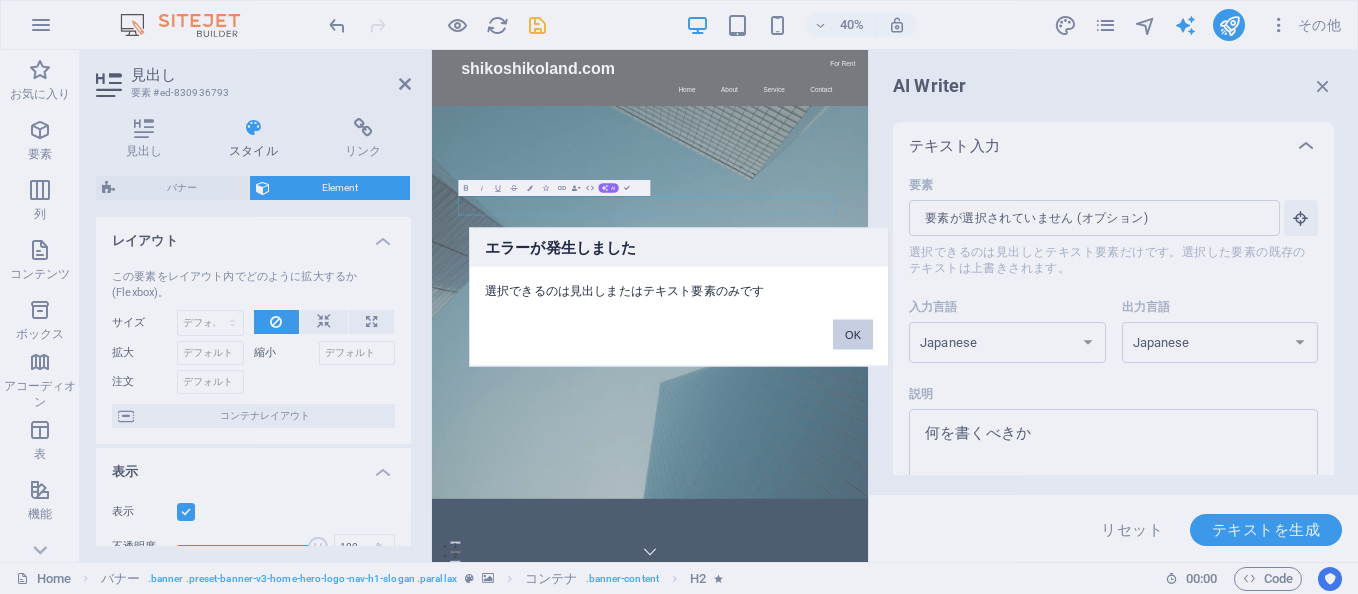 click on "OK" at bounding box center (853, 335) 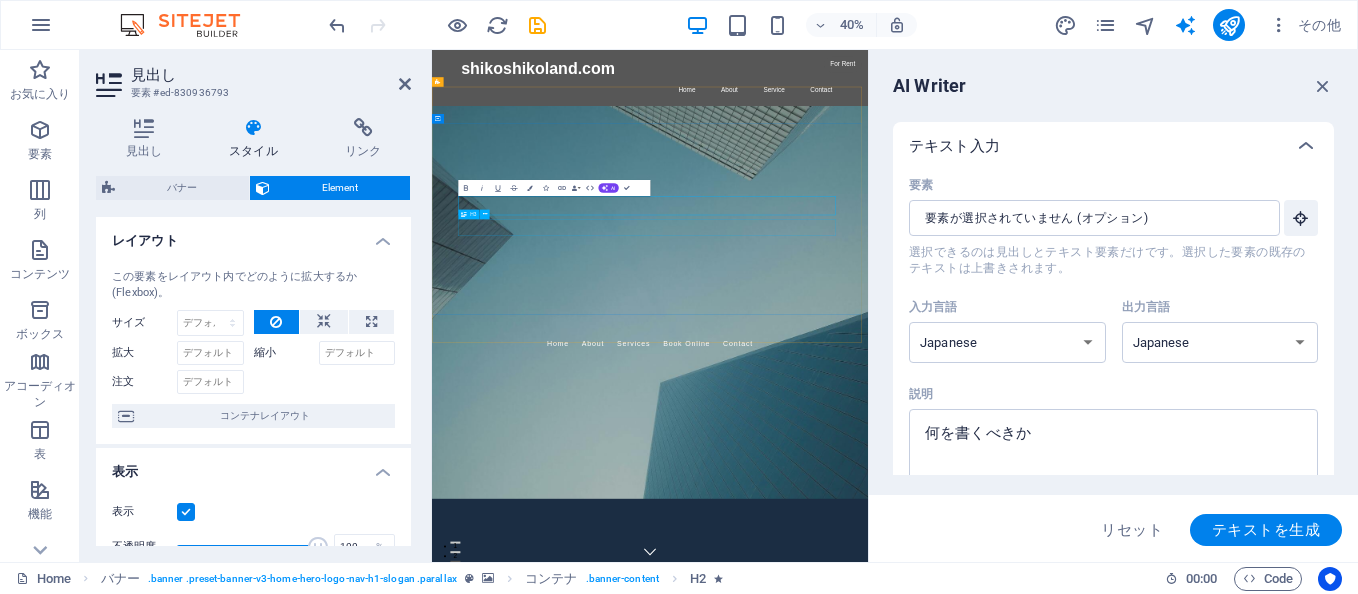 click on "This is a very appealing slogan" at bounding box center (977, 985) 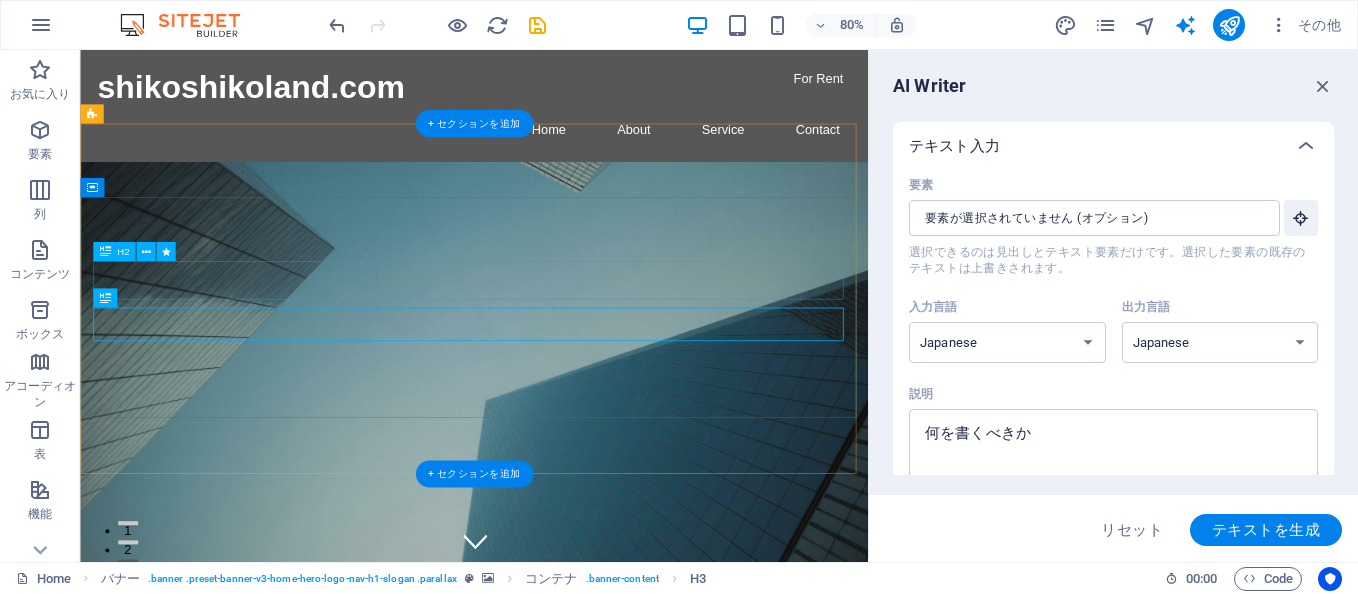click on "鋭意制作中です。" at bounding box center (573, 930) 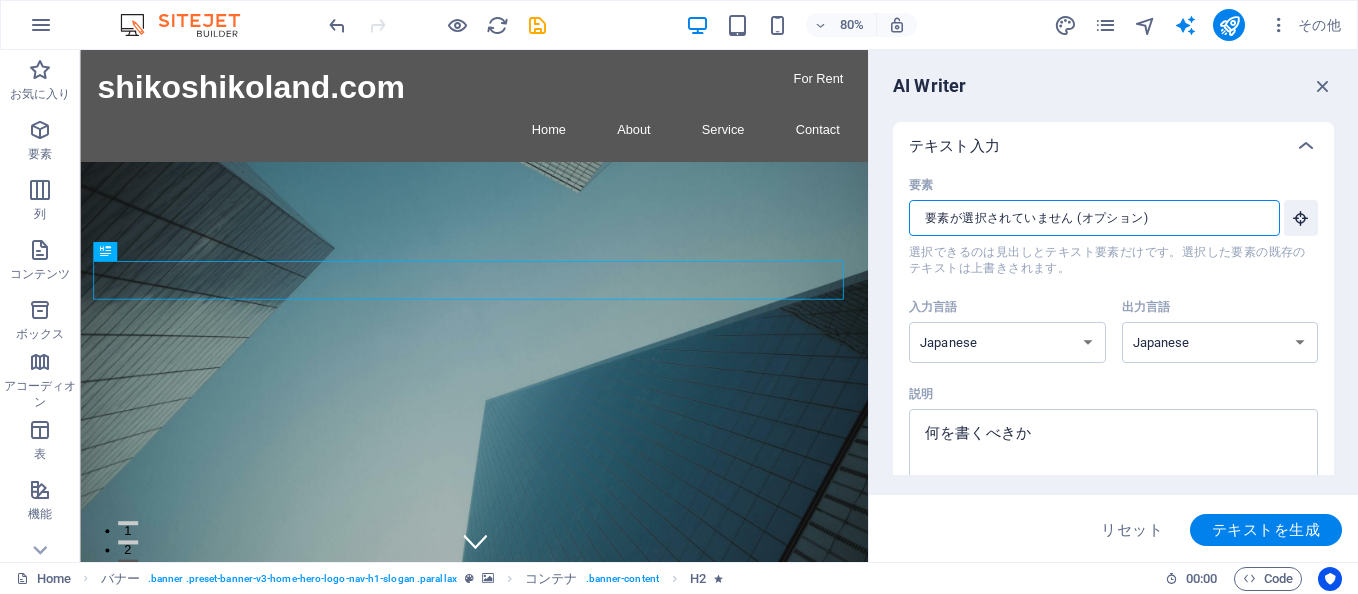 click on "要素 ​ 選択できるのは見出しとテキスト要素だけです。選択した要素の既存のテキストは上書きされます。" at bounding box center [1087, 218] 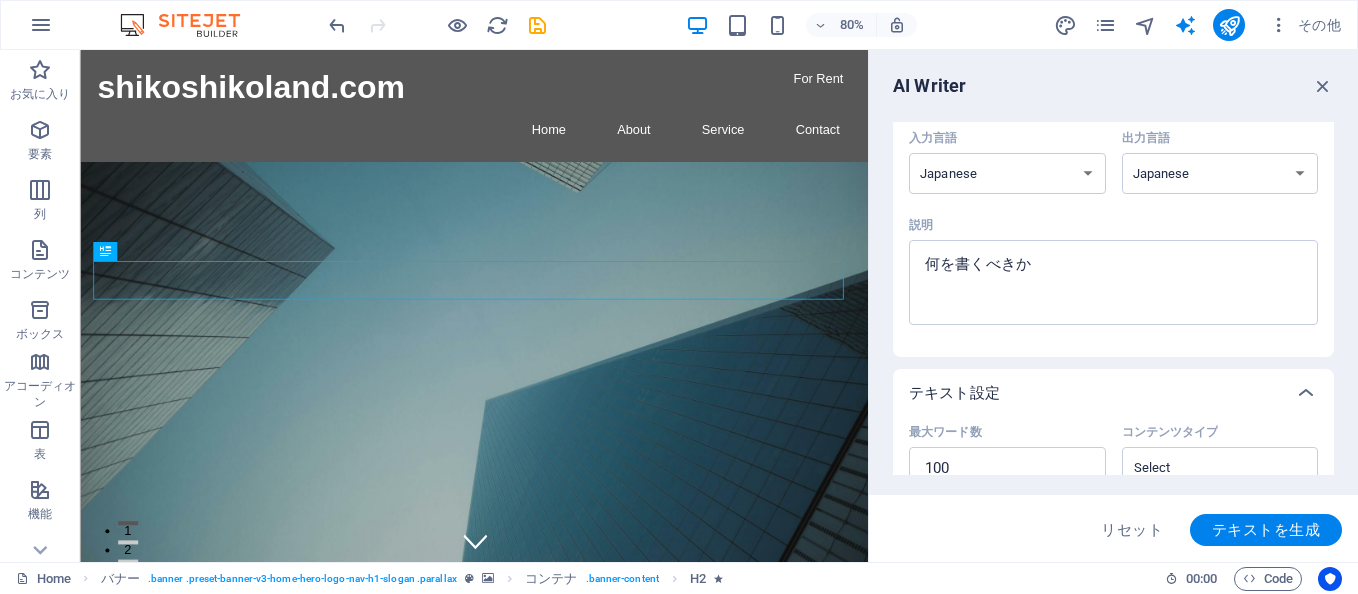 scroll, scrollTop: 0, scrollLeft: 0, axis: both 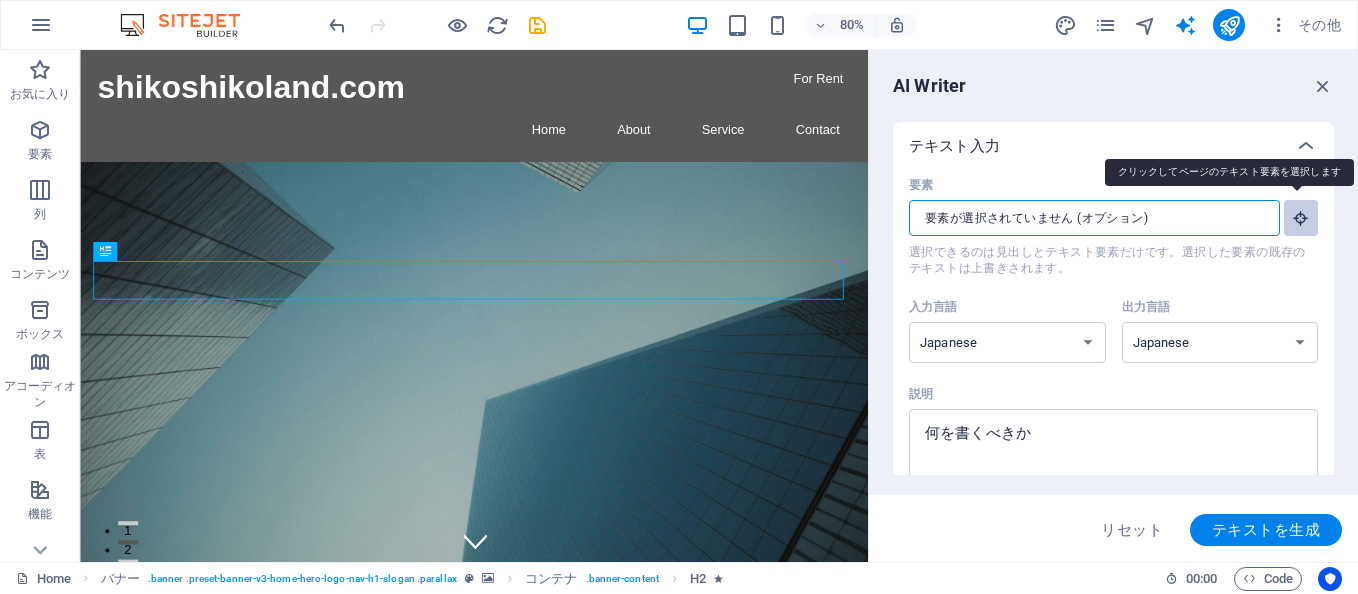 click at bounding box center [1301, 218] 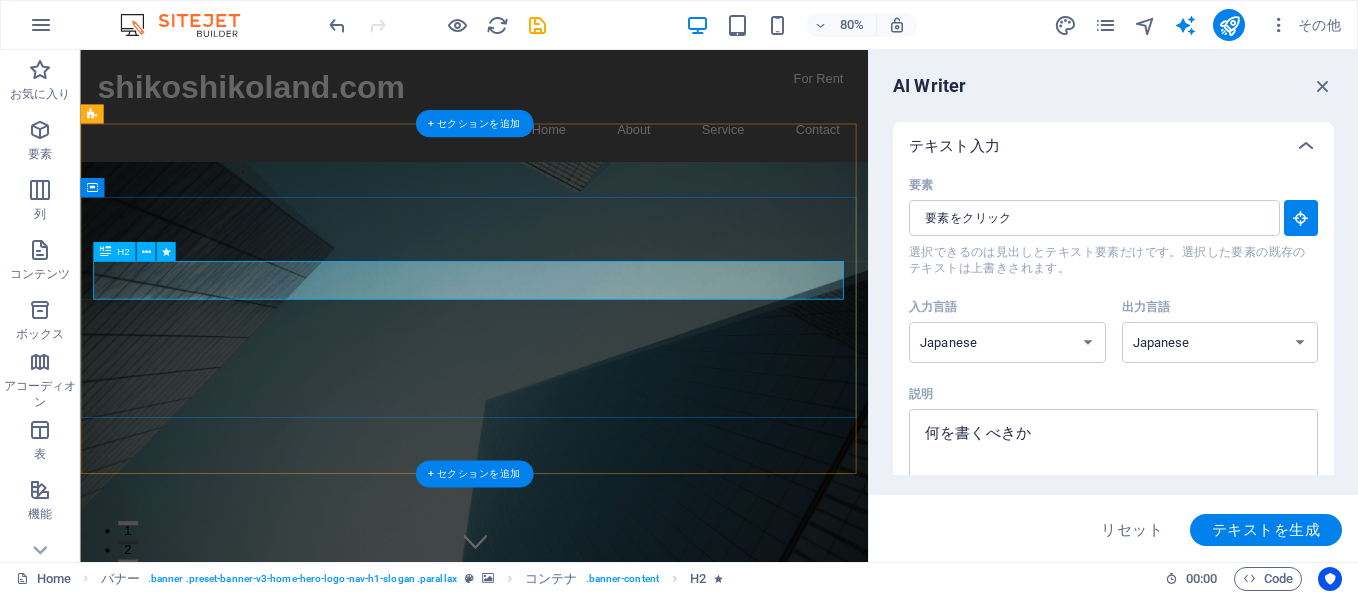 click on "鋭意制作中です。" at bounding box center (573, 930) 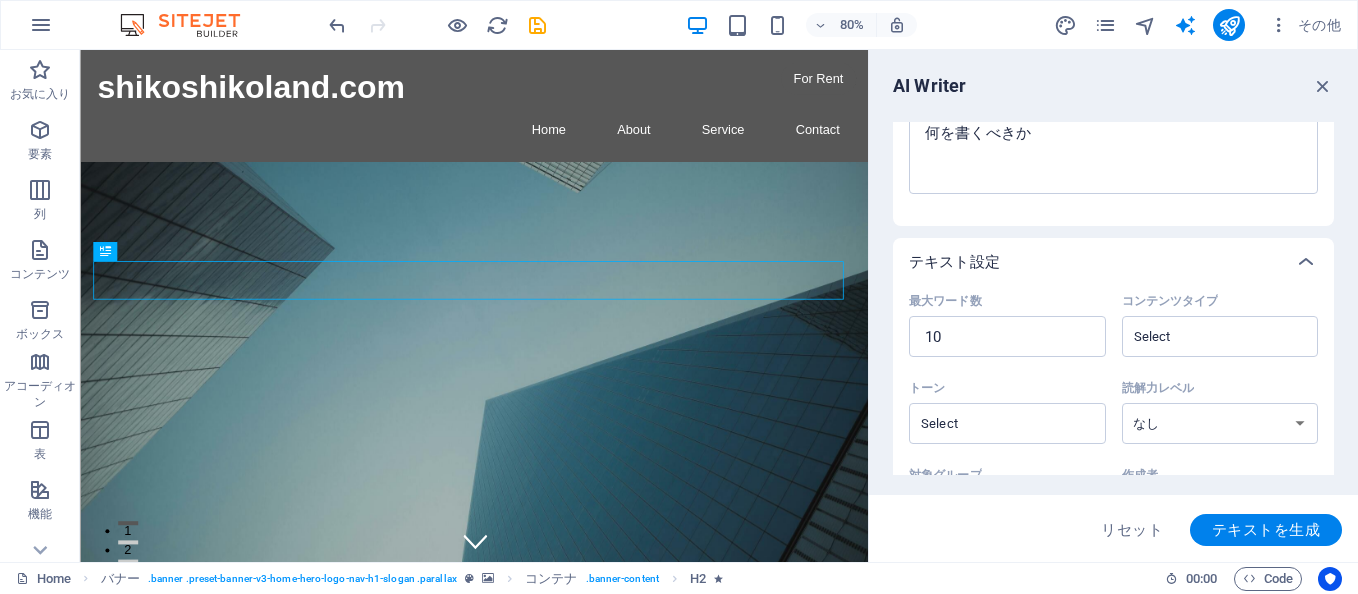 scroll, scrollTop: 200, scrollLeft: 0, axis: vertical 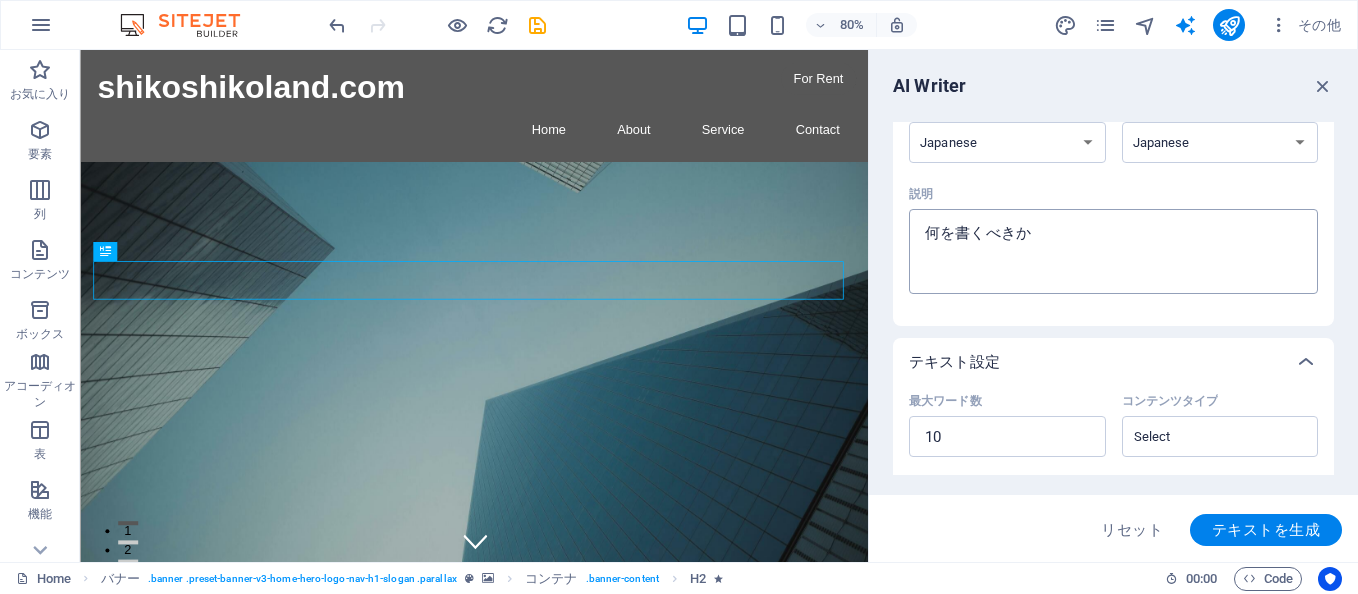 type on "x" 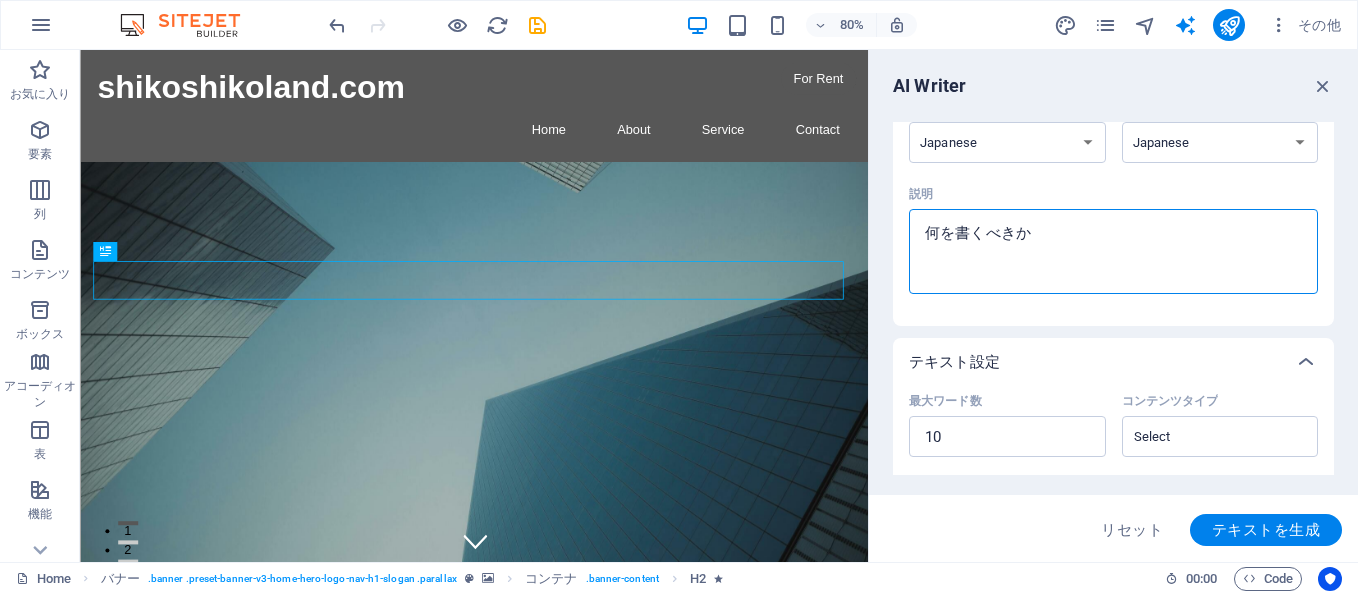 click on "説明 x ​" at bounding box center [1113, 251] 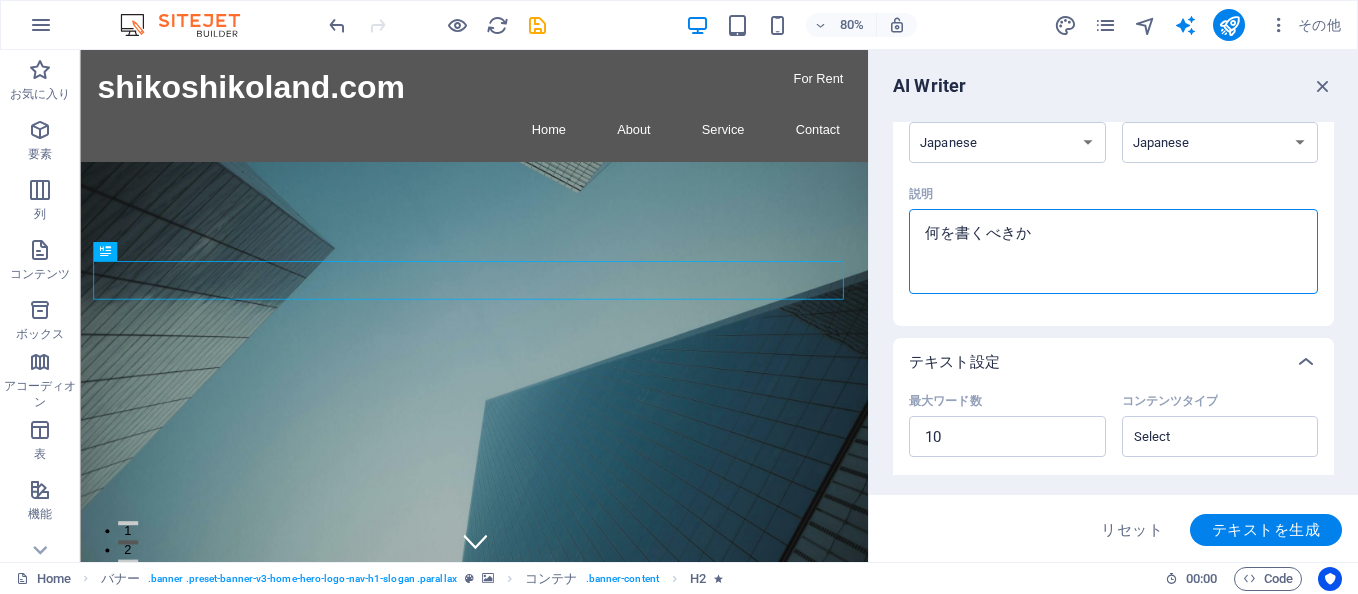 type on "ｇ" 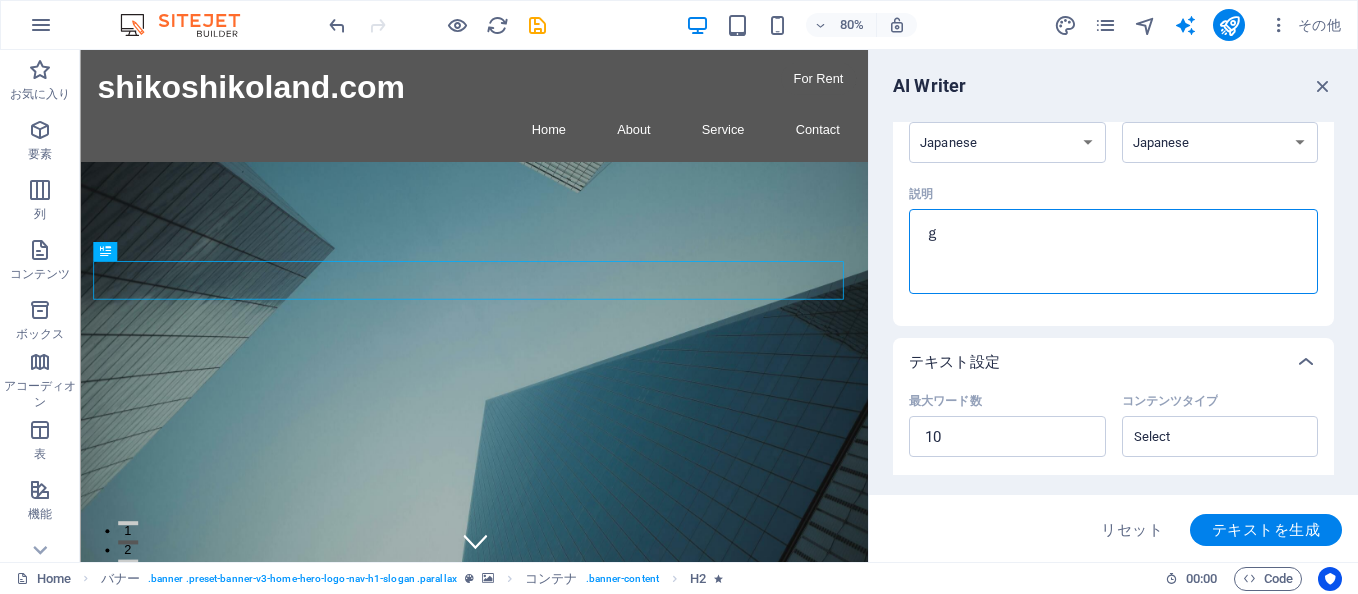 type on "げ" 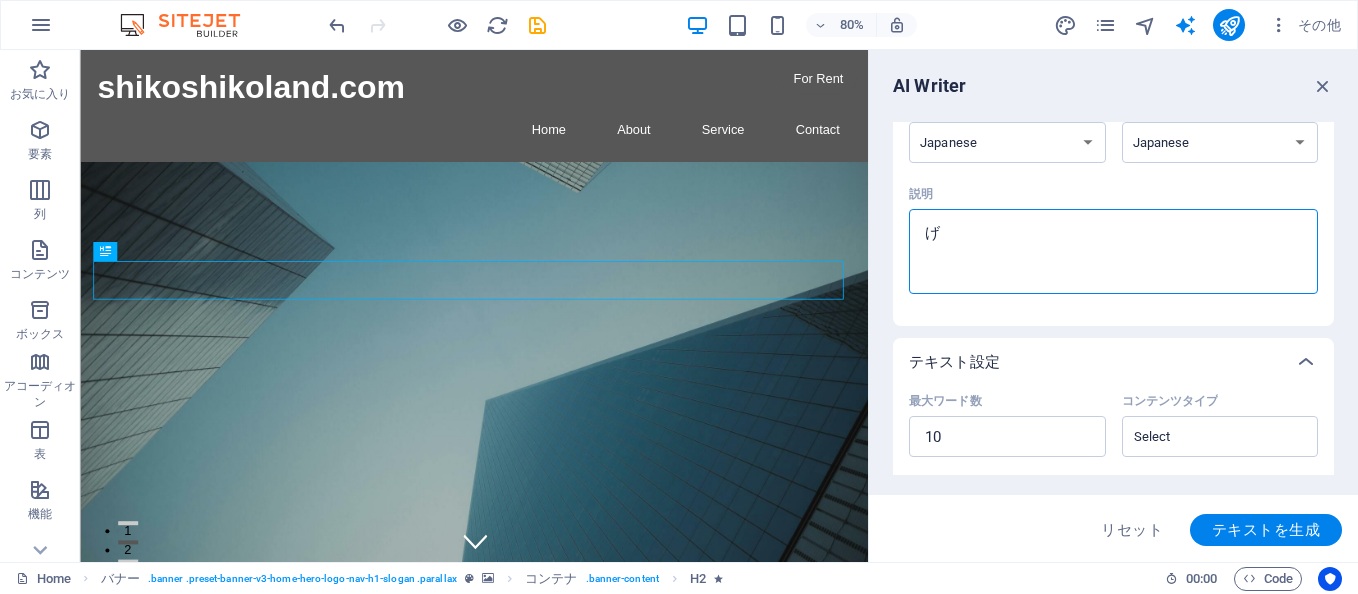 type on "げｎ" 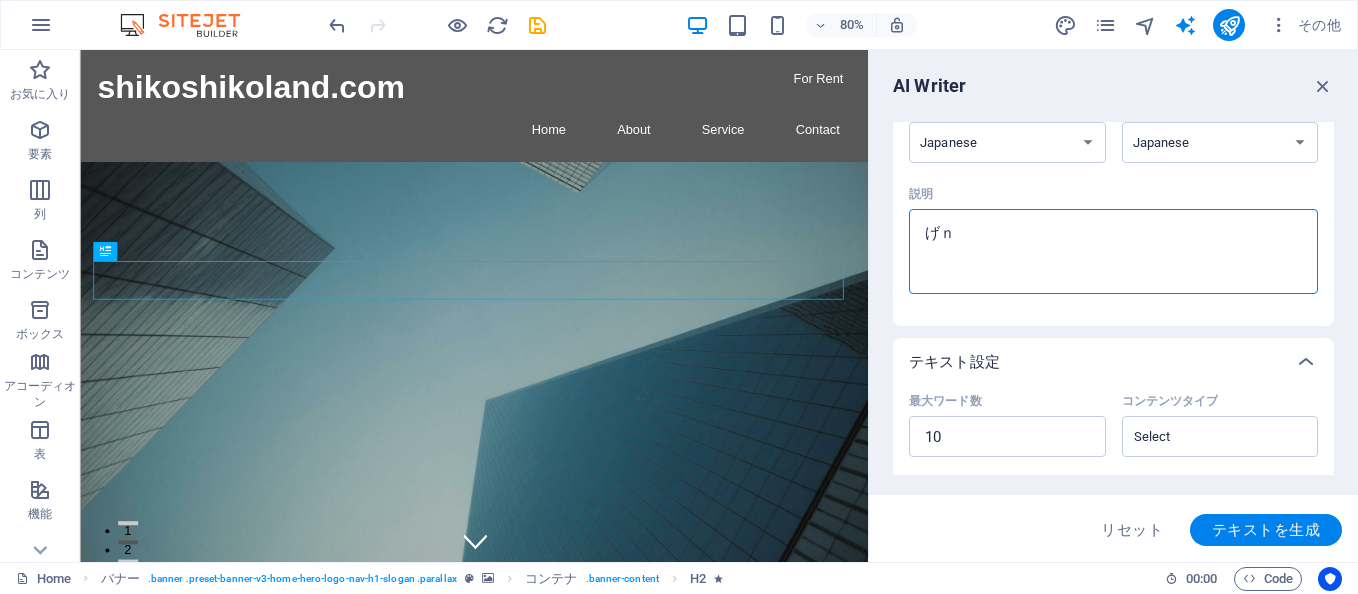 type on "げん" 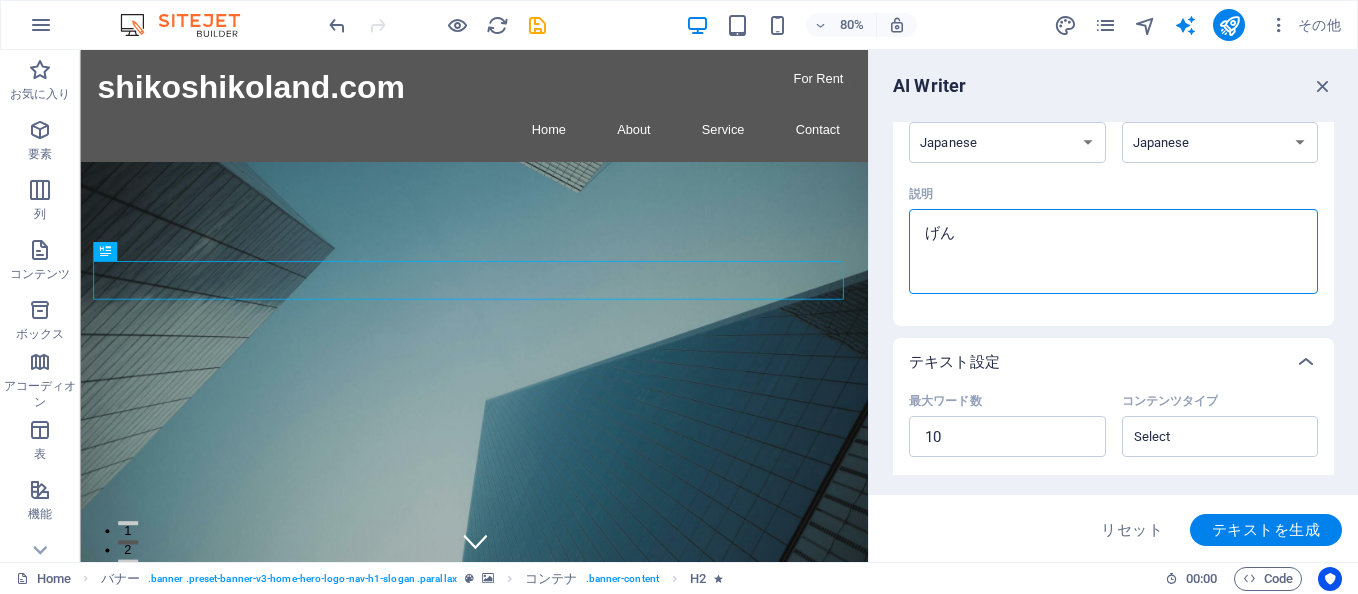 type on "げんｚ" 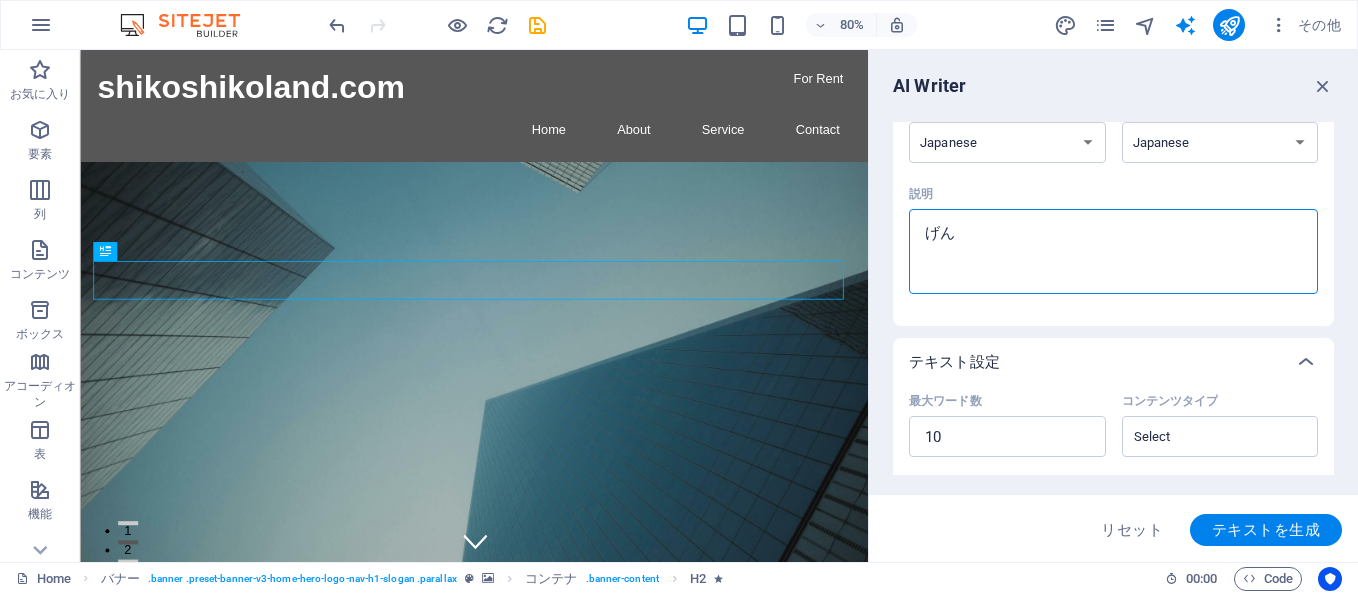 type on "x" 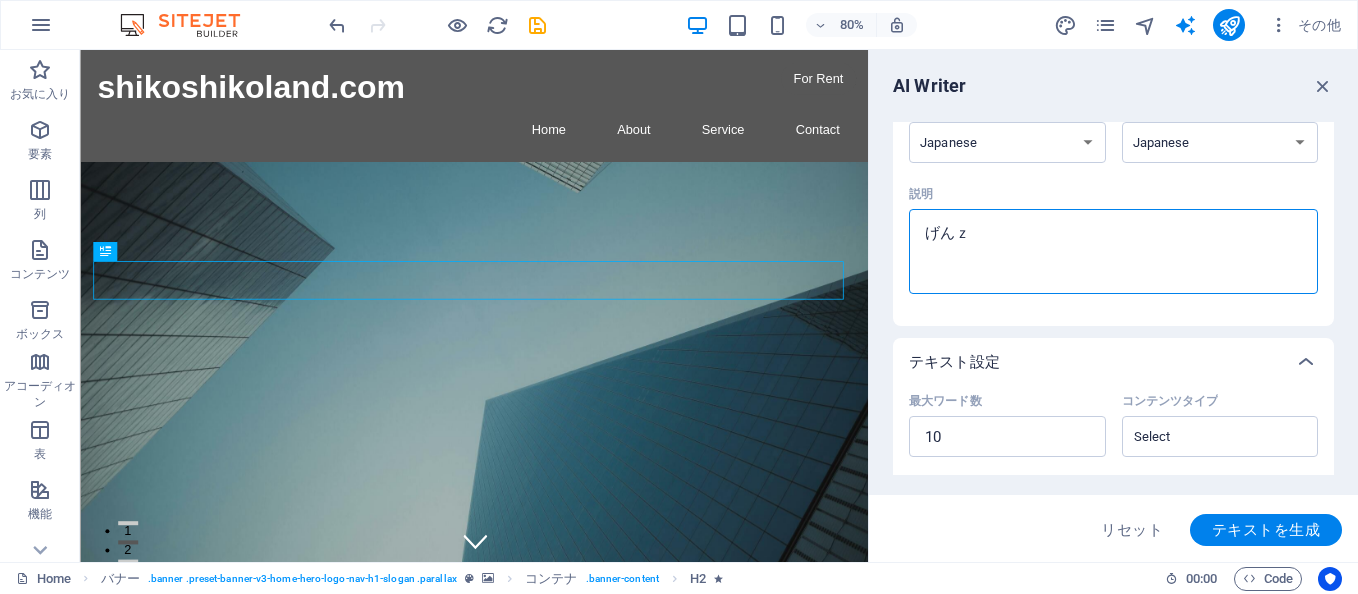type on "げんざ" 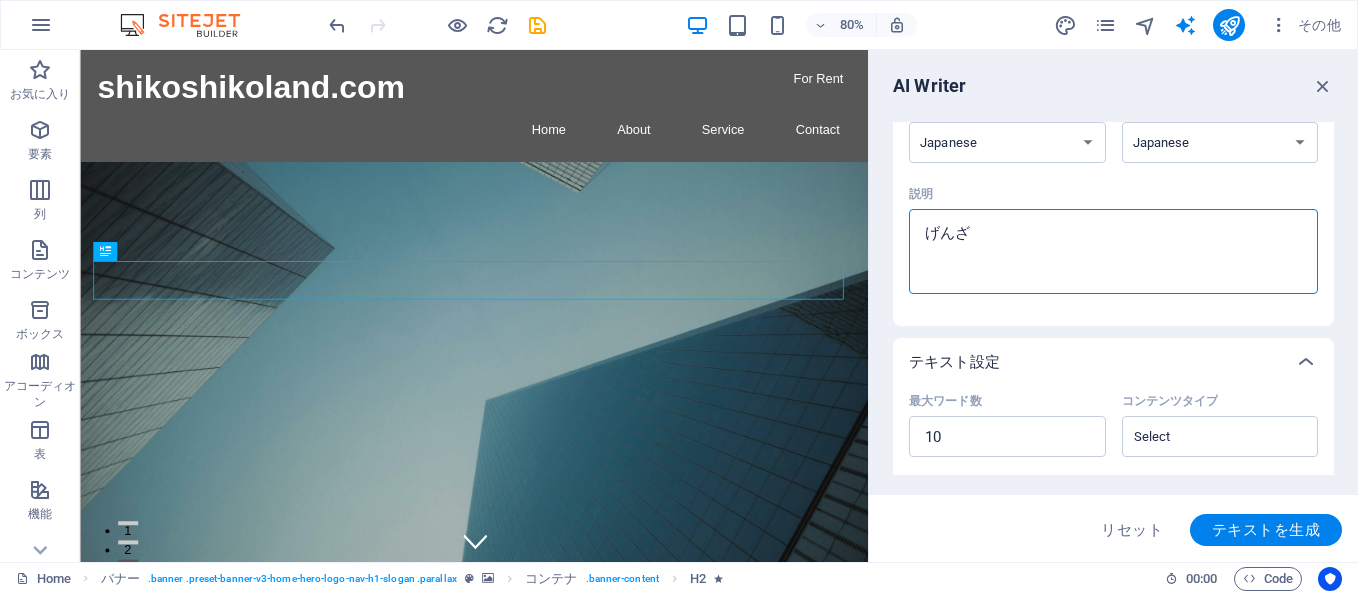 type on "げんざい" 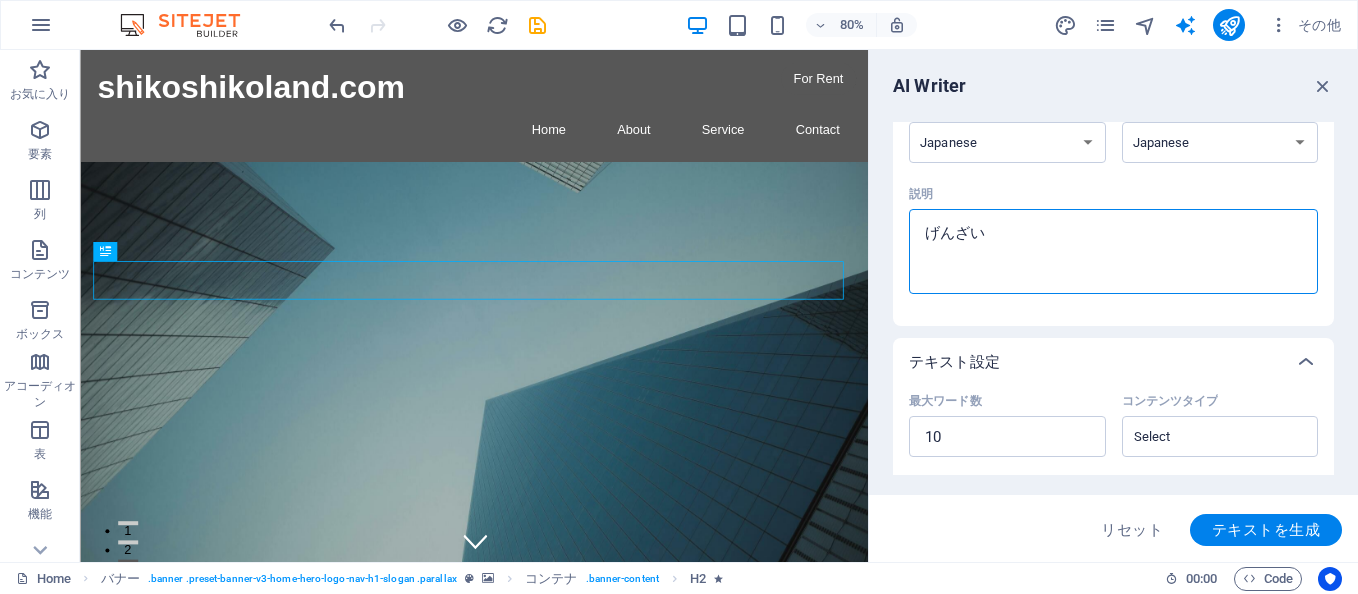 type on "現在" 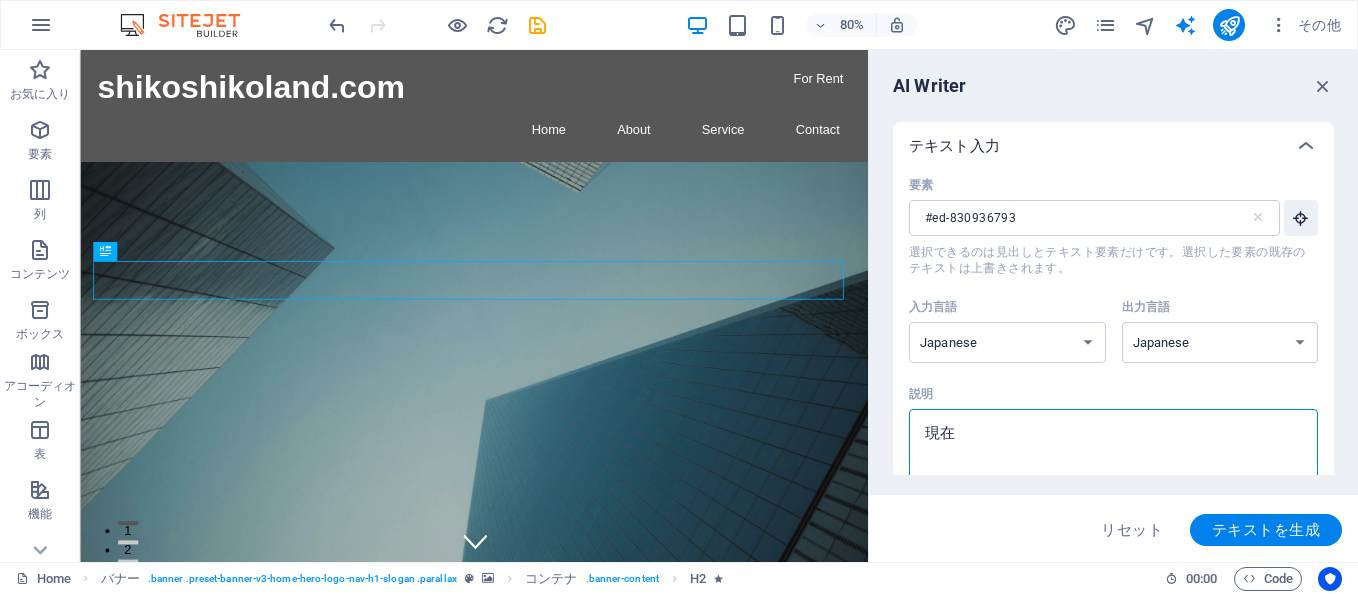 scroll, scrollTop: 200, scrollLeft: 0, axis: vertical 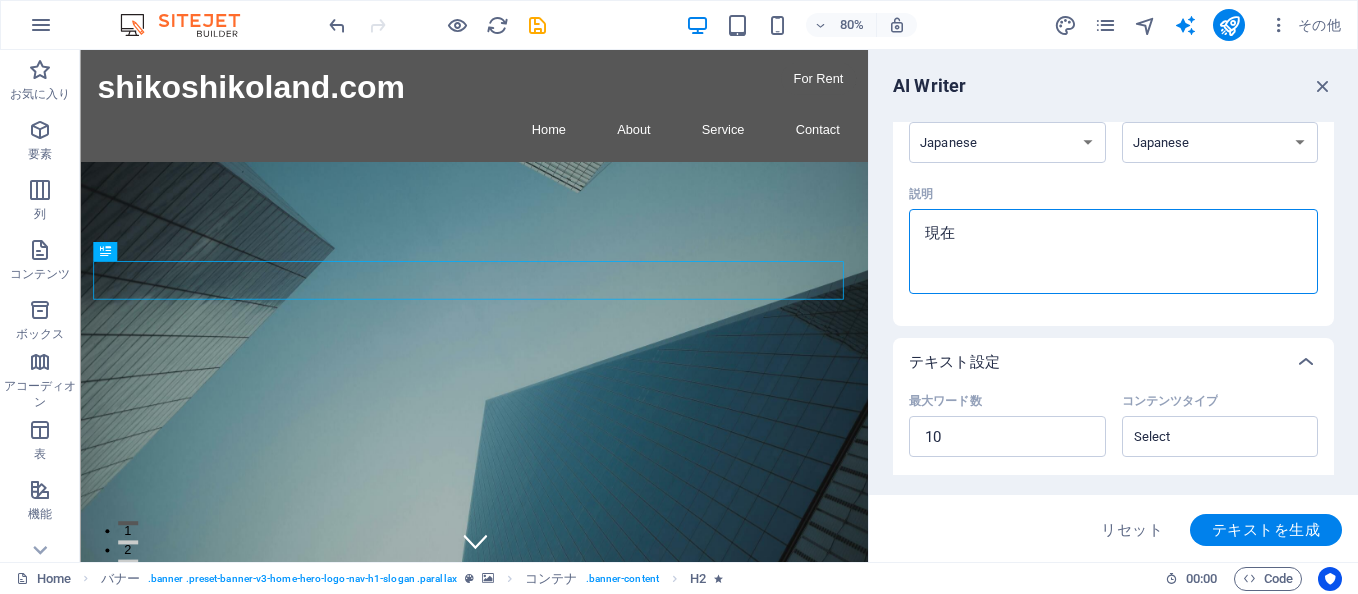 type on "現在ｓ" 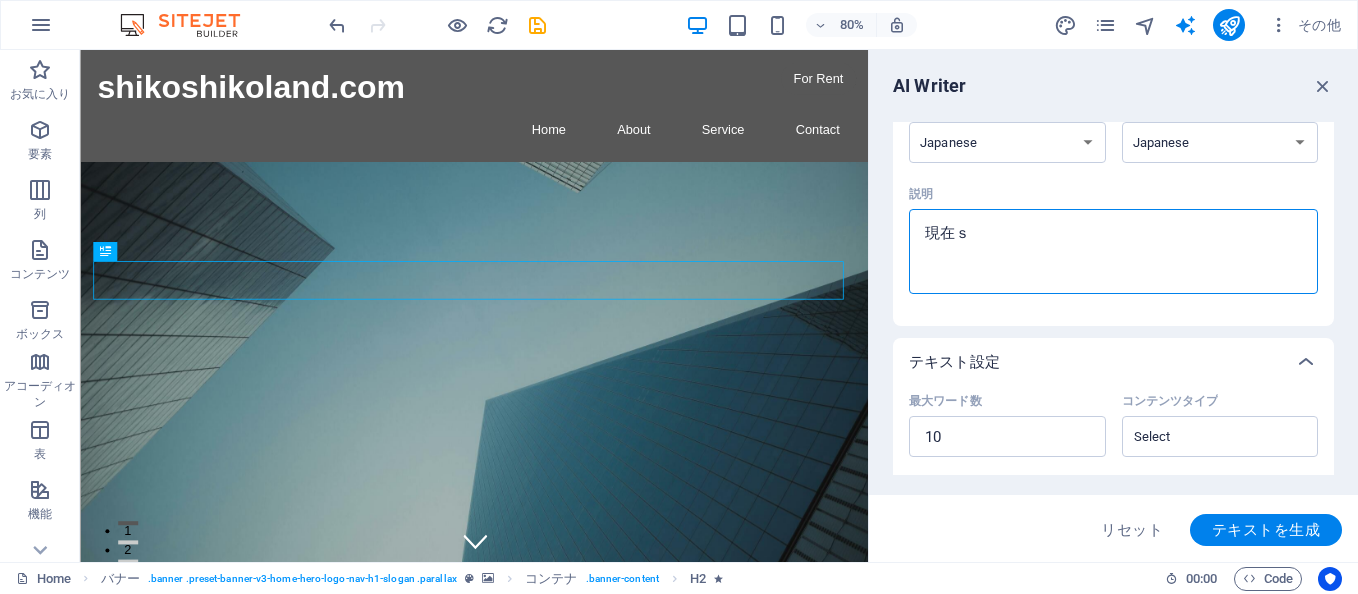 type on "現在せ" 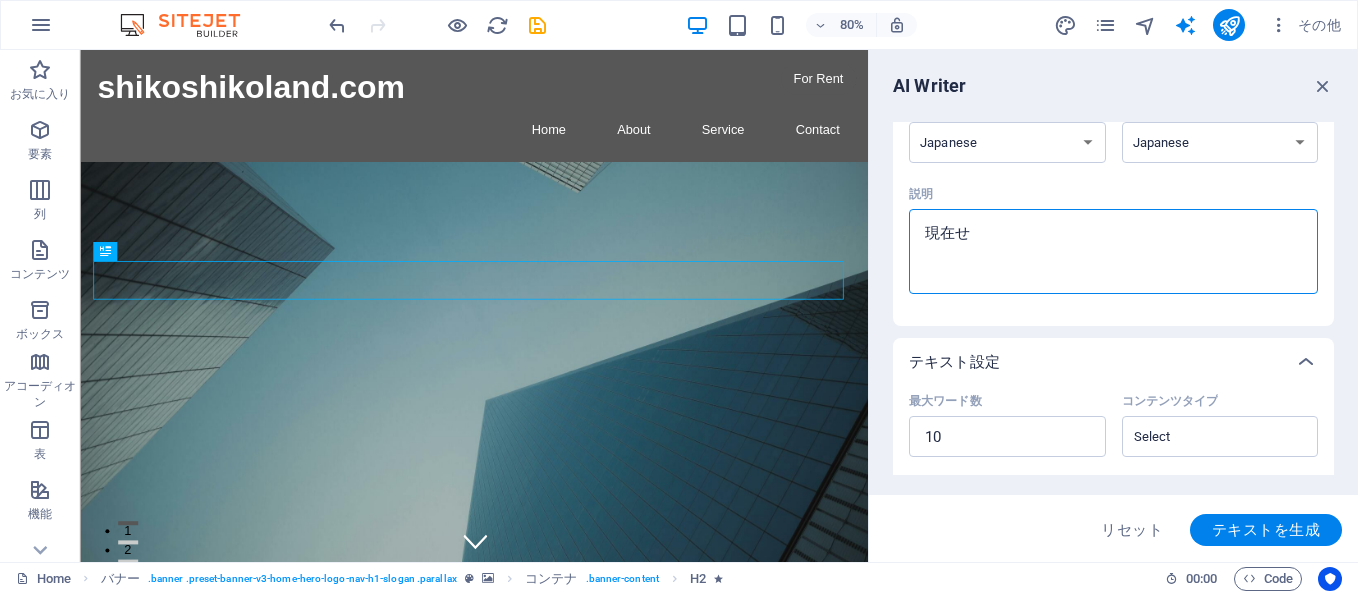 type on "現在せい" 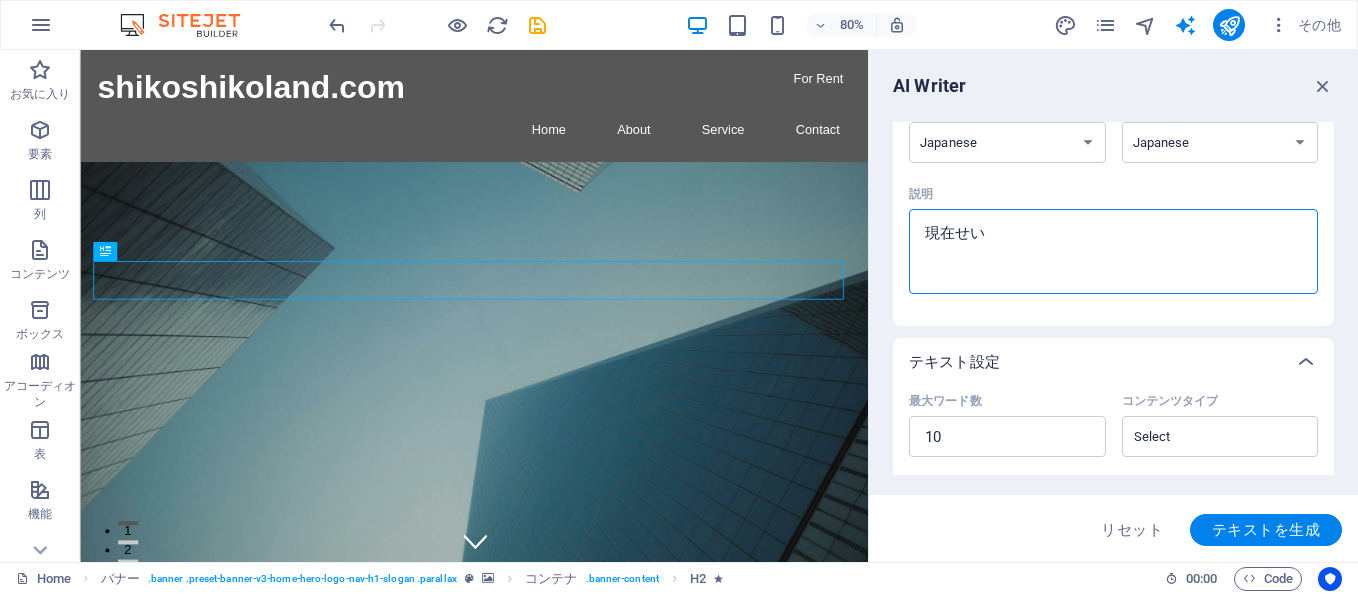 type on "現在せいｓ" 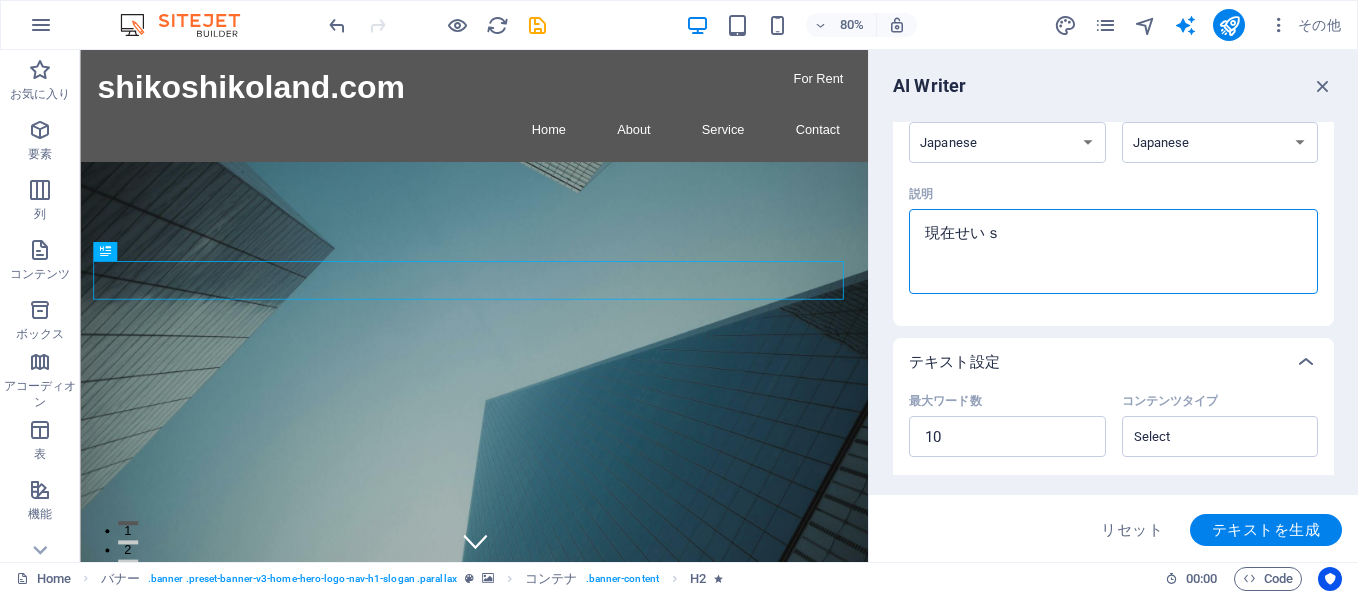 type on "現在せいさ" 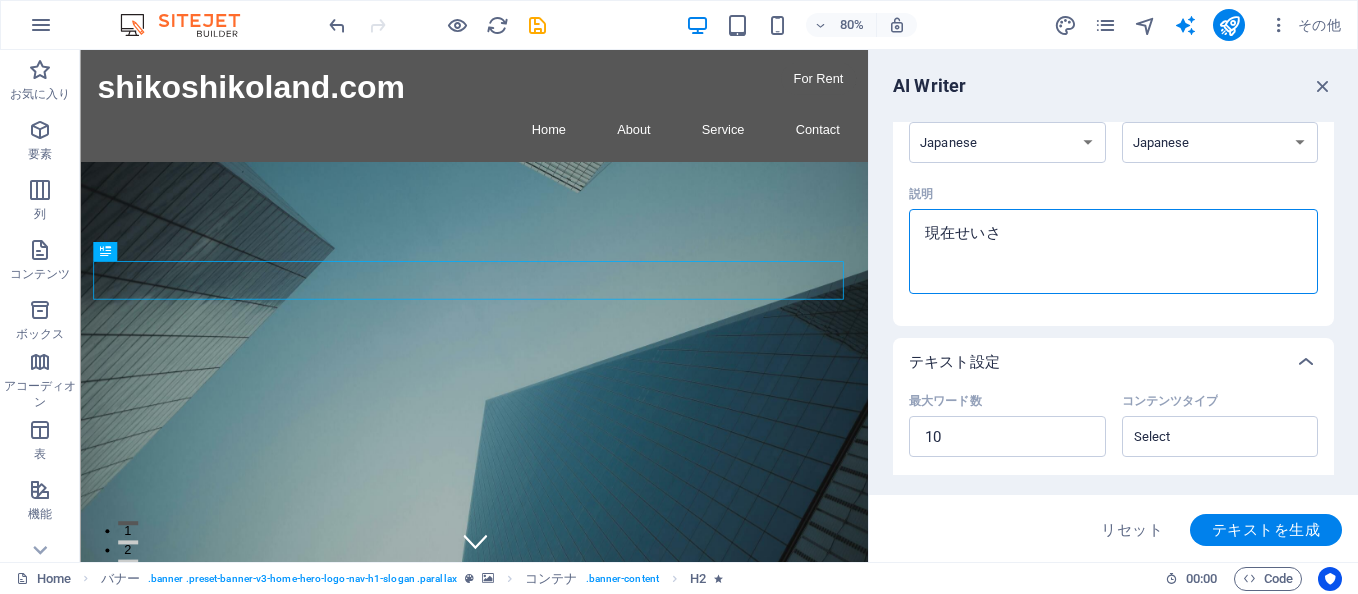 type on "現在せいさｋ" 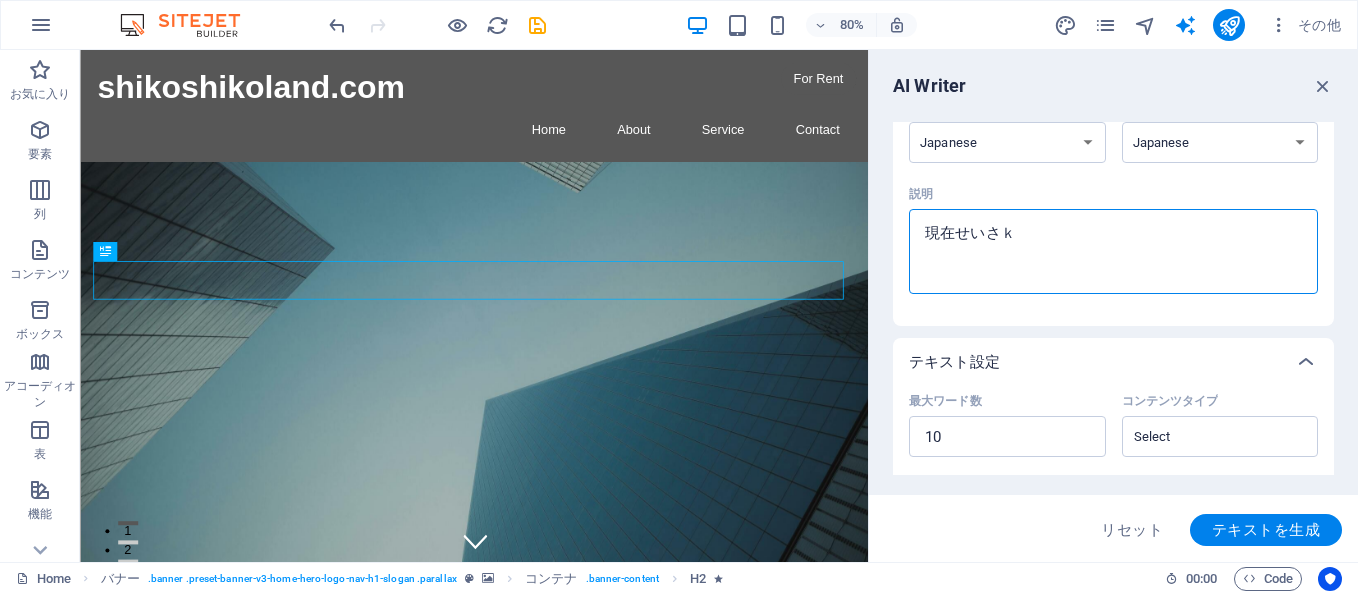 type on "現在せいさく" 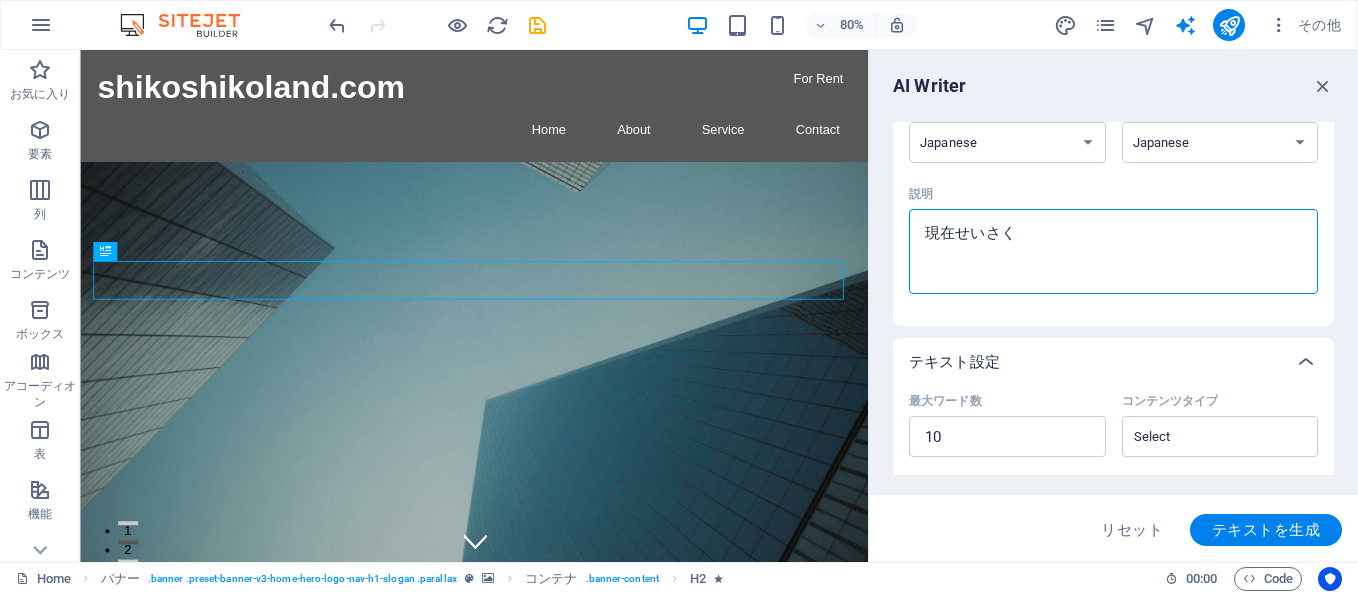 type on "現在せいさくｃ" 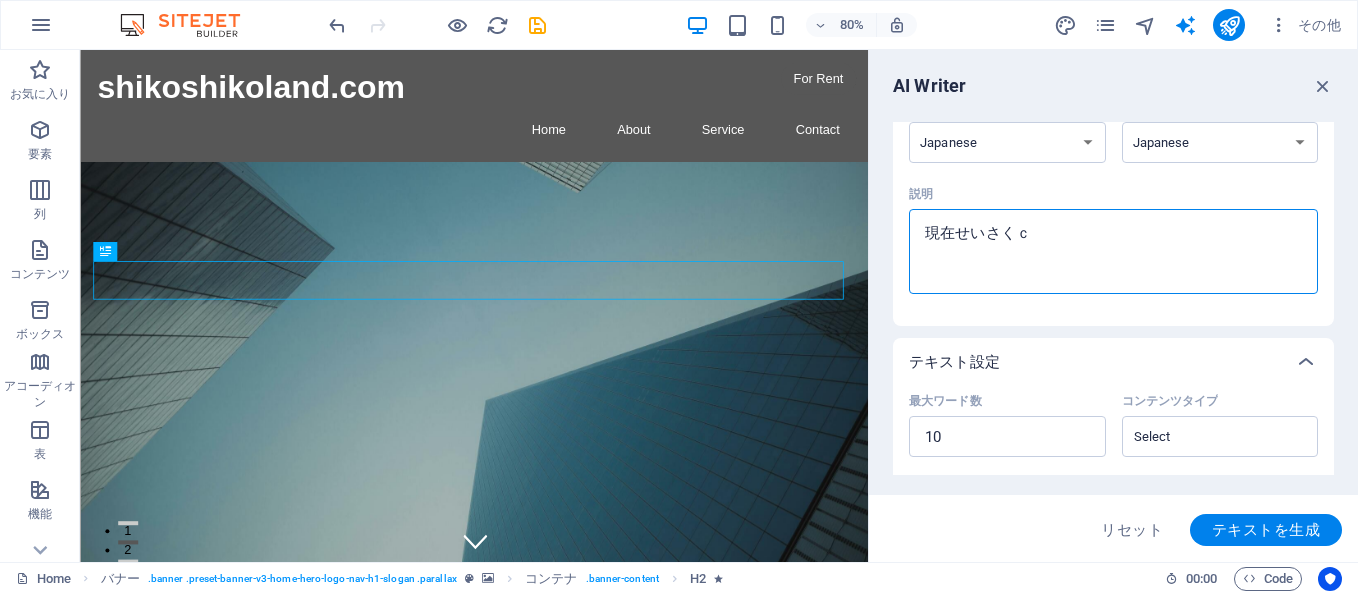 type on "現在せいさくｃｙ" 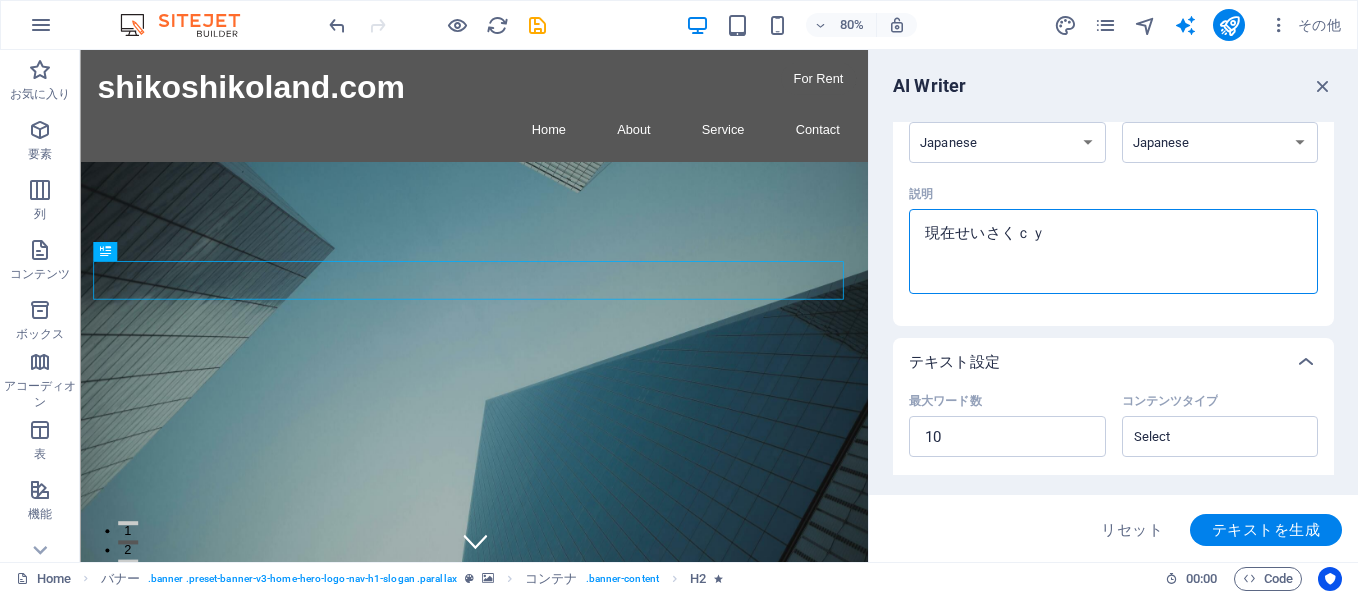 type on "現在せいさくちゅ" 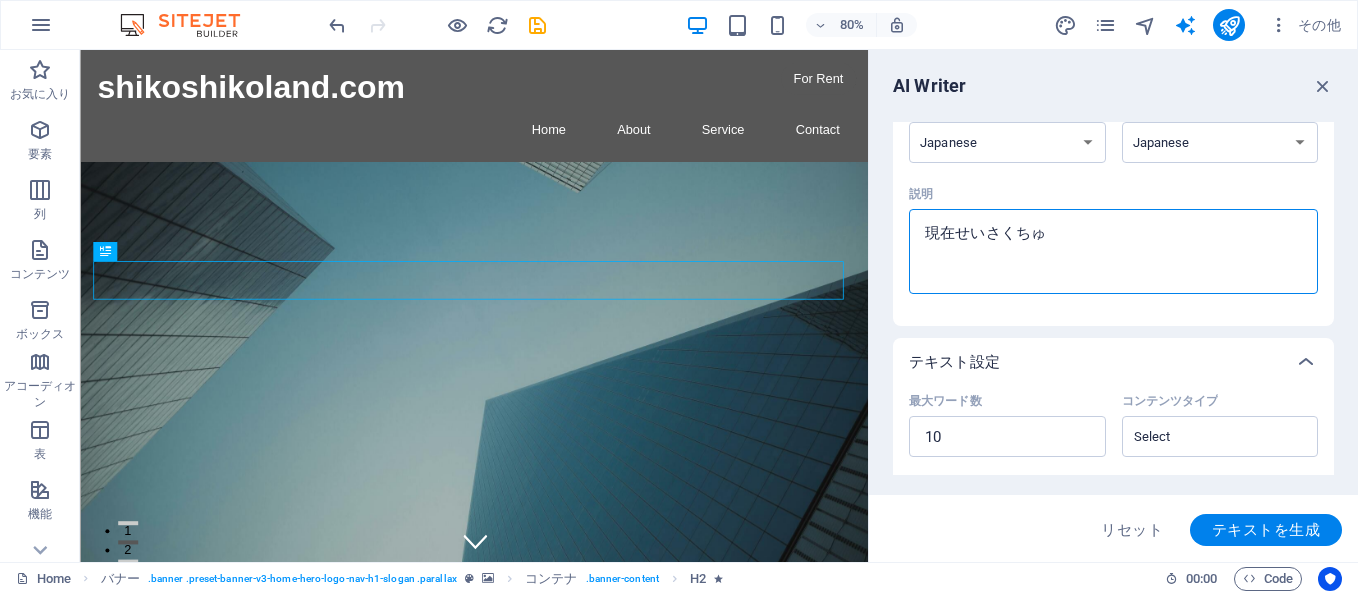type on "現在せいさくちゅう" 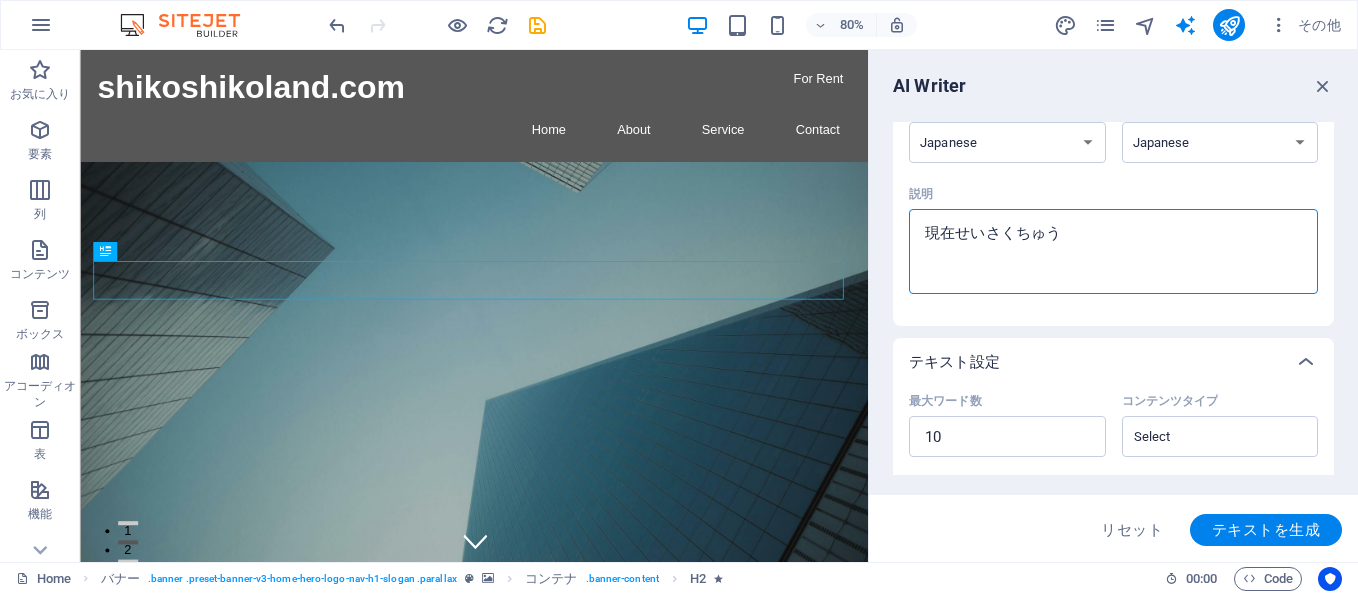 type on "現在せいさくちゅうｄ" 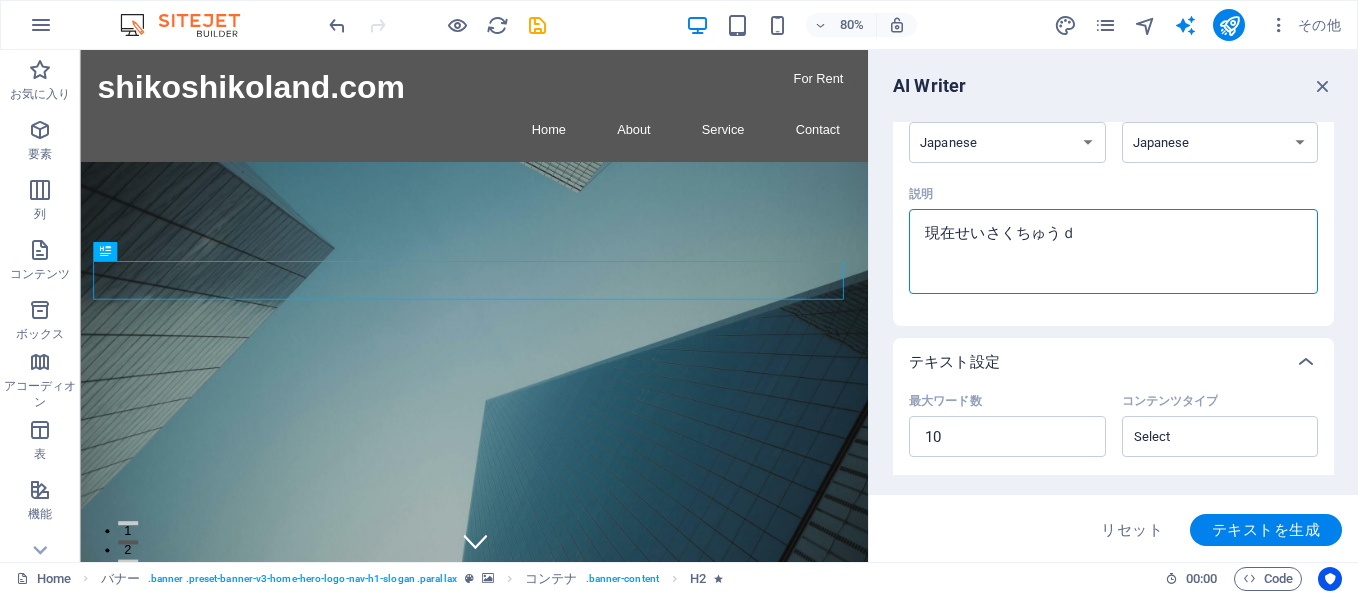 type on "現在せいさくちゅうで" 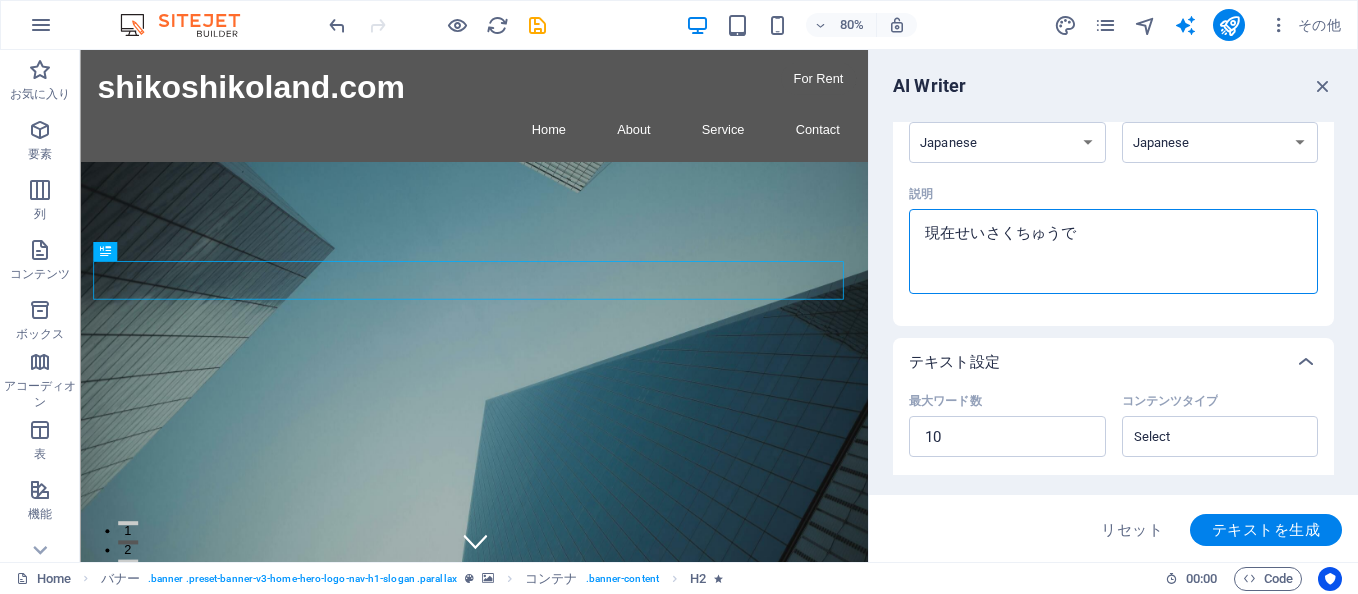 type on "現在せいさくちゅうであ" 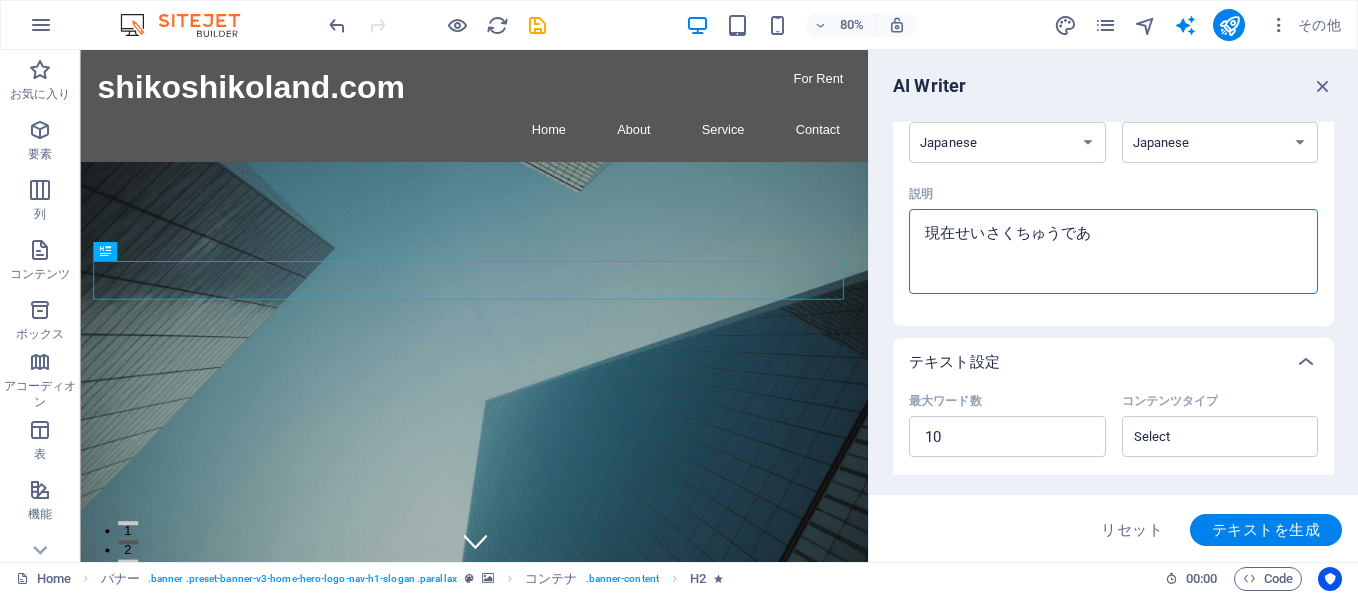 type on "現在せいさくちゅうであｒ" 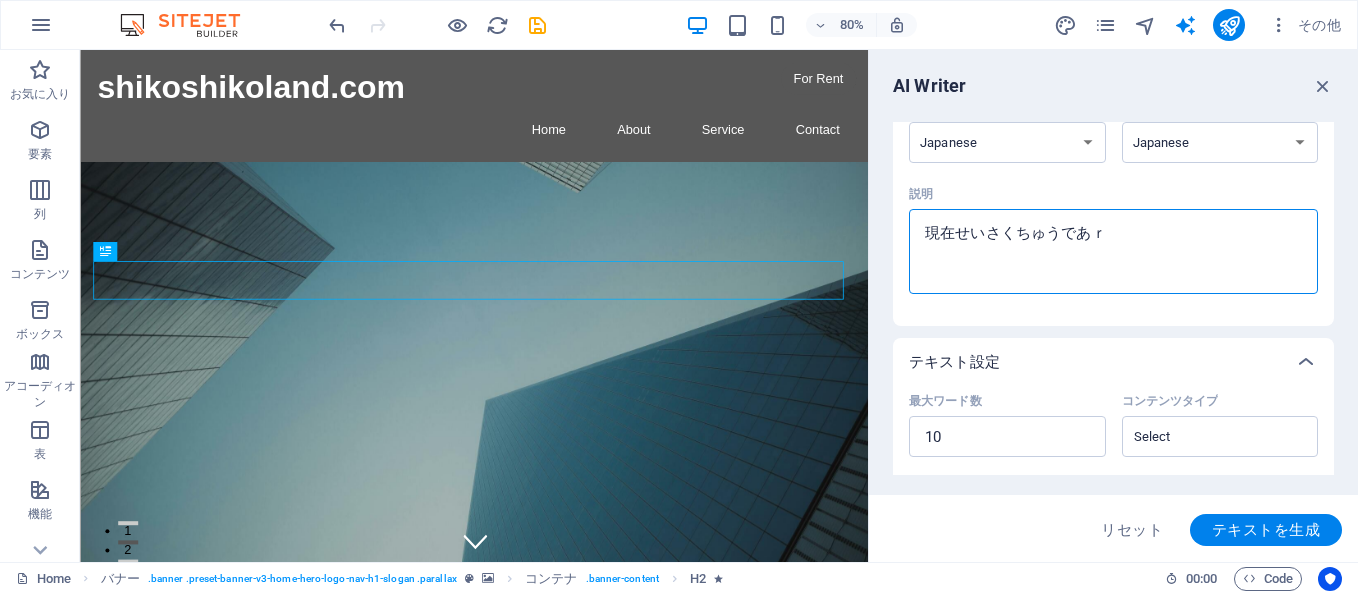 type on "現在せいさくちゅうである" 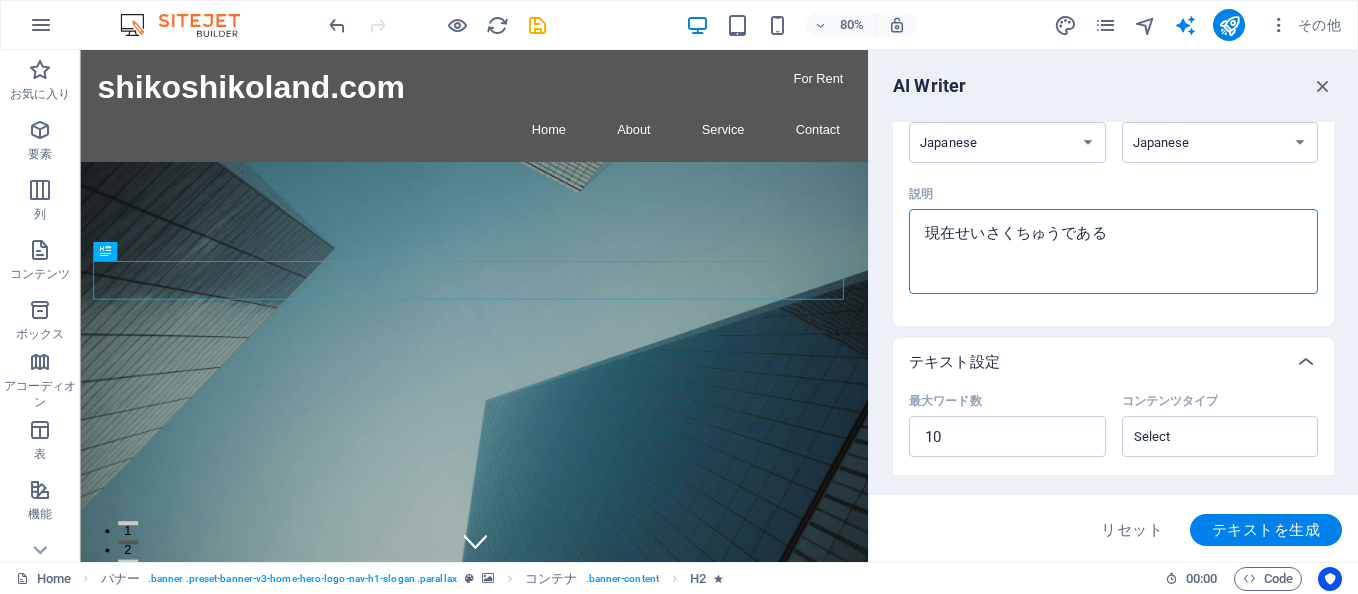 type on "現在せいさくちゅうであるｋ" 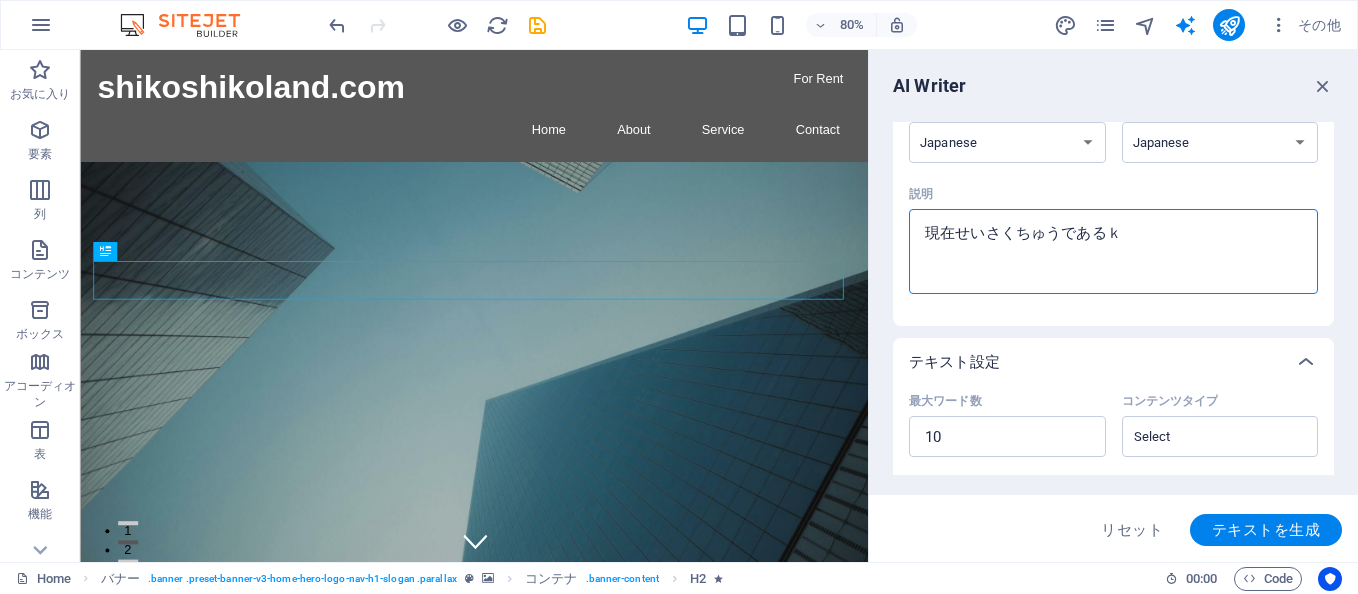 type on "現在せいさくちゅうであるこ" 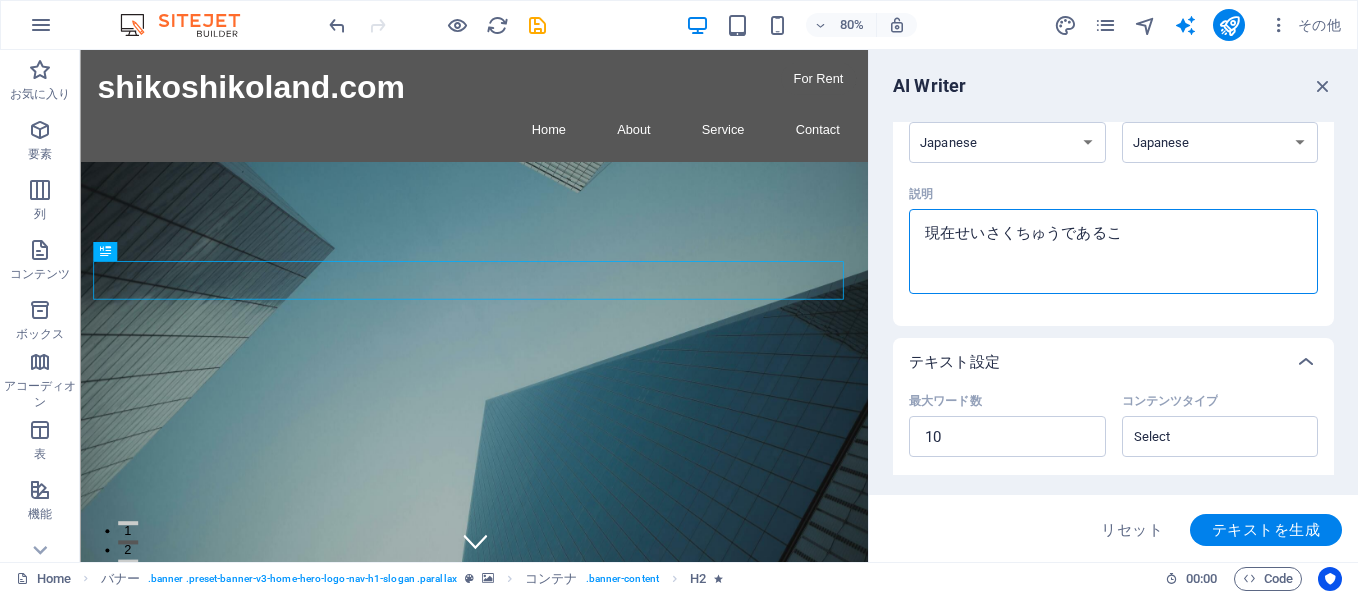 type on "現在せいさくちゅうであるこｔ" 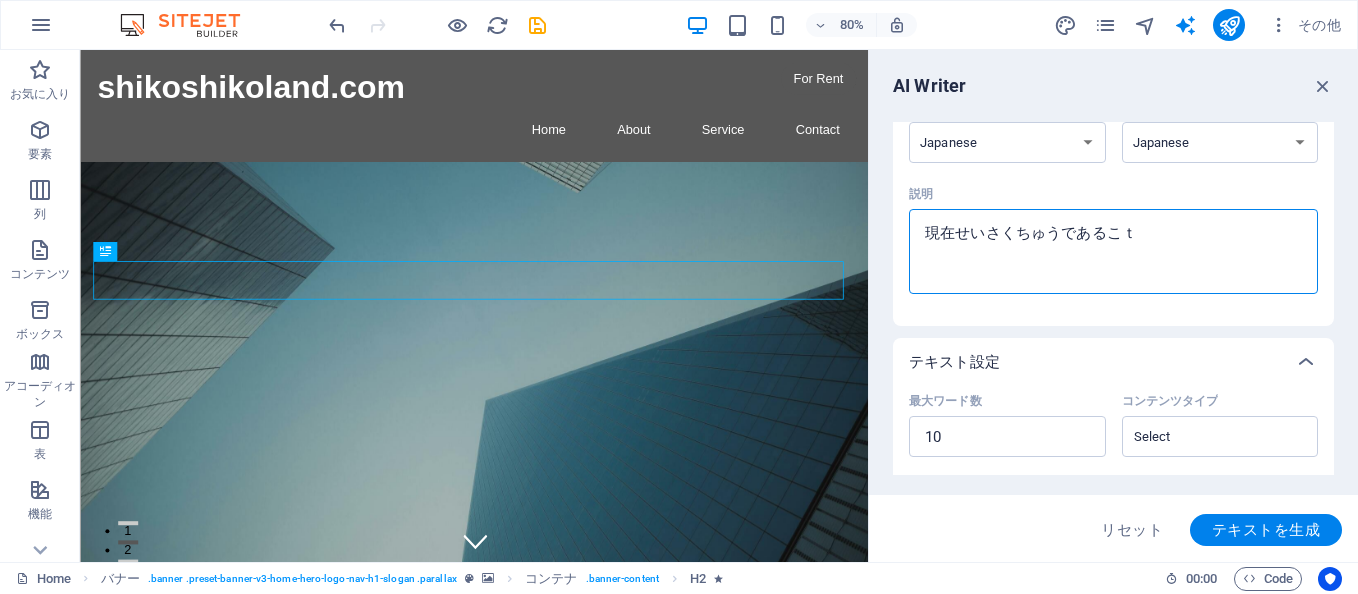 type on "現在せいさくちゅうであること" 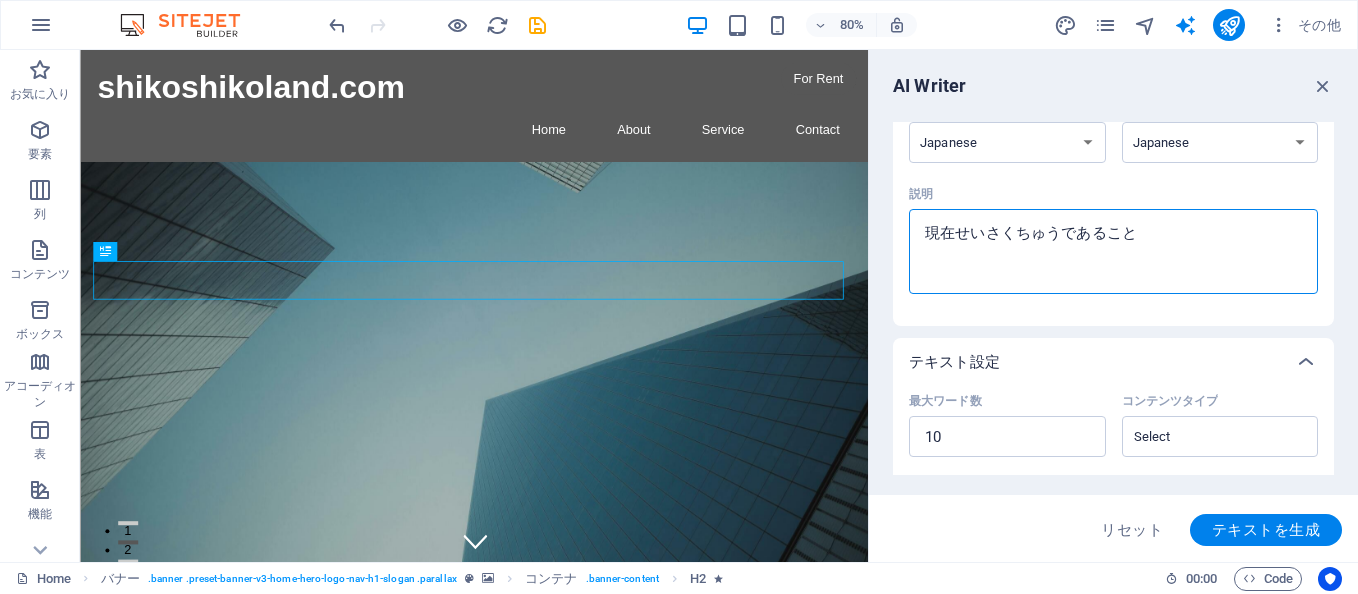 type on "現在制作中であること" 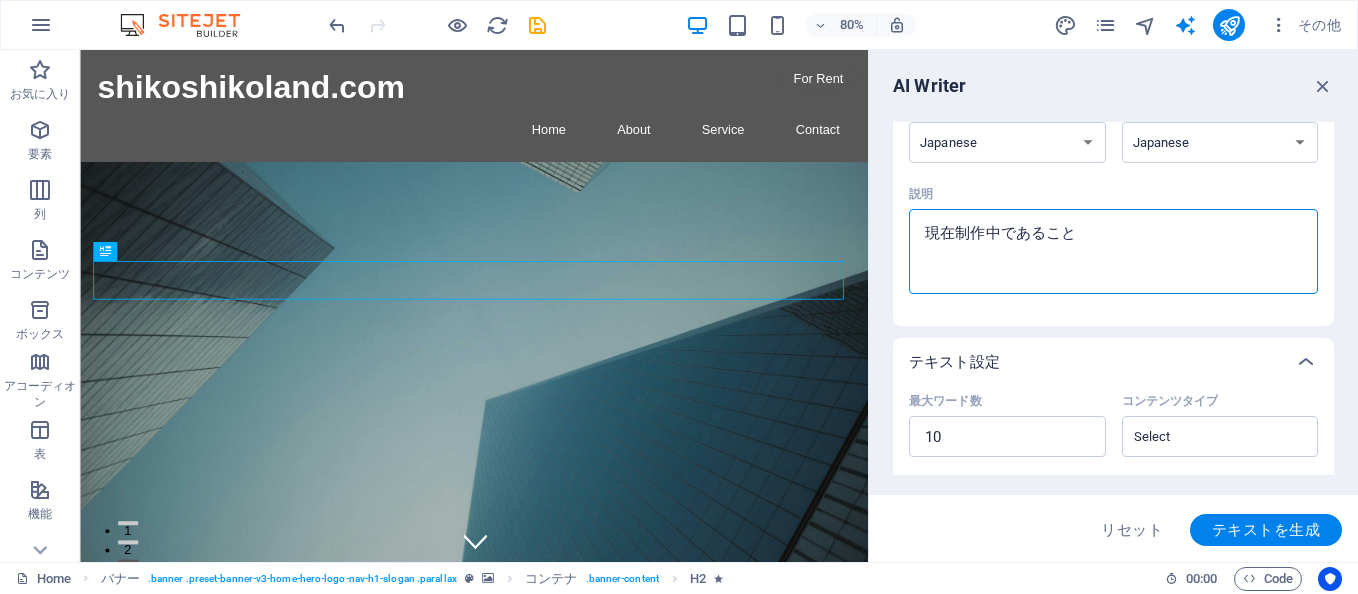 type on "現在制作中であること。" 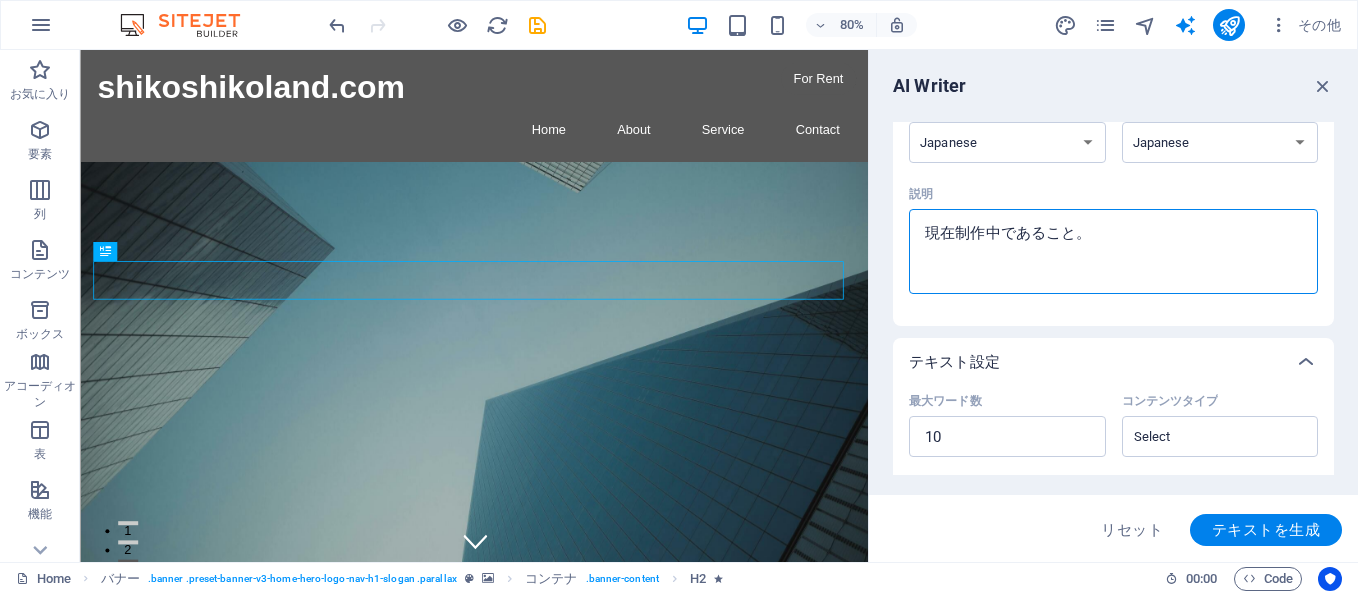 type on "現在制作中であること。" 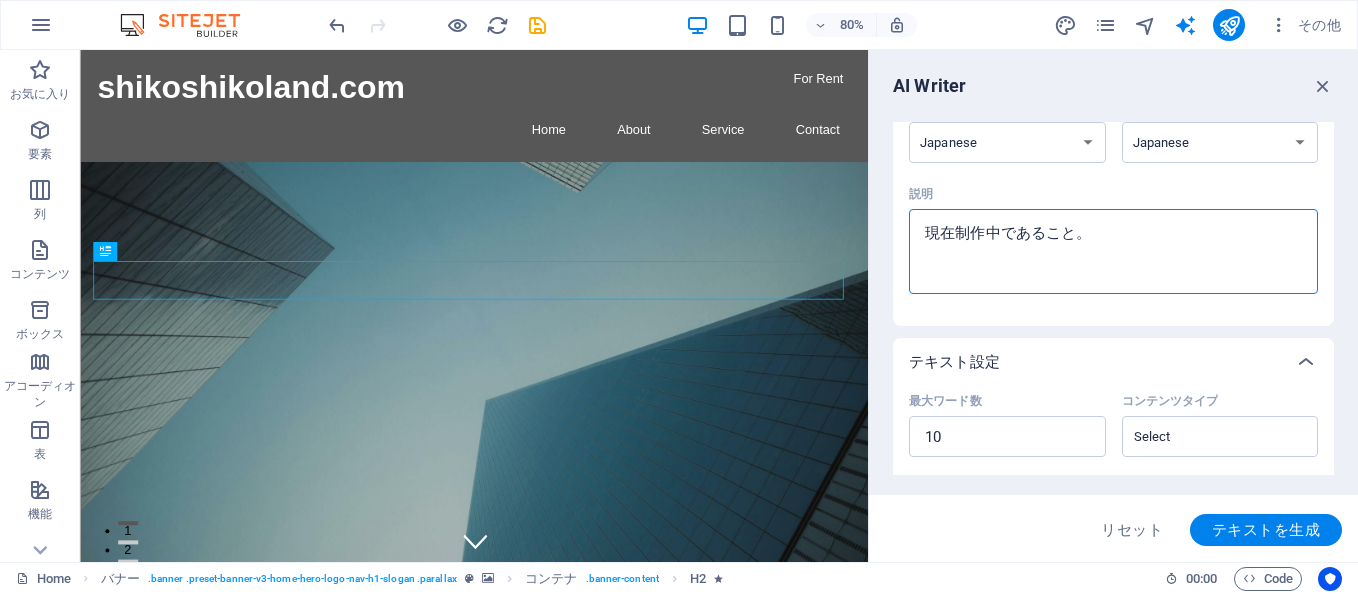 type on "現在制作中であること。
お" 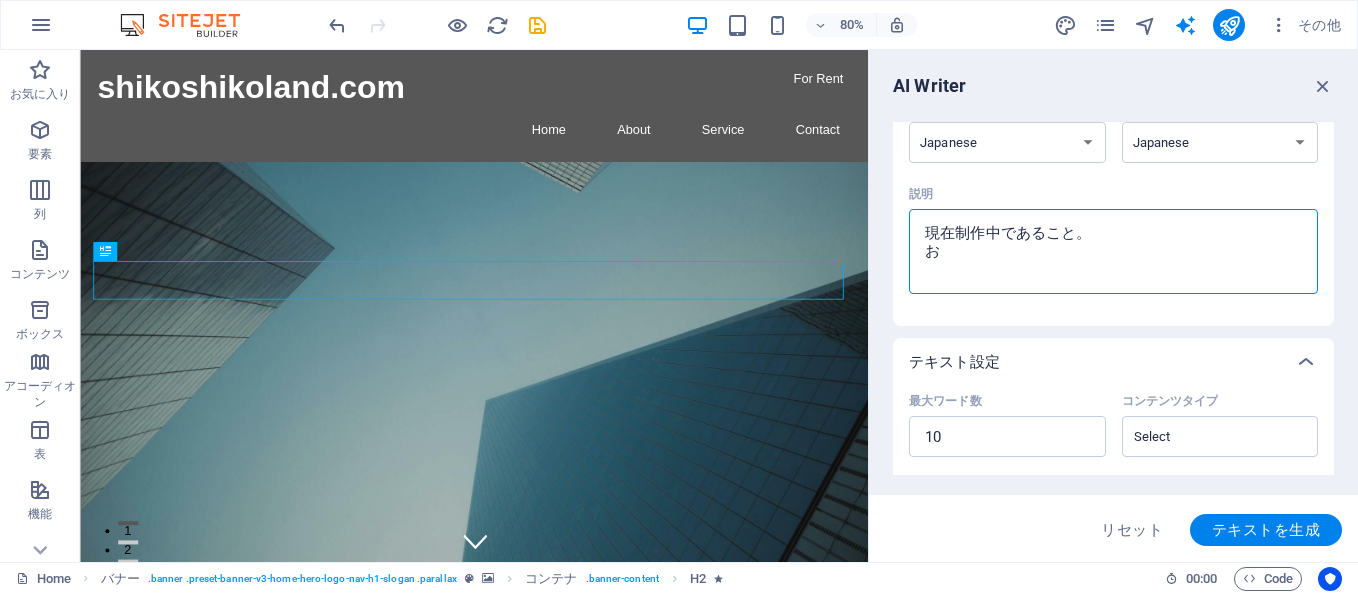 type on "現在制作中であること。
おｔ" 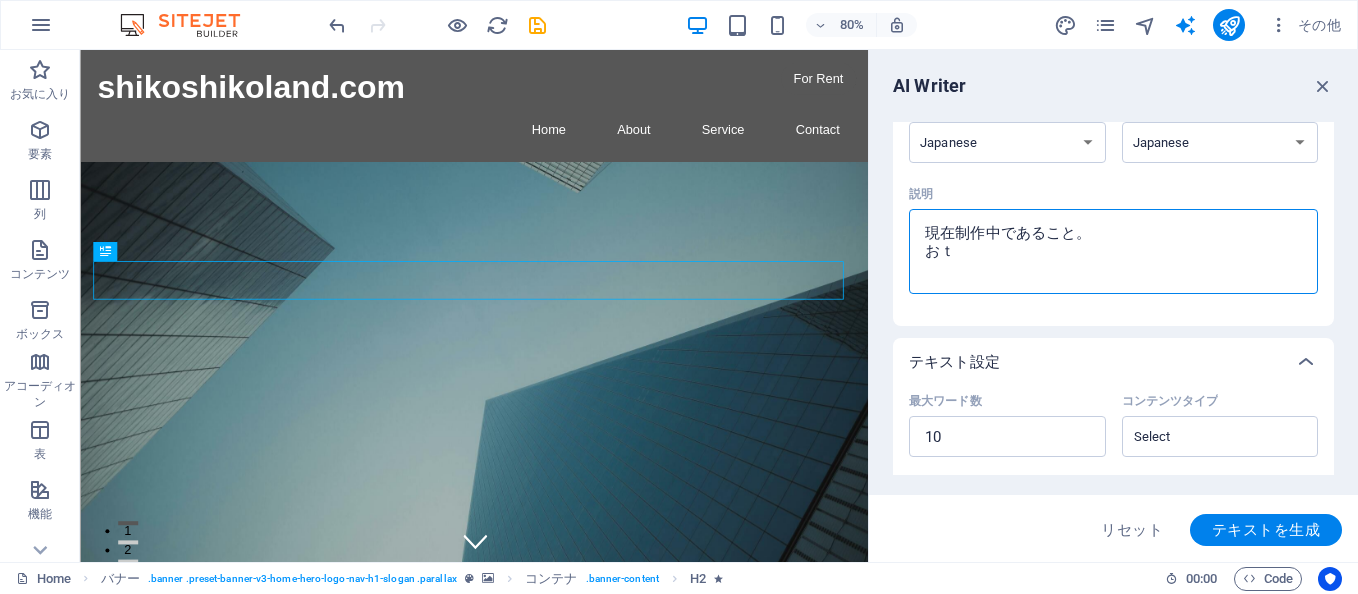 type on "現在制作中であること。
おと" 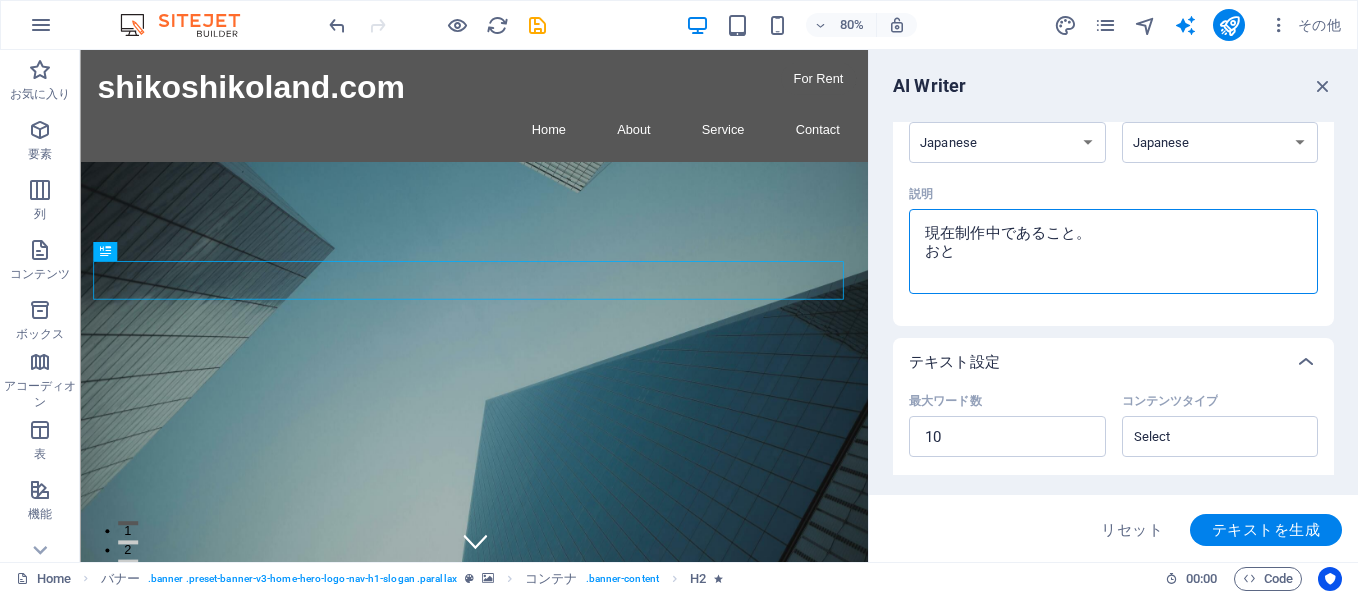 type on "現在制作中であること。
おとｎ" 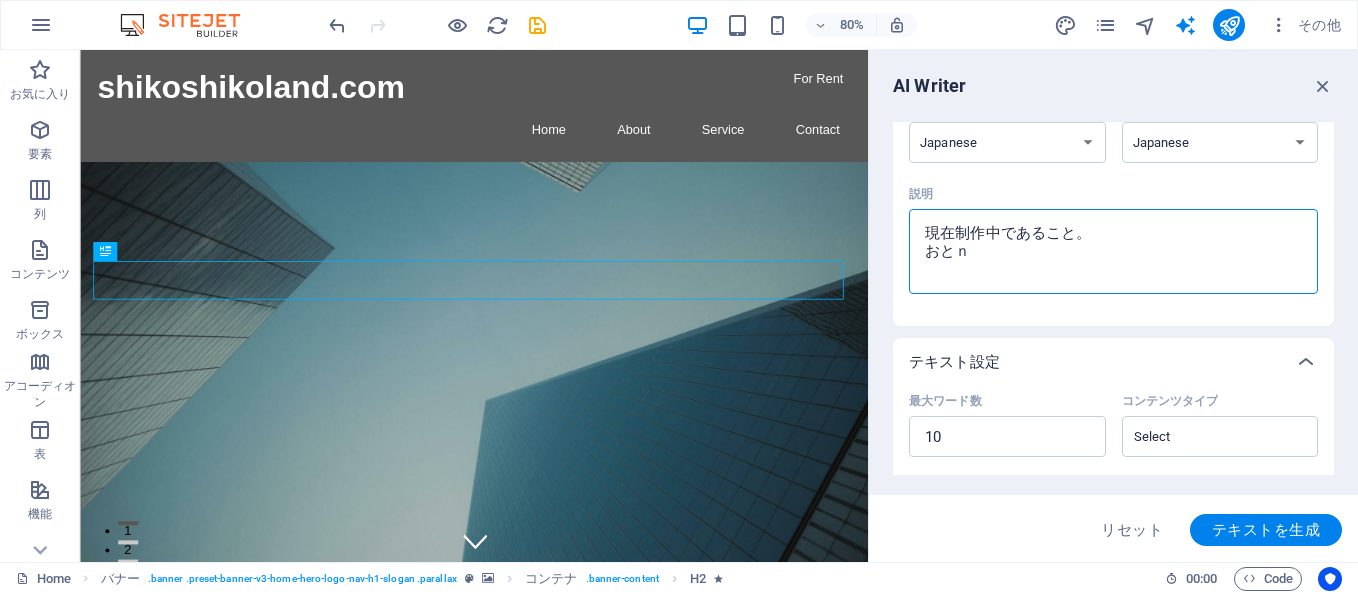type on "現在制作中であること。
おとな" 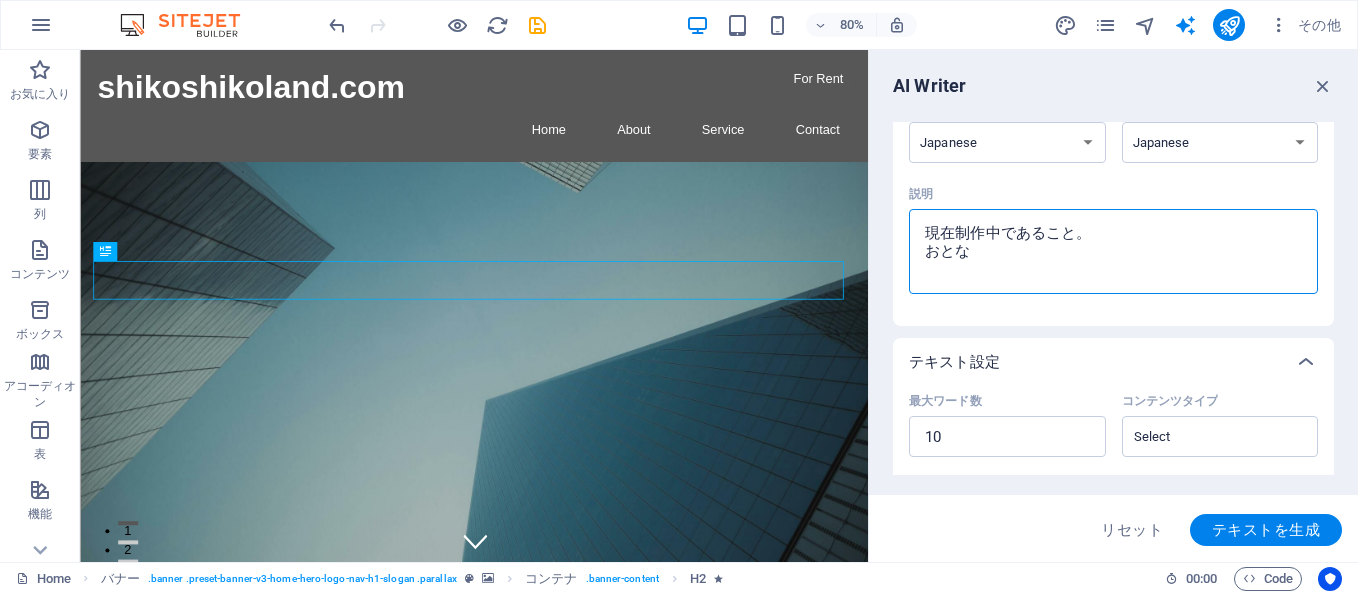 type on "現在制作中であること。
おとなｍ" 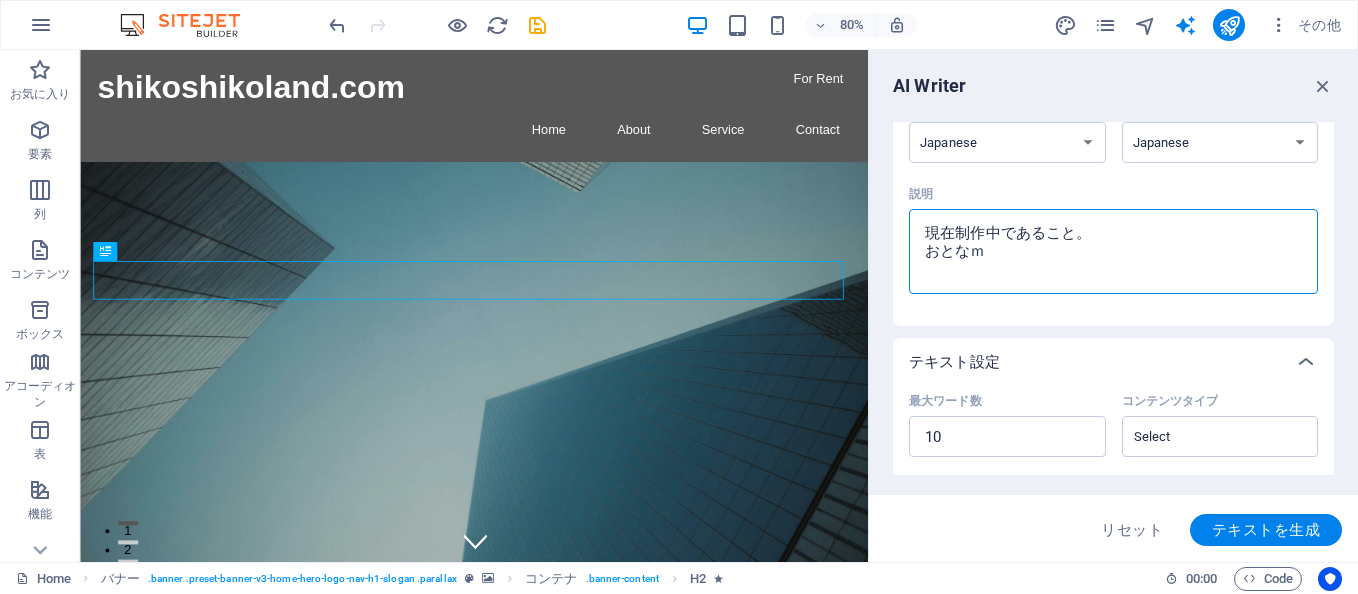 type on "x" 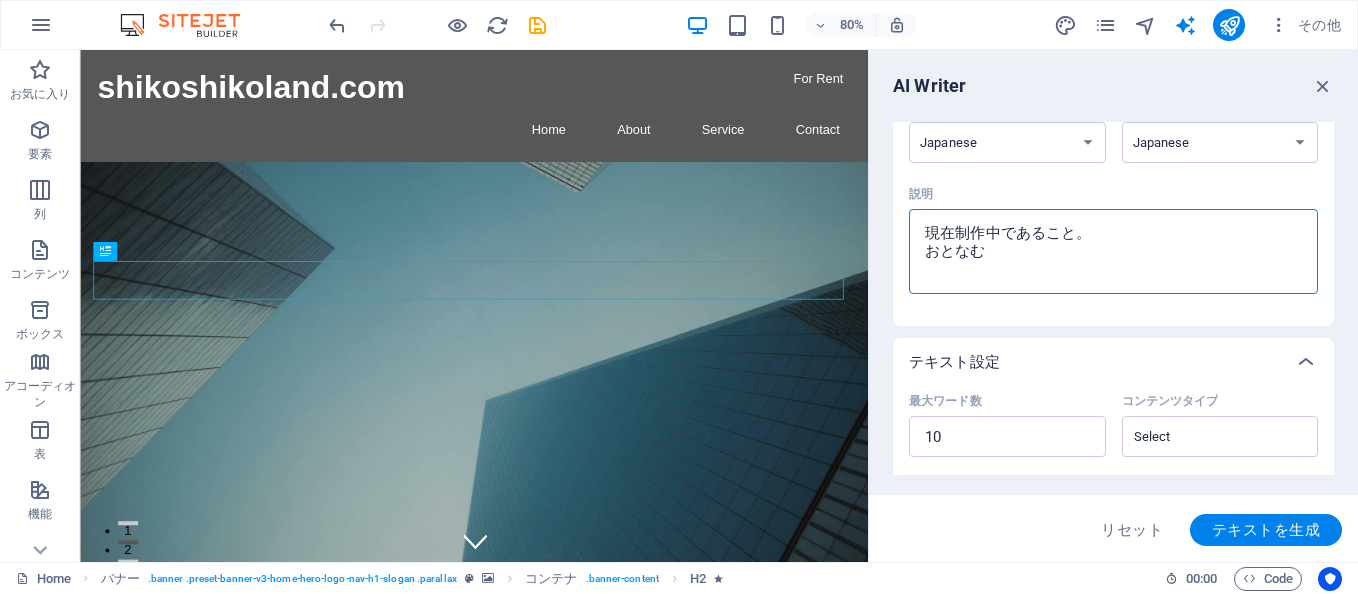 type on "現在制作中であること。
おとなむｋ" 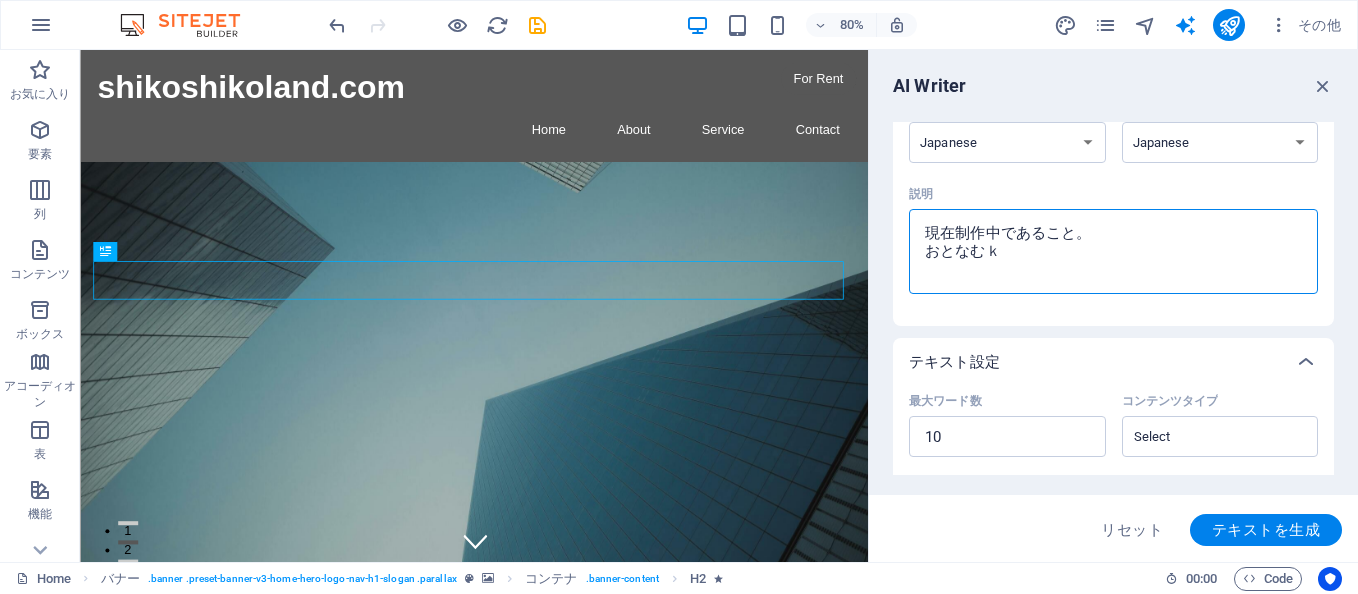 type on "現在制作中であること。
おとなむけ" 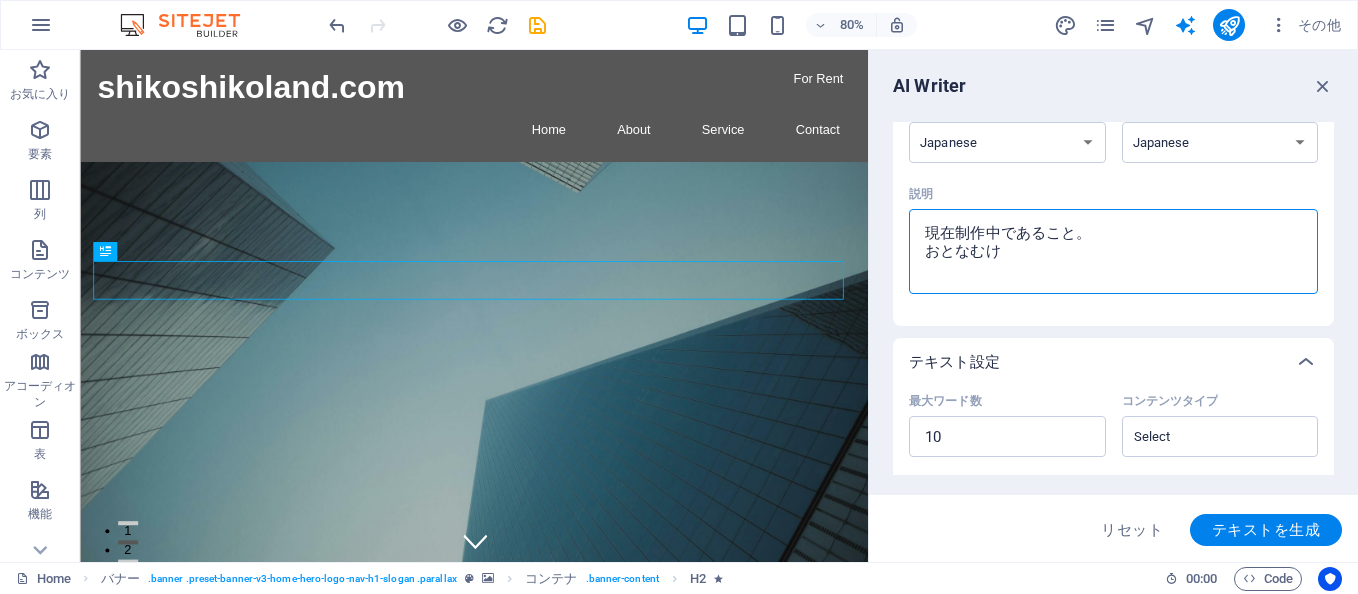 type on "現在制作中であること。
おとなむけｋ" 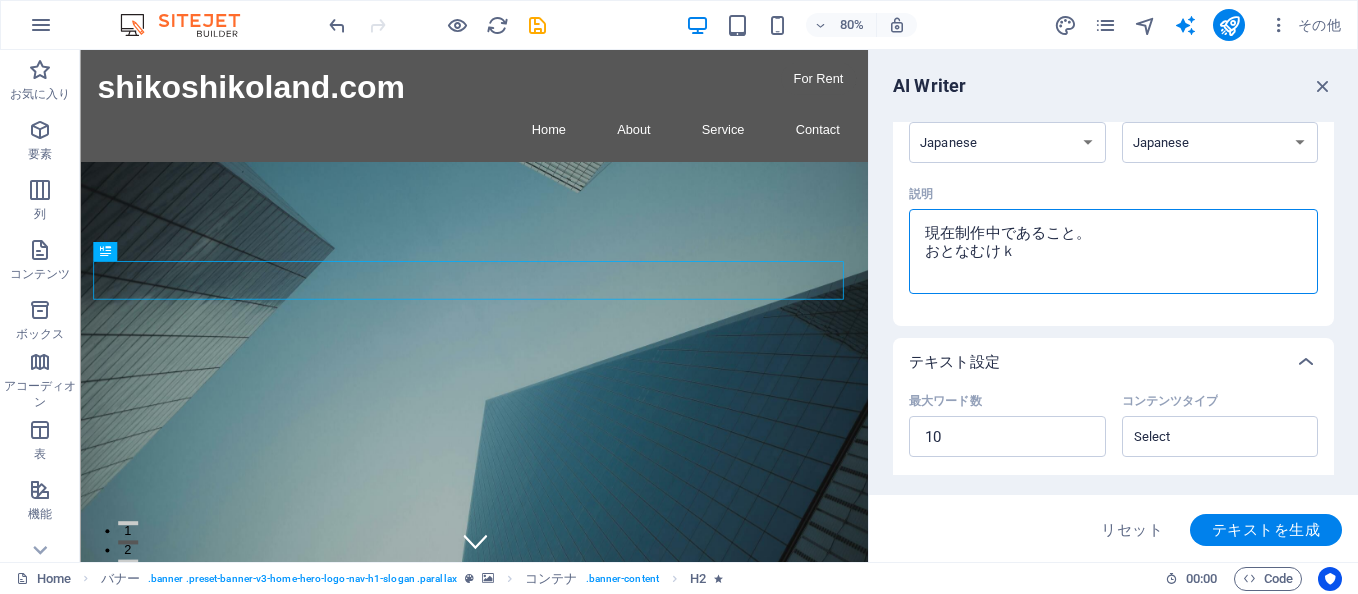 type on "現在制作中であること。
おとなむけこ" 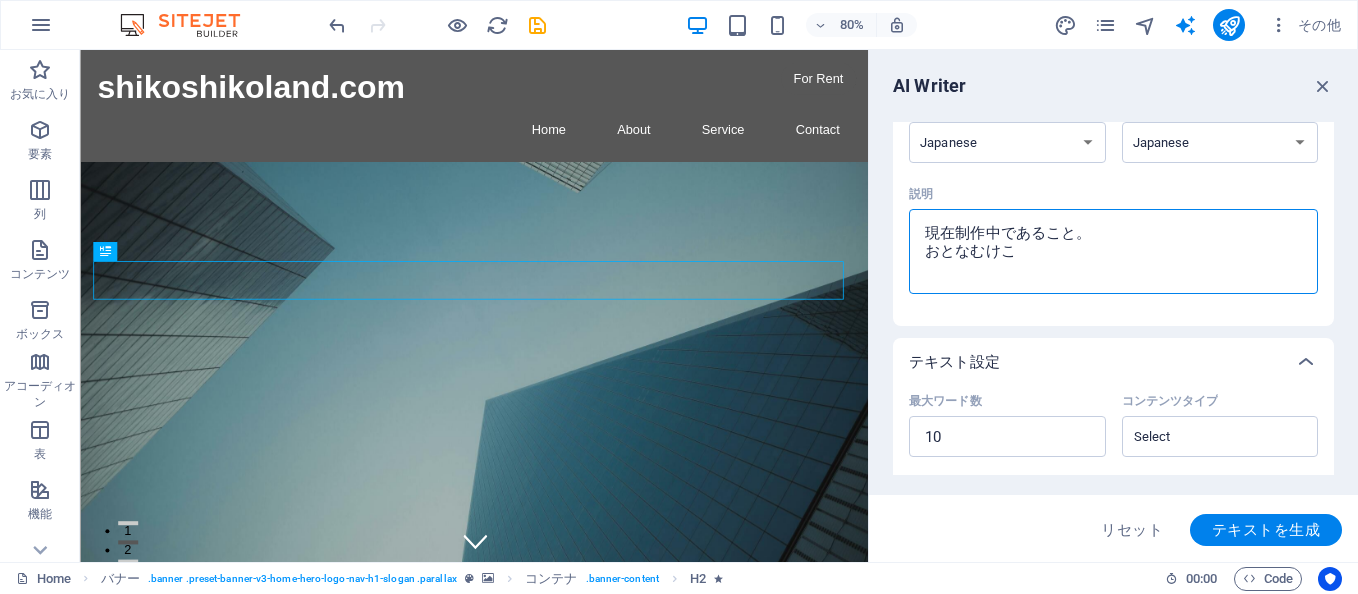 type on "現在制作中であること。
おとなむけこｎ" 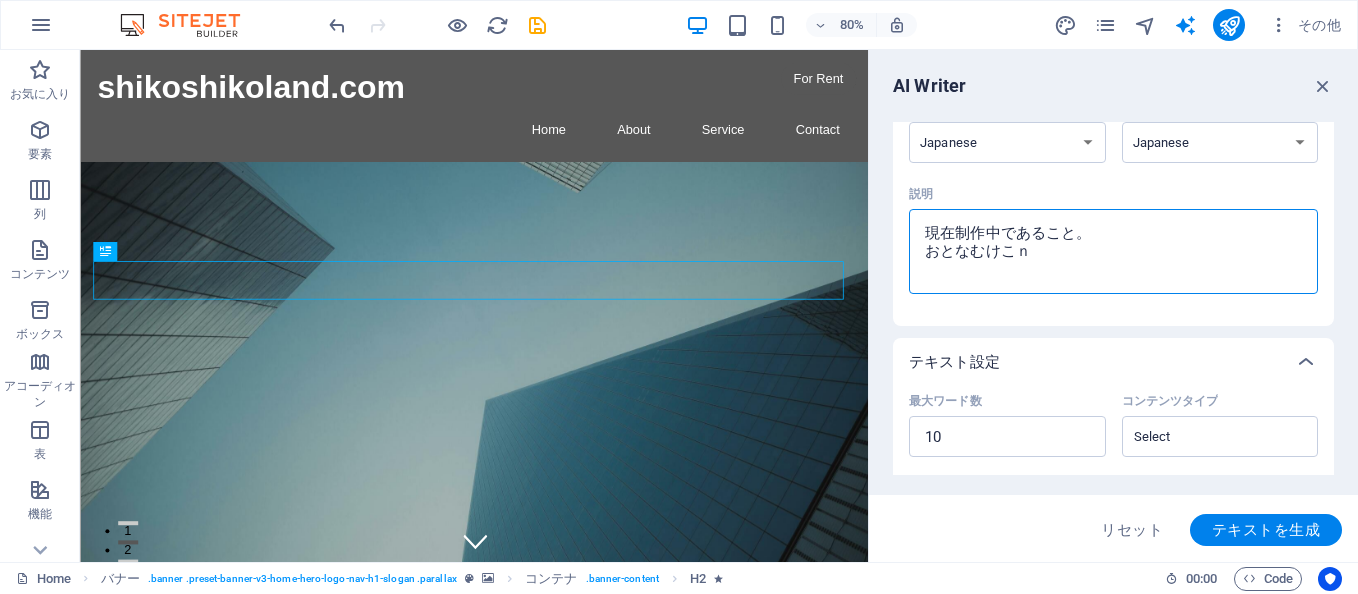 type on "現在制作中であること。
おとなむけこん" 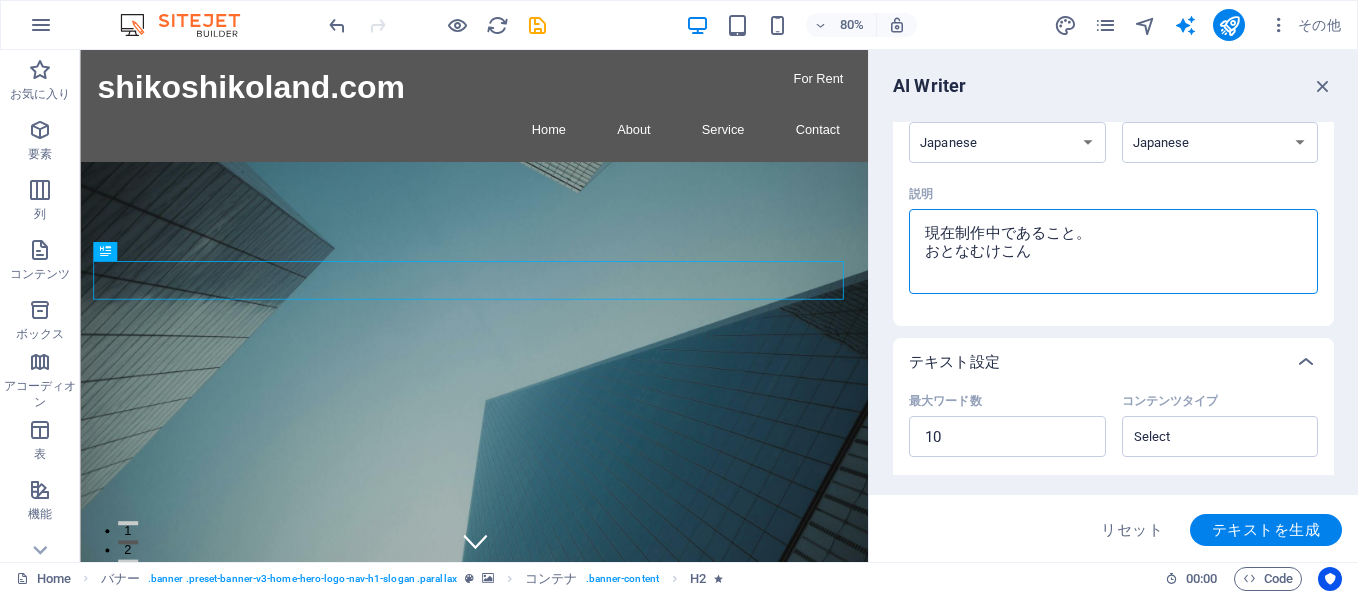 type on "現在制作中であること。
おとなむけこんｔ" 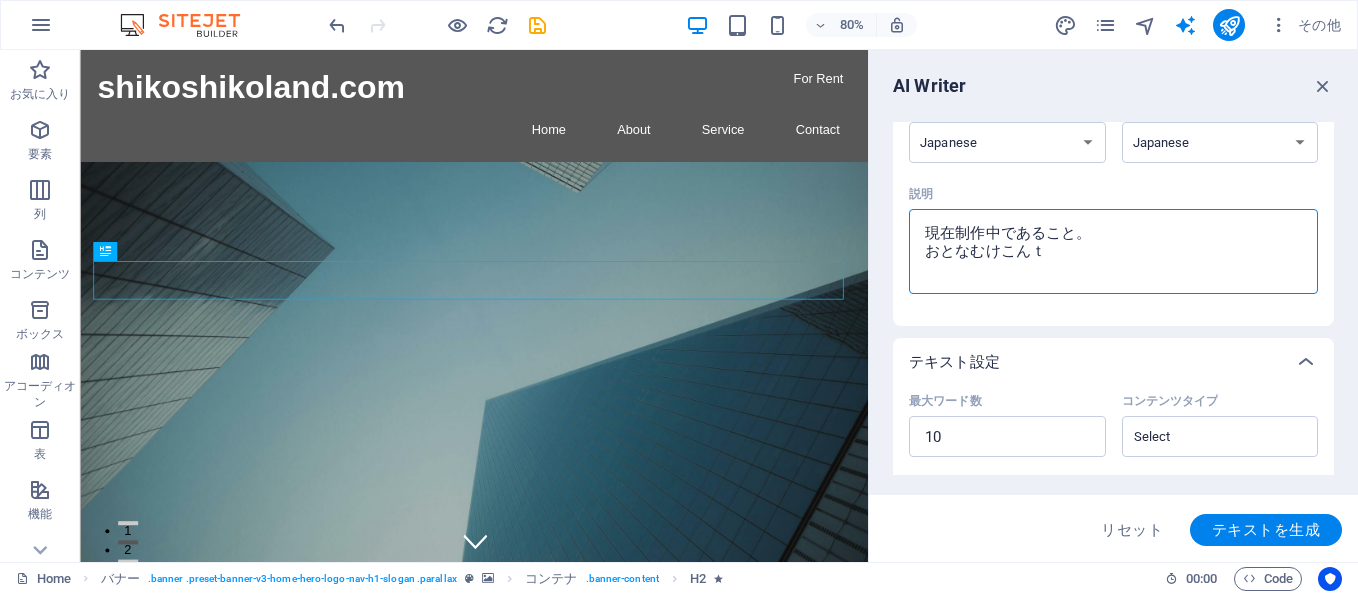 type on "現在制作中であること。
おとなむけこんて" 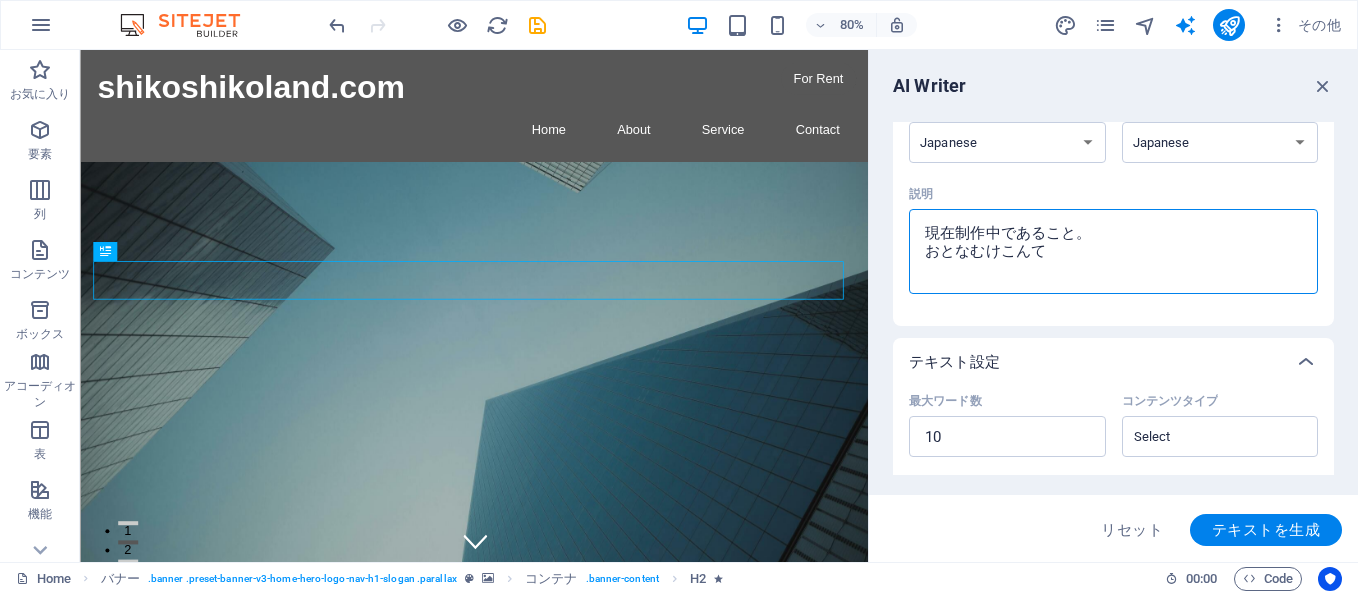 type on "現在制作中であること。
おとなむけこんてｎ" 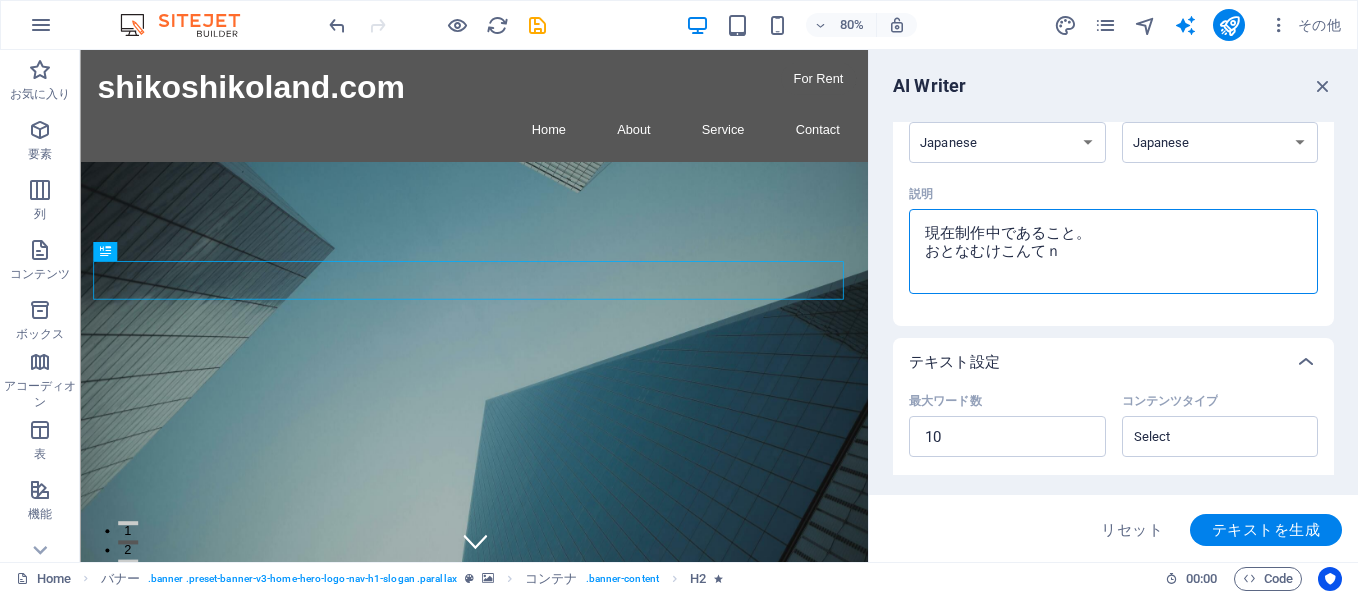 type on "現在制作中であること。
おとなむけこんてん" 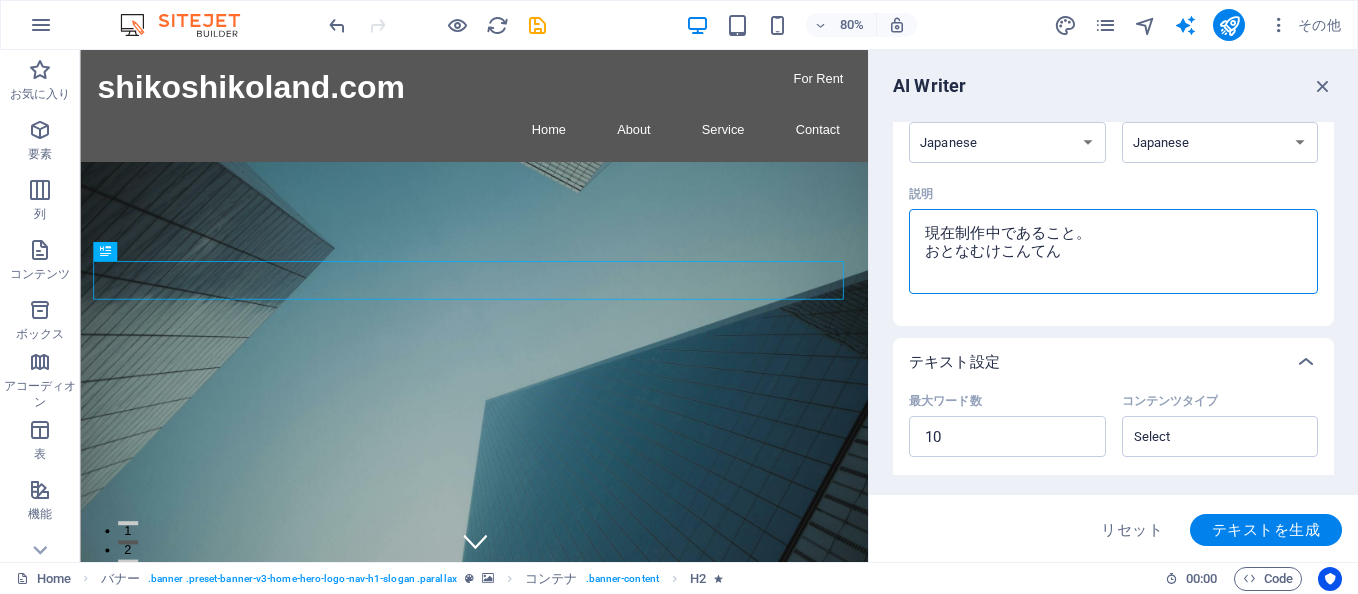 type on "現在制作中であること。
おとなむけこんてんｔ" 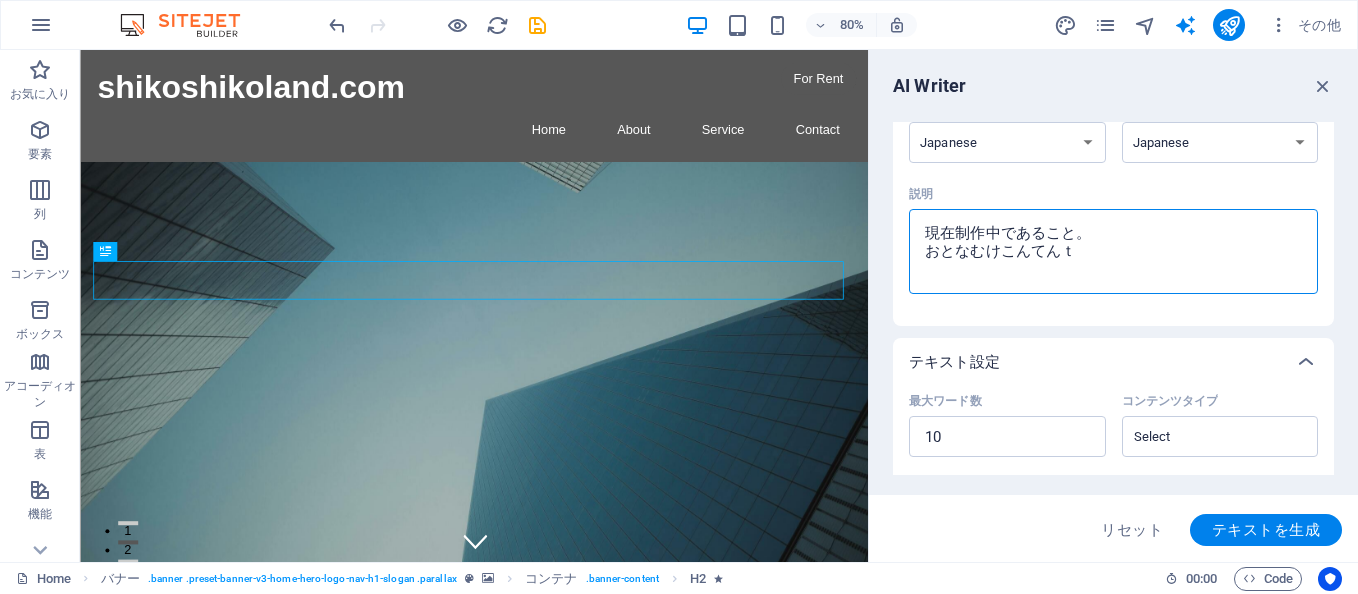 type on "現在制作中であること。
おとなむけこんてんｔｓ" 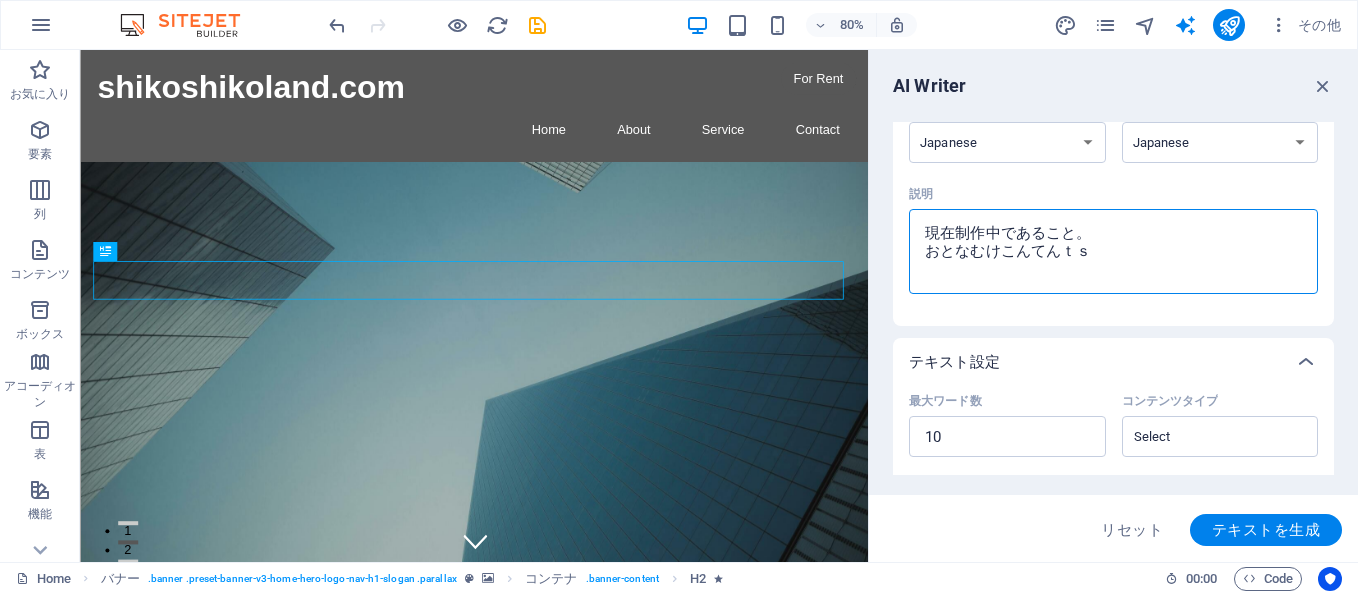 type on "現在制作中であること。
おとなむけこんてんつ" 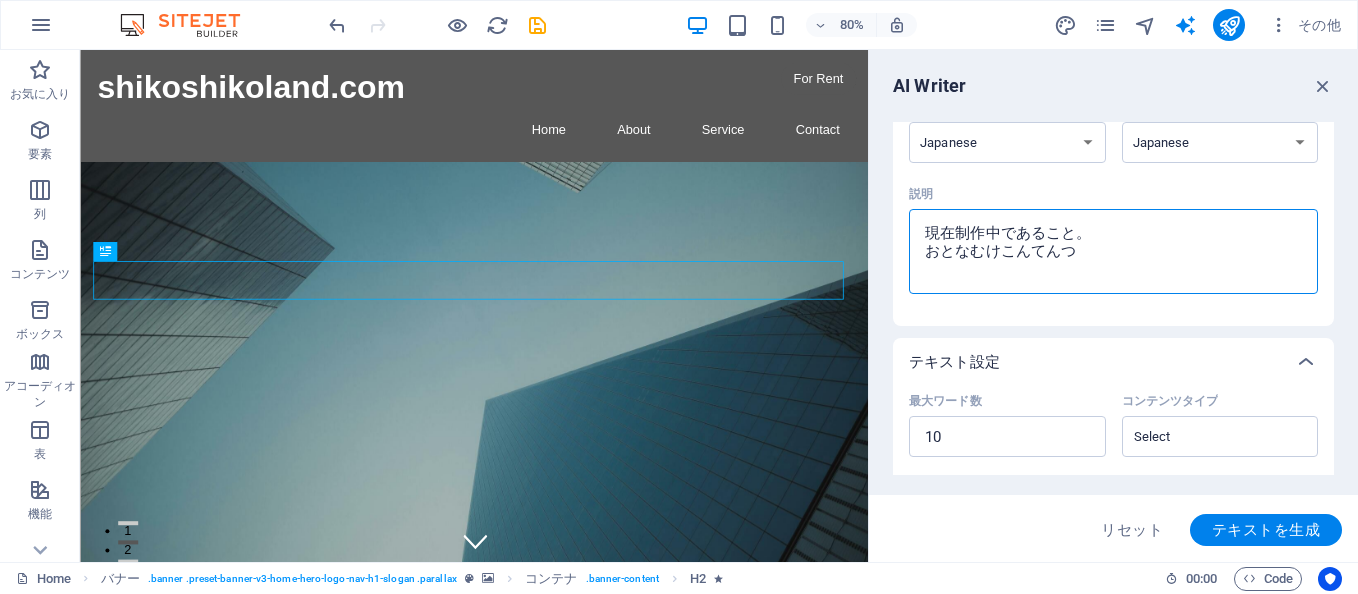 type on "現在制作中であること。
大人向けコンテンツ" 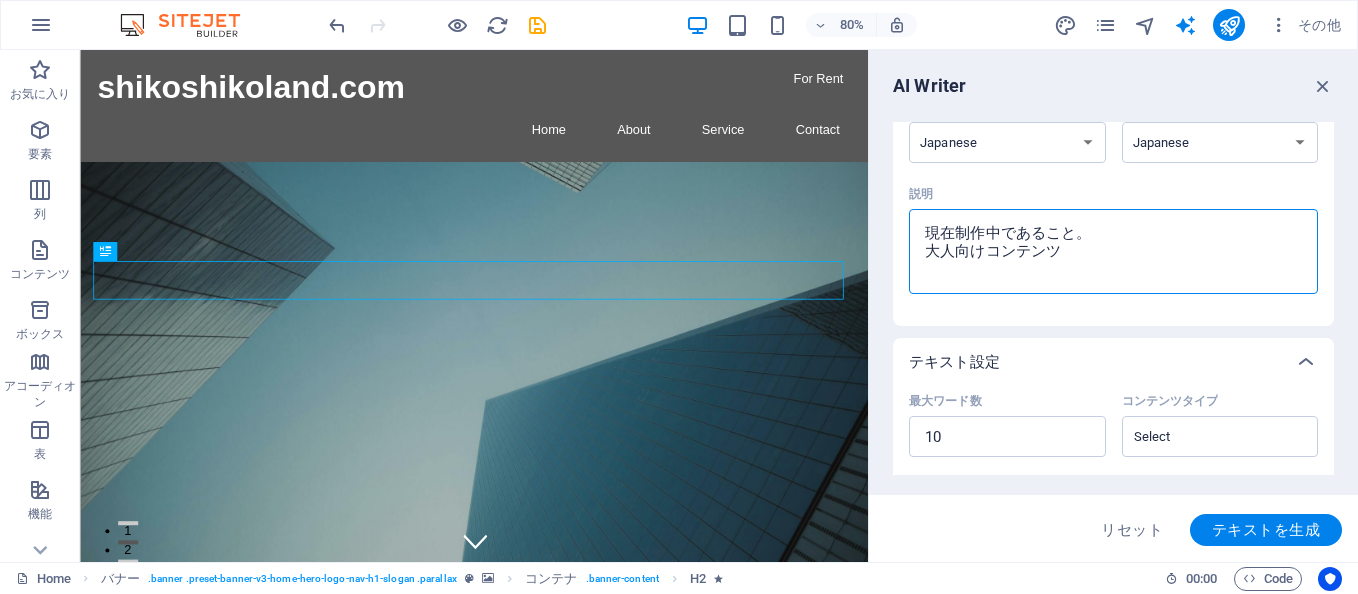 type on "現在制作中であること。
大人向けコンテンツｄ" 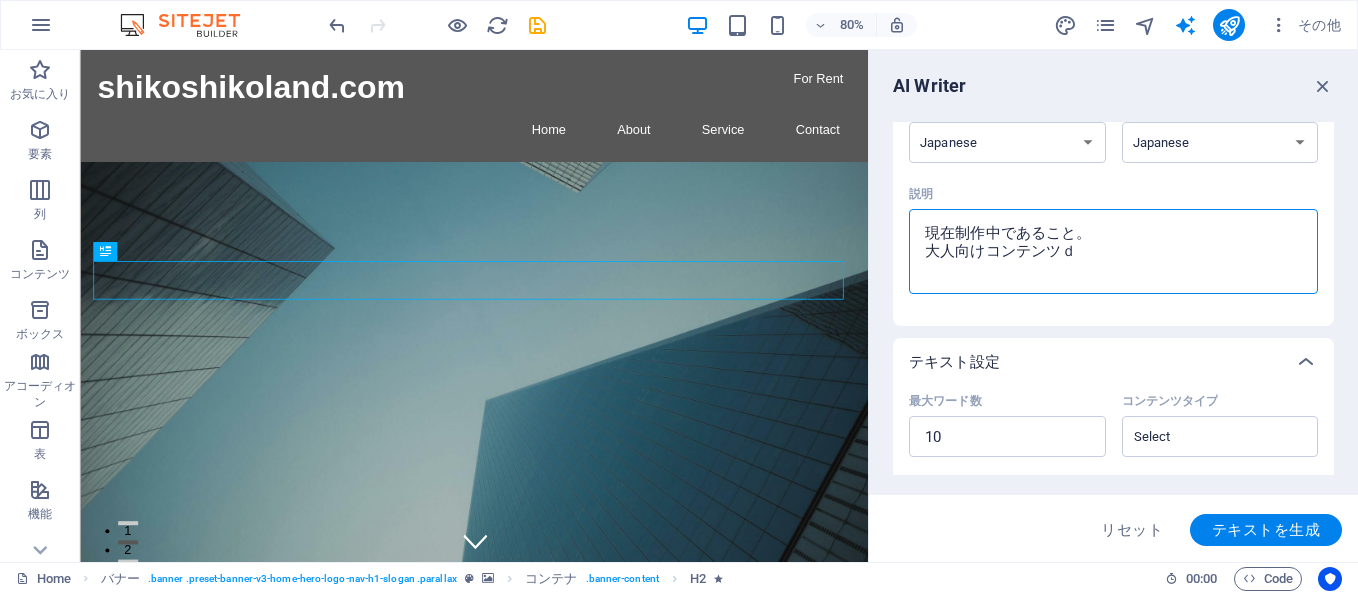type on "x" 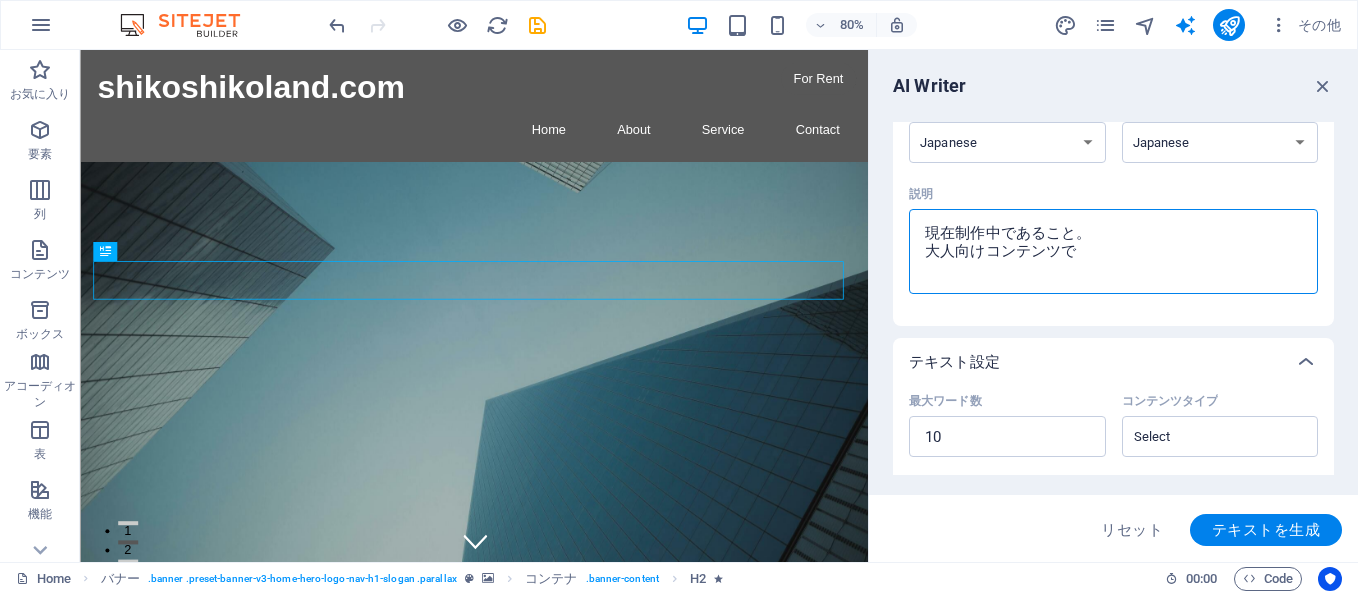 type on "現在制作中であること。
大人向けコンテンツであ" 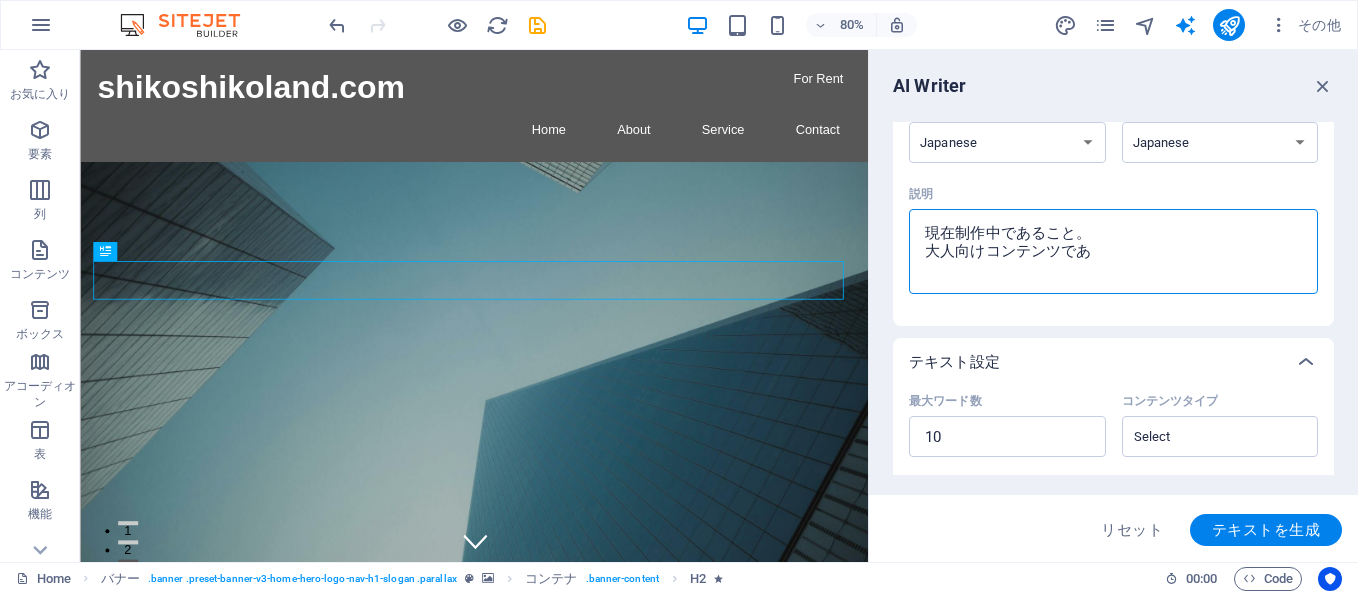 type on "現在制作中であること。
大人向けコンテンツであｒ" 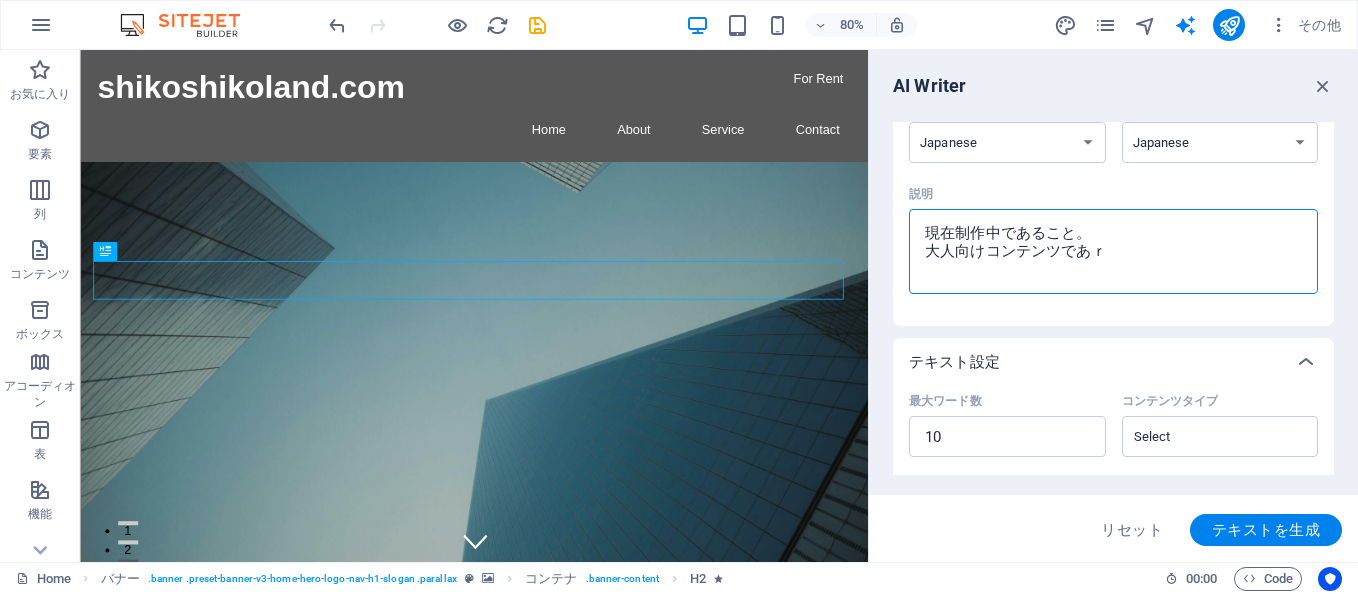 type on "現在制作中であること。
大人向けコンテンツである" 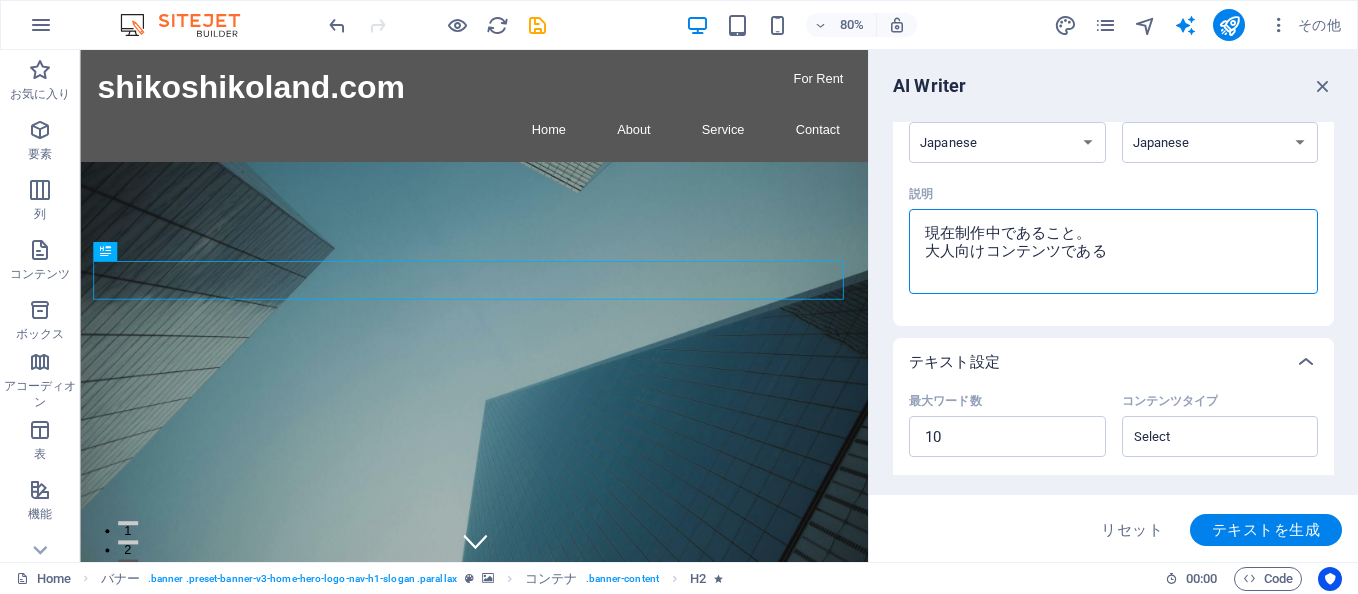 type on "現在制作中であること。
大人向けコンテンツであるｋ" 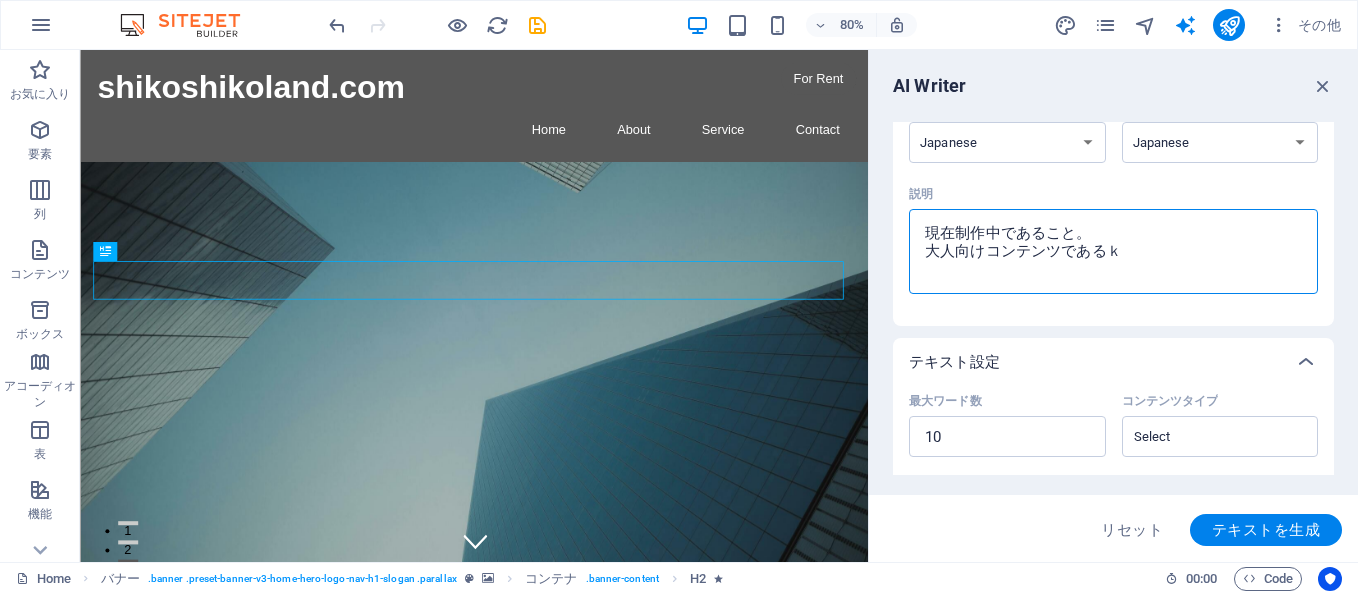 type on "現在制作中であること。
大人向けコンテンツであるこ" 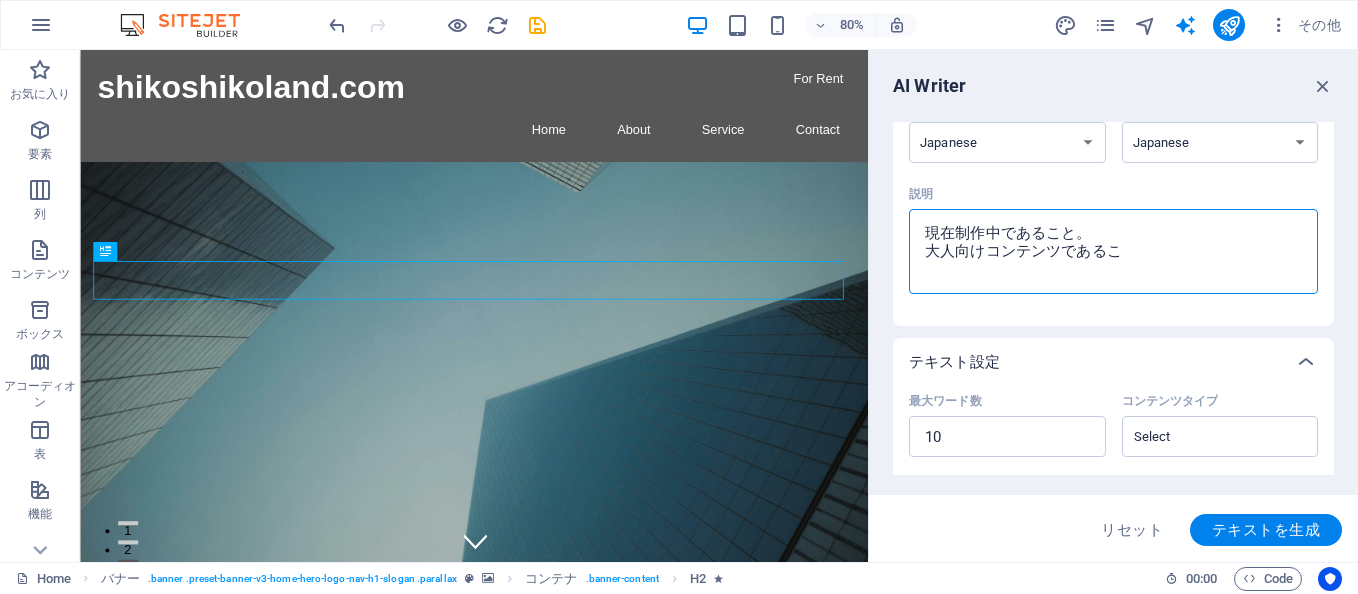 type on "x" 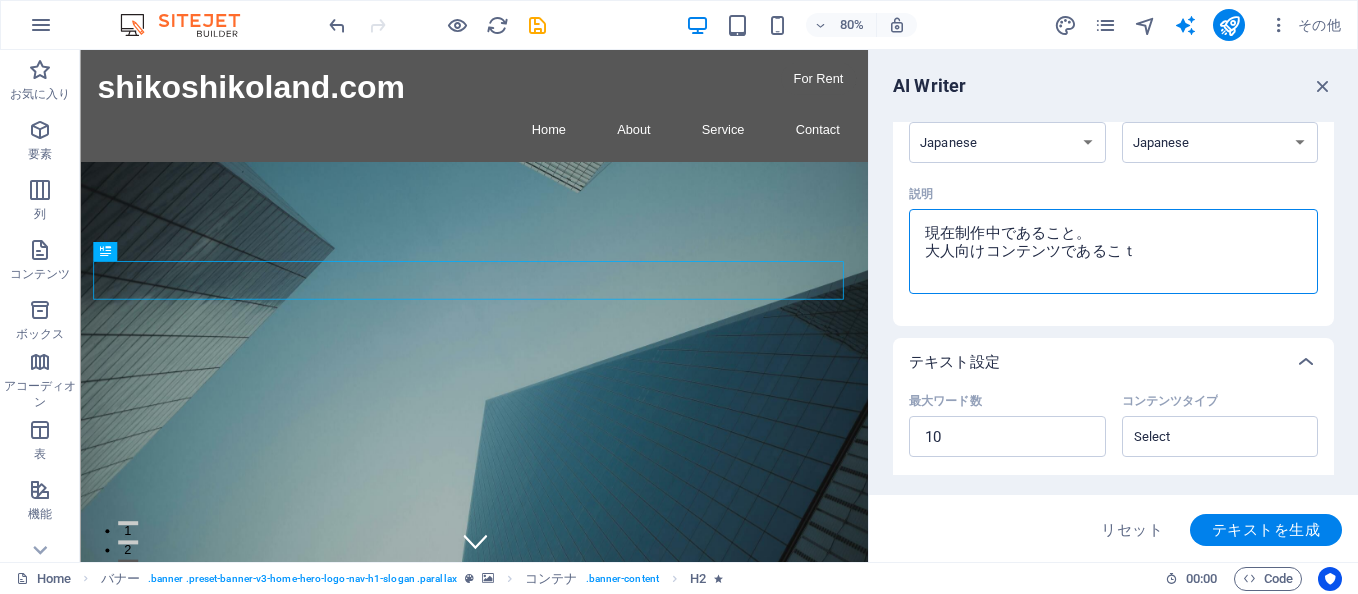 type on "現在制作中であること。
大人向けコンテンツであること" 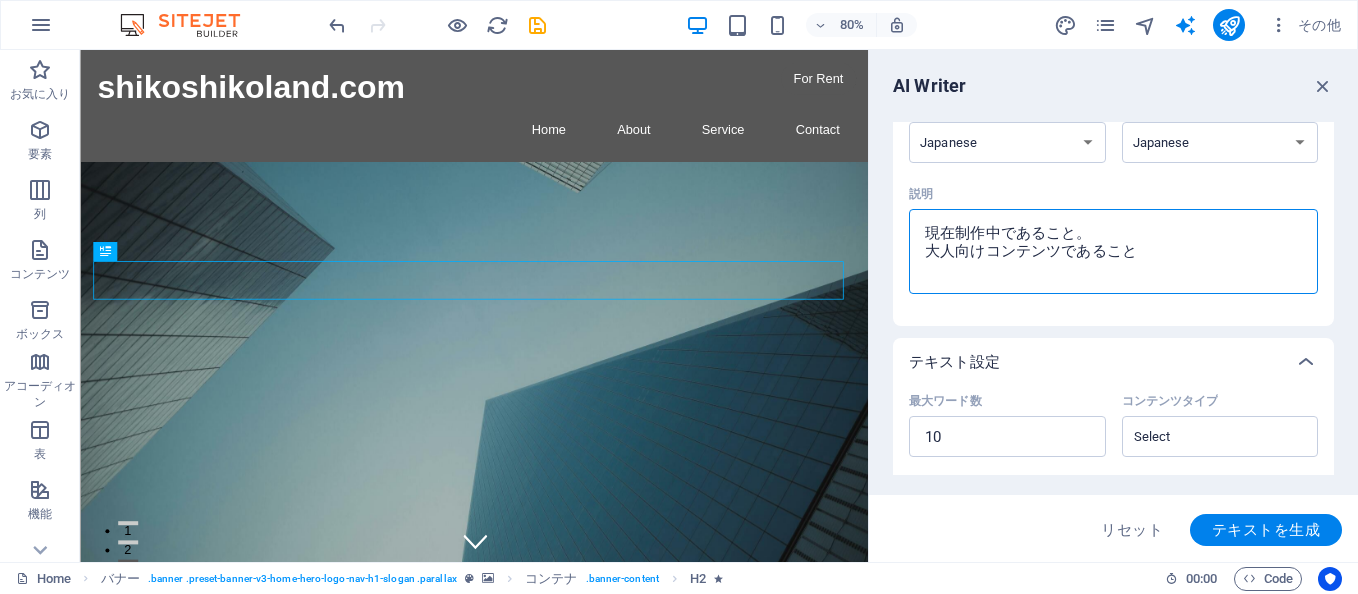 type on "現在制作中であること。
大人向けコンテンツであること。" 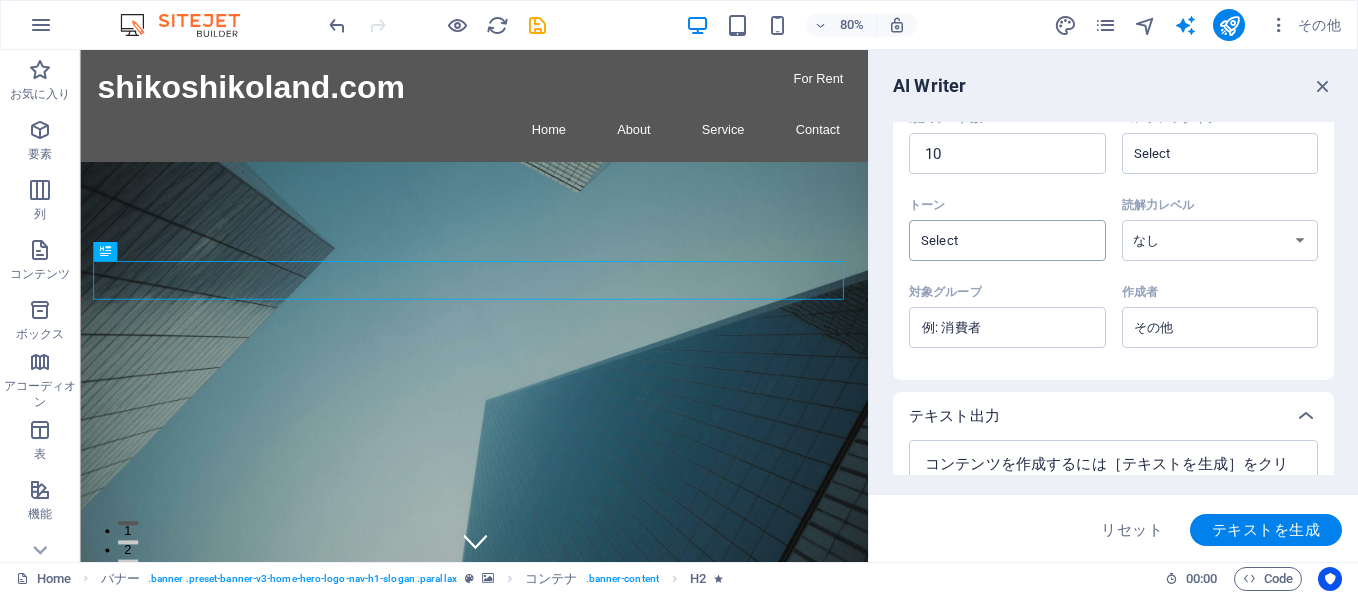 scroll, scrollTop: 500, scrollLeft: 0, axis: vertical 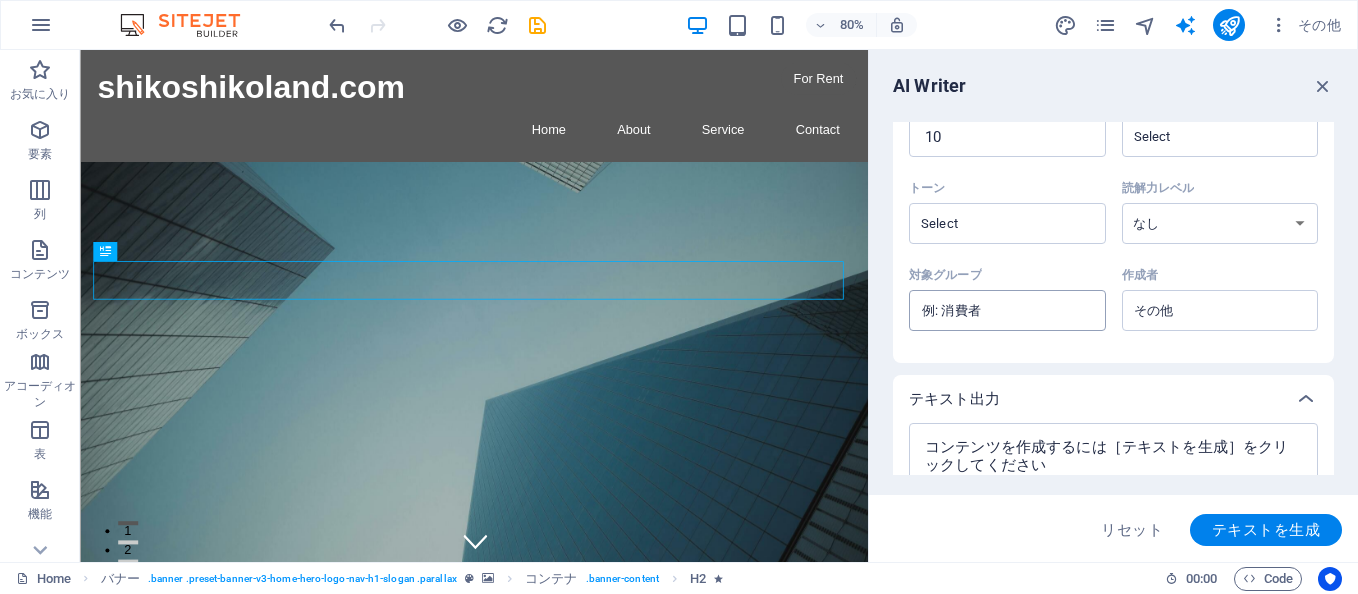 type on "現在制作中であること。
大人向けコンテンツであること。" 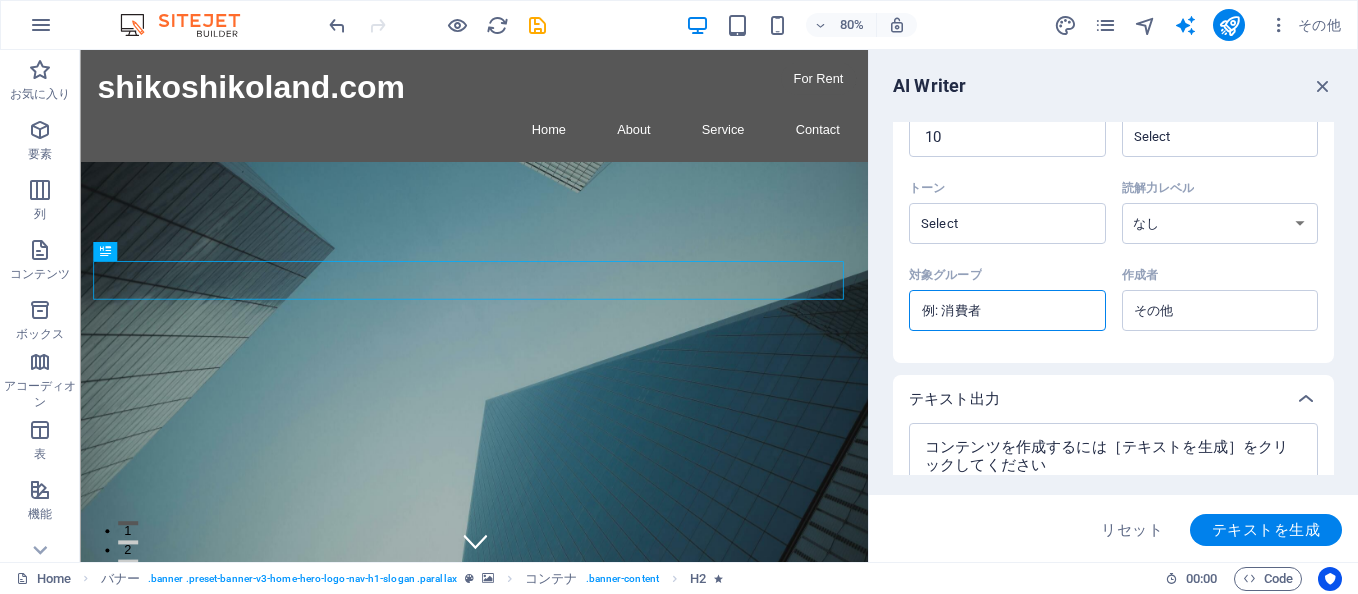 click on "対象グループ ​" at bounding box center [1007, 311] 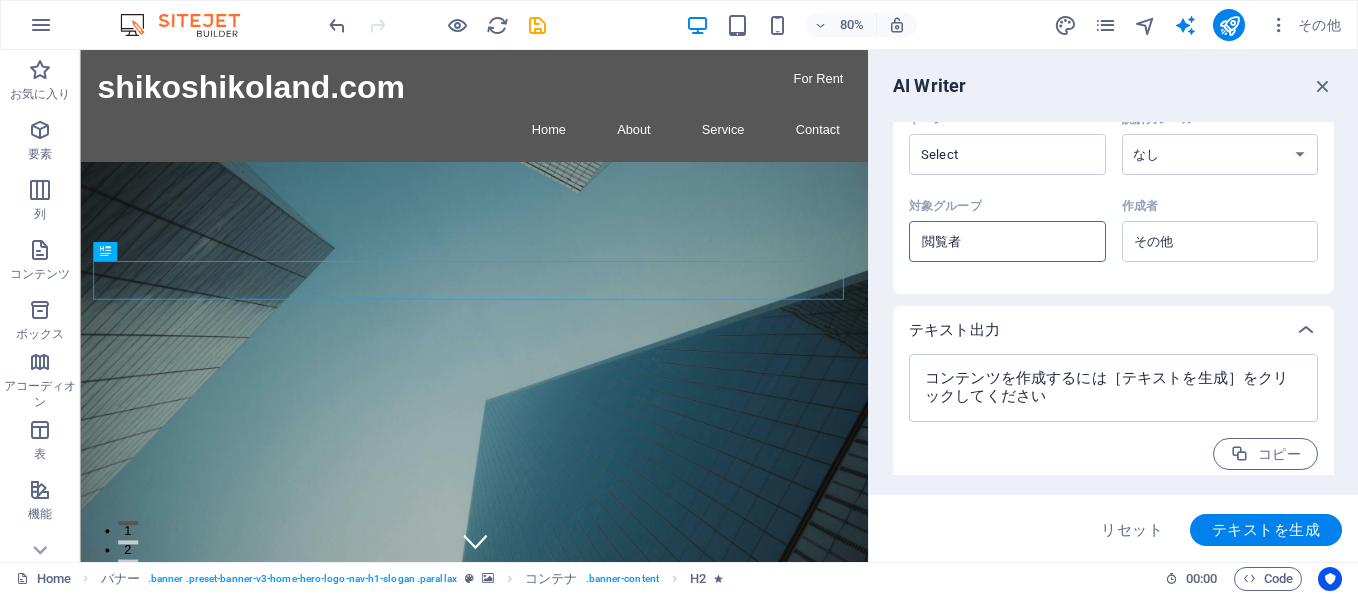 scroll, scrollTop: 580, scrollLeft: 0, axis: vertical 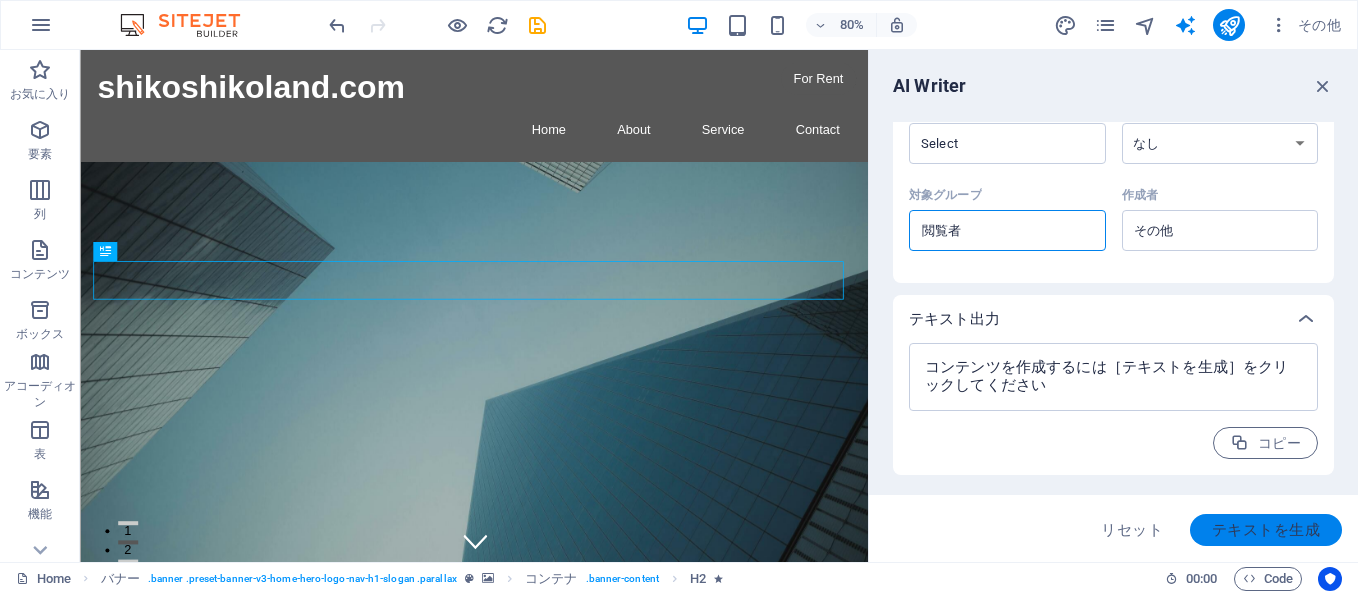 type on "閲覧者" 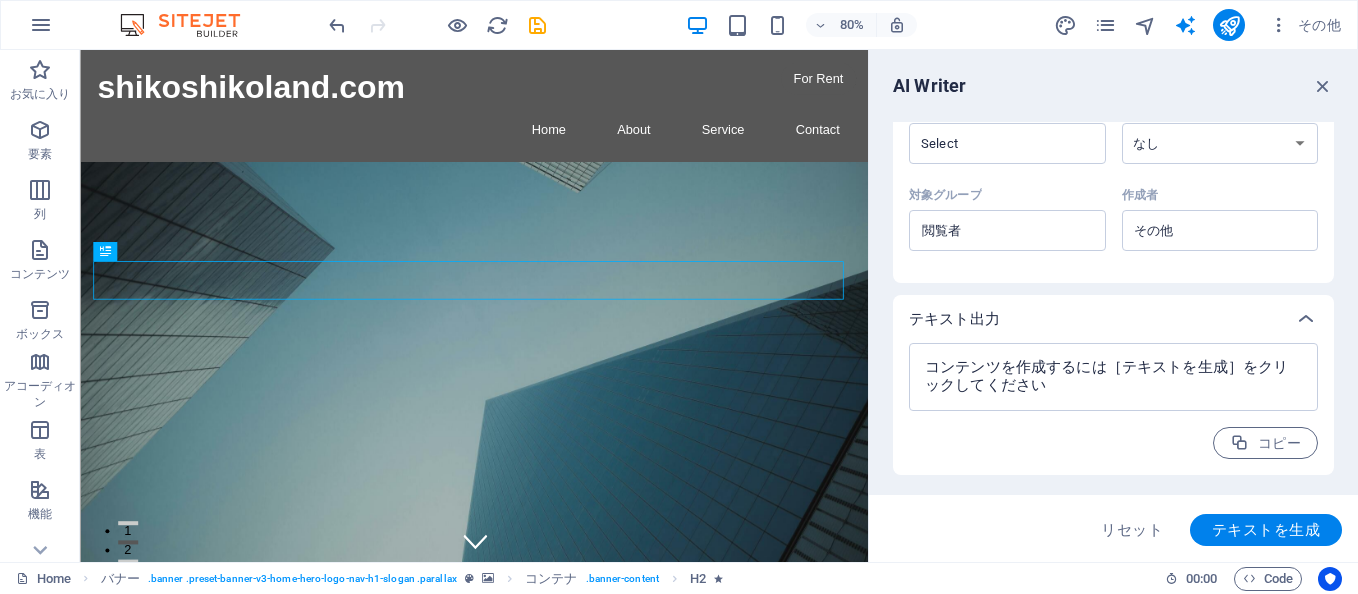 click on "テキストを生成" at bounding box center [1266, 530] 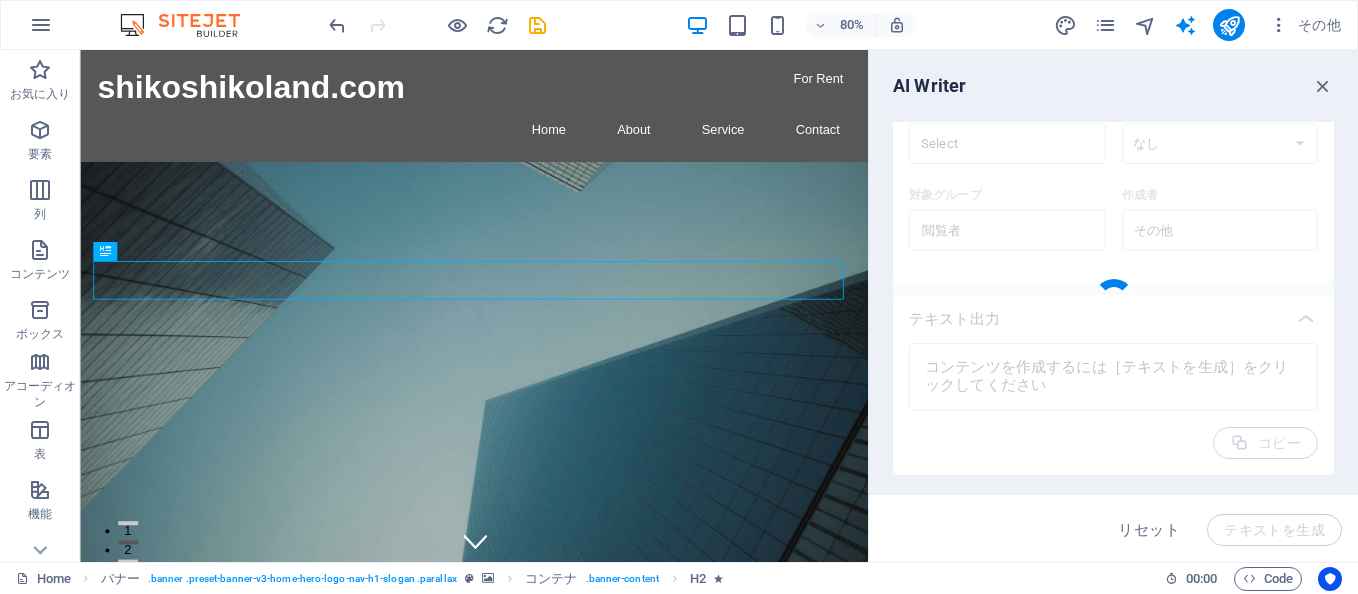 type on "x" 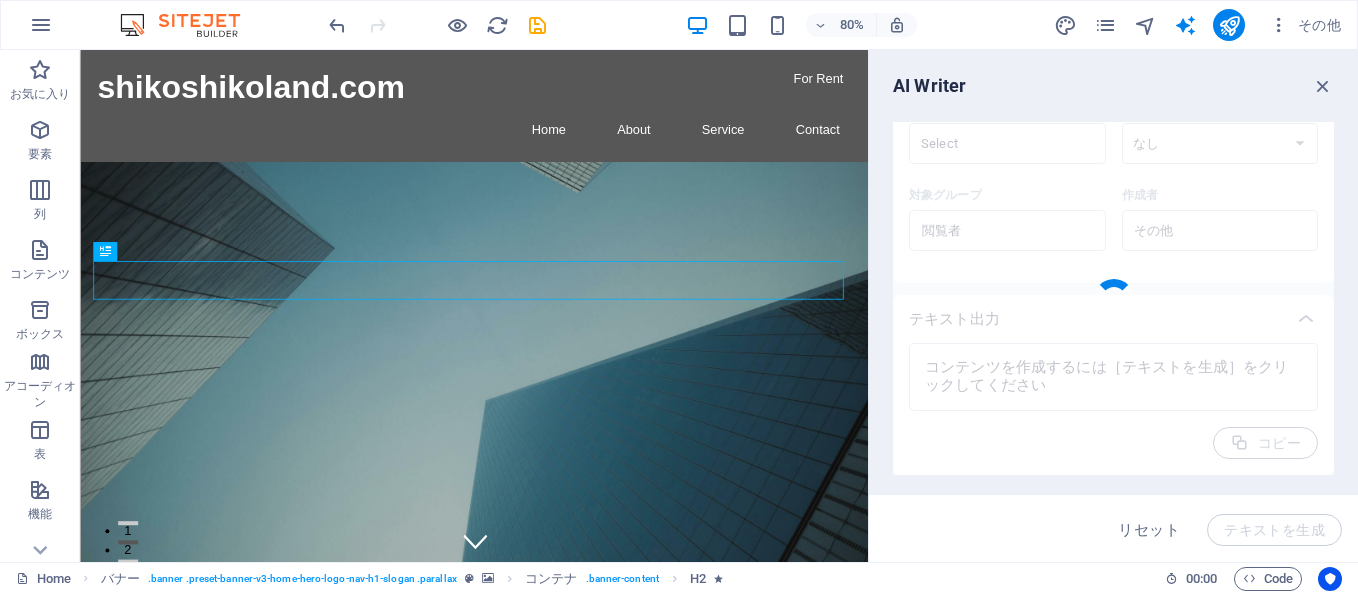 type on "大人向けコンテンツ、ただいま制作中！" 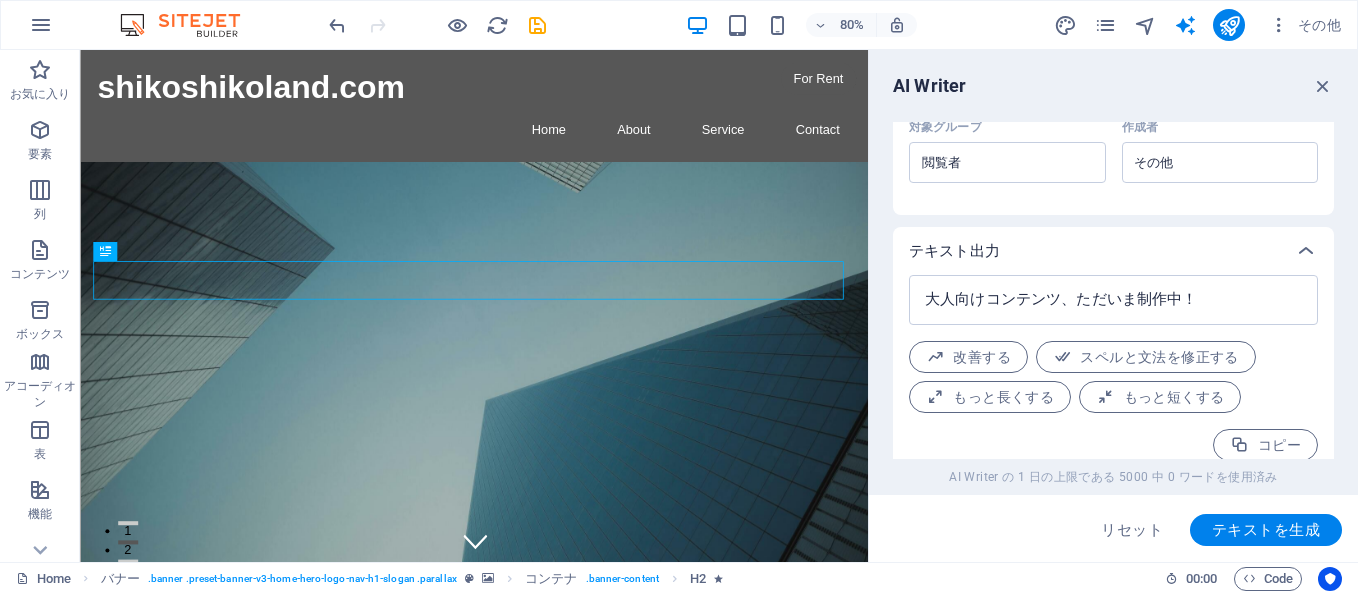 scroll, scrollTop: 666, scrollLeft: 0, axis: vertical 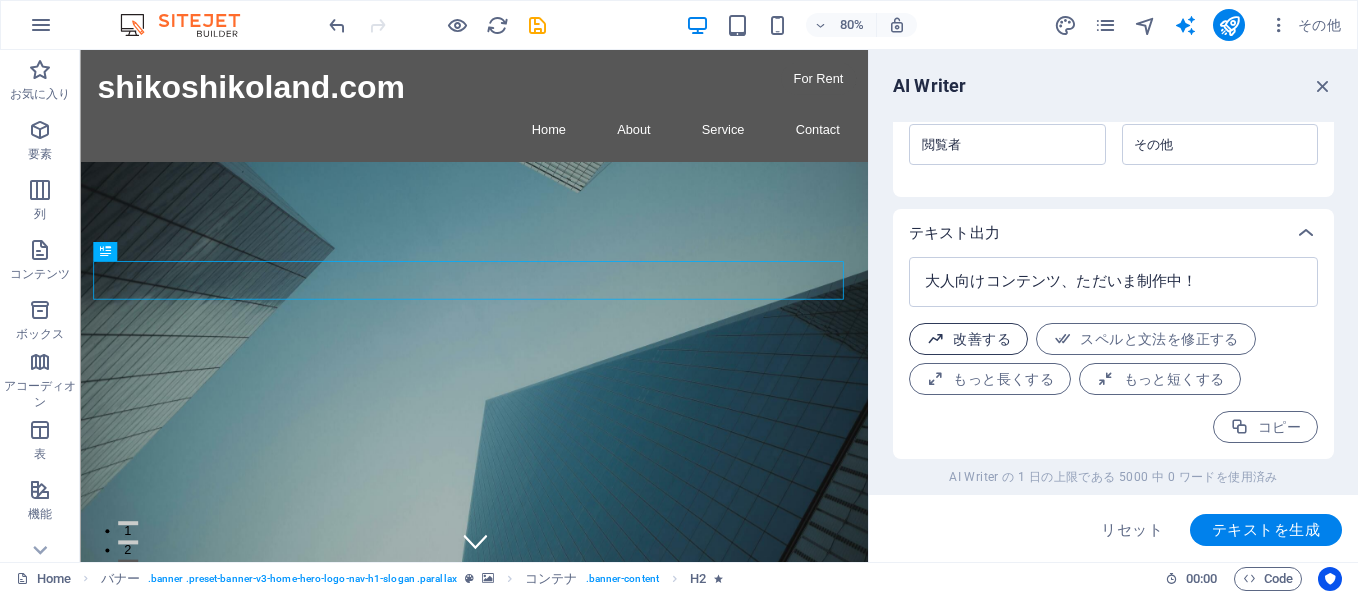 click on "改善する" at bounding box center (968, 339) 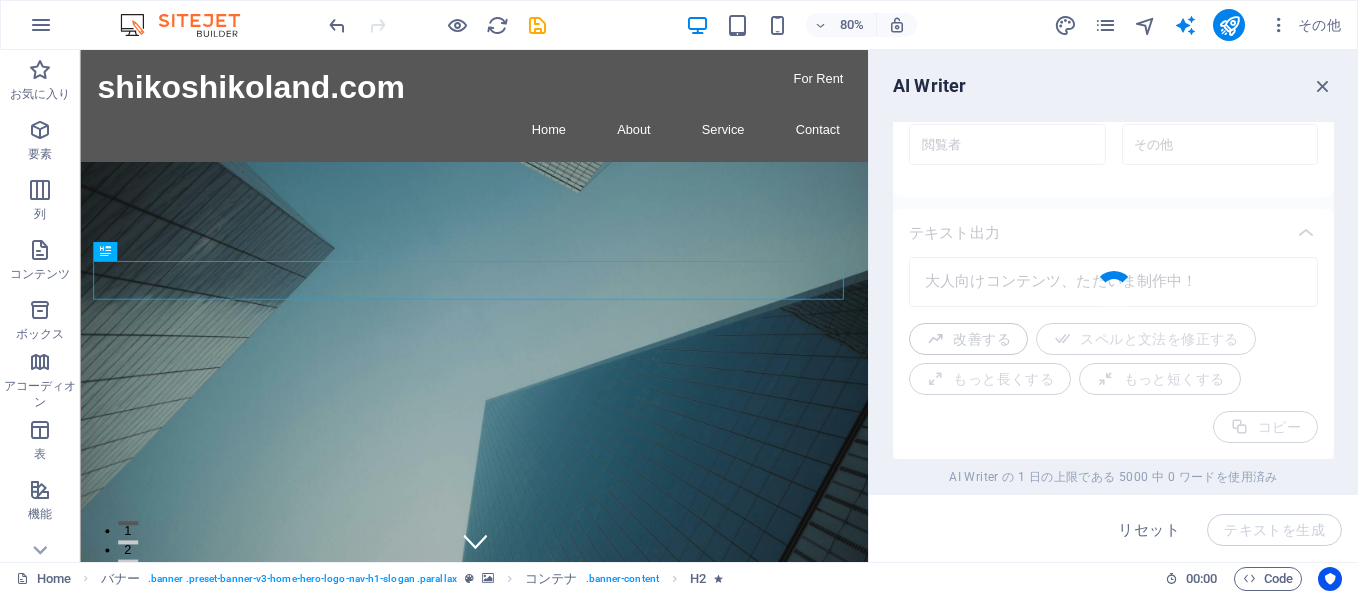 type on "x" 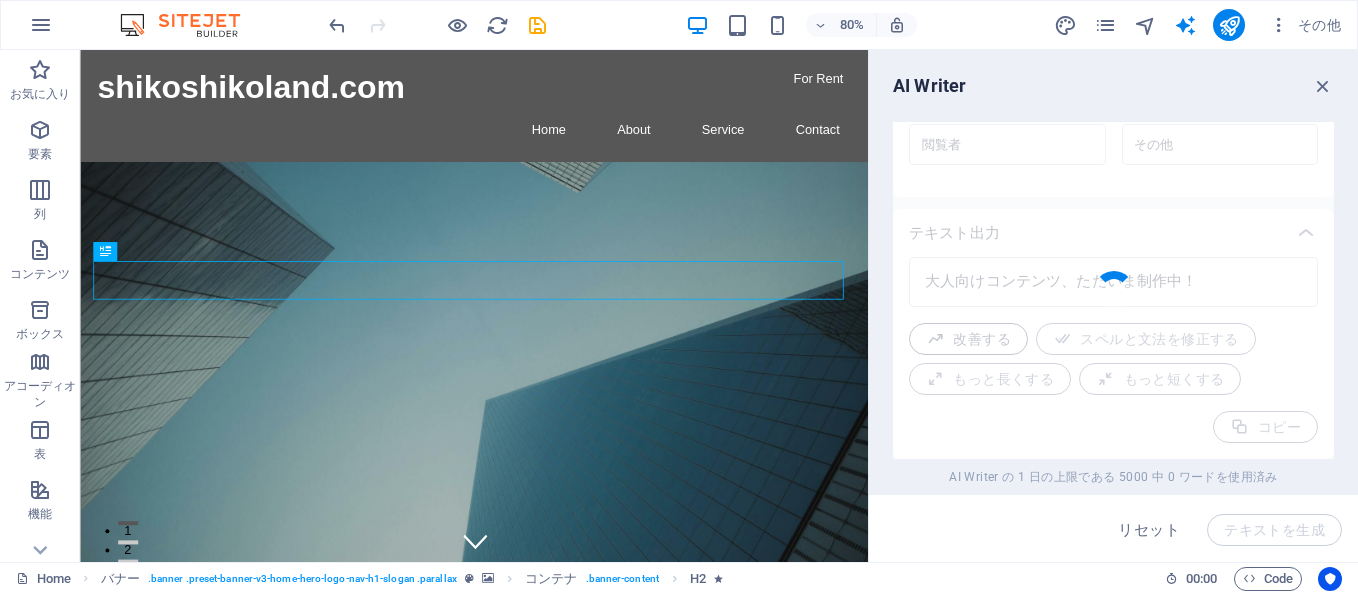 type on "大人向けコンテンツ、現在制作中です！" 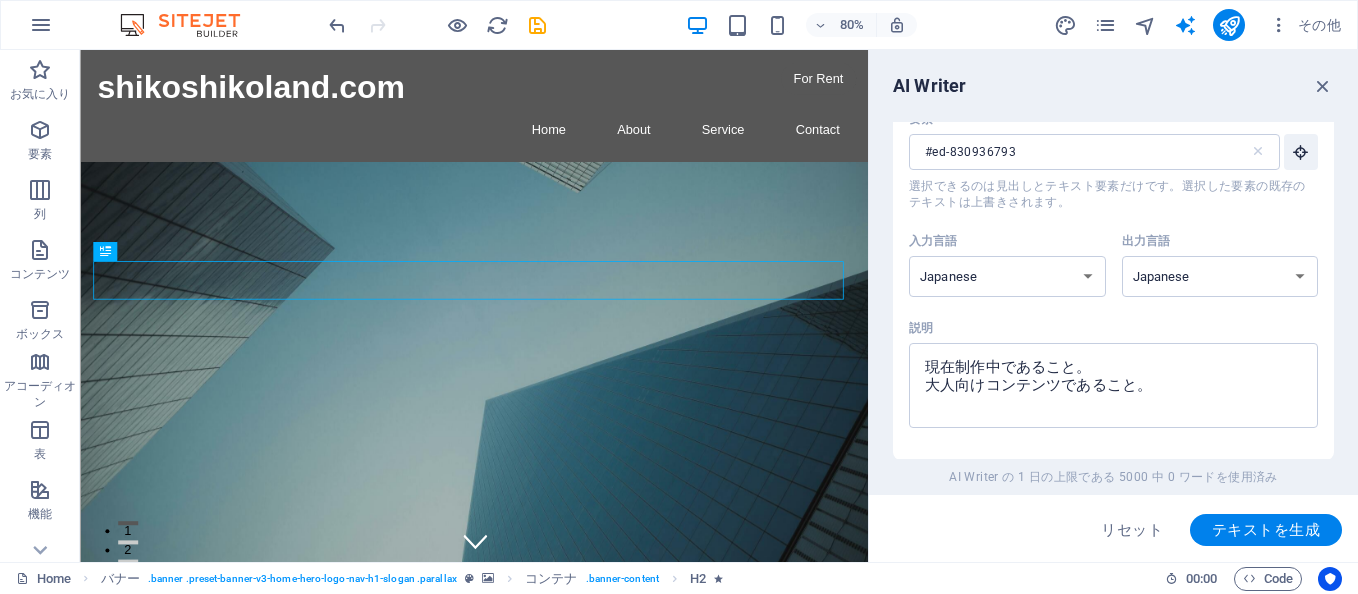 scroll, scrollTop: 0, scrollLeft: 0, axis: both 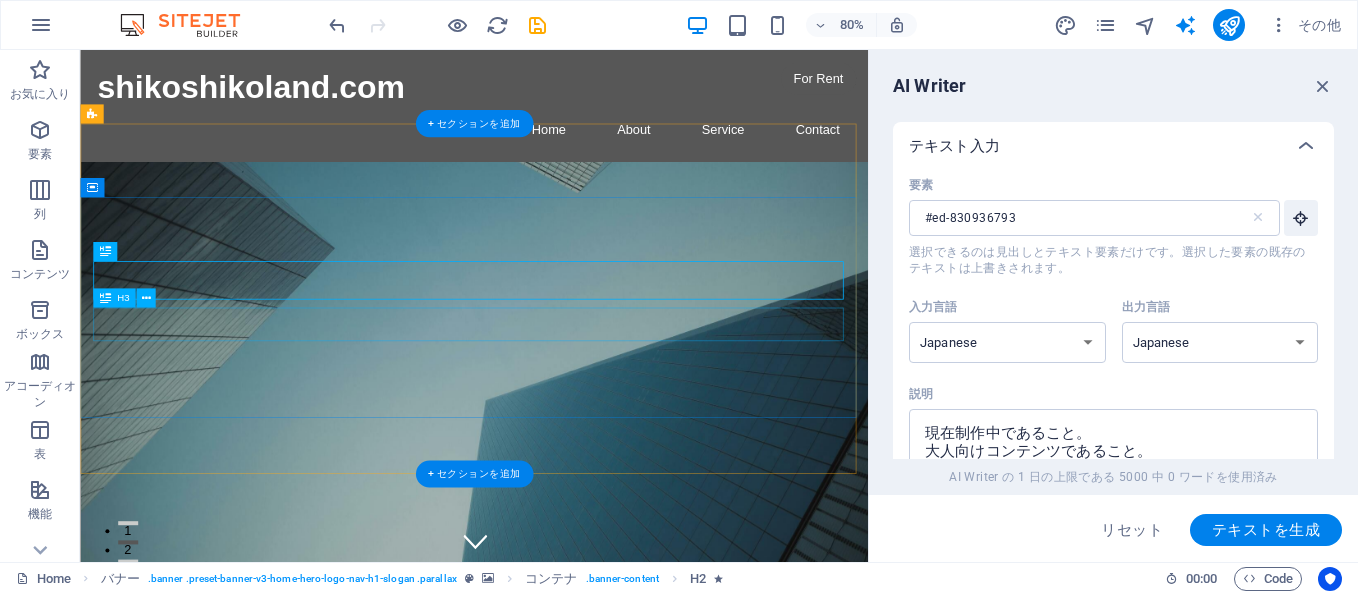 click on "This is a very appealing slogan" at bounding box center [573, 1081] 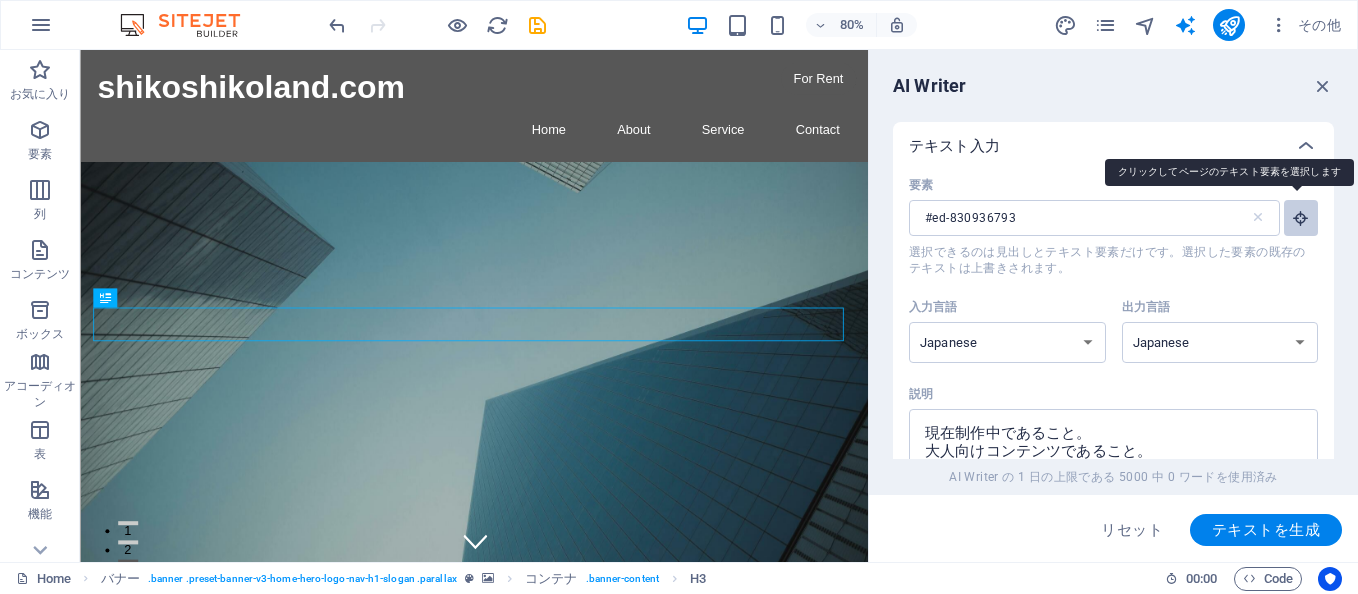 click on "要素 #ed-830936793 ​ 選択できるのは見出しとテキスト要素だけです。選択した要素の既存のテキストは上書きされます。" at bounding box center [1301, 218] 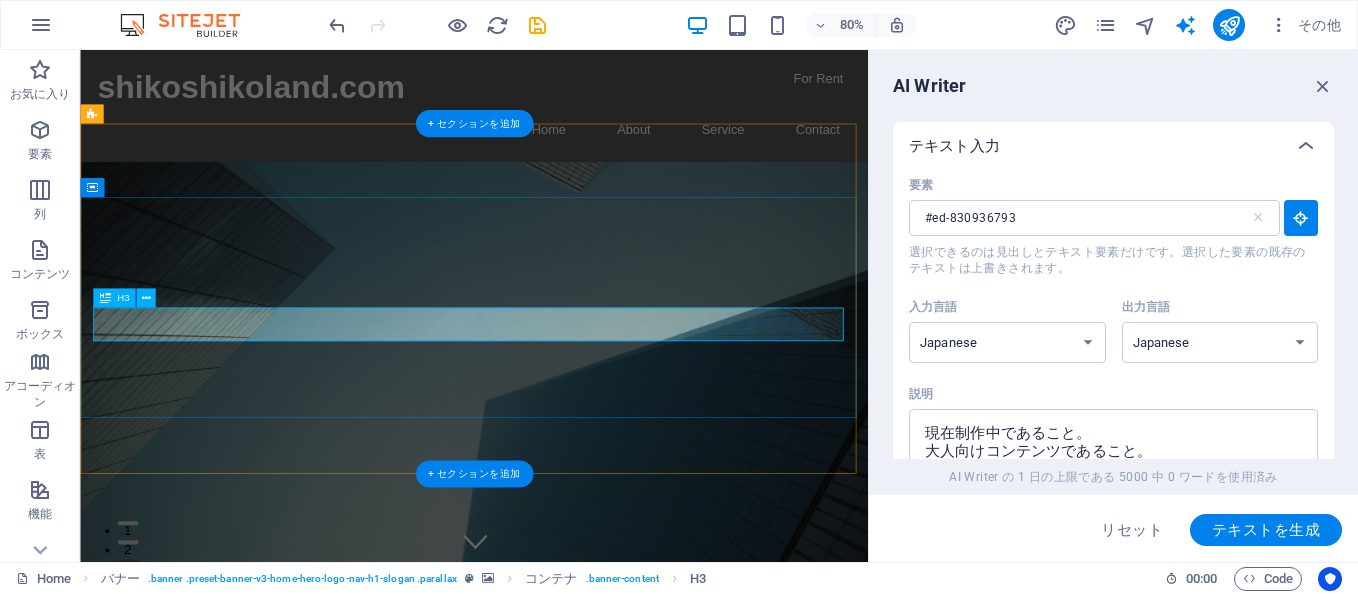 click on "This is a very appealing slogan" at bounding box center (573, 1081) 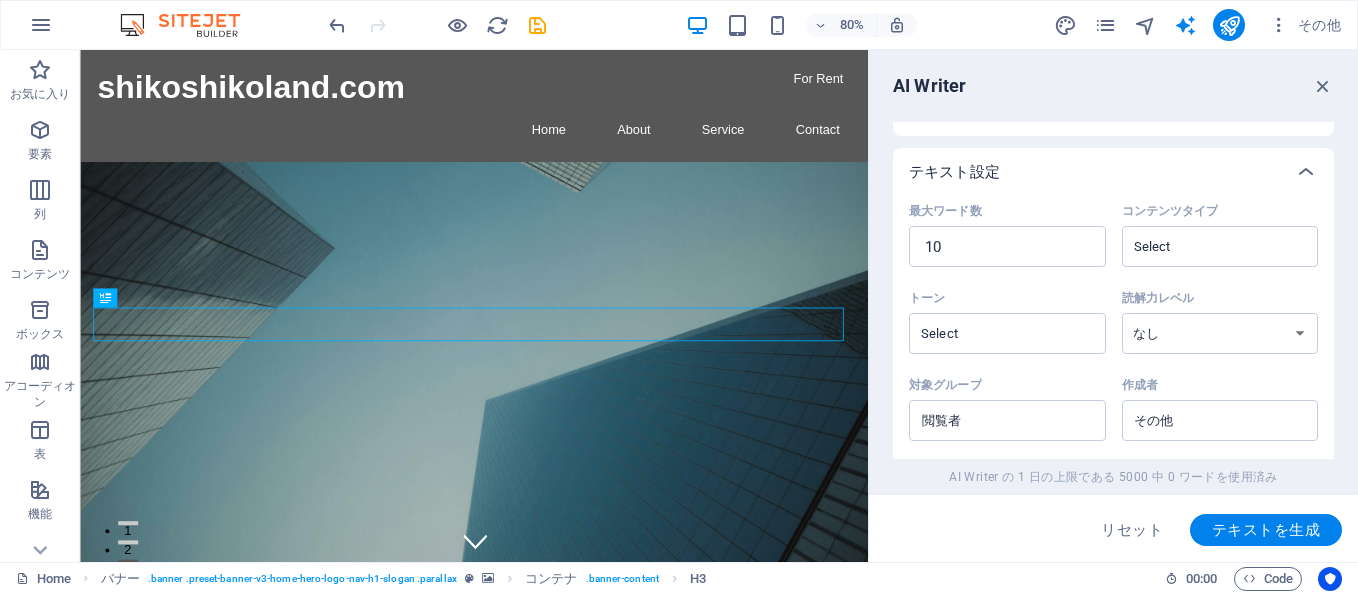 scroll, scrollTop: 400, scrollLeft: 0, axis: vertical 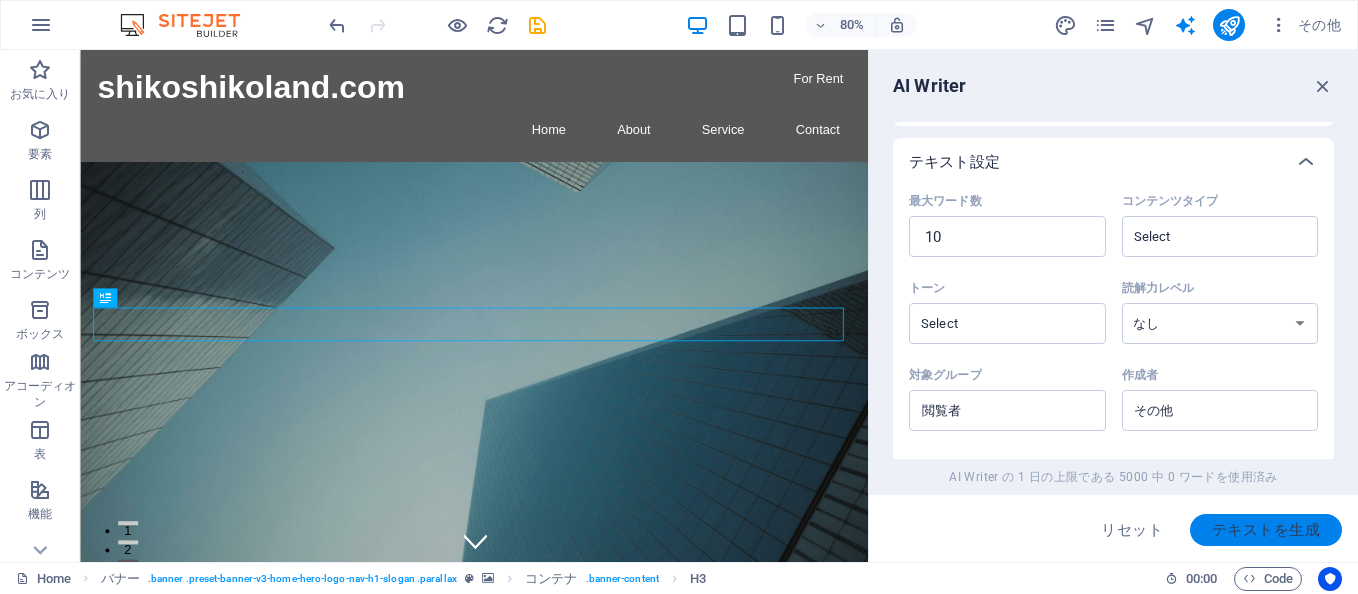 click on "テキストを生成" at bounding box center [1266, 530] 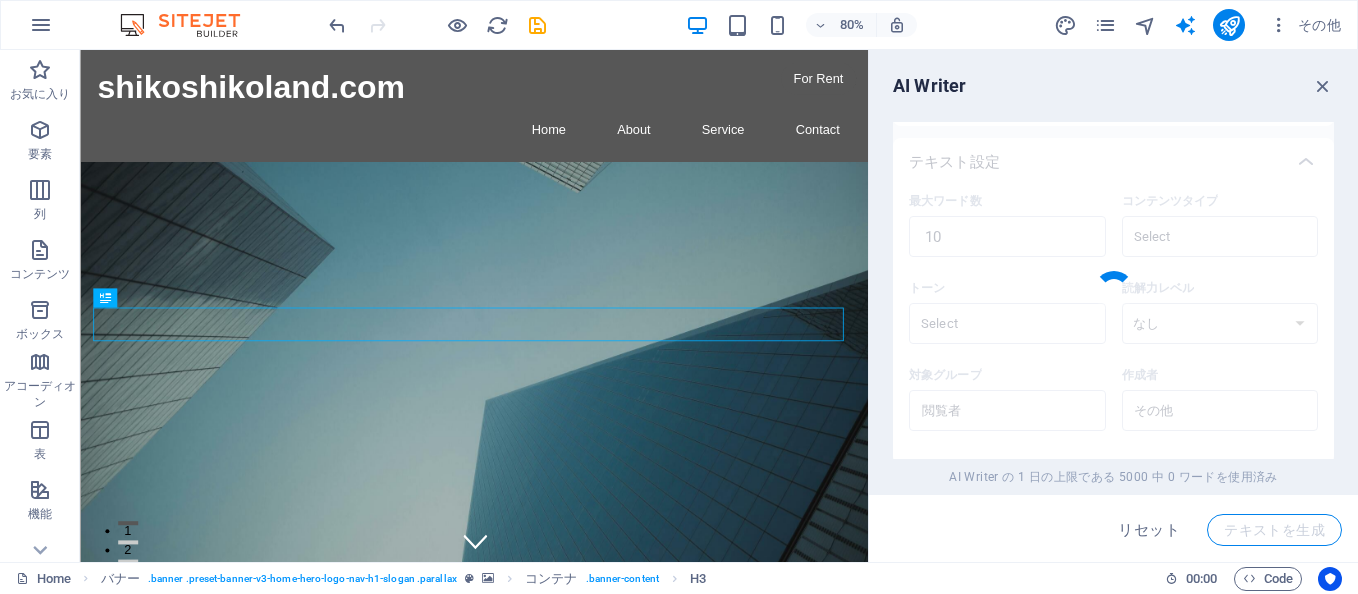 type on "x" 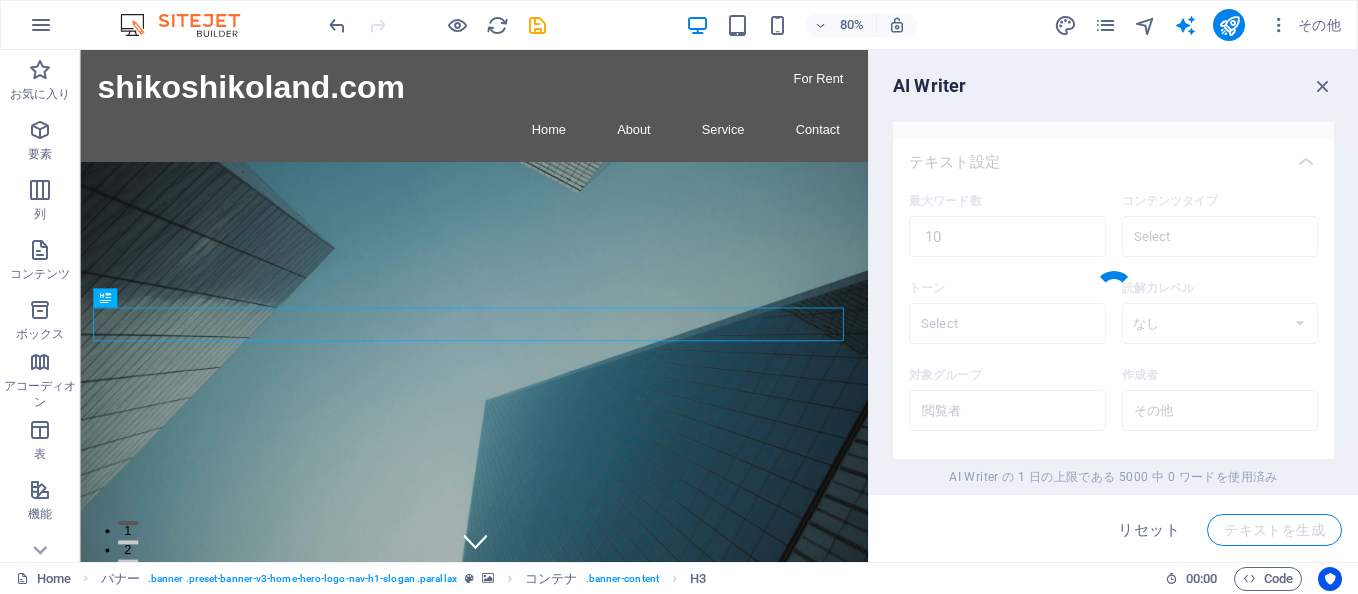 type on "現在大人向けコンテンツを制作中です。" 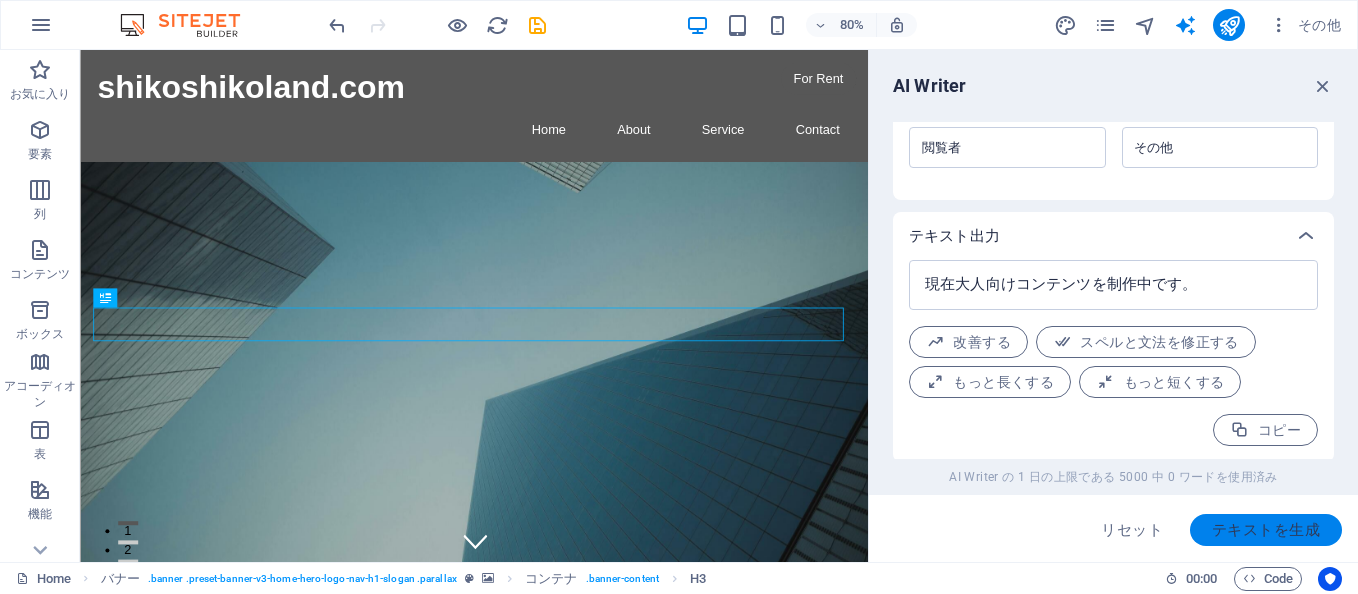 scroll, scrollTop: 666, scrollLeft: 0, axis: vertical 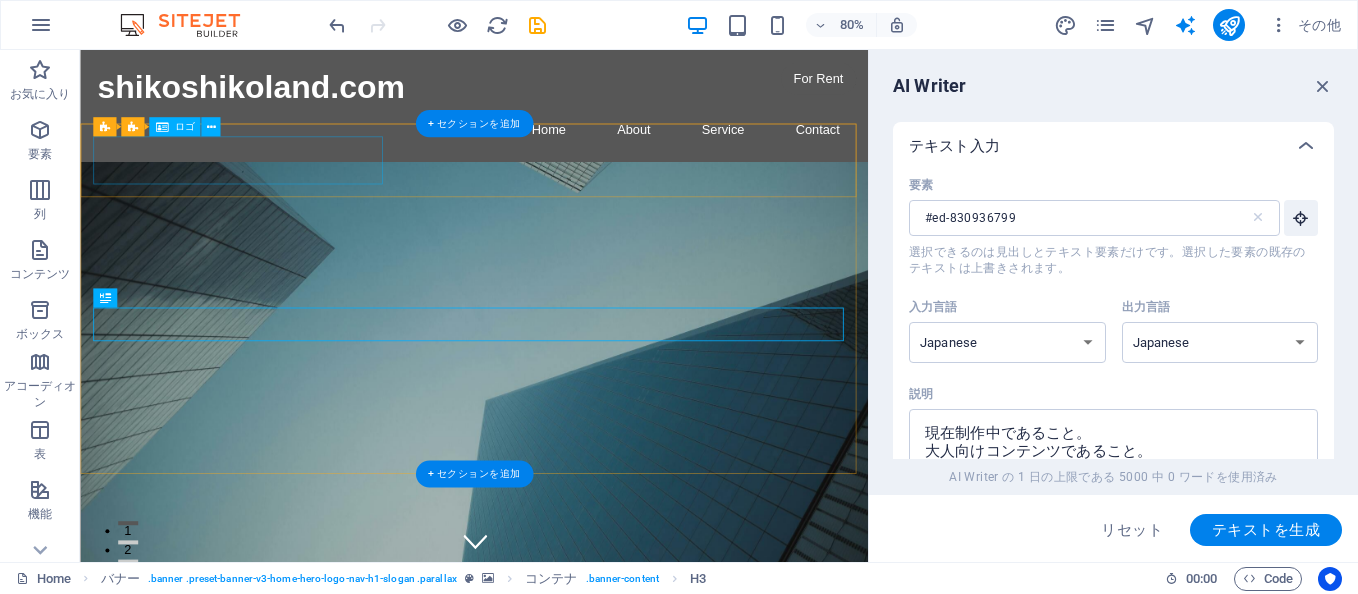 click on "shikoshikoland.com" at bounding box center (573, 826) 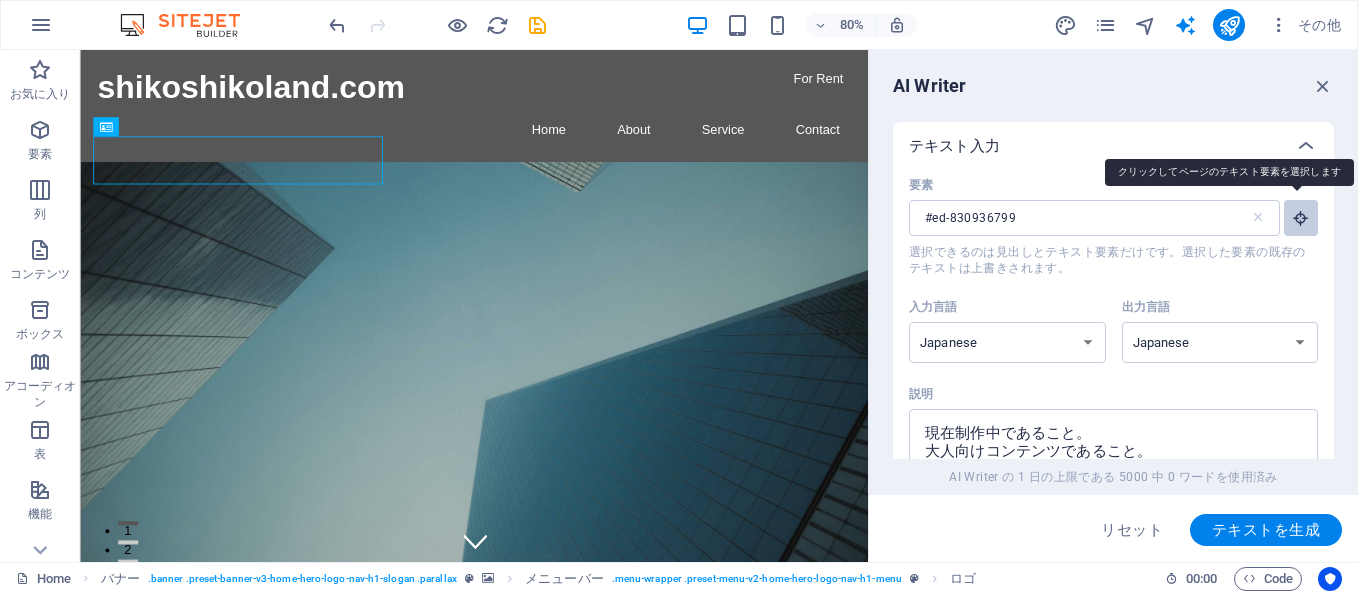 click at bounding box center [1301, 218] 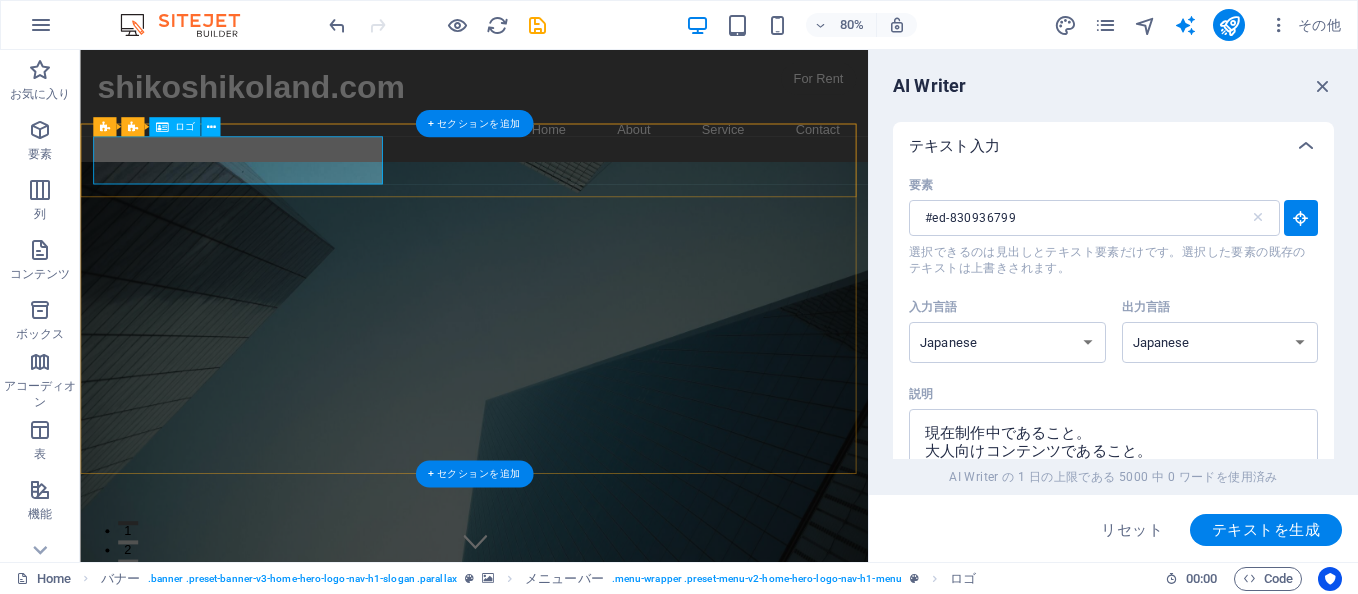 click on "shikoshikoland.com" at bounding box center [573, 826] 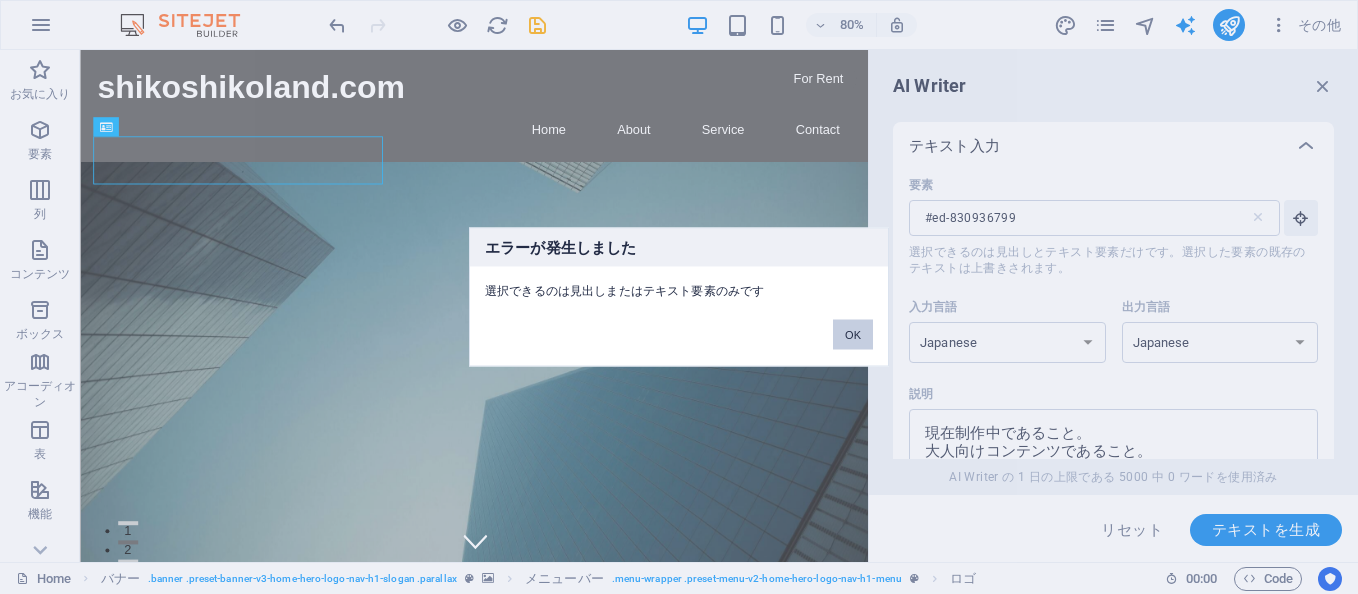 drag, startPoint x: 962, startPoint y: 348, endPoint x: 850, endPoint y: 329, distance: 113.600174 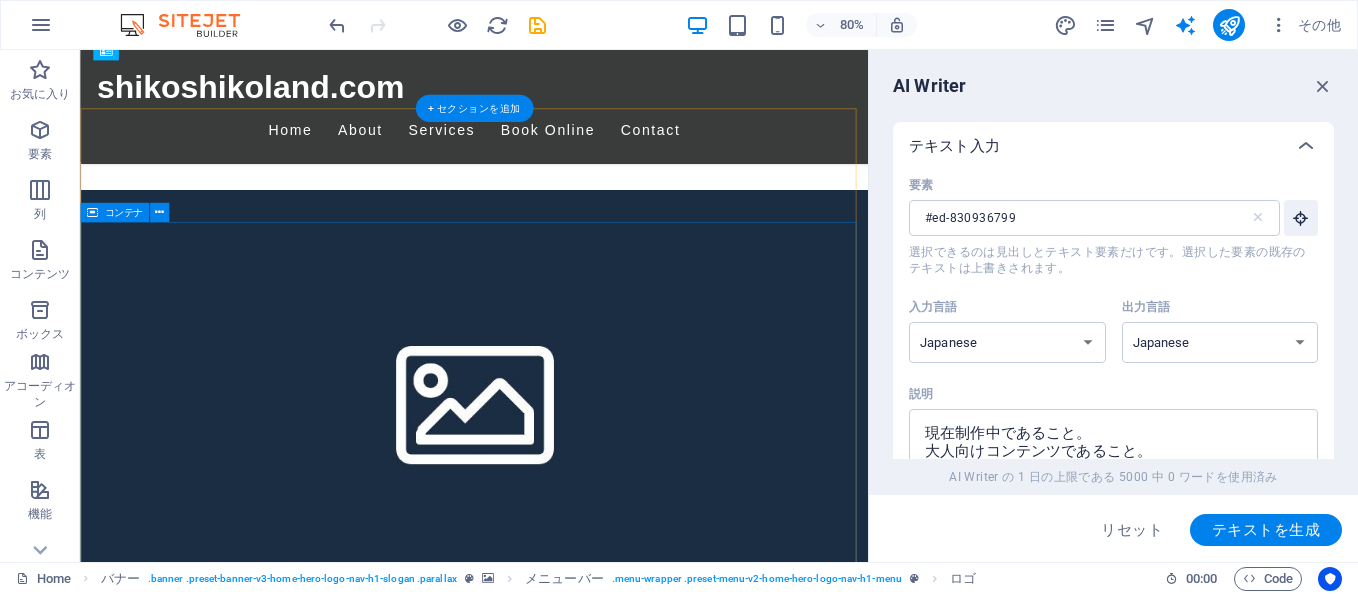 scroll, scrollTop: 1100, scrollLeft: 0, axis: vertical 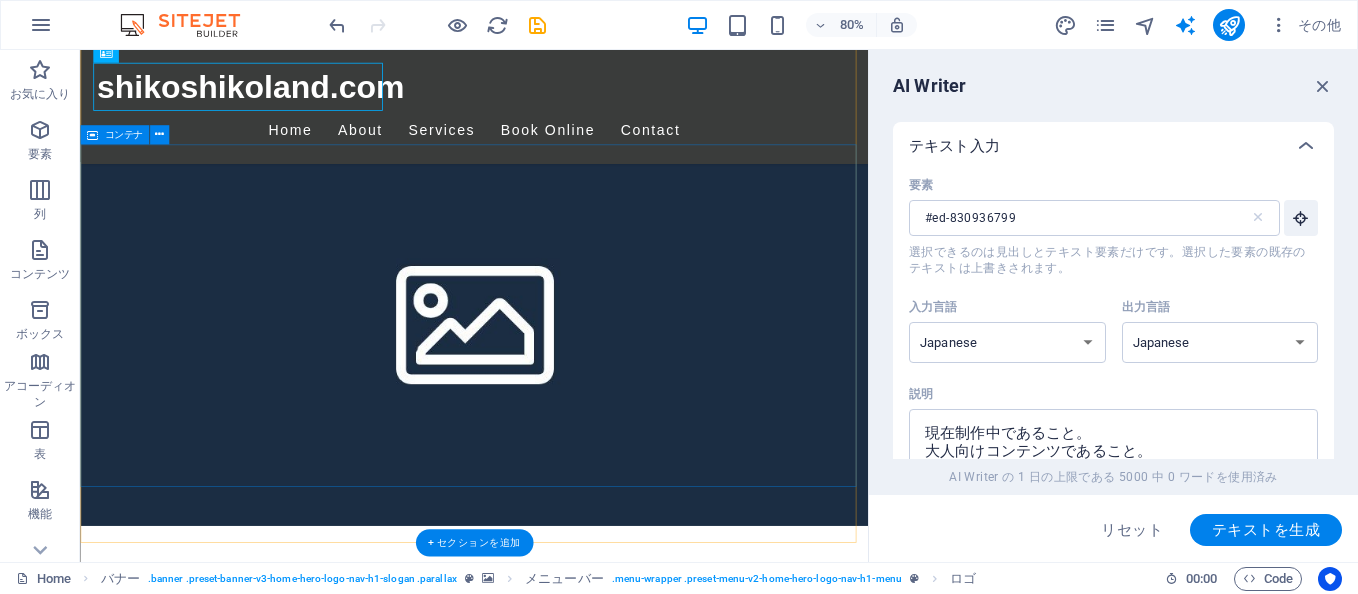 click on "This is a very cool headline" at bounding box center [572, 1963] 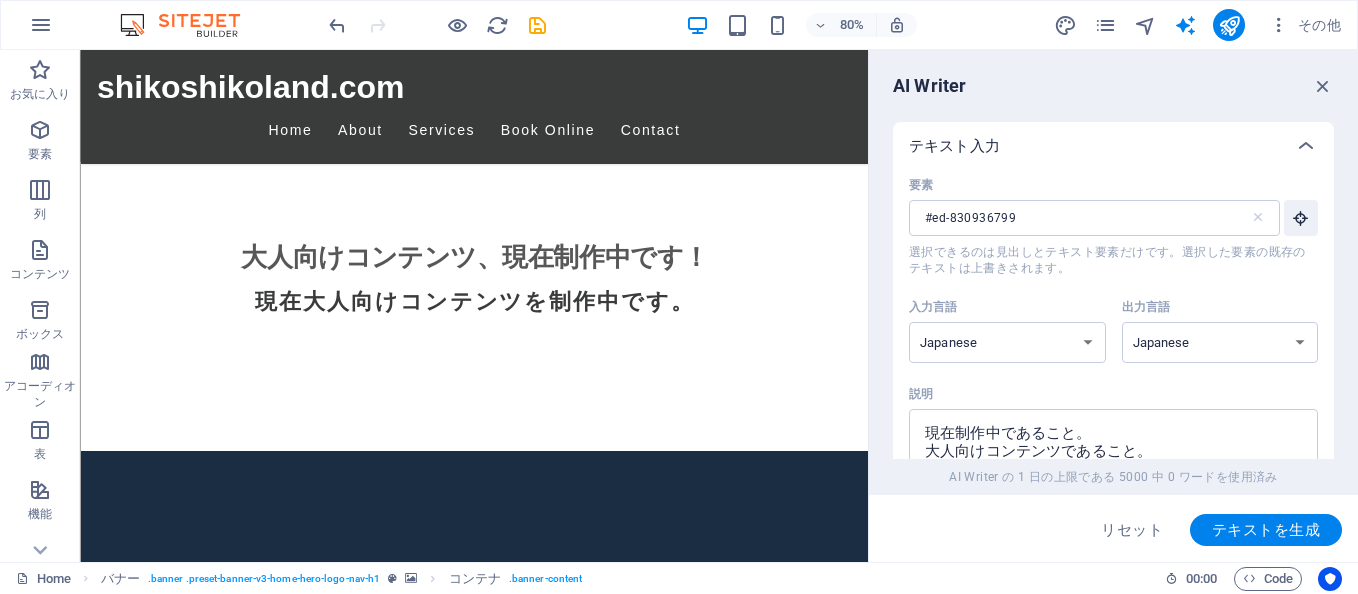 scroll, scrollTop: 400, scrollLeft: 0, axis: vertical 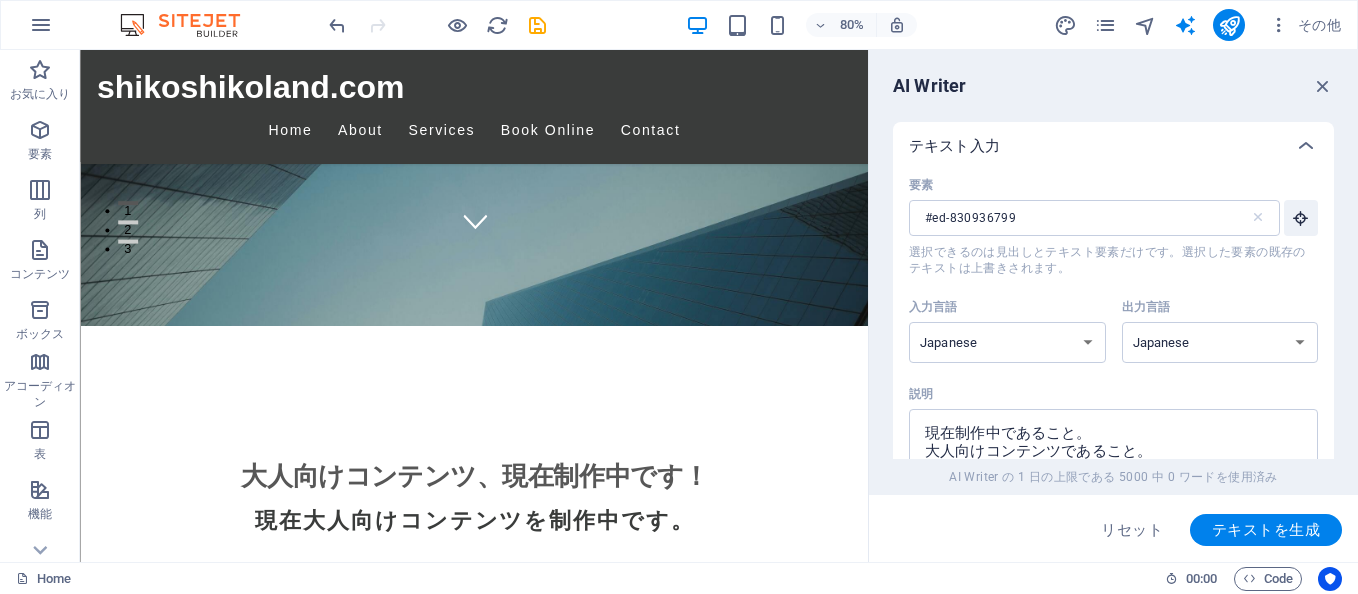 click at bounding box center [572, 1085] 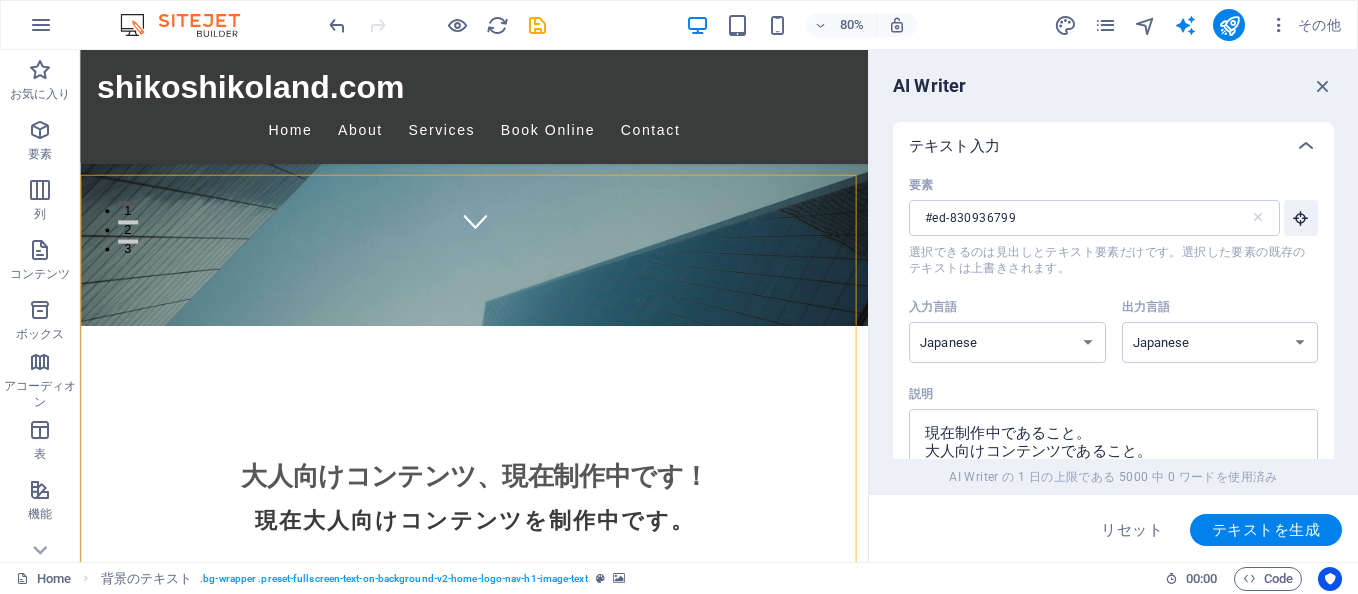 click at bounding box center (572, 1085) 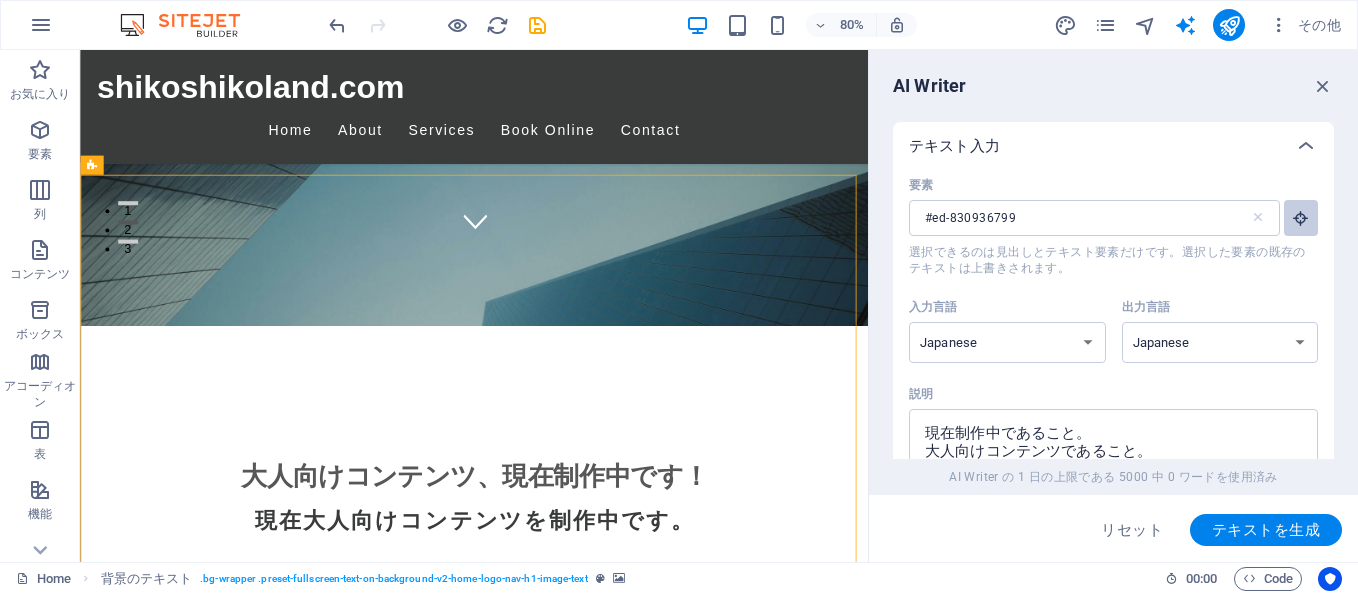 click on "要素 #ed-830936799 ​ 選択できるのは見出しとテキスト要素だけです。選択した要素の既存のテキストは上書きされます。" at bounding box center (1301, 218) 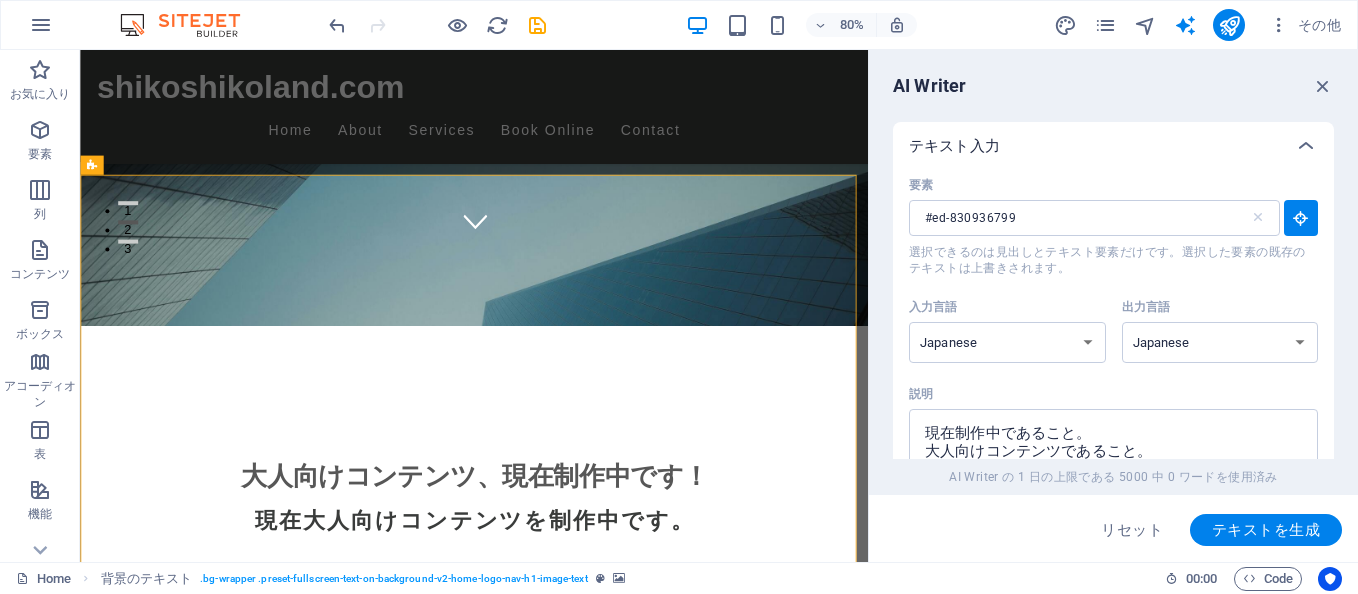 click at bounding box center [572, 1085] 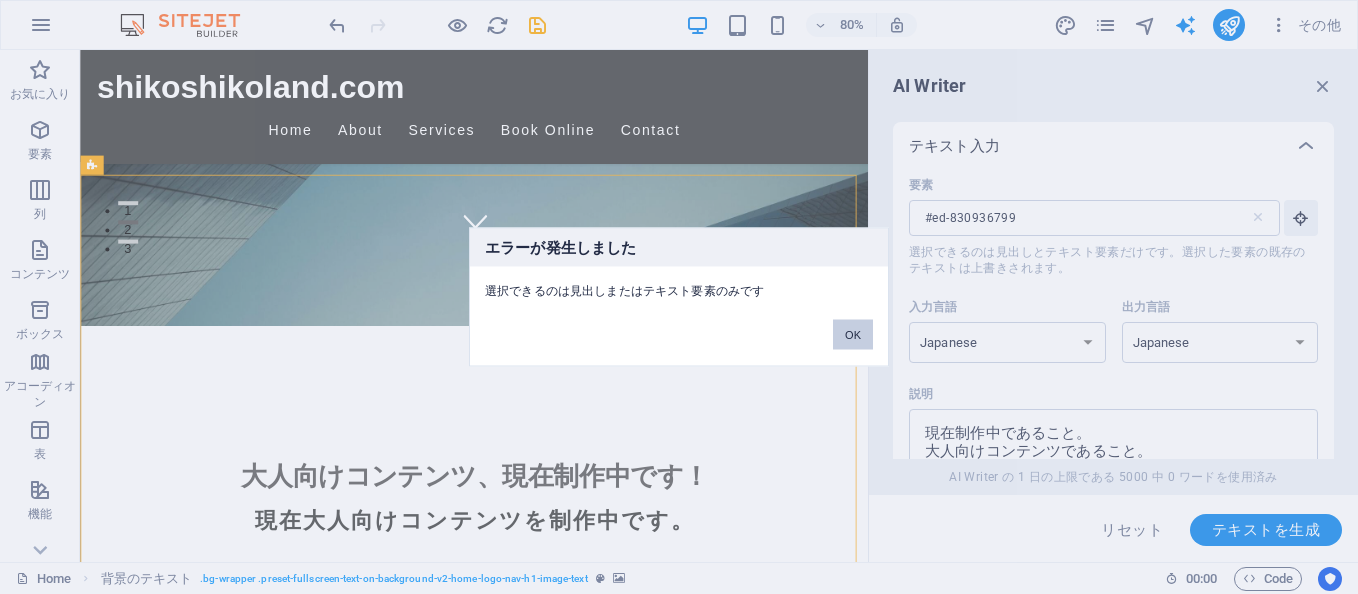 drag, startPoint x: 848, startPoint y: 332, endPoint x: 789, endPoint y: 382, distance: 77.33692 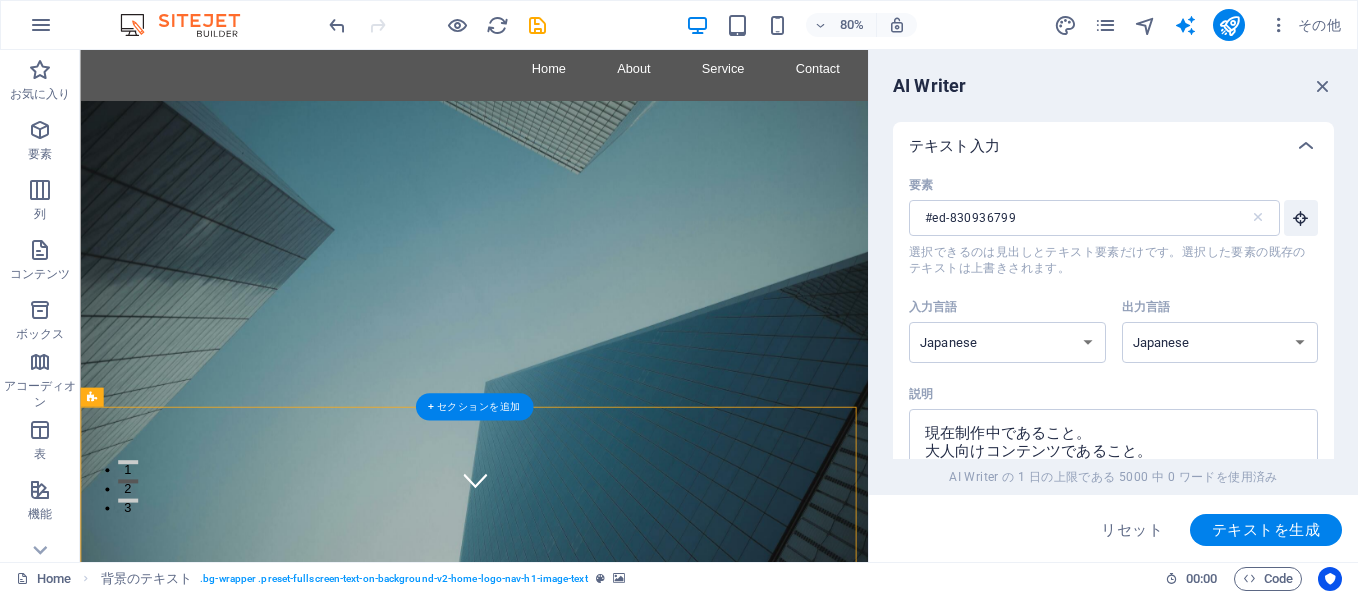scroll, scrollTop: 0, scrollLeft: 0, axis: both 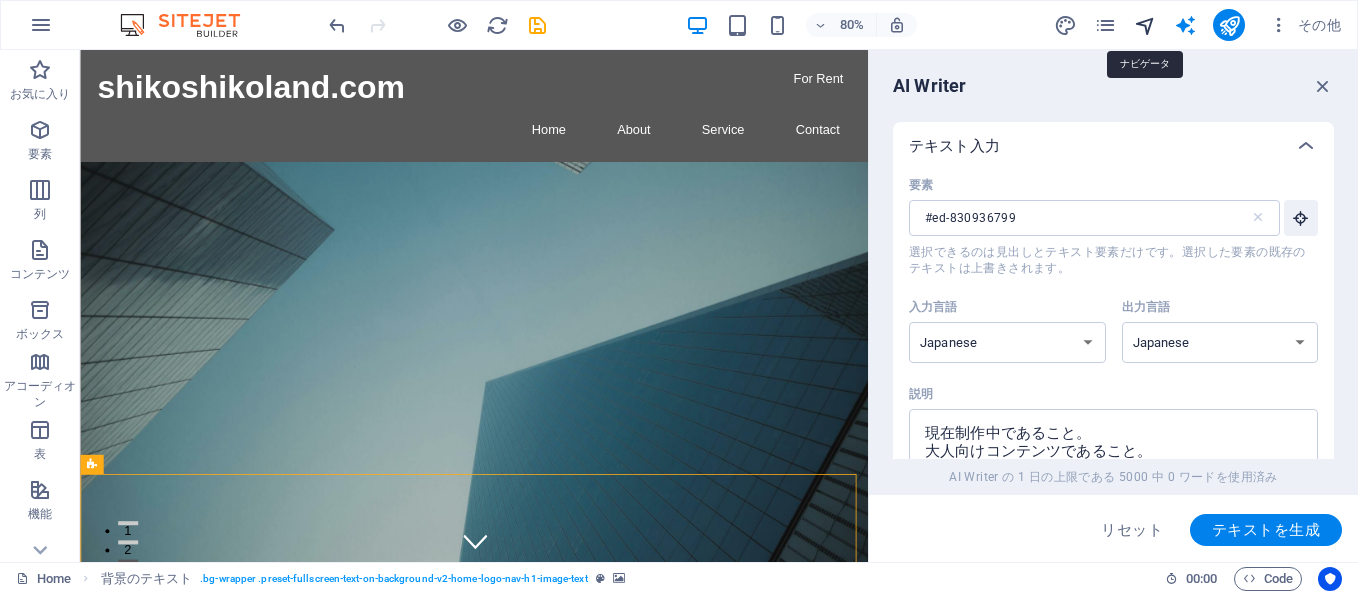 click at bounding box center [1145, 25] 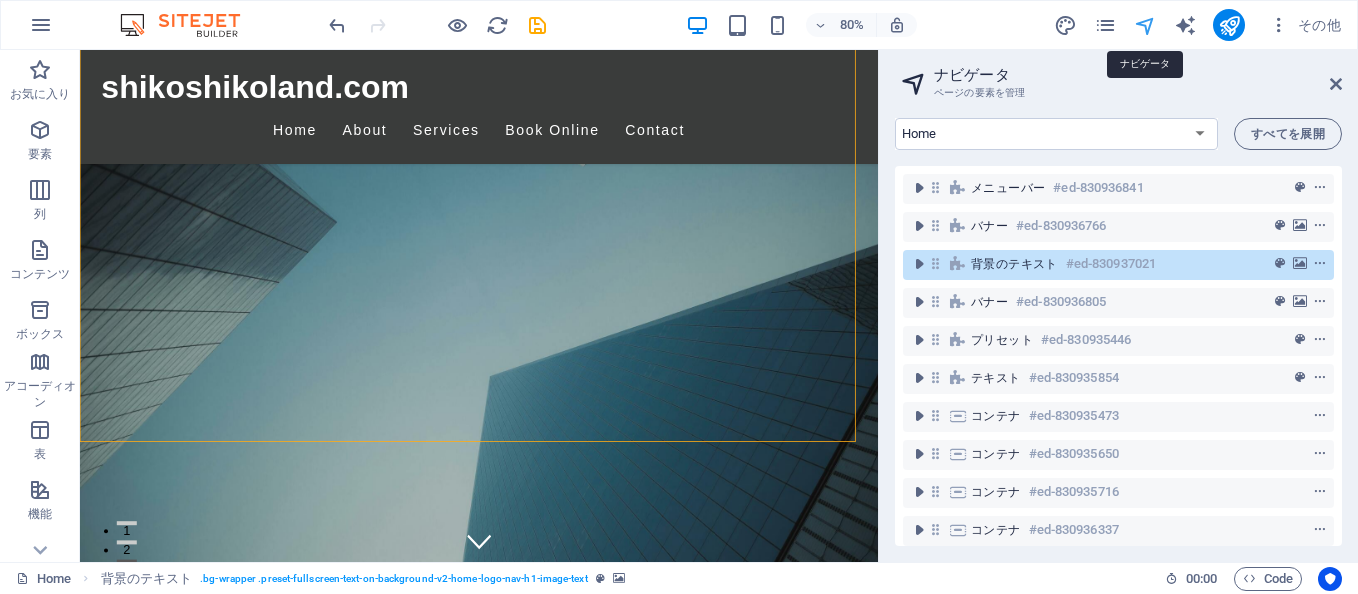 scroll, scrollTop: 560, scrollLeft: 0, axis: vertical 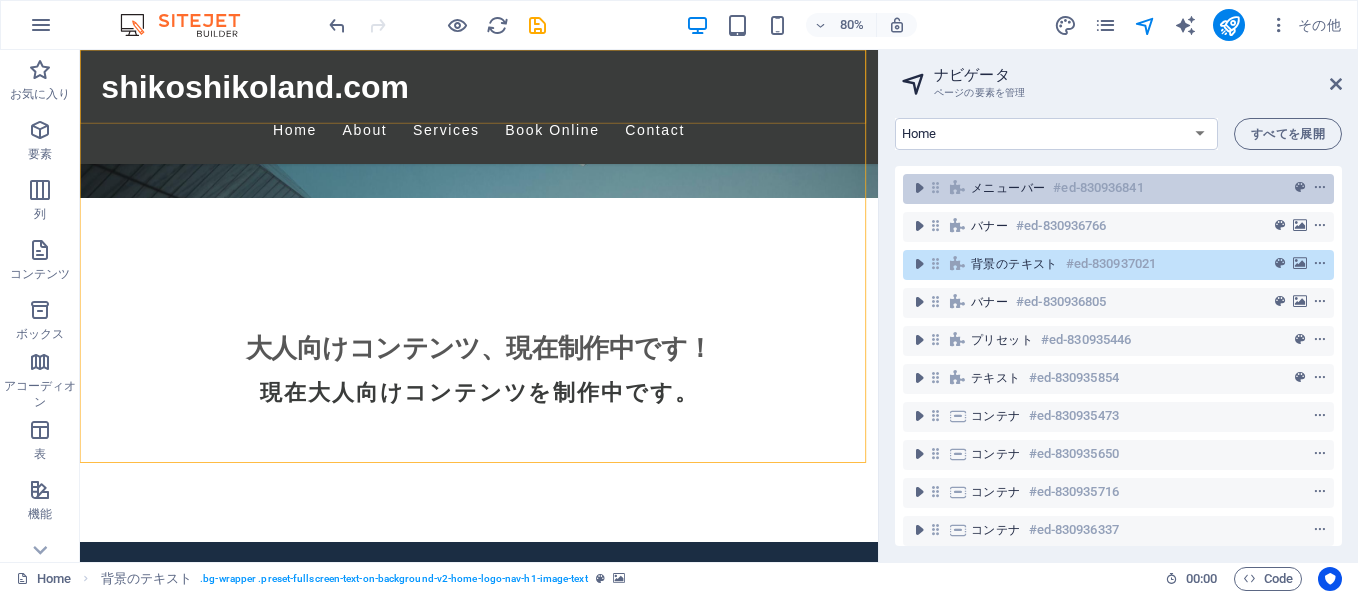 click on "#ed-830936841" at bounding box center (1098, 188) 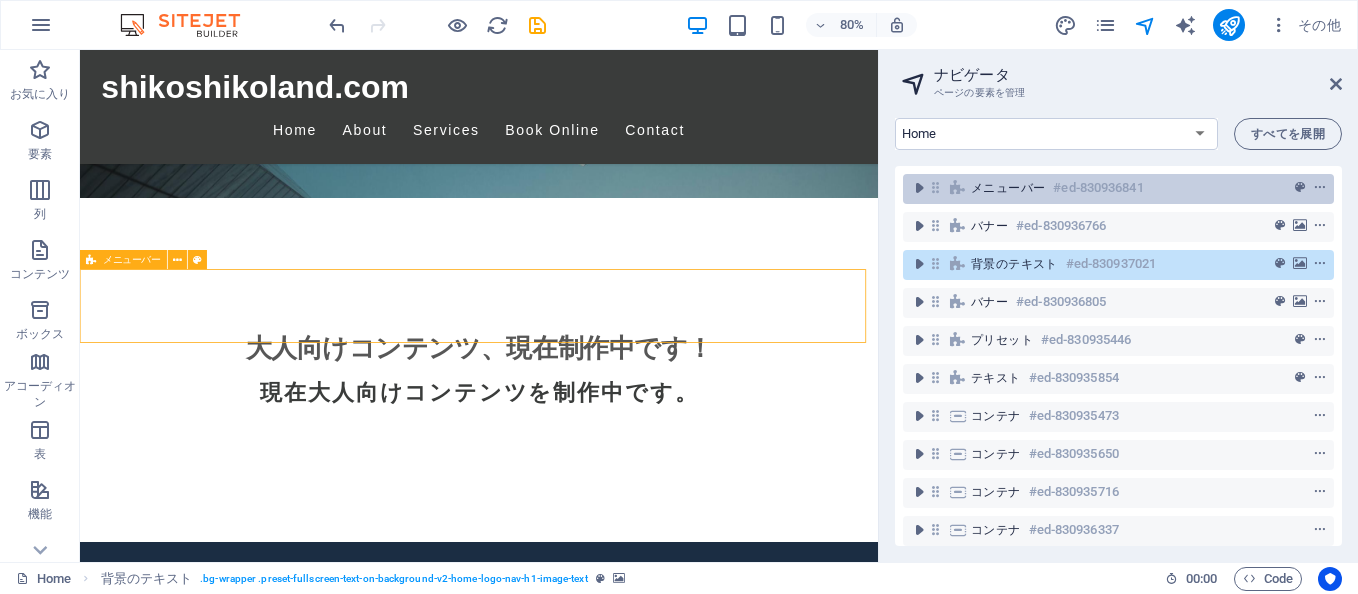 scroll, scrollTop: 286, scrollLeft: 0, axis: vertical 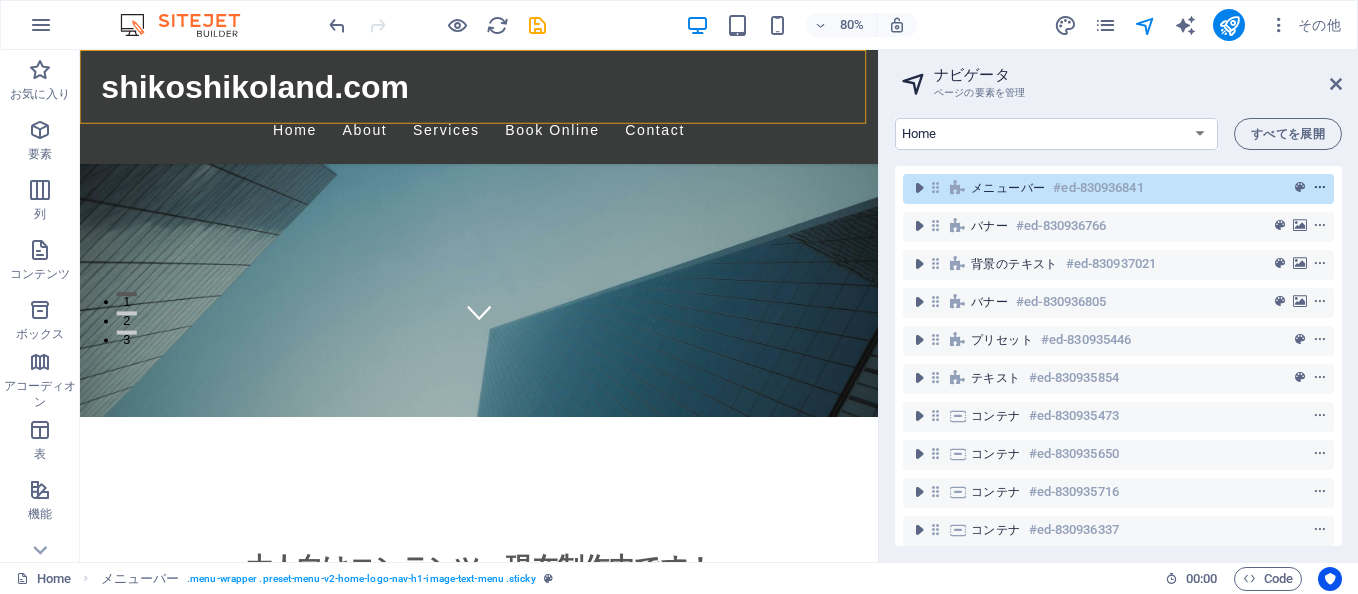click at bounding box center (1320, 188) 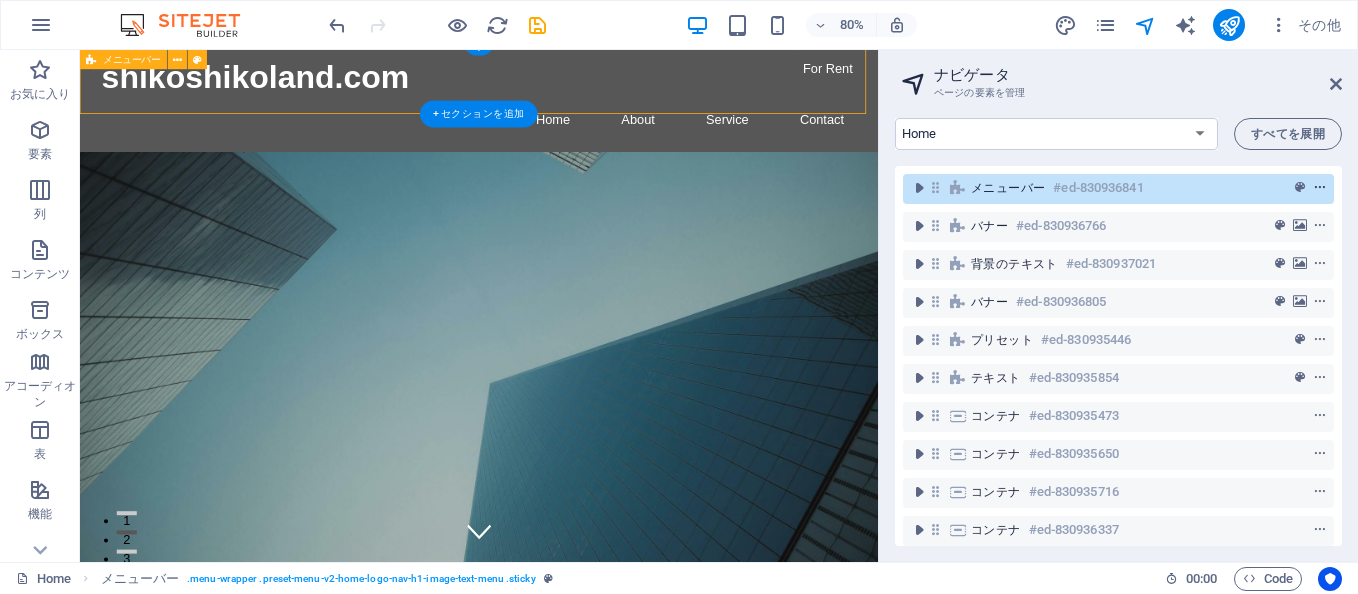 click at bounding box center (1320, 188) 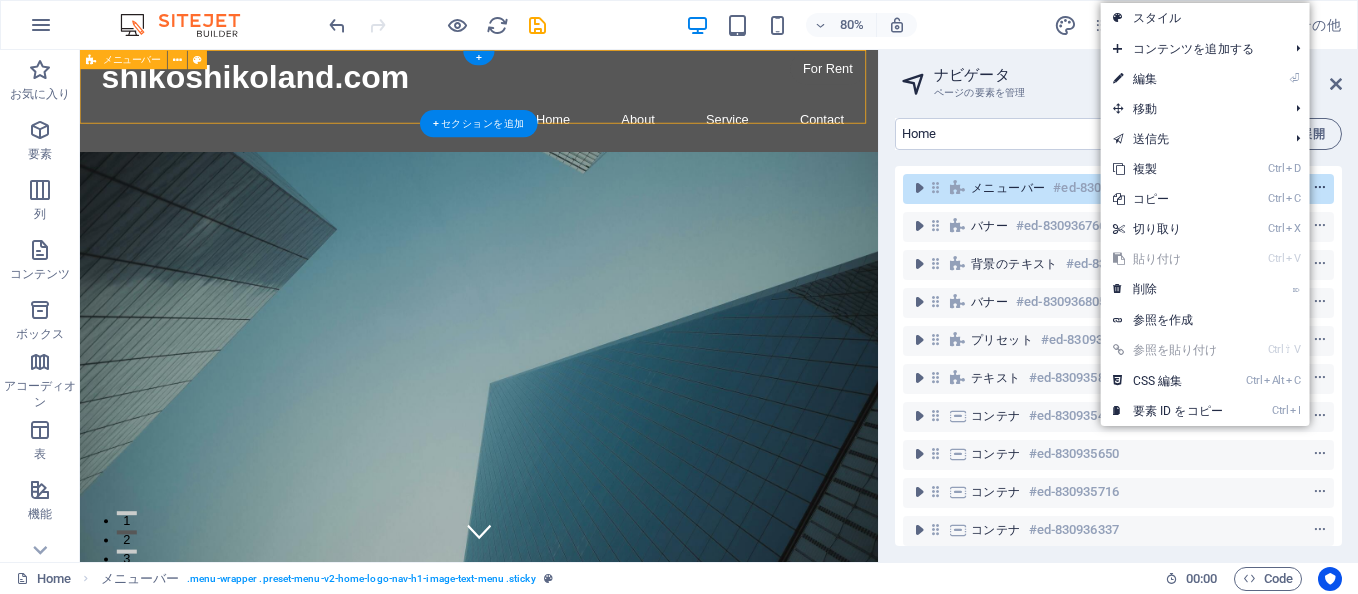 scroll, scrollTop: 0, scrollLeft: 0, axis: both 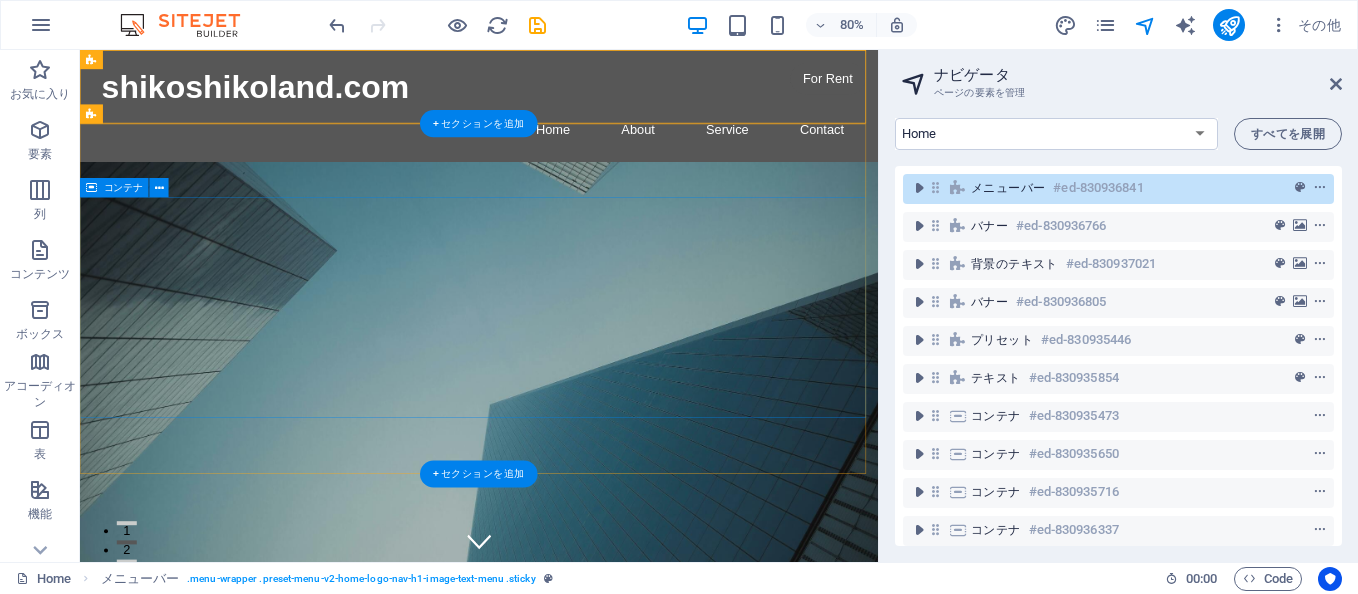 click on "大人向けコンテンツ、現在制作中です！ 現在大人向けコンテンツを制作中です。" at bounding box center [579, 1060] 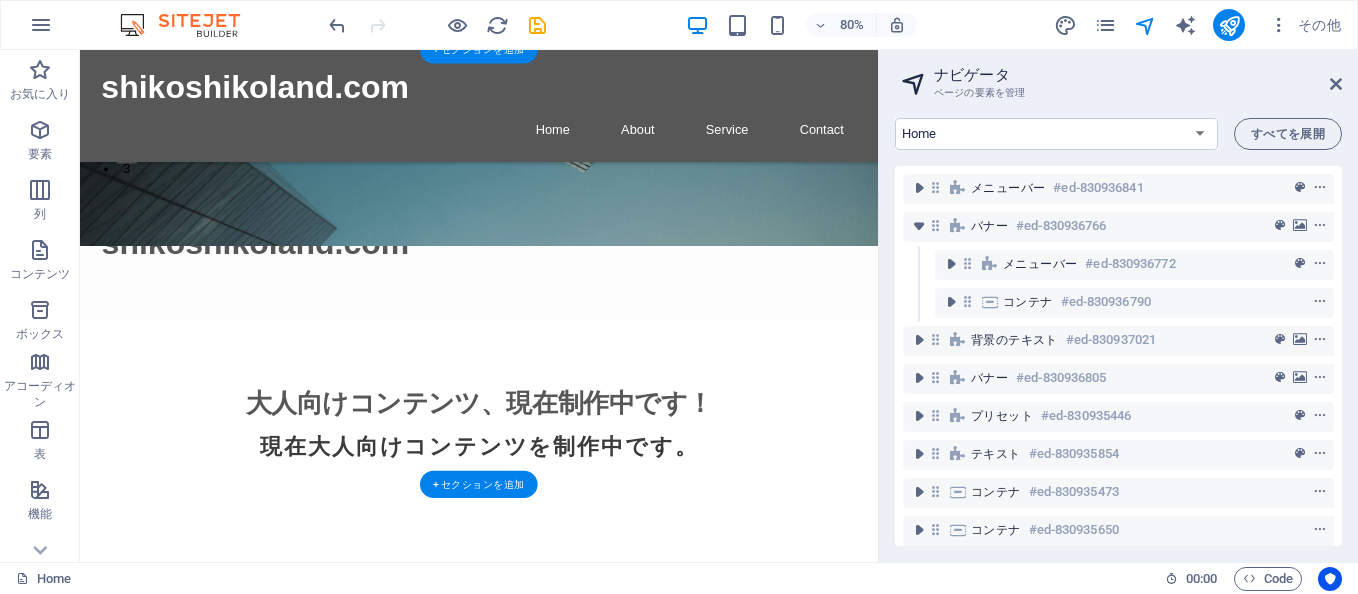 scroll, scrollTop: 0, scrollLeft: 0, axis: both 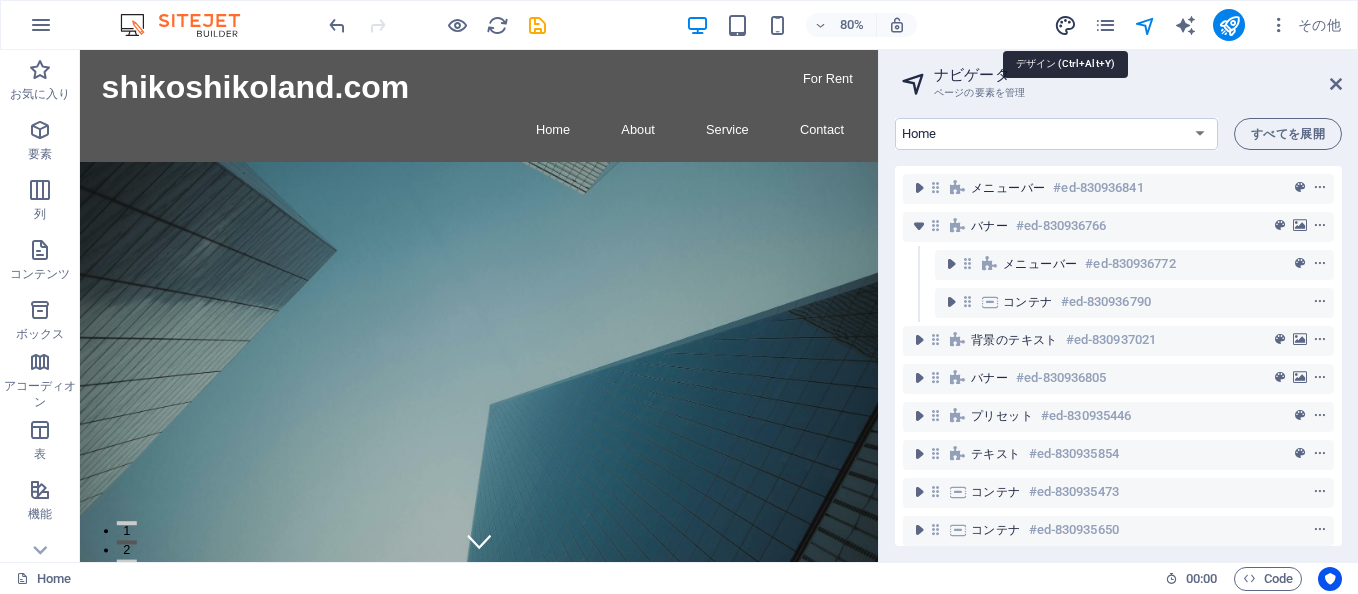 click at bounding box center (1065, 25) 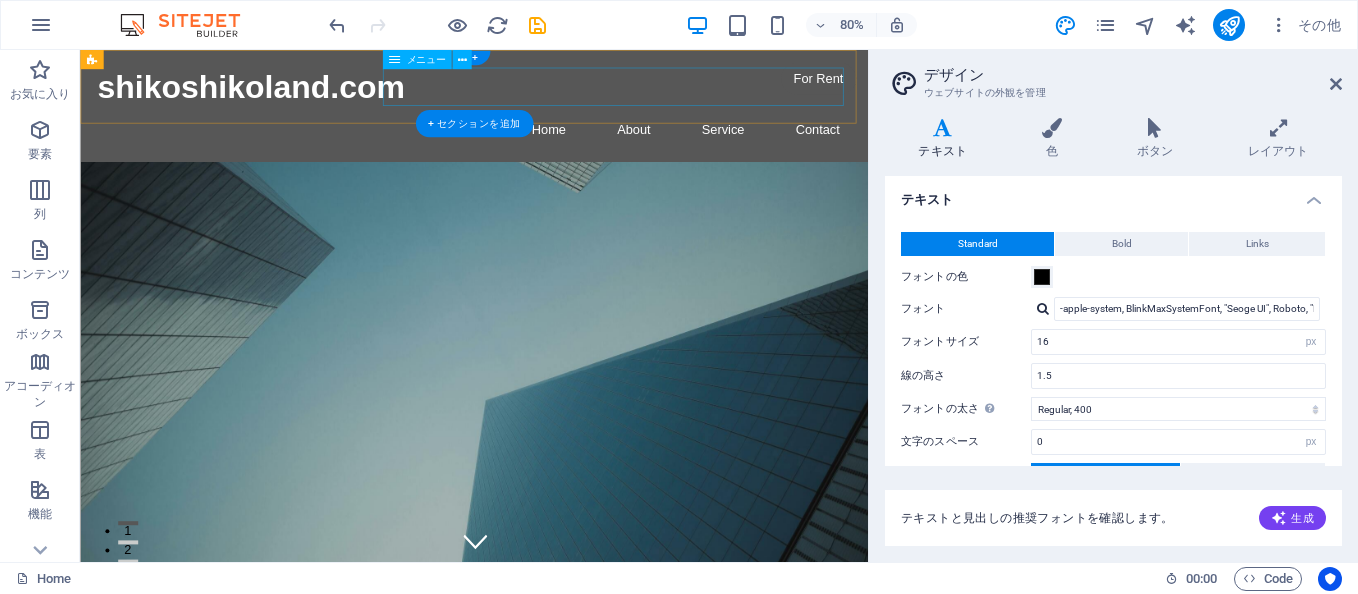 click on "Home About Service Contact" at bounding box center [573, 150] 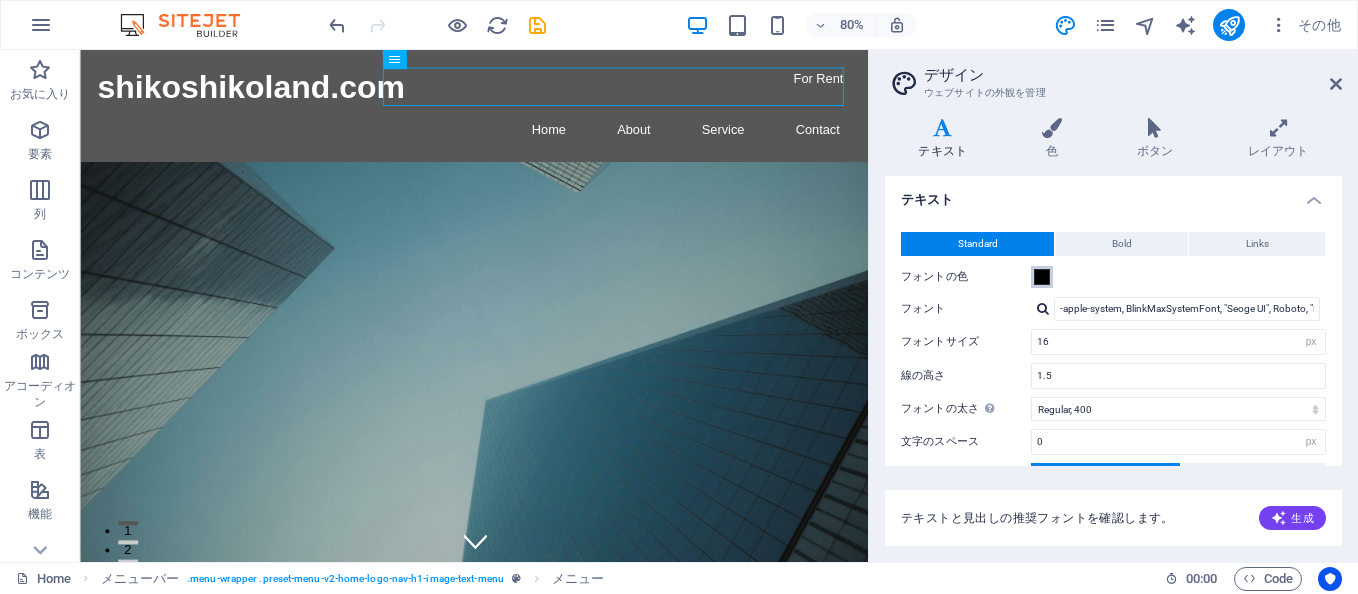 click at bounding box center (1042, 277) 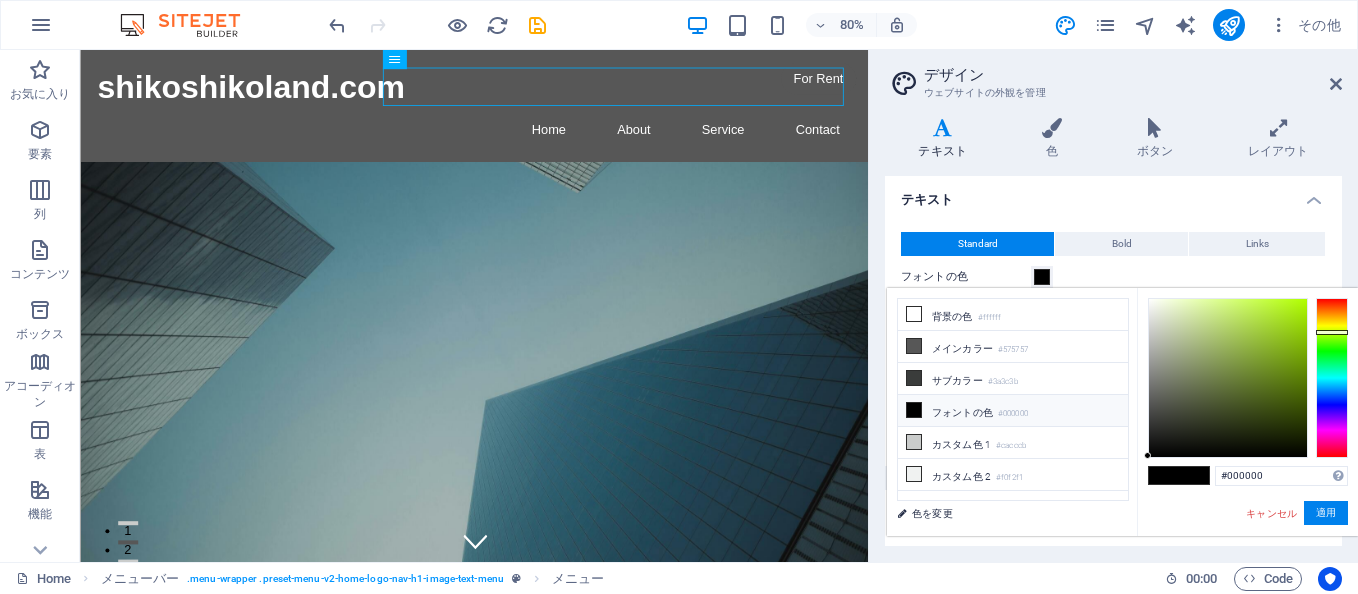 click at bounding box center (1332, 378) 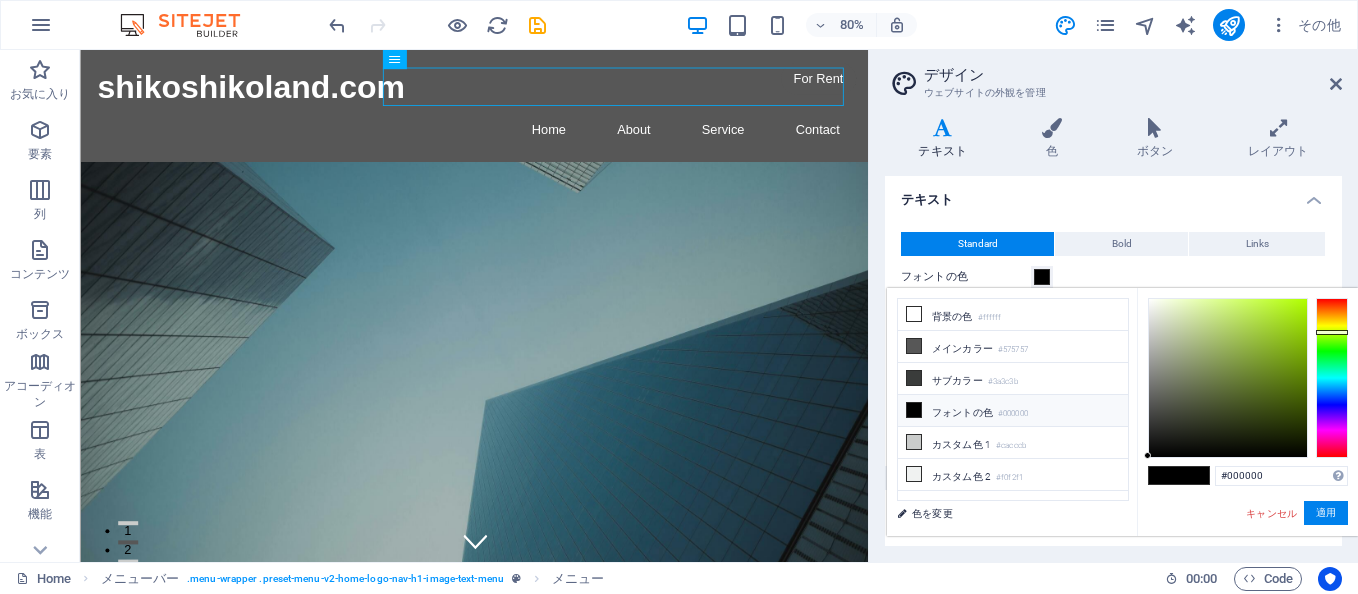 type on "#b7e05c" 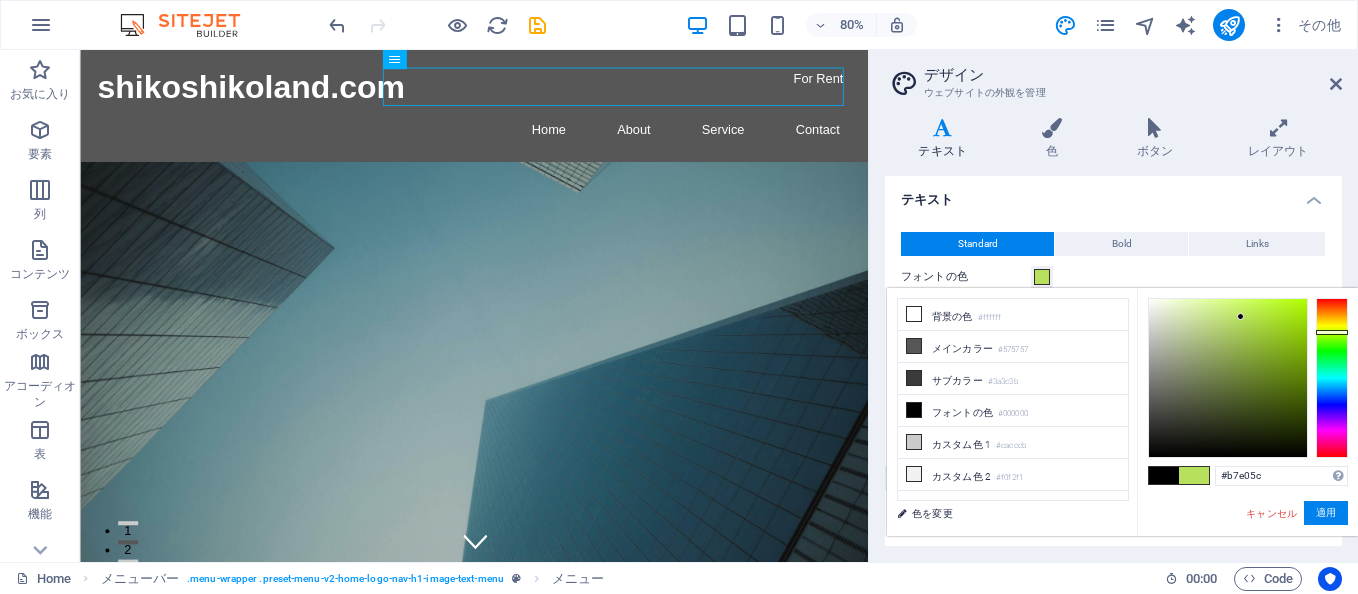 click at bounding box center [1228, 378] 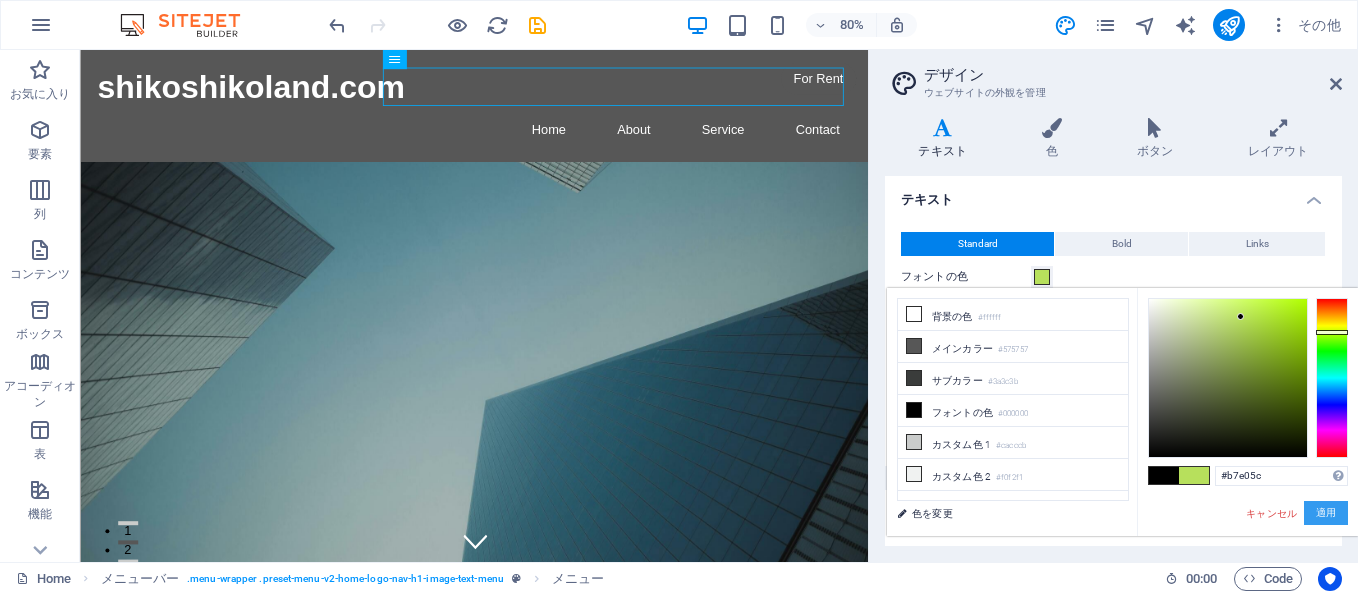 click on "適用" at bounding box center [1326, 513] 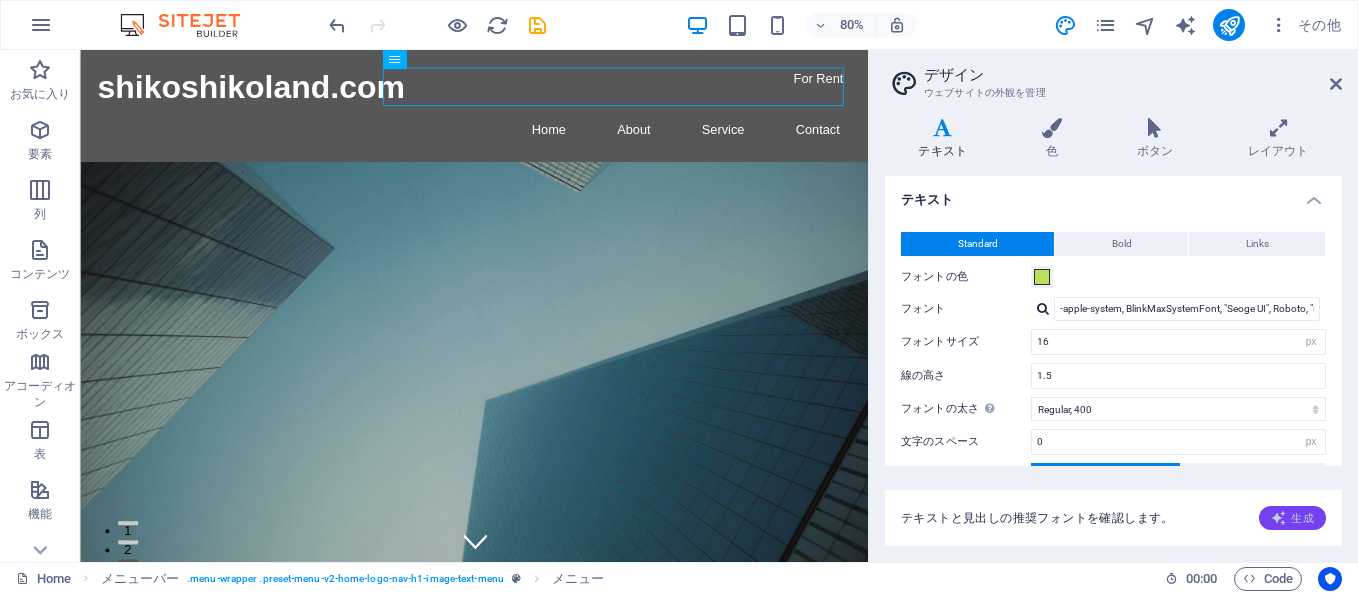 click on "生成" at bounding box center (1292, 518) 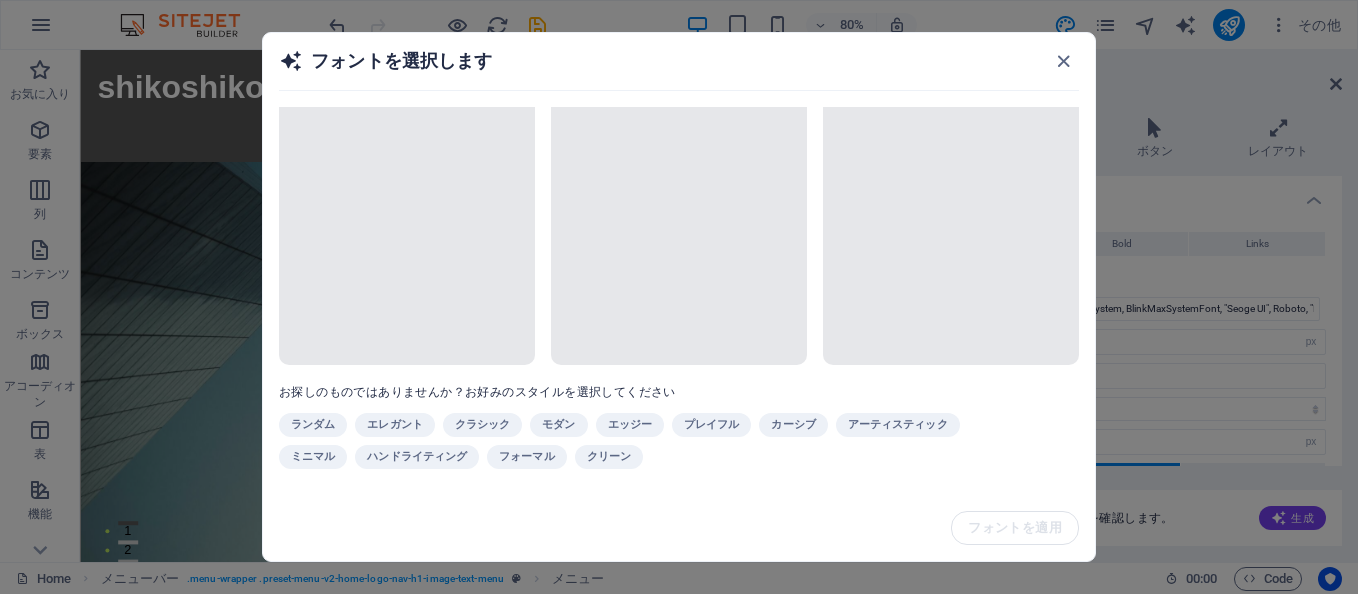 scroll, scrollTop: 0, scrollLeft: 0, axis: both 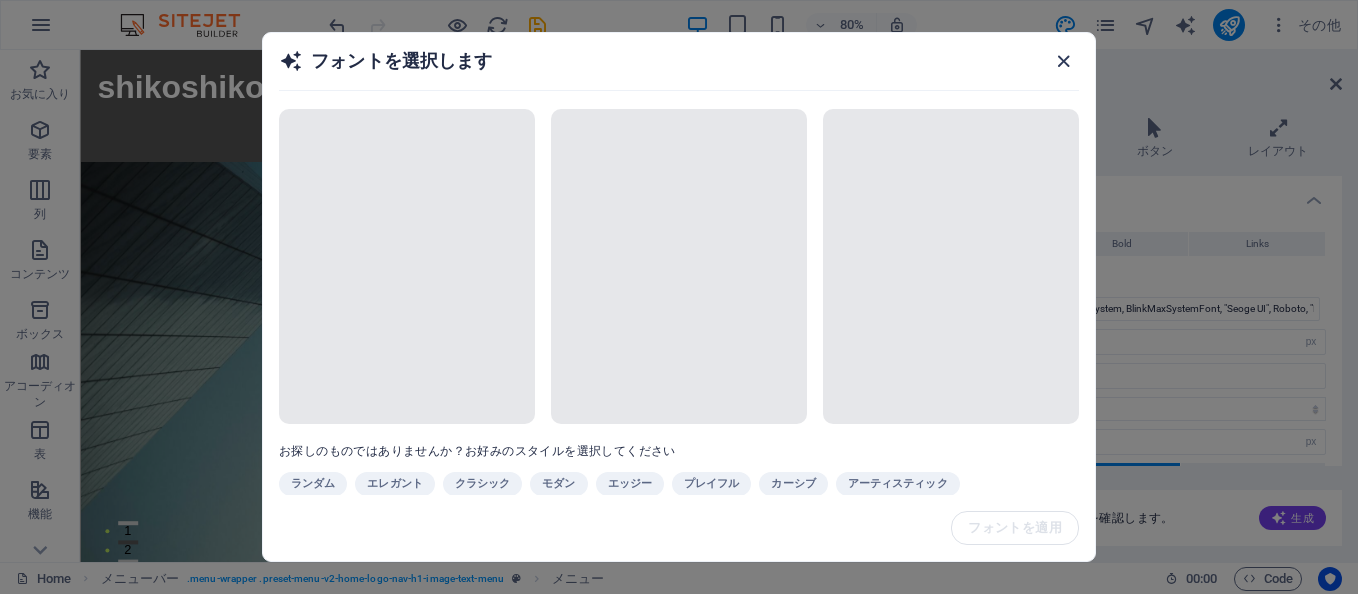 click at bounding box center (1063, 61) 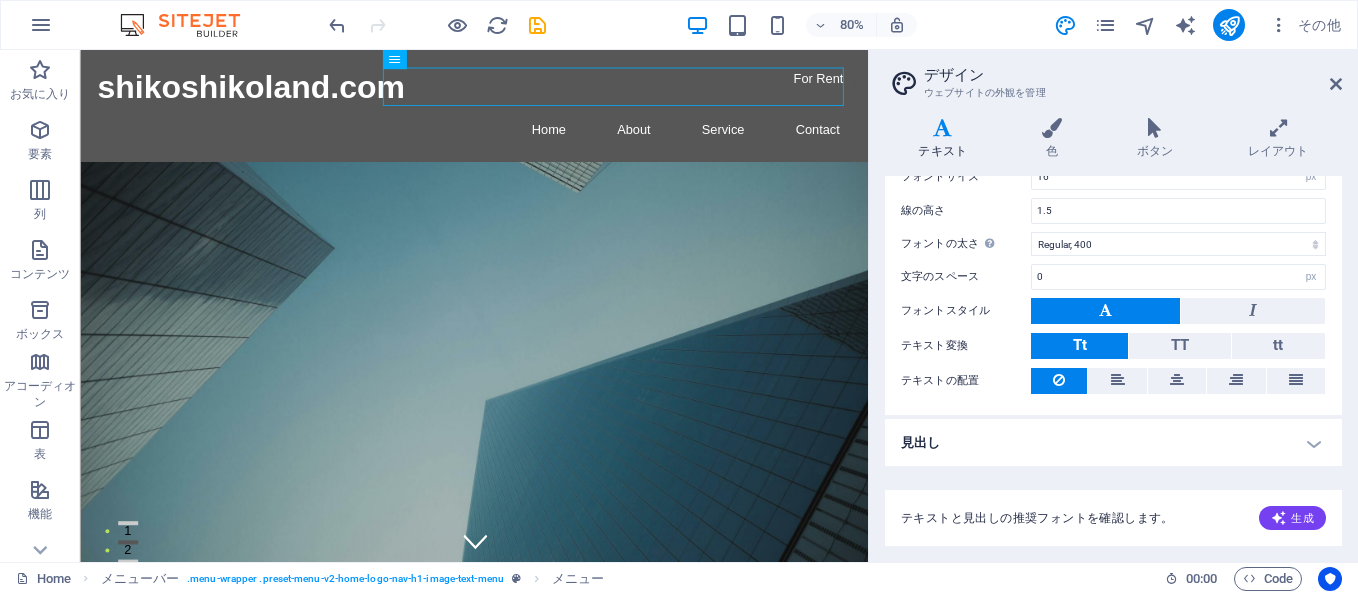 scroll, scrollTop: 0, scrollLeft: 0, axis: both 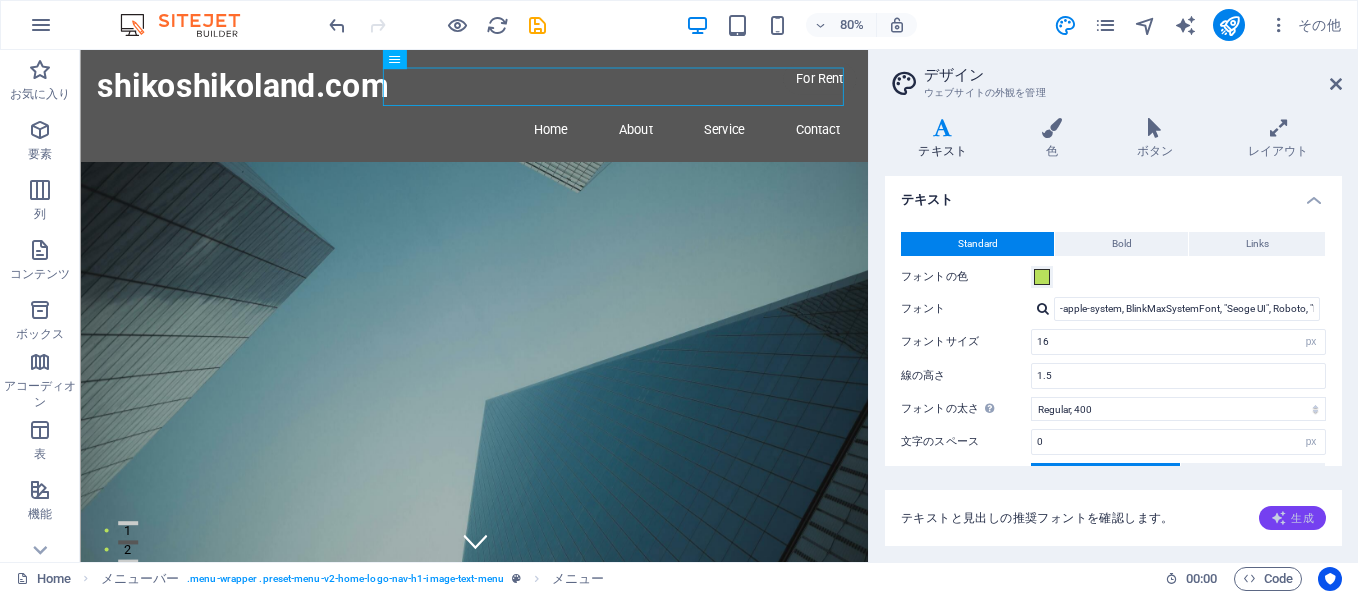 click on "生成" at bounding box center (1292, 518) 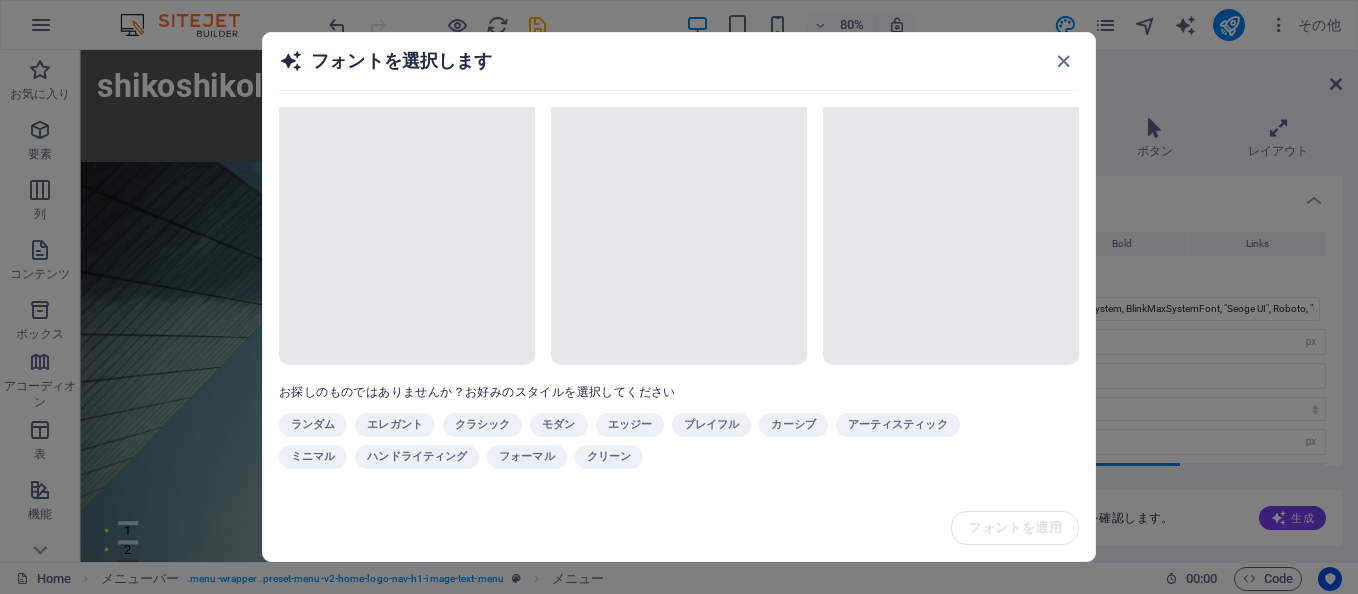 scroll, scrollTop: 74, scrollLeft: 0, axis: vertical 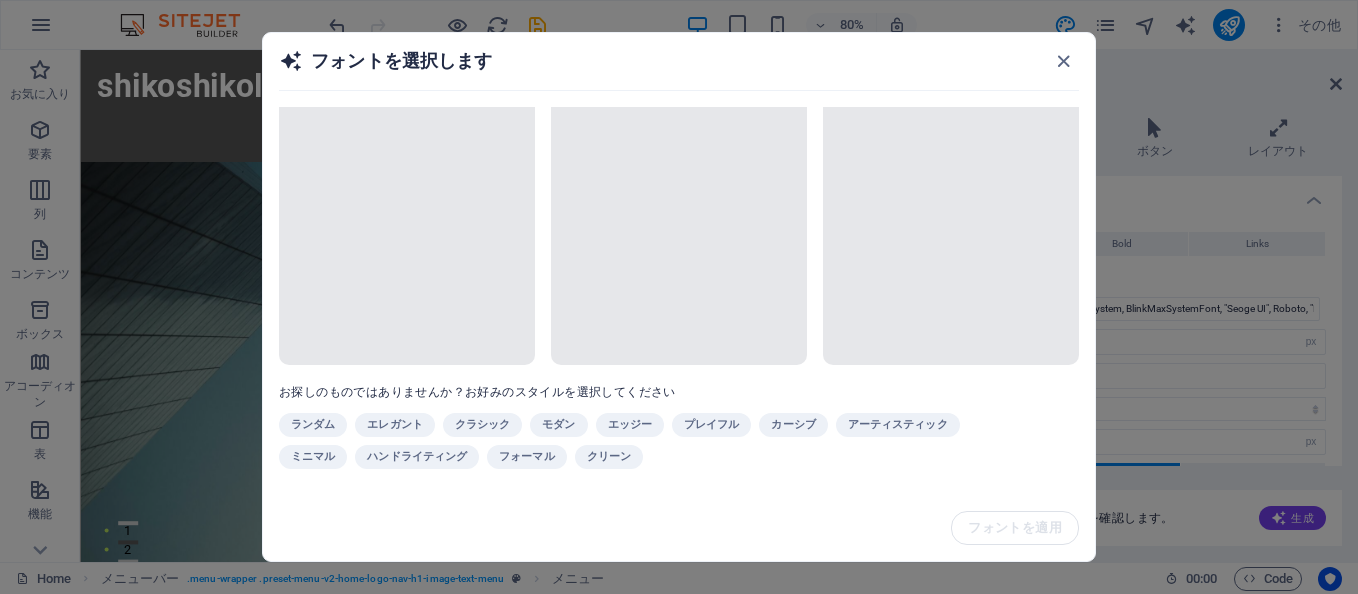 click on "ランダム エレガント クラシック モダン エッジー プレイフル カーシブ アーティスティック ミニマル ハンドライティング フォーマル クリーン" at bounding box center [629, 445] 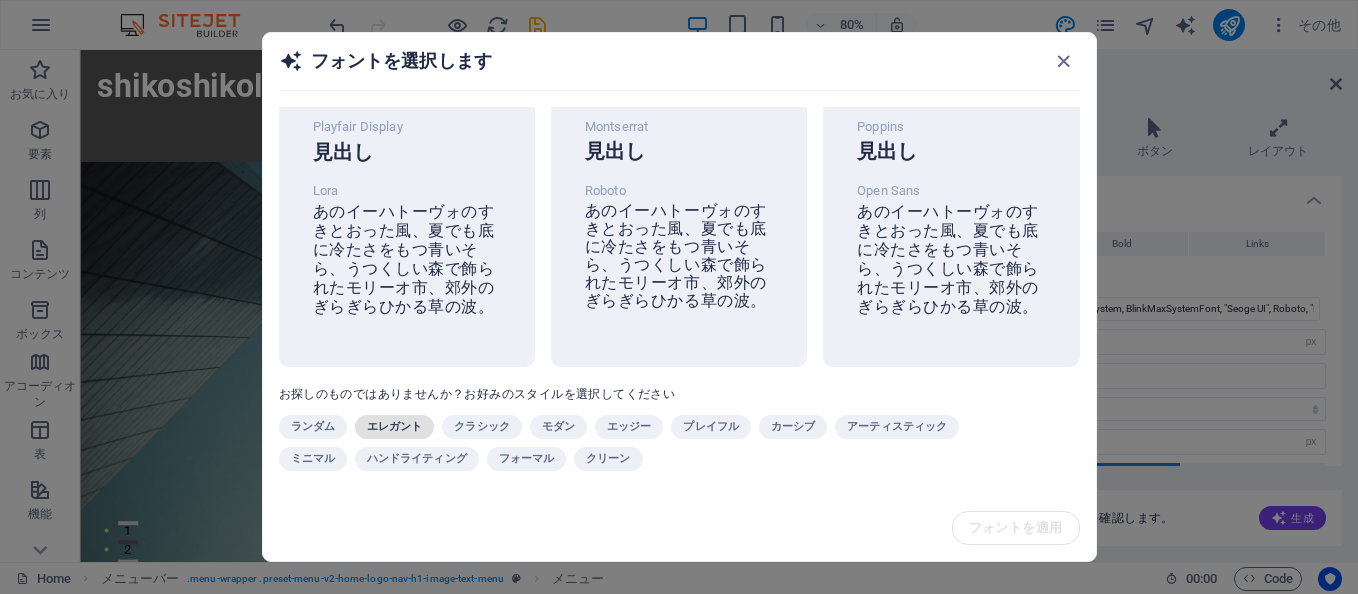 click on "エレガント" at bounding box center [394, 427] 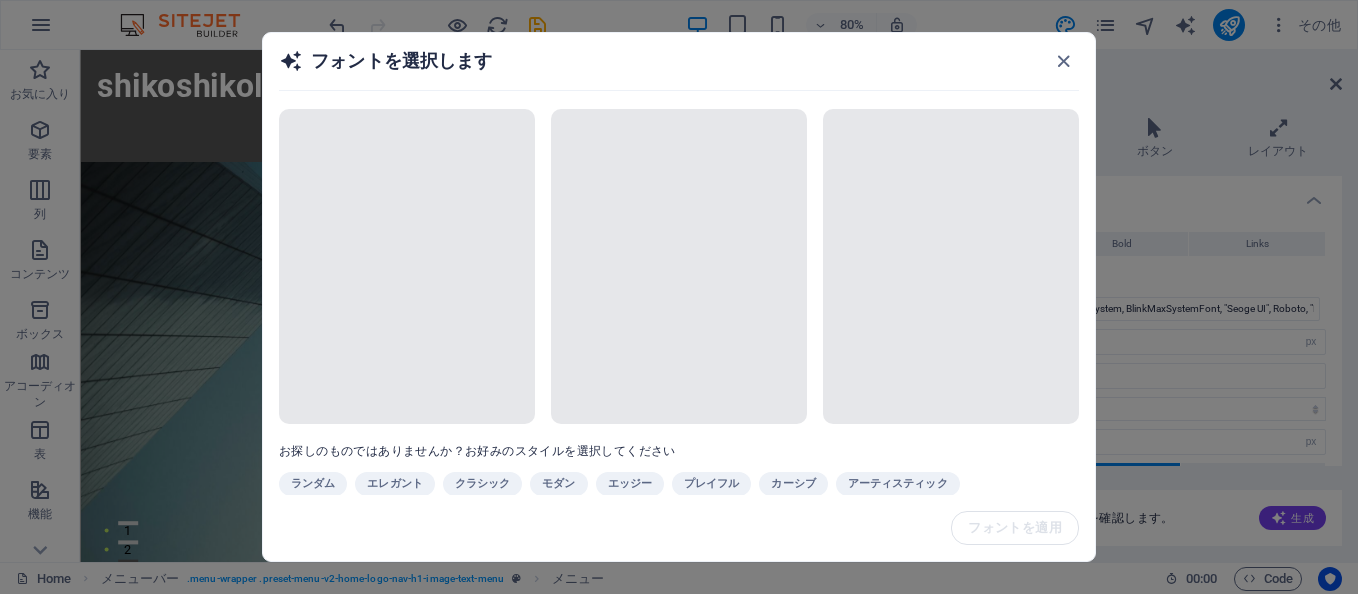 scroll, scrollTop: 74, scrollLeft: 0, axis: vertical 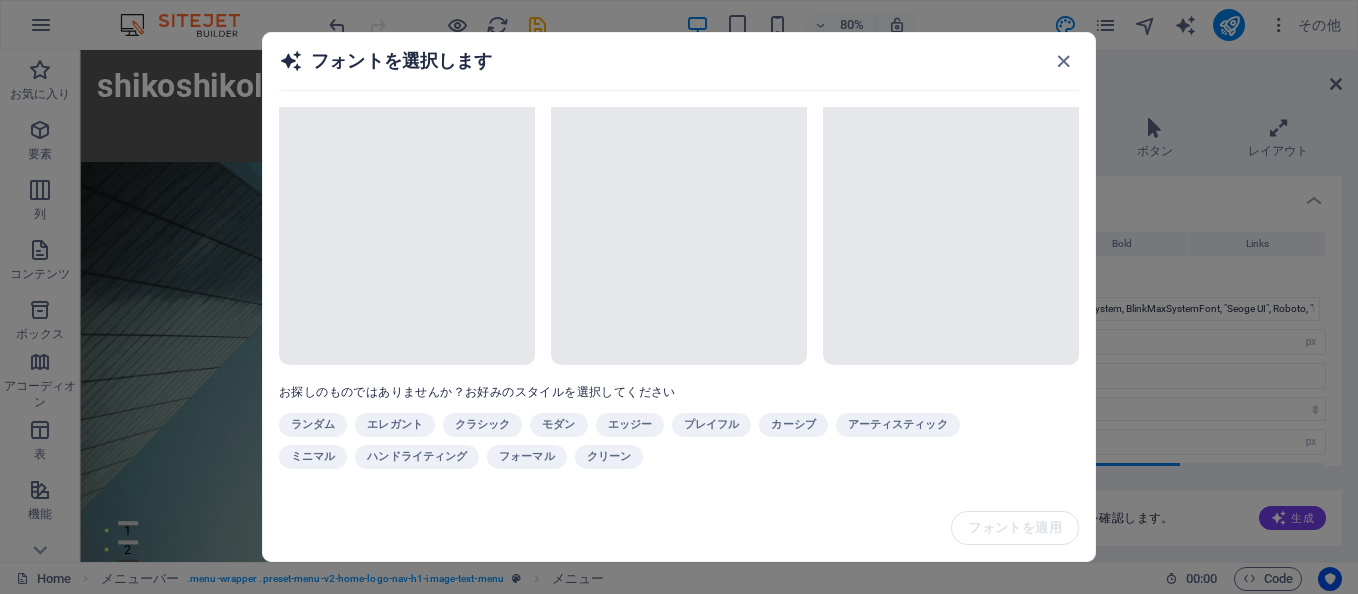 click on "ランダム エレガント クラシック モダン エッジー プレイフル カーシブ アーティスティック ミニマル ハンドライティング フォーマル クリーン" at bounding box center (629, 445) 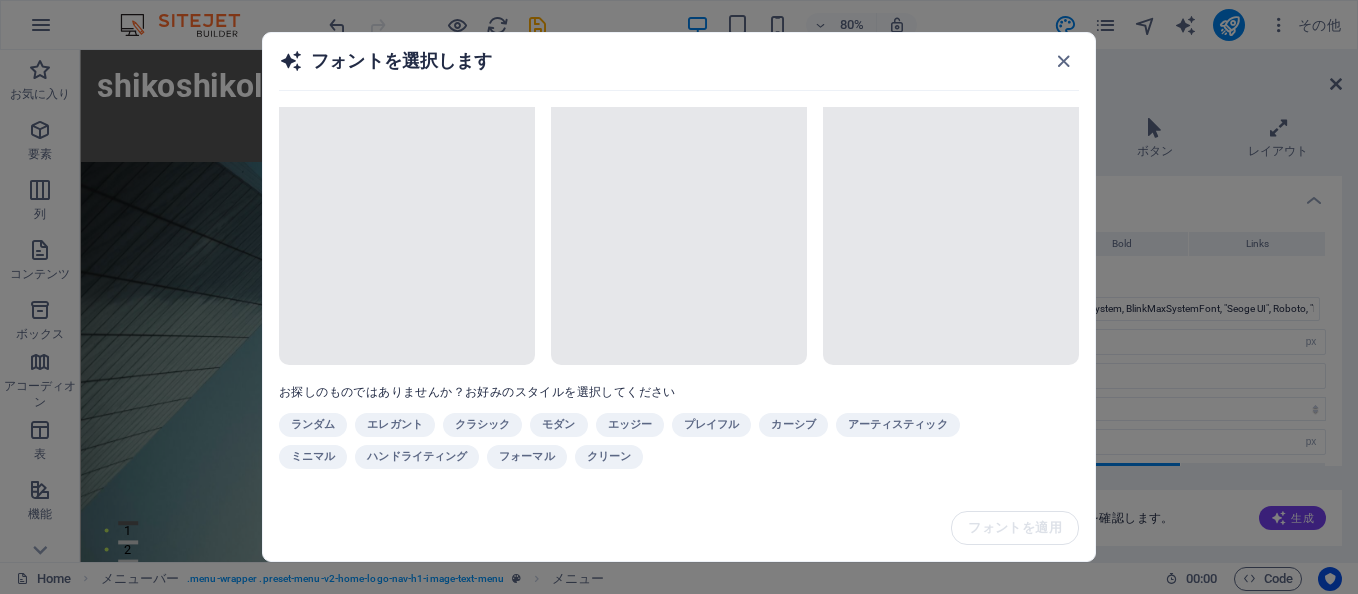 click on "ランダム エレガント クラシック モダン エッジー プレイフル カーシブ アーティスティック ミニマル ハンドライティング フォーマル クリーン" at bounding box center [629, 445] 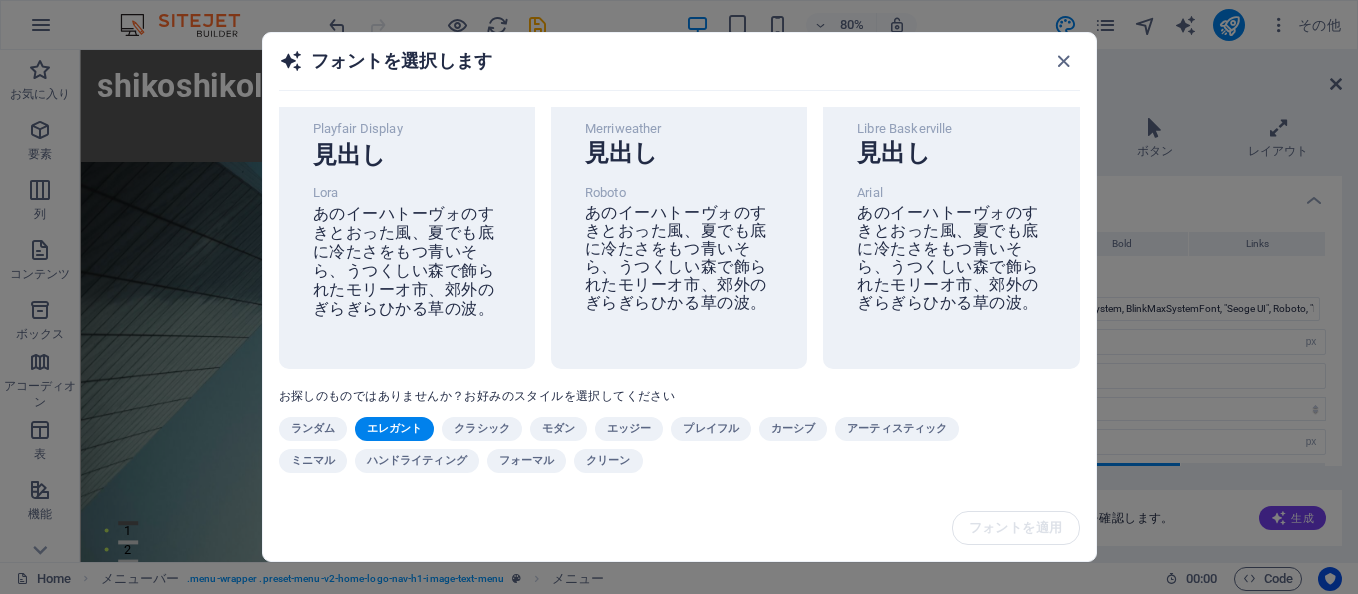 click on "エレガント" at bounding box center (394, 429) 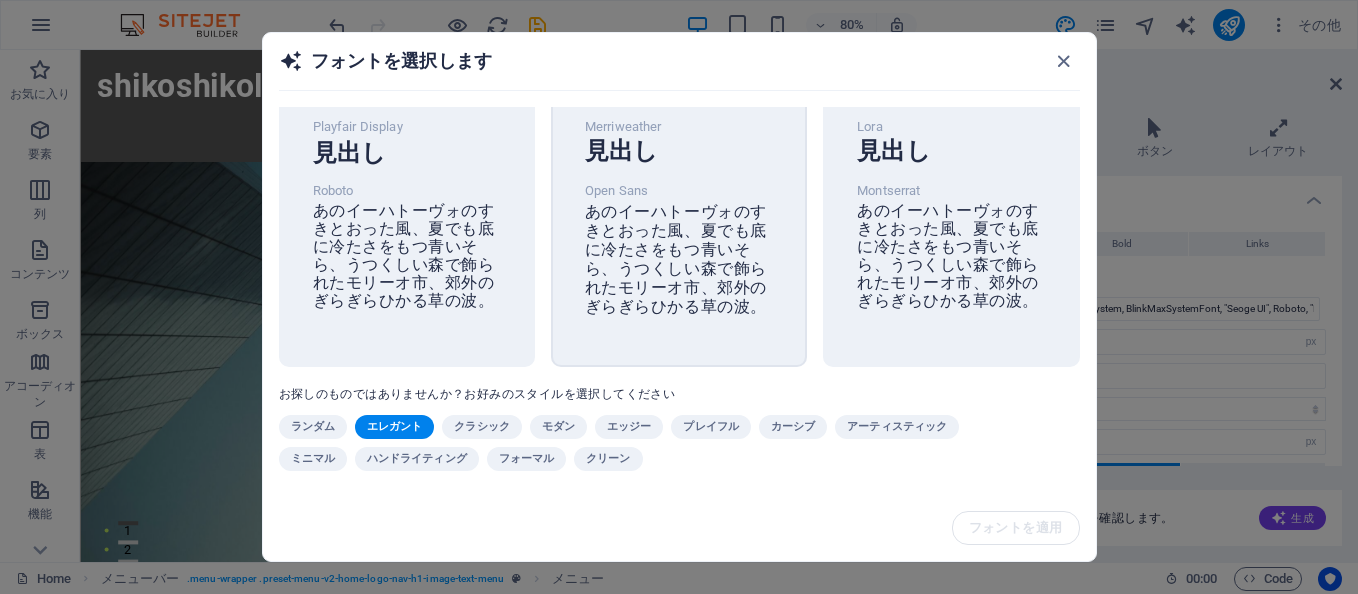 scroll, scrollTop: 44, scrollLeft: 0, axis: vertical 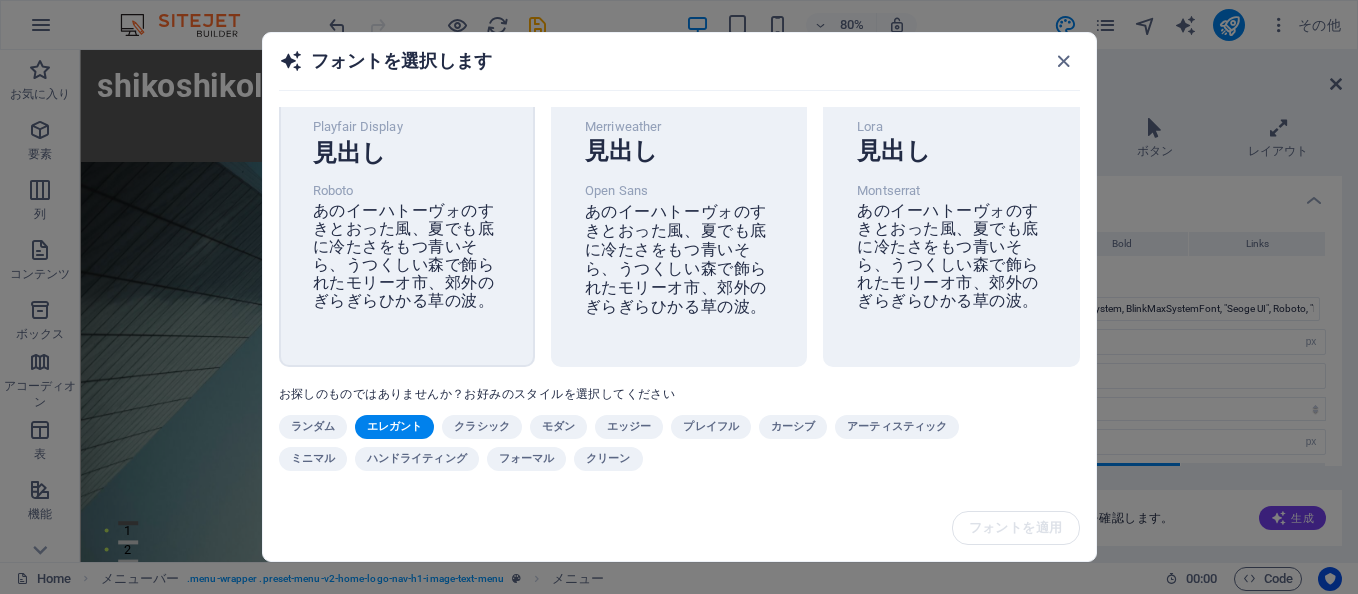 click on "あのイーハトーヴォのすきとおった風、夏でも底に冷たさをもつ青いそら、うつくしい森で飾られたモリーオ市、郊外のぎらぎらひかる草の波。" at bounding box center [404, 255] 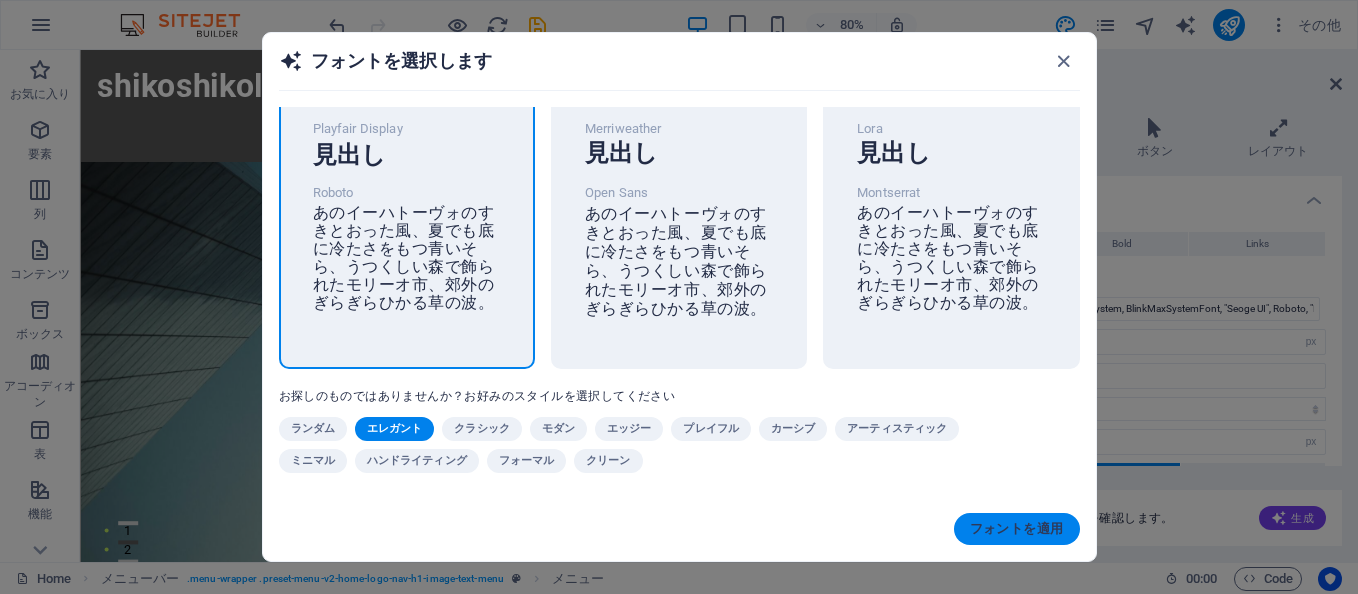 click on "フォントを適用" at bounding box center [1017, 529] 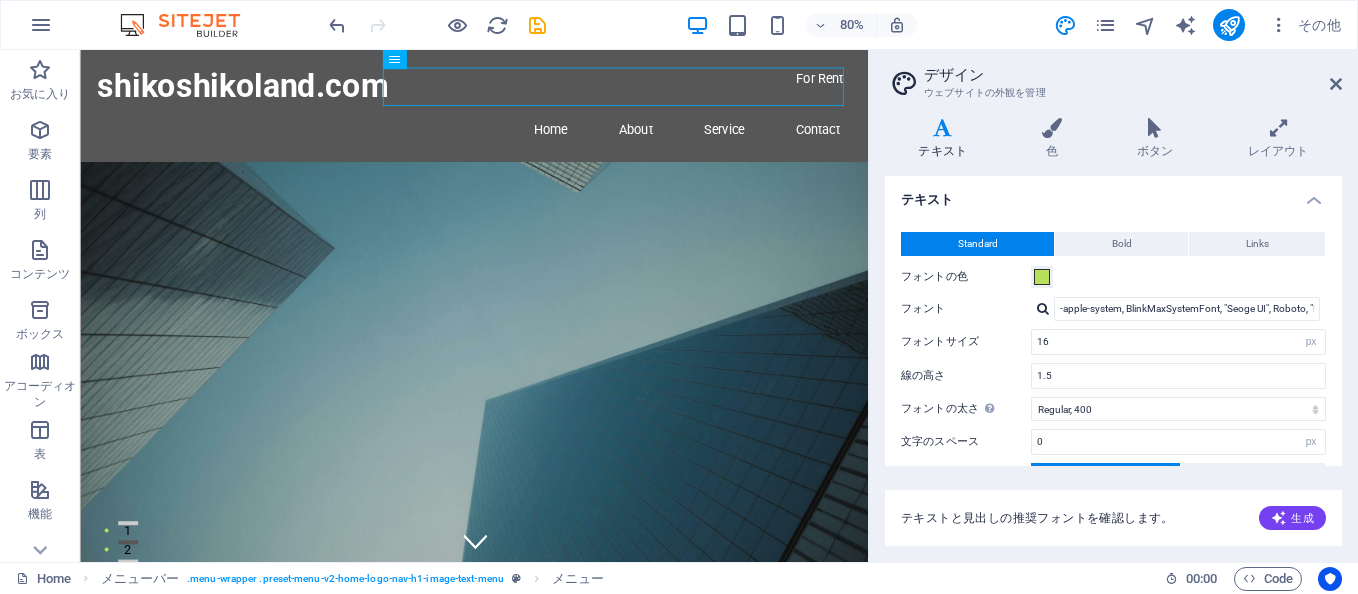 type on "Roboto" 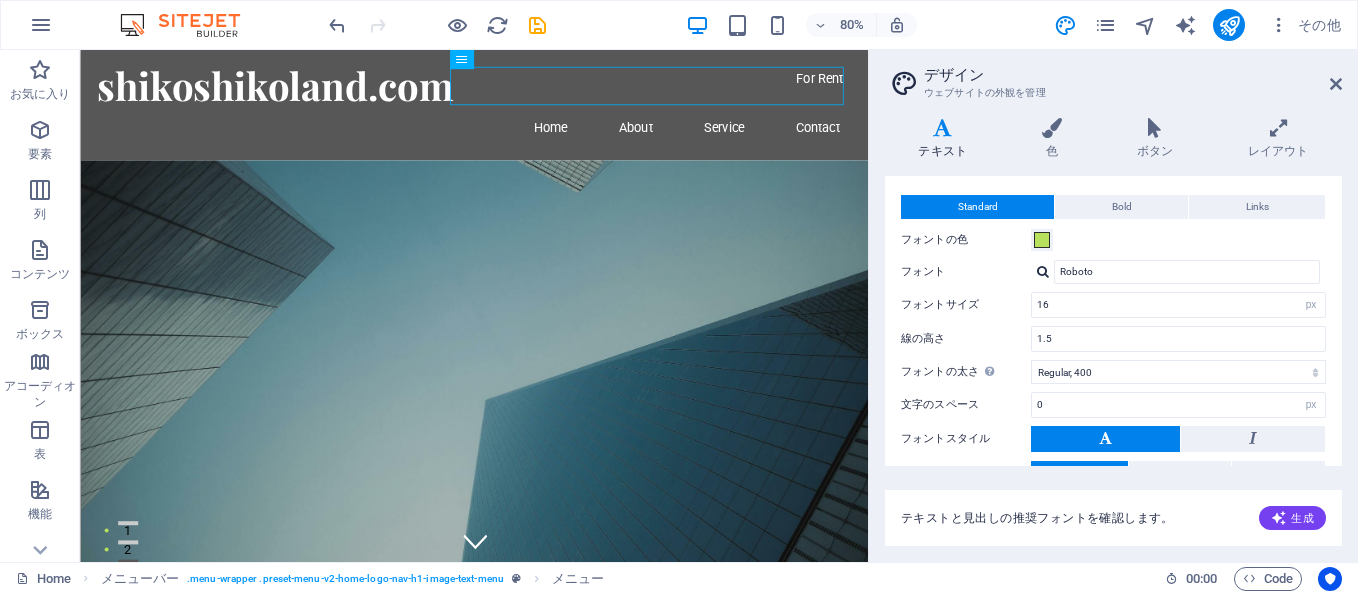scroll, scrollTop: 0, scrollLeft: 0, axis: both 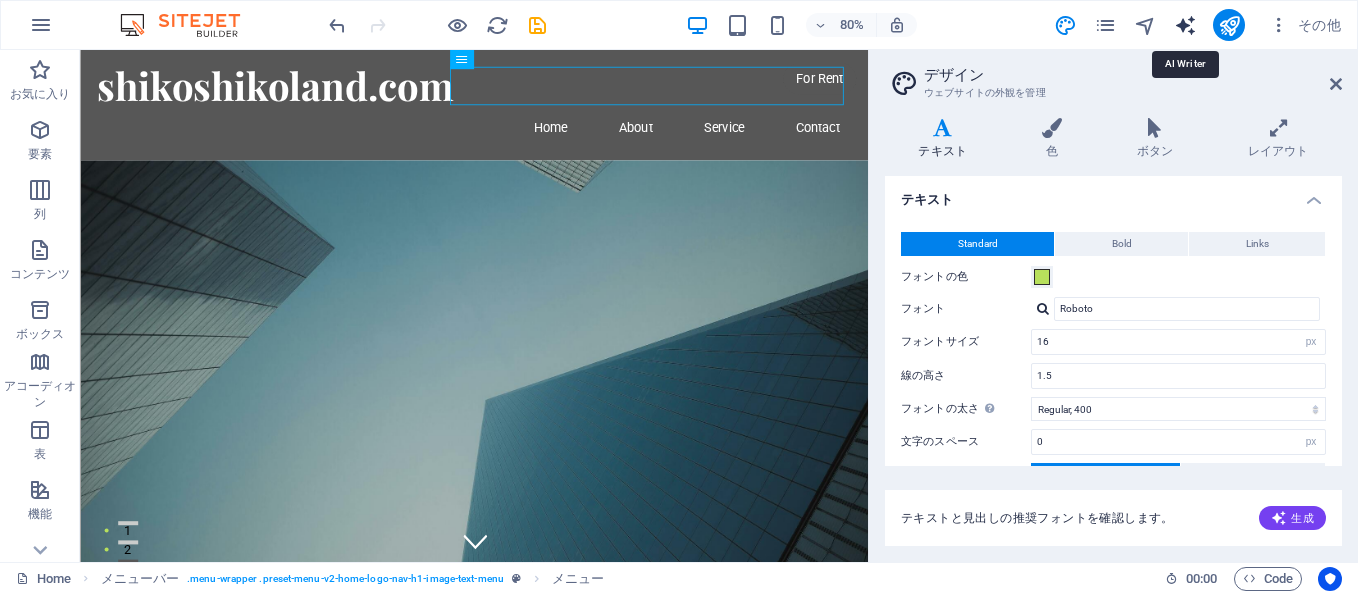 click at bounding box center [1185, 25] 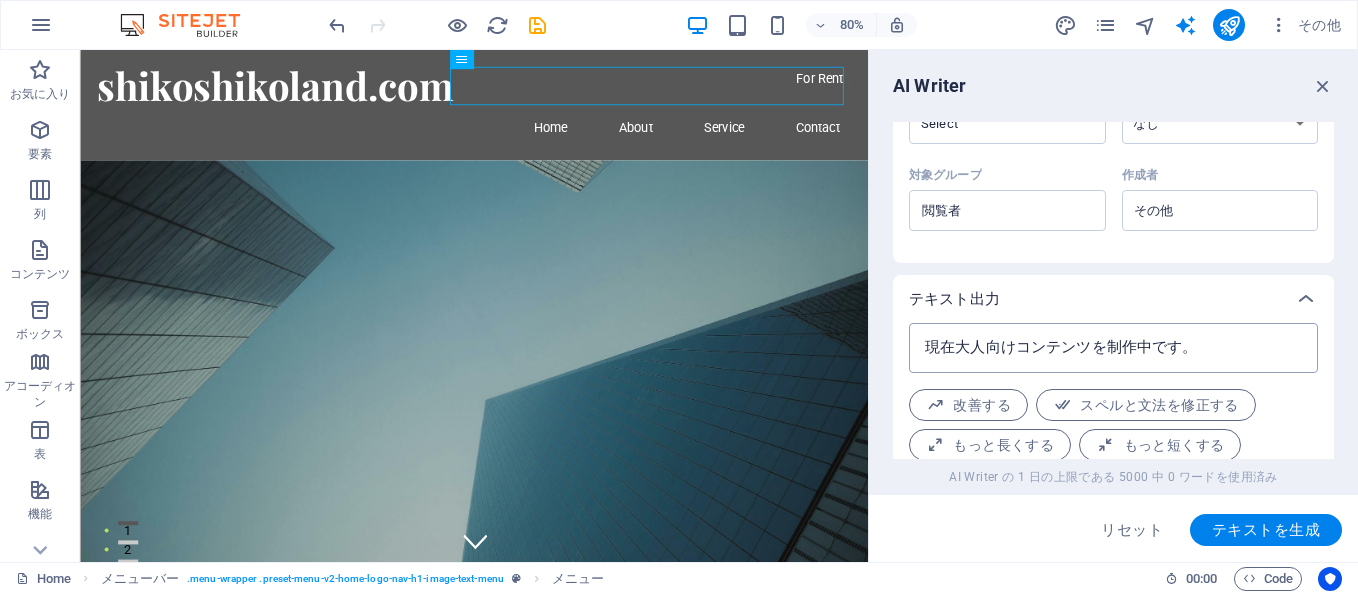 scroll, scrollTop: 666, scrollLeft: 0, axis: vertical 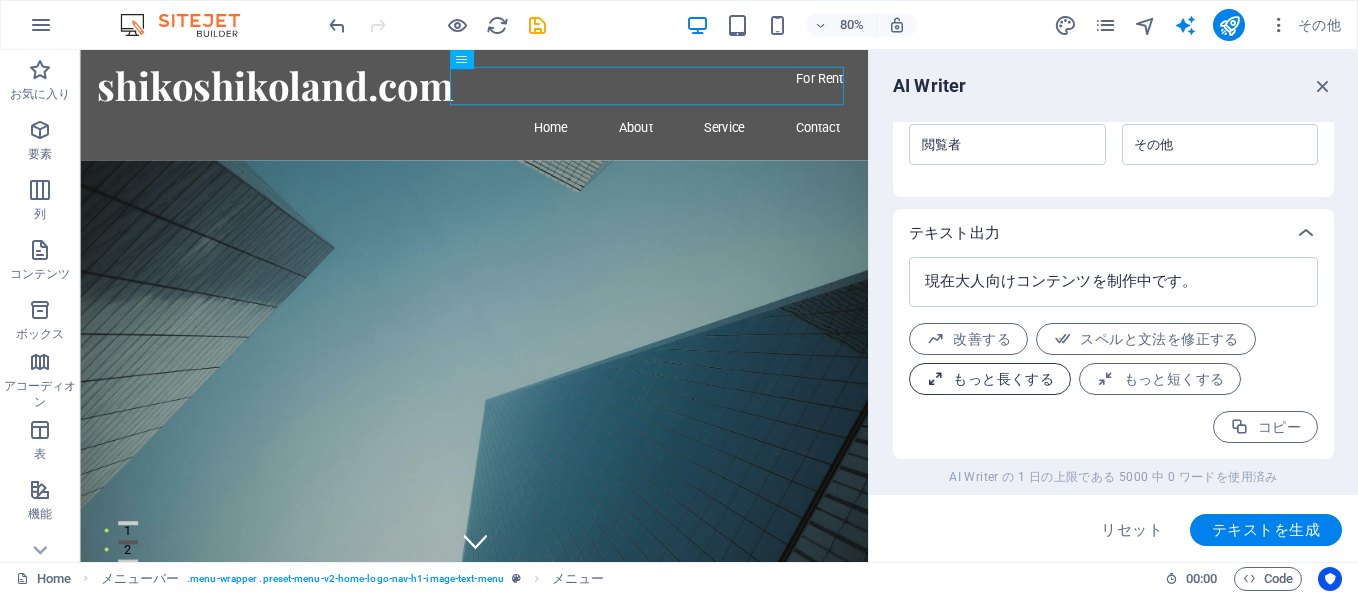 click at bounding box center (935, 379) 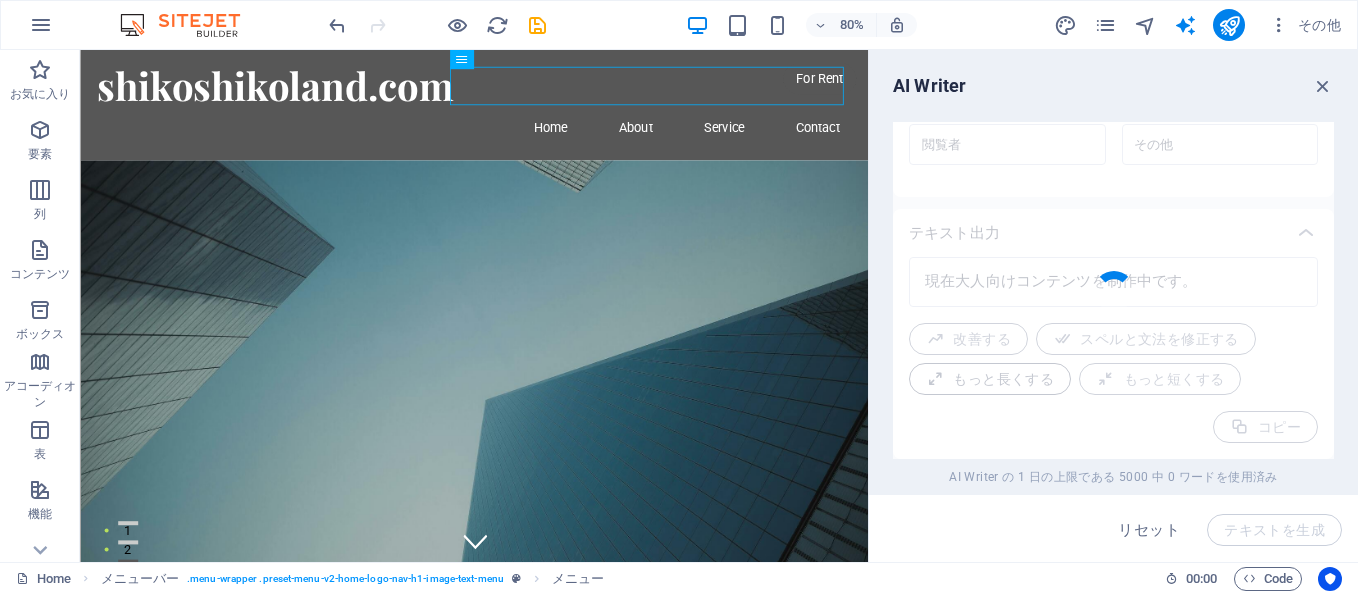 type on "x" 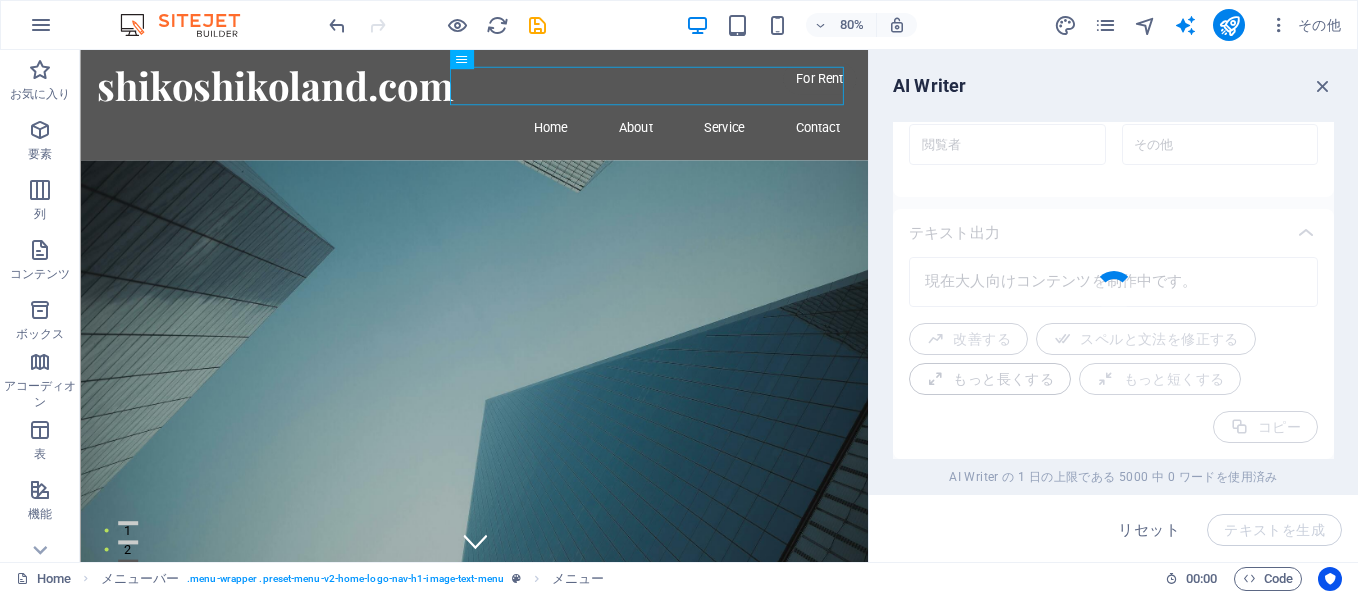 type on "現在、大人向けのコンテンツを制作しているところです。この新しいプロジェクトでは、さまざまなテーマやジャンルに焦点を当て、大人が楽しめる内容をお届けする予定です。お楽しみに！" 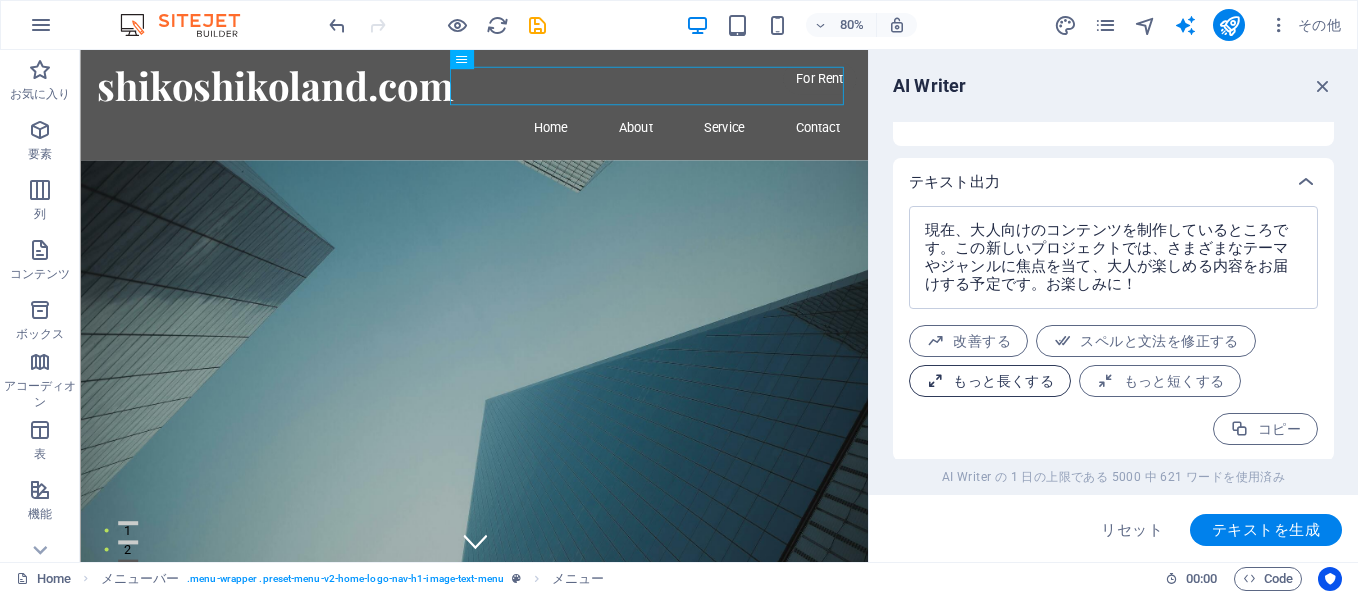 scroll, scrollTop: 719, scrollLeft: 0, axis: vertical 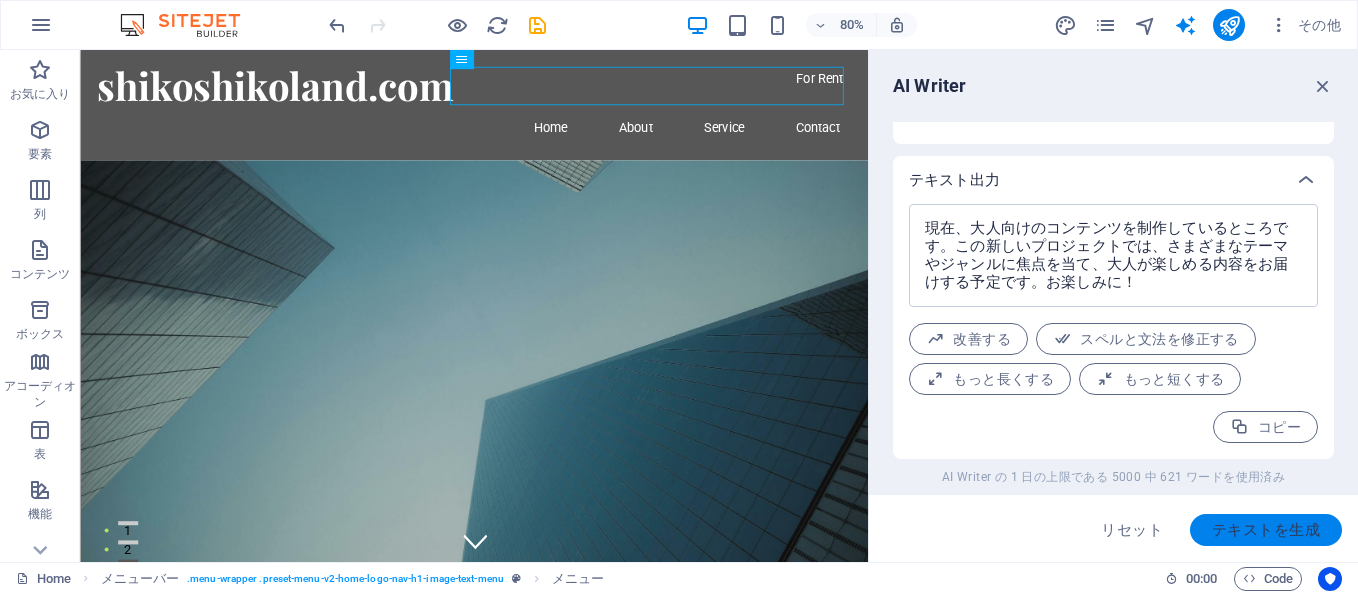 click on "テキストを生成" at bounding box center [1266, 530] 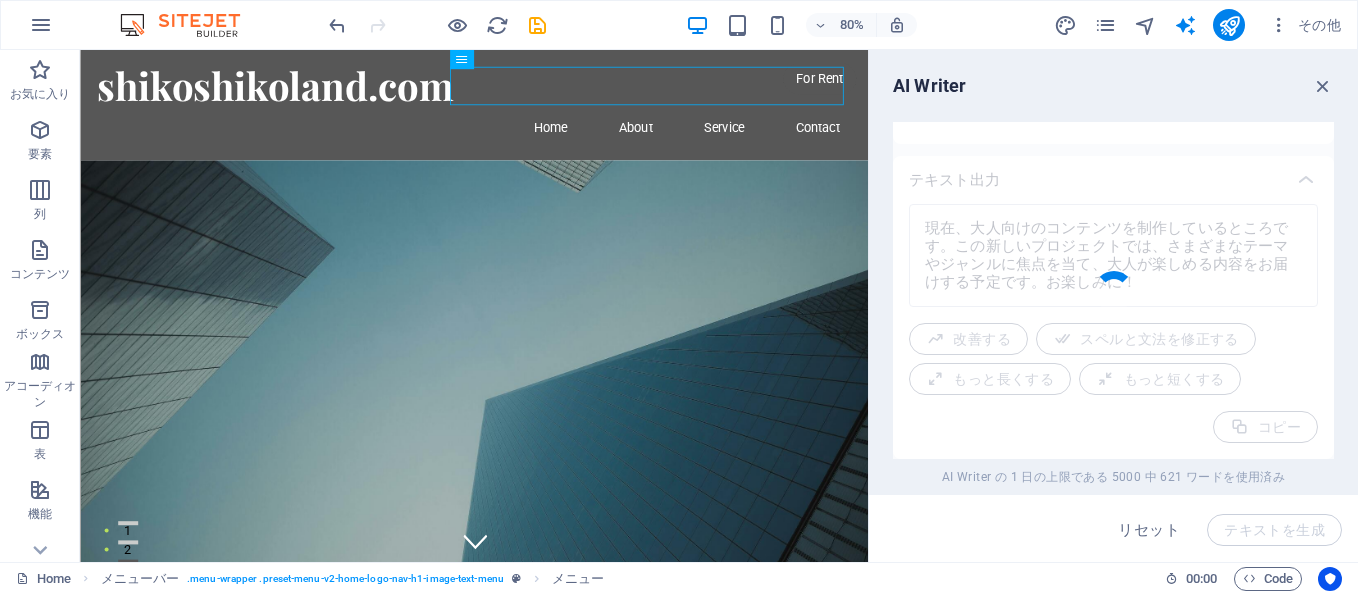 type on "x" 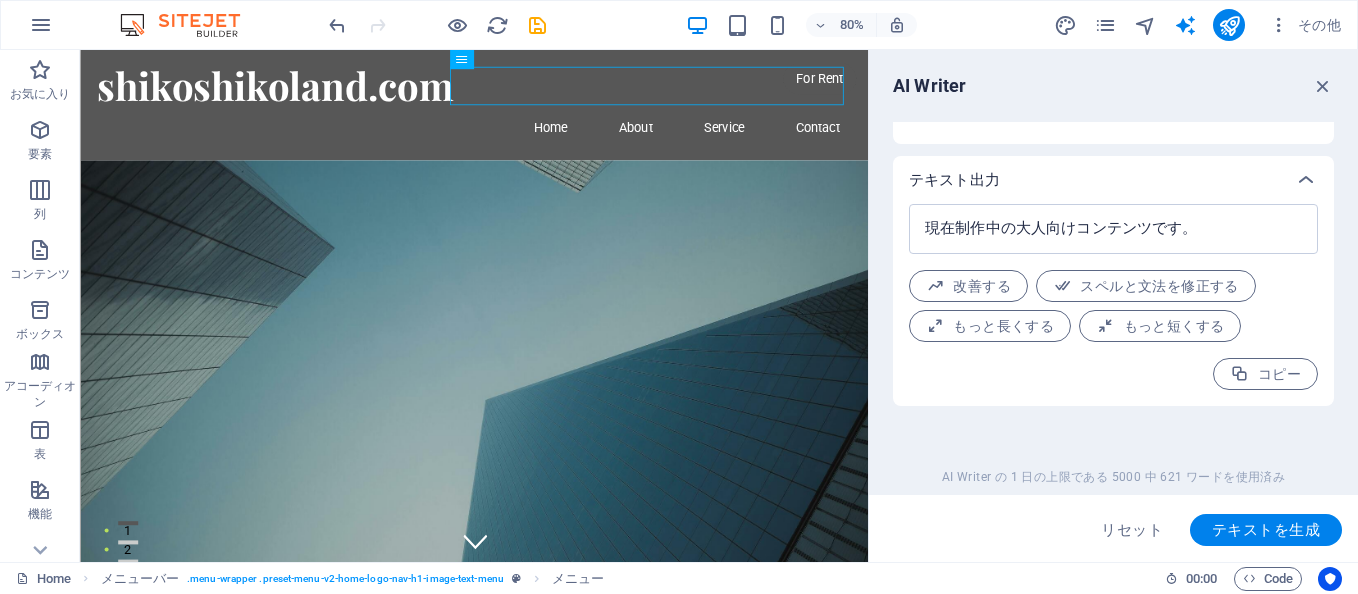 click on "もっと長くする" at bounding box center [990, 326] 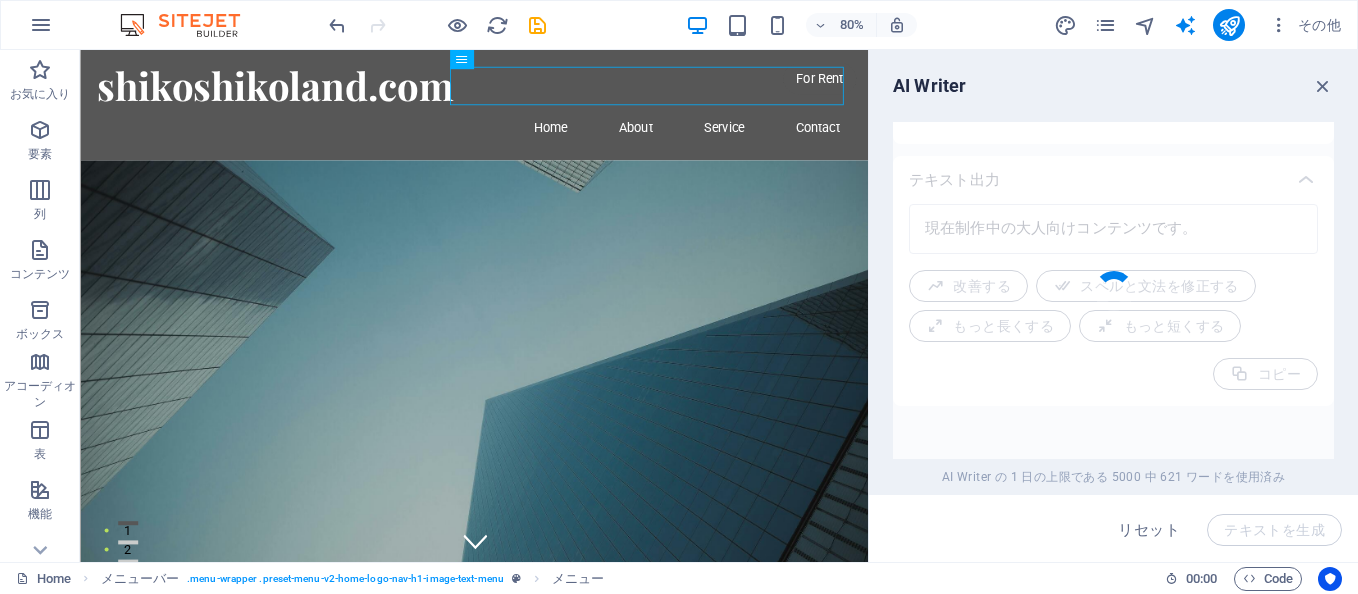 type on "x" 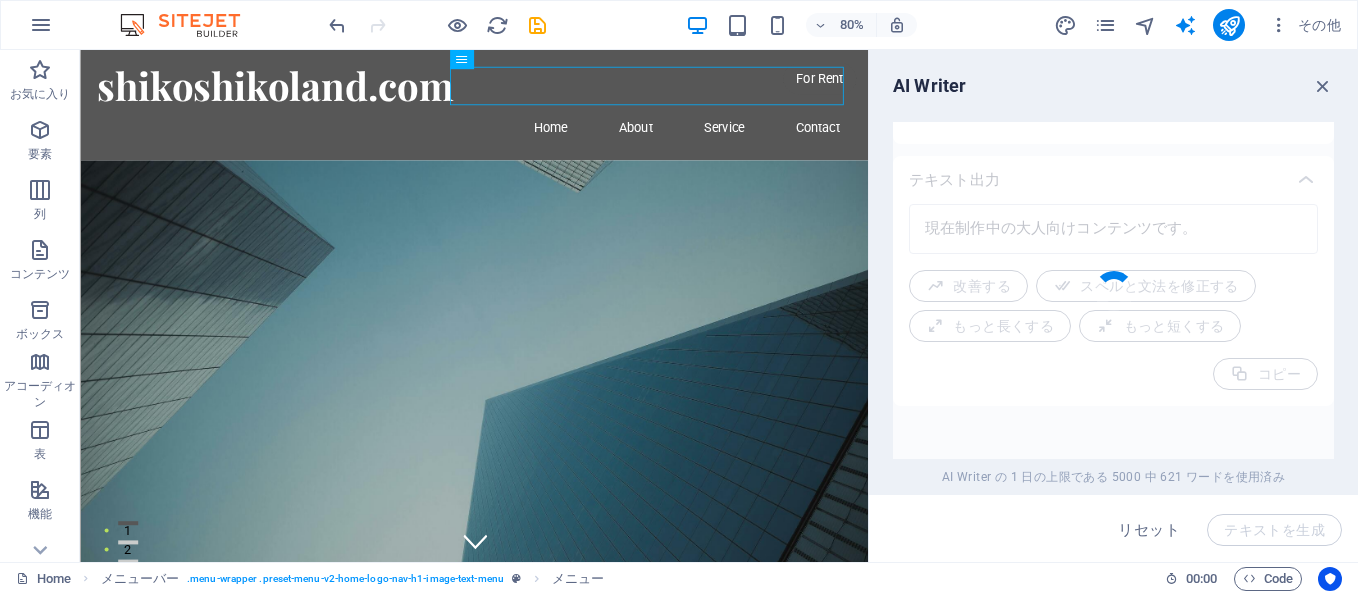type on "現在制作中の大人向けコンテンツをご紹介します。このコンテンツは、成人の皆様を対象にしたもので、興味深いテーマや魅力的な情報を提供することを目的としています。詳細については今しばらくお待ちください。" 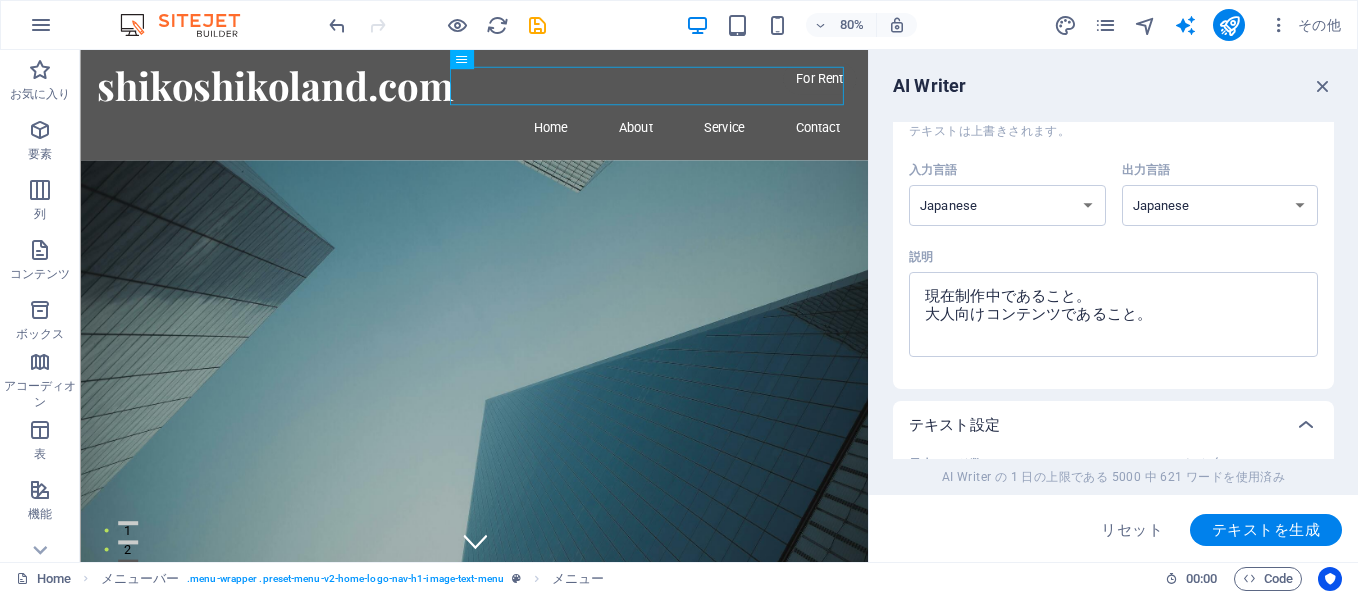 scroll, scrollTop: 37, scrollLeft: 0, axis: vertical 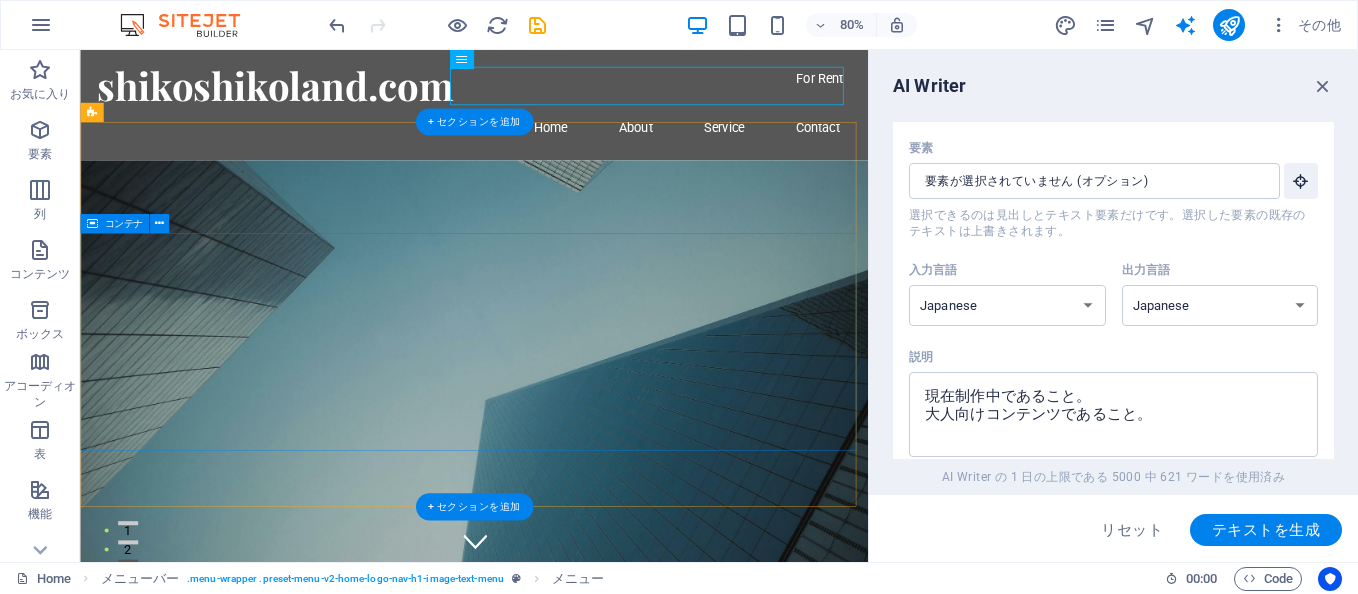 click on "大人向けコンテンツ、現在制作中です！ 現在大人向けコンテンツを制作中です。" at bounding box center (572, 1064) 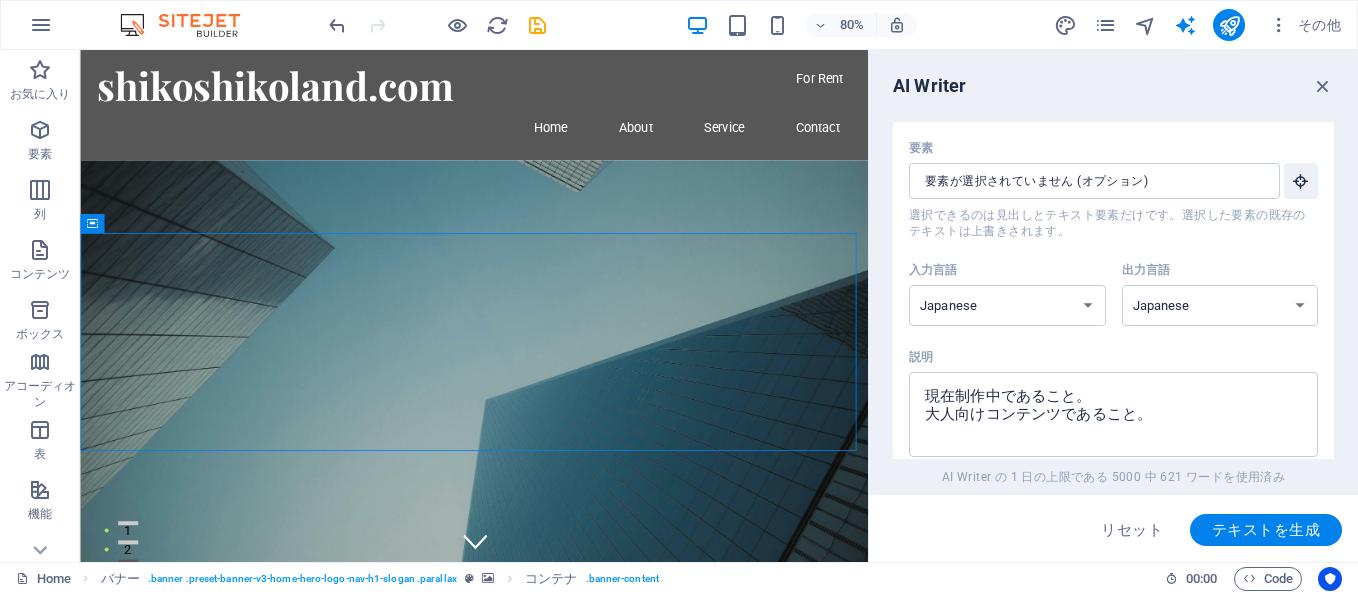 click on "テキストを生成" at bounding box center [1266, 530] 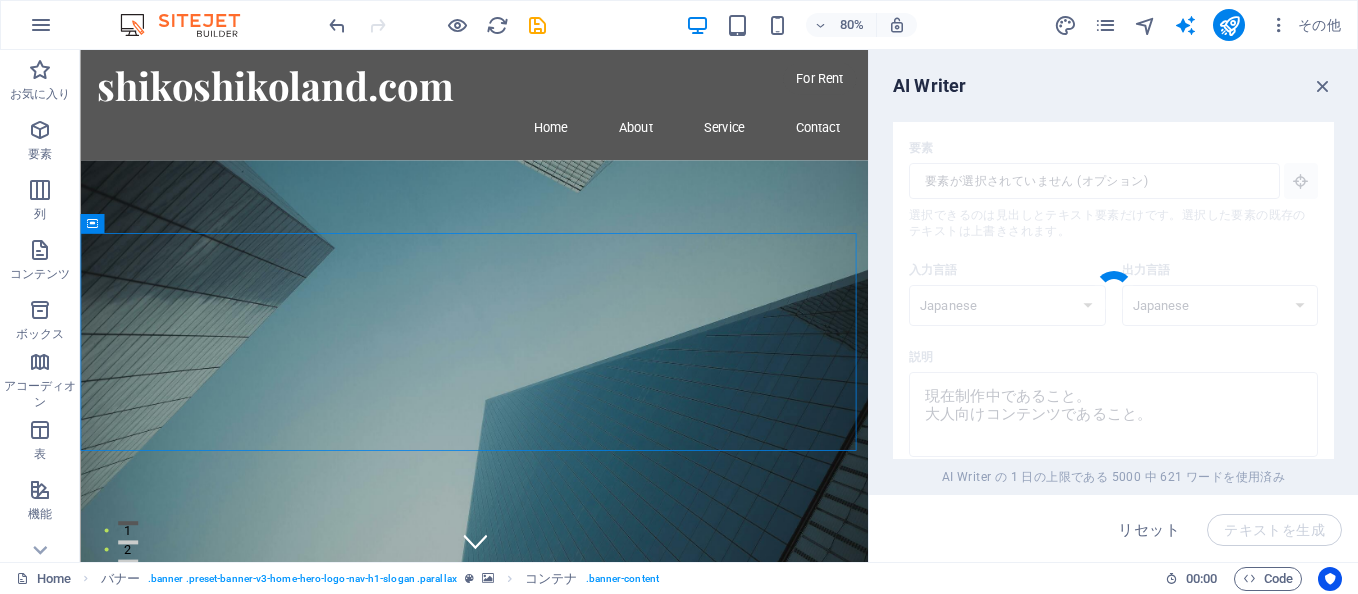 type on "x" 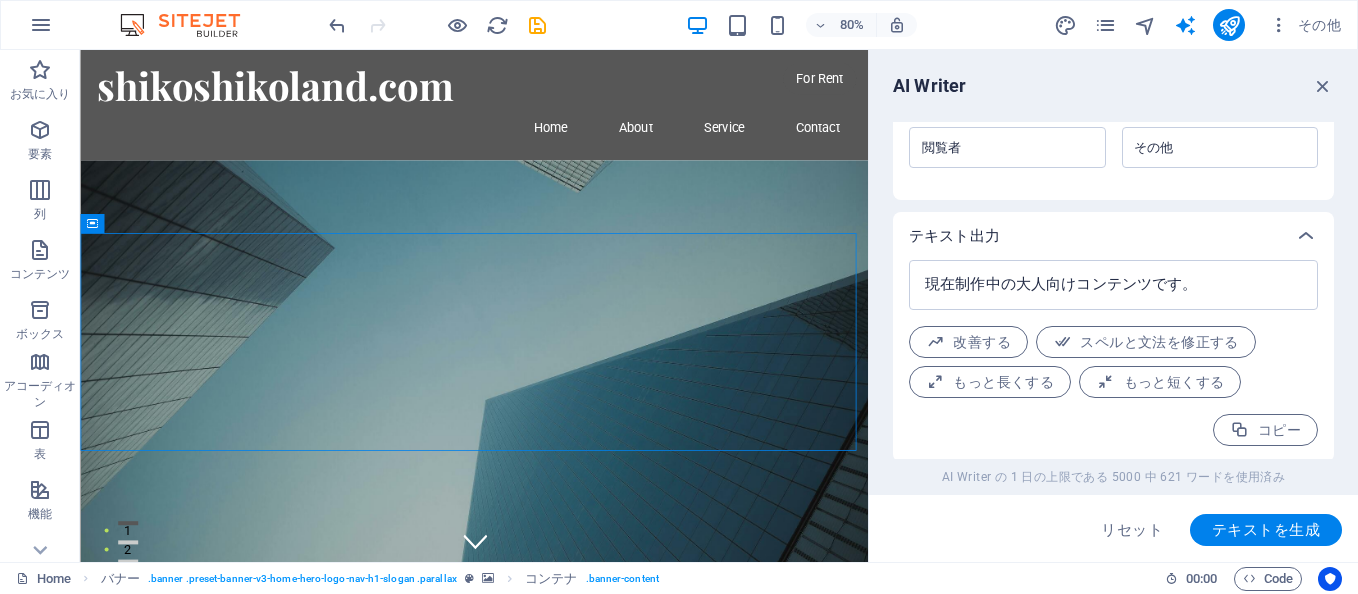 scroll, scrollTop: 666, scrollLeft: 0, axis: vertical 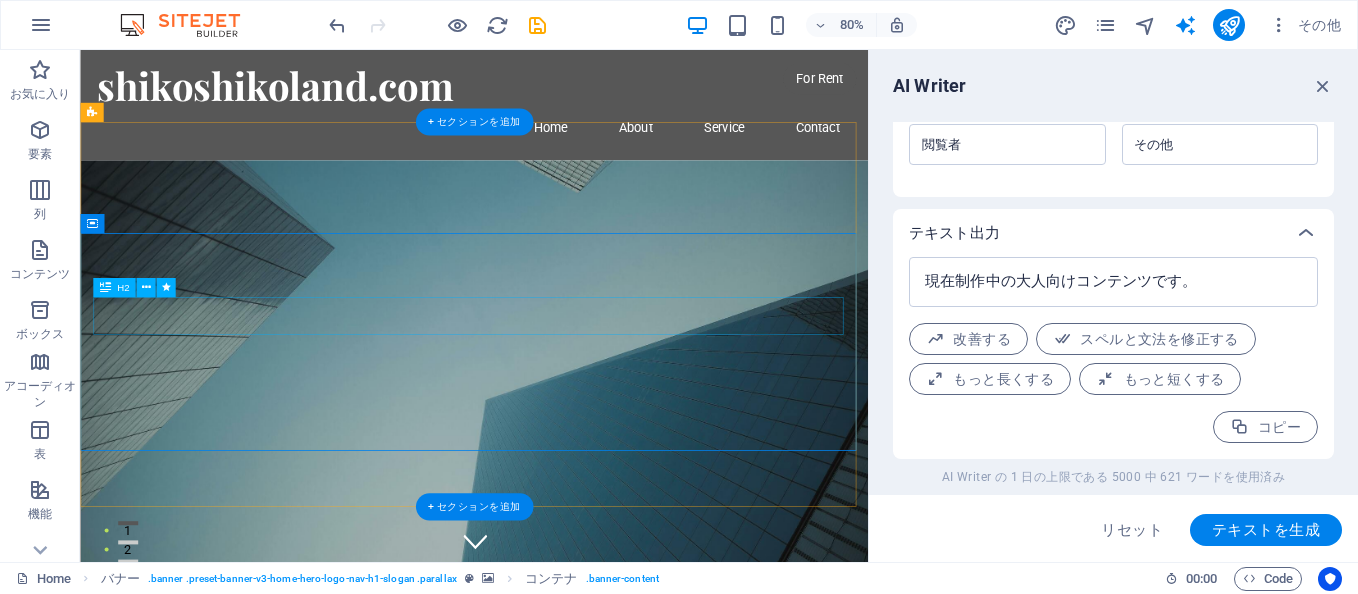 click on "大人向けコンテンツ、現在制作中です！" at bounding box center (573, 1031) 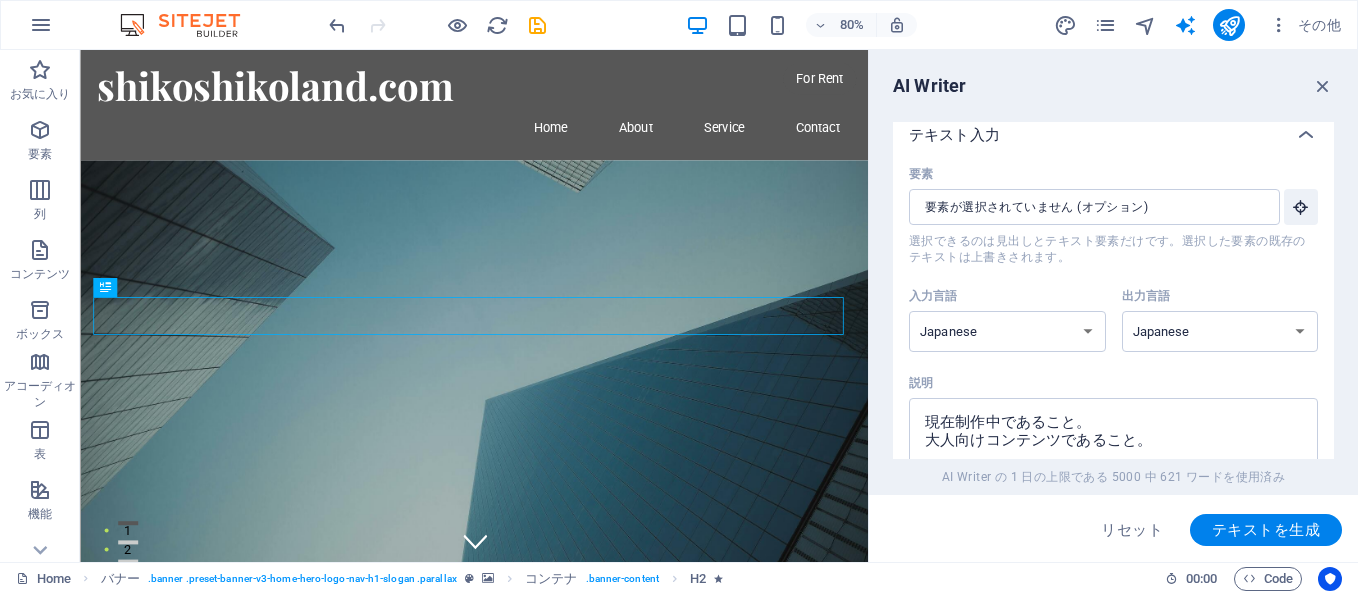 scroll, scrollTop: 0, scrollLeft: 0, axis: both 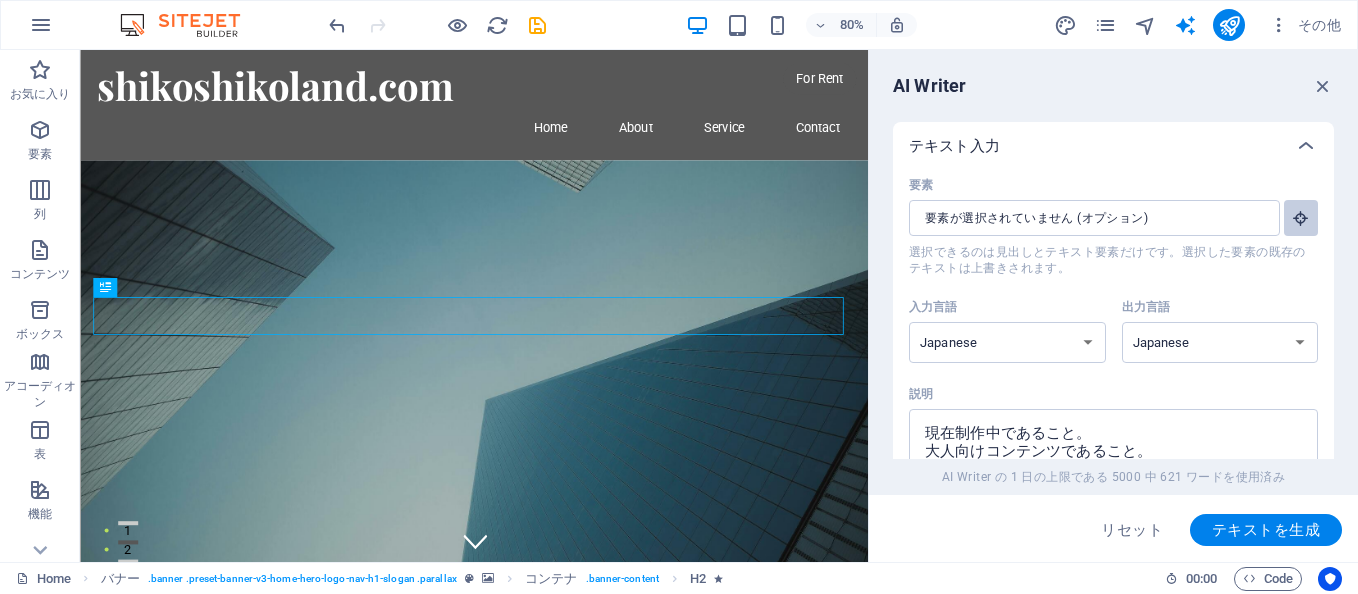 click on "要素 ​ 選択できるのは見出しとテキスト要素だけです。選択した要素の既存のテキストは上書きされます。" at bounding box center (1301, 218) 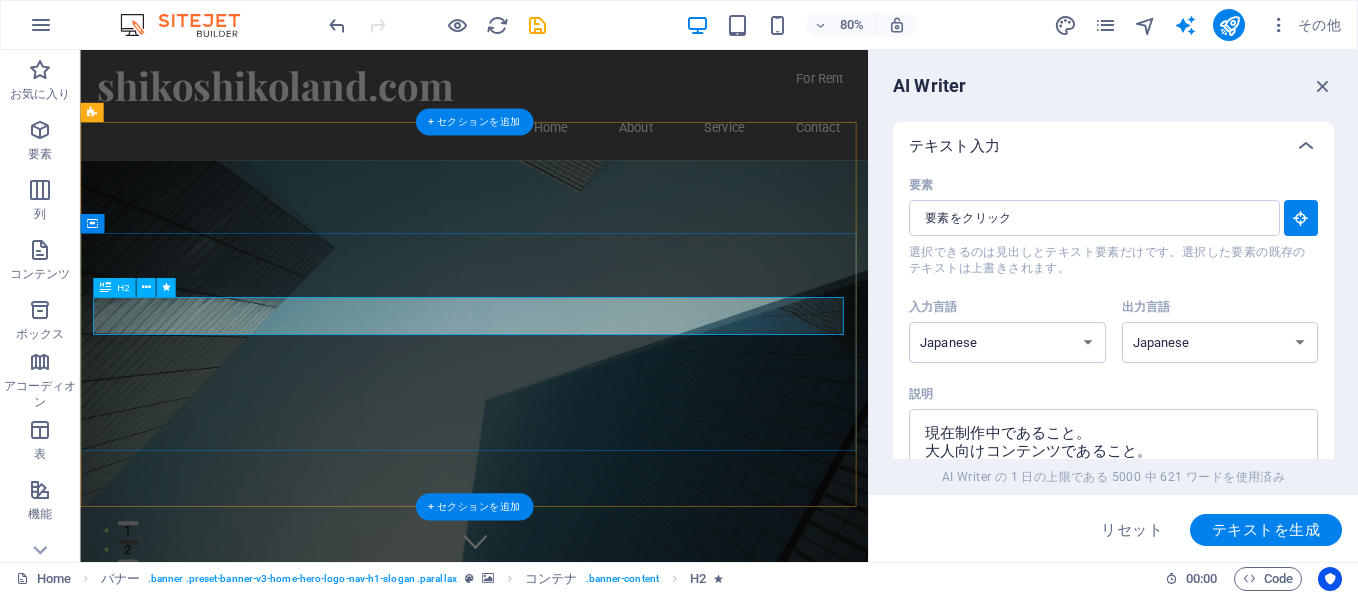 click on "大人向けコンテンツ、現在制作中です！" at bounding box center [573, 1031] 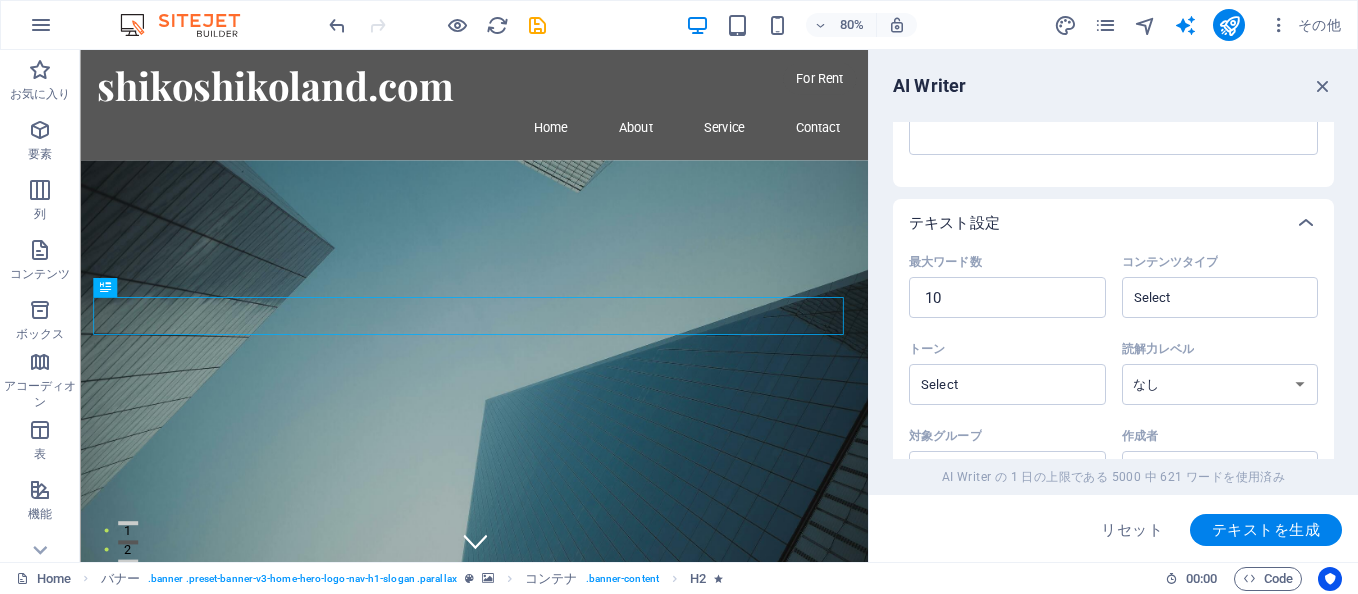 scroll, scrollTop: 300, scrollLeft: 0, axis: vertical 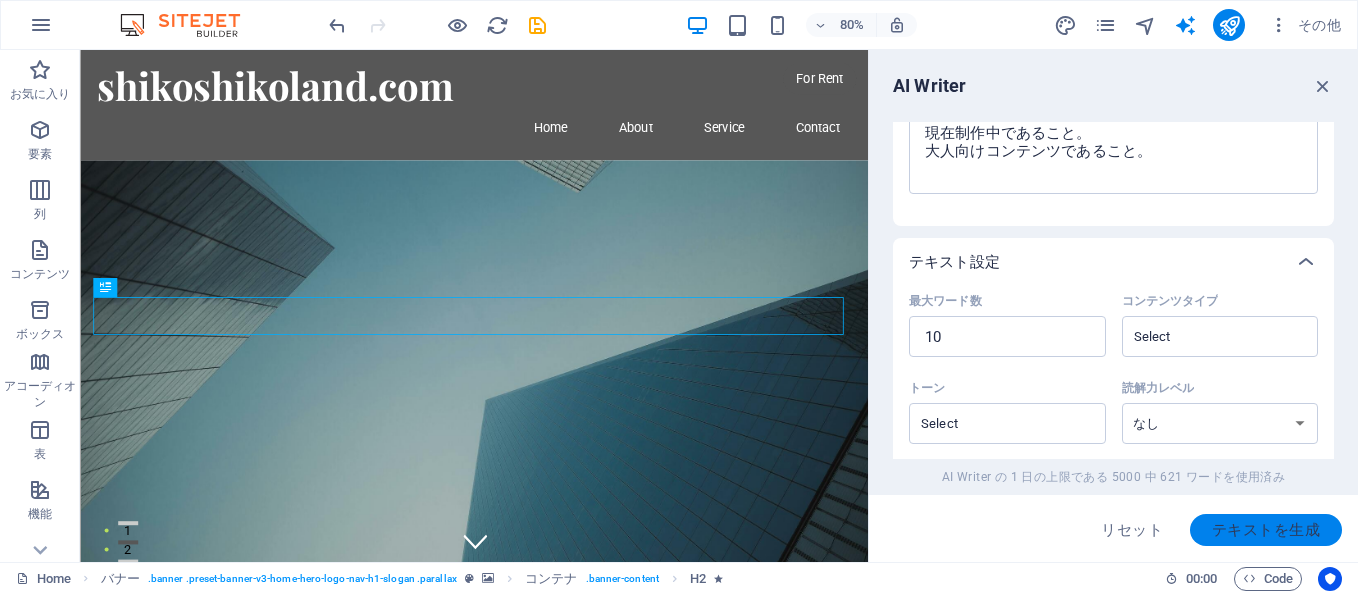 drag, startPoint x: 1269, startPoint y: 538, endPoint x: 1264, endPoint y: 527, distance: 12.083046 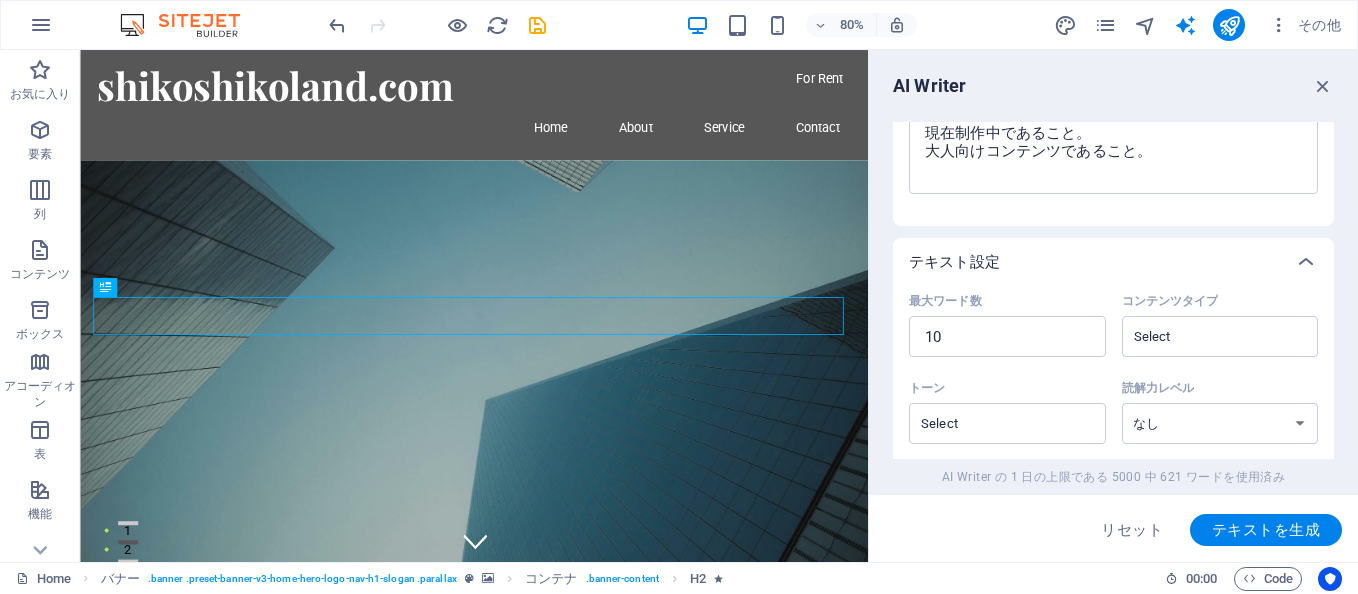 click on "テキストを生成" at bounding box center (1266, 530) 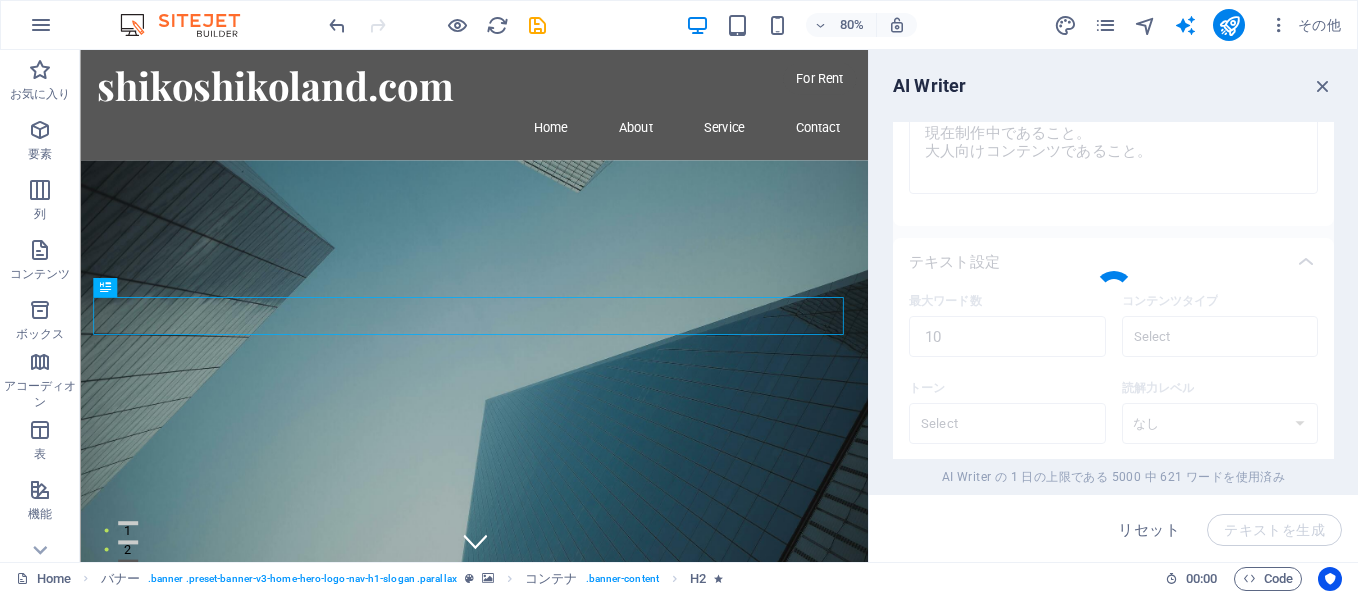 type on "x" 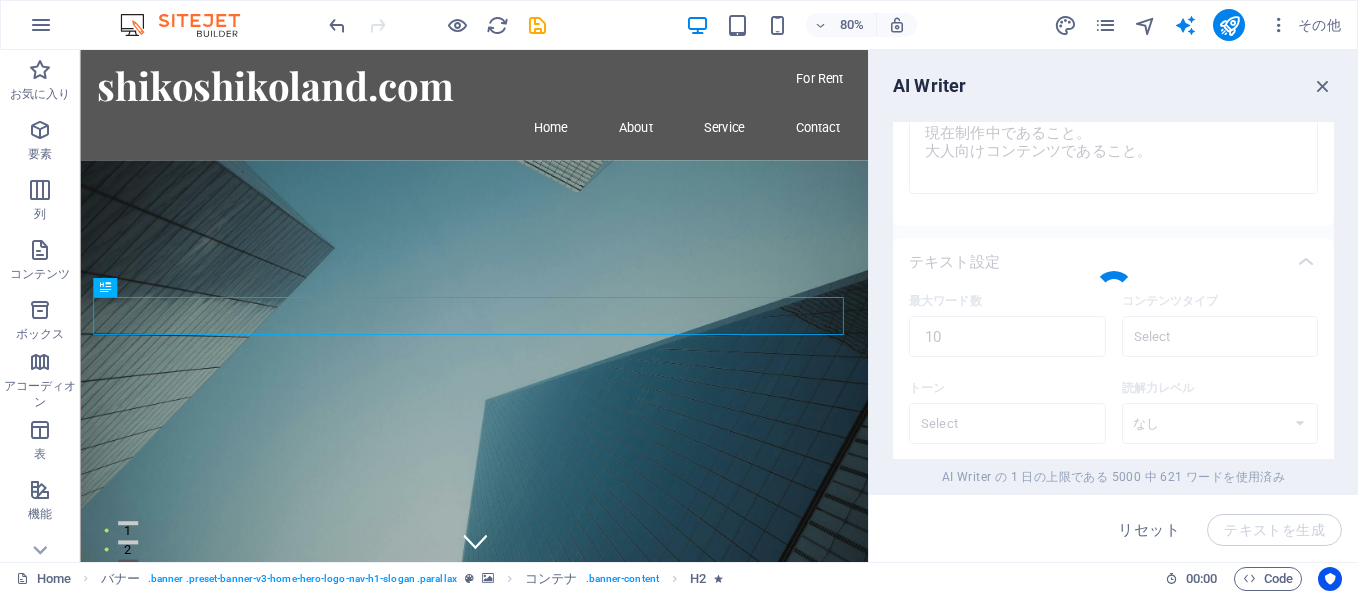 type on "x" 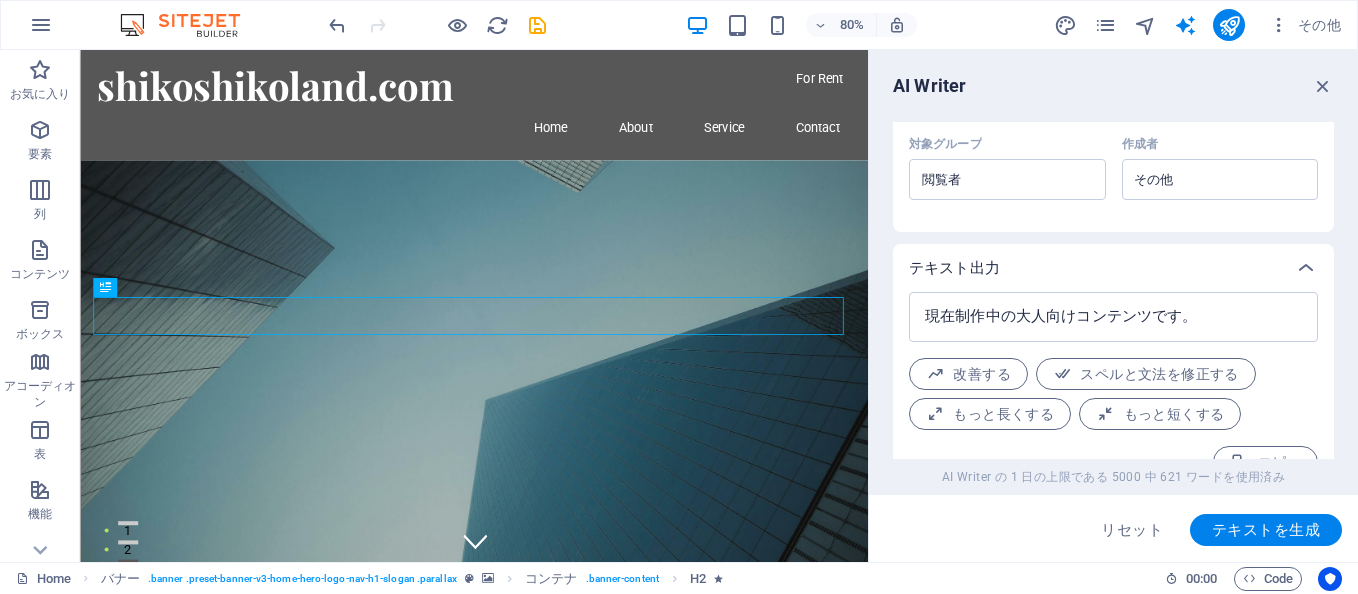 scroll, scrollTop: 666, scrollLeft: 0, axis: vertical 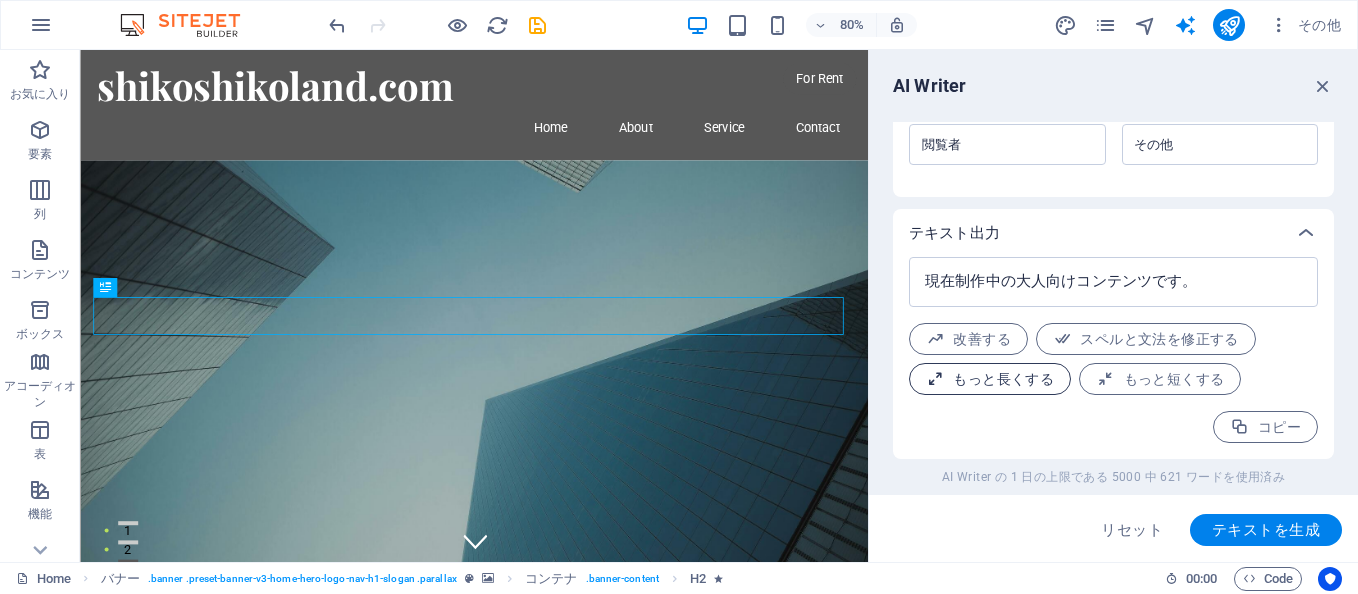 click on "もっと長くする" at bounding box center [990, 379] 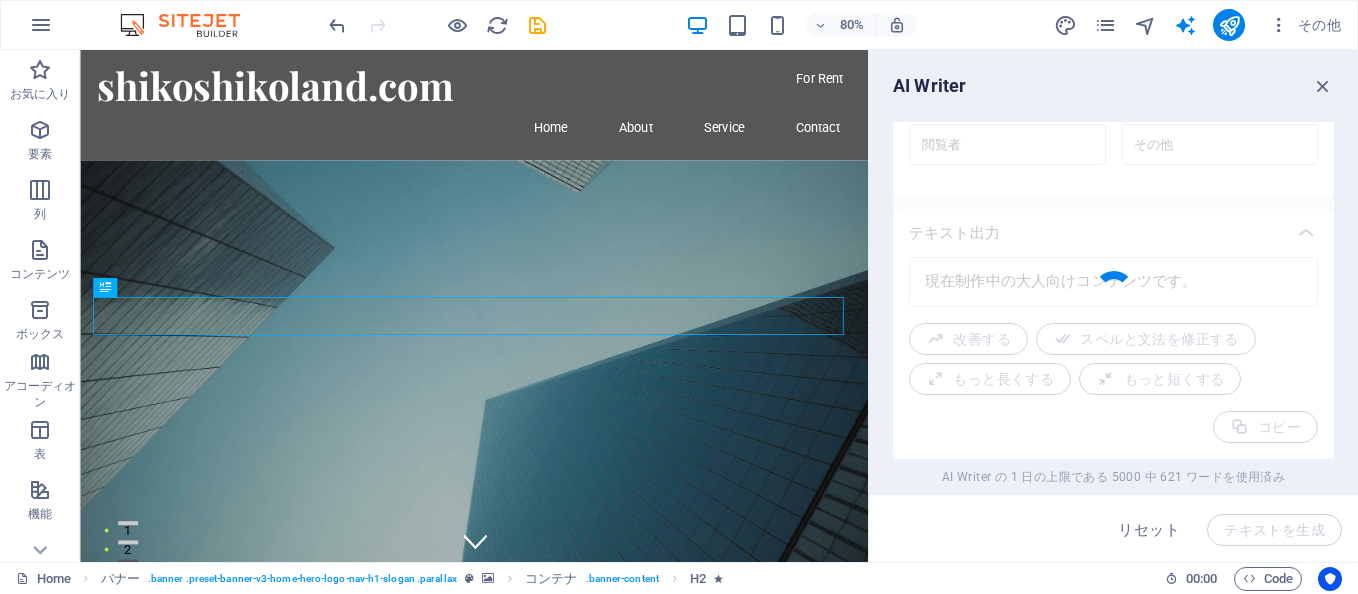 type on "x" 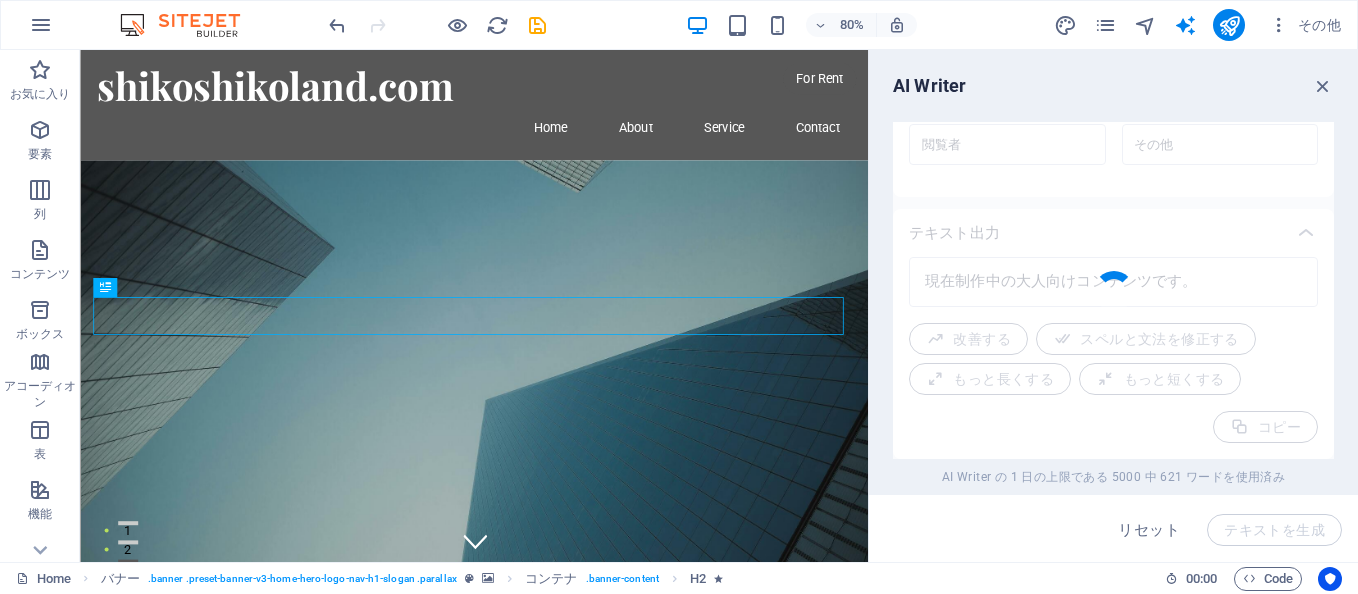 type on "ただいま制作中の大人向けコンテンツをご紹介いたします。このコンテンツは成人の方々を対象にしており、より深い理解や楽しみを提供することを目的としています。興味深いテーマや洗練された内容が盛り込まれた作品になる予定ですので、ぜひご期待ください。" 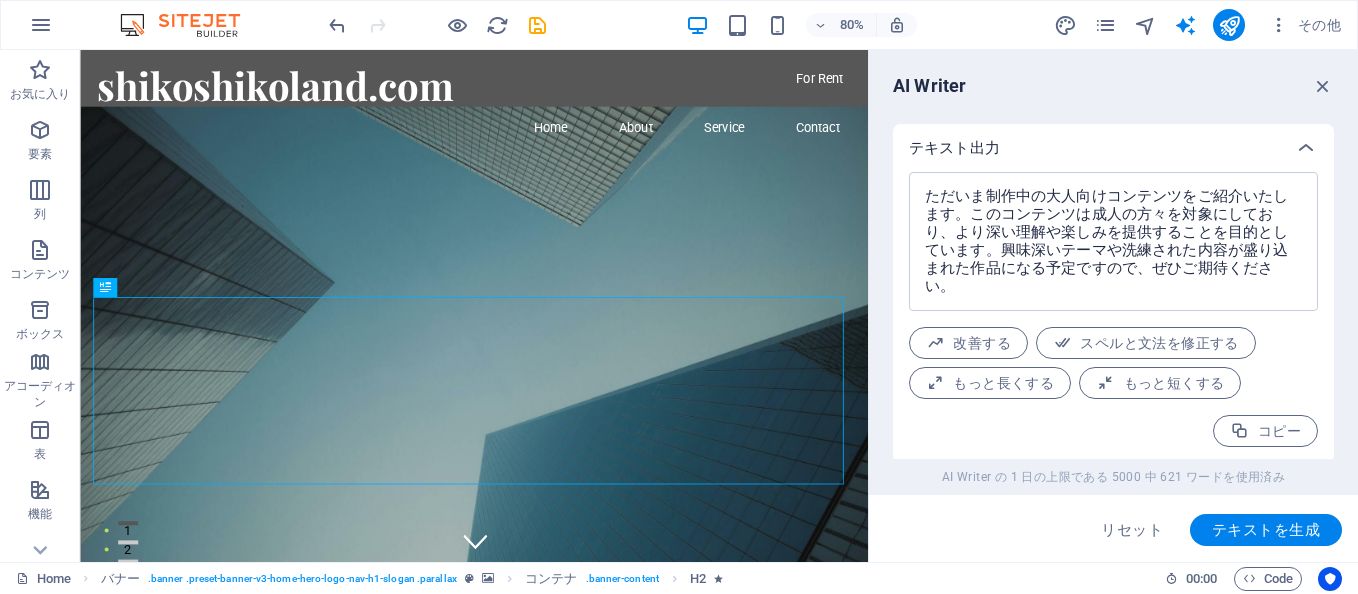 scroll, scrollTop: 755, scrollLeft: 0, axis: vertical 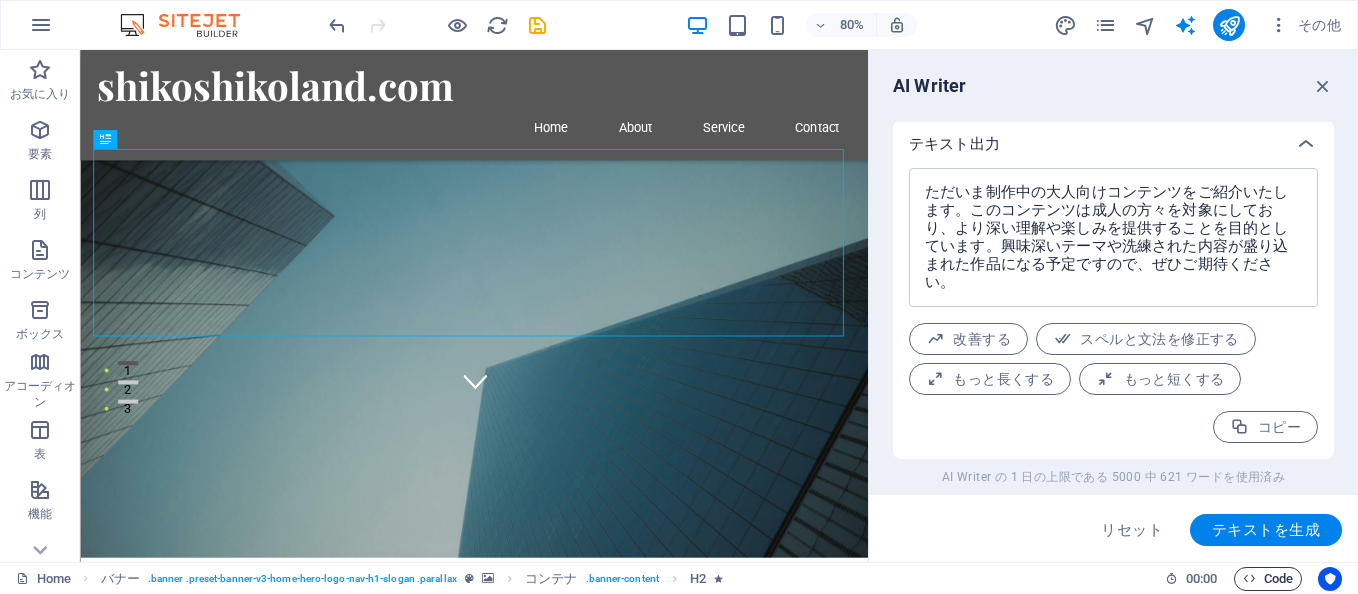 click on "Code" at bounding box center [1268, 579] 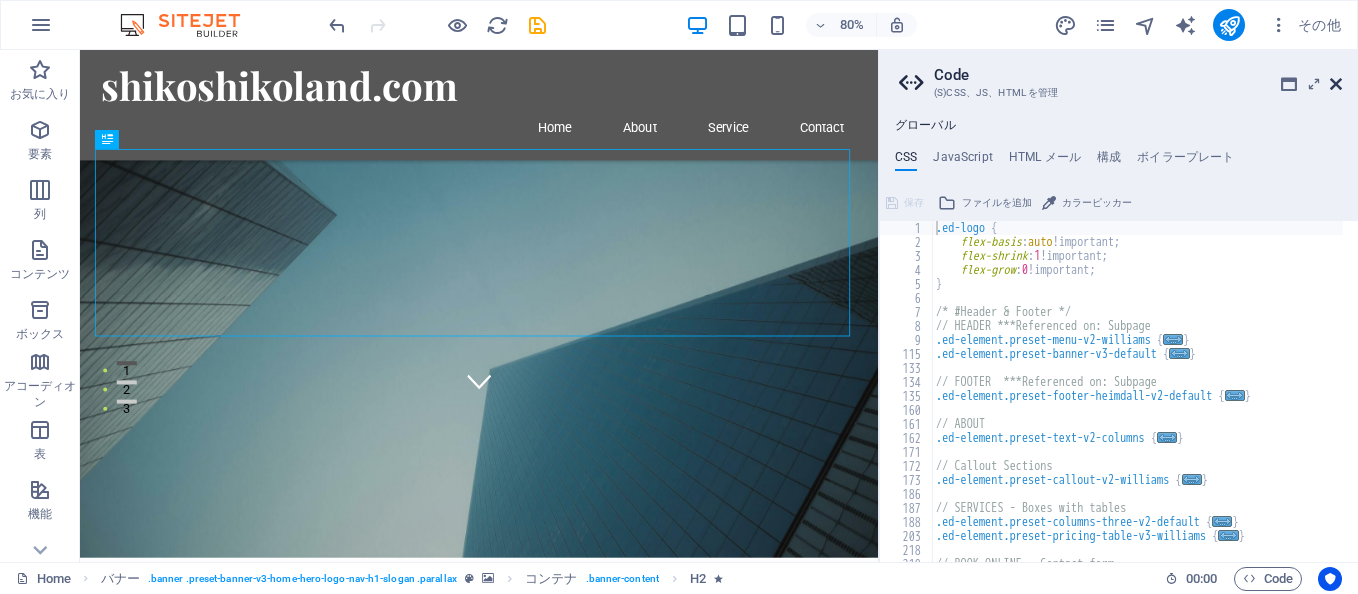 click at bounding box center (1336, 84) 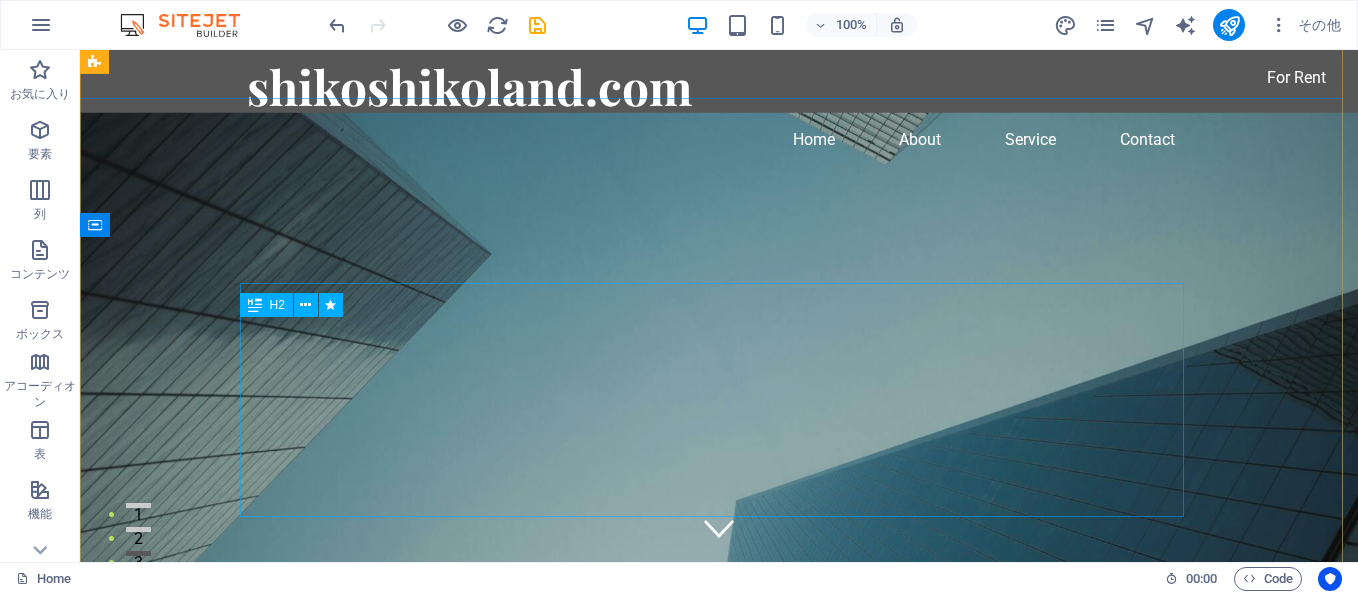scroll, scrollTop: 0, scrollLeft: 0, axis: both 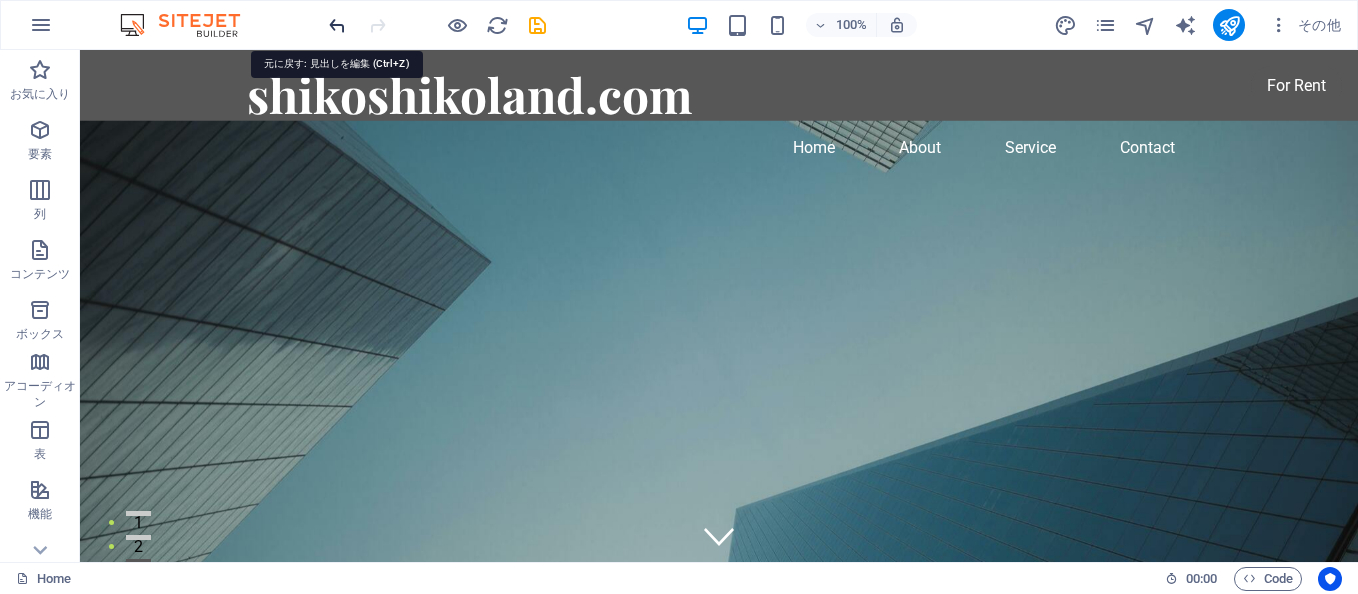 click at bounding box center (337, 25) 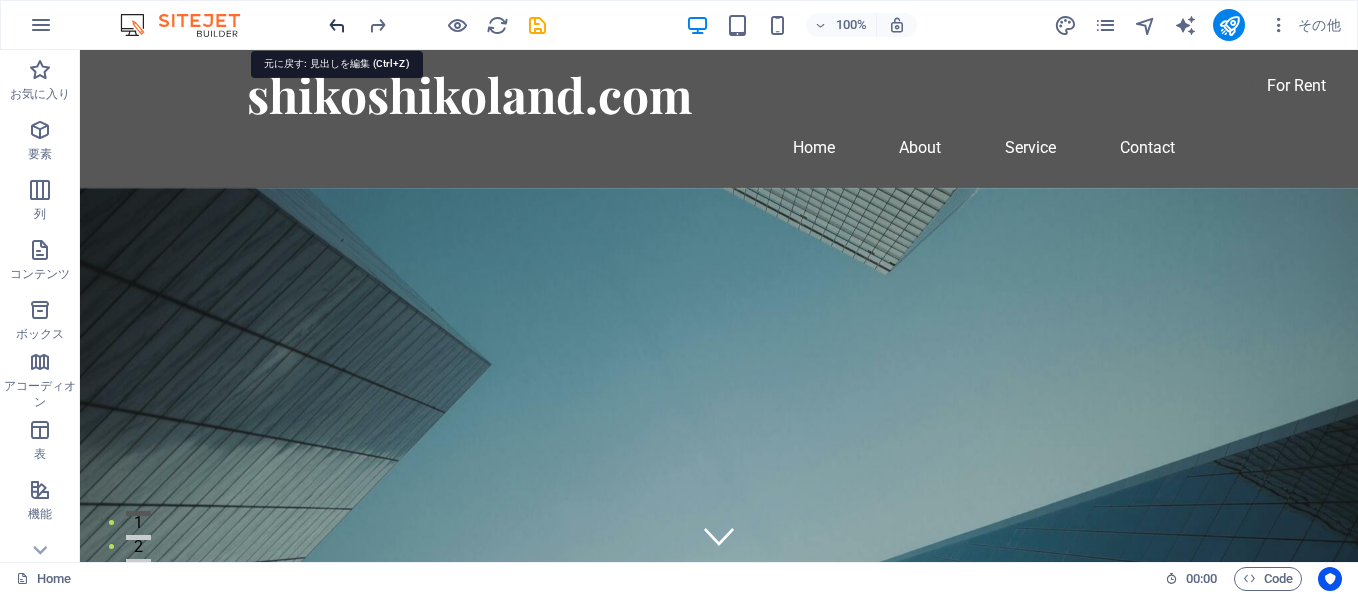 click at bounding box center (337, 25) 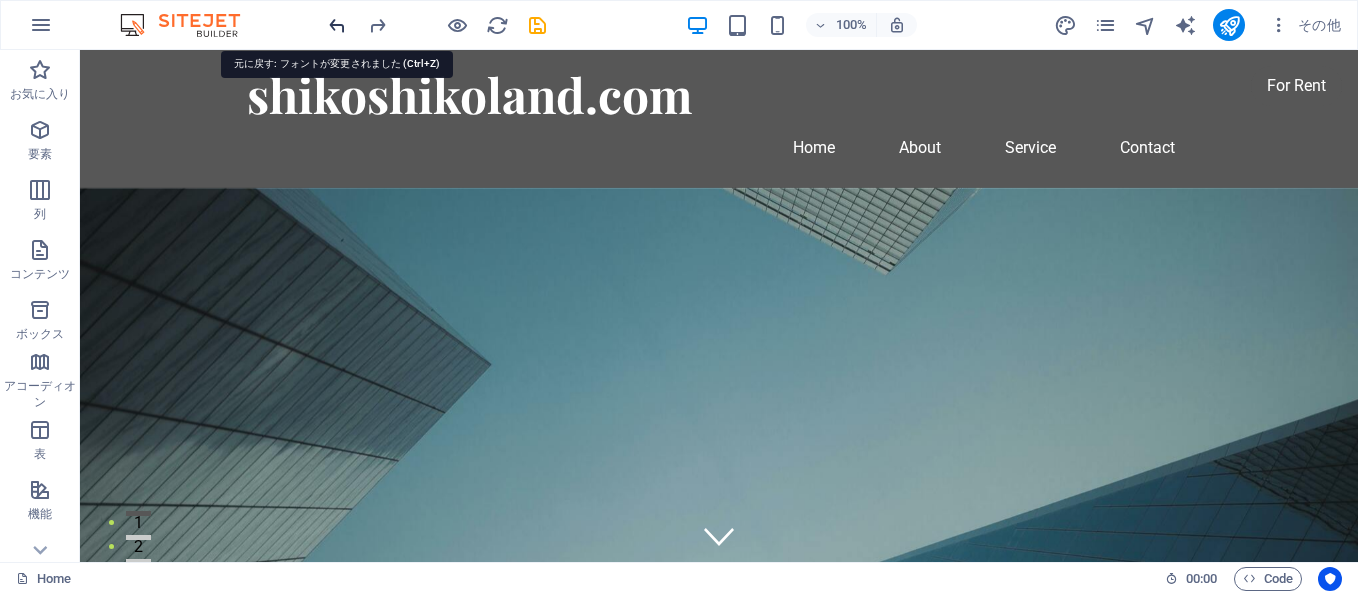 click at bounding box center (337, 25) 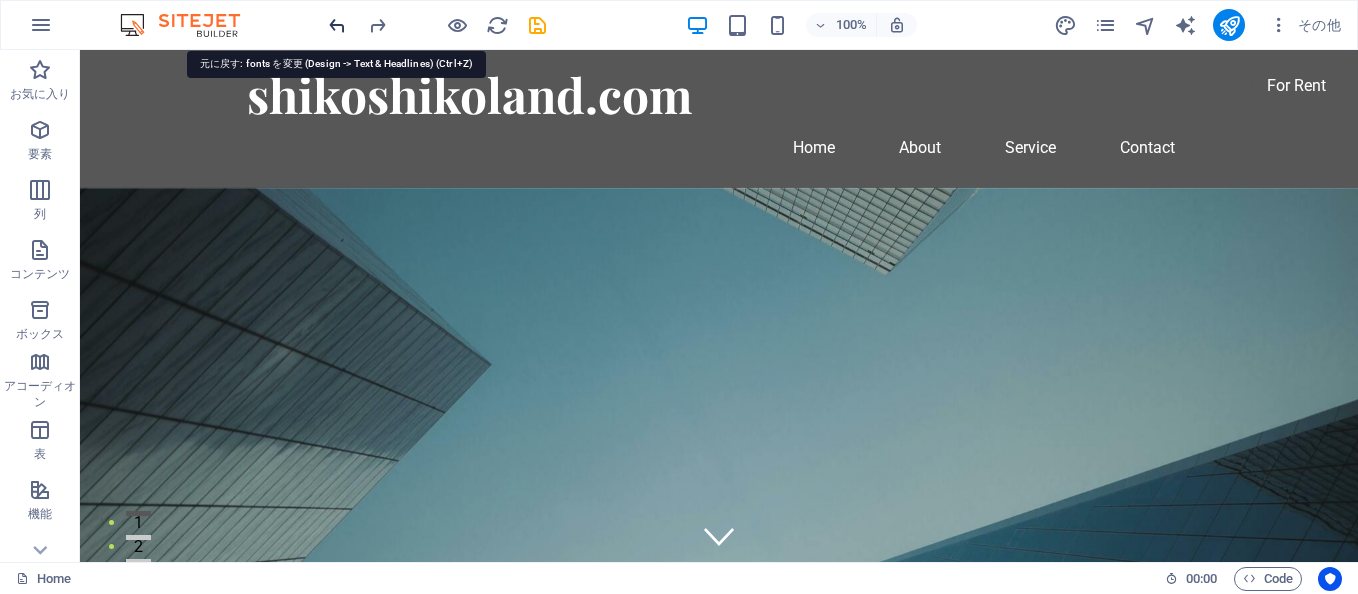 click at bounding box center [337, 25] 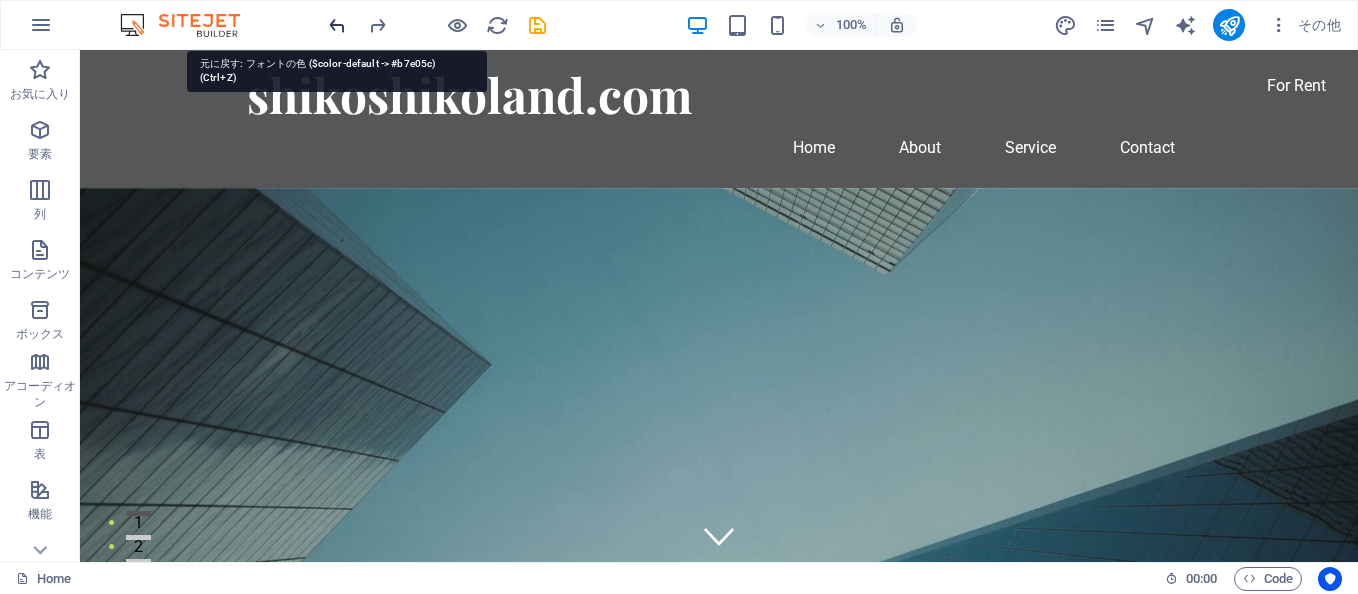 click at bounding box center [337, 25] 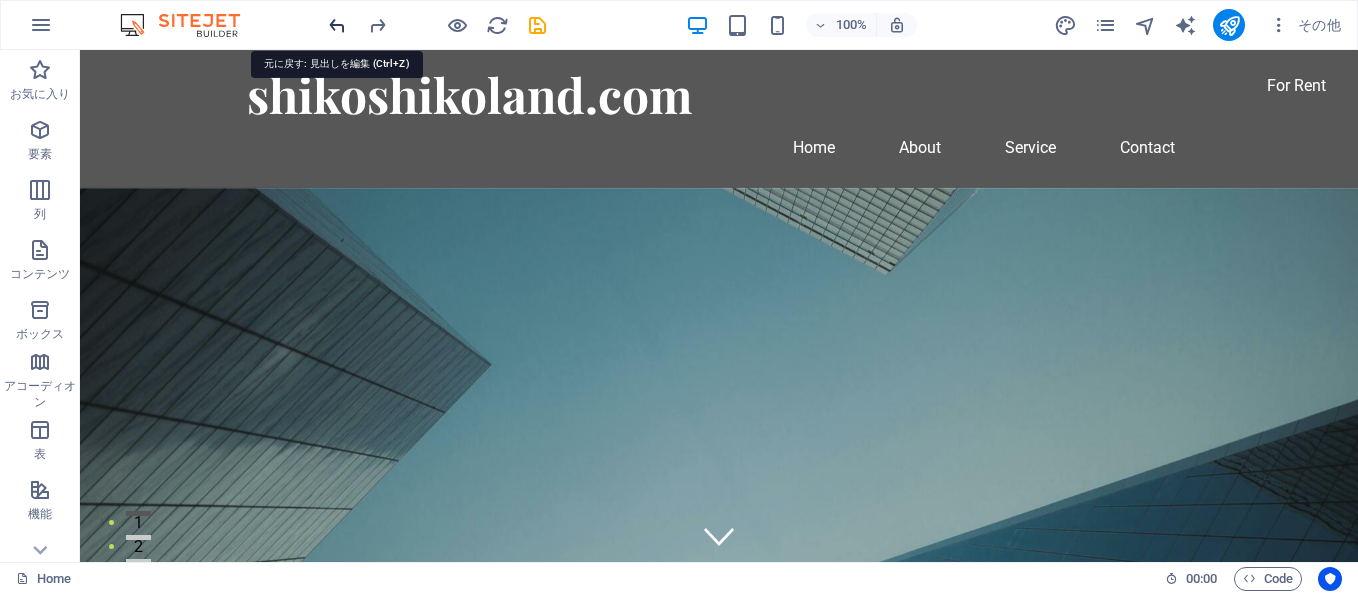 click at bounding box center (337, 25) 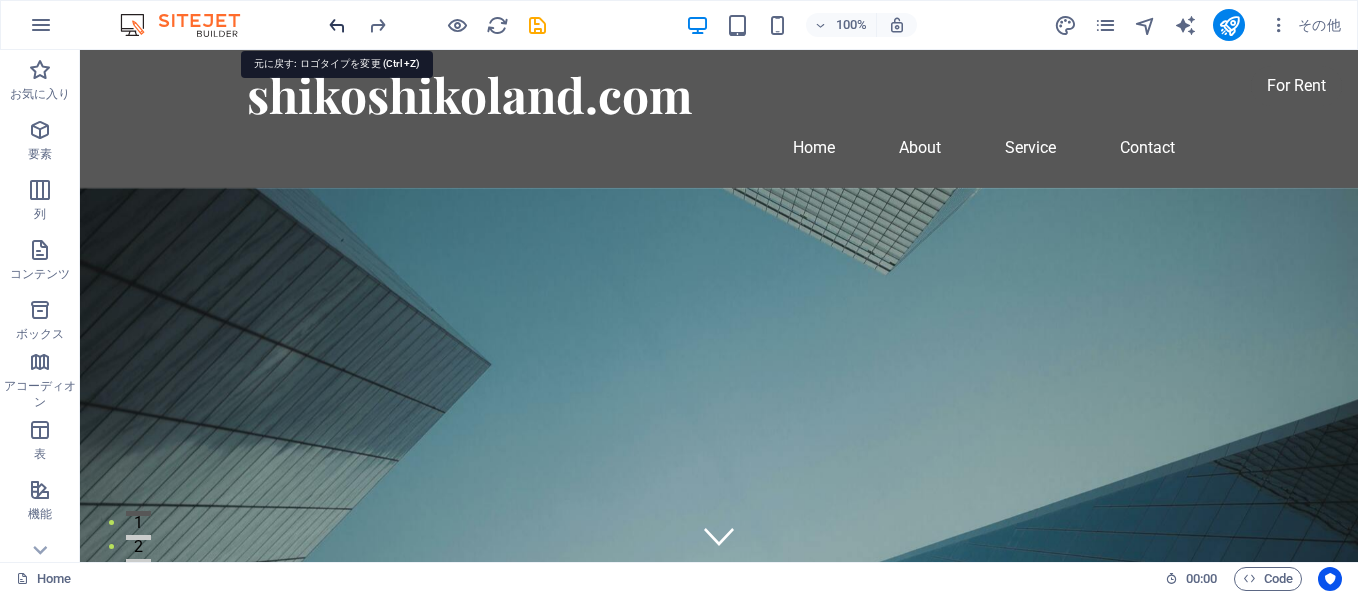 click at bounding box center (337, 25) 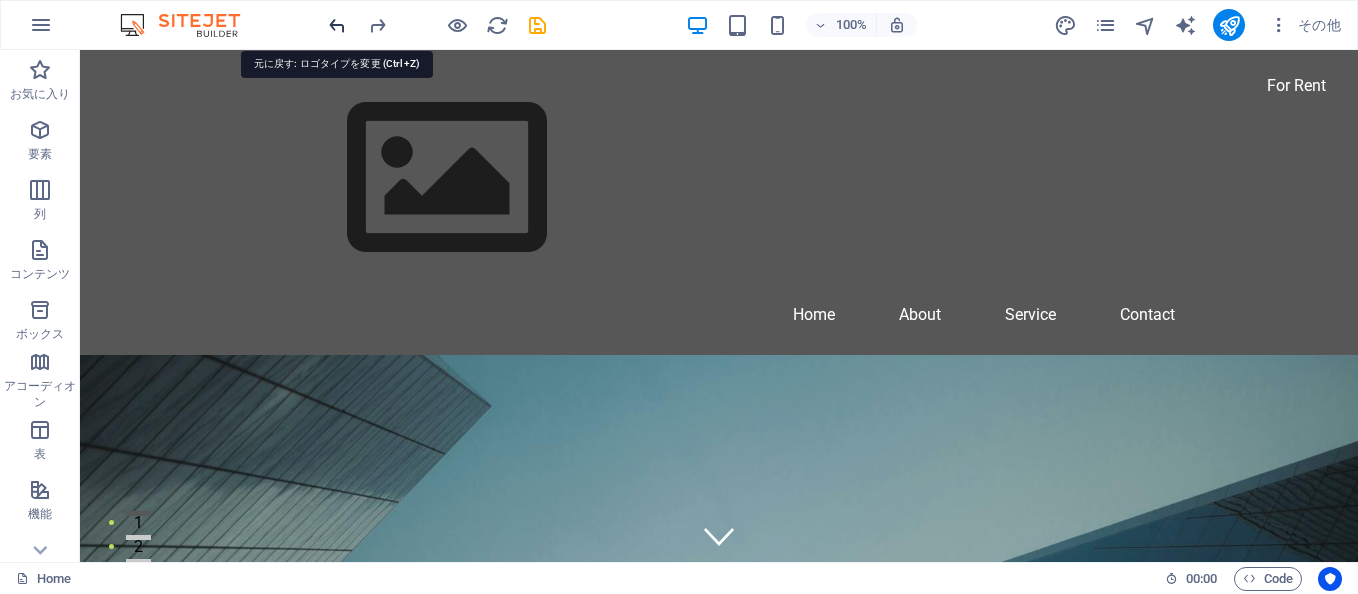 click at bounding box center [337, 25] 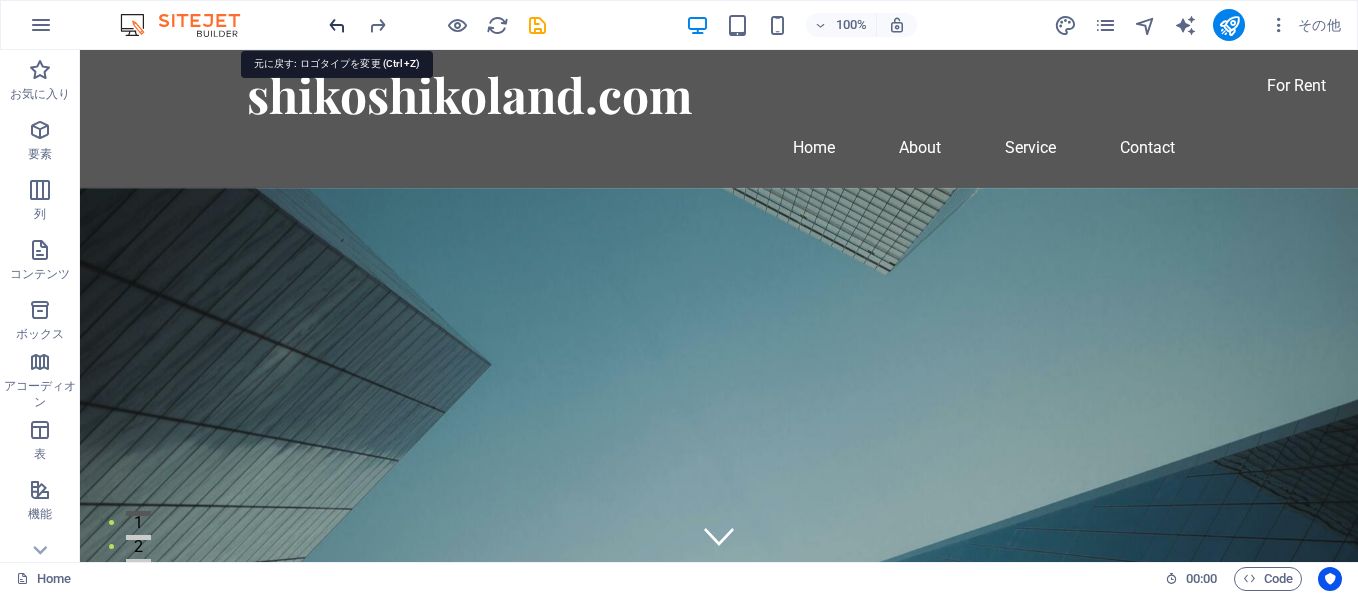 click at bounding box center [337, 25] 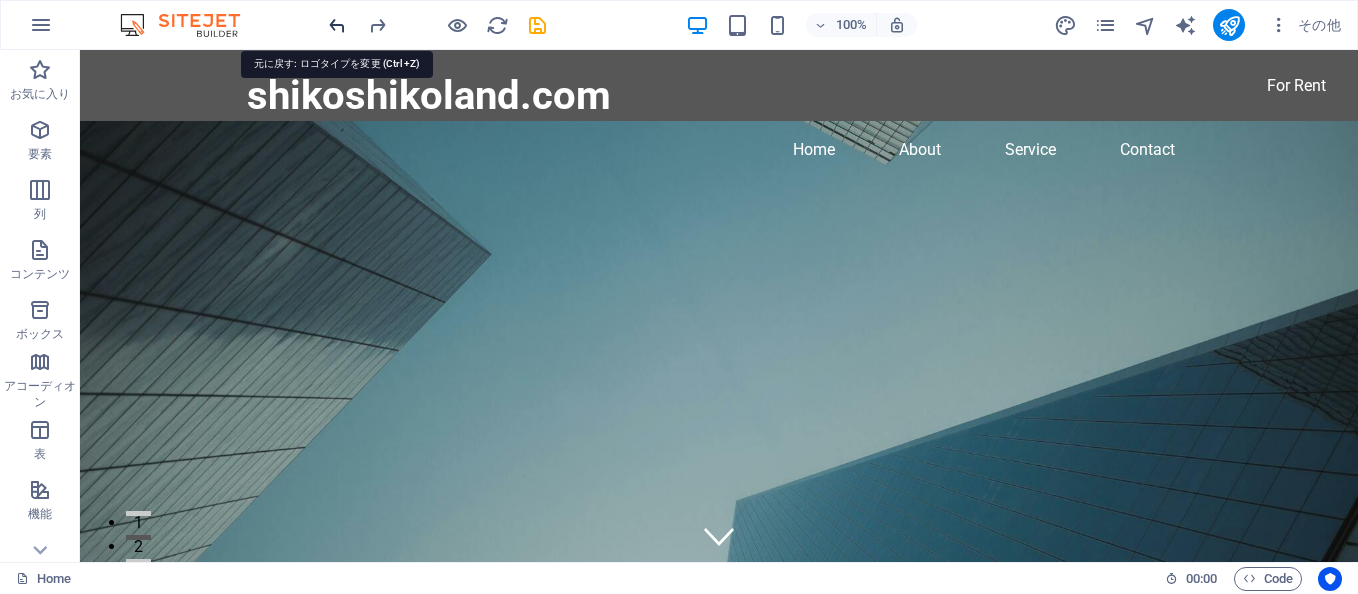 click at bounding box center (337, 25) 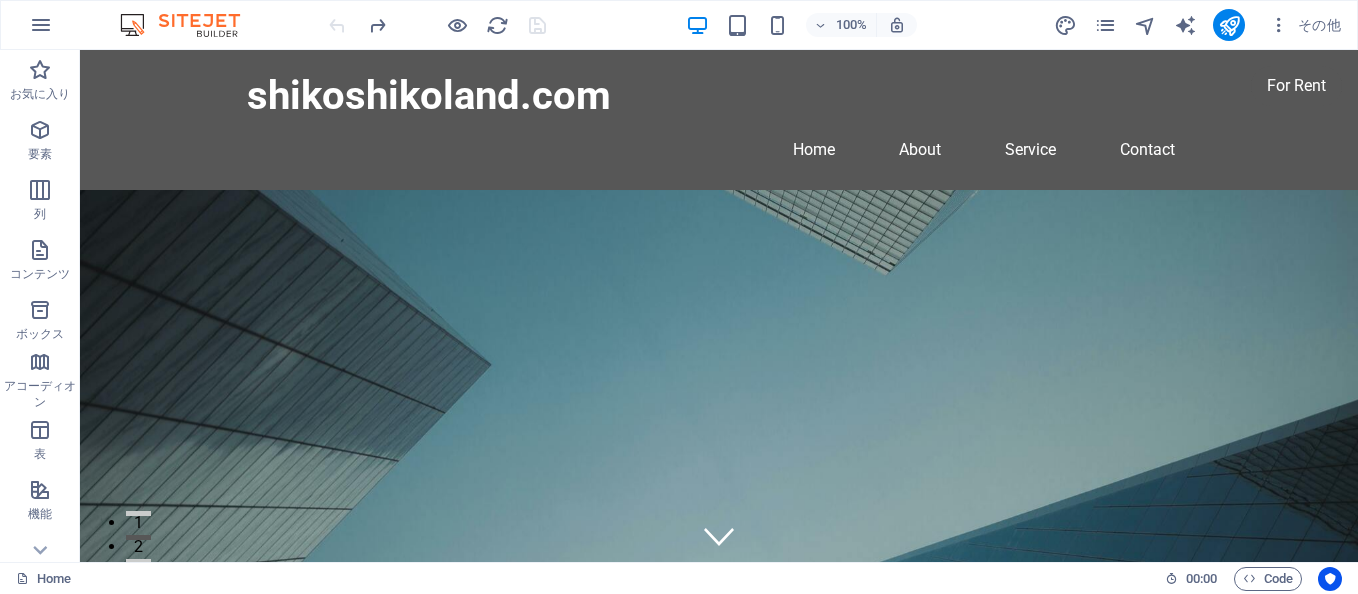 click at bounding box center (437, 25) 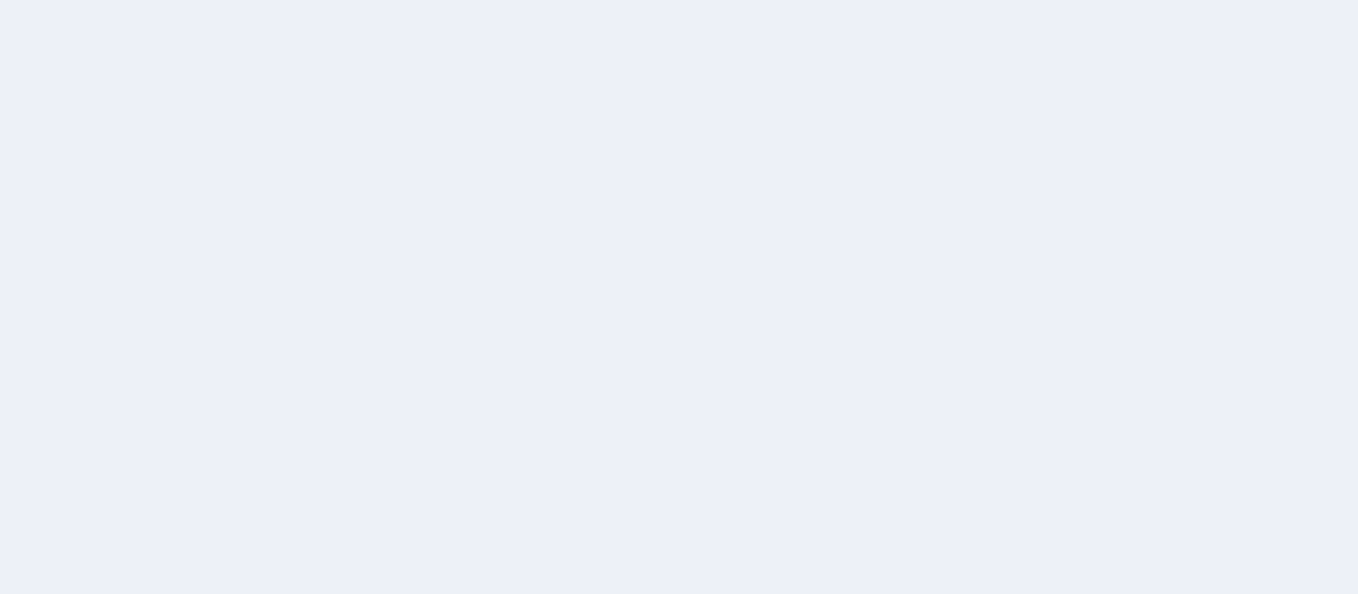 scroll, scrollTop: 0, scrollLeft: 0, axis: both 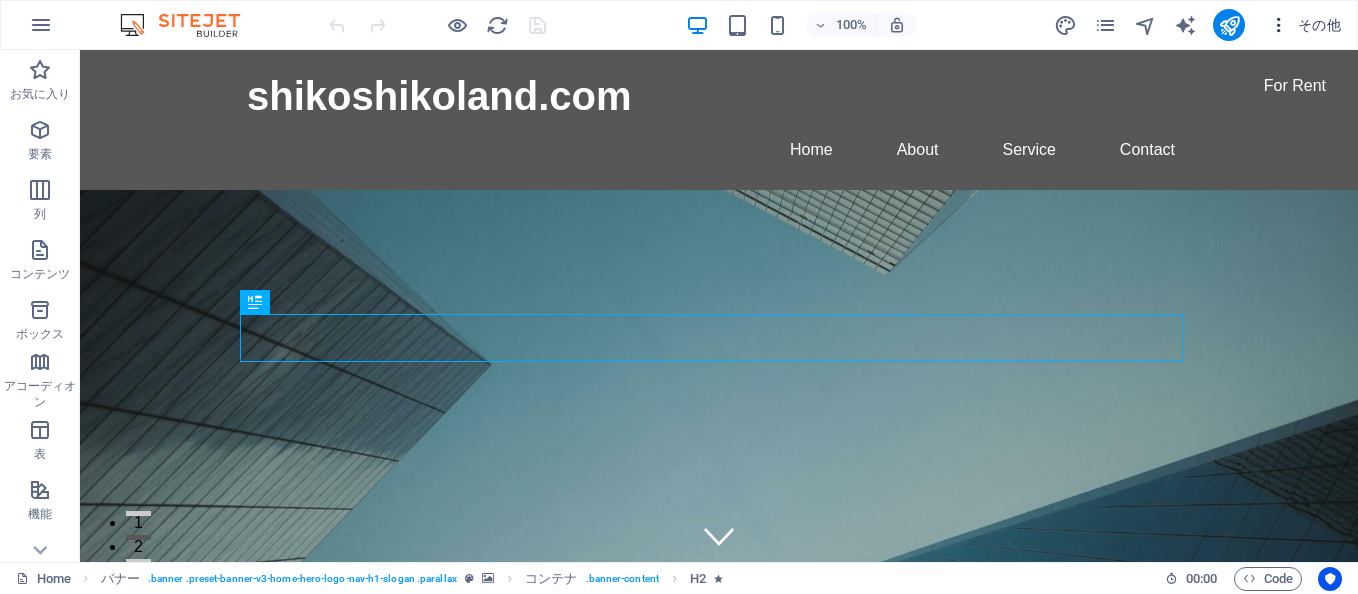 click on "その他" at bounding box center [1305, 25] 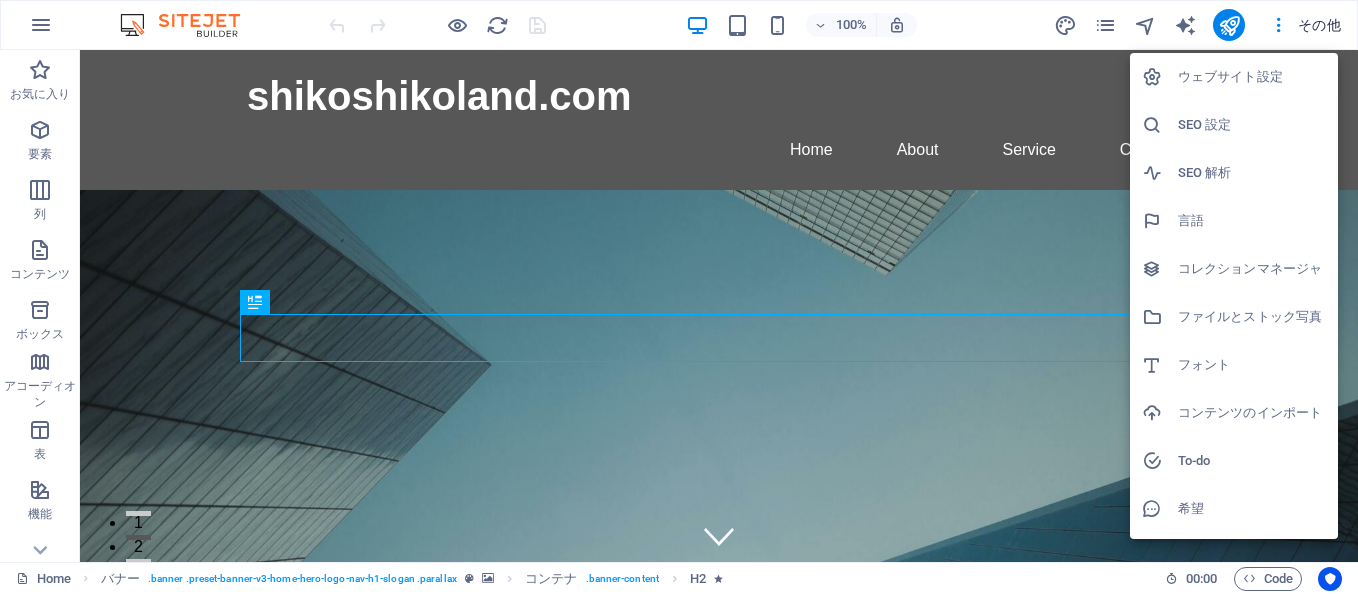 click on "ウェブサイト設定" at bounding box center [1252, 77] 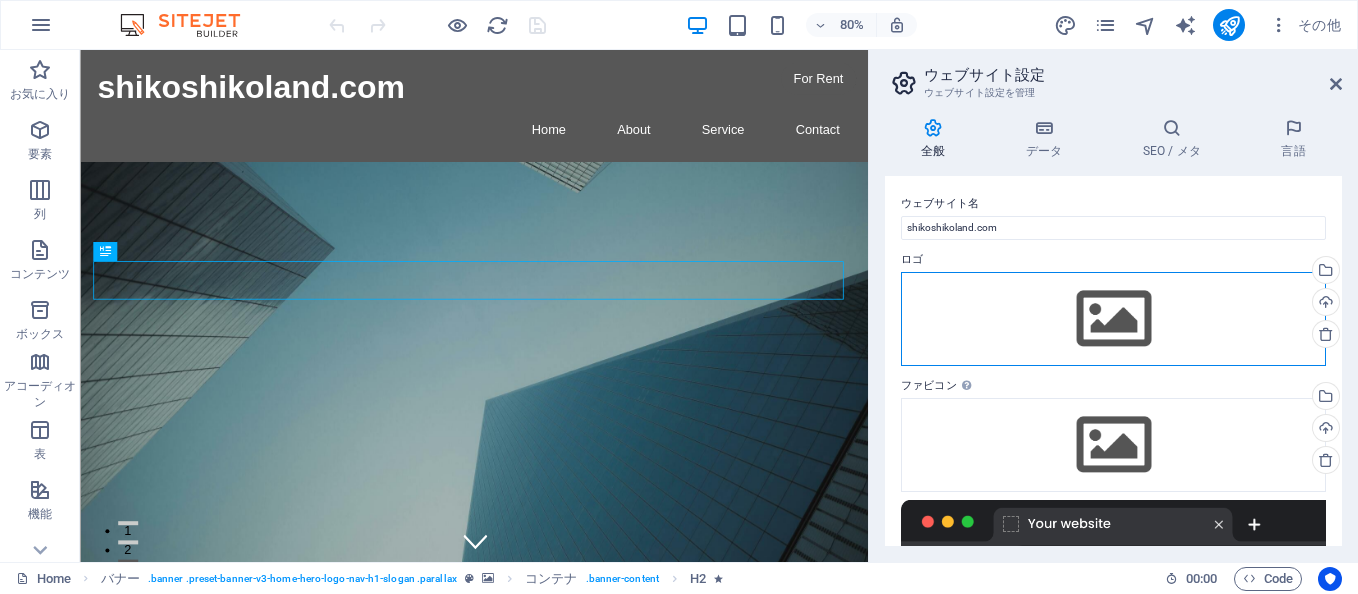 click on "ここにファイルをドラッグするか、クリックしてファイルを選択するか、 ［ファイル］または無料のストック写真・動画からファイルを選択 してください。" at bounding box center [1113, 319] 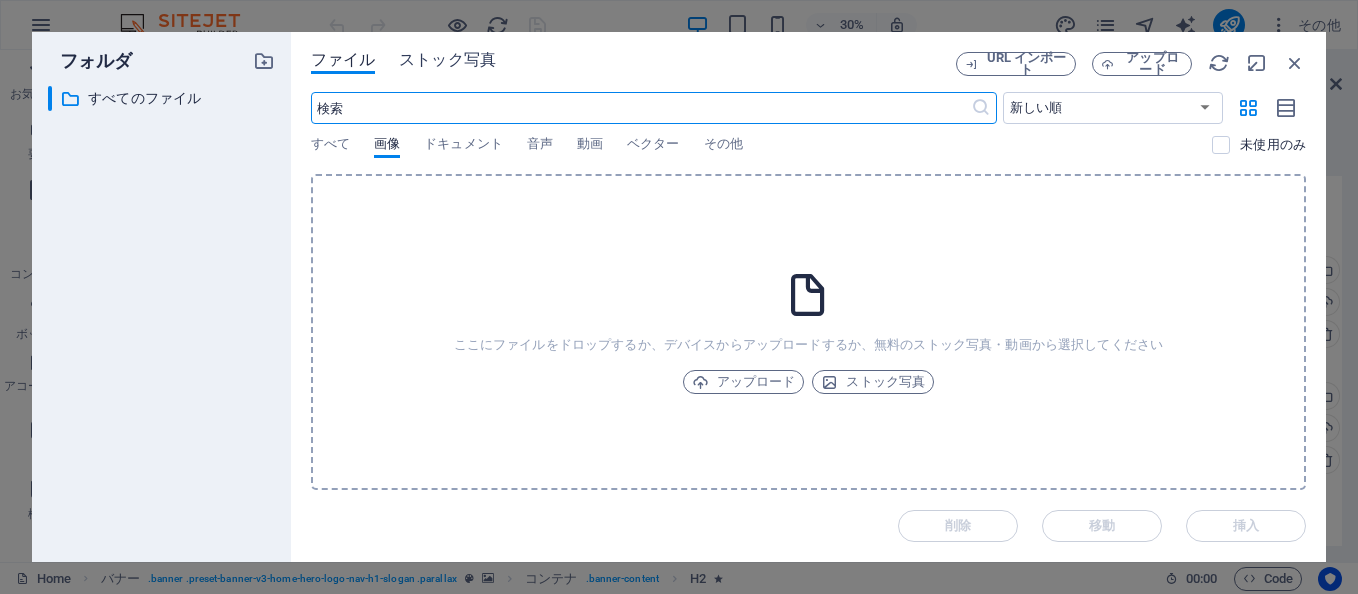 click on "ストック写真" at bounding box center [447, 60] 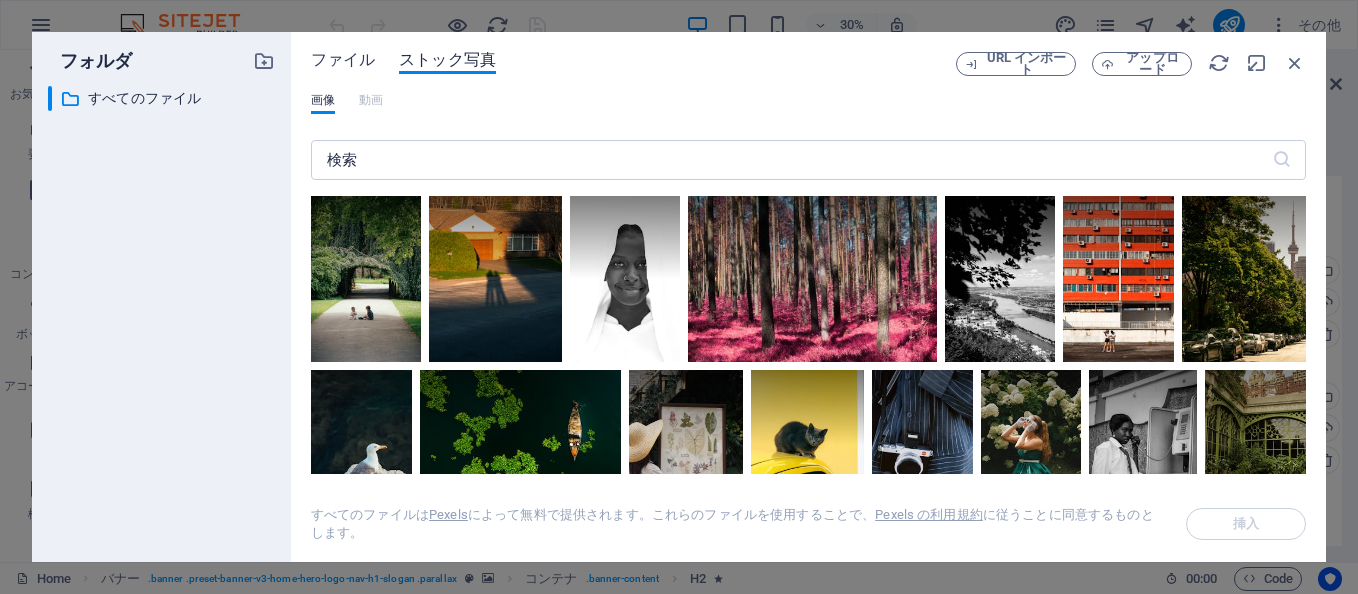 click on "ファイル" at bounding box center [343, 60] 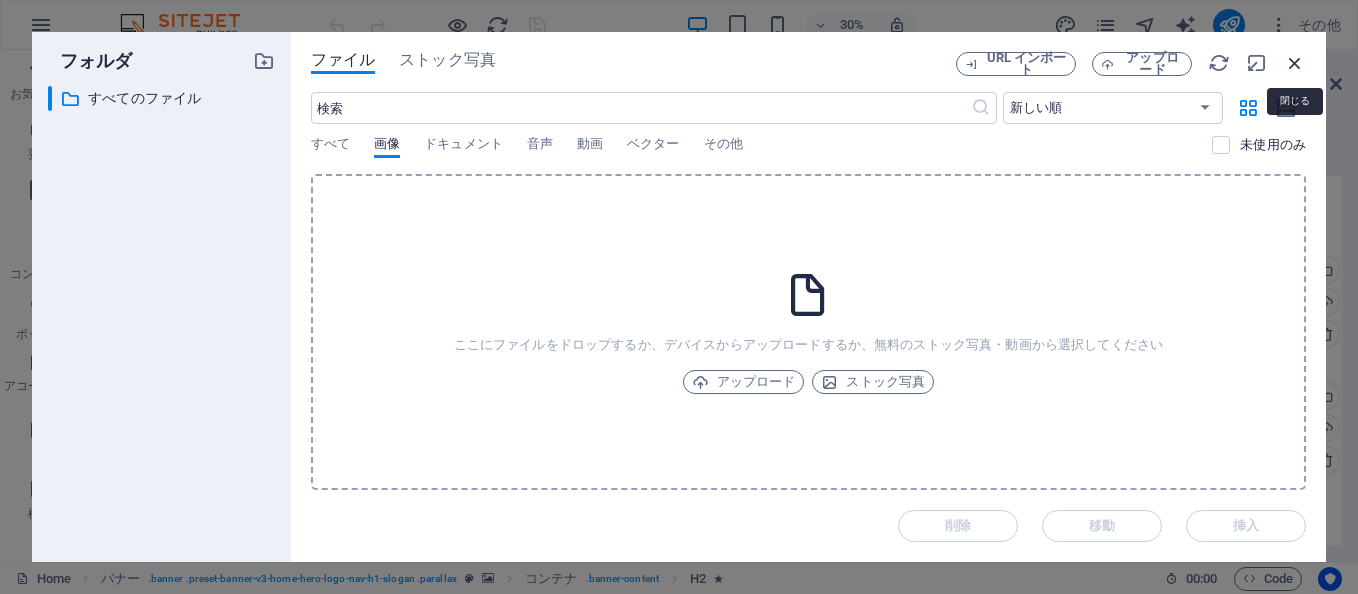 drag, startPoint x: 1304, startPoint y: 56, endPoint x: 1289, endPoint y: 81, distance: 29.15476 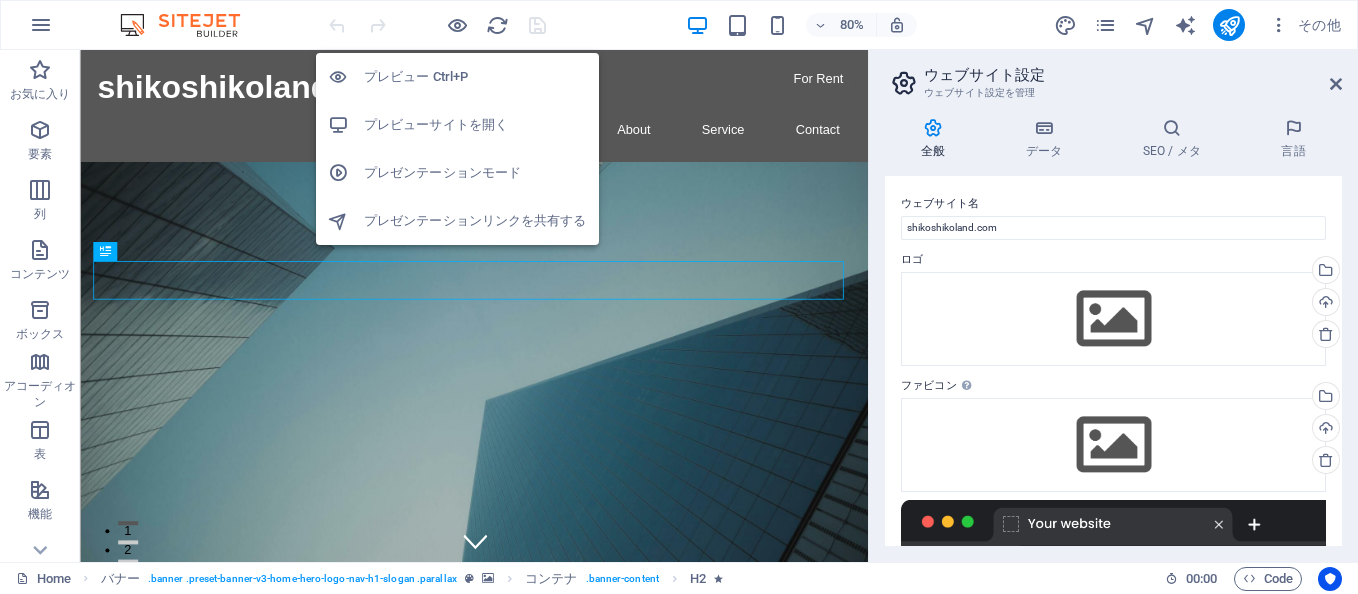 click on "プレビュー Ctrl+P" at bounding box center (475, 77) 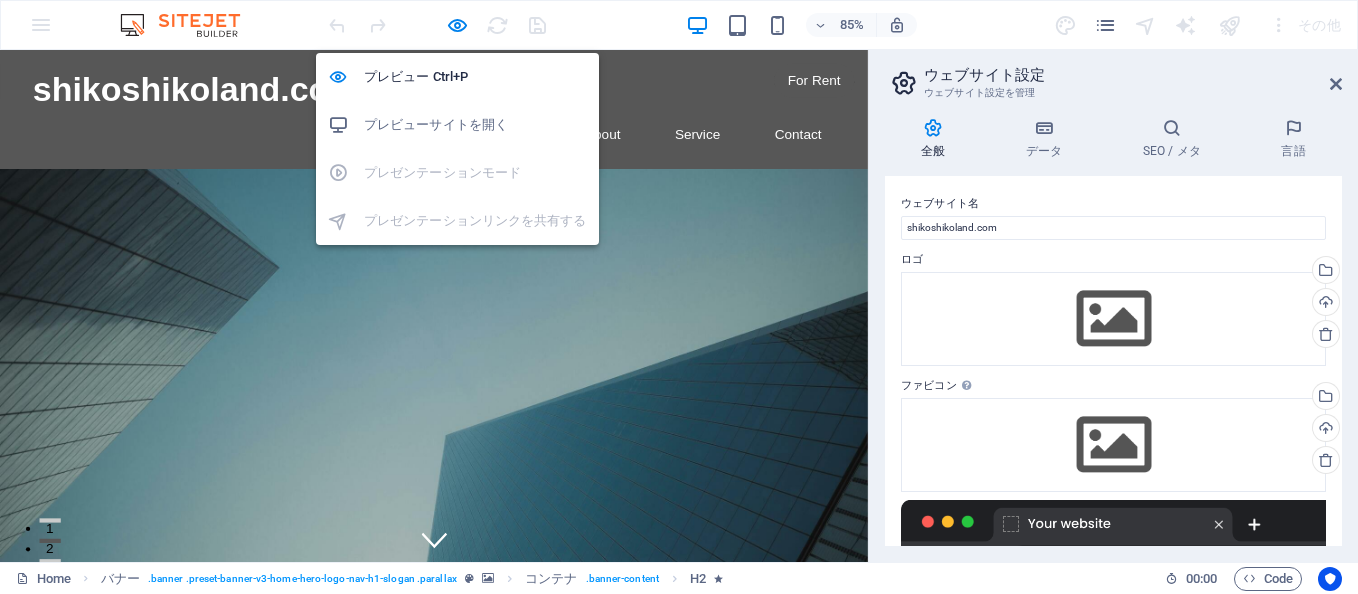 click on "プレビューサイトを開く" at bounding box center [475, 125] 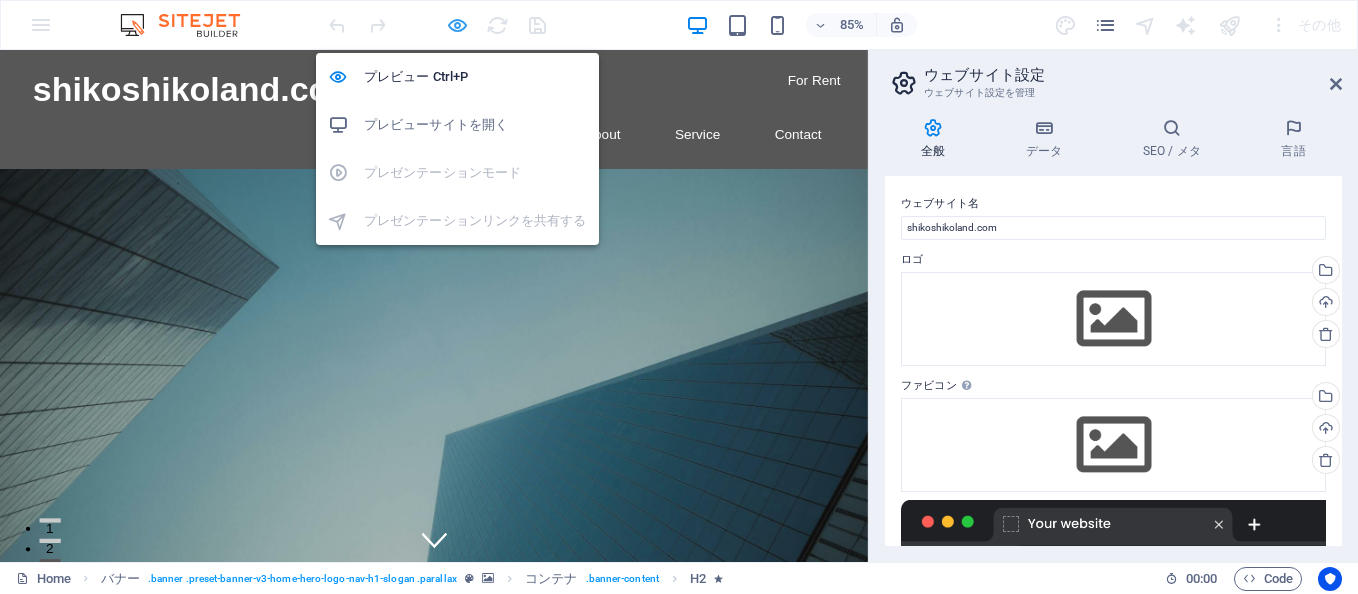 click at bounding box center (457, 25) 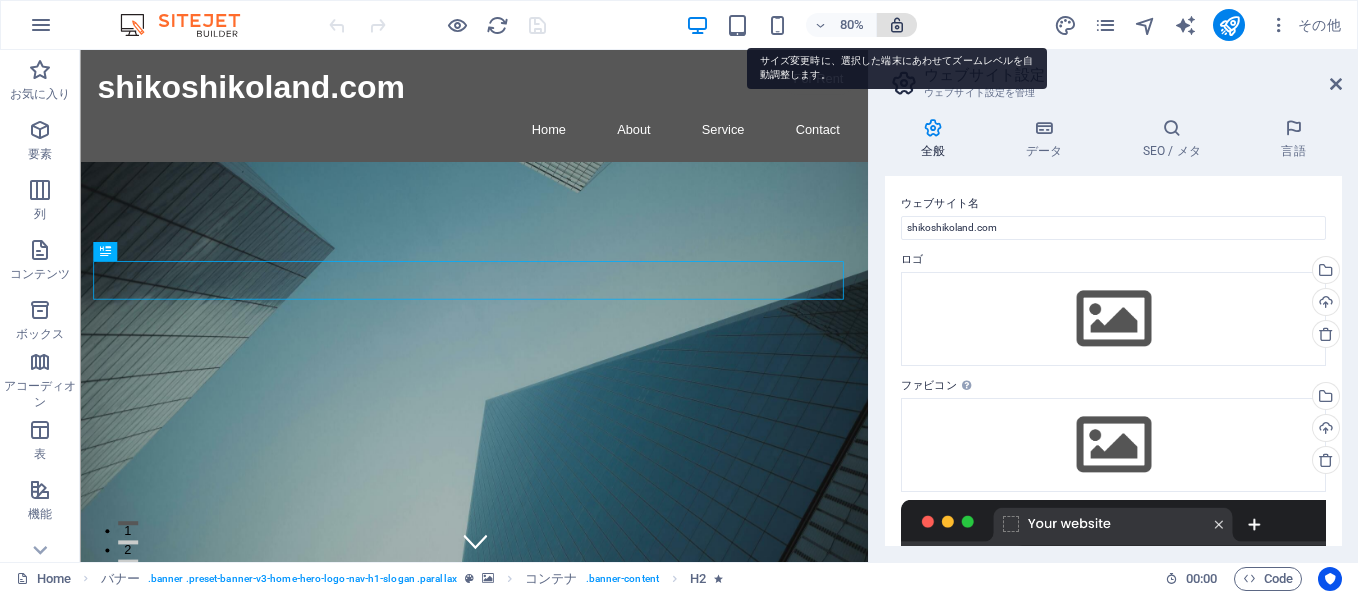 click at bounding box center [897, 25] 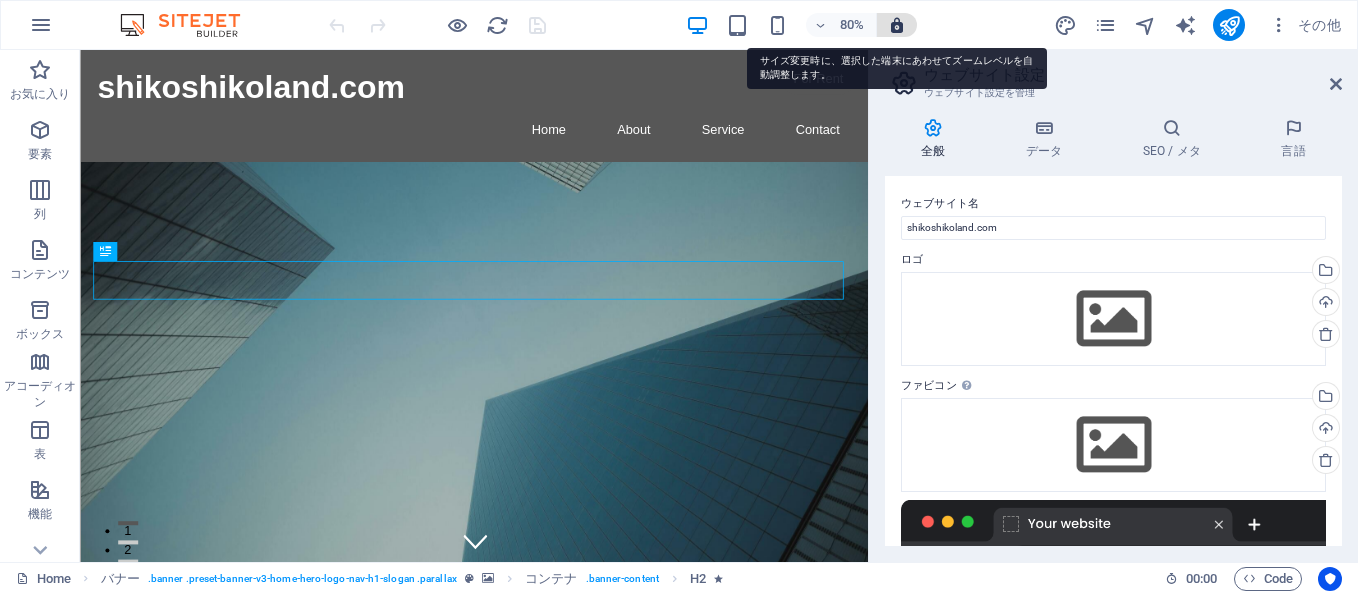 click at bounding box center [897, 25] 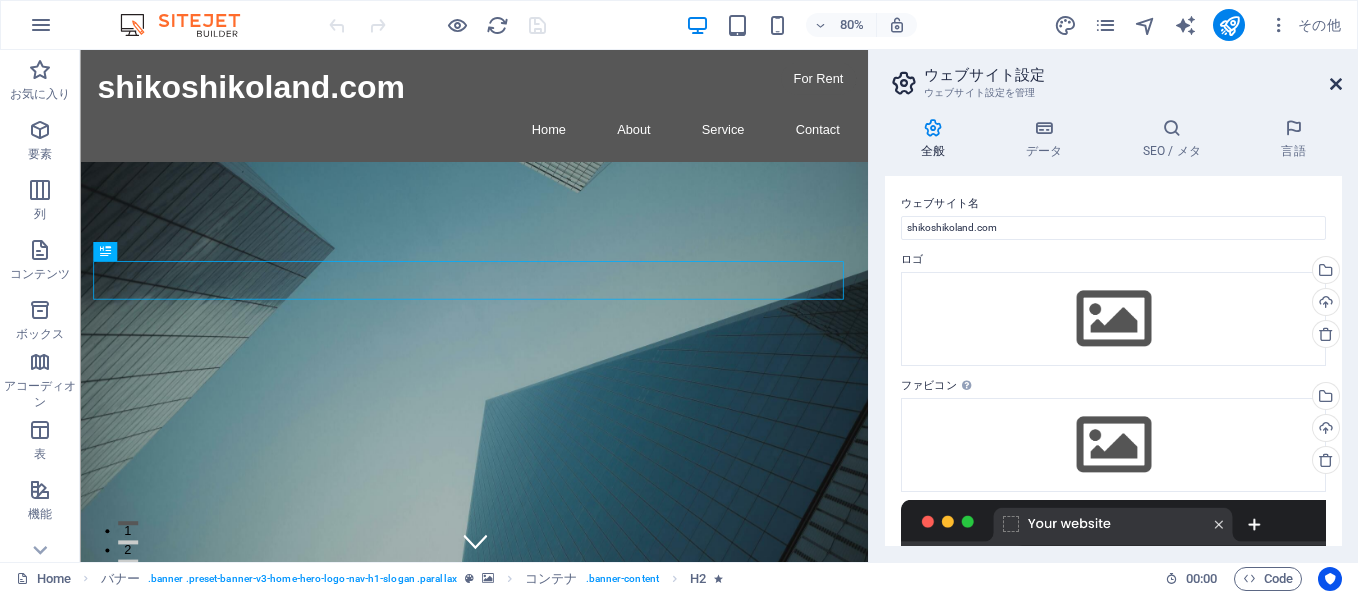 click at bounding box center [1336, 84] 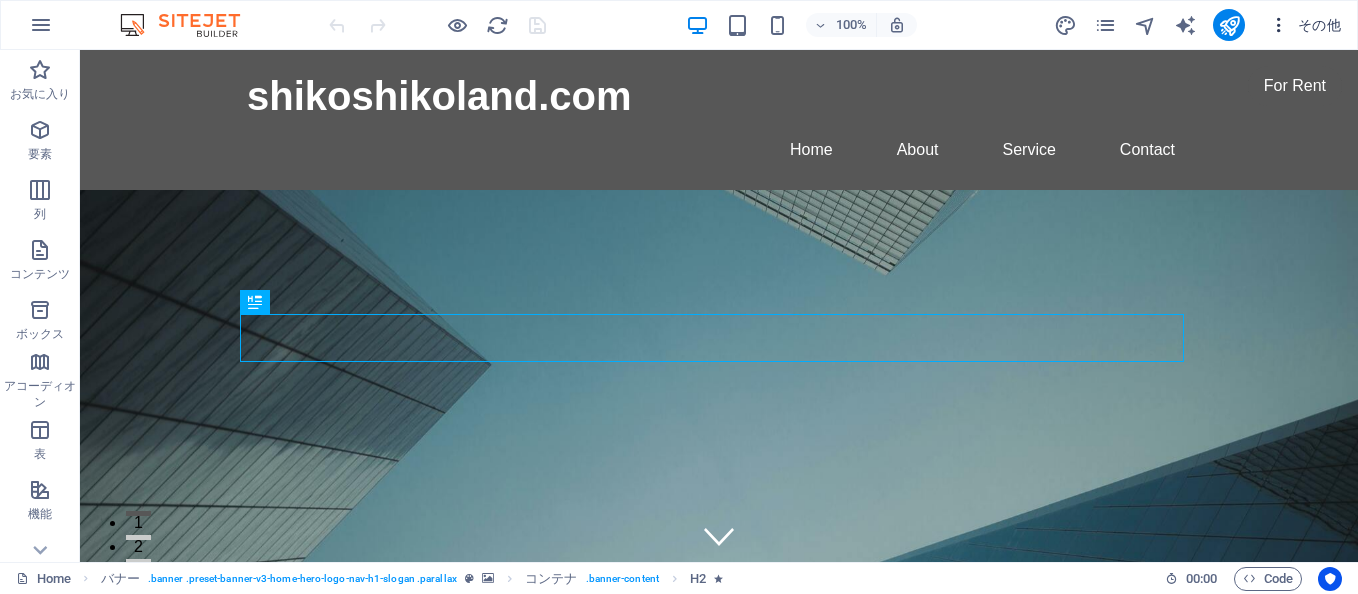 click at bounding box center [1279, 25] 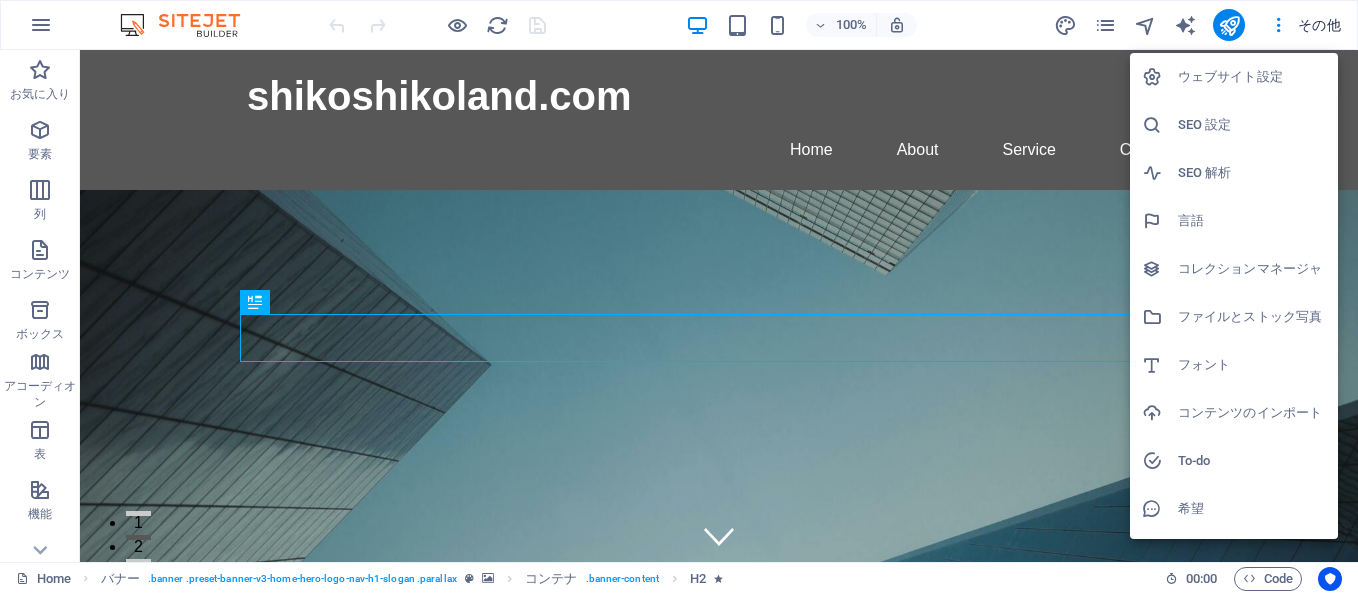 click on "SEO 設定" at bounding box center [1252, 125] 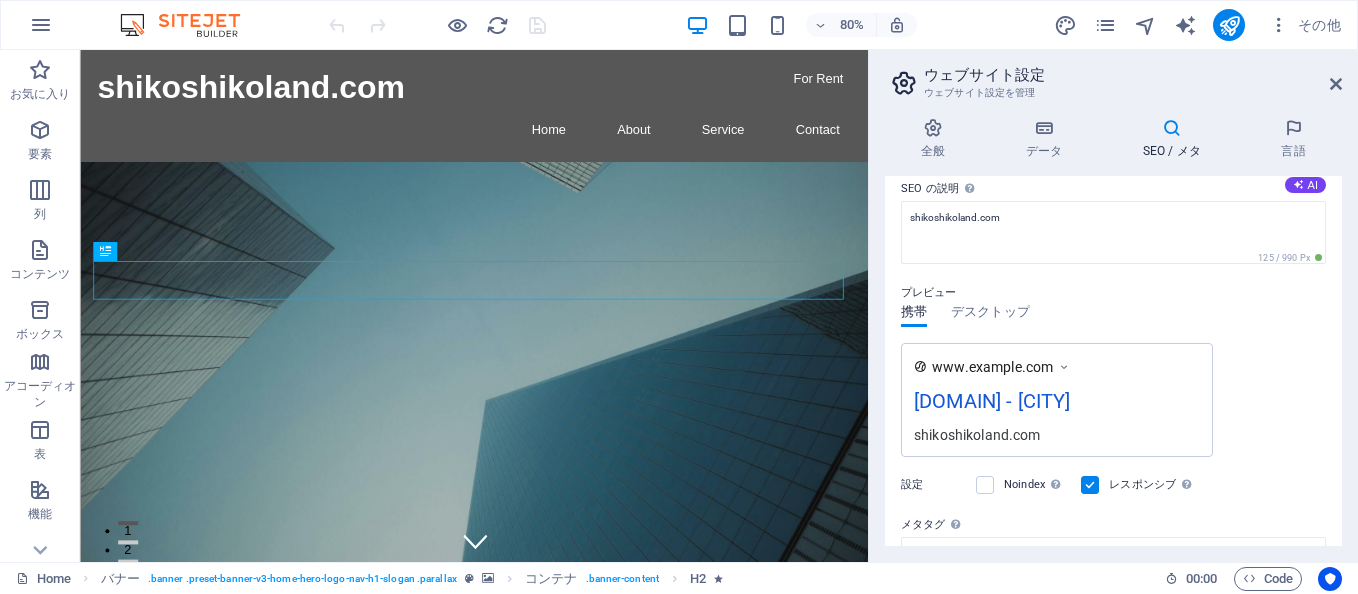 scroll, scrollTop: 0, scrollLeft: 0, axis: both 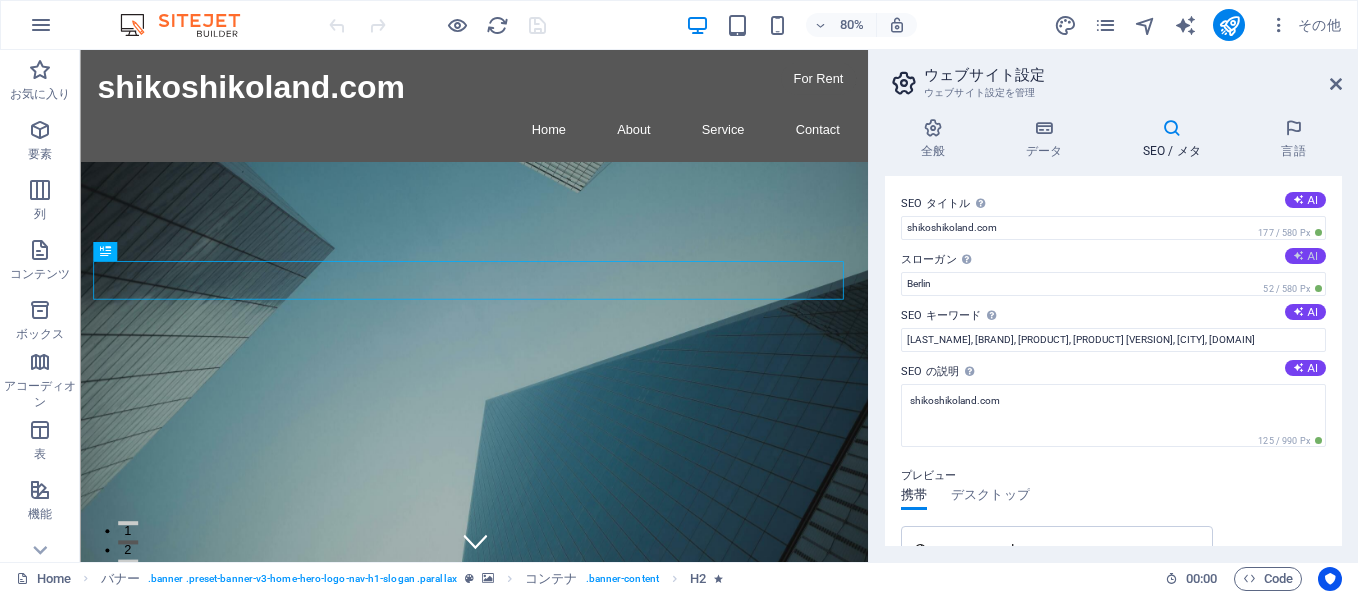 click at bounding box center (1298, 255) 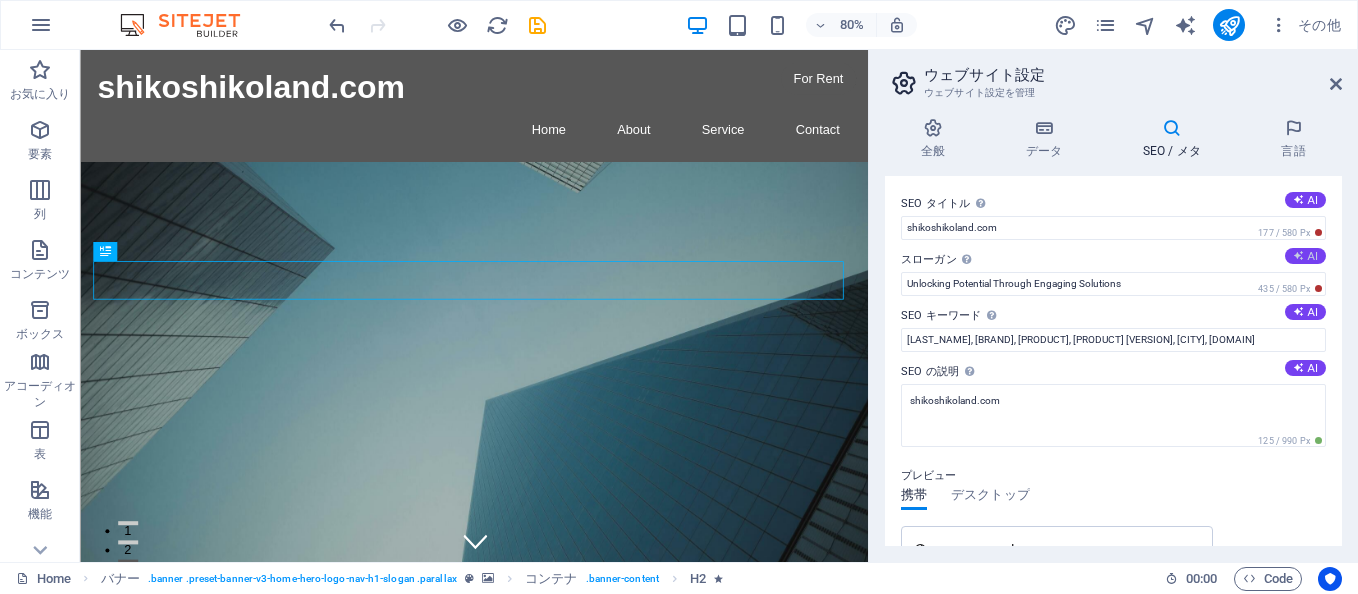click on "AI" at bounding box center (1305, 256) 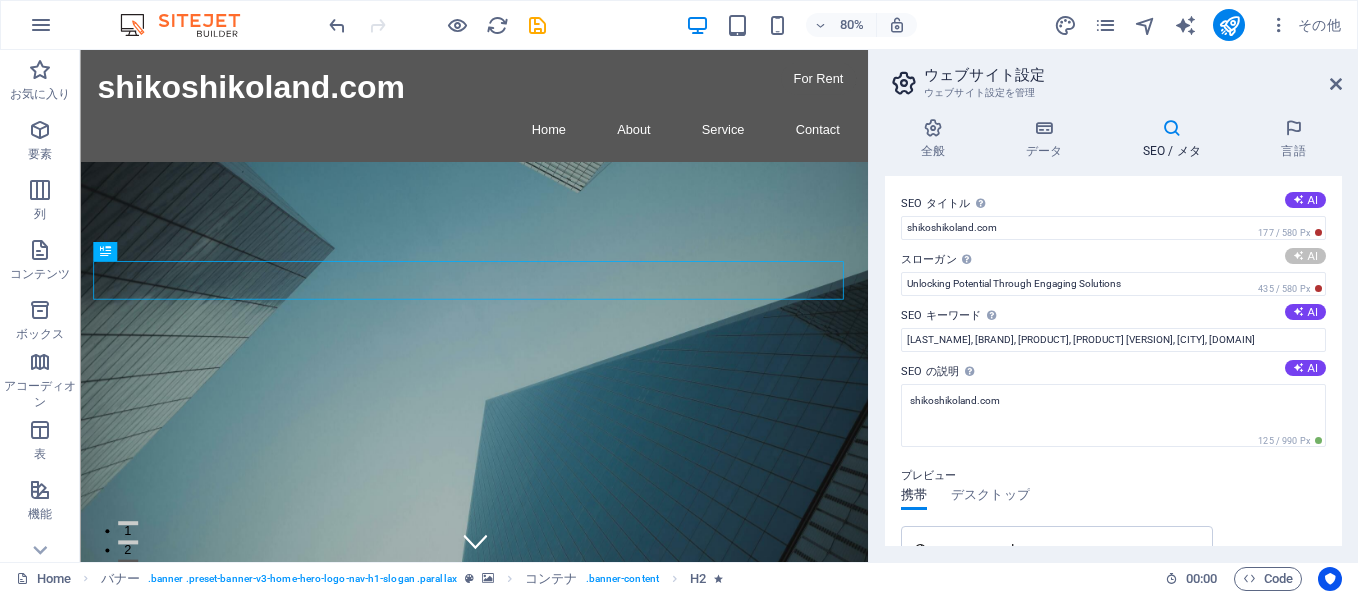 type on "Discover Your Path to Excellence and Innovation" 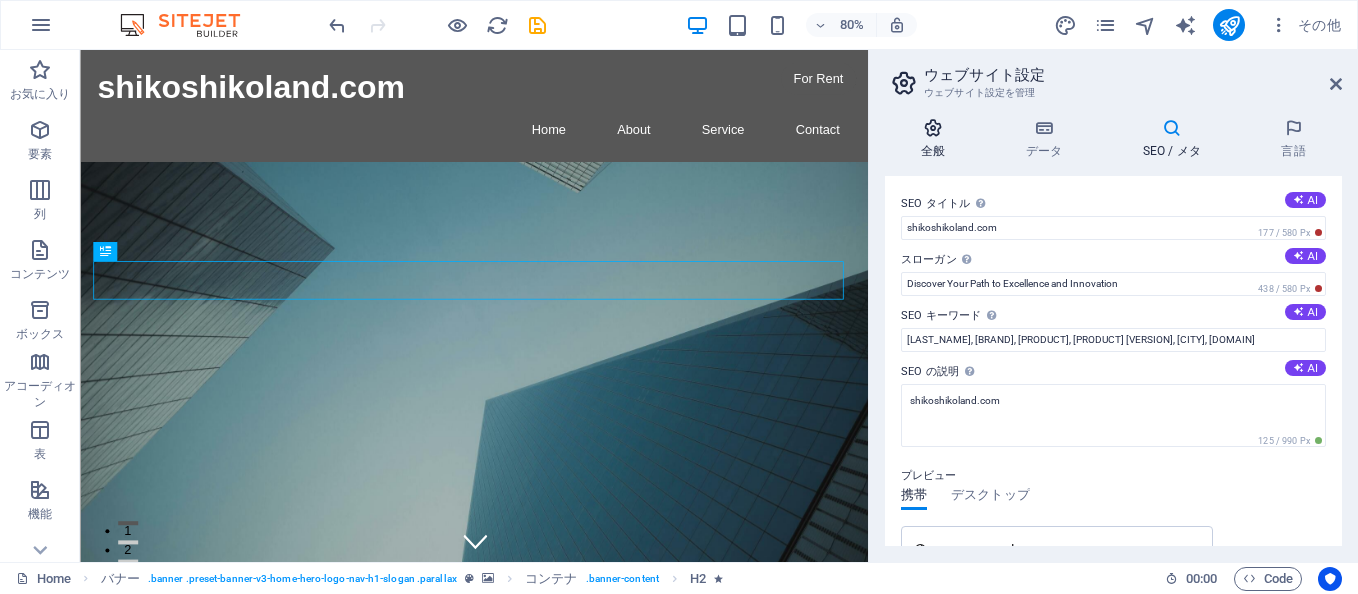 click at bounding box center (933, 128) 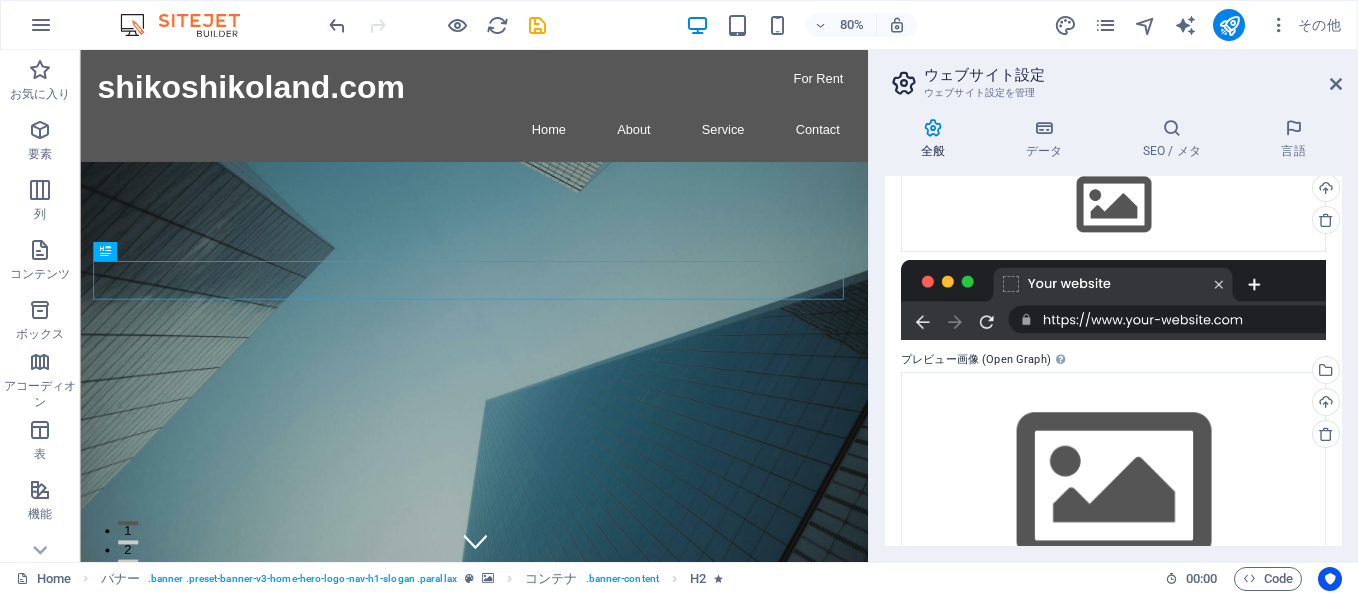 scroll, scrollTop: 11, scrollLeft: 0, axis: vertical 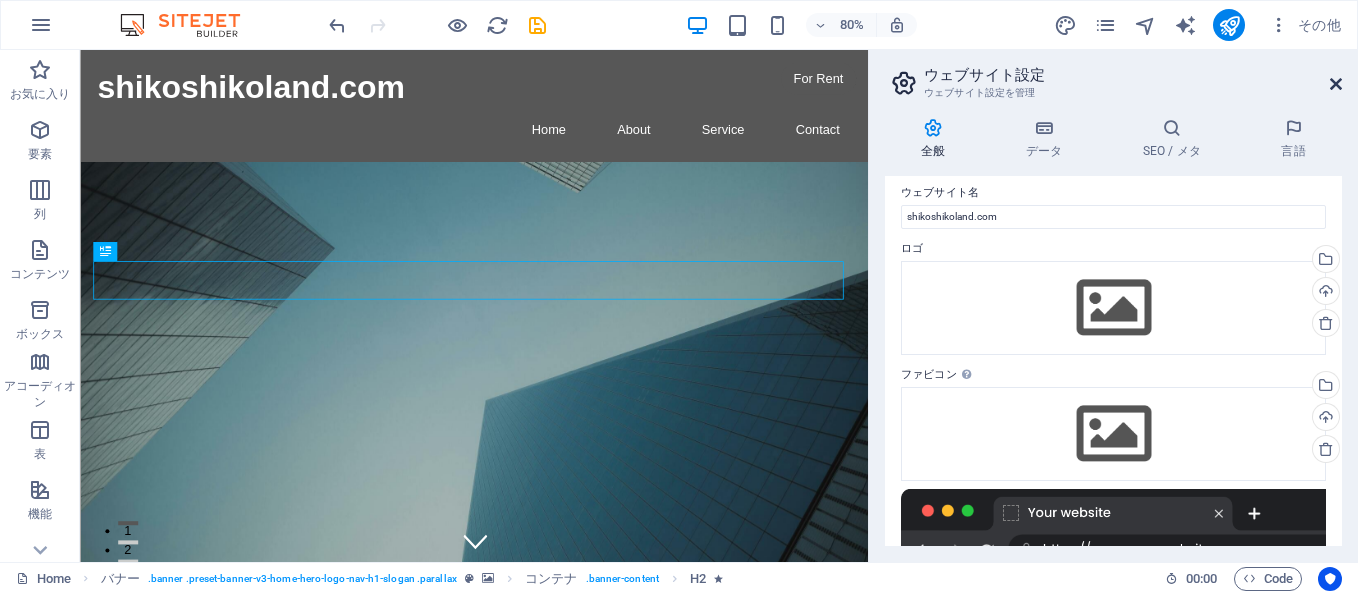 click at bounding box center [1336, 84] 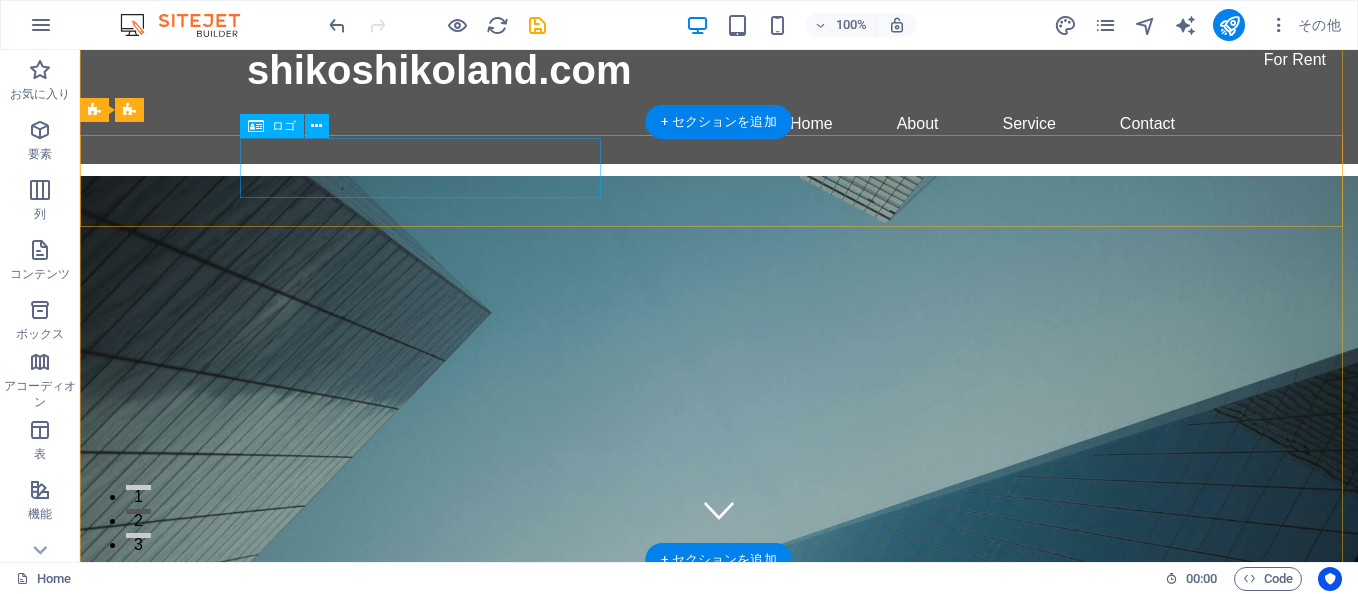 scroll, scrollTop: 0, scrollLeft: 0, axis: both 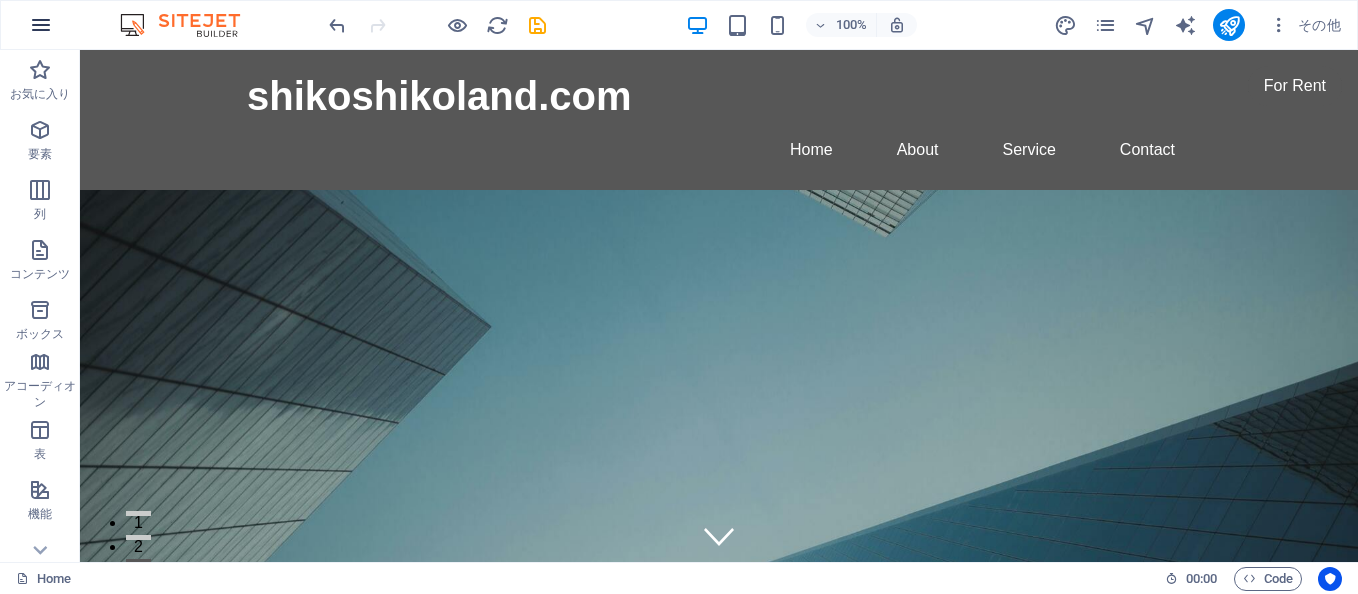 click at bounding box center [41, 25] 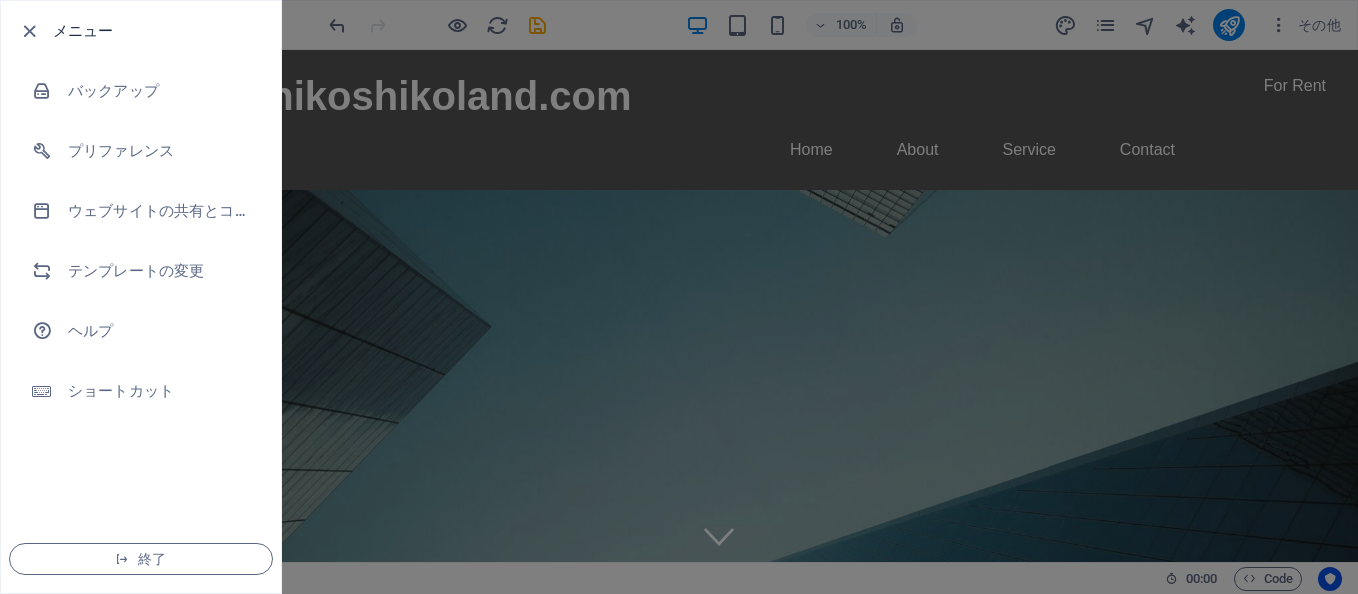 click on "メニュー" at bounding box center [159, 31] 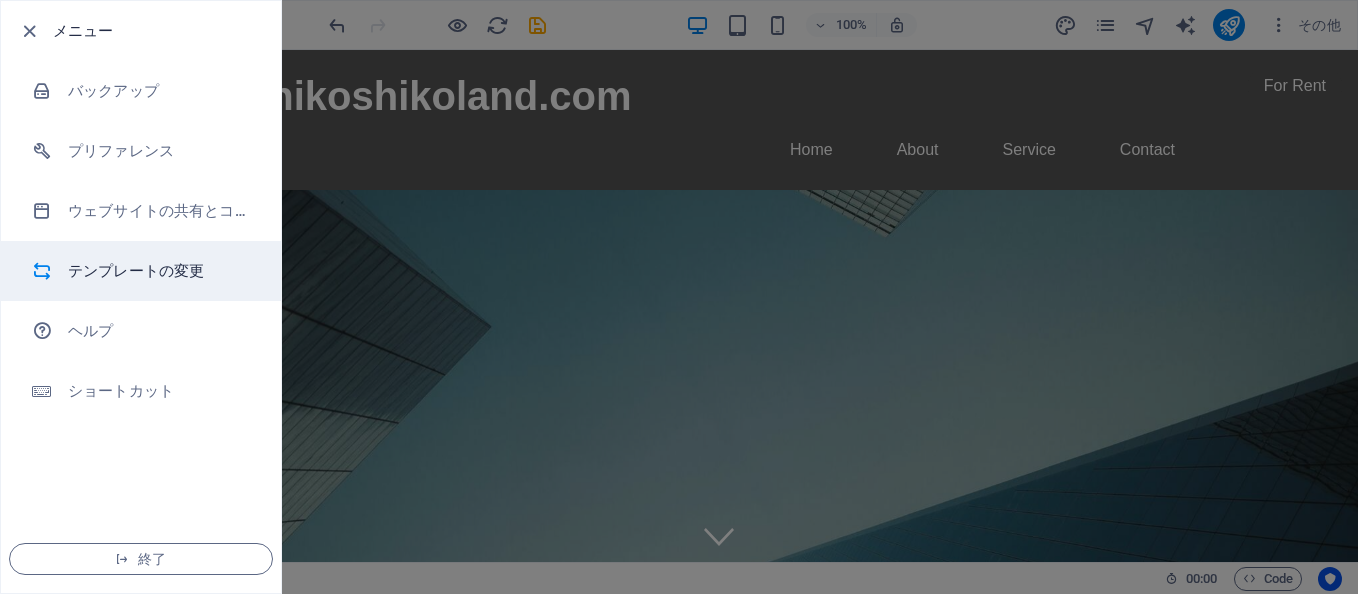 click on "テンプレートの変更" at bounding box center (160, 271) 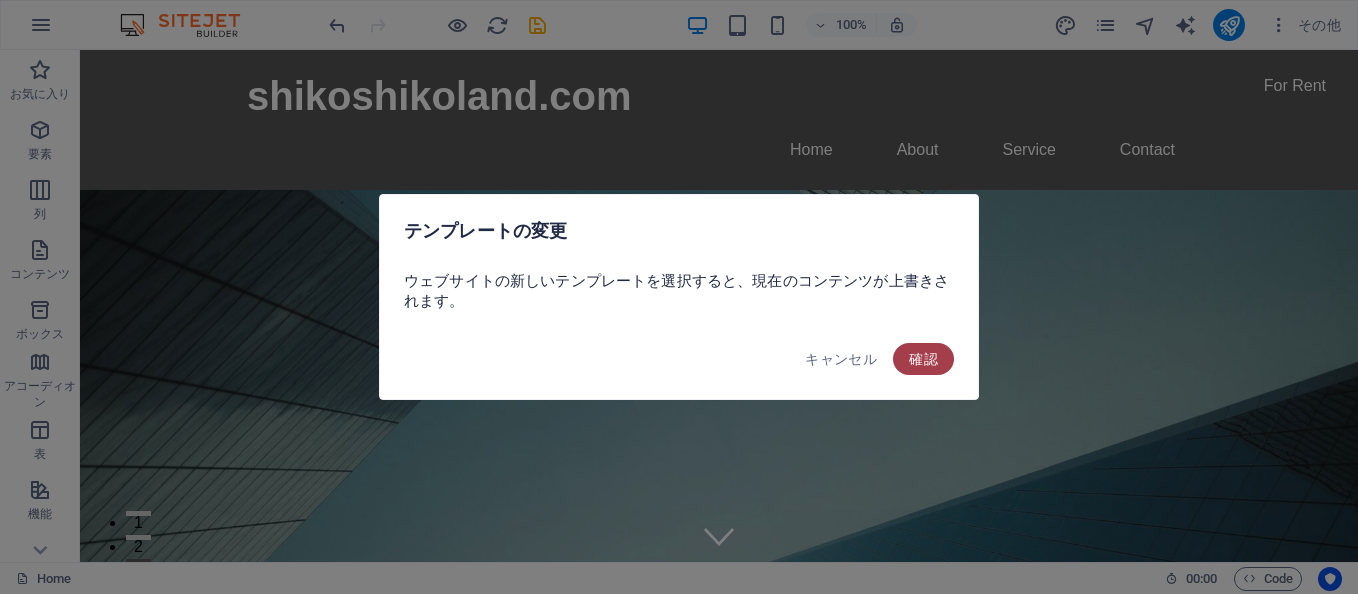 click on "確認" at bounding box center (923, 359) 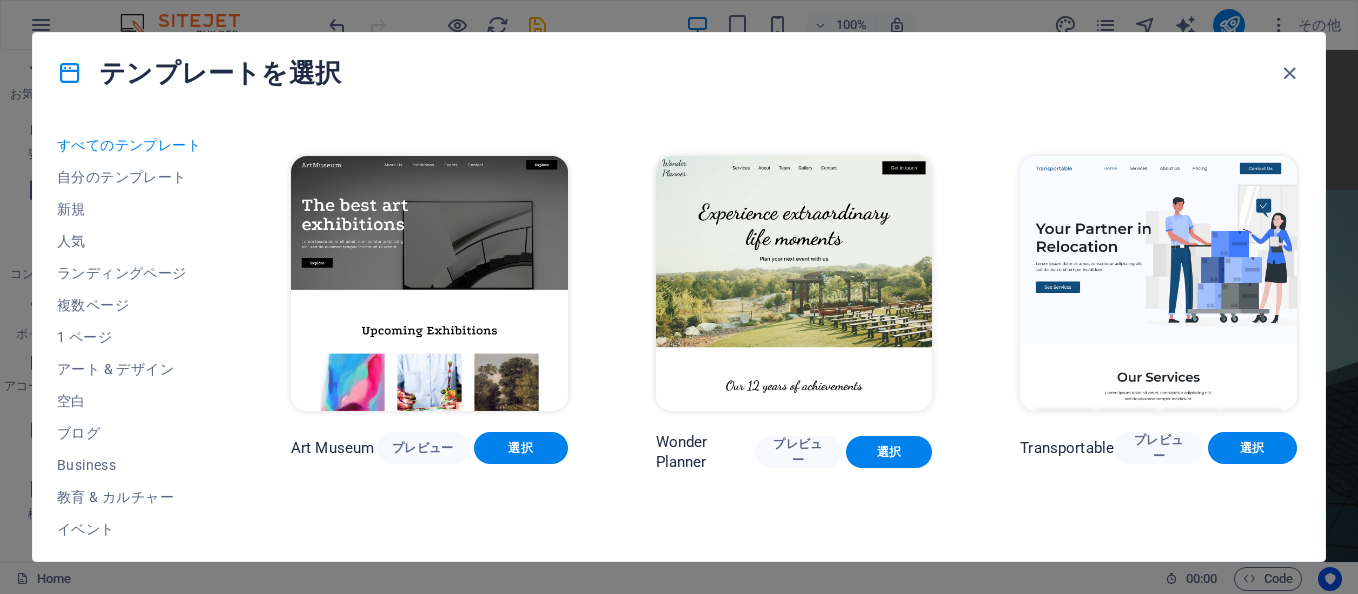scroll, scrollTop: 0, scrollLeft: 0, axis: both 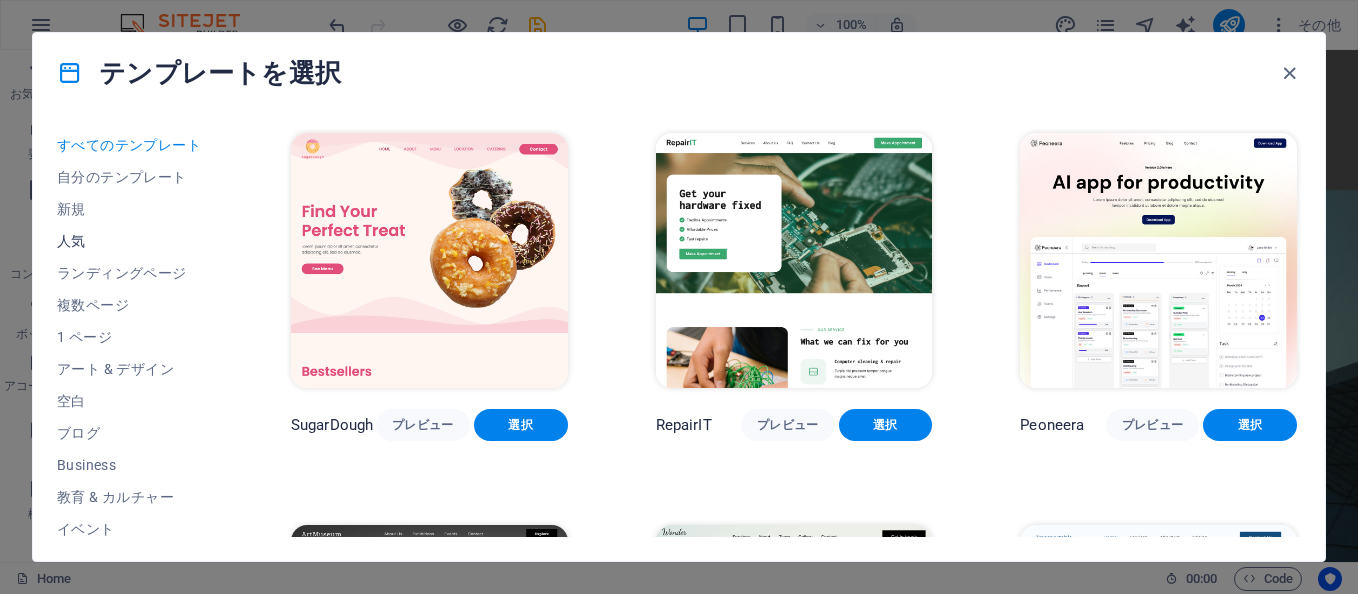 click on "人気" at bounding box center [130, 241] 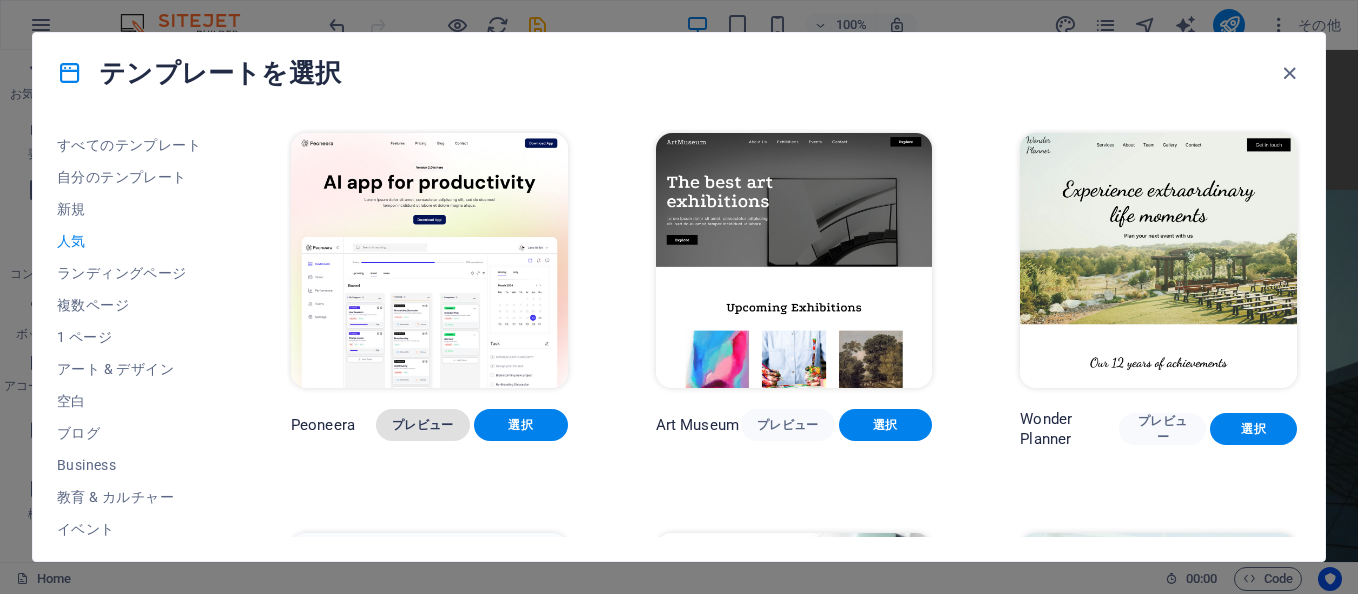 click on "プレビュー" at bounding box center (423, 425) 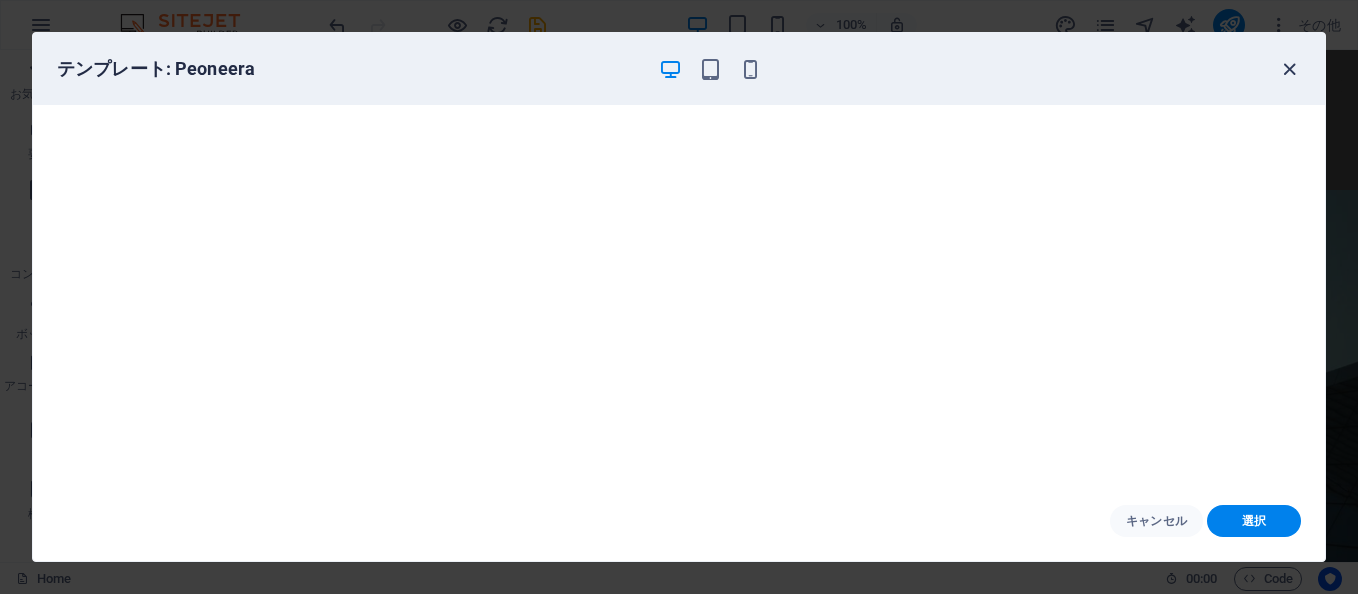 click at bounding box center [1289, 69] 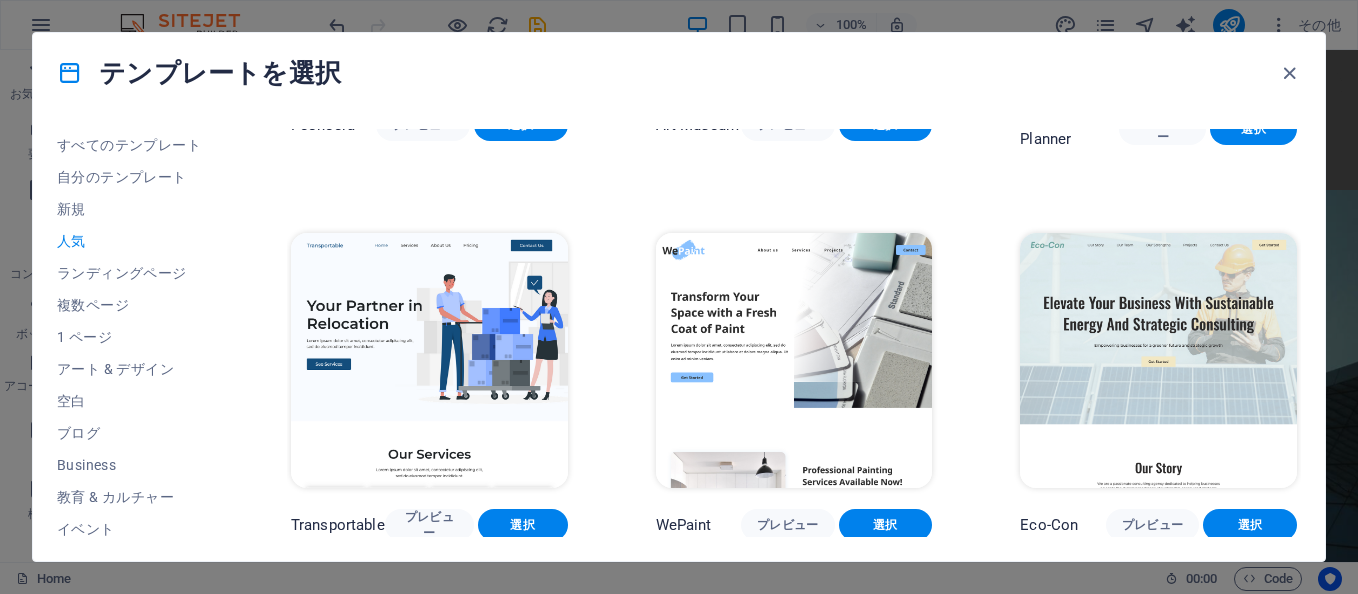 scroll, scrollTop: 0, scrollLeft: 0, axis: both 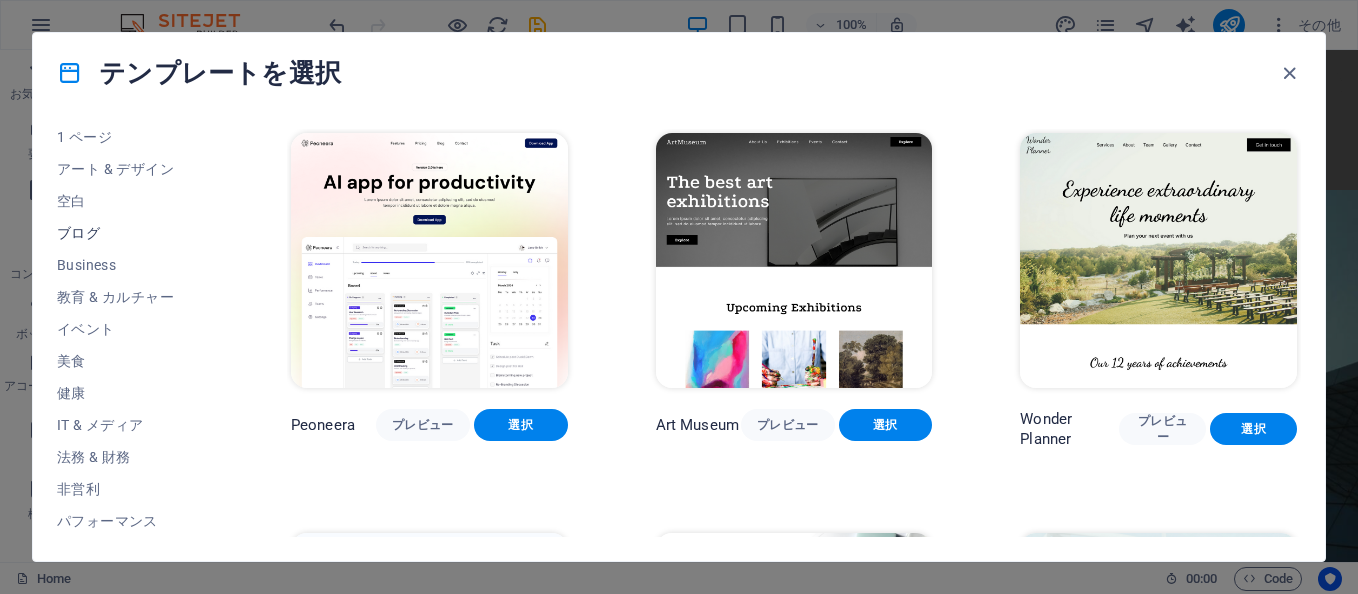 click on "ブログ" at bounding box center [130, 233] 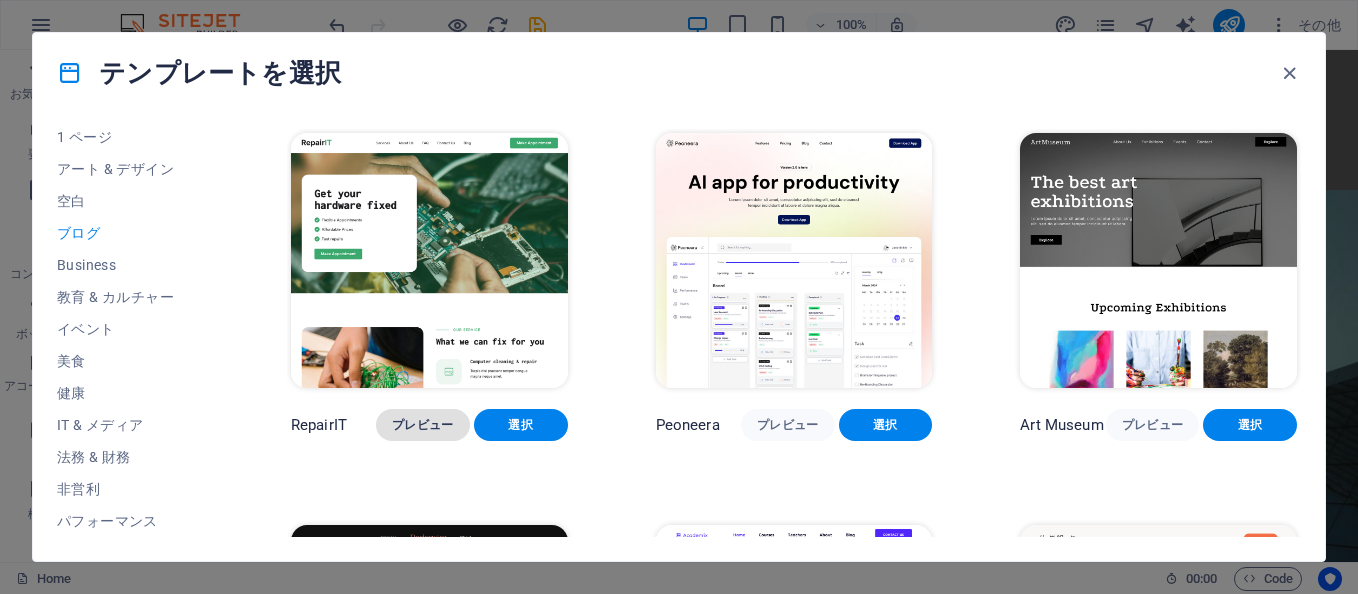 click on "プレビュー" at bounding box center (423, 425) 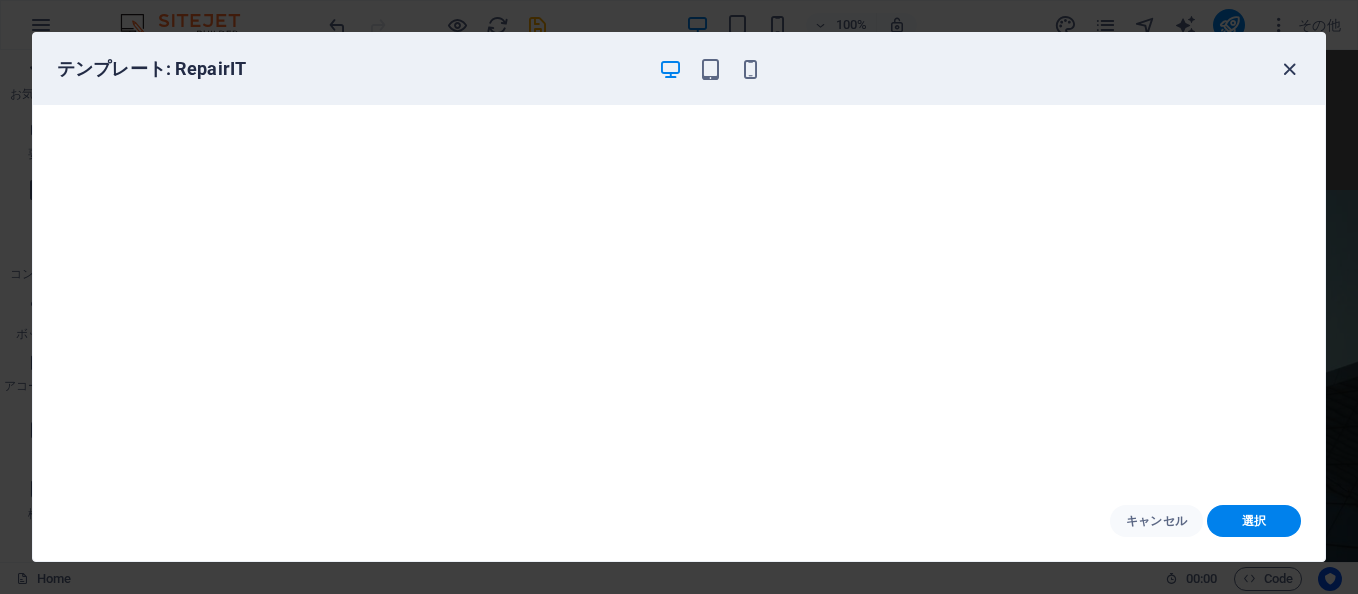 drag, startPoint x: 1298, startPoint y: 69, endPoint x: 1280, endPoint y: 70, distance: 18.027756 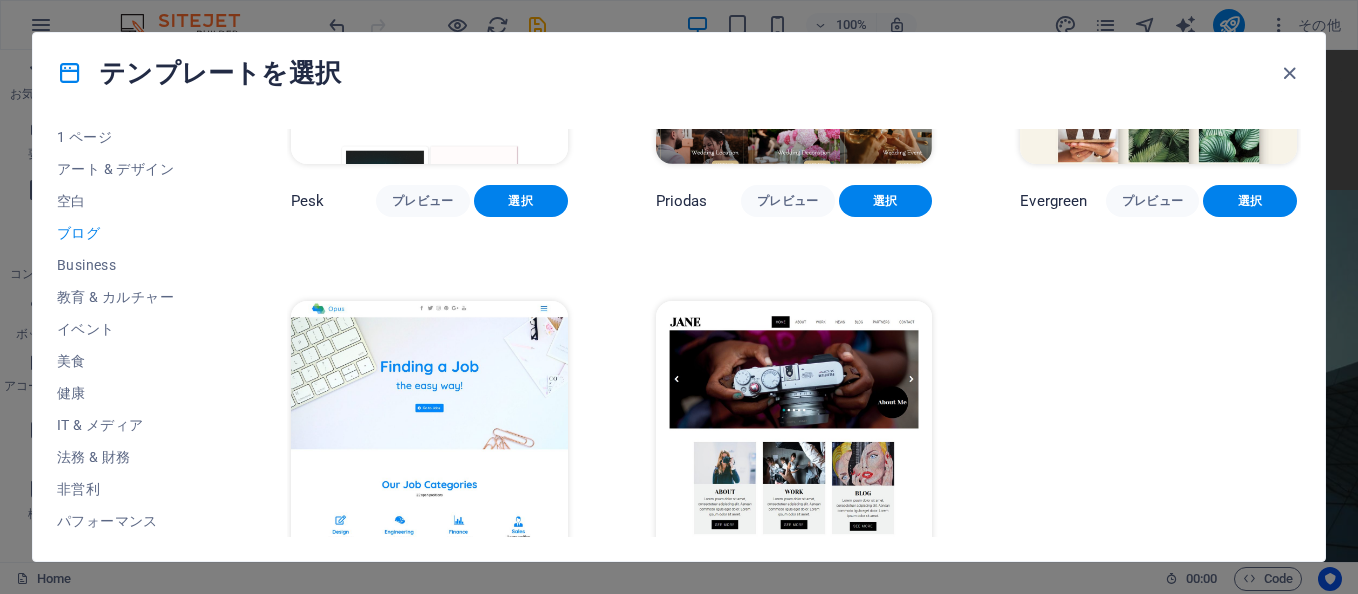 scroll, scrollTop: 2658, scrollLeft: 0, axis: vertical 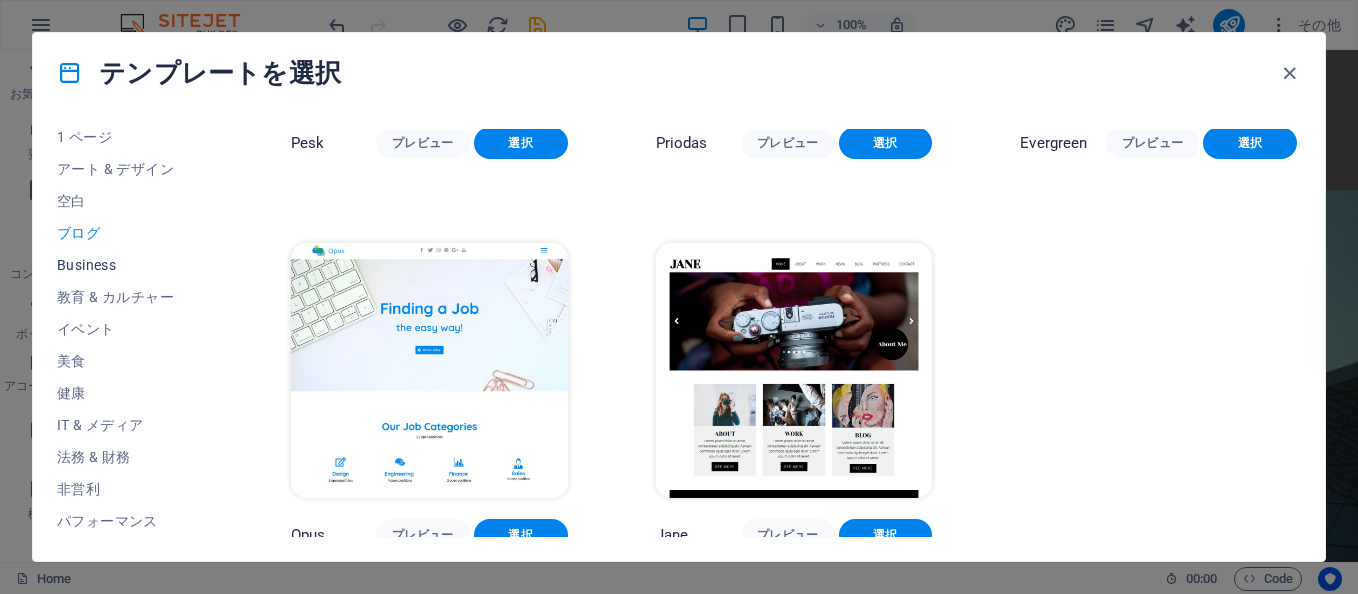 click on "Business" at bounding box center (130, 265) 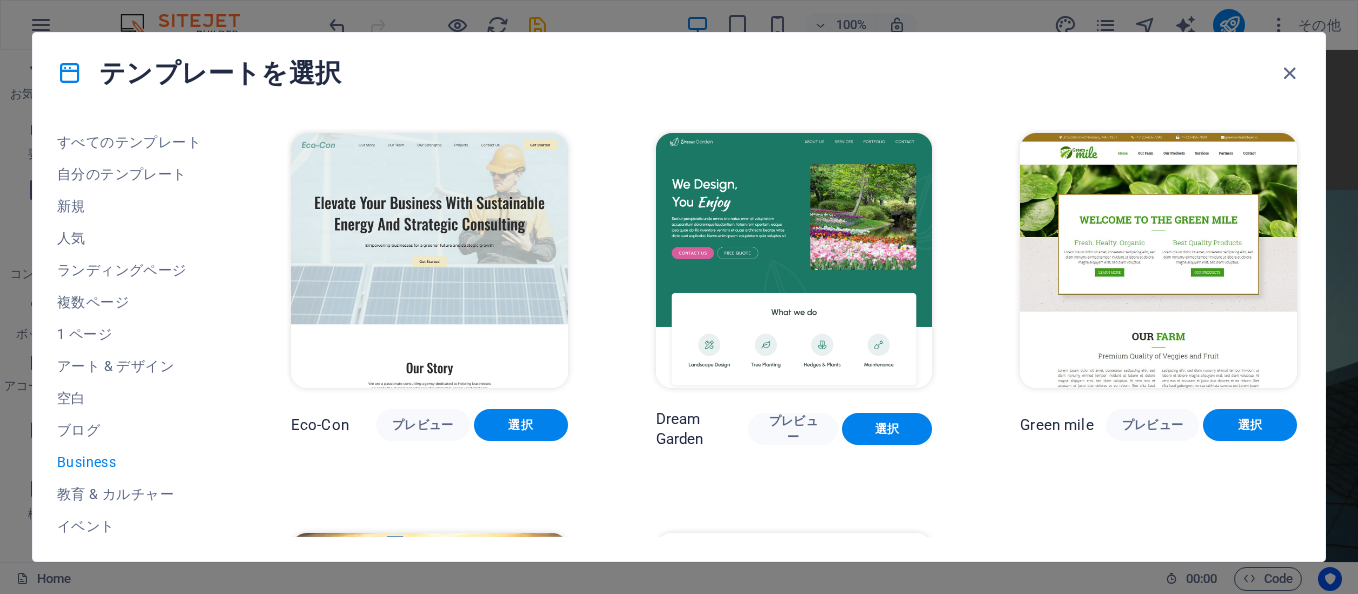 scroll, scrollTop: 0, scrollLeft: 0, axis: both 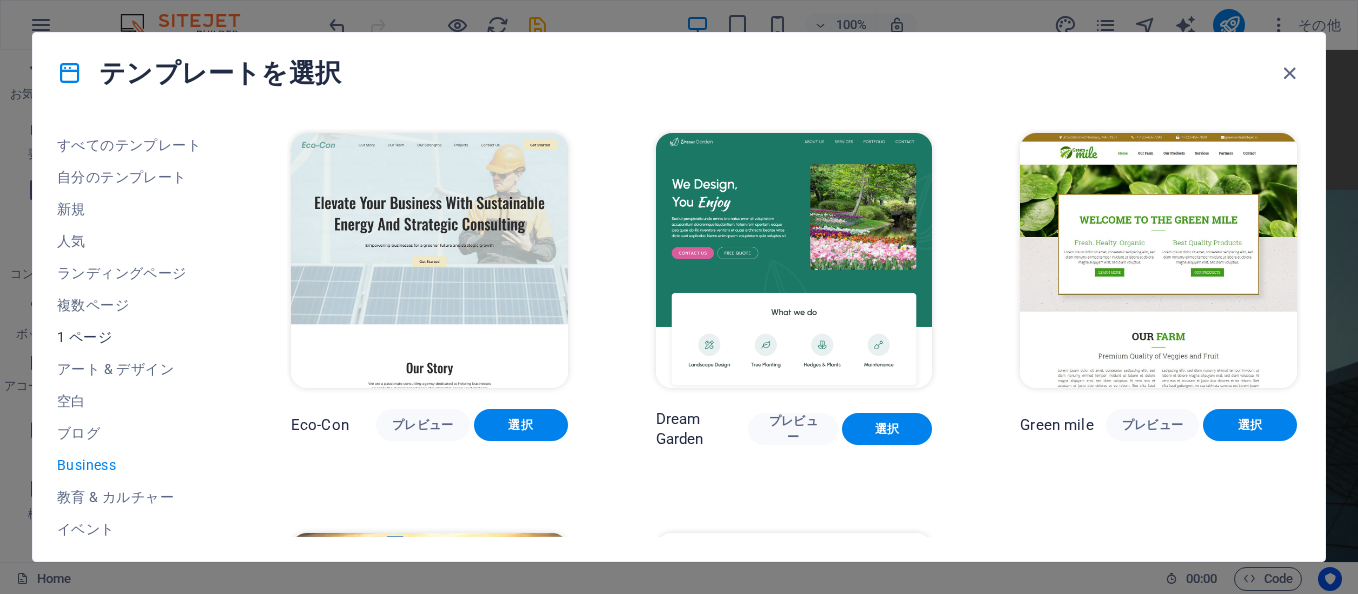 click on "1 ページ" at bounding box center (130, 337) 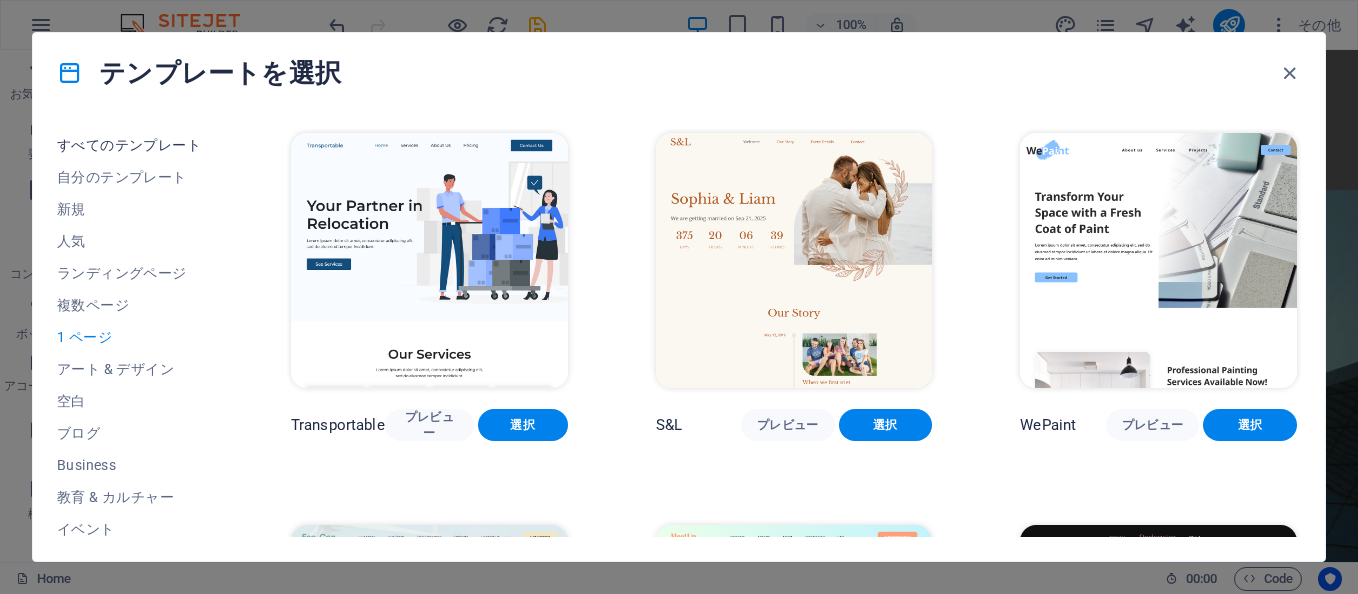 click on "すべてのテンプレート" at bounding box center [130, 145] 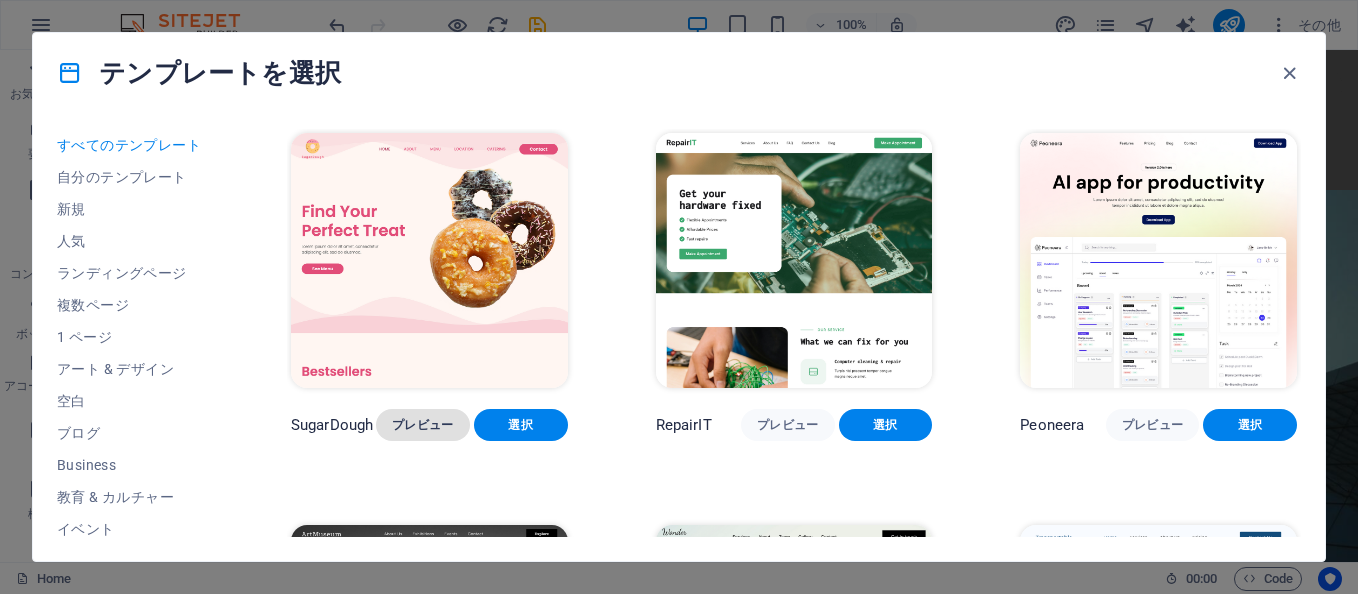 click on "プレビュー" at bounding box center (423, 425) 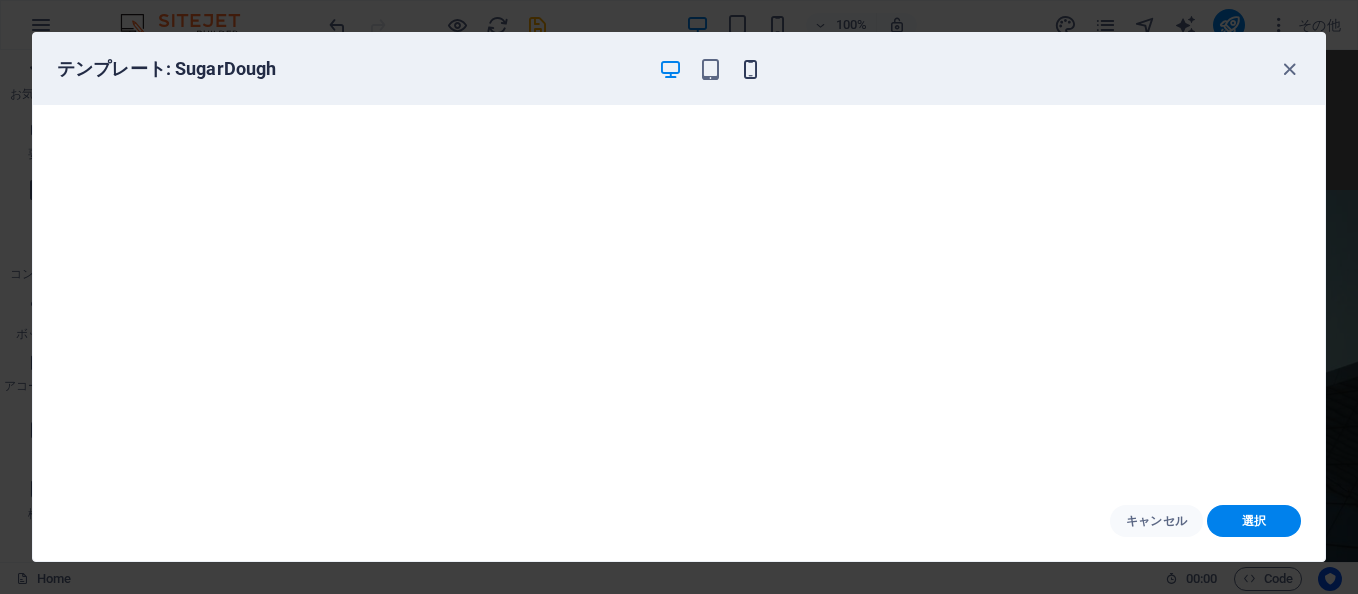 click at bounding box center (750, 69) 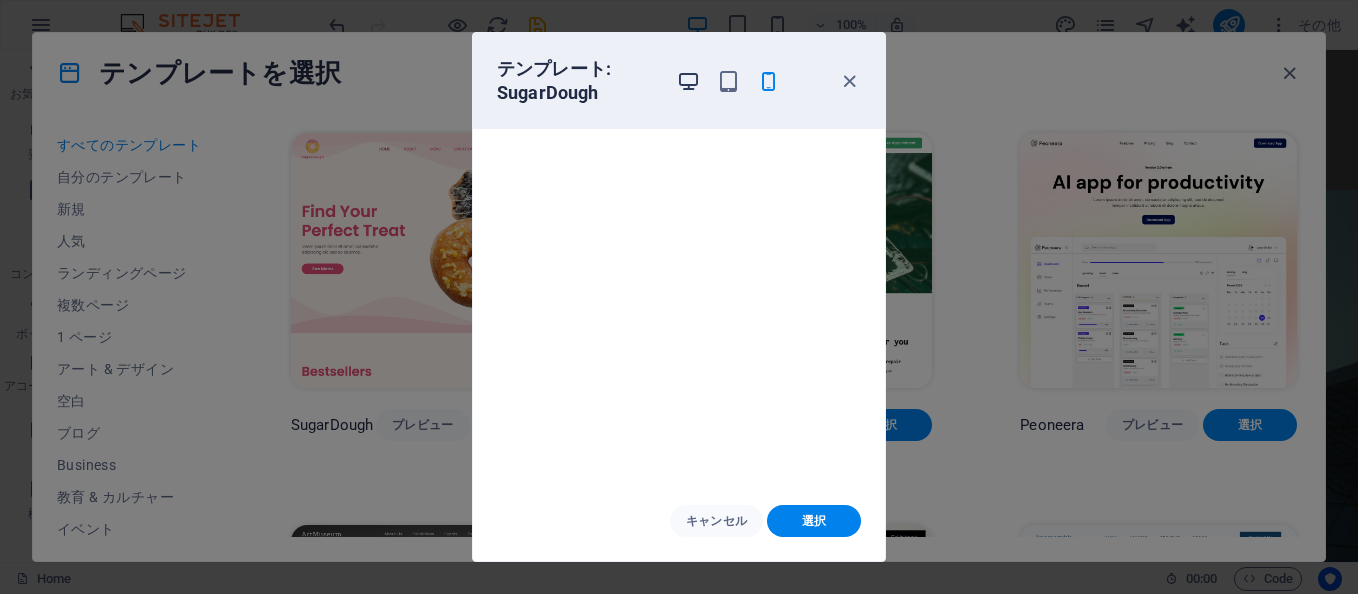 click at bounding box center [688, 81] 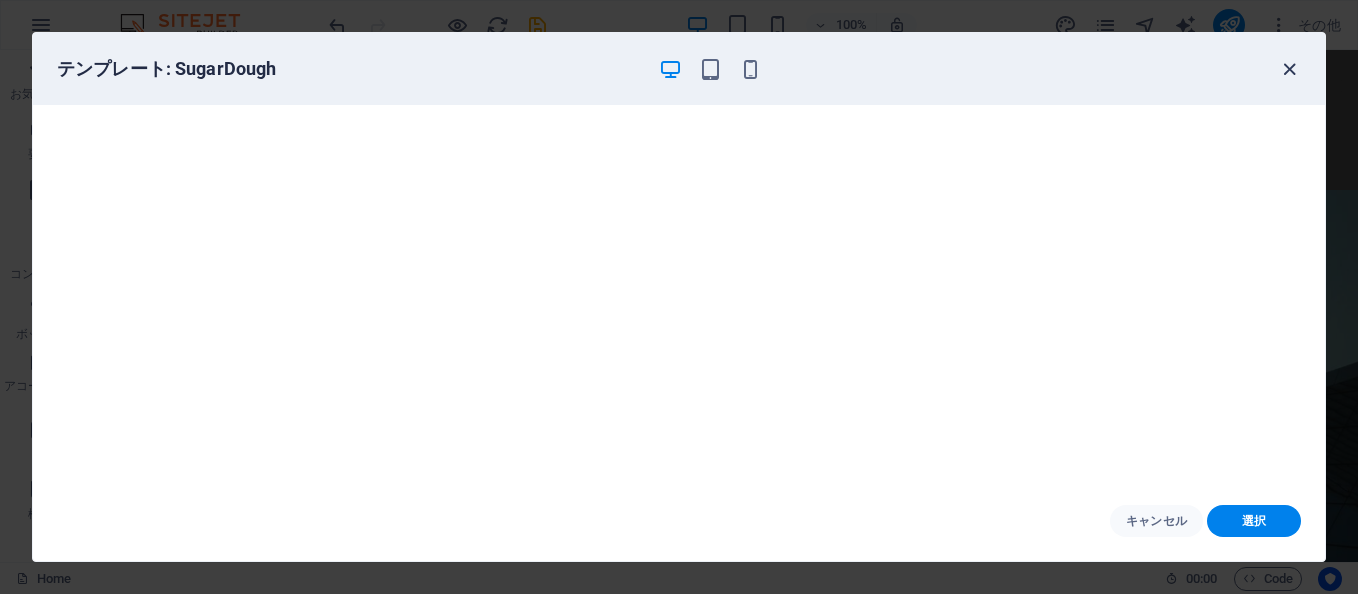 click at bounding box center [1289, 69] 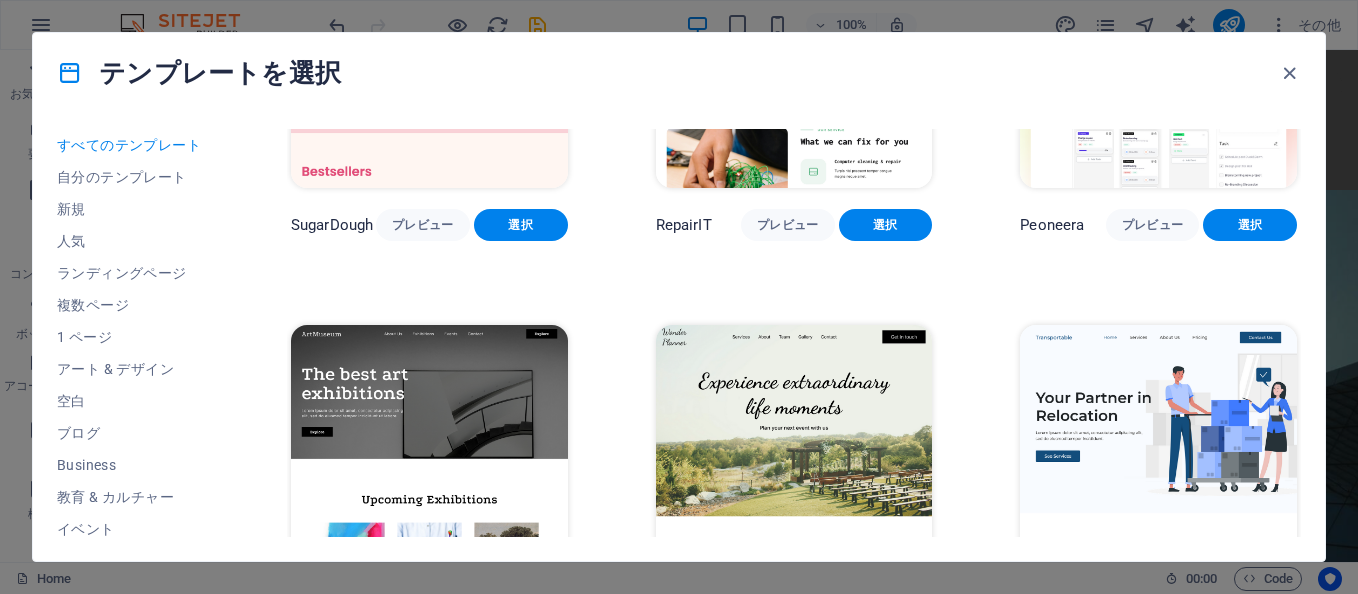 scroll, scrollTop: 100, scrollLeft: 0, axis: vertical 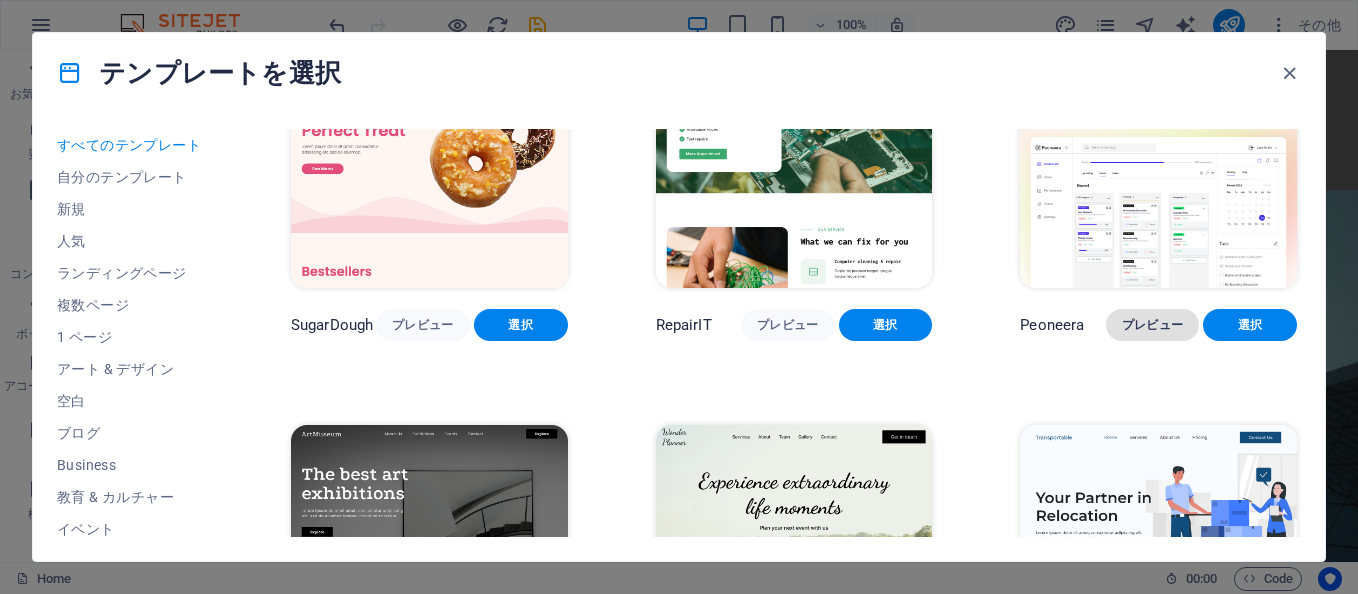 click on "プレビュー" at bounding box center [1153, 325] 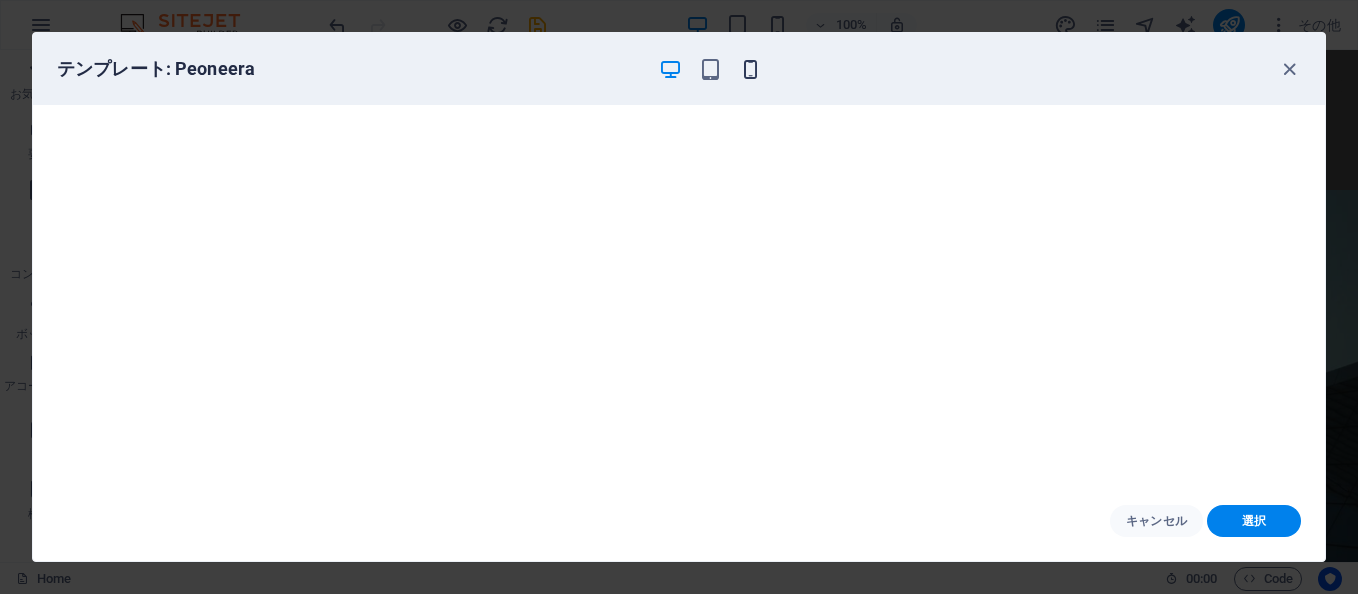 click at bounding box center (750, 69) 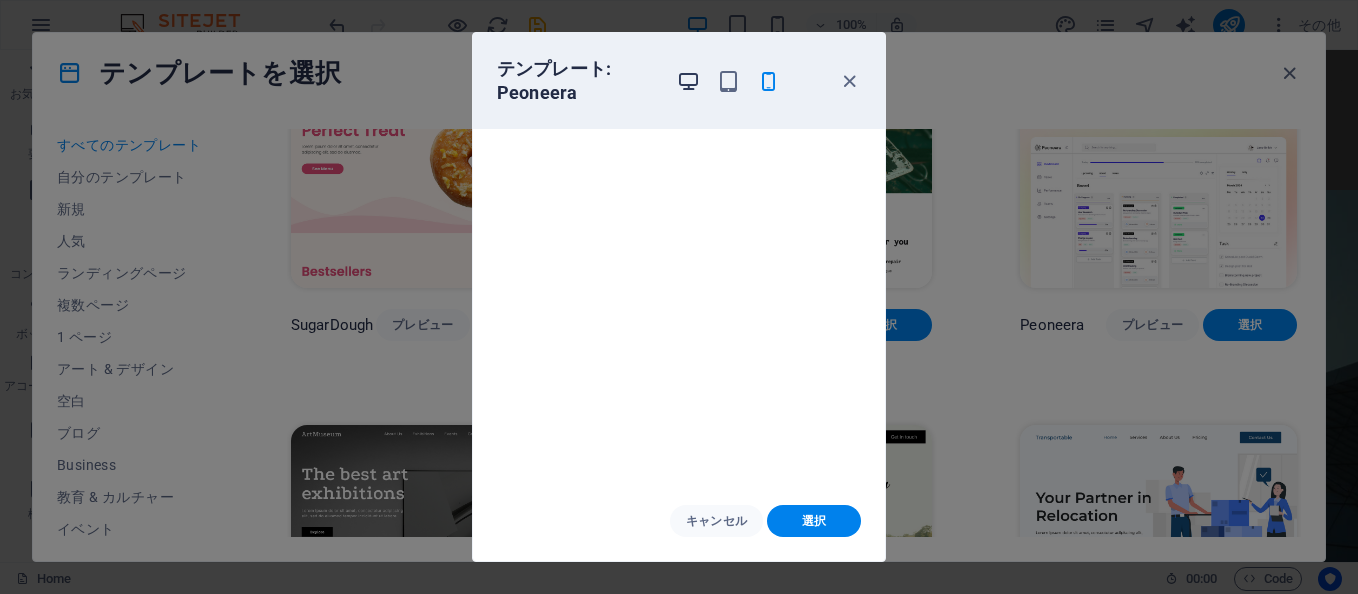 click at bounding box center [688, 81] 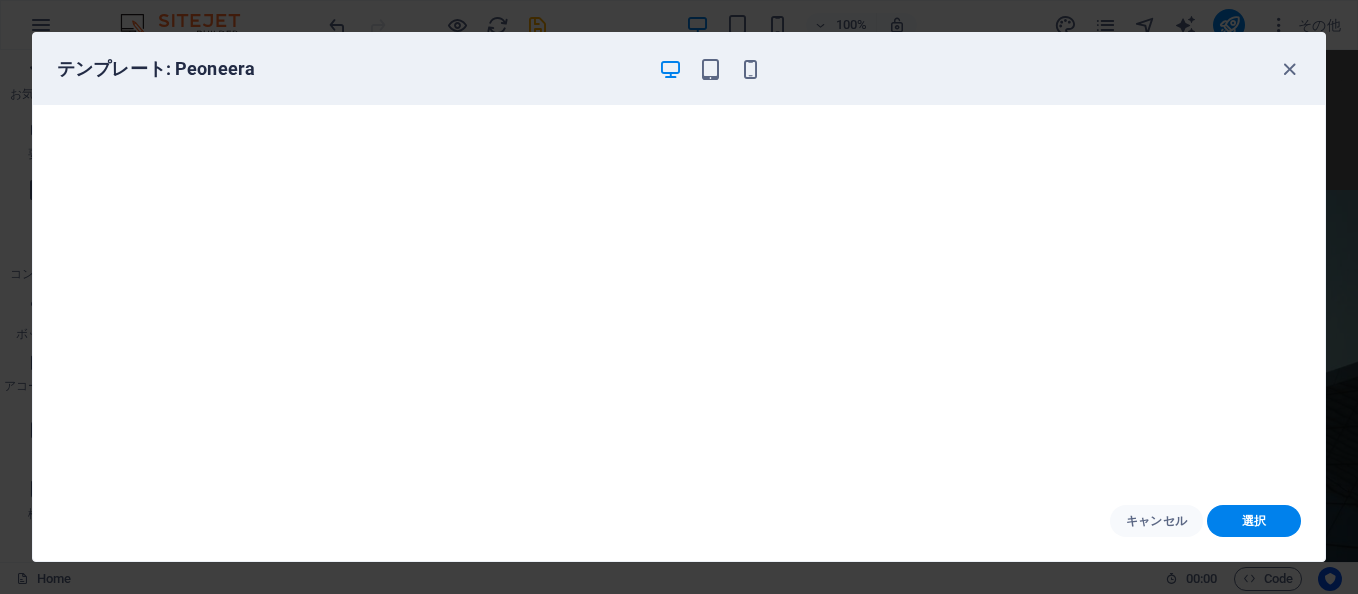 click at bounding box center [1289, 69] 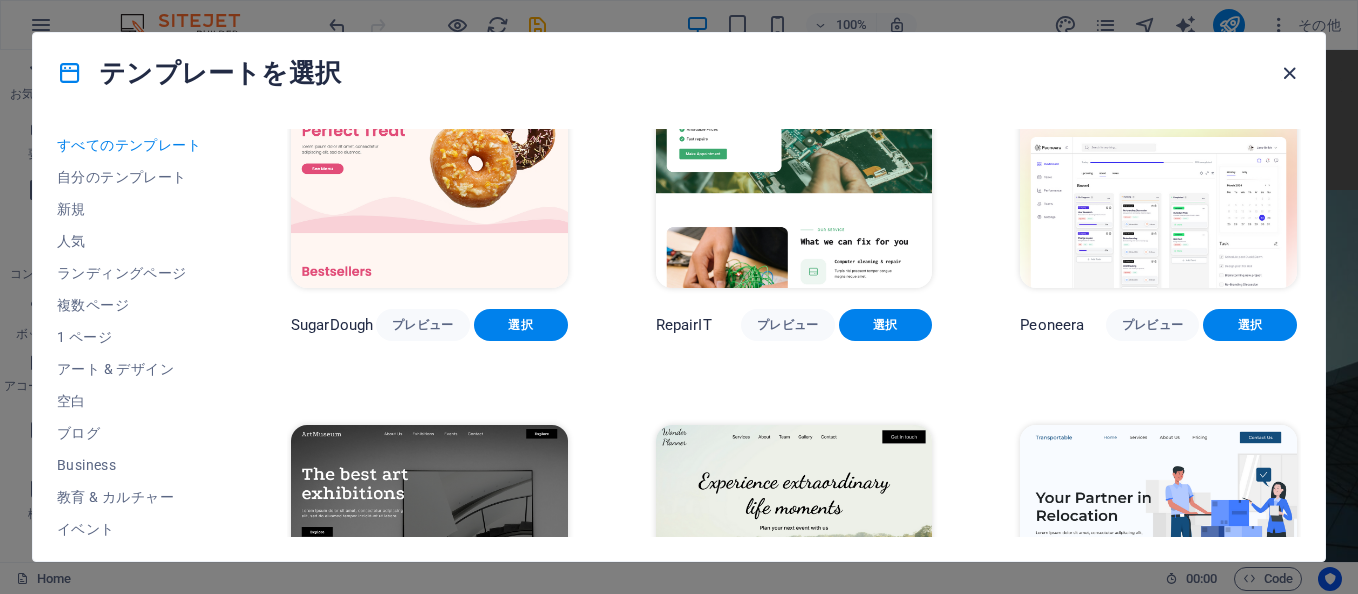 click at bounding box center [1289, 73] 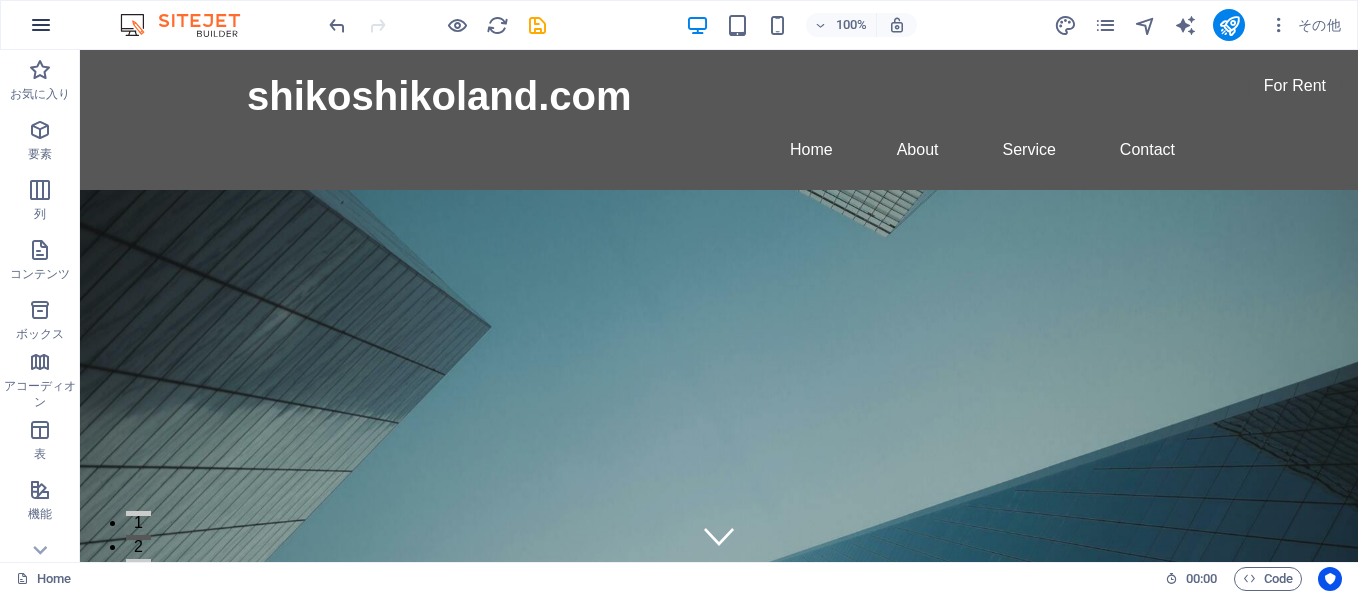 click at bounding box center [41, 25] 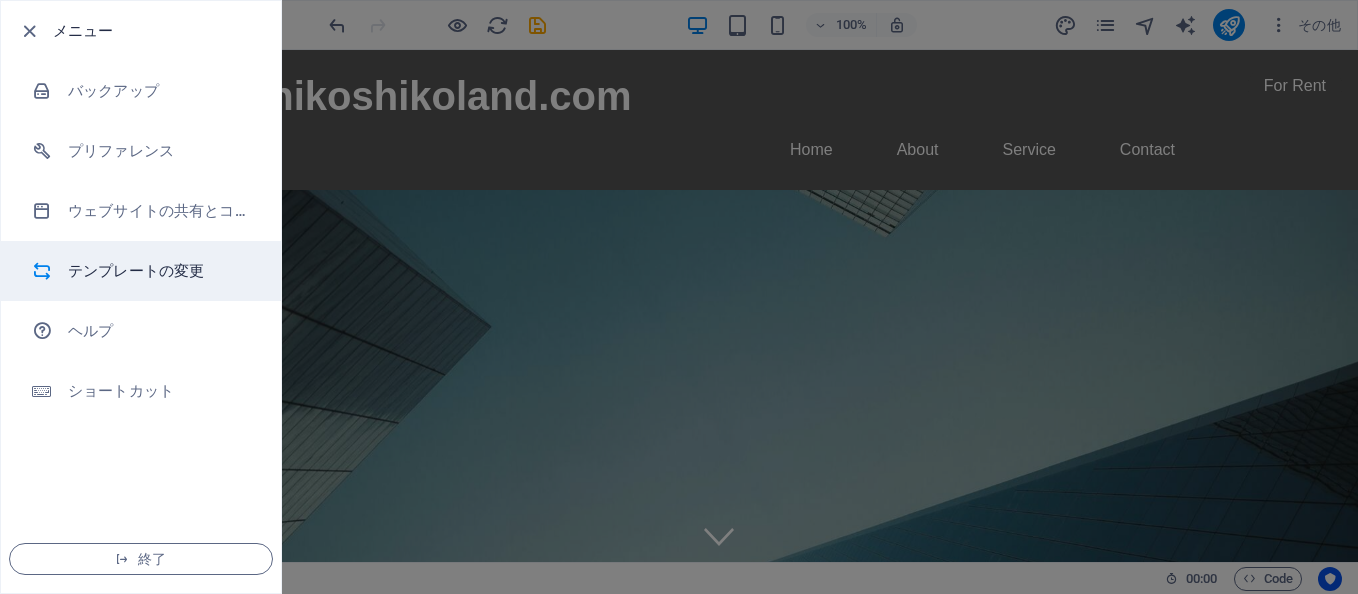 click on "テンプレートの変更" at bounding box center (160, 271) 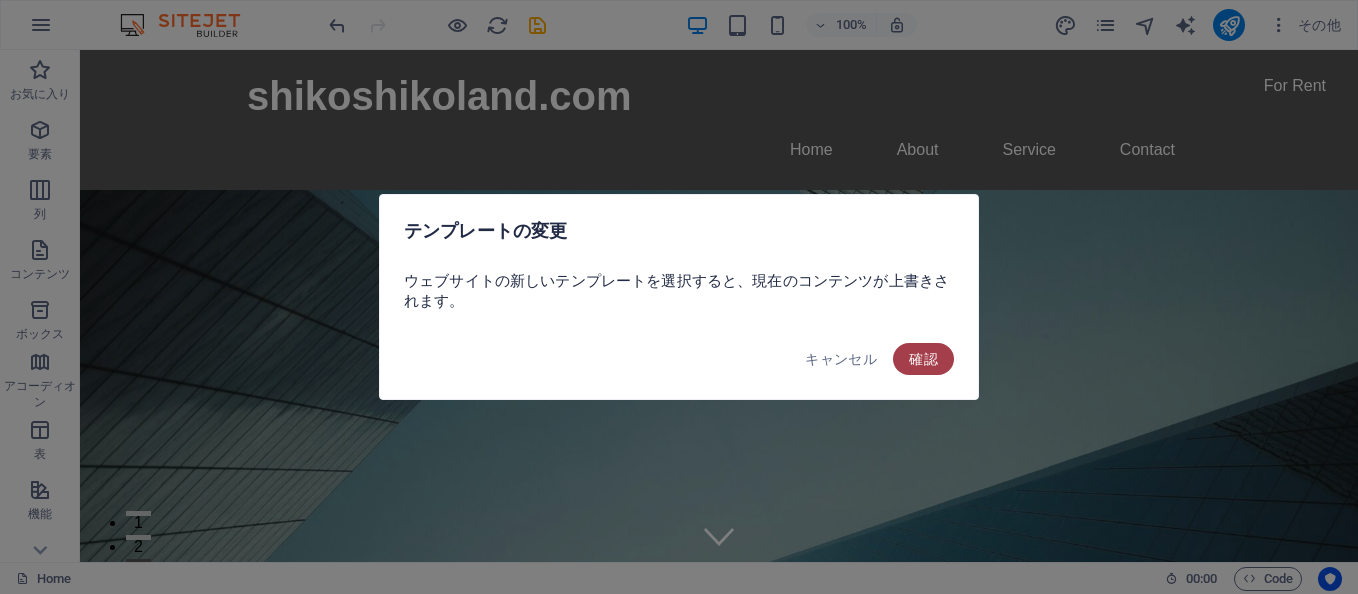 click on "確認" at bounding box center [923, 359] 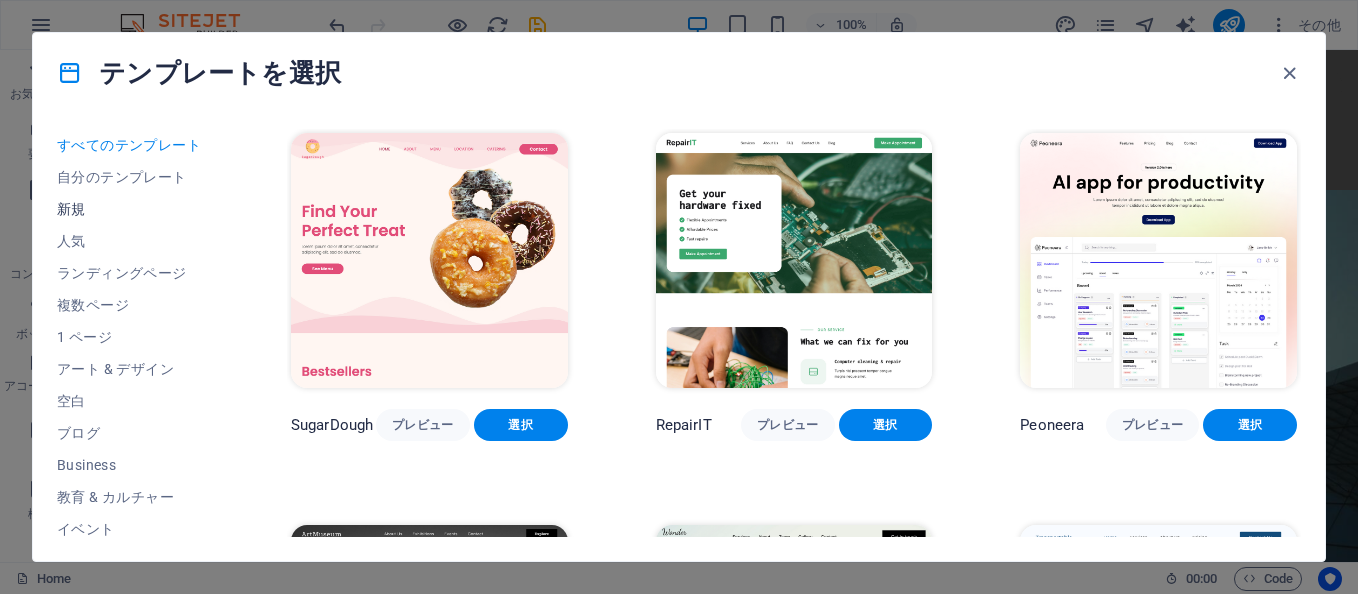 click on "新規" at bounding box center (130, 209) 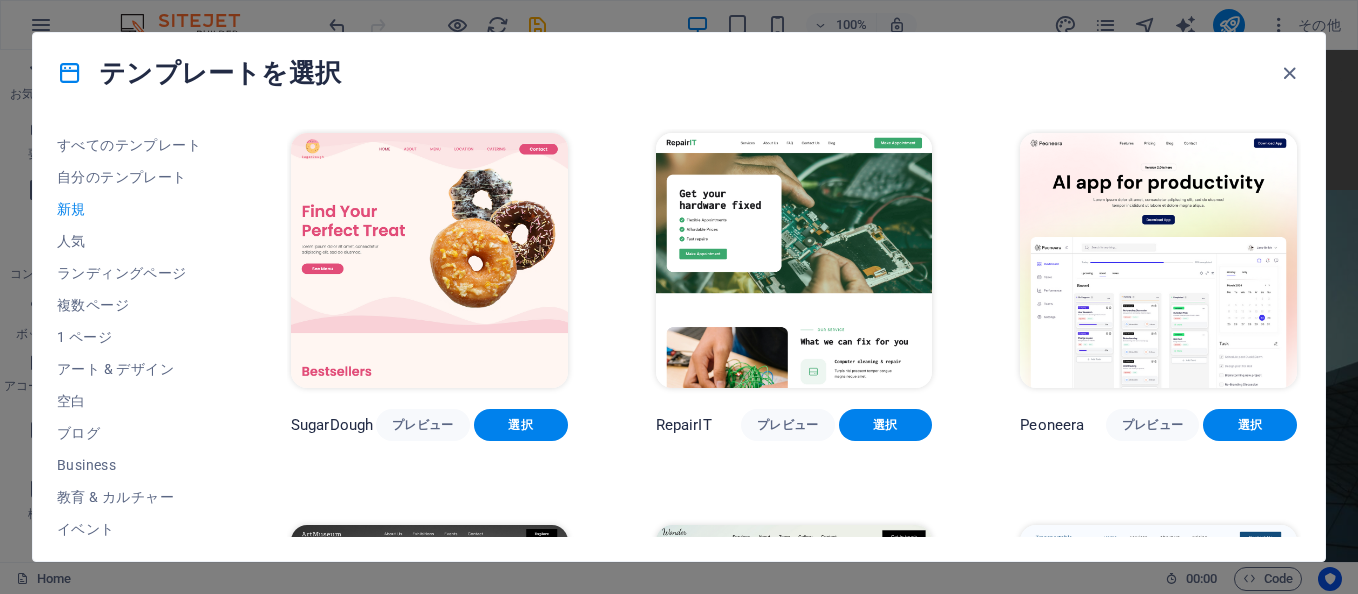 click on "新規" at bounding box center [130, 209] 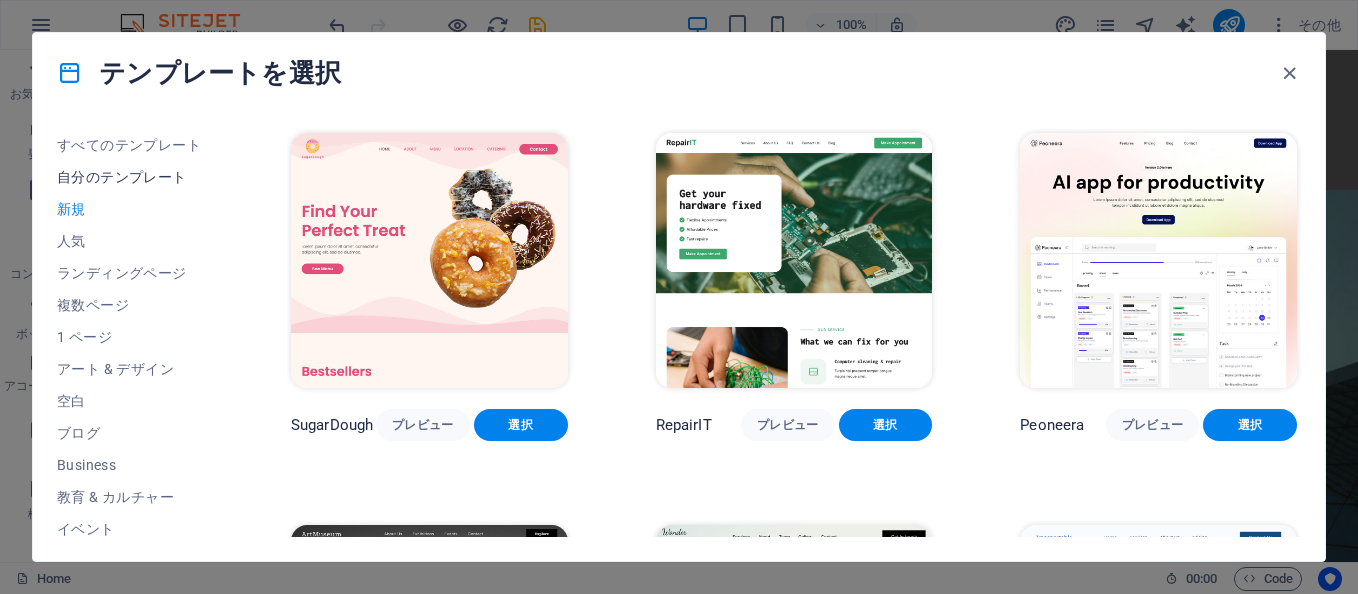 click on "自分のテンプレート" at bounding box center (130, 177) 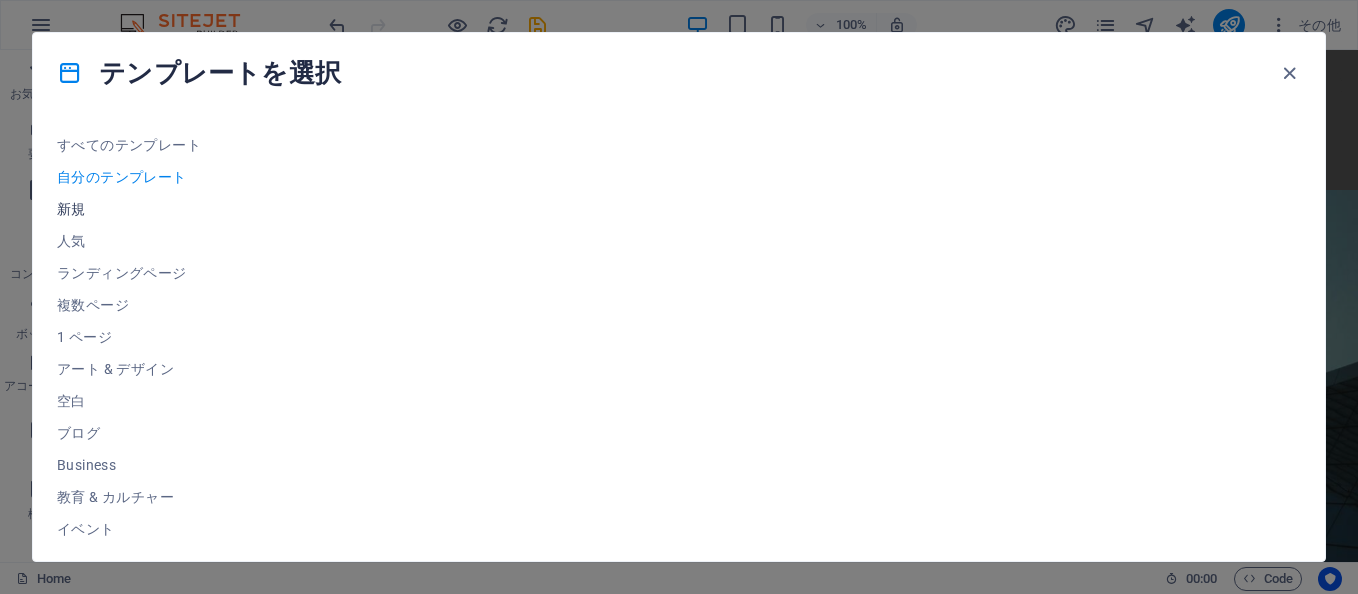 click on "新規" at bounding box center [130, 209] 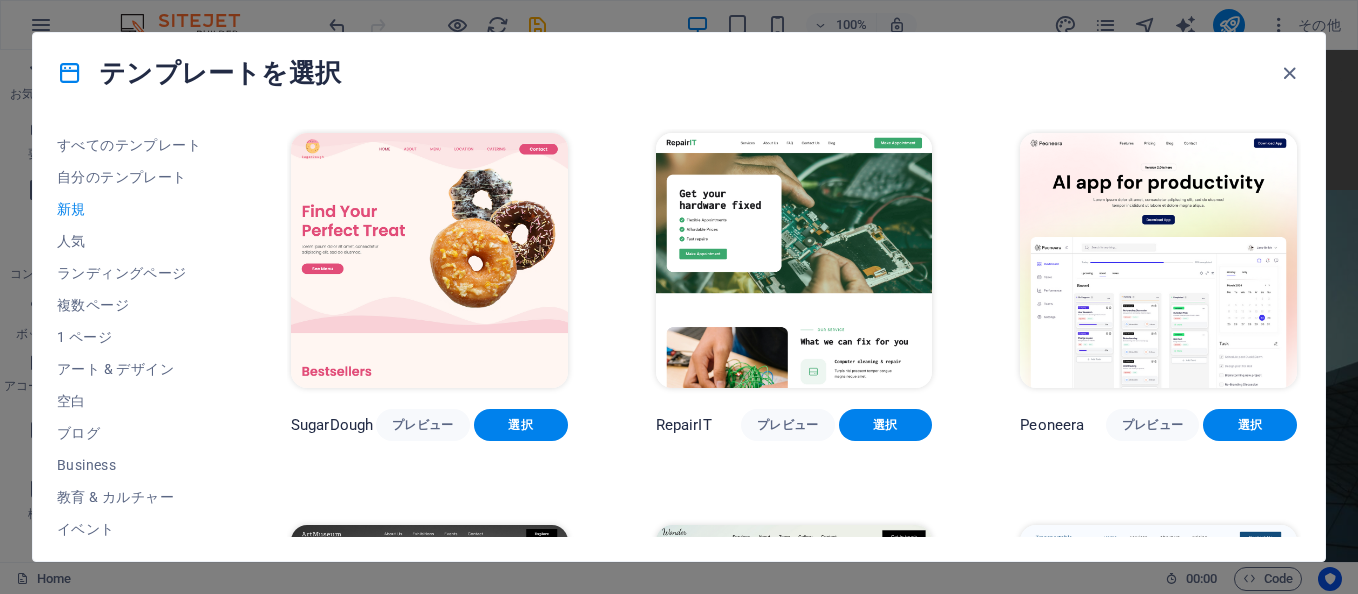 scroll, scrollTop: 300, scrollLeft: 0, axis: vertical 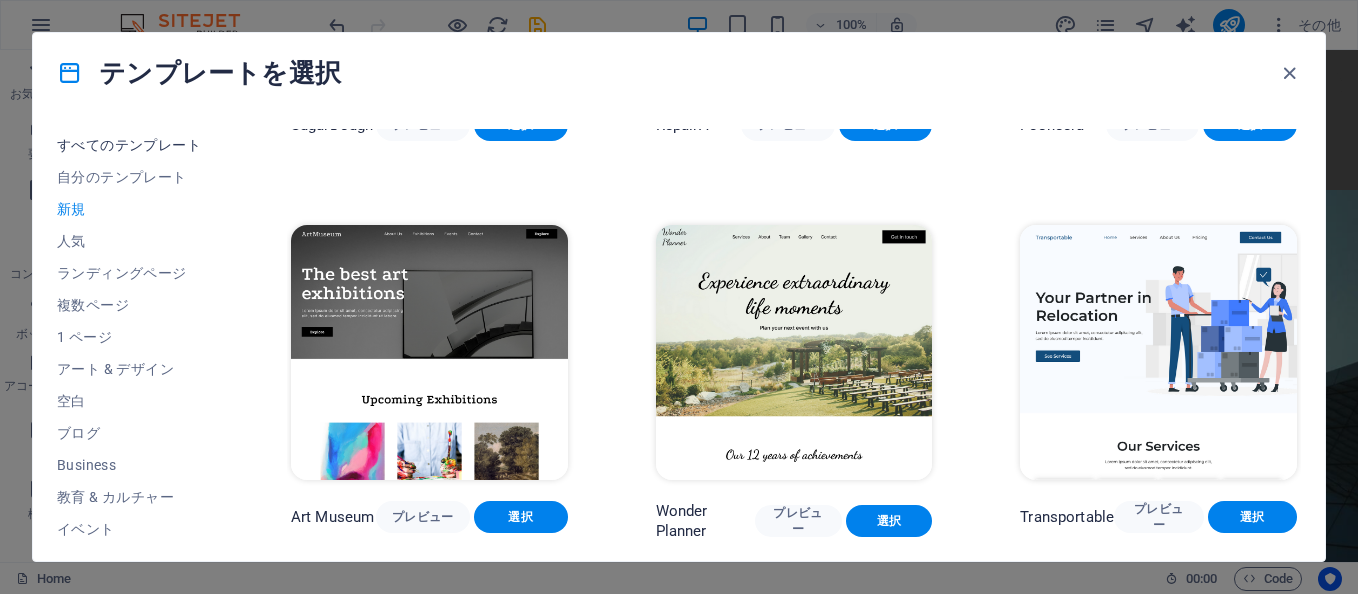 click on "すべてのテンプレート" at bounding box center (130, 145) 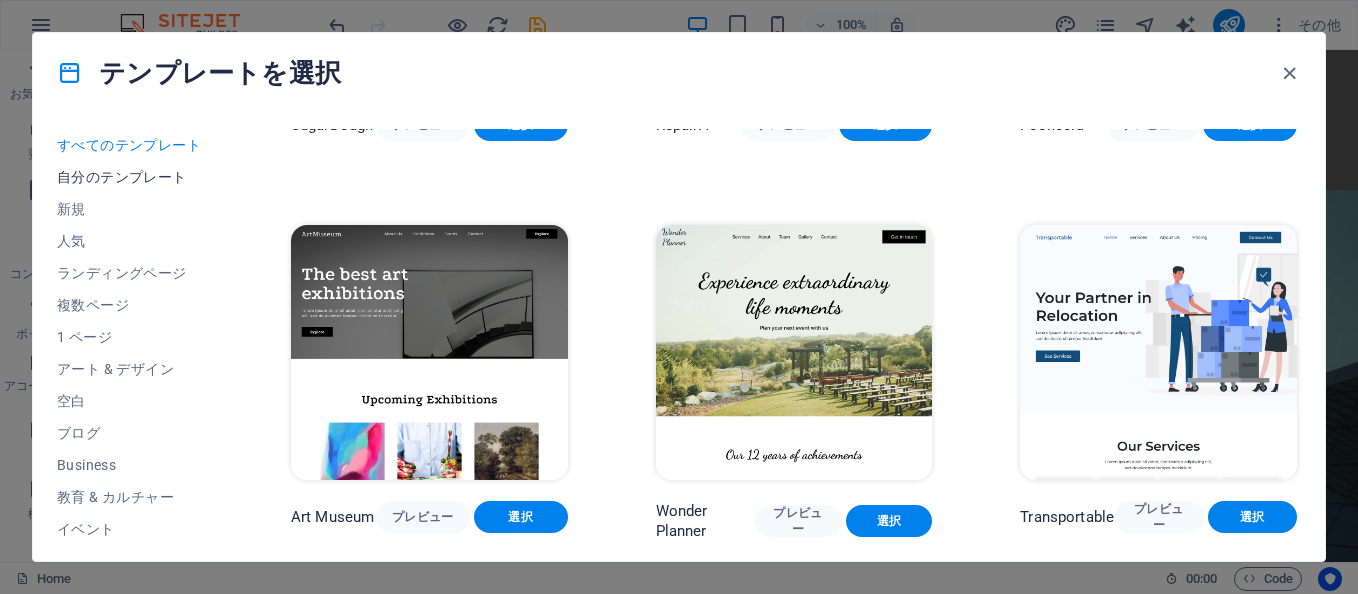click on "自分のテンプレート" at bounding box center (130, 177) 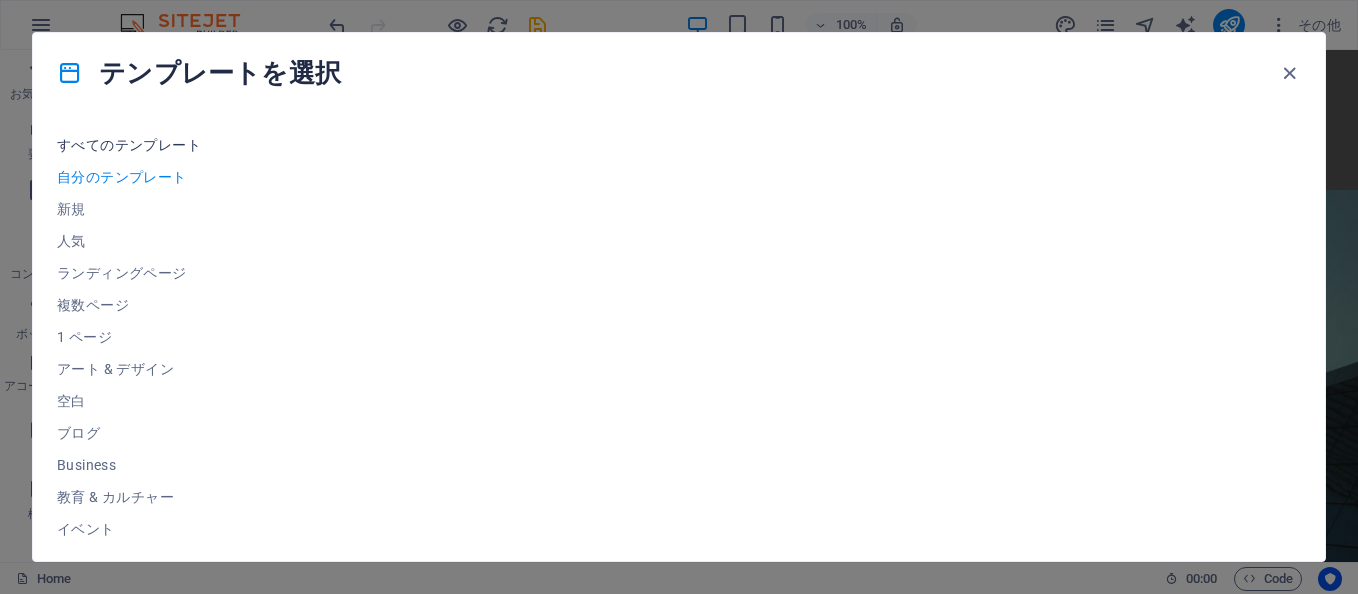 click on "すべてのテンプレート" at bounding box center (130, 145) 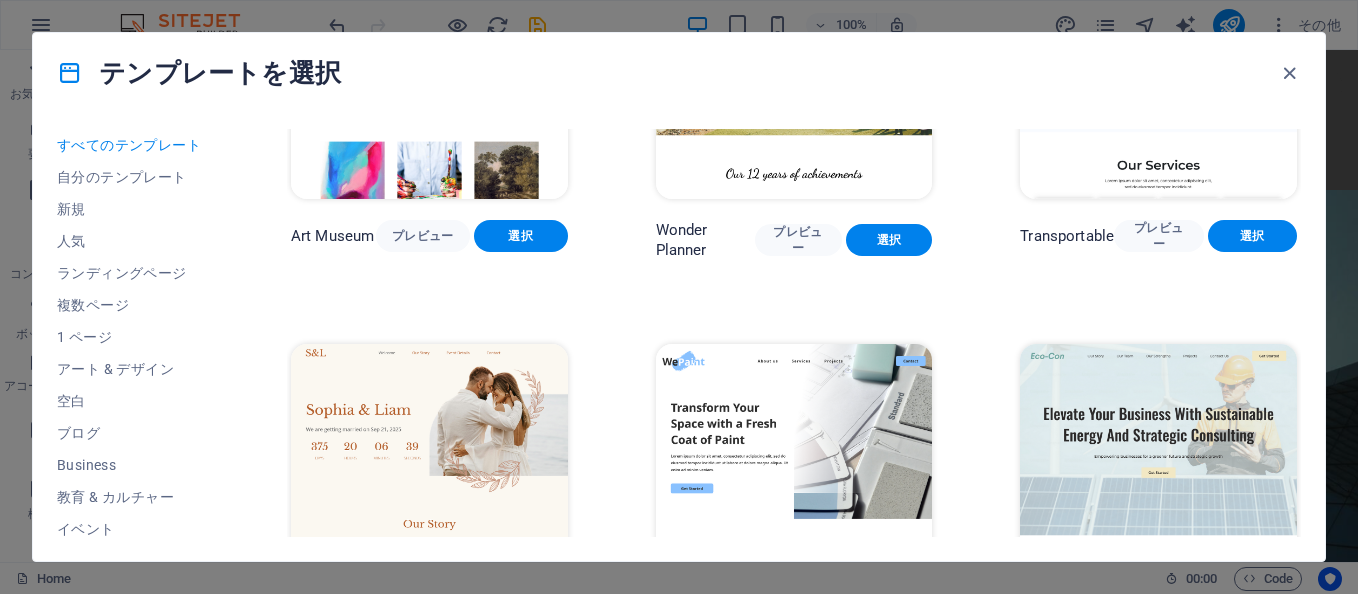 scroll, scrollTop: 700, scrollLeft: 0, axis: vertical 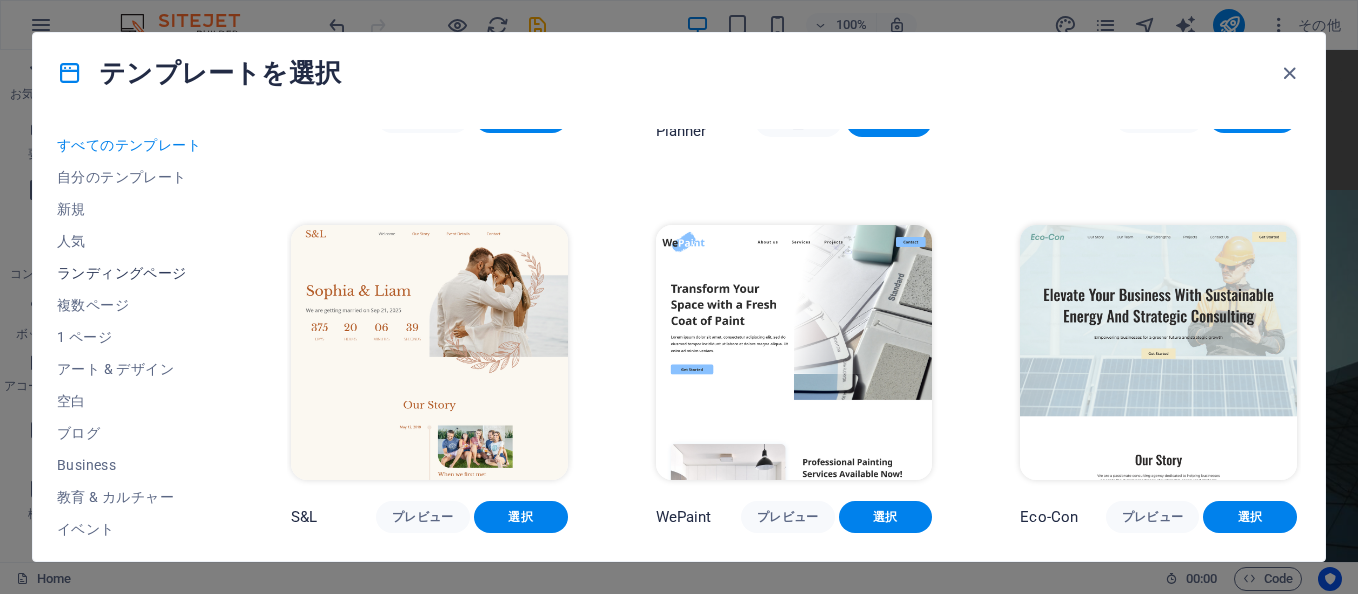 click on "ランディングページ" at bounding box center (130, 273) 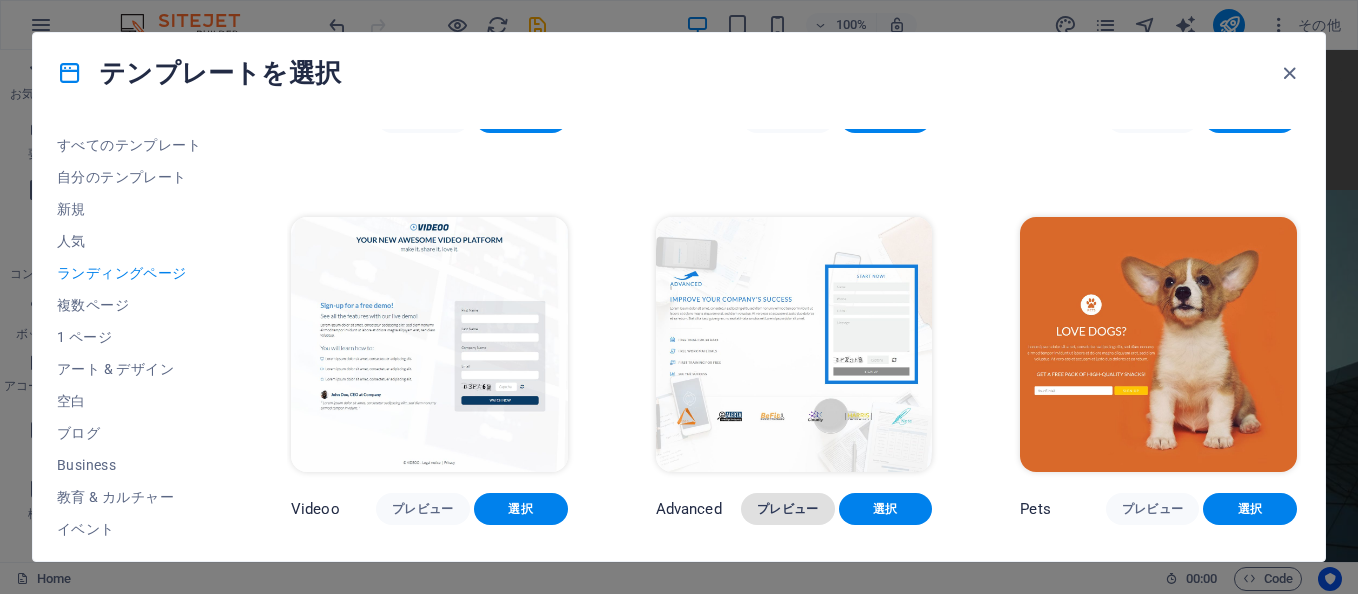click on "プレビュー" at bounding box center [788, 509] 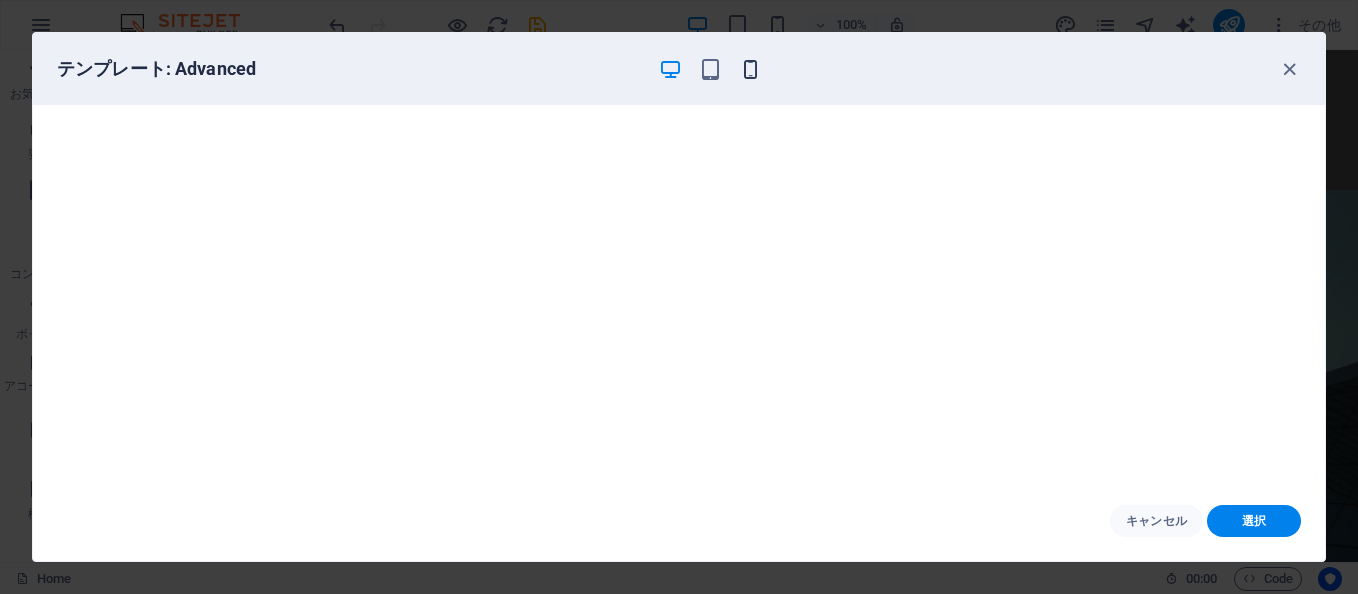 click at bounding box center (750, 69) 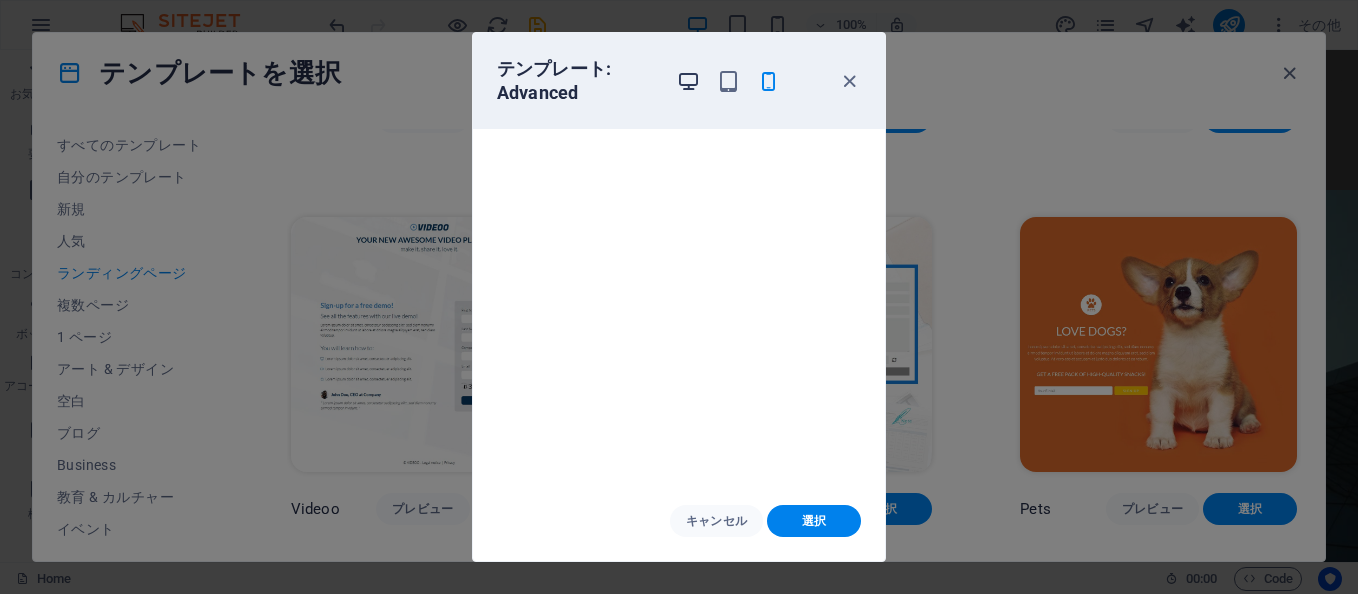 click at bounding box center (688, 81) 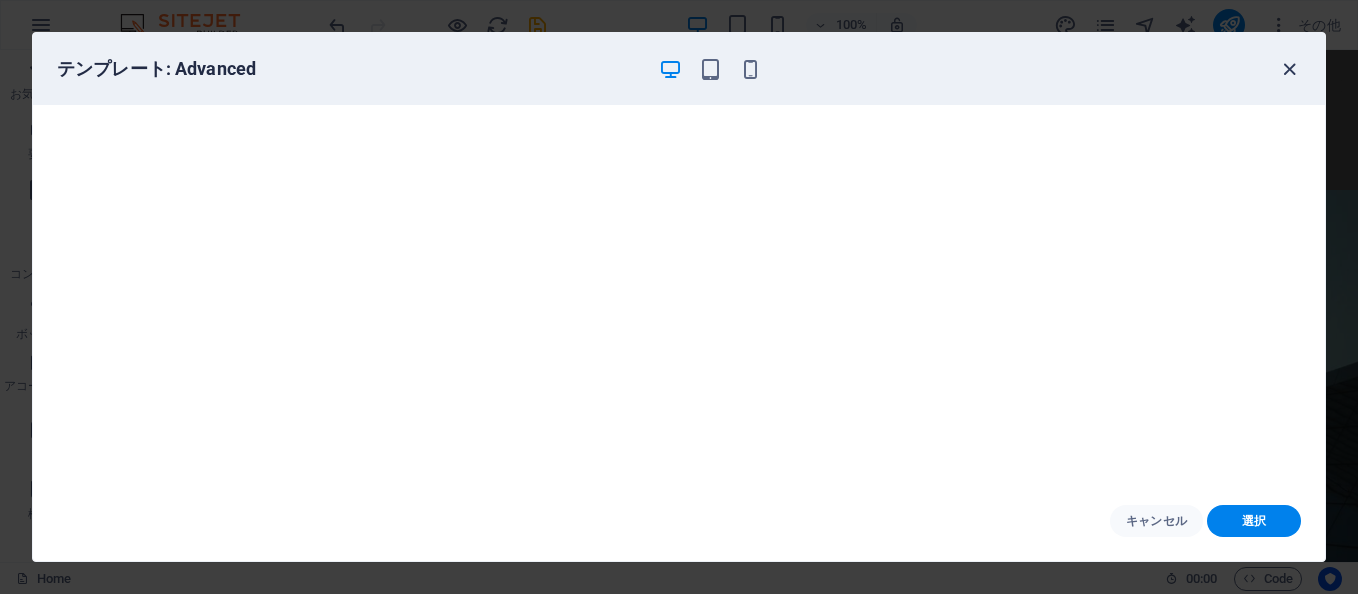 click at bounding box center (1289, 69) 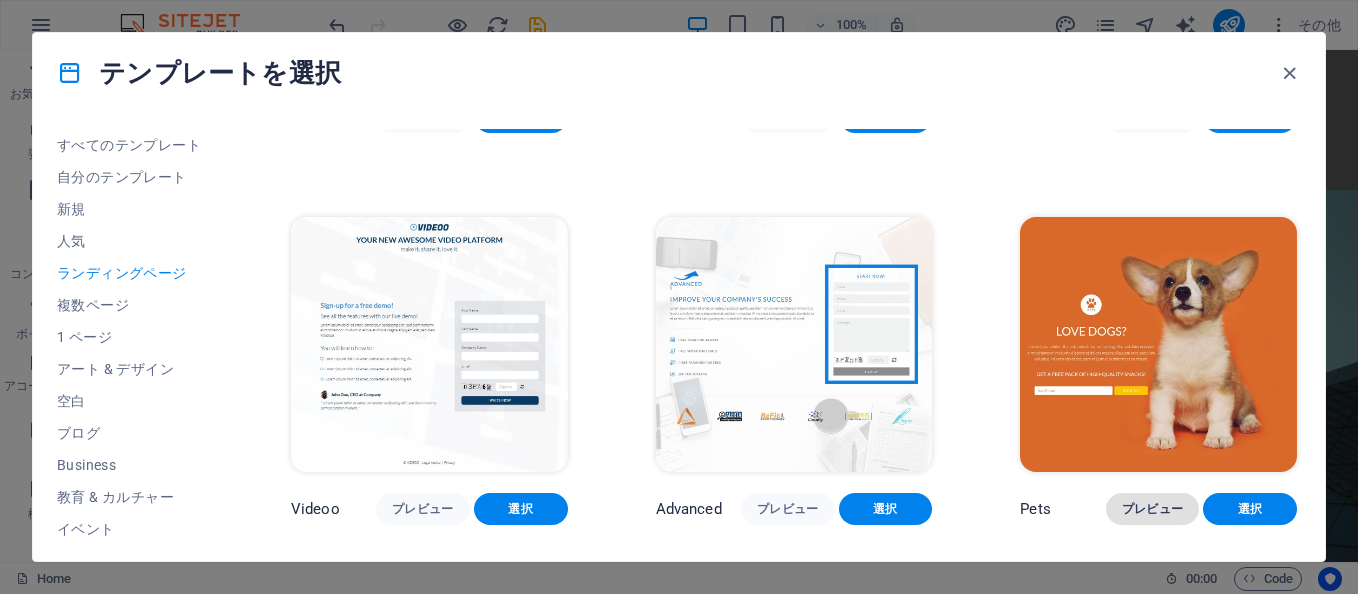 click on "プレビュー" at bounding box center [1153, 509] 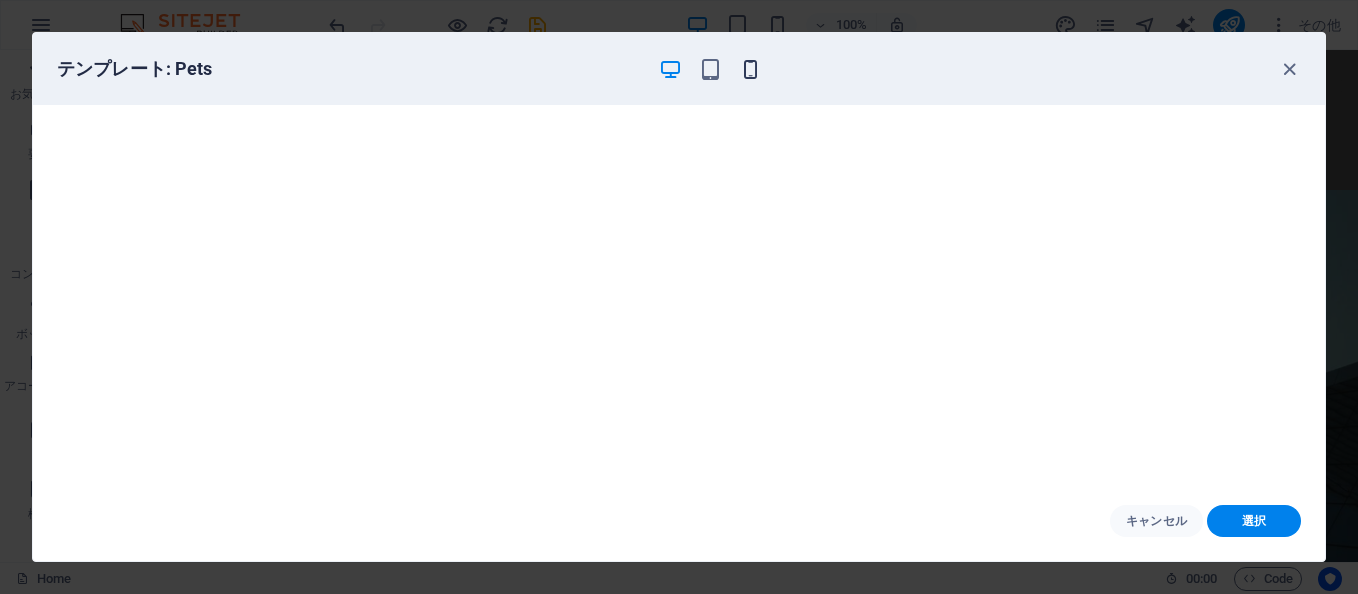 click at bounding box center [750, 69] 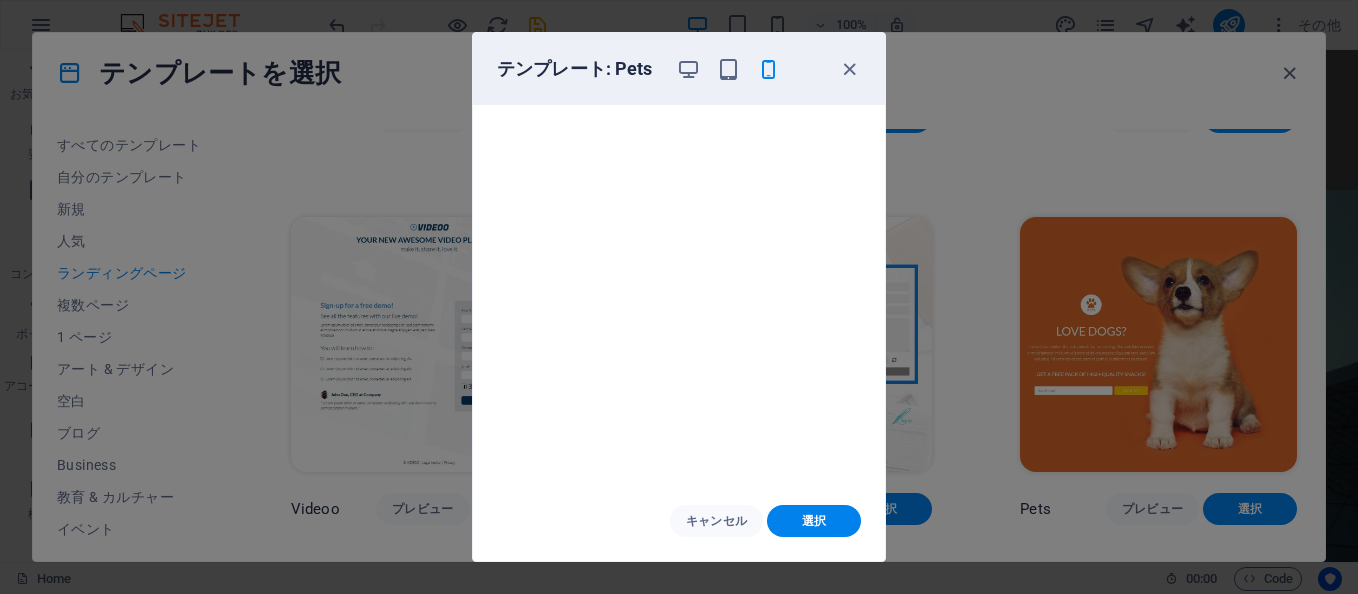 scroll, scrollTop: 4, scrollLeft: 0, axis: vertical 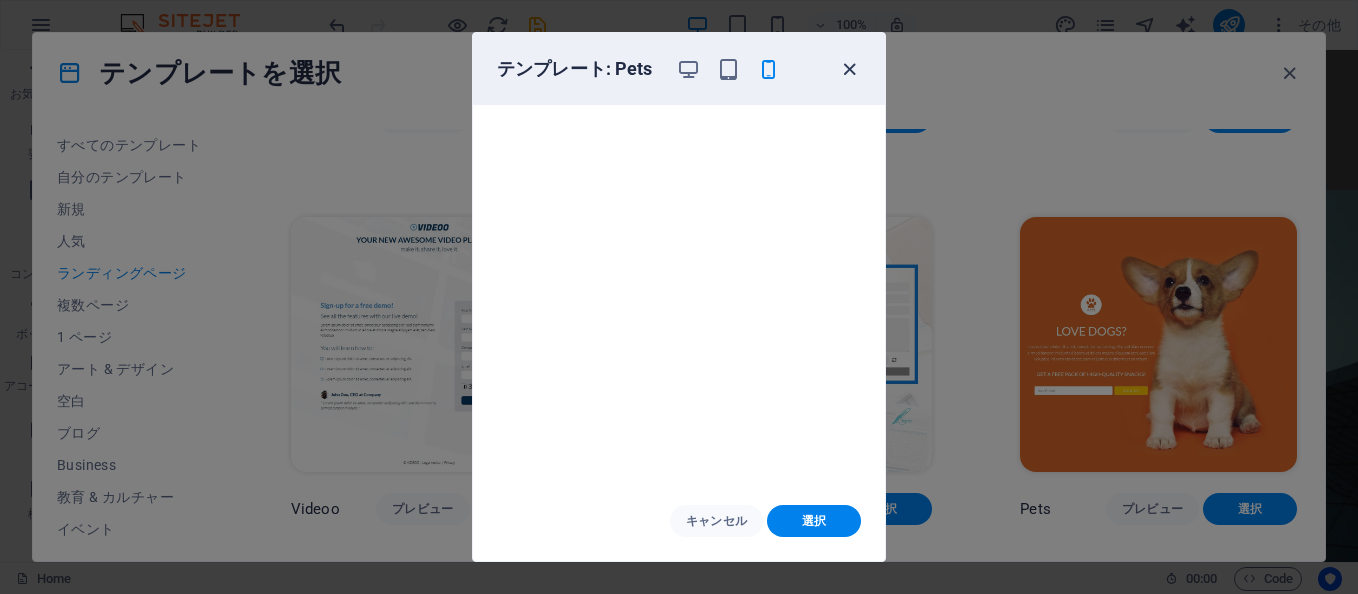 click at bounding box center [849, 69] 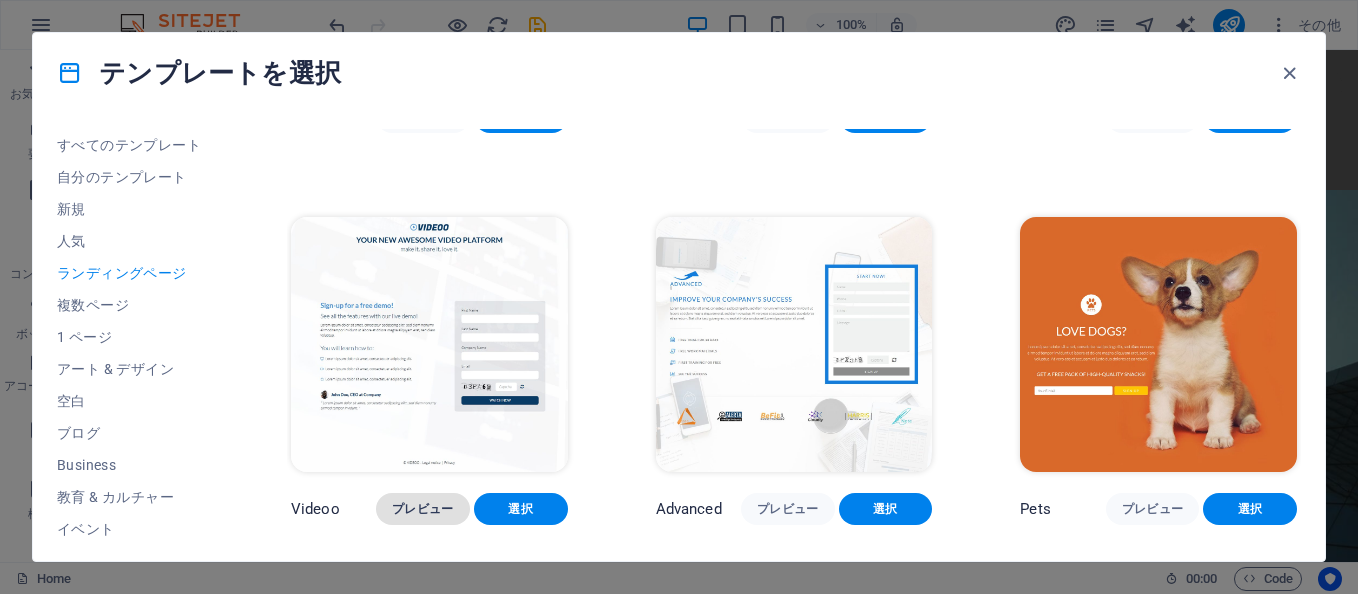 click on "プレビュー" at bounding box center [423, 509] 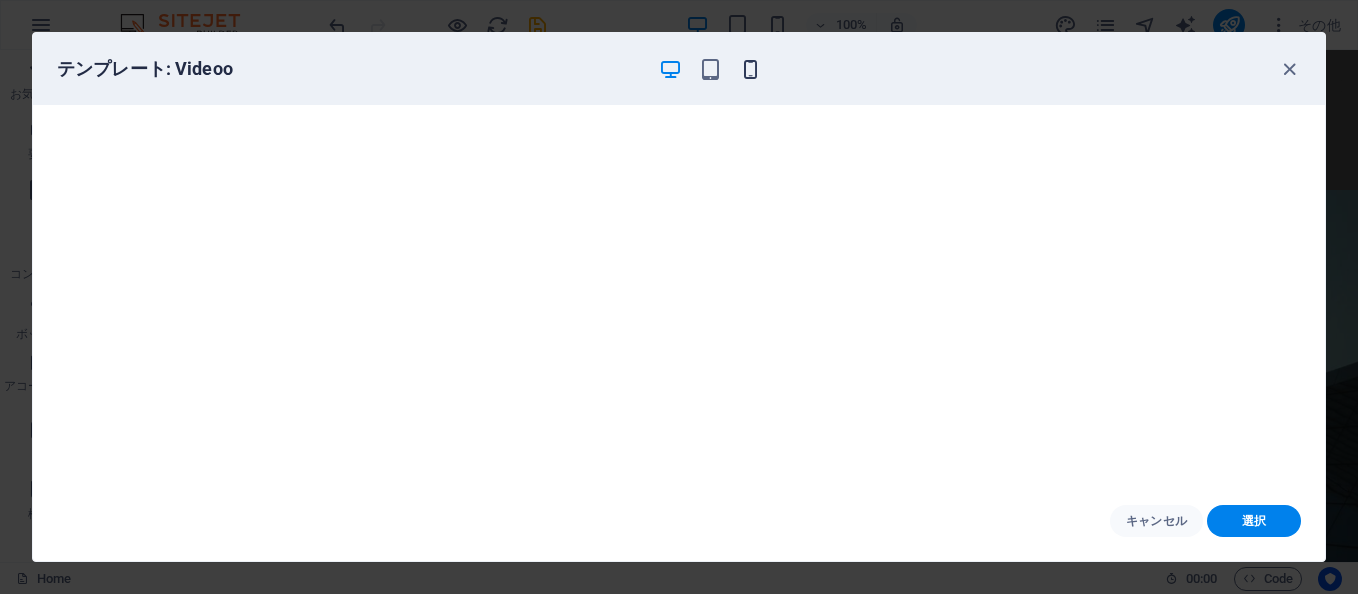 click at bounding box center (750, 69) 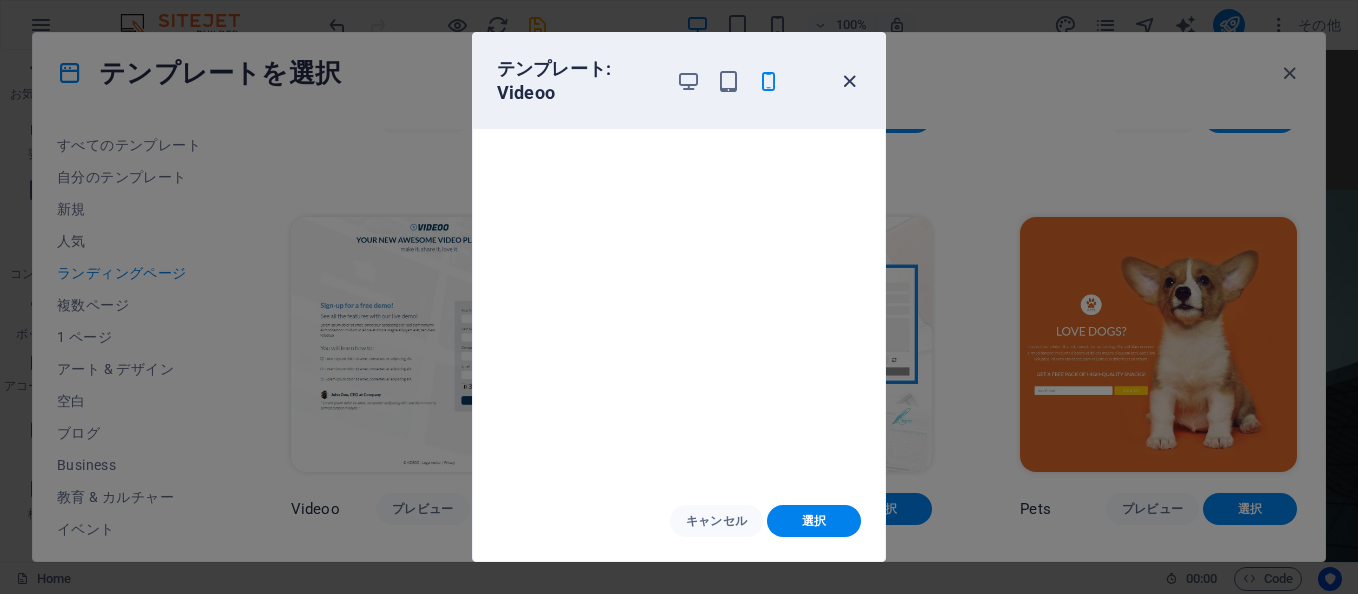 drag, startPoint x: 847, startPoint y: 87, endPoint x: 822, endPoint y: 98, distance: 27.313 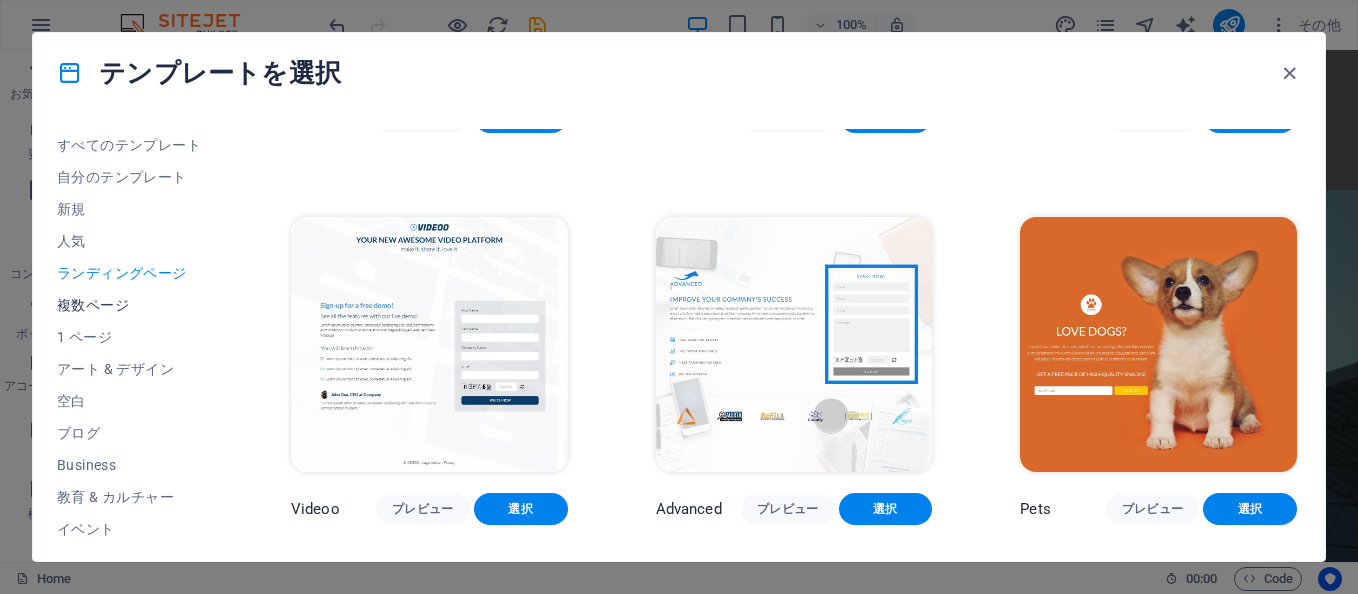click on "複数ページ" at bounding box center (130, 305) 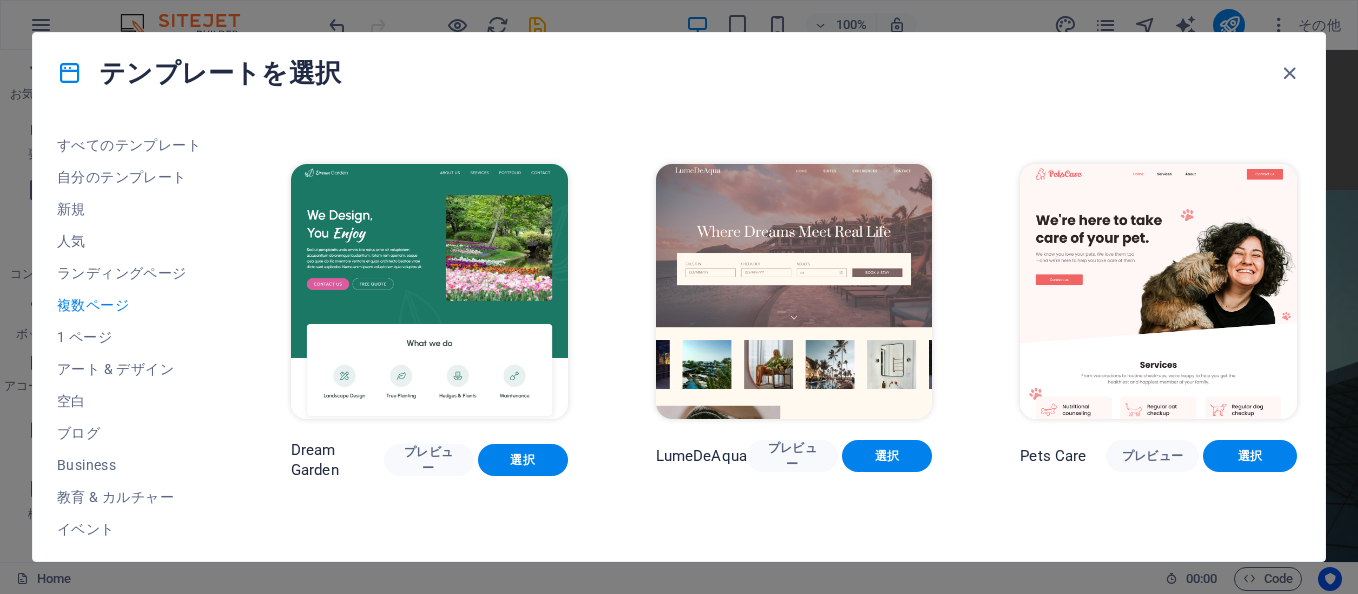 scroll, scrollTop: 1600, scrollLeft: 0, axis: vertical 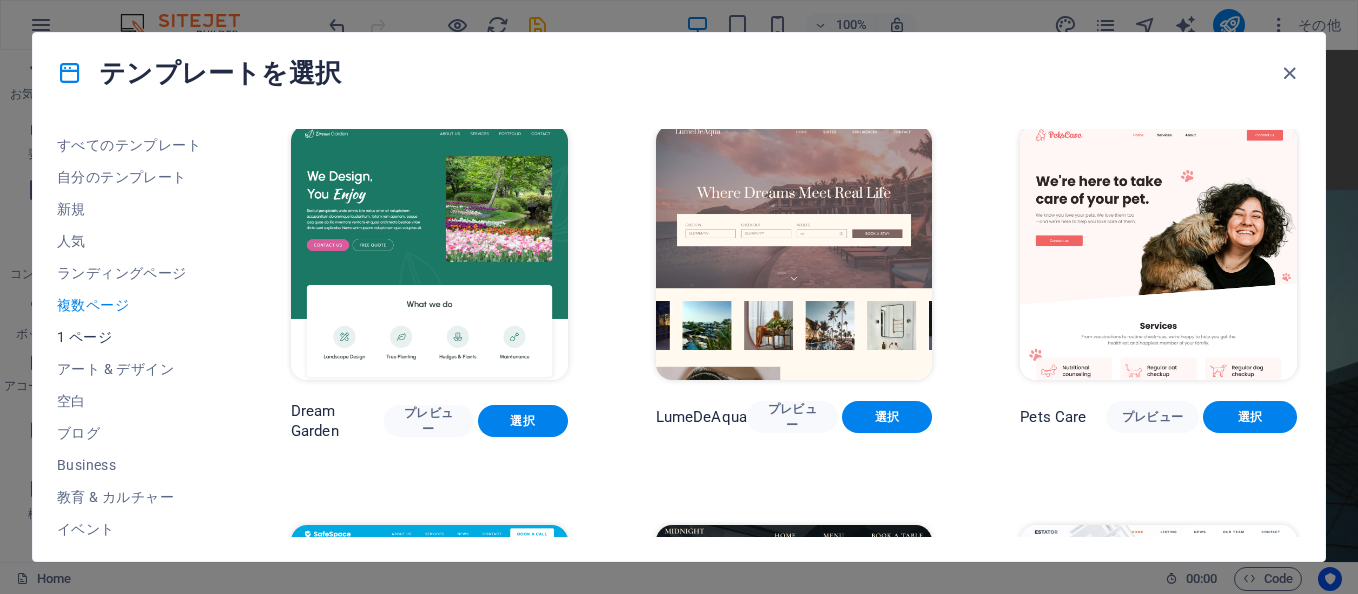 click on "1 ページ" at bounding box center [130, 337] 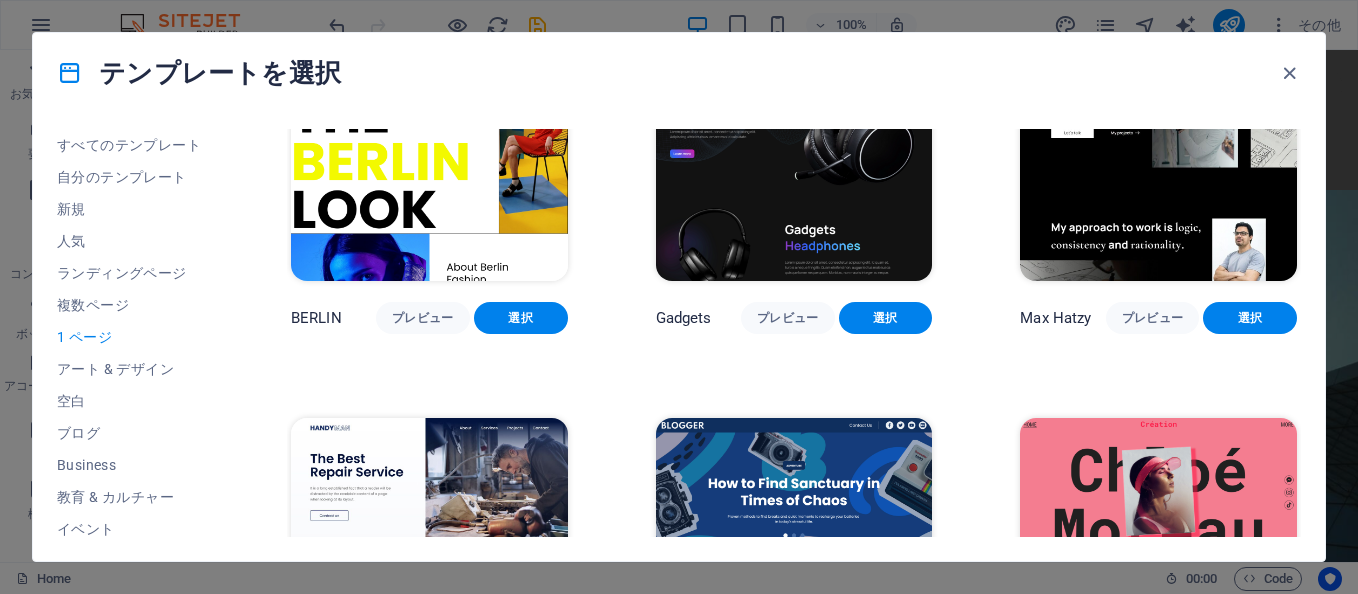 scroll, scrollTop: 1700, scrollLeft: 0, axis: vertical 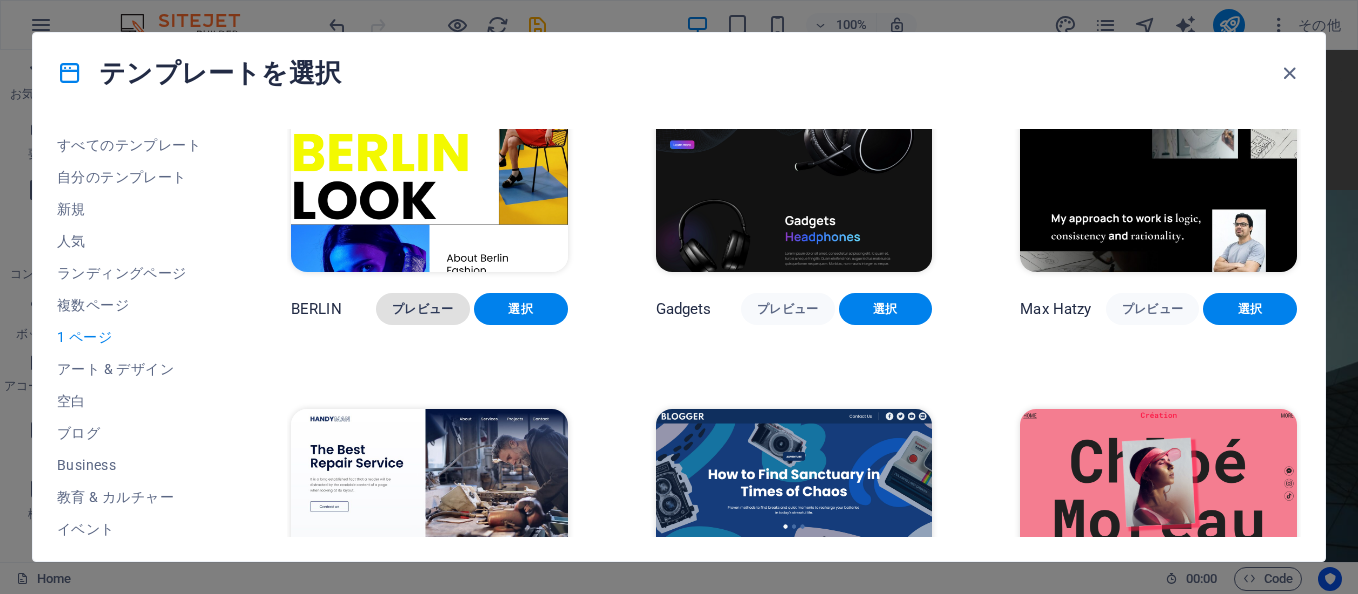 click on "プレビュー" at bounding box center (423, 309) 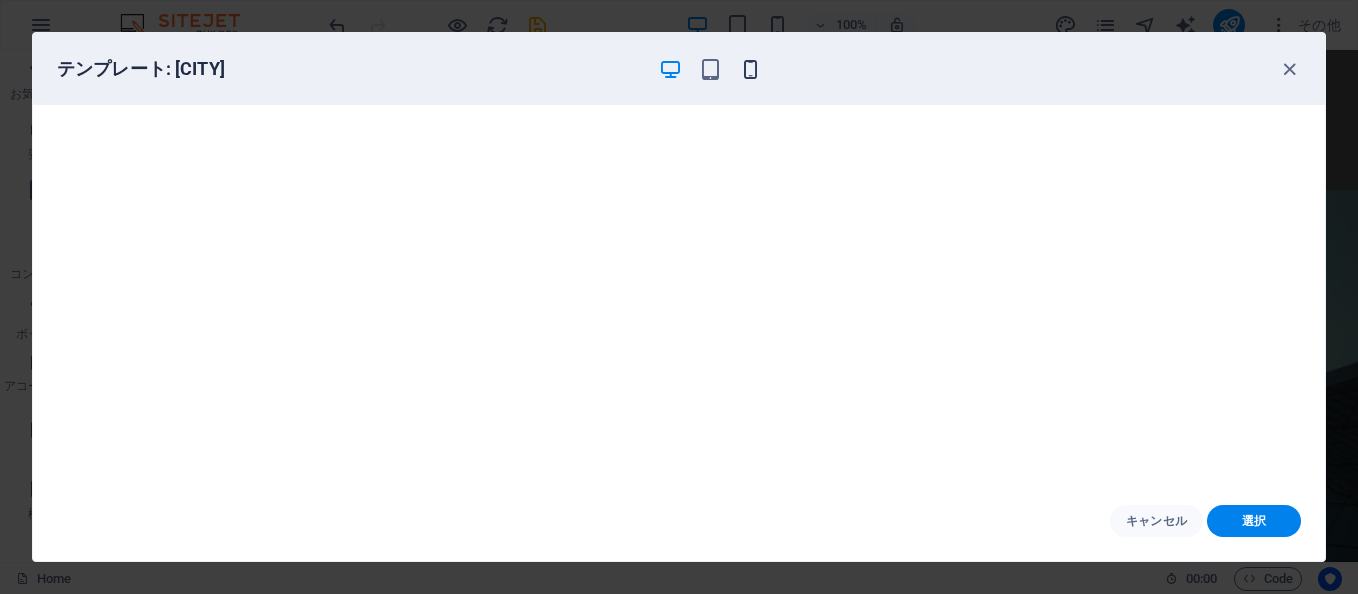 click at bounding box center [750, 69] 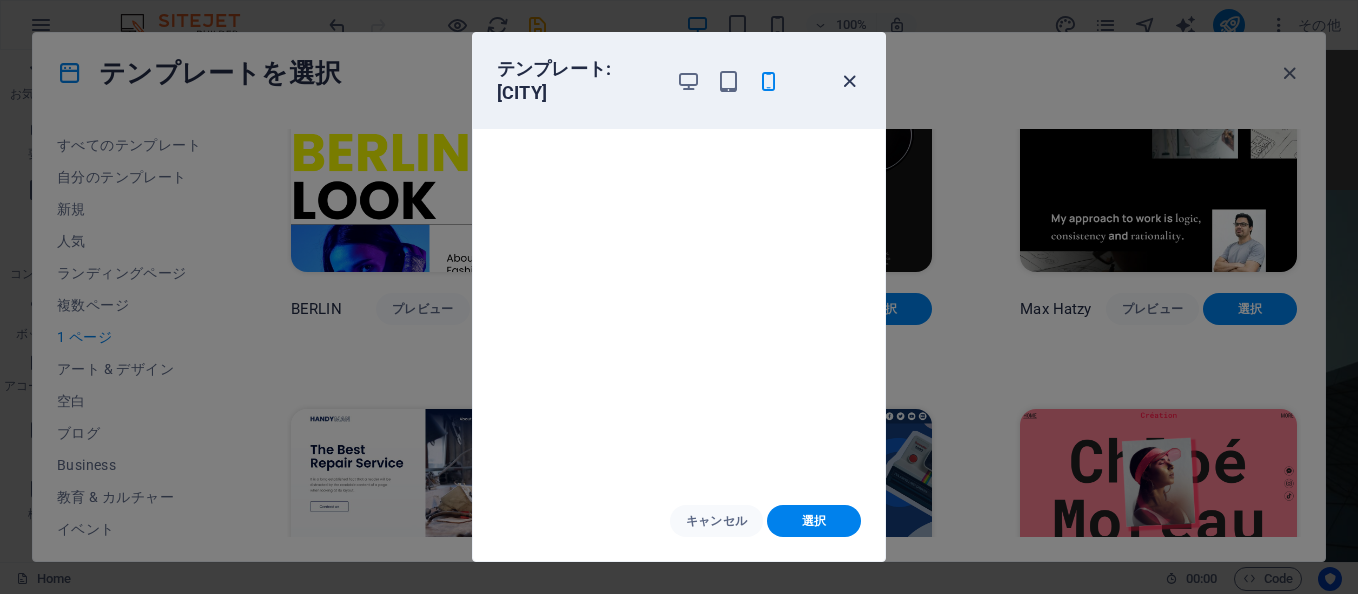 click at bounding box center (849, 81) 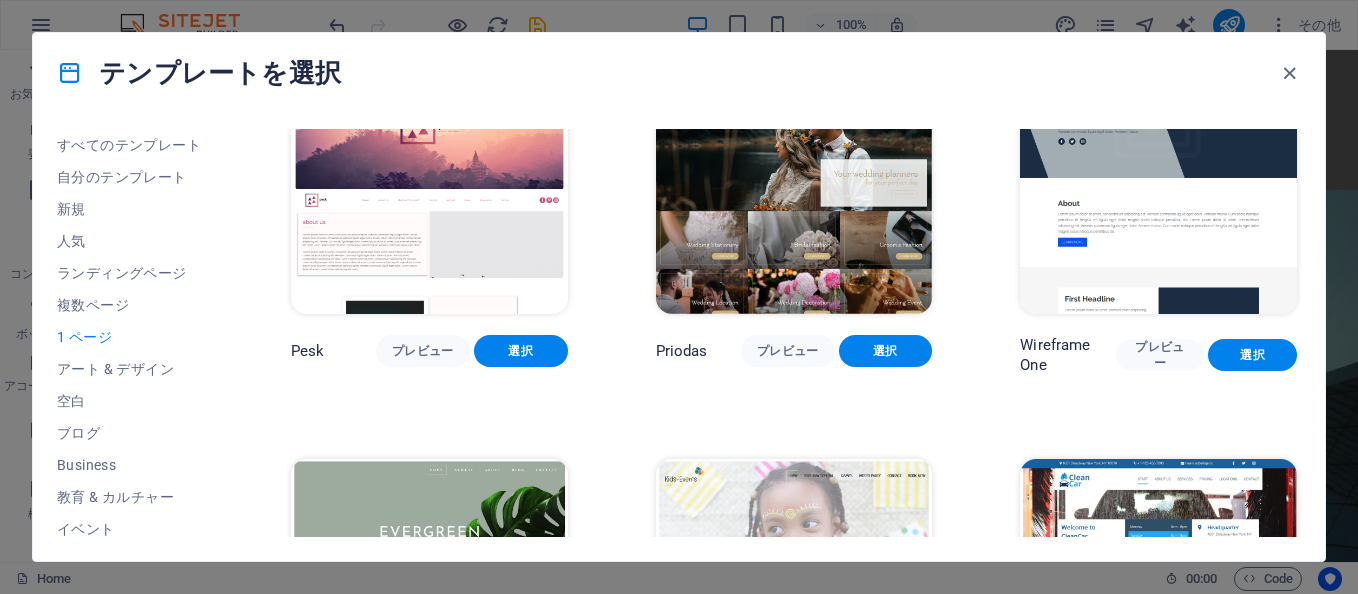 scroll, scrollTop: 2600, scrollLeft: 0, axis: vertical 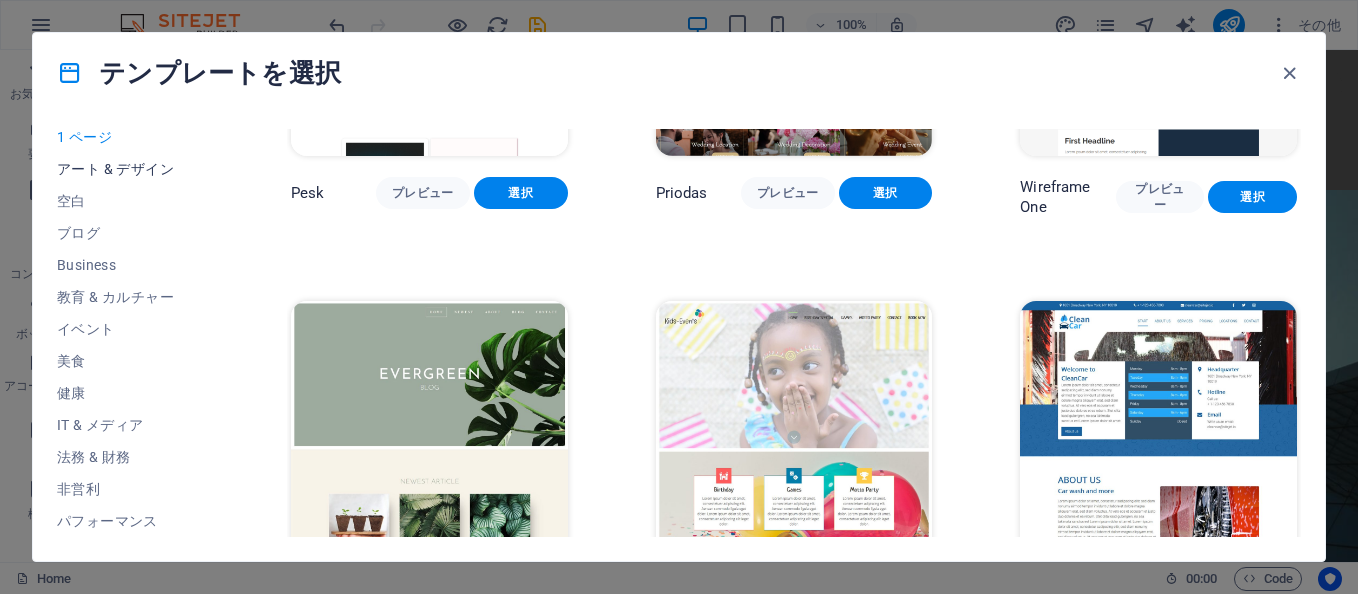 click on "アート & デザイン" at bounding box center (130, 169) 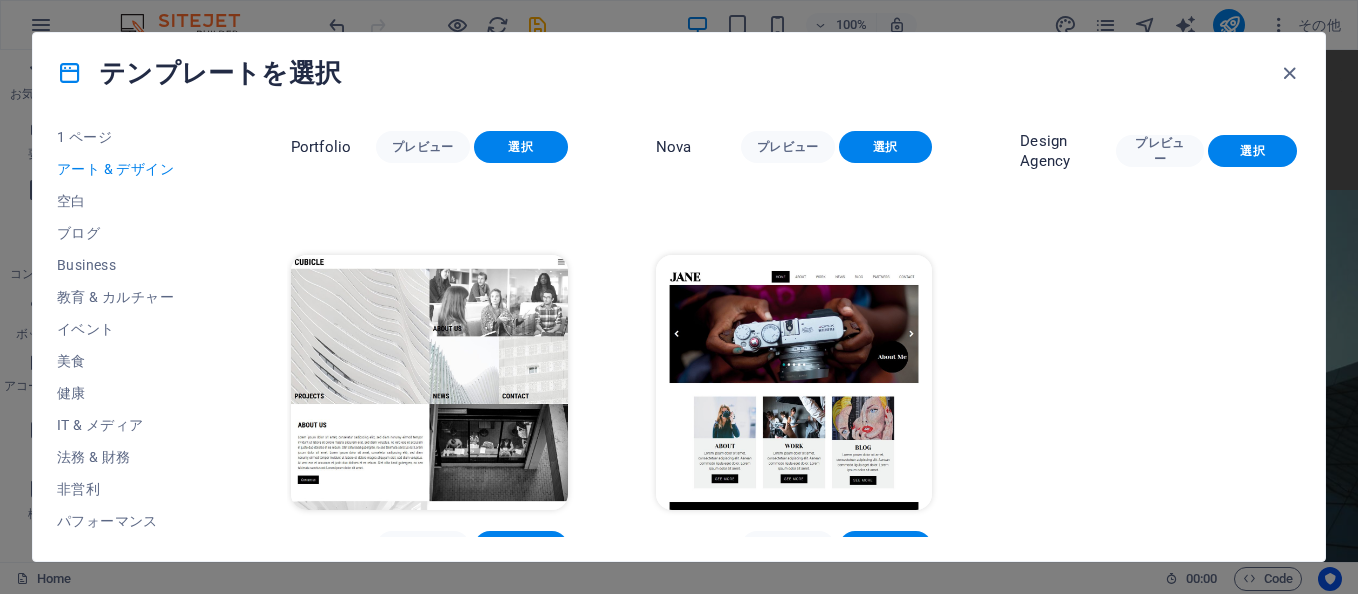scroll, scrollTop: 1474, scrollLeft: 0, axis: vertical 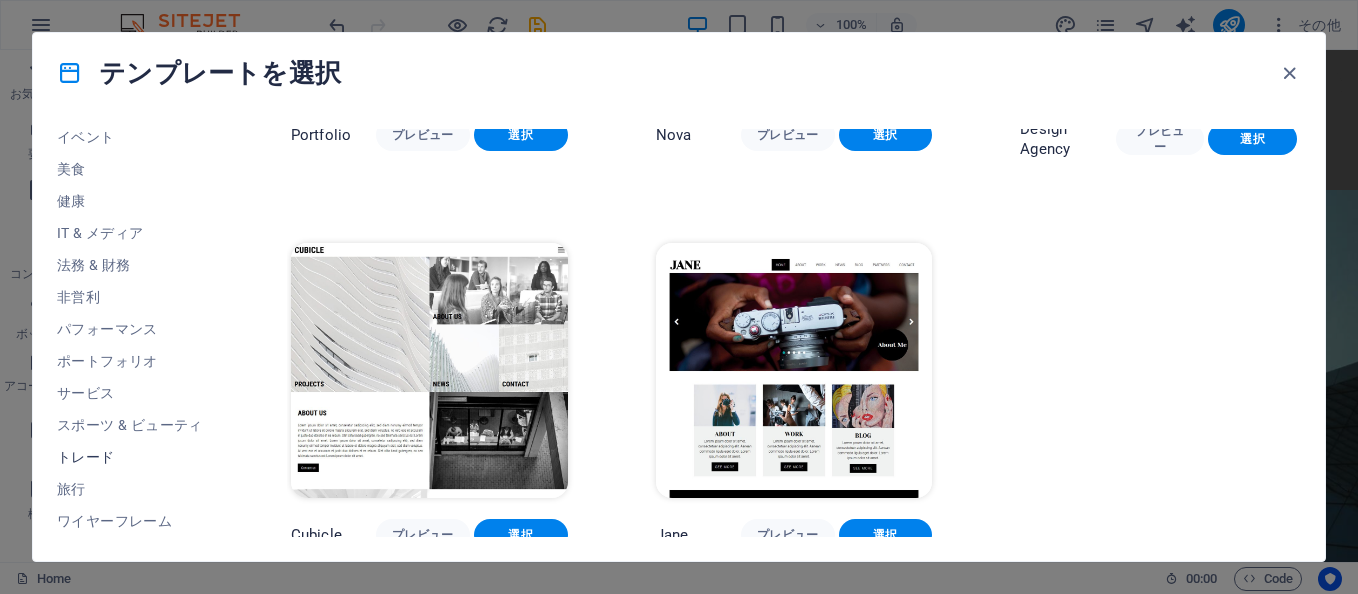 click on "トレード" at bounding box center (130, 457) 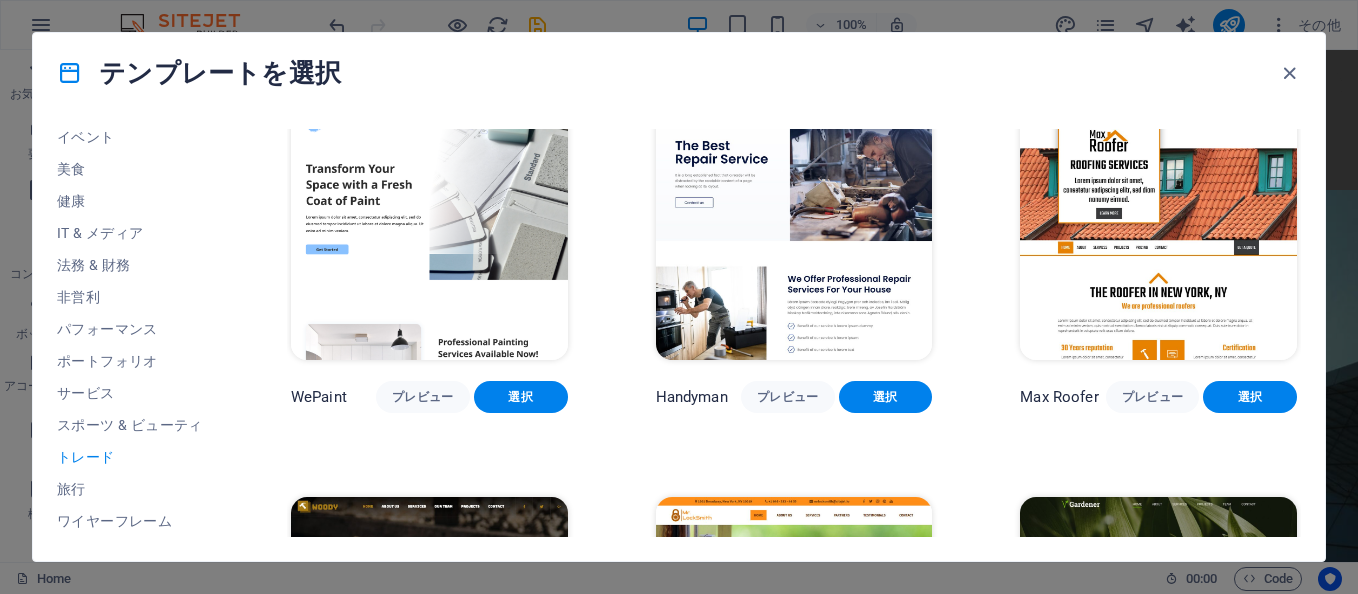scroll, scrollTop: 0, scrollLeft: 0, axis: both 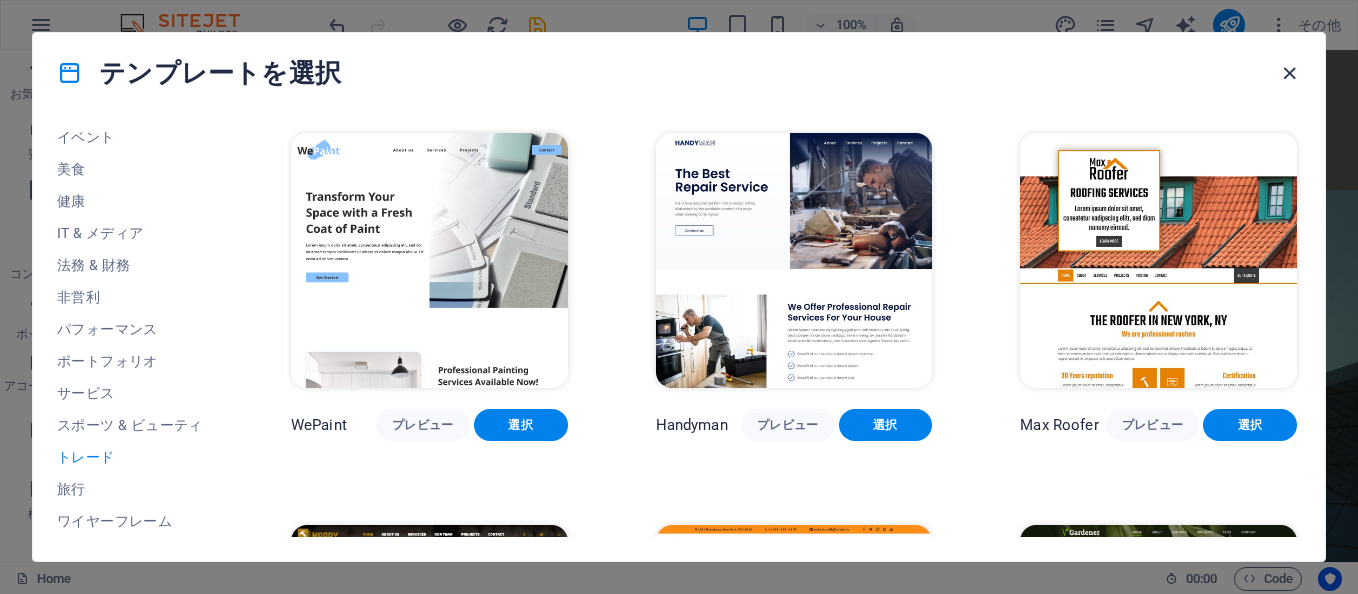 click at bounding box center (1289, 73) 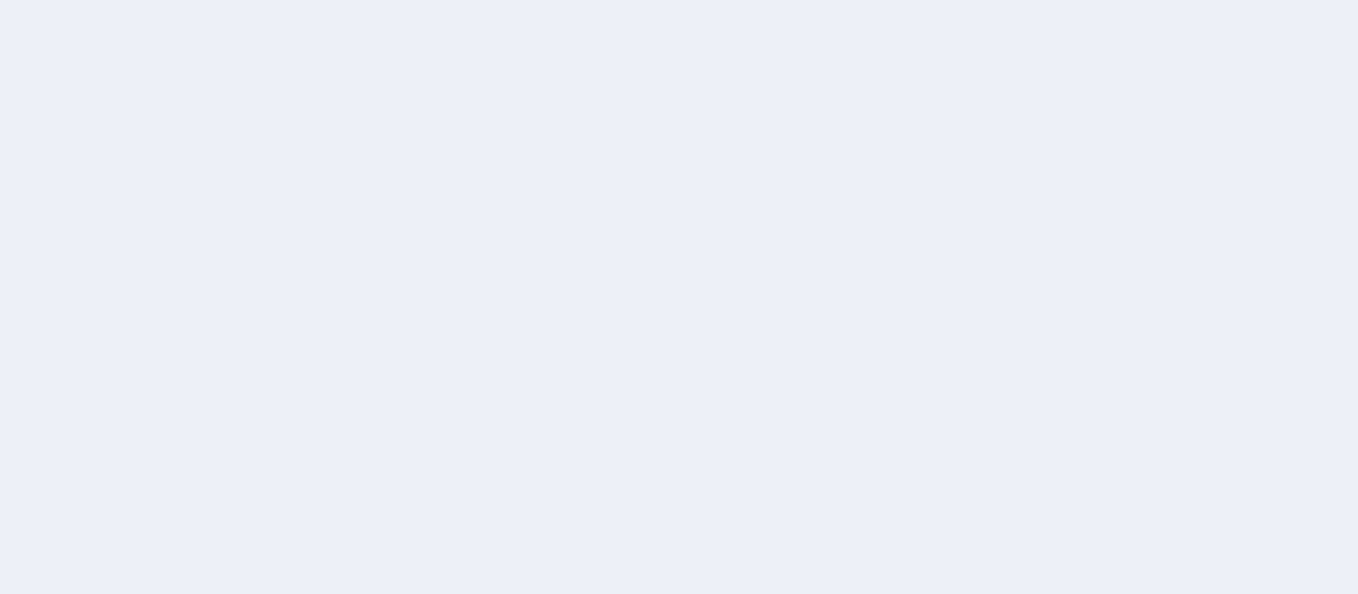 scroll, scrollTop: 0, scrollLeft: 0, axis: both 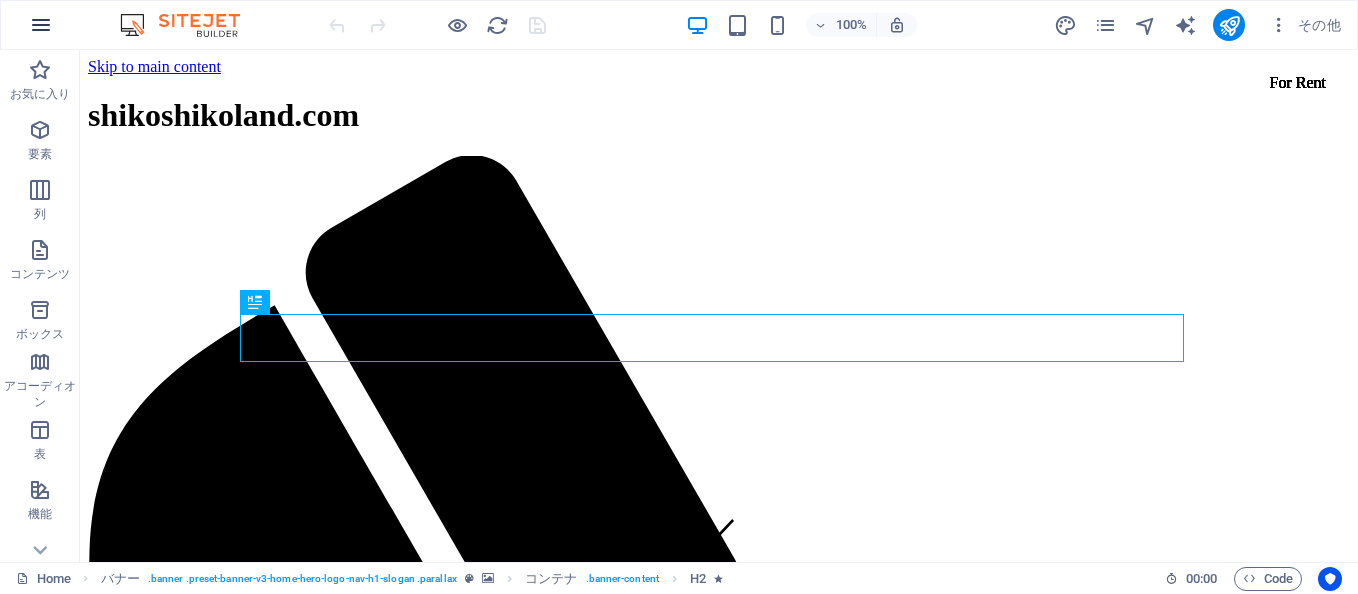 click at bounding box center (41, 25) 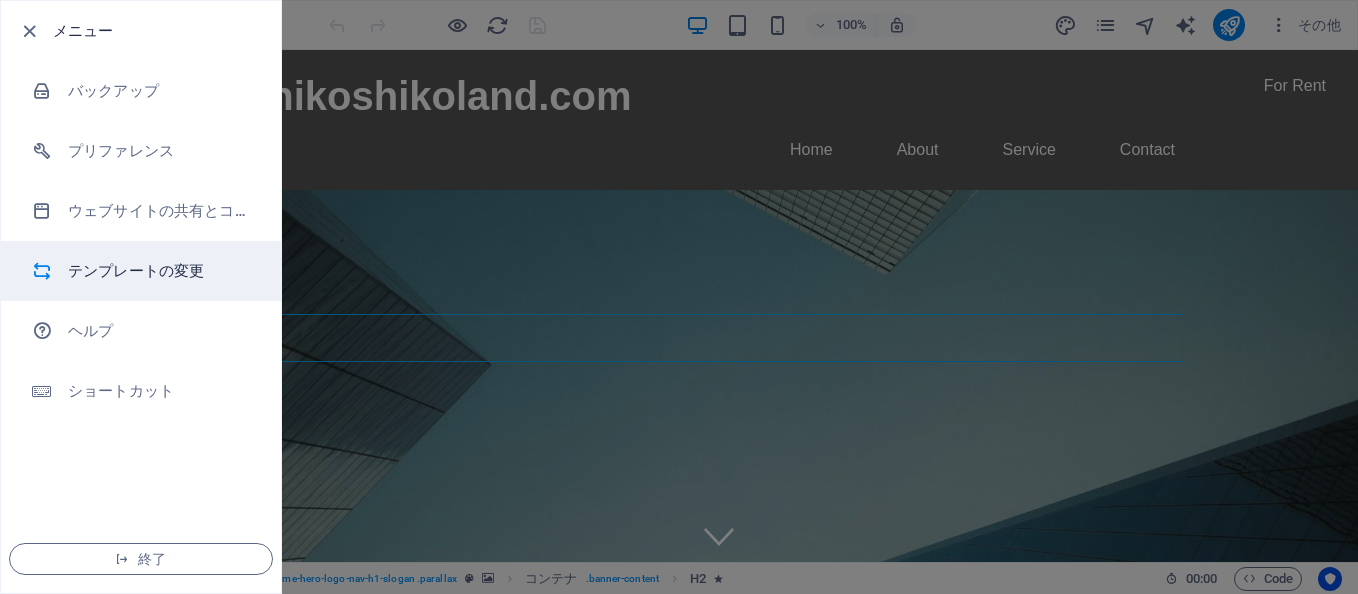 click on "テンプレートの変更" at bounding box center (160, 271) 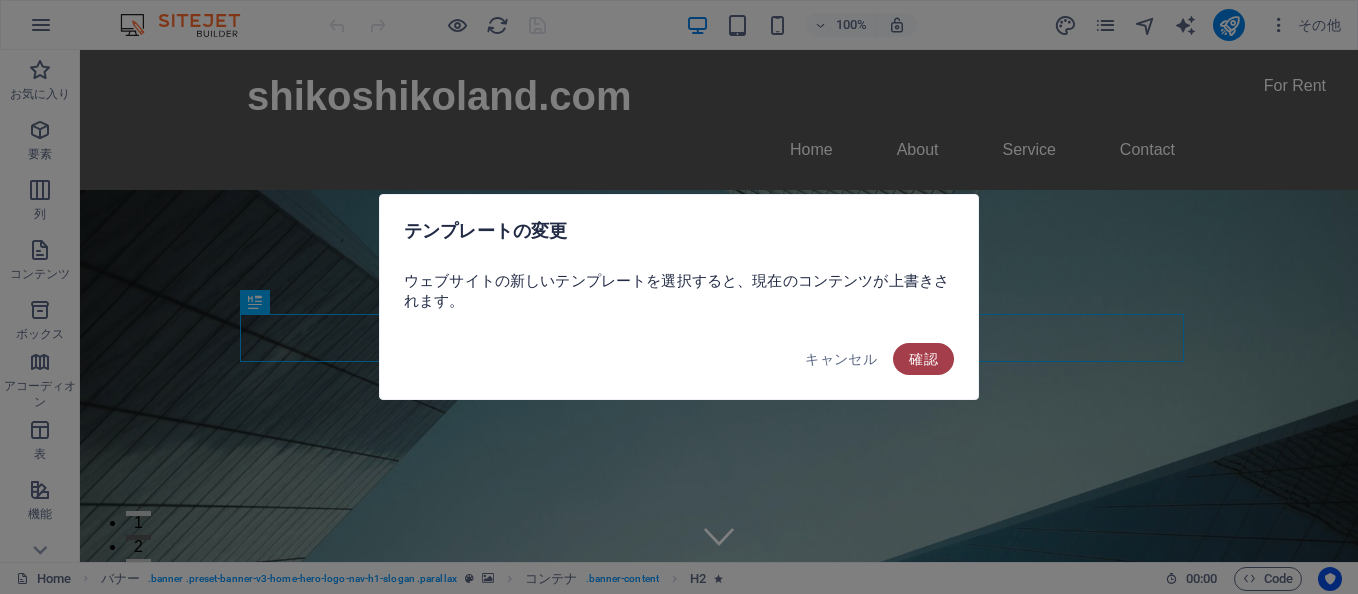 click on "確認" at bounding box center [923, 359] 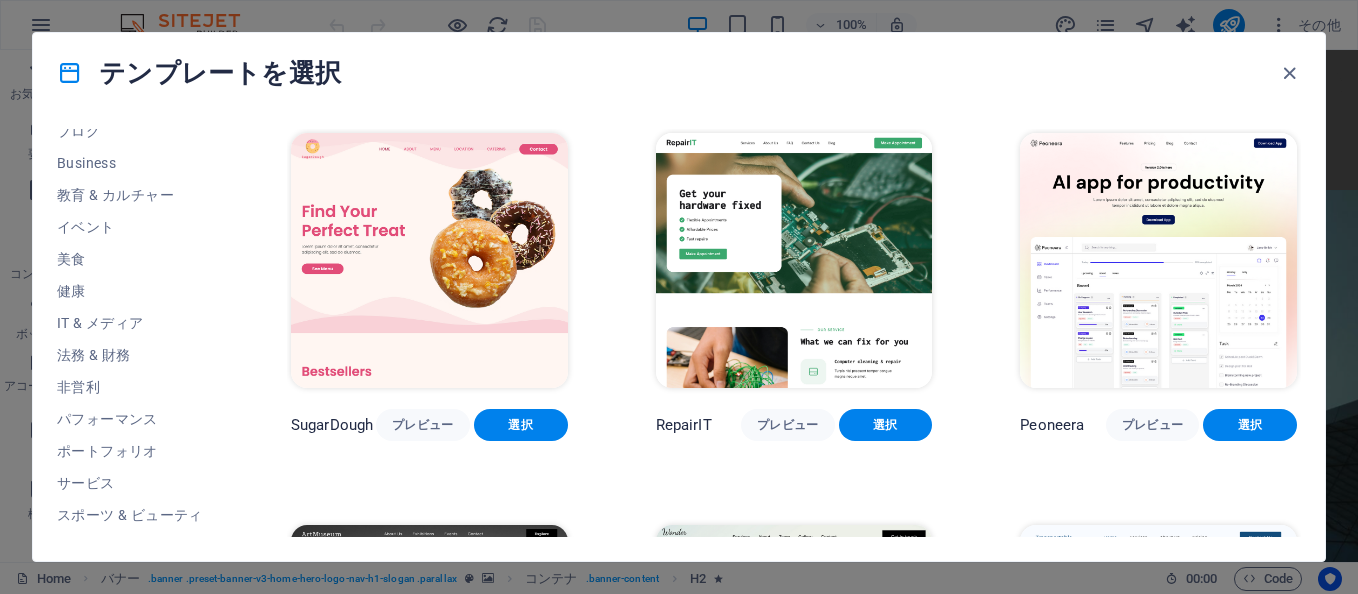 scroll, scrollTop: 392, scrollLeft: 0, axis: vertical 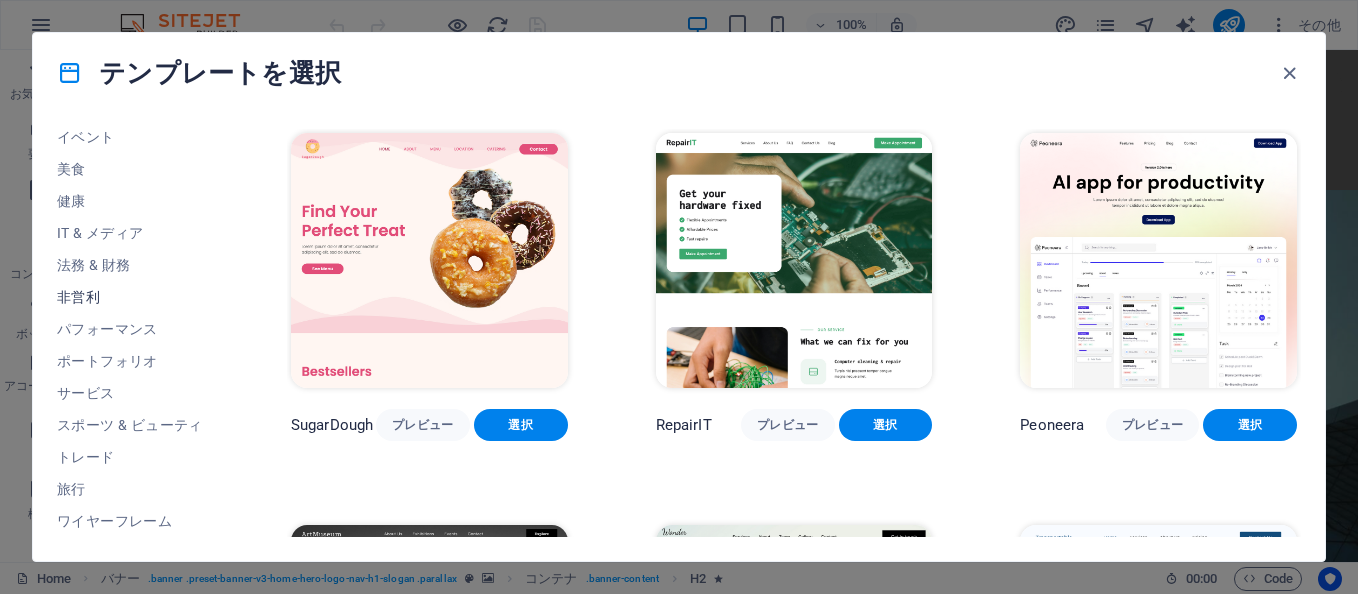 click on "非営利" at bounding box center (130, 297) 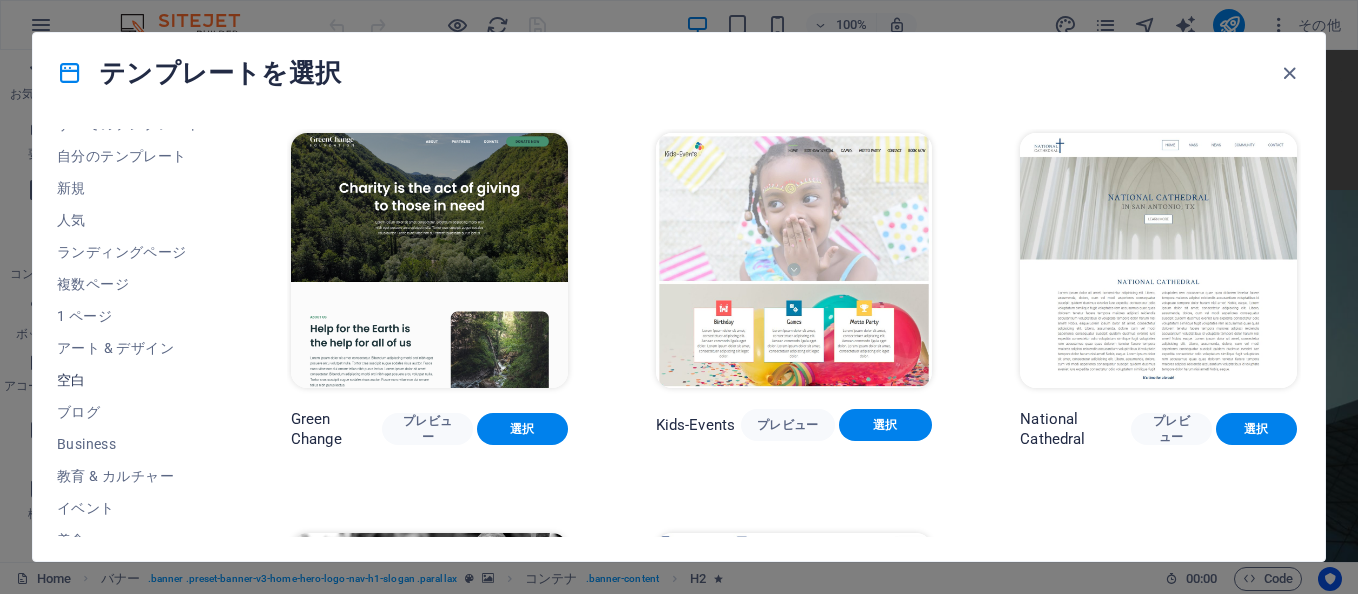 scroll, scrollTop: 0, scrollLeft: 0, axis: both 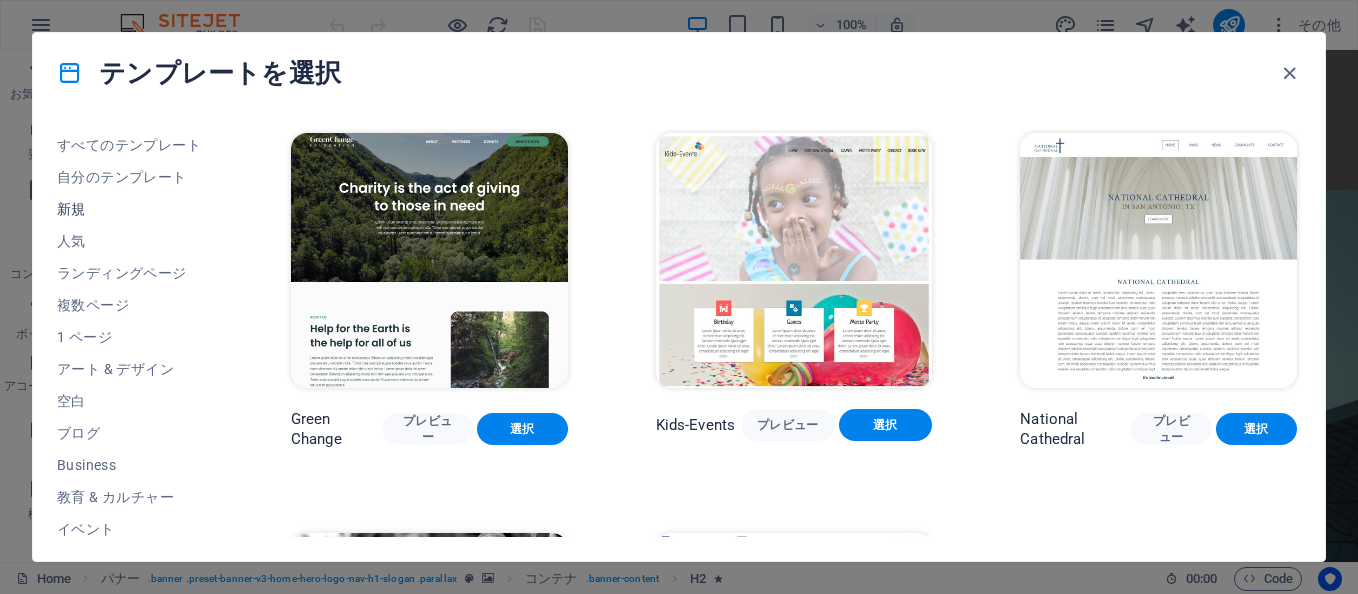 click on "新規" at bounding box center (130, 209) 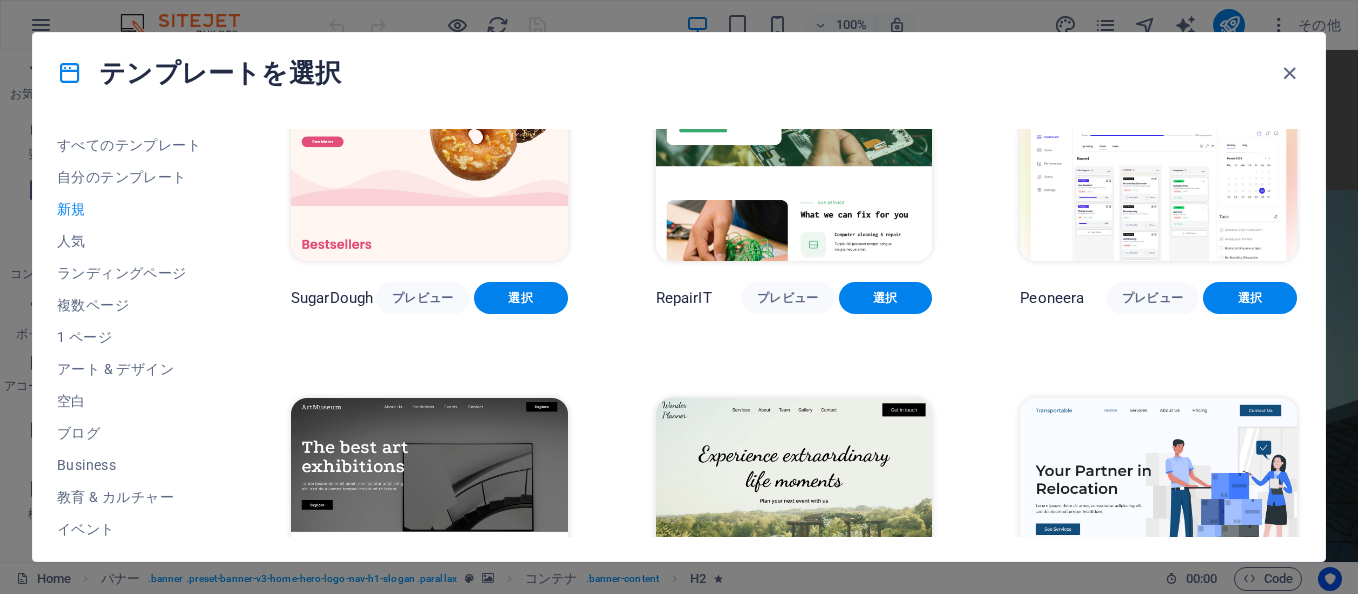 scroll, scrollTop: 0, scrollLeft: 0, axis: both 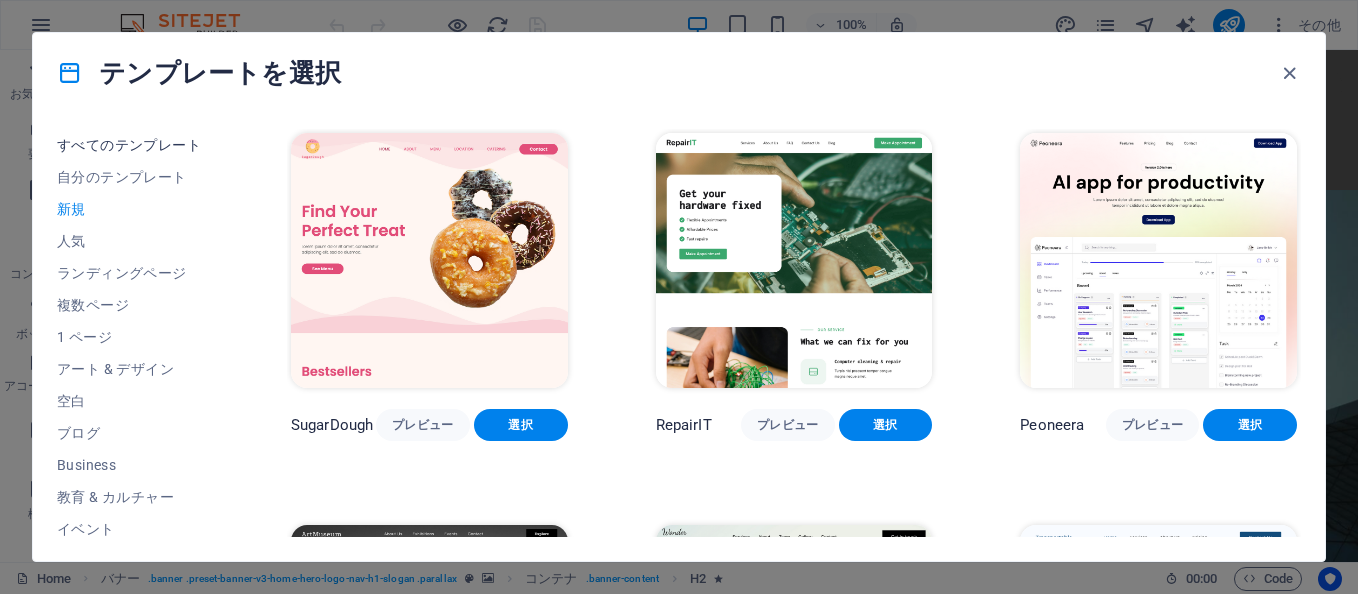 click on "すべてのテンプレート" at bounding box center (130, 145) 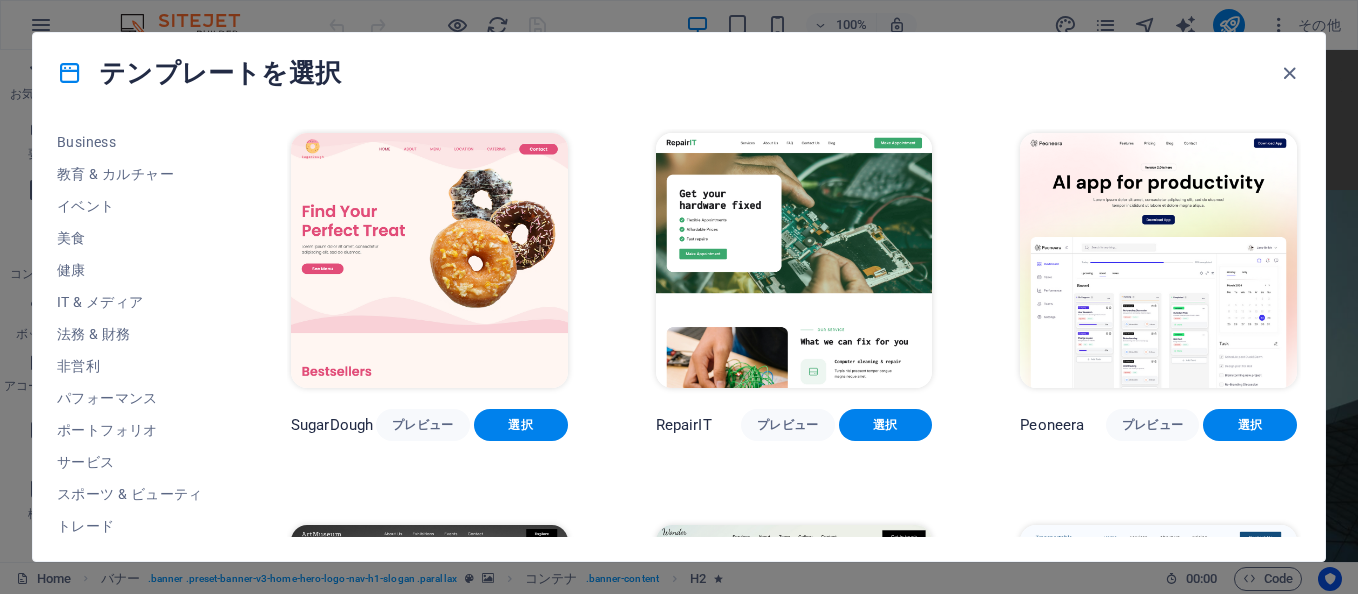 scroll, scrollTop: 392, scrollLeft: 0, axis: vertical 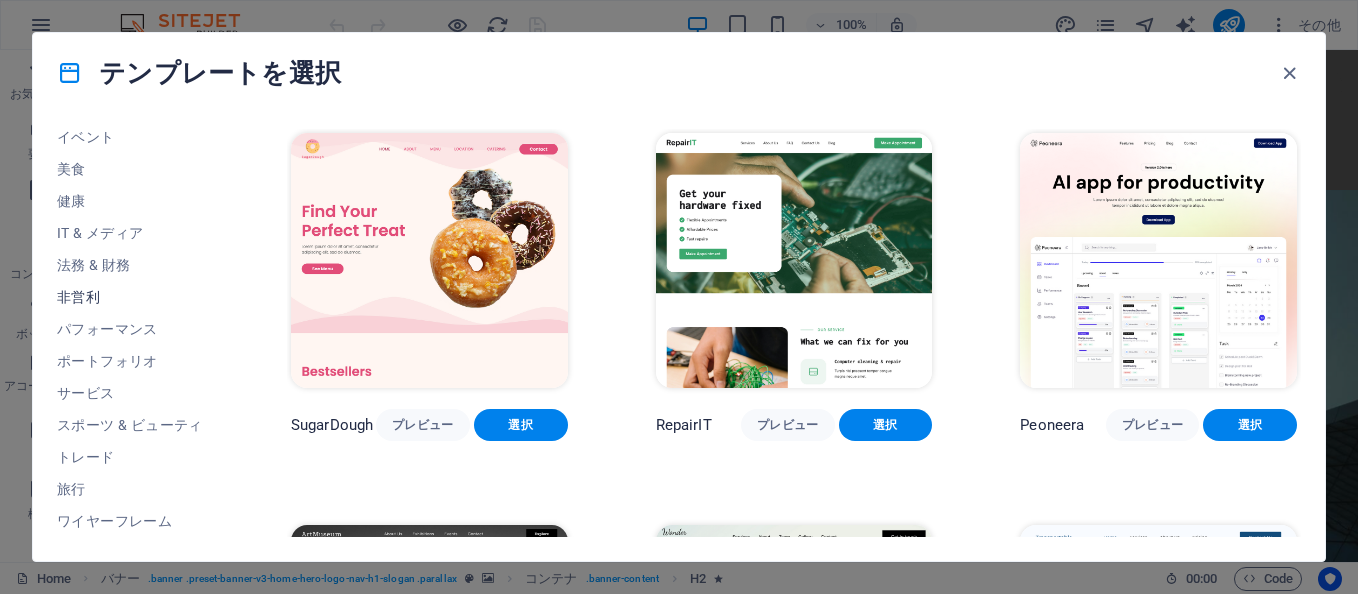 click on "非営利" at bounding box center (130, 297) 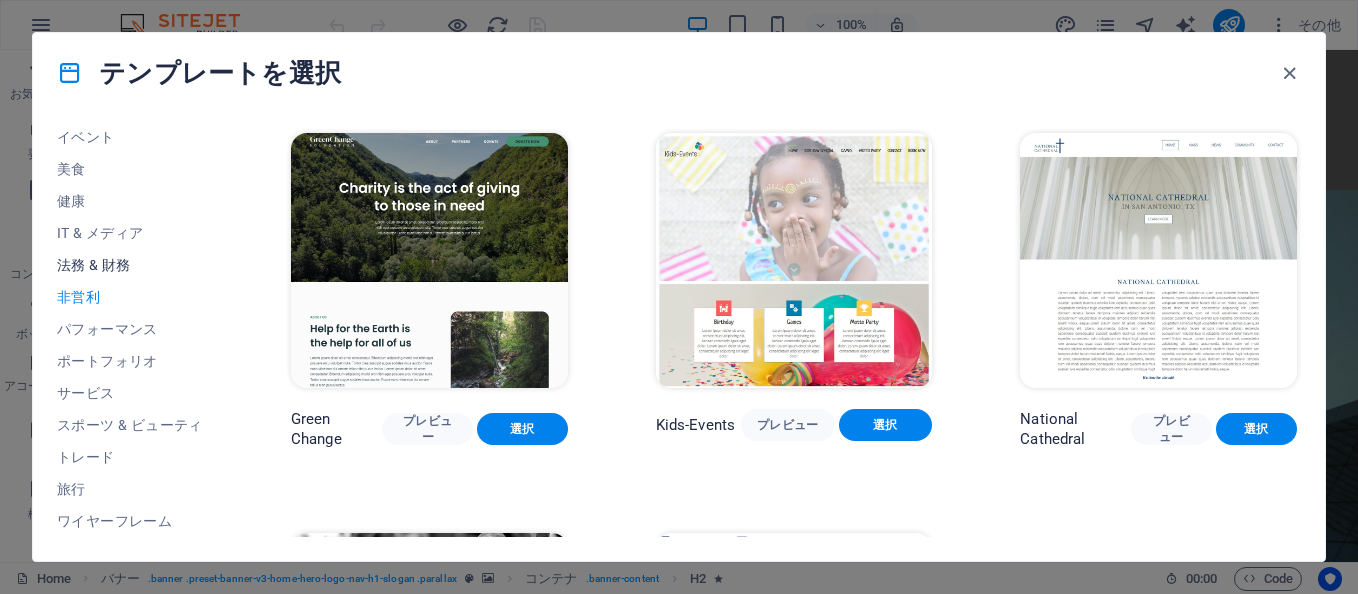click on "法務 & 財務" at bounding box center [130, 265] 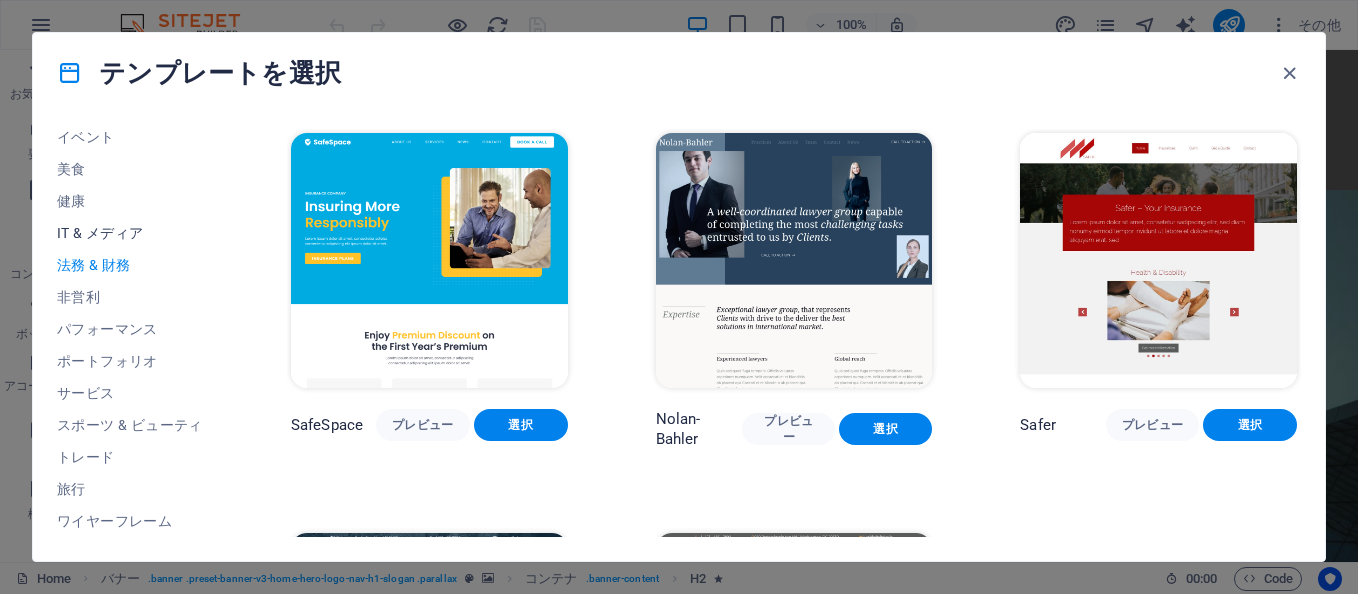 click on "IT & メディア" at bounding box center (130, 233) 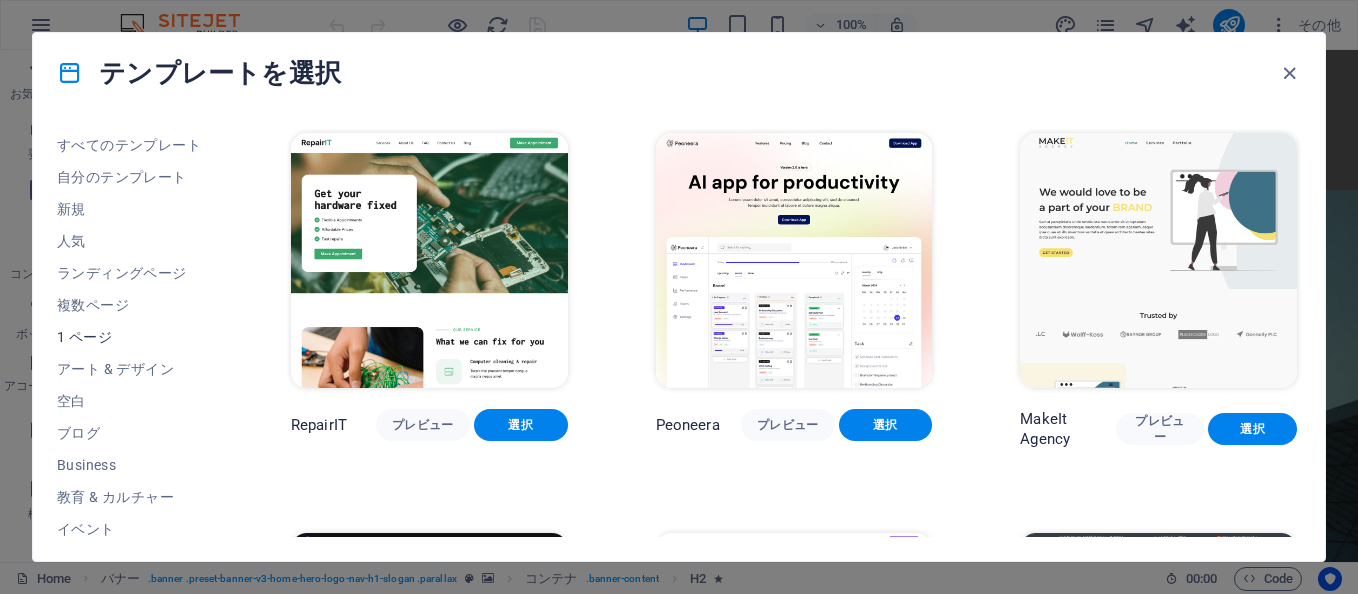 scroll, scrollTop: 0, scrollLeft: 0, axis: both 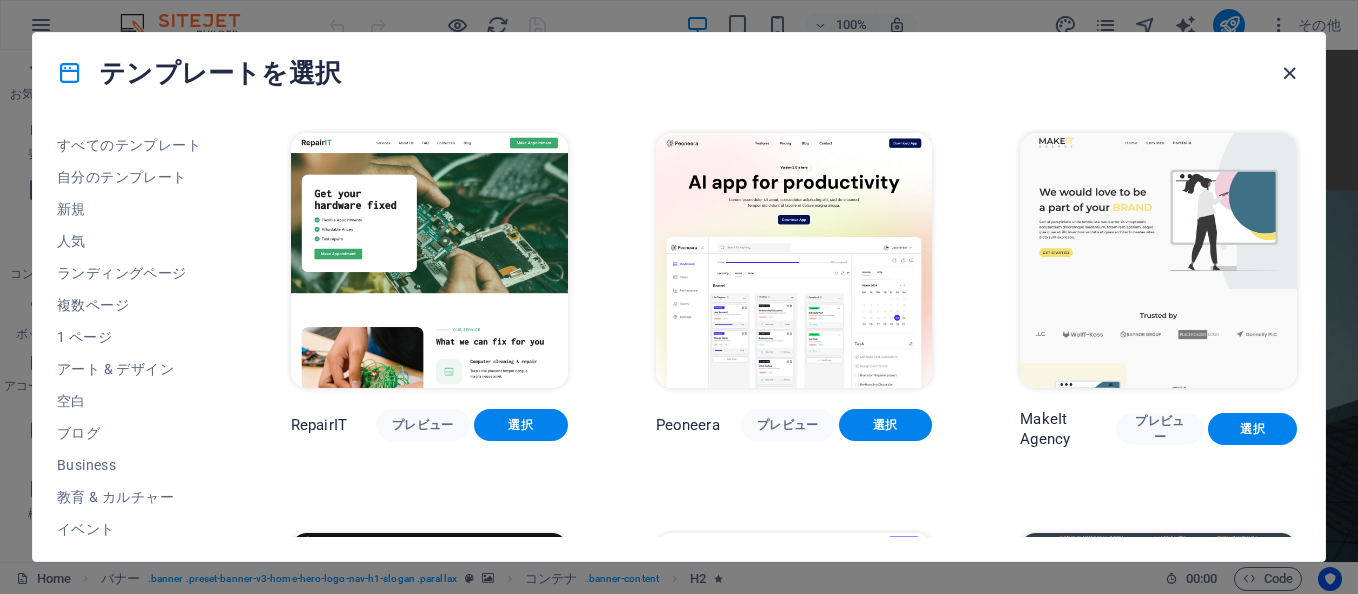 click at bounding box center (1289, 73) 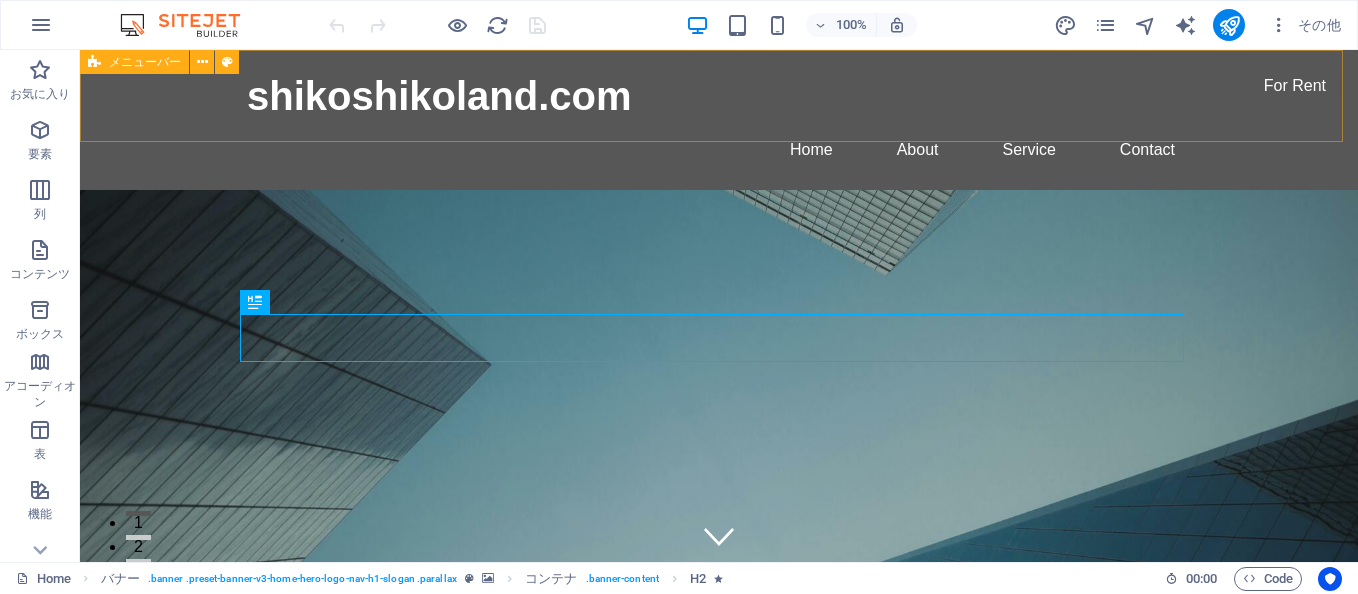 click on "メニューバー" at bounding box center [145, 62] 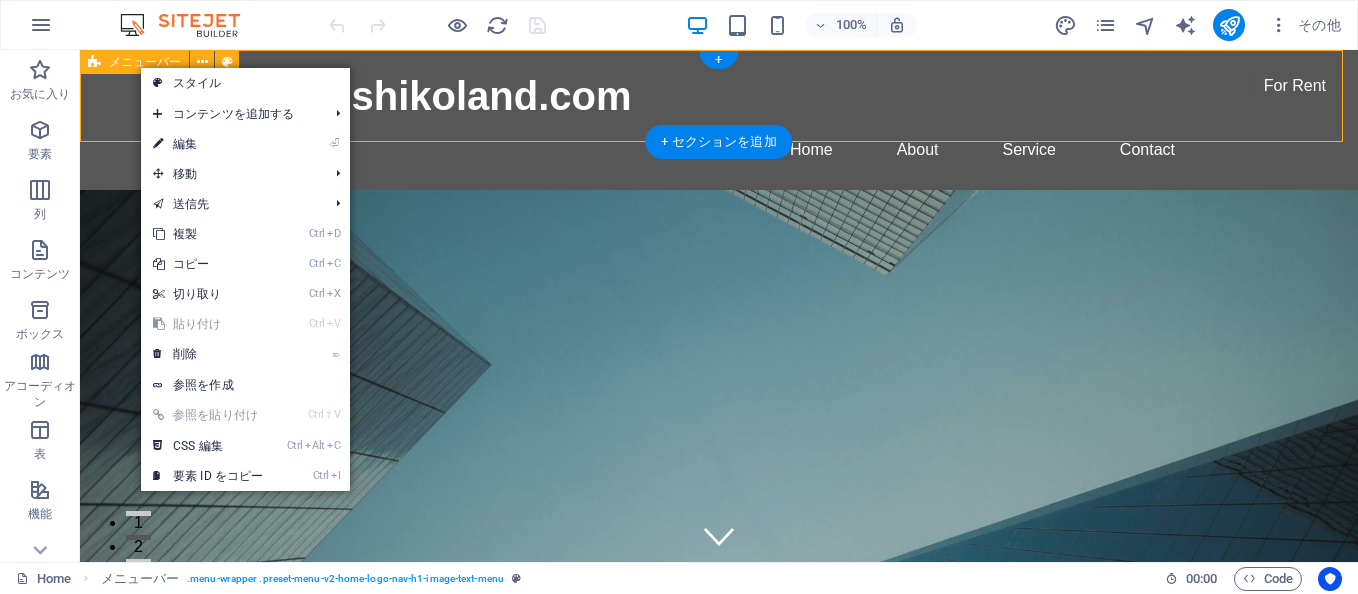 click on "shikoshikoland.com Home About Service Contact" at bounding box center (719, 120) 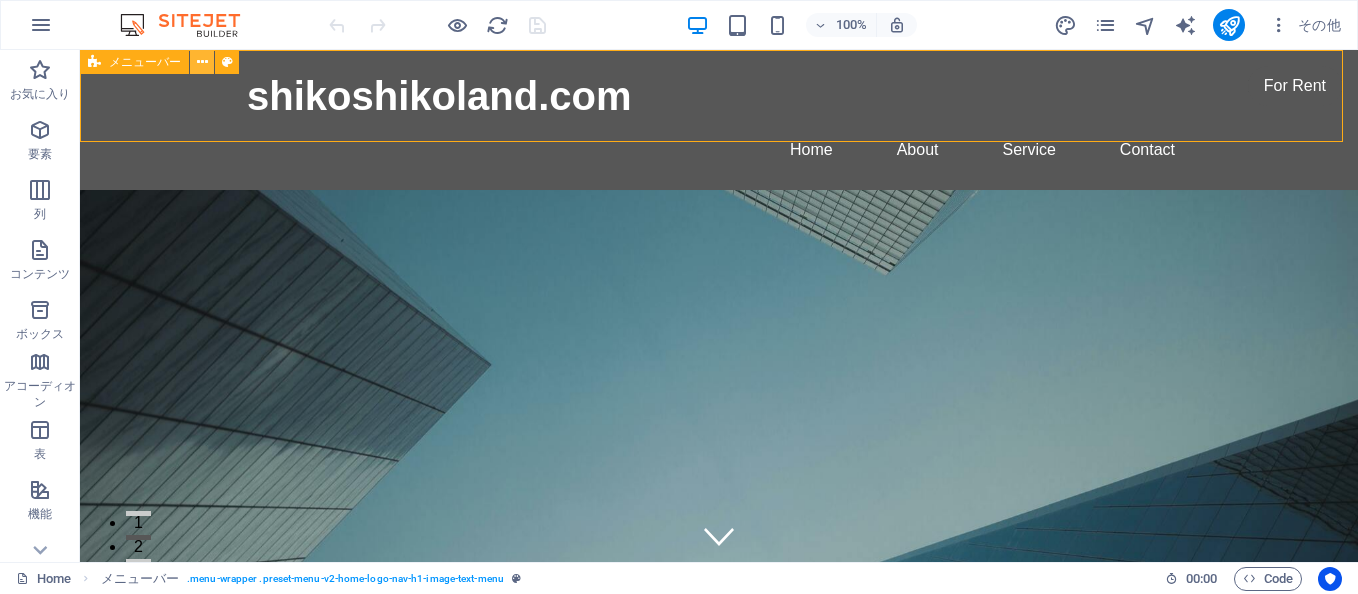 click at bounding box center [202, 62] 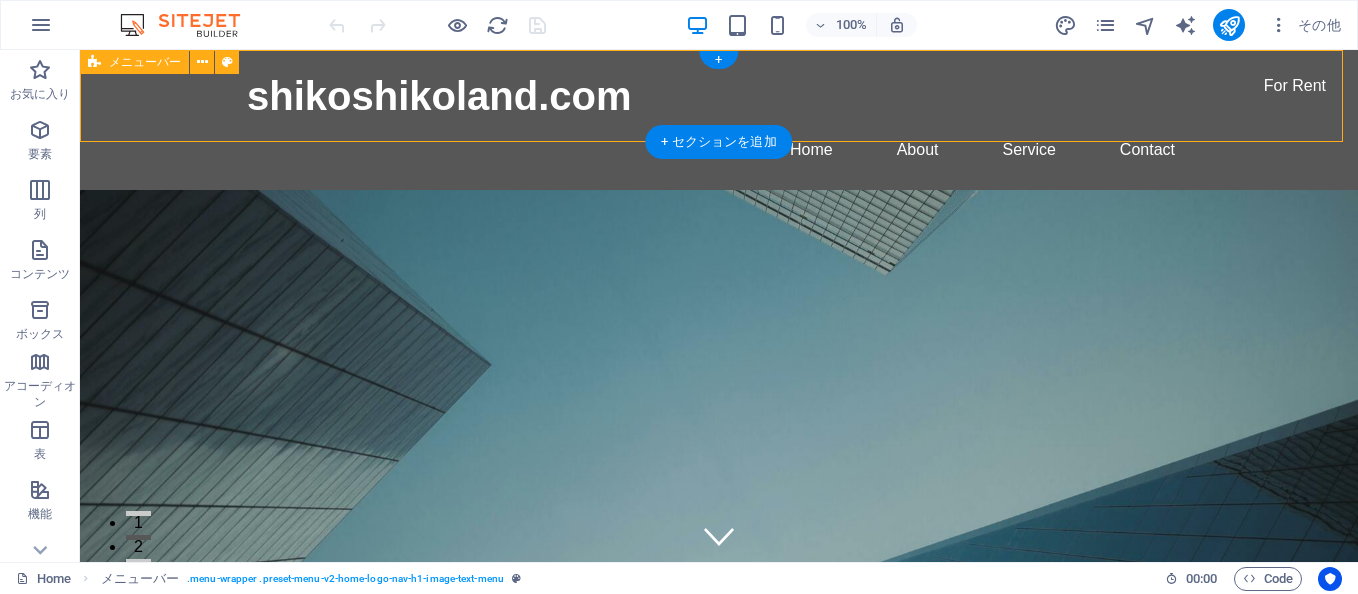 drag, startPoint x: 125, startPoint y: 92, endPoint x: 186, endPoint y: 91, distance: 61.008198 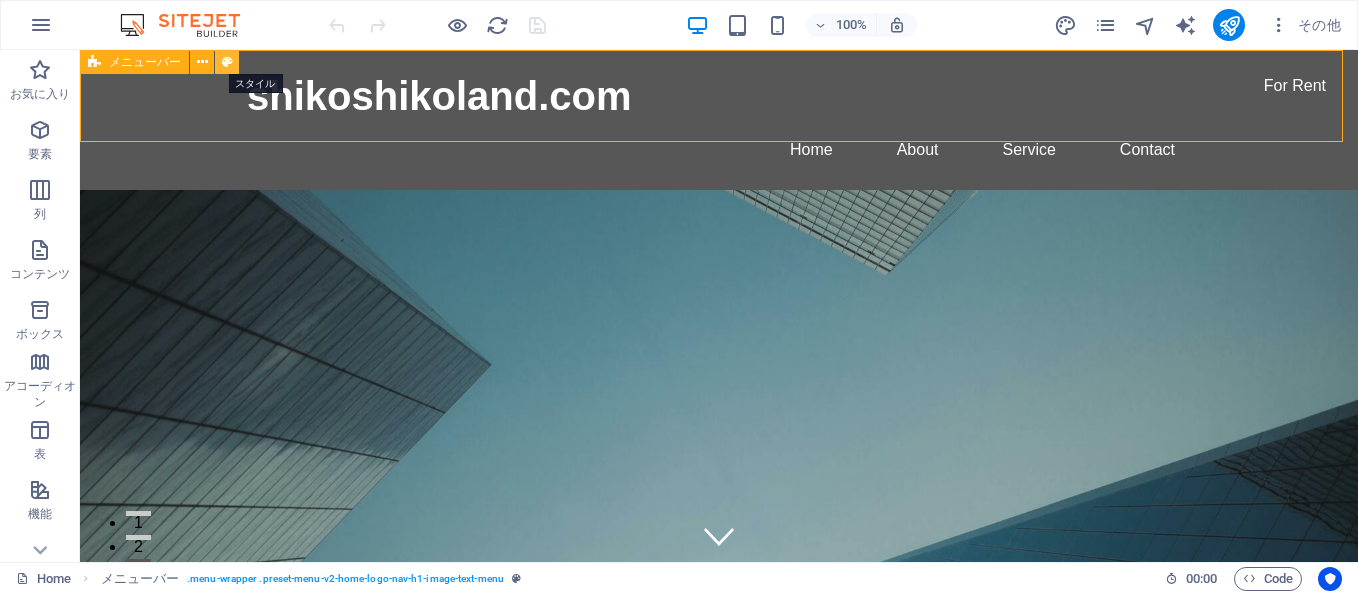 click at bounding box center (227, 62) 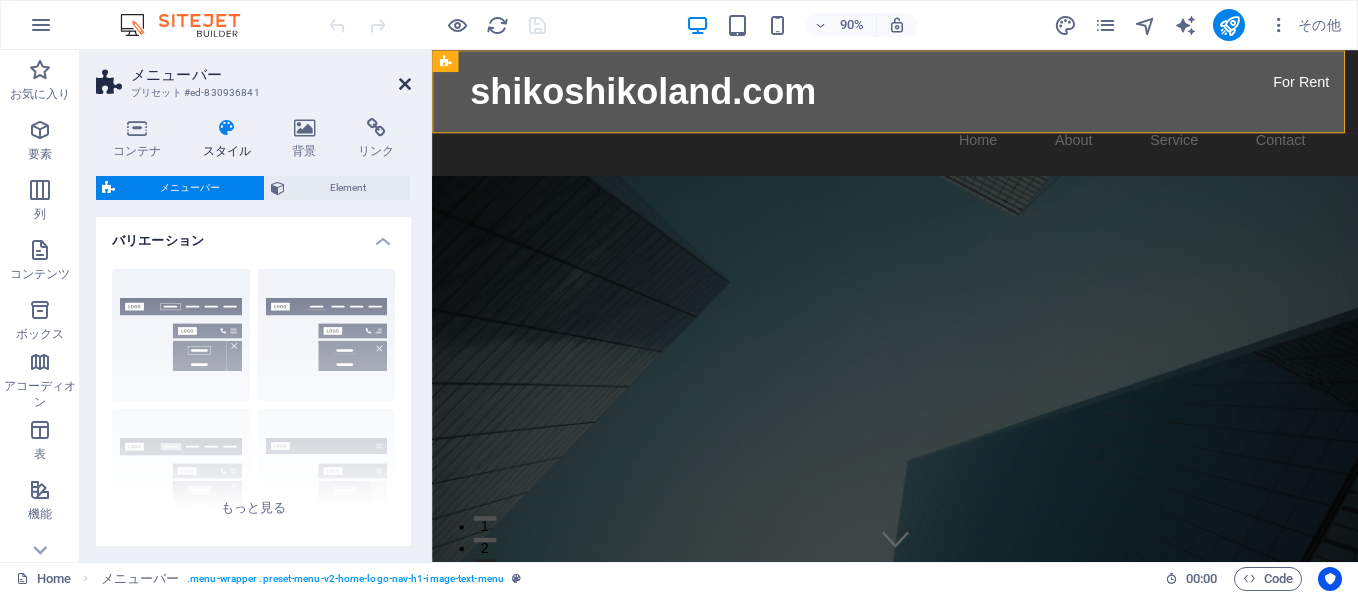 click at bounding box center (405, 84) 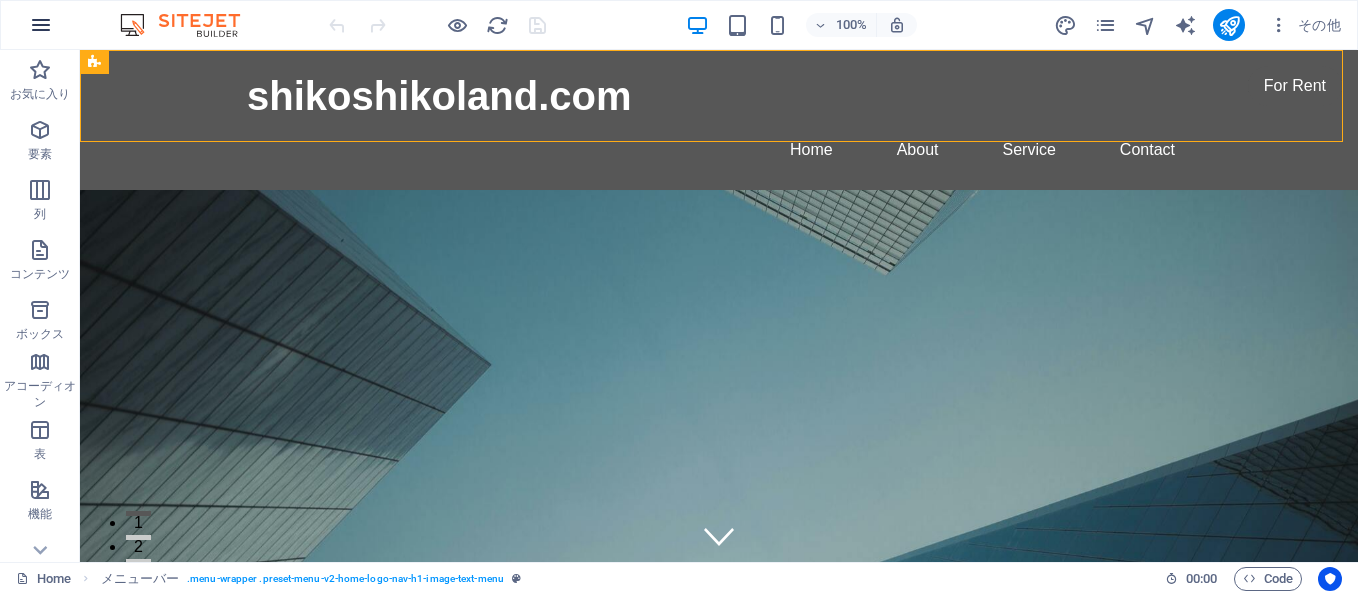 click at bounding box center (41, 25) 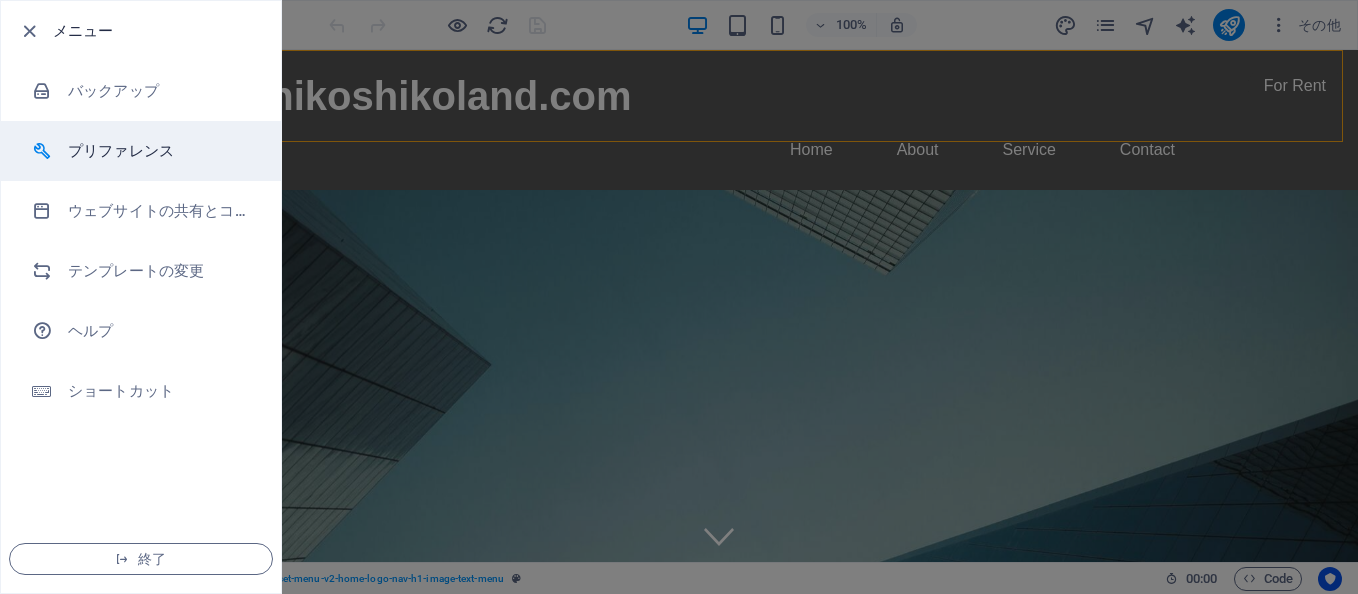 click on "プリファレンス" at bounding box center [160, 151] 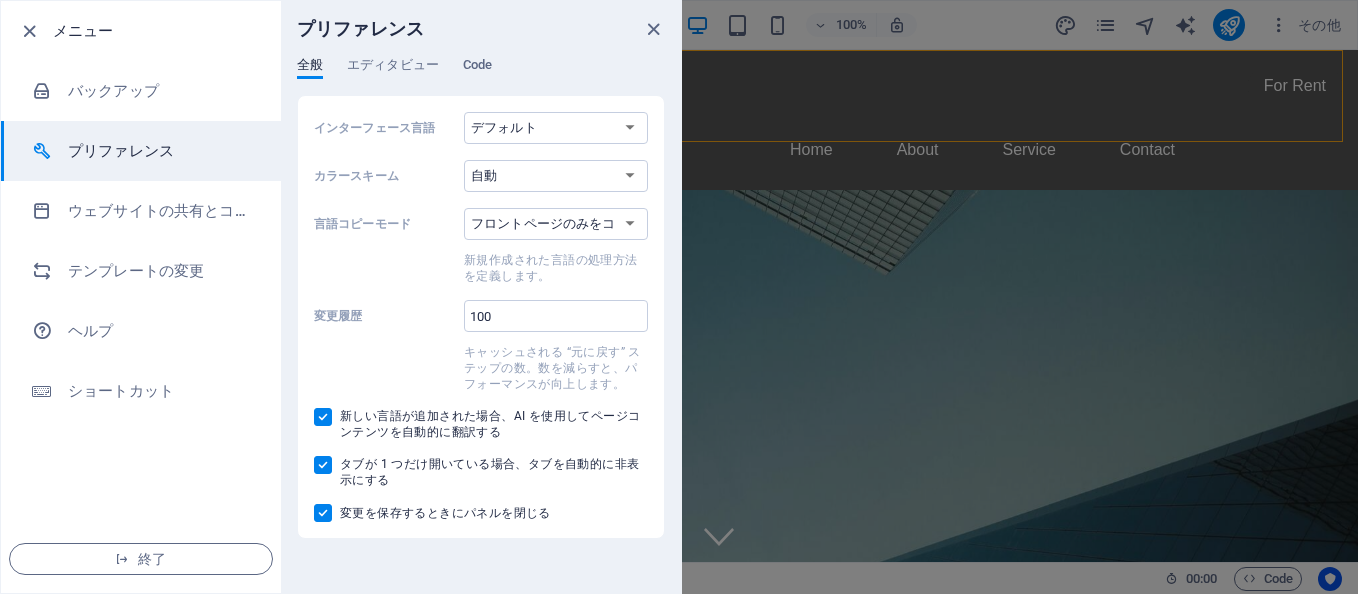 click on "プリファレンス" at bounding box center [160, 151] 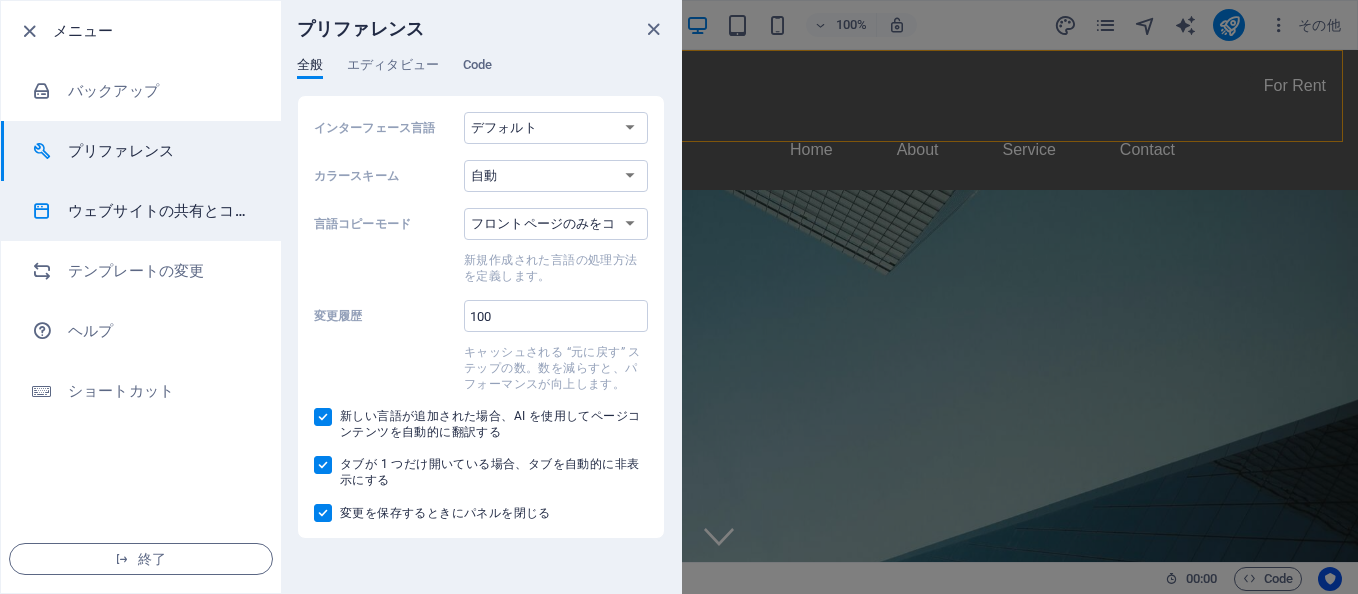 click on "ウェブサイトの共有とコピー" at bounding box center (160, 211) 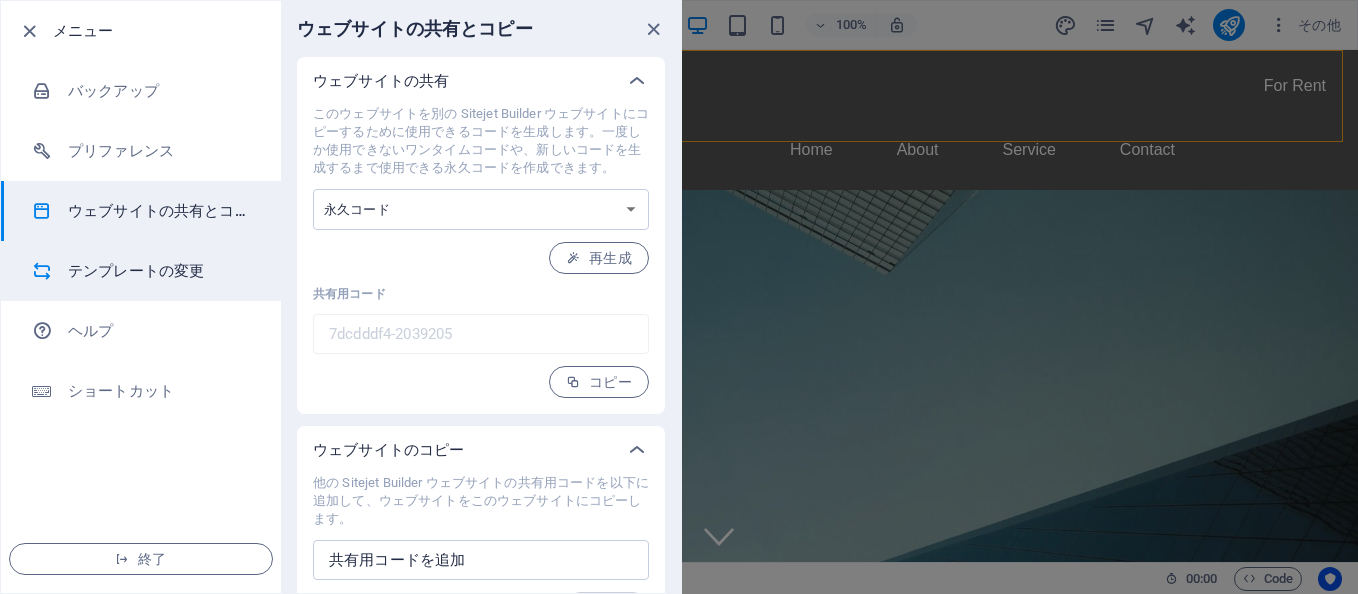 click on "テンプレートの変更" at bounding box center (160, 271) 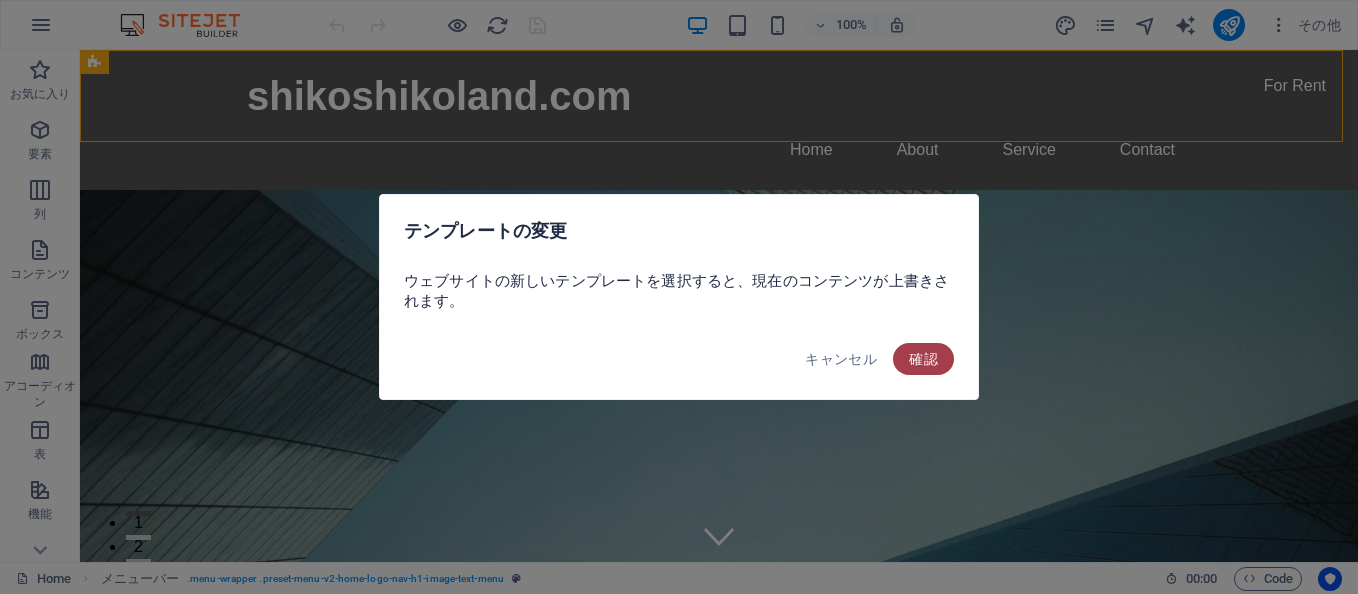 click on "確認" at bounding box center (923, 359) 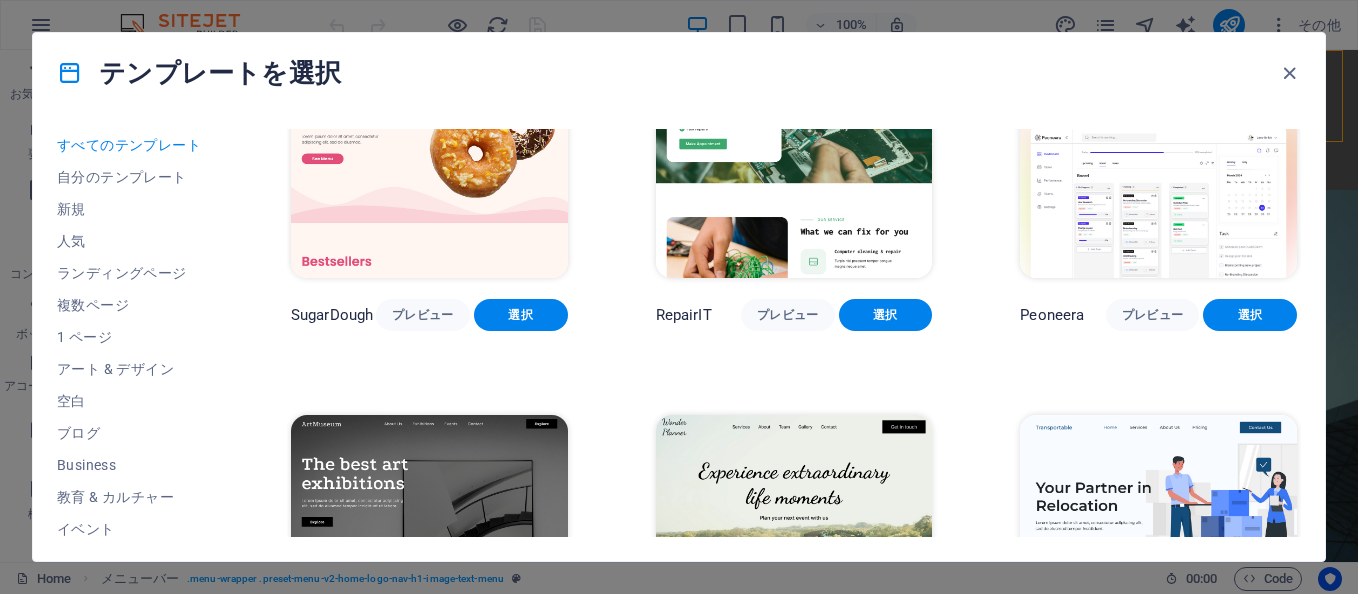 scroll, scrollTop: 200, scrollLeft: 0, axis: vertical 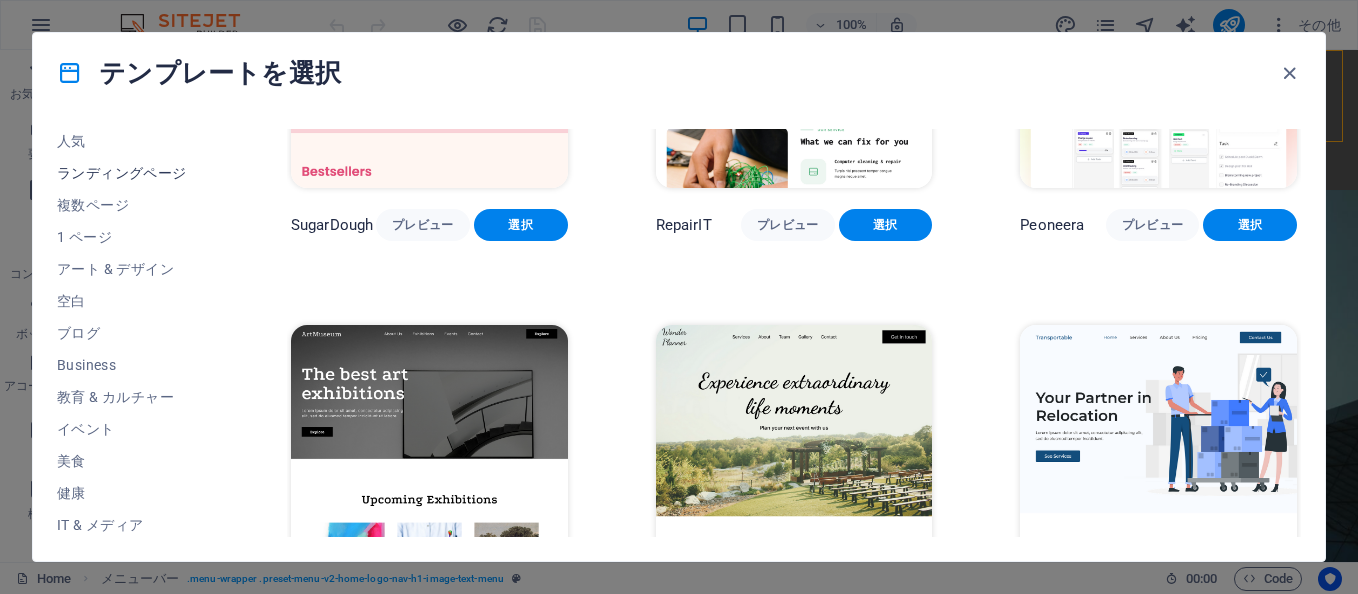 click on "ランディングページ" at bounding box center (130, 173) 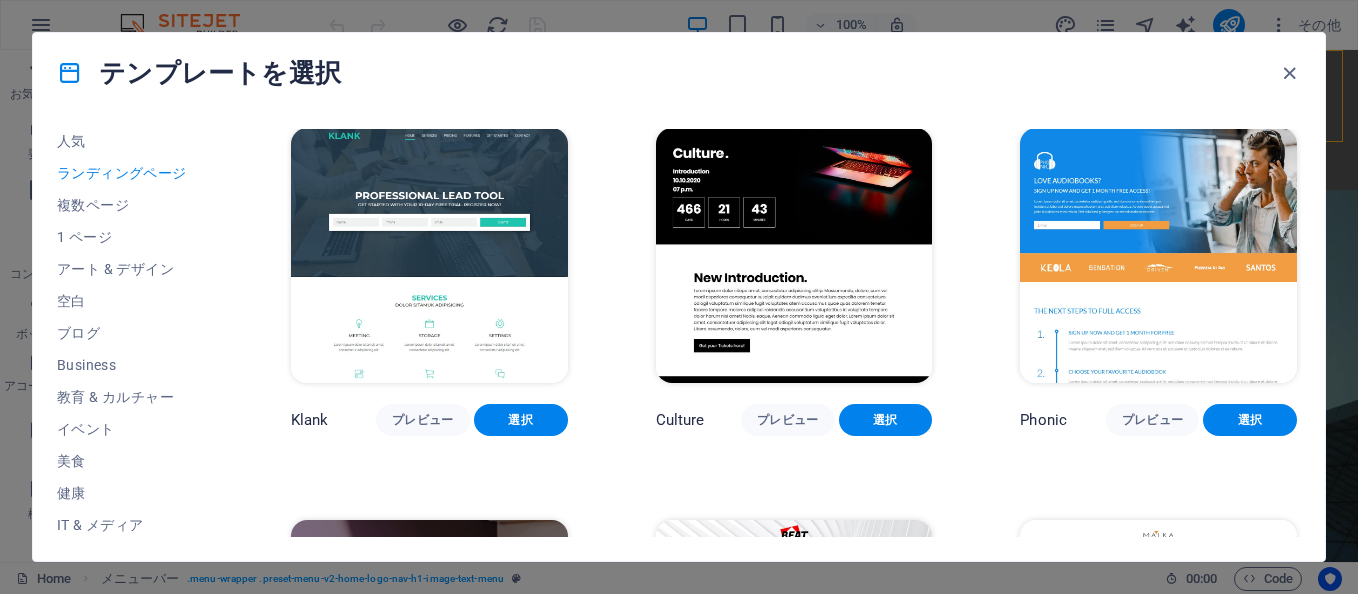 scroll, scrollTop: 0, scrollLeft: 0, axis: both 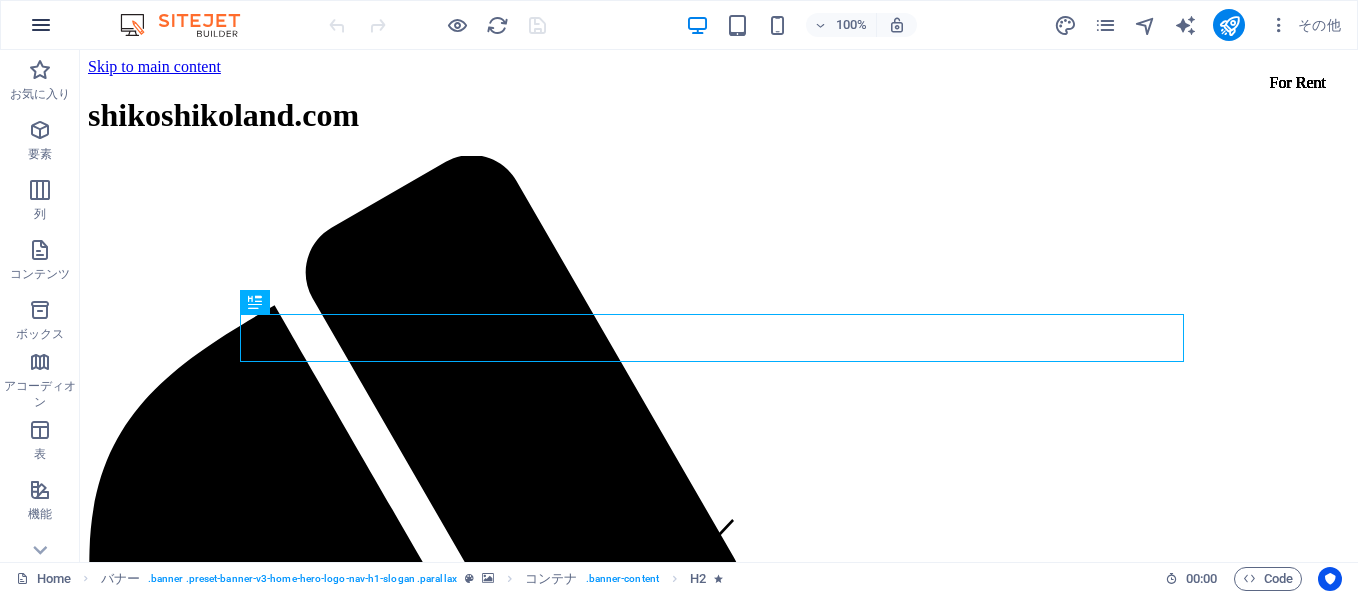 click at bounding box center (41, 25) 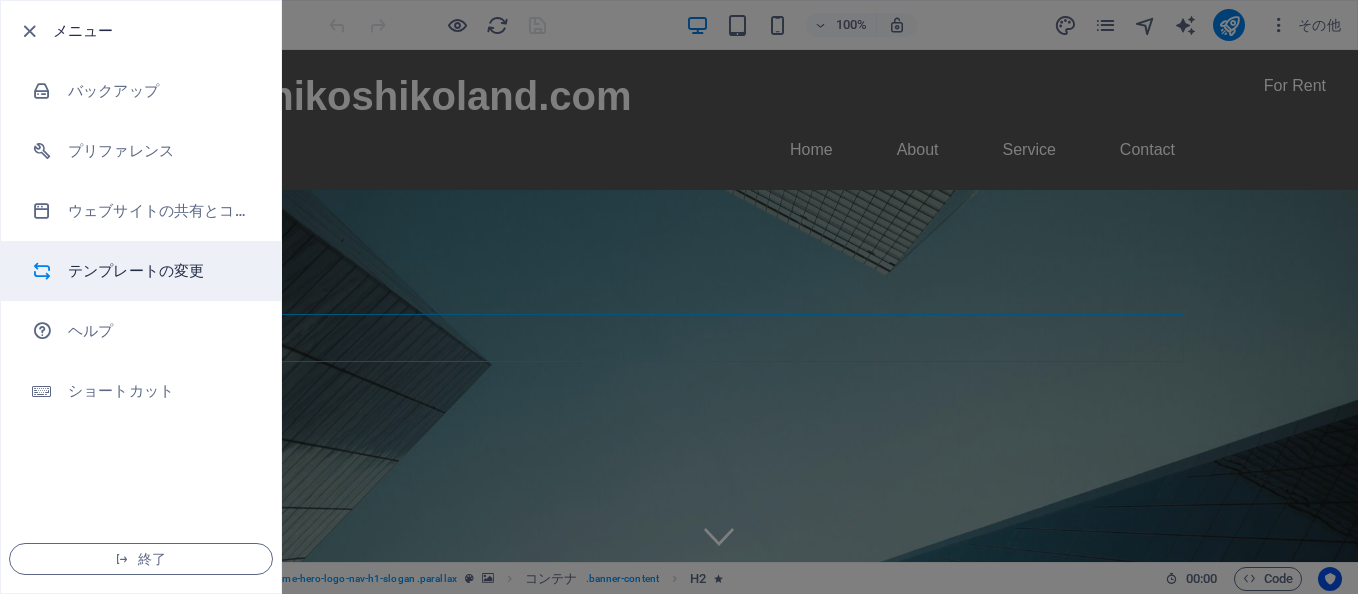click on "テンプレートの変更" at bounding box center (160, 271) 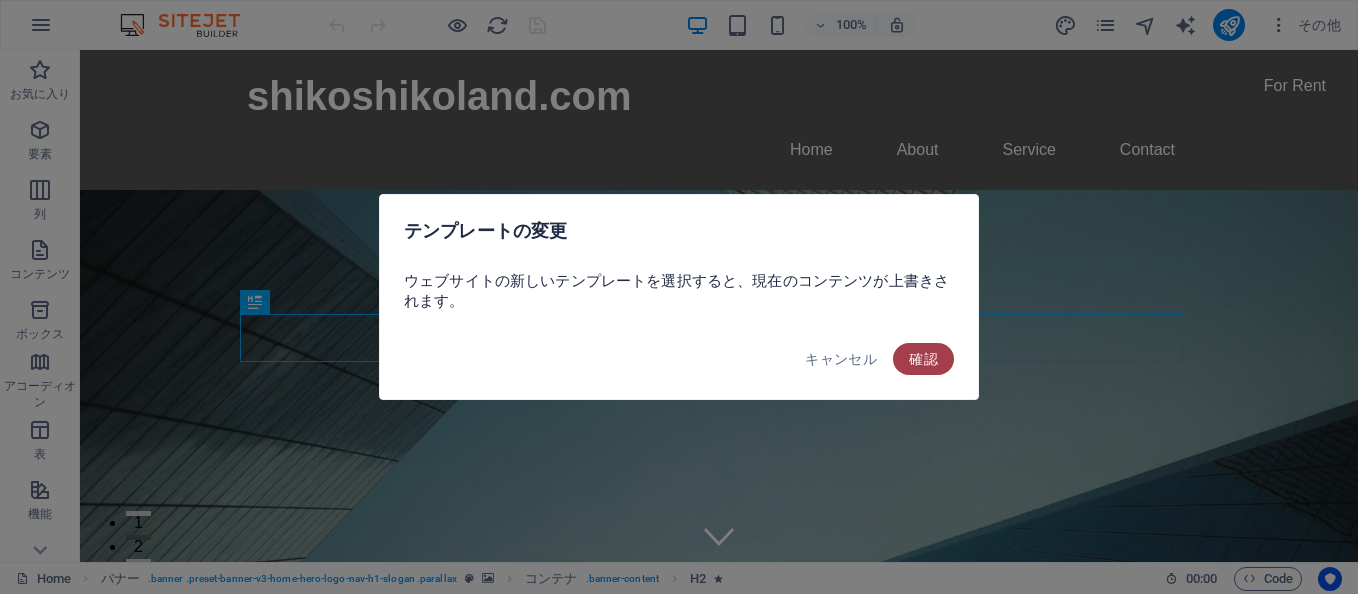 click on "確認" at bounding box center [923, 359] 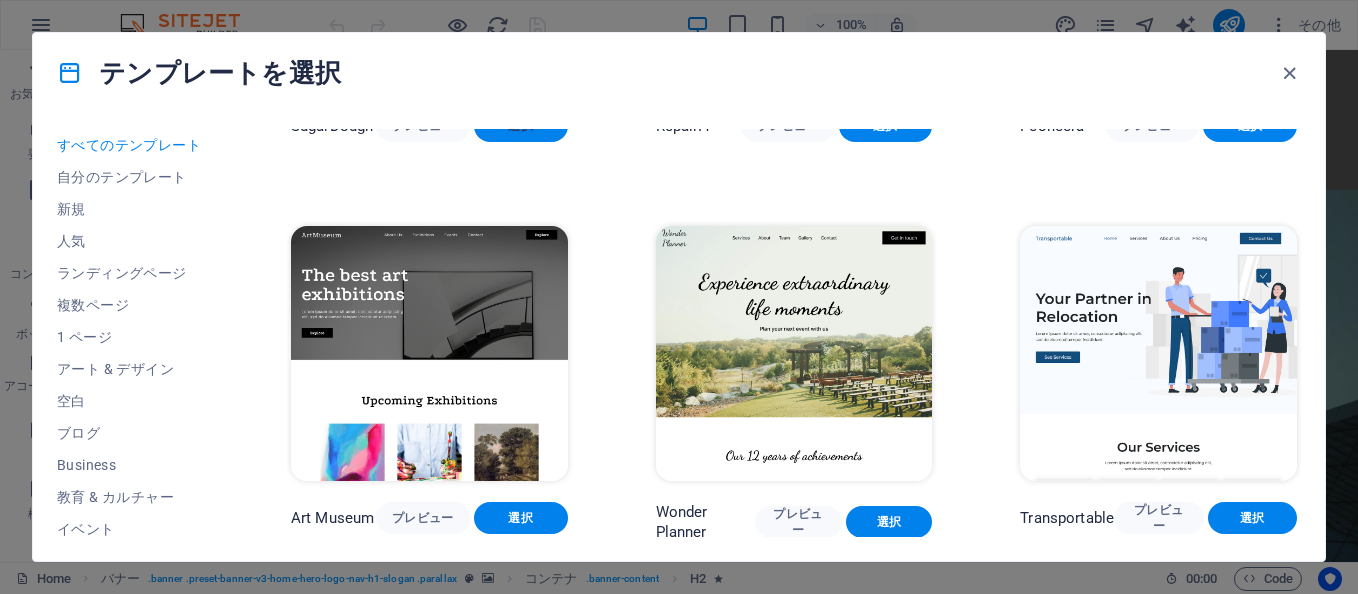 scroll, scrollTop: 400, scrollLeft: 0, axis: vertical 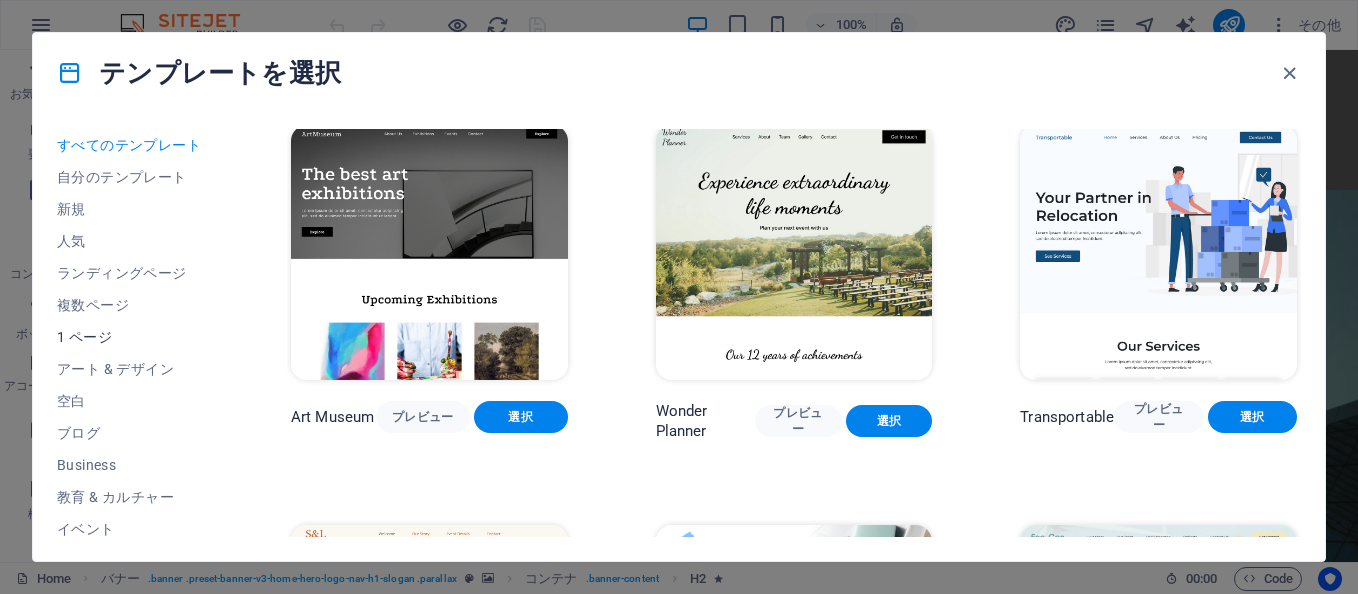 click on "1 ページ" at bounding box center (130, 337) 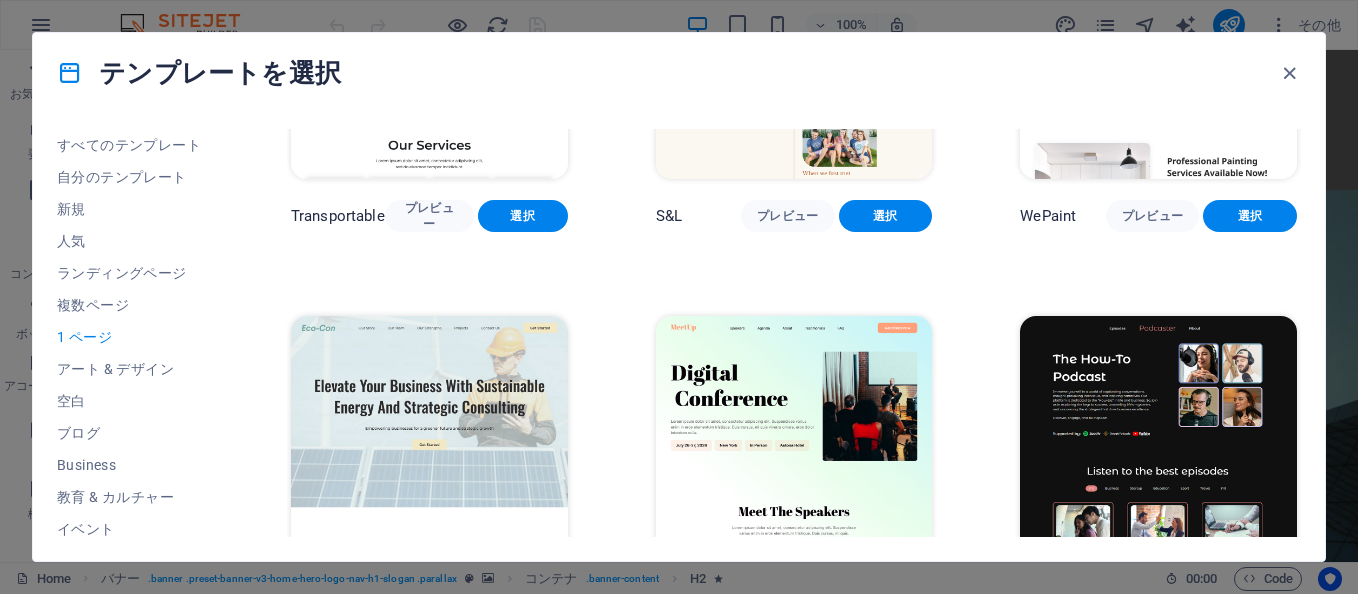 scroll, scrollTop: 10, scrollLeft: 0, axis: vertical 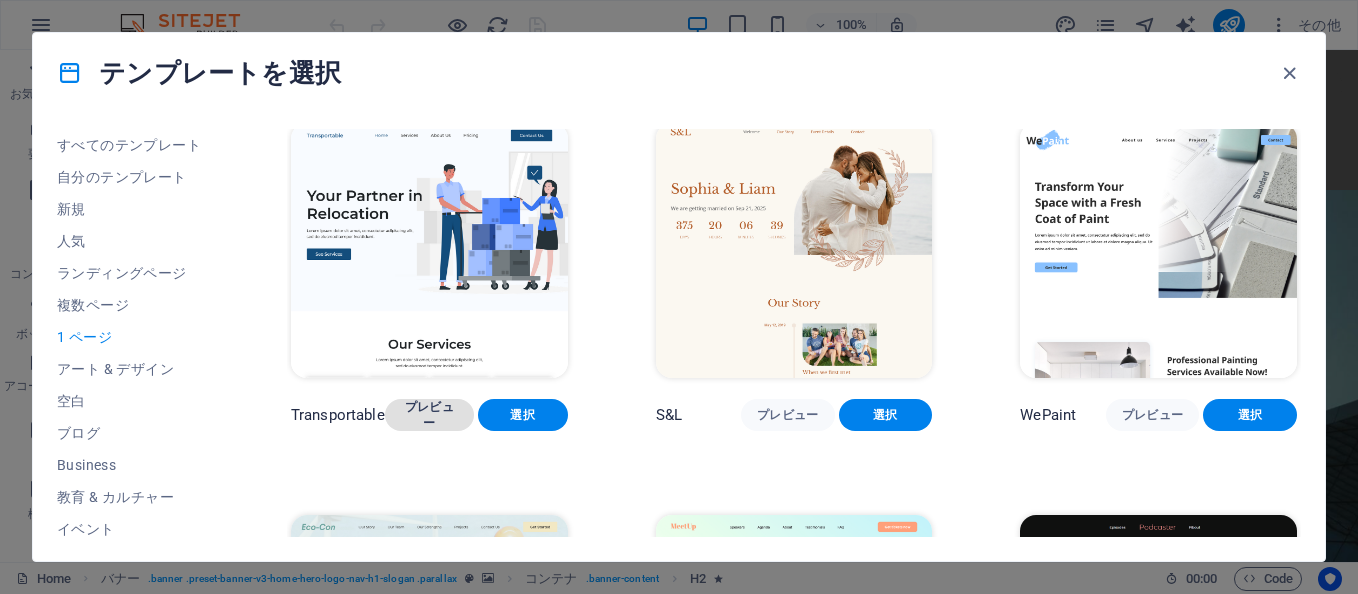 click on "プレビュー" at bounding box center [429, 415] 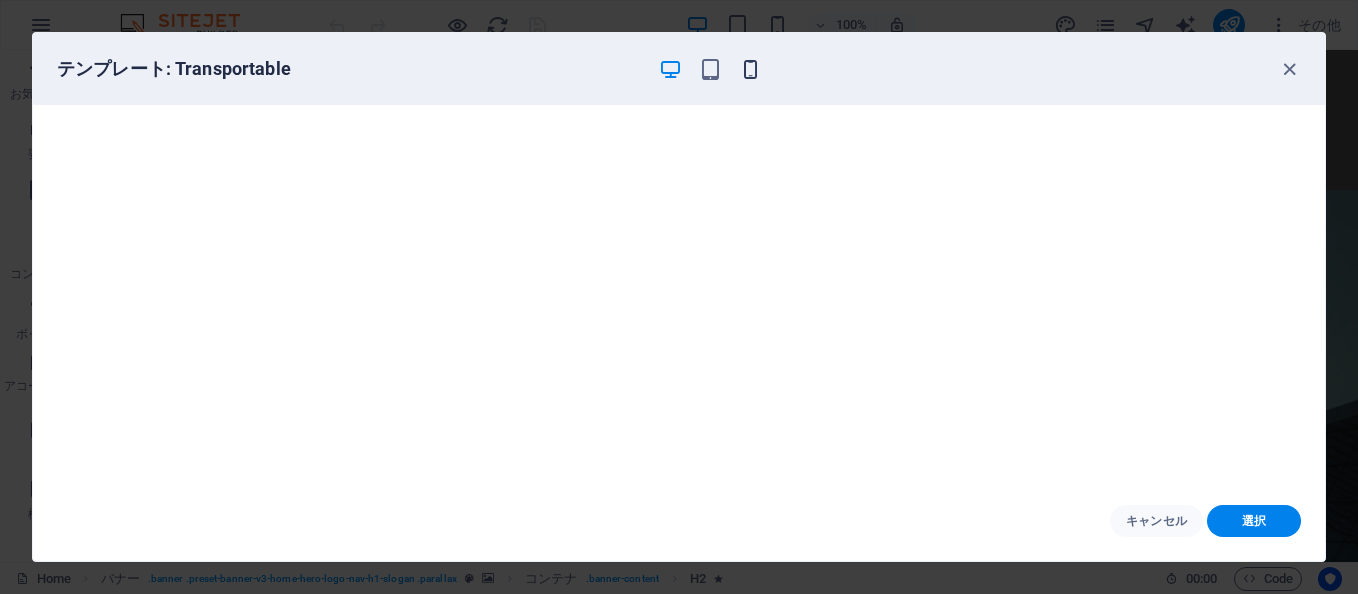 click at bounding box center (750, 69) 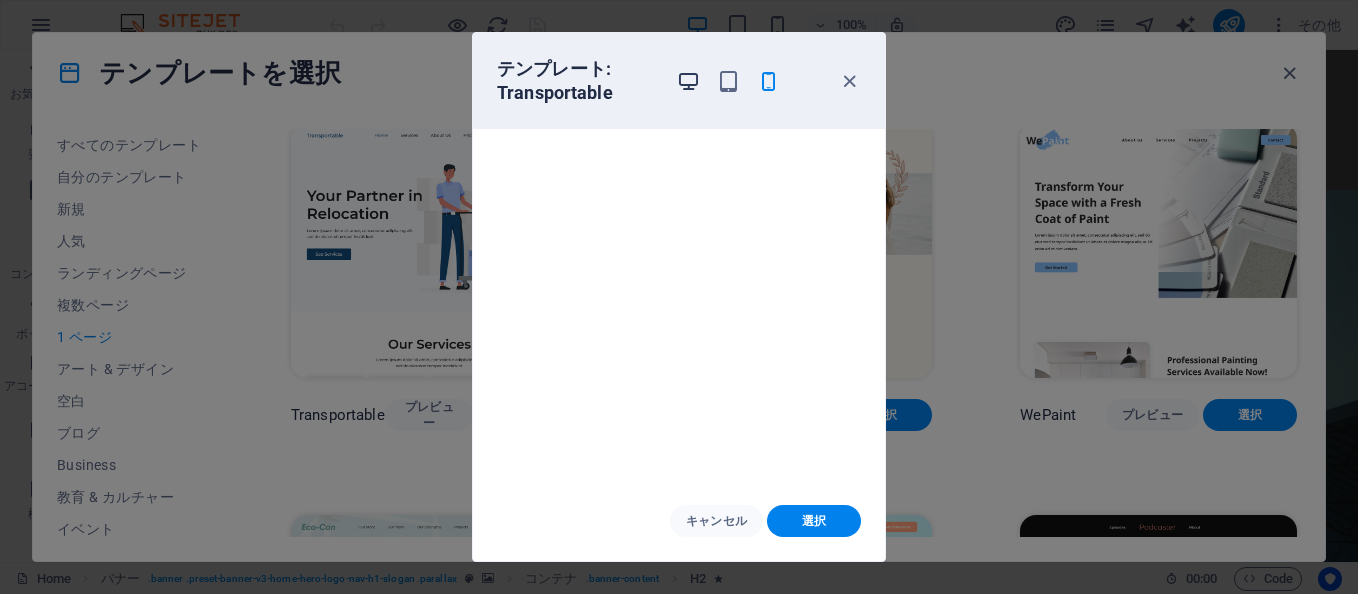click at bounding box center (688, 81) 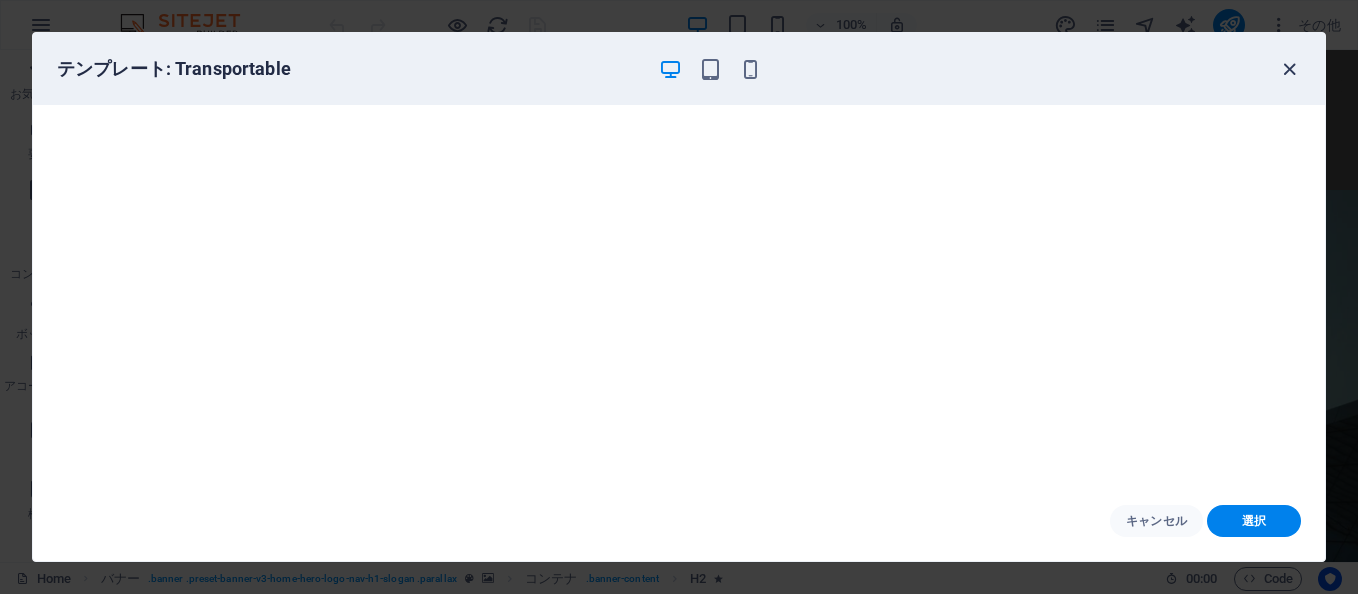 click at bounding box center (1289, 69) 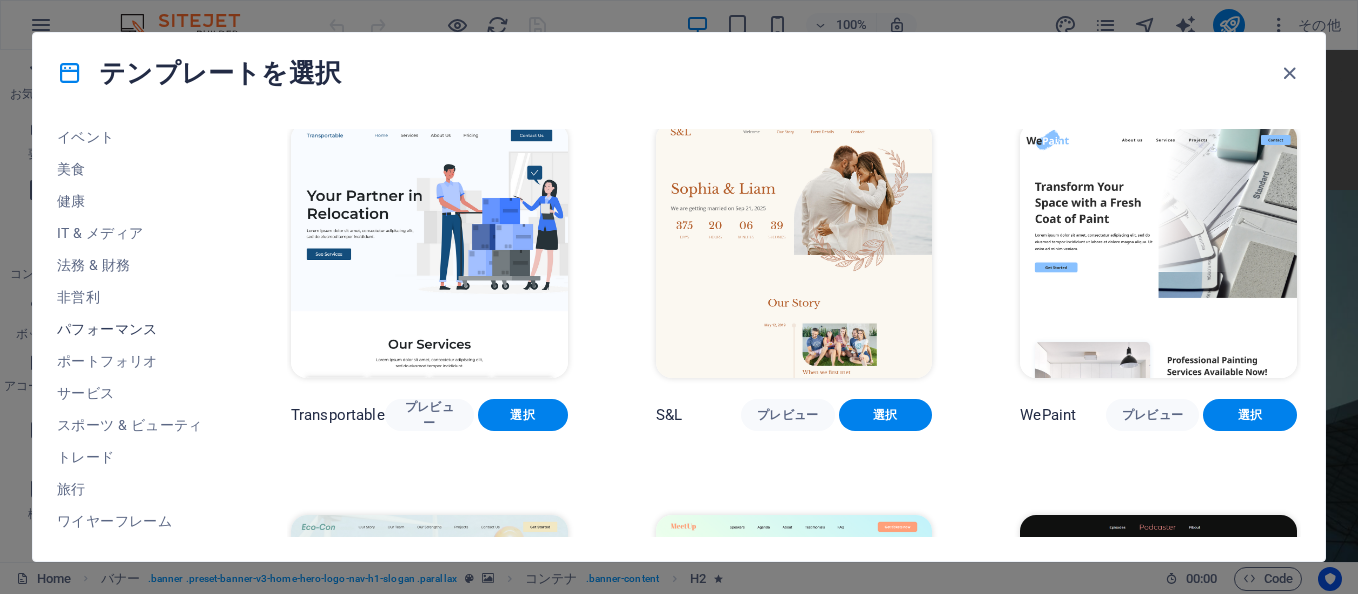 scroll, scrollTop: 0, scrollLeft: 0, axis: both 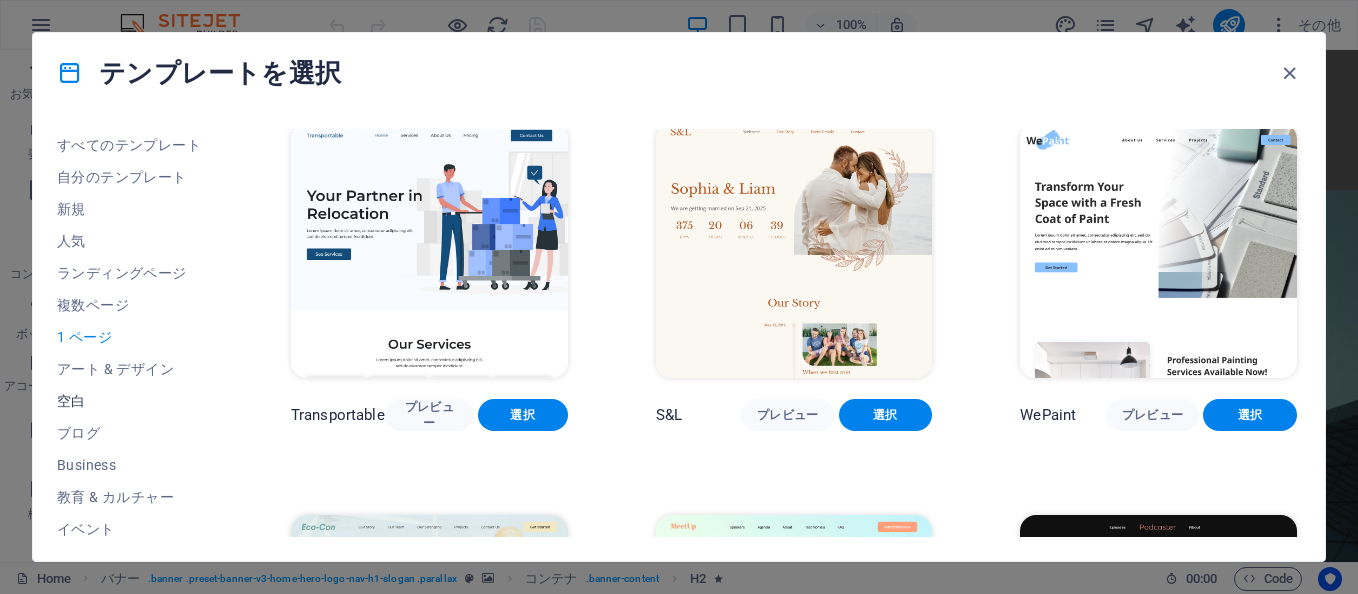 click on "空白" at bounding box center (130, 401) 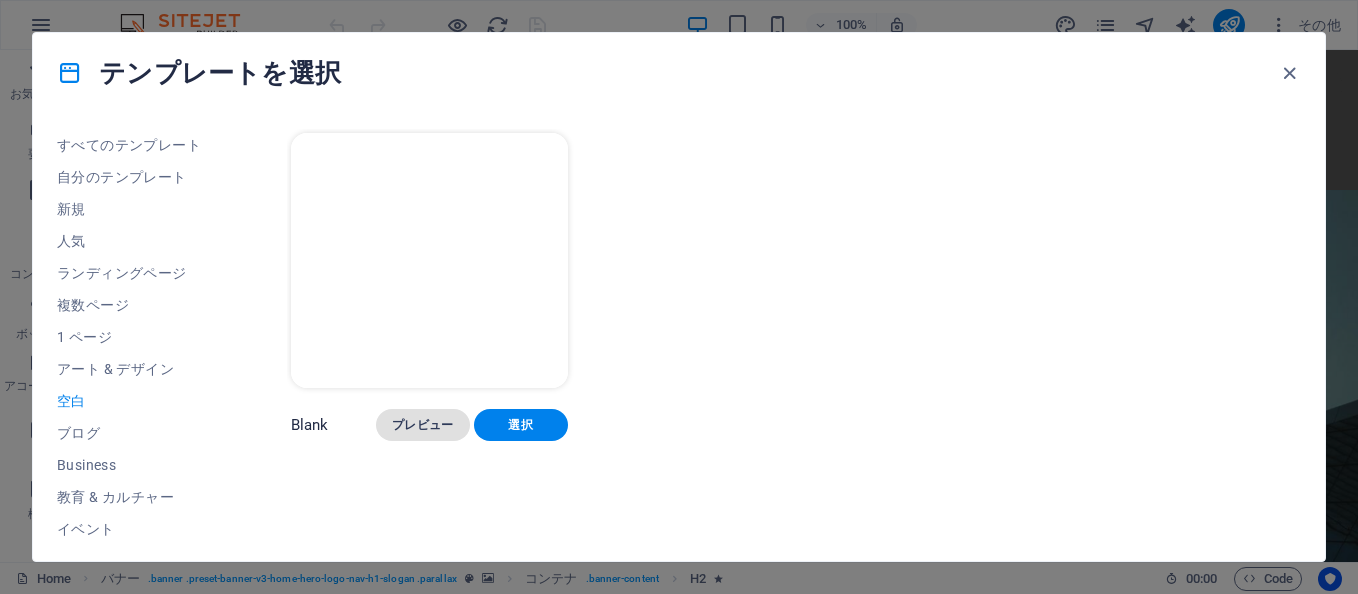 click on "プレビュー" at bounding box center [423, 425] 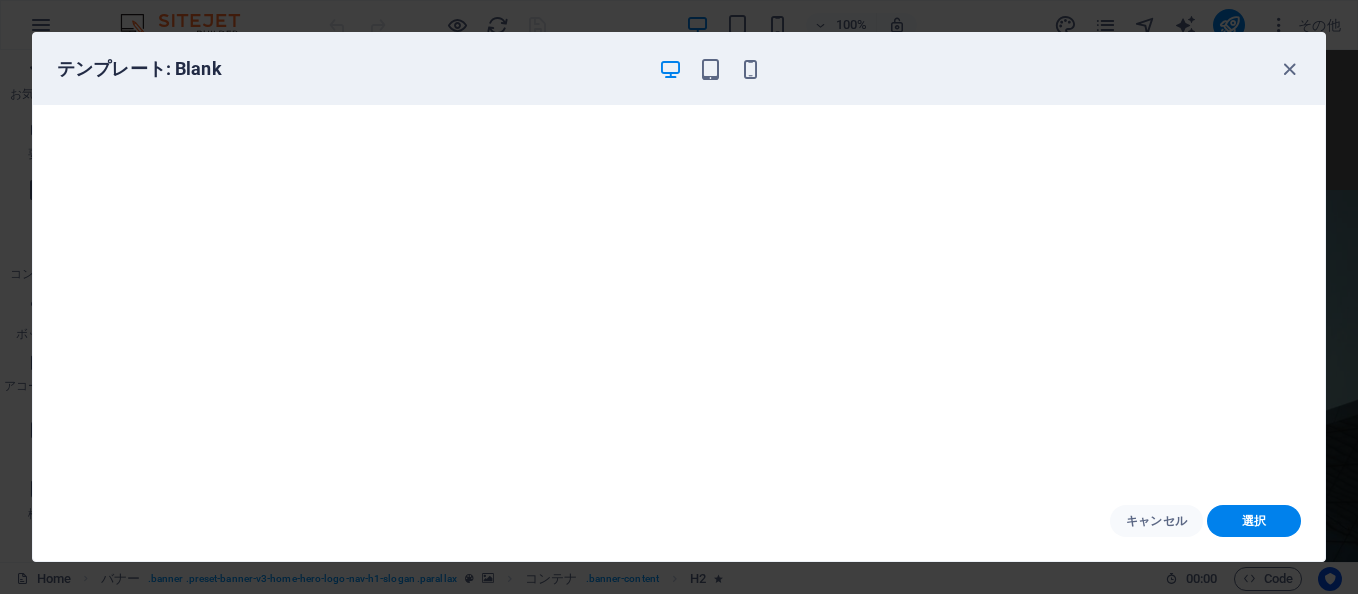 scroll, scrollTop: 4, scrollLeft: 0, axis: vertical 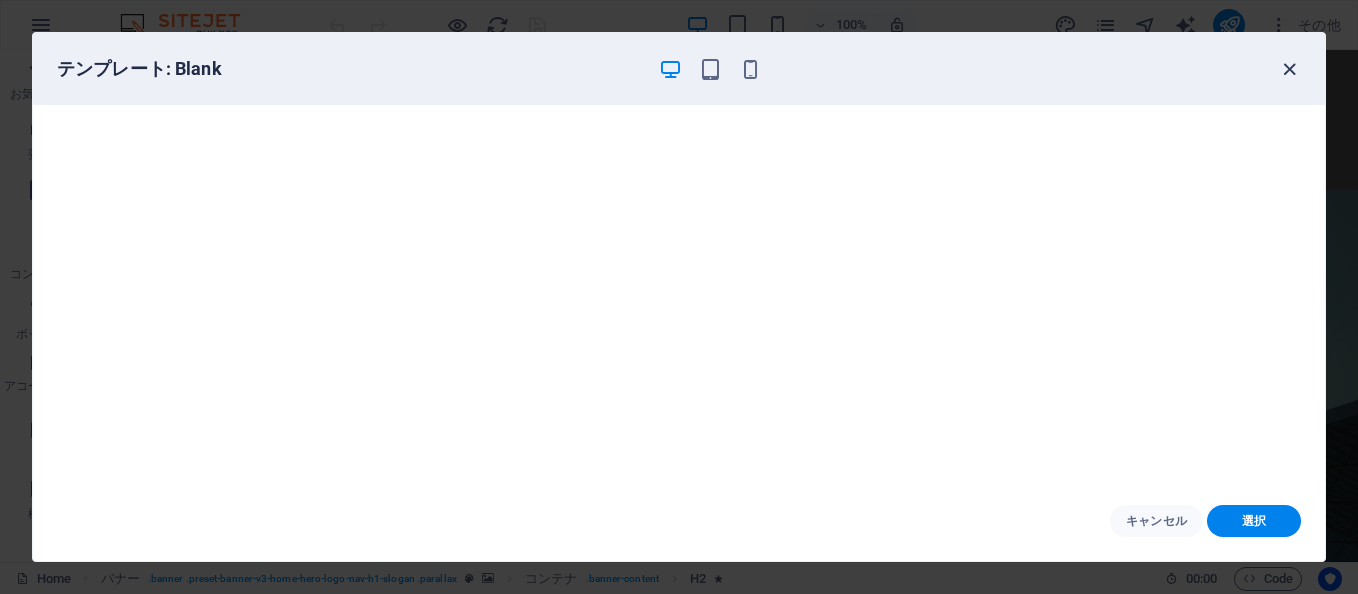 click at bounding box center [1289, 69] 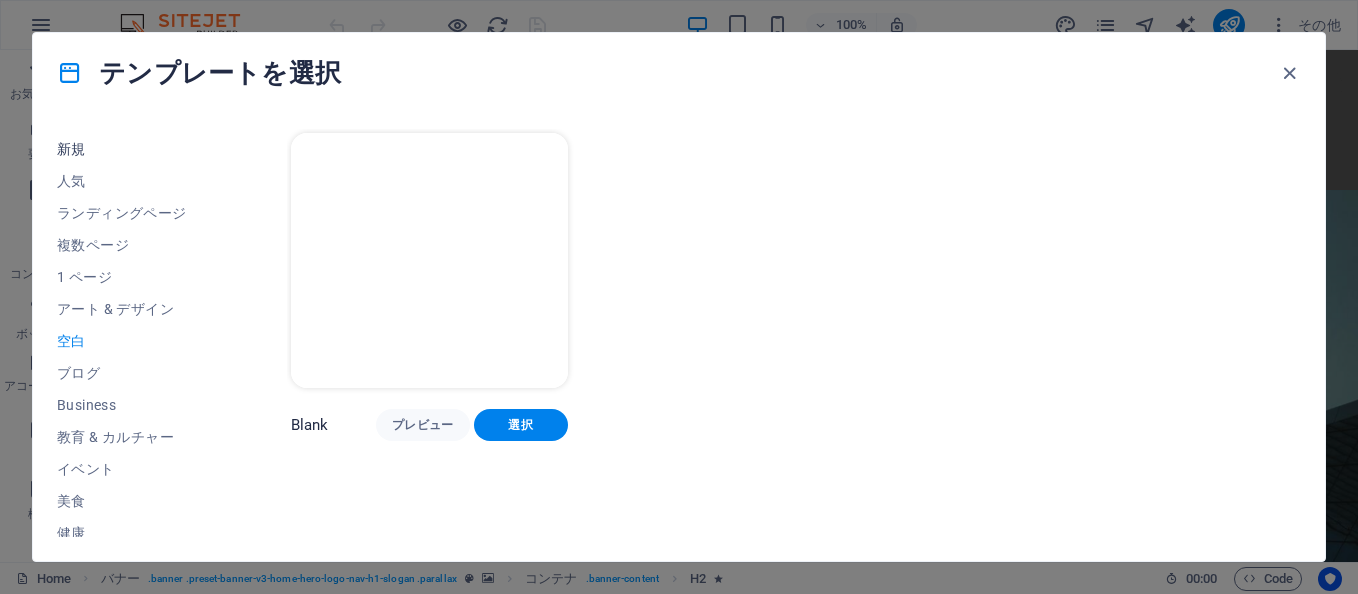 scroll, scrollTop: 0, scrollLeft: 0, axis: both 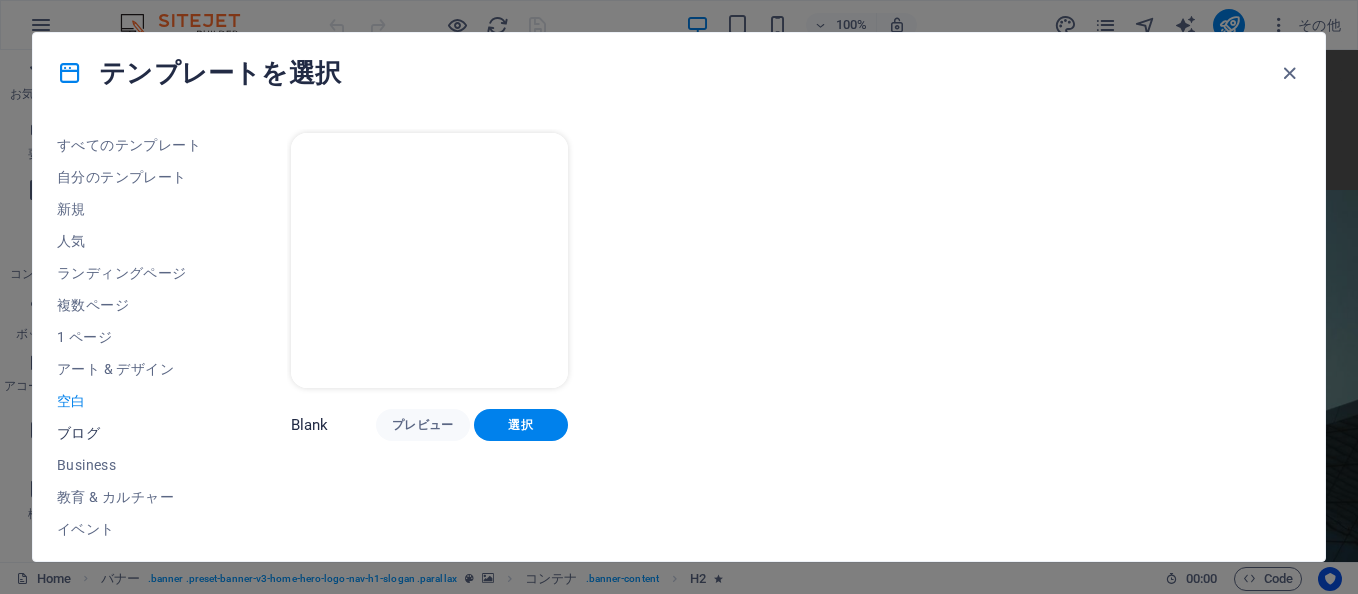 click on "ブログ" at bounding box center [130, 433] 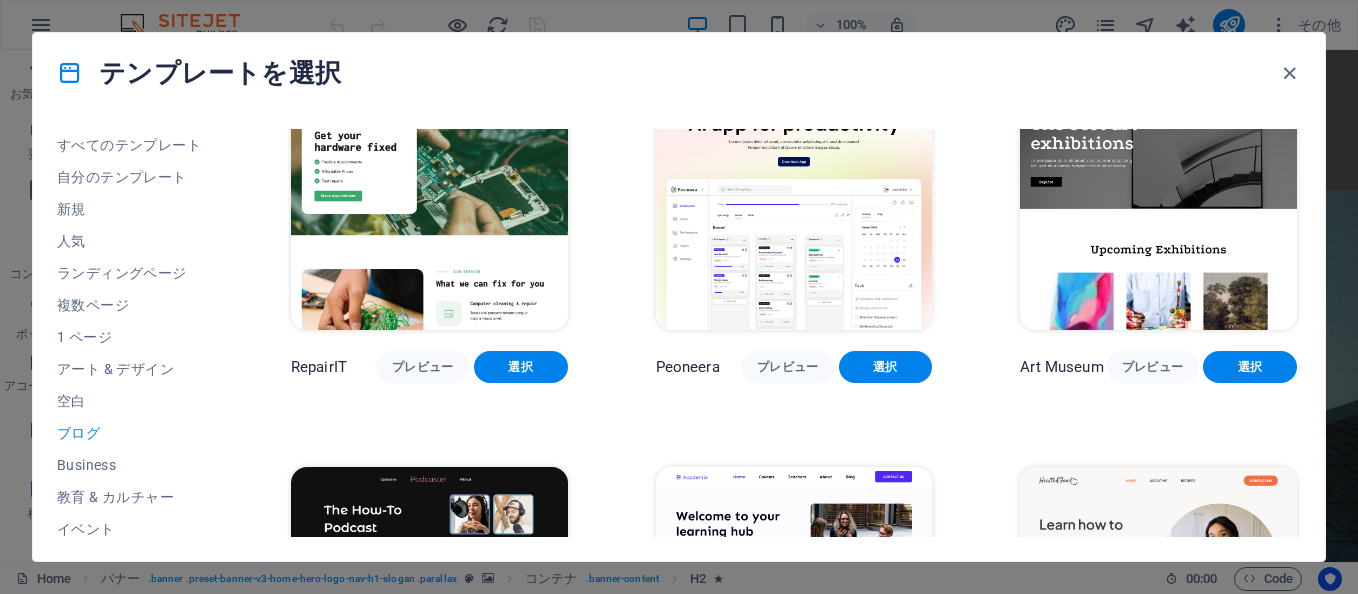 scroll, scrollTop: 0, scrollLeft: 0, axis: both 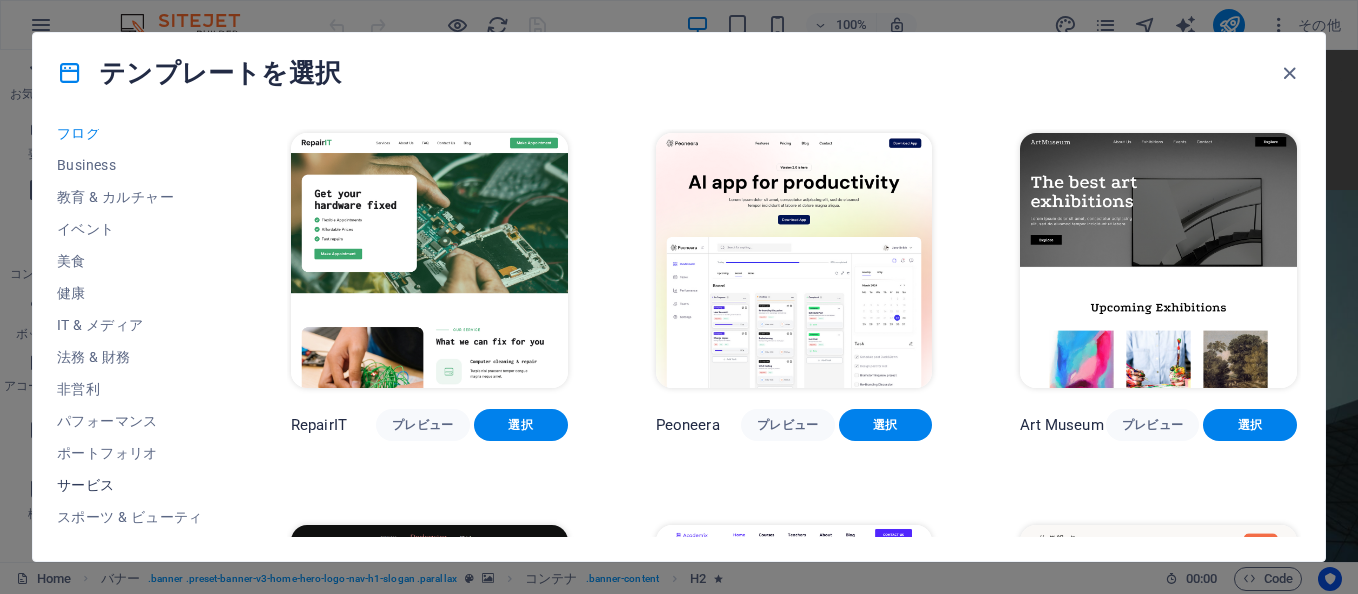 click on "サービス" at bounding box center (130, 485) 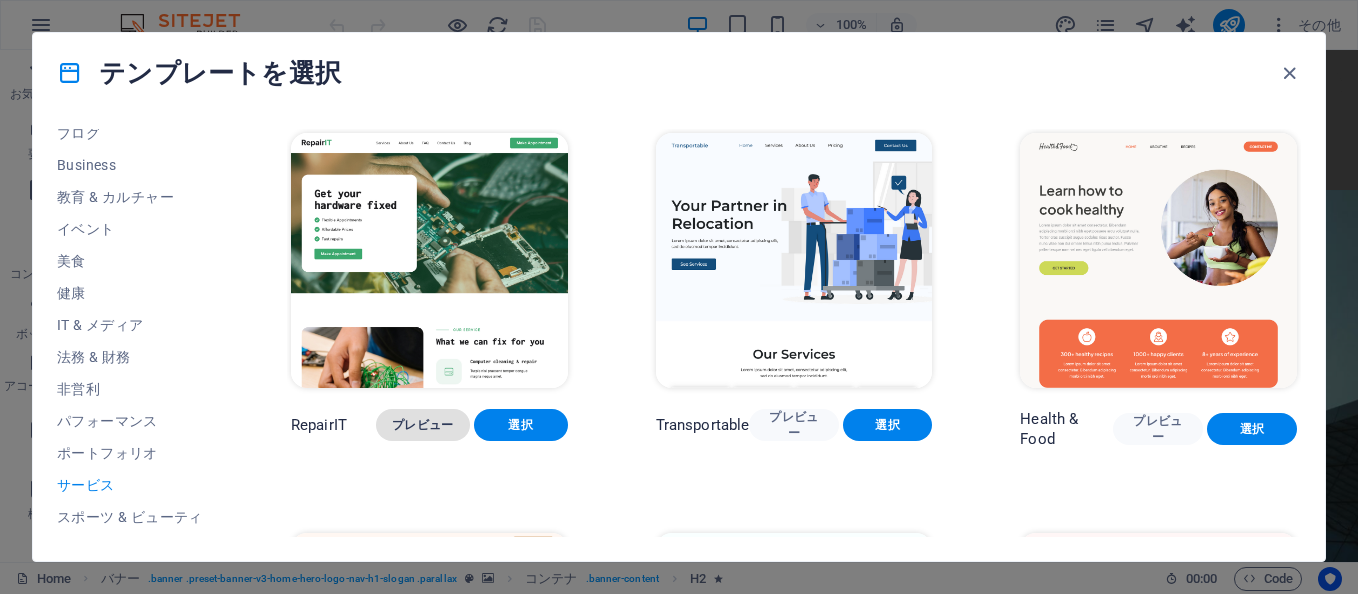 click on "プレビュー" at bounding box center [423, 425] 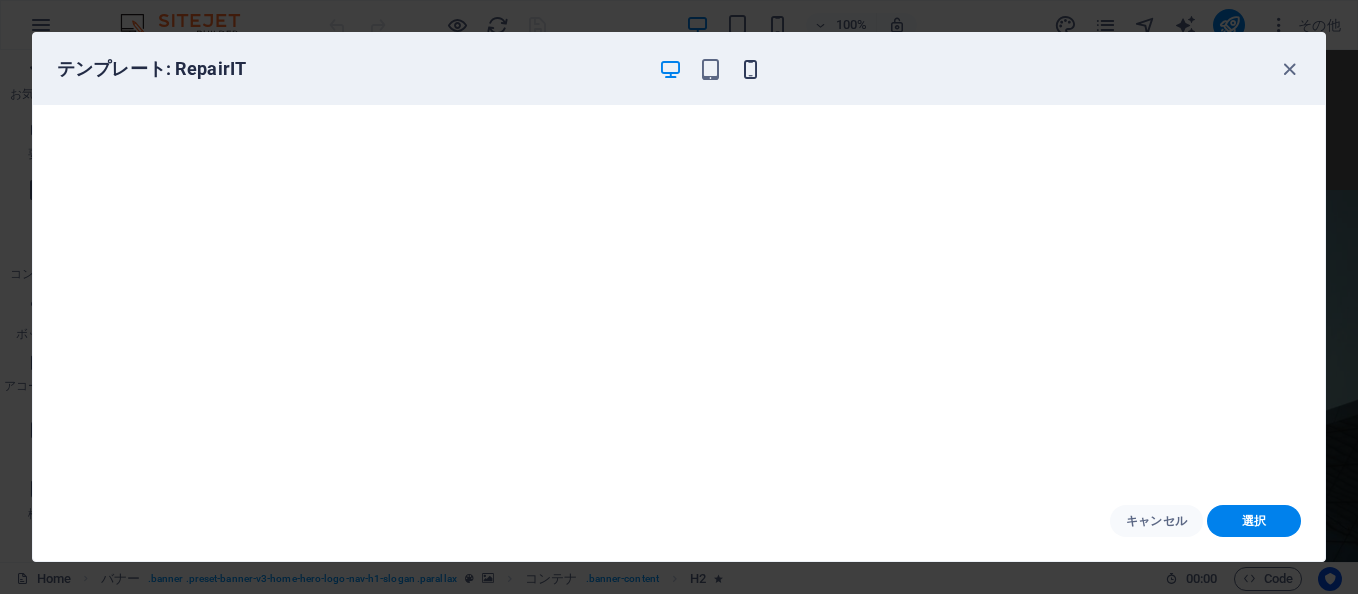 drag, startPoint x: 757, startPoint y: 71, endPoint x: 739, endPoint y: 92, distance: 27.658634 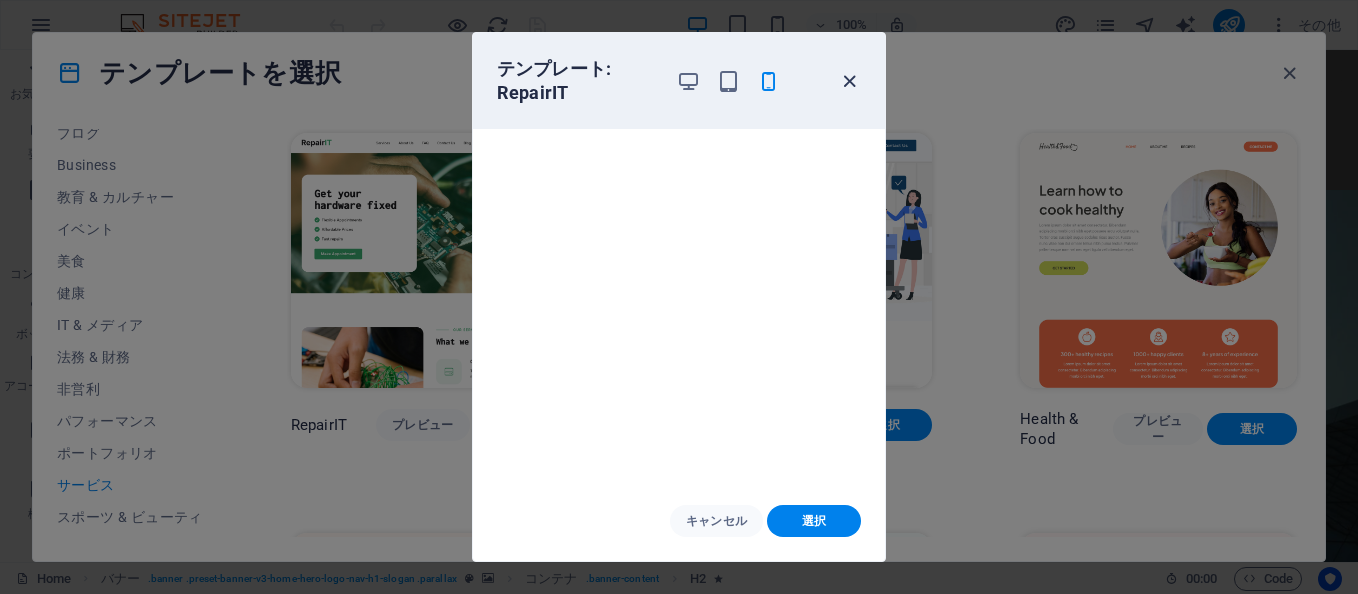 click at bounding box center (849, 81) 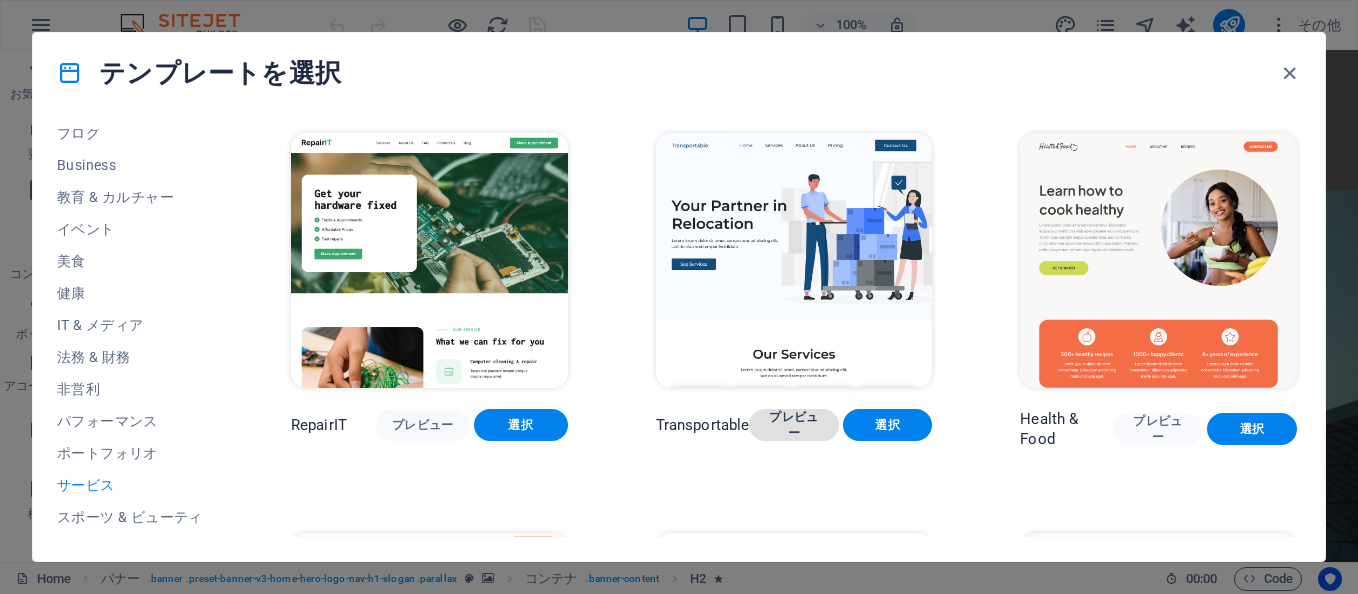 click on "プレビュー" at bounding box center [793, 425] 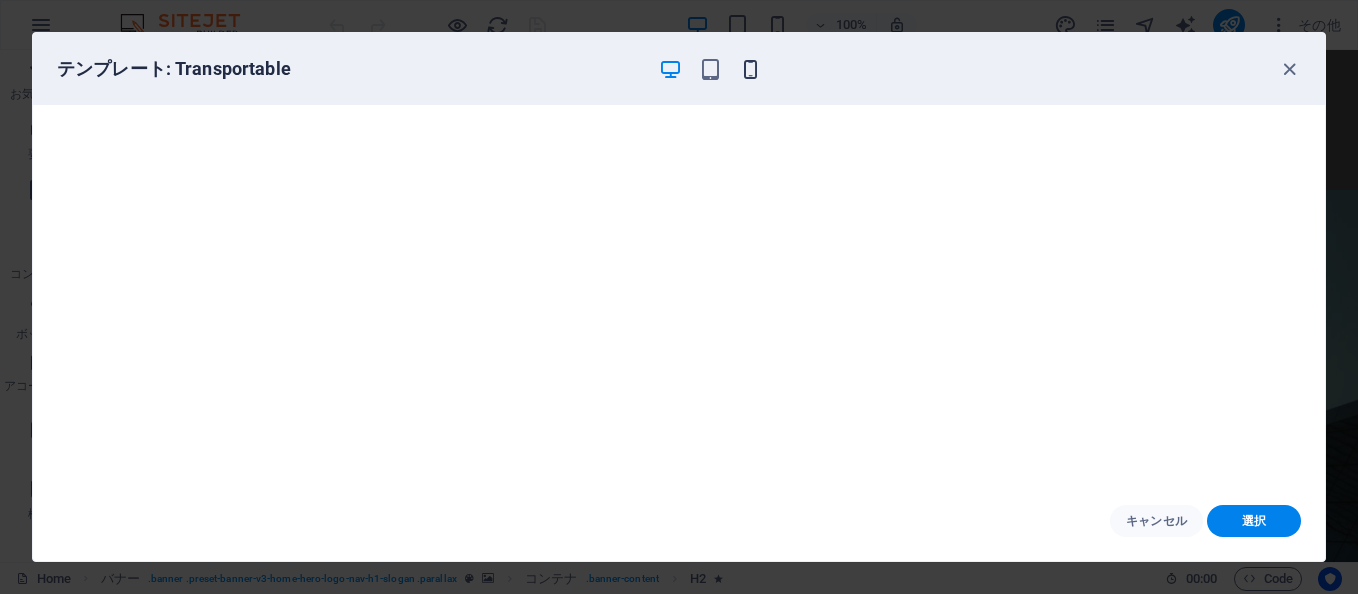 click at bounding box center [750, 69] 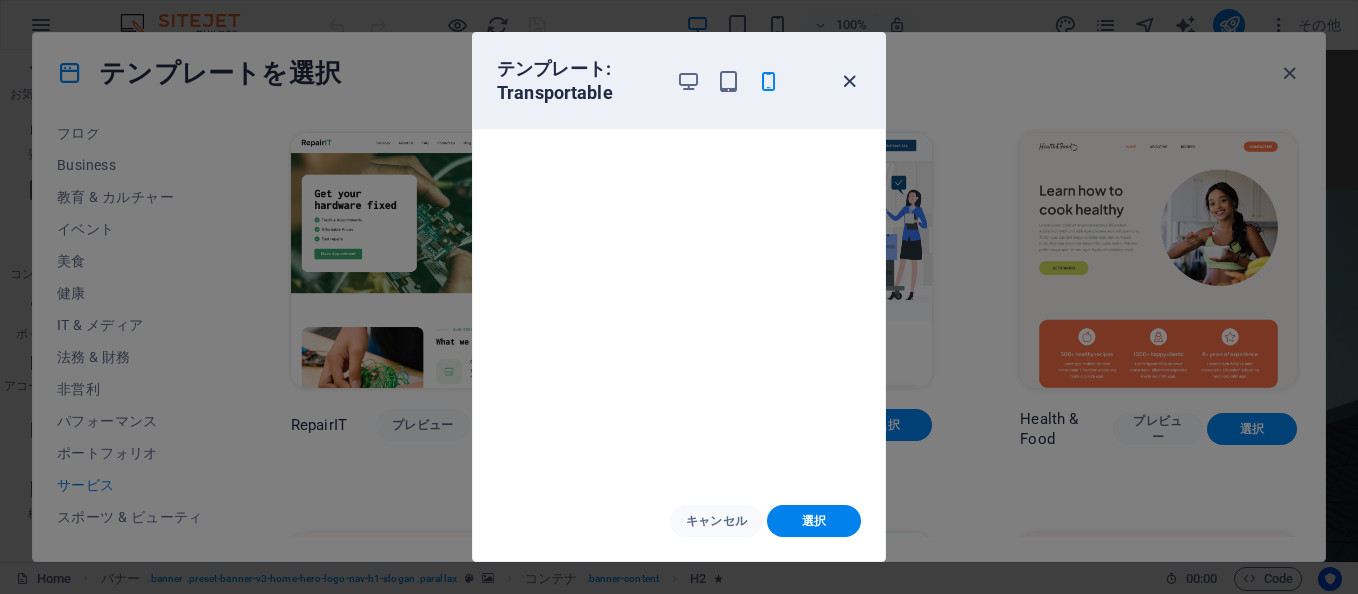 click at bounding box center (849, 81) 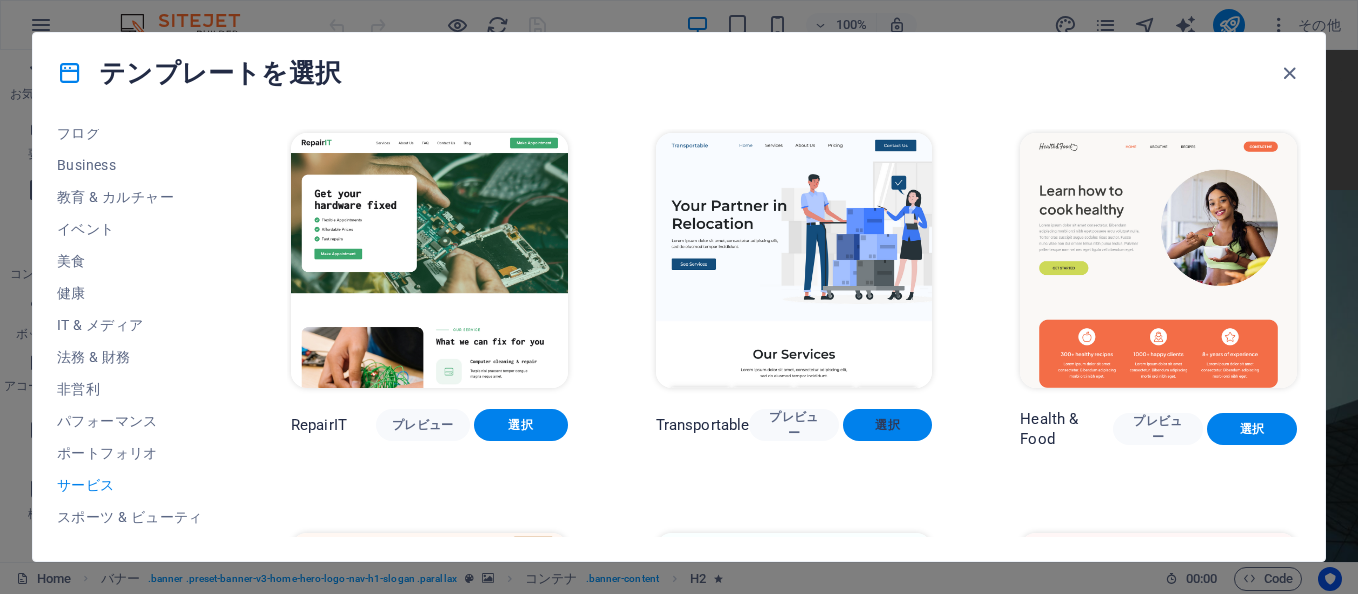 click on "選択" at bounding box center (887, 425) 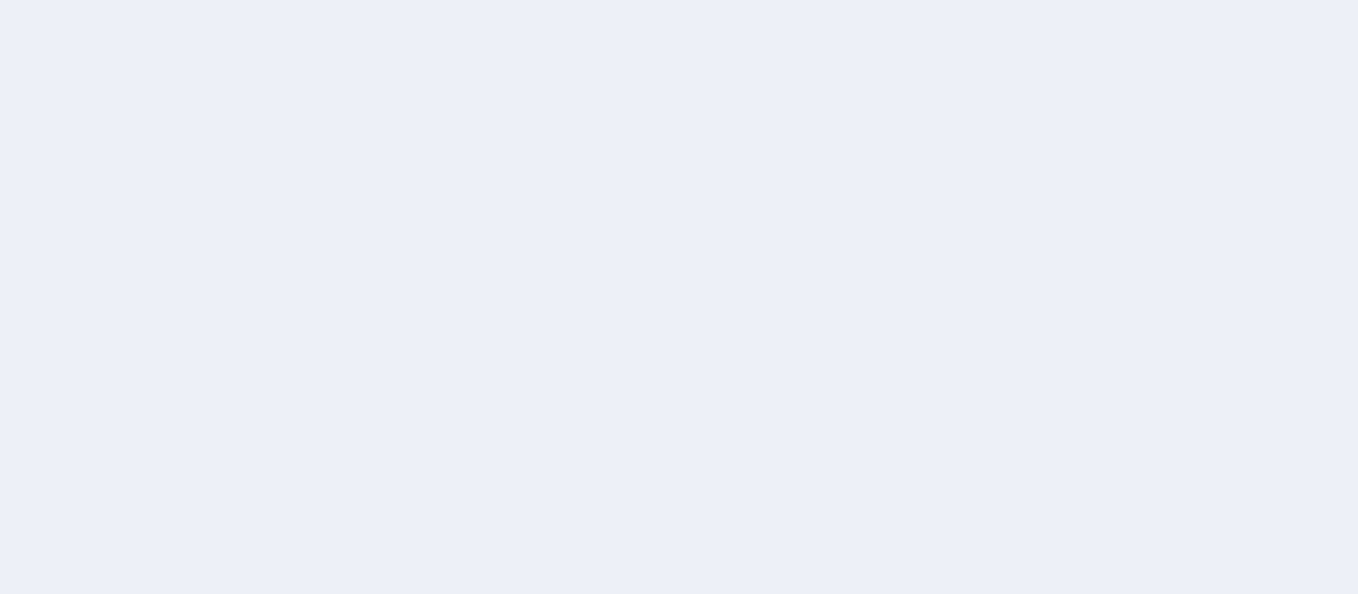 scroll, scrollTop: 0, scrollLeft: 0, axis: both 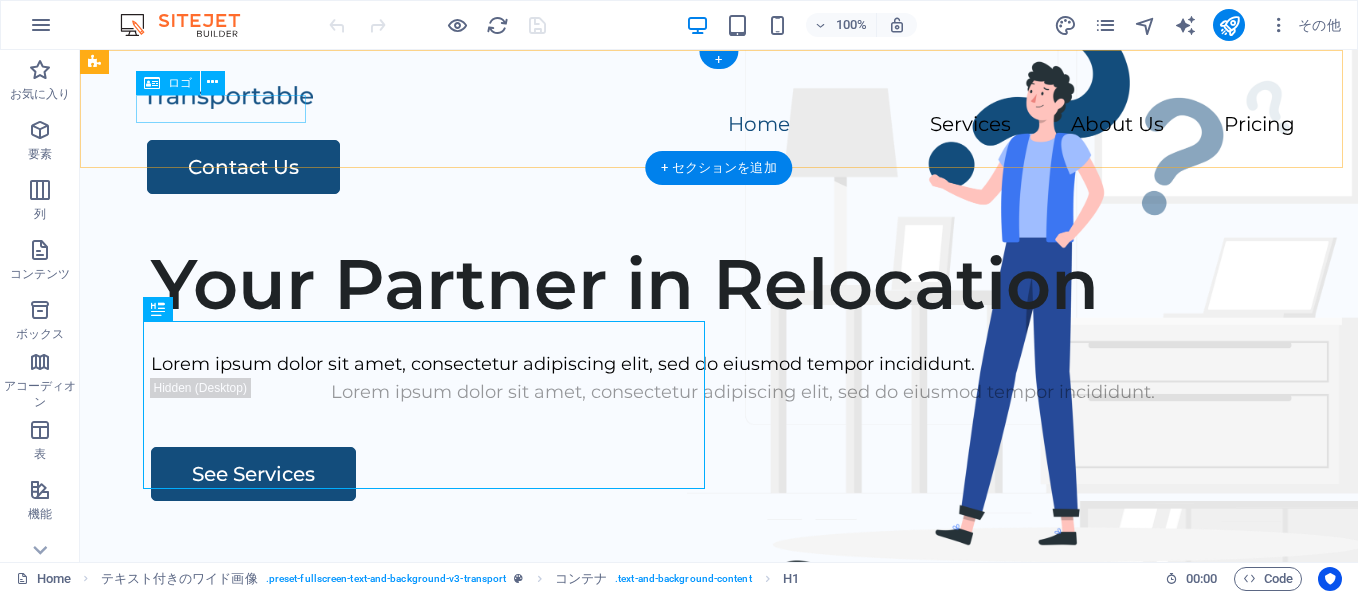 click at bounding box center [719, 96] 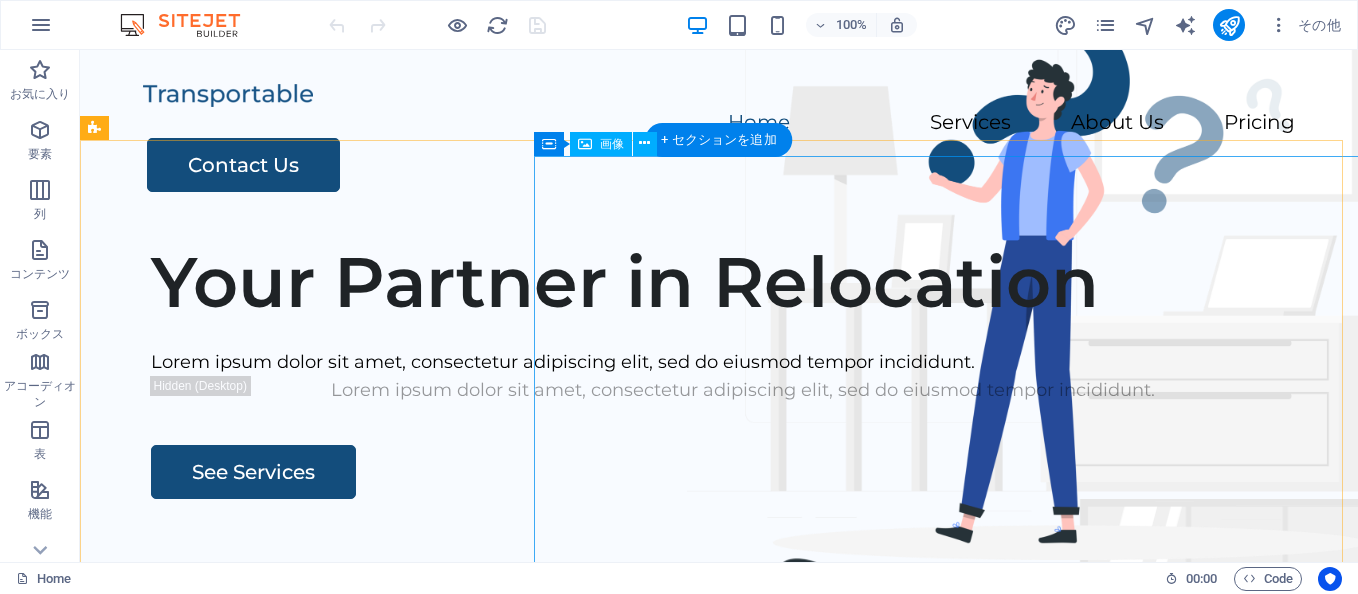 scroll, scrollTop: 0, scrollLeft: 0, axis: both 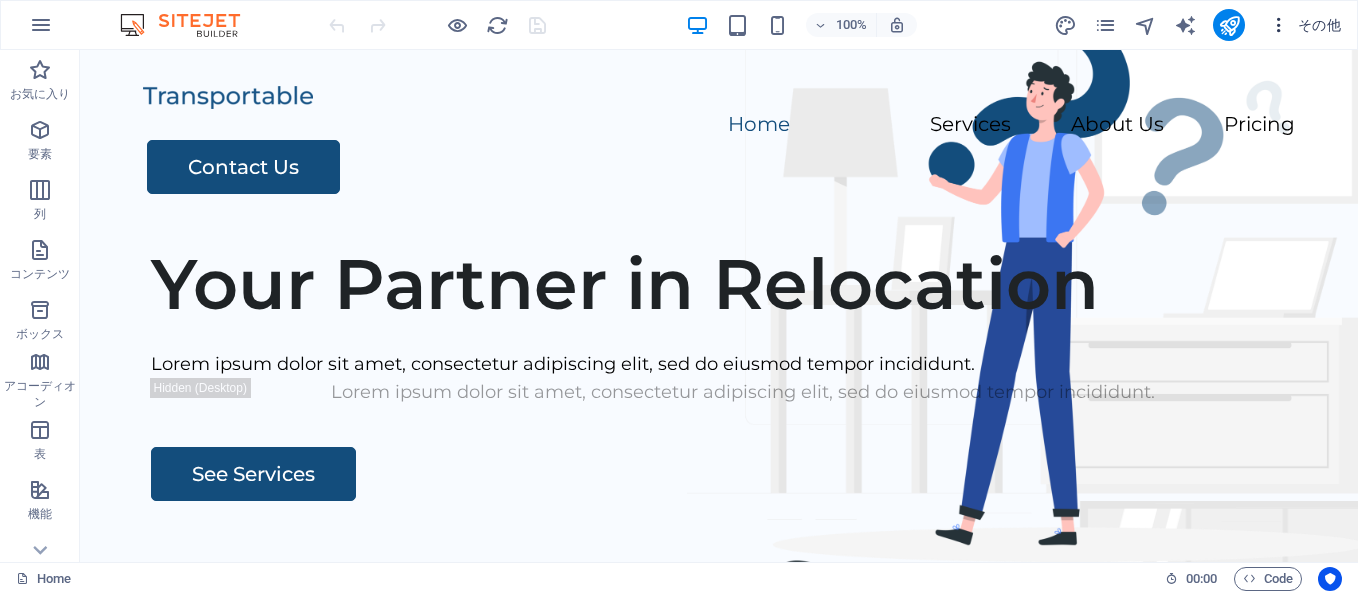click at bounding box center [1279, 25] 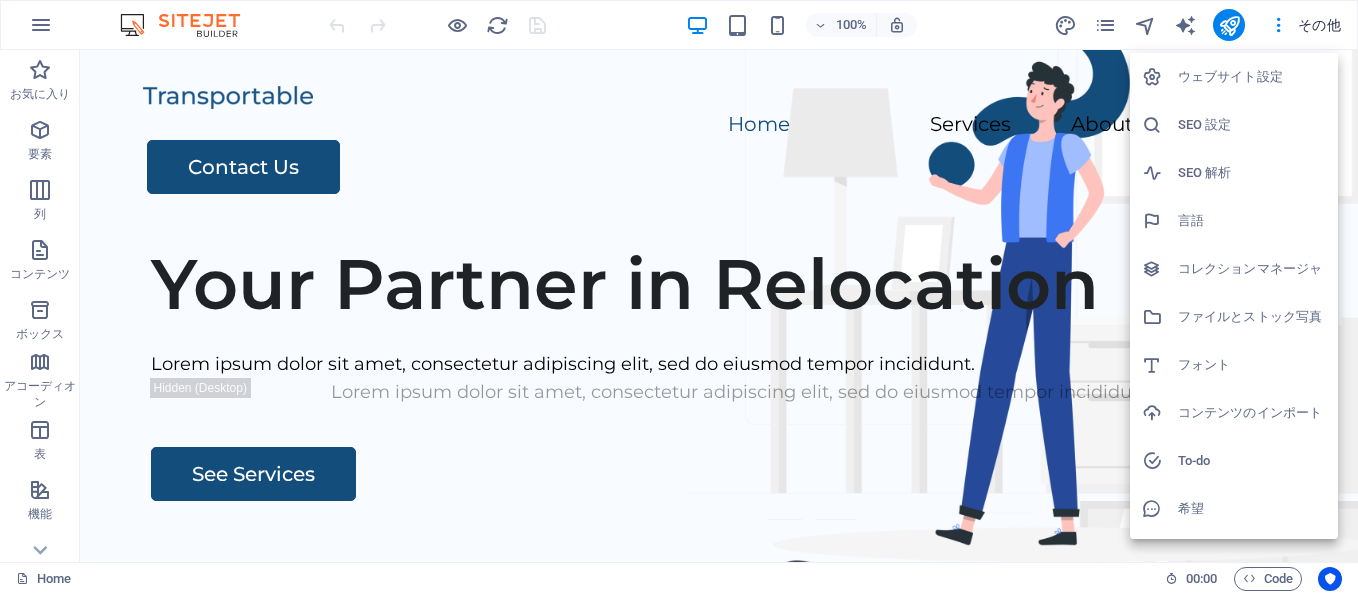 click on "SEO 解析" at bounding box center (1252, 173) 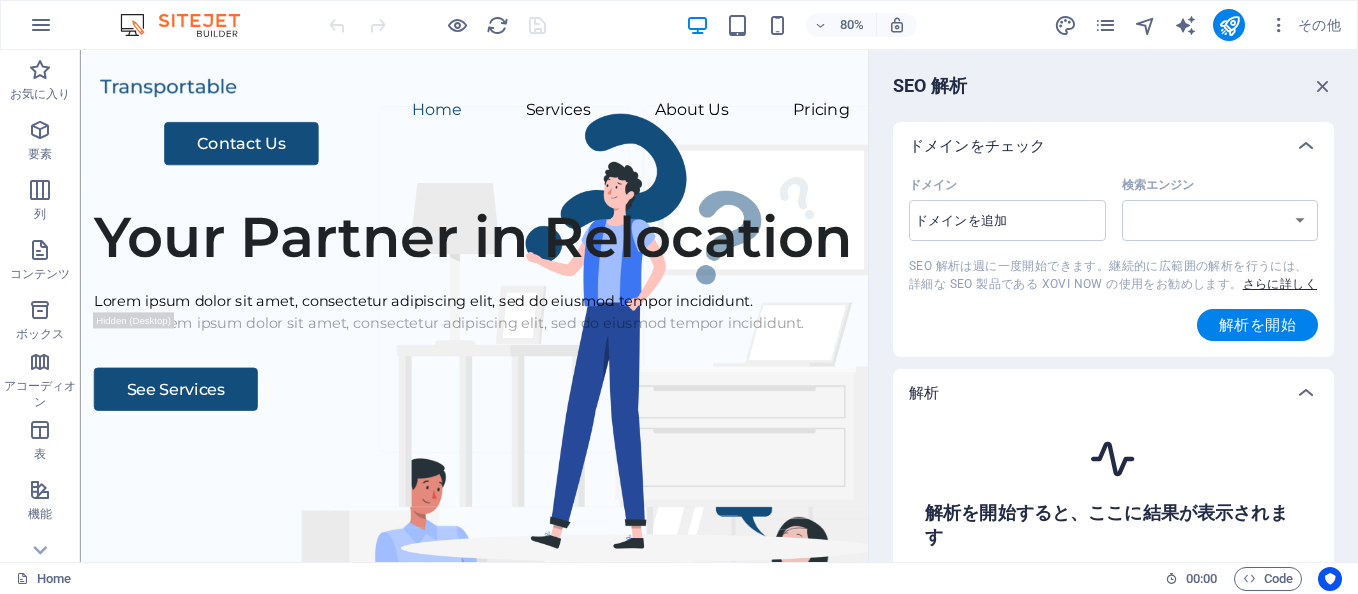 select on "google.com" 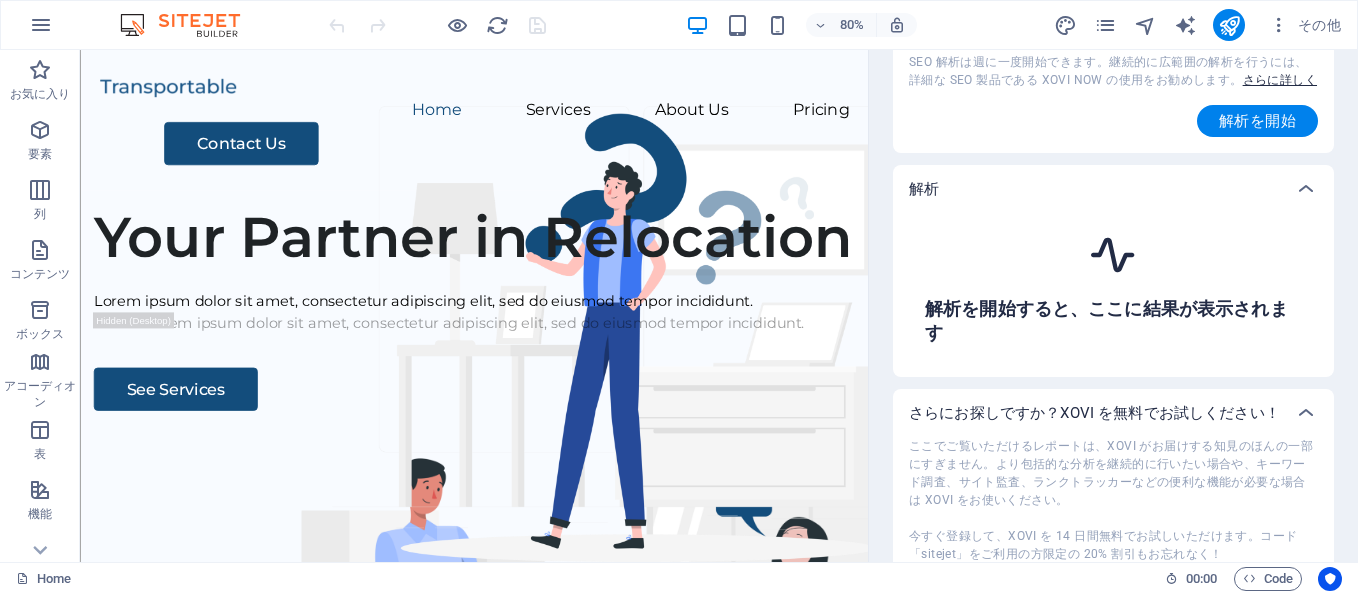 scroll, scrollTop: 200, scrollLeft: 0, axis: vertical 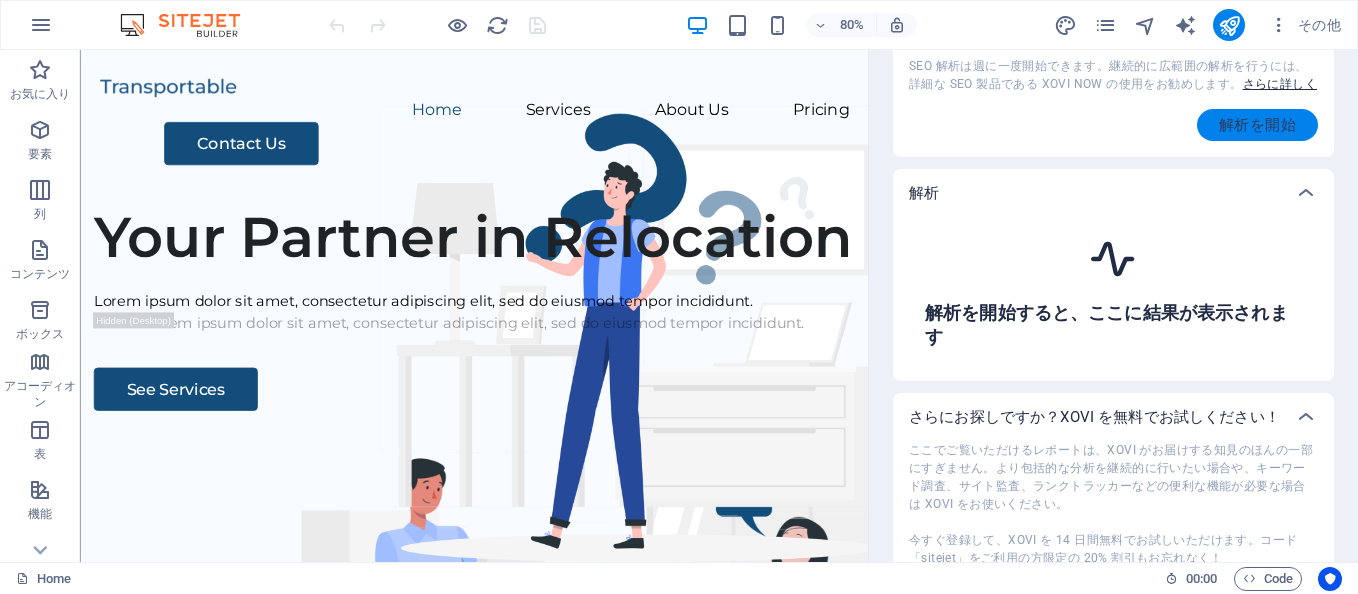 click on "解析を開始" at bounding box center (1257, 125) 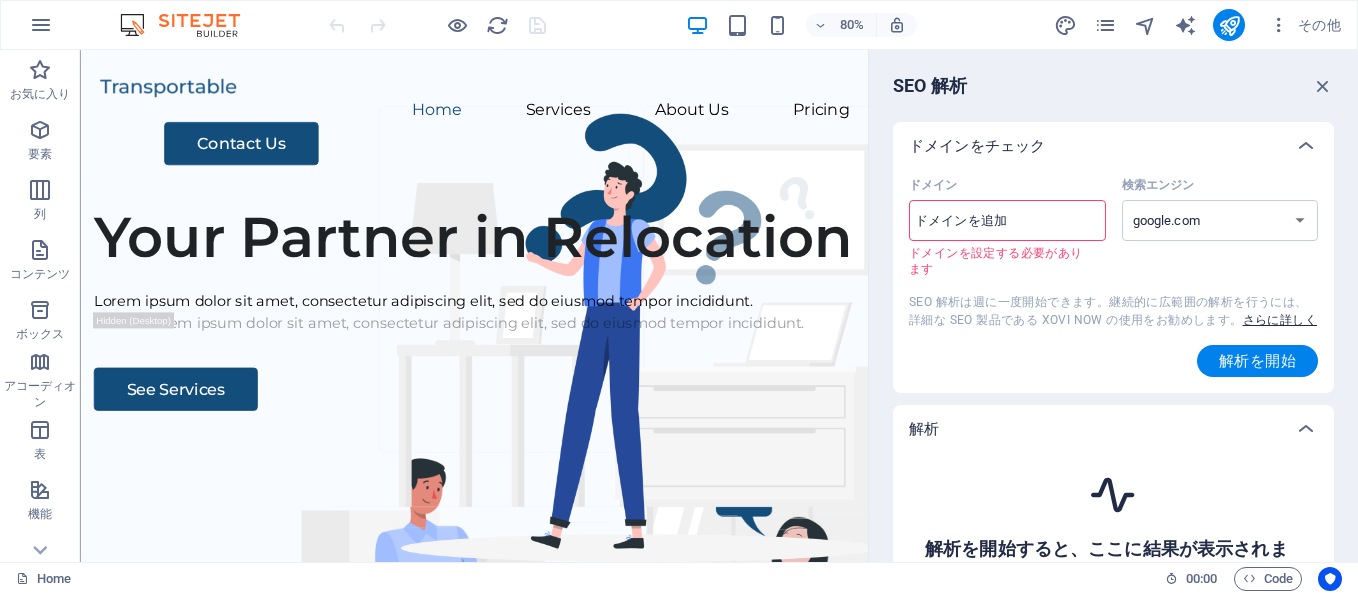 click on "ドメイン ​ ドメインを設定する必要があります" at bounding box center [1007, 221] 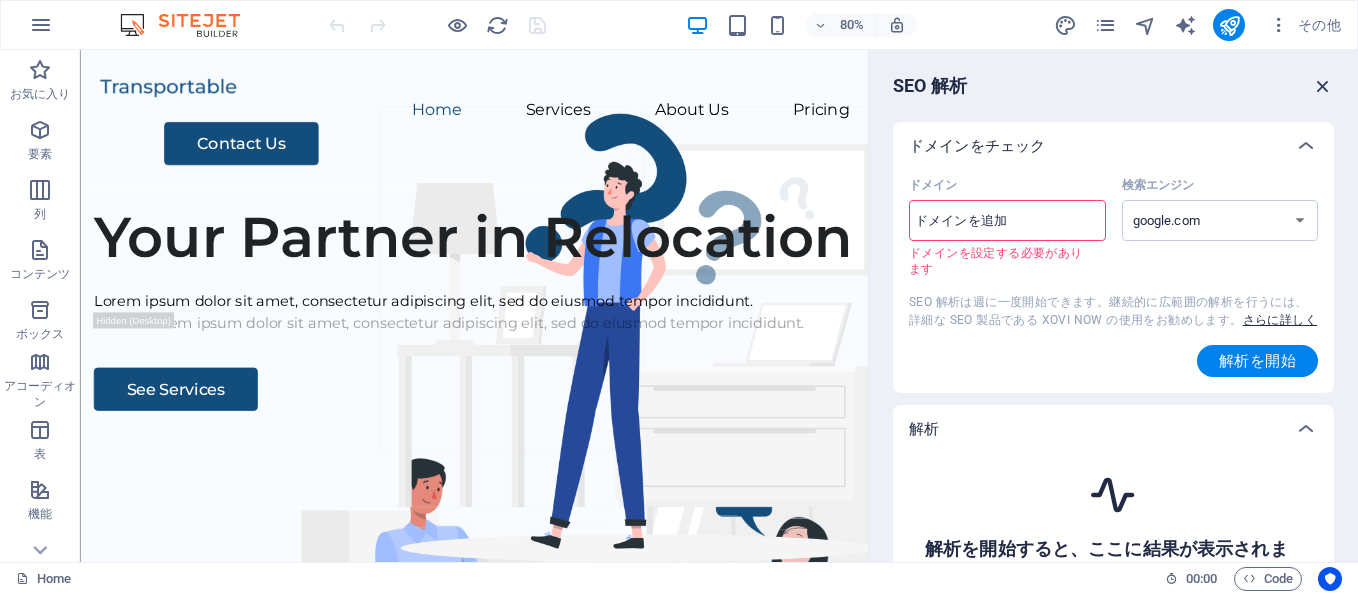 click at bounding box center (1323, 86) 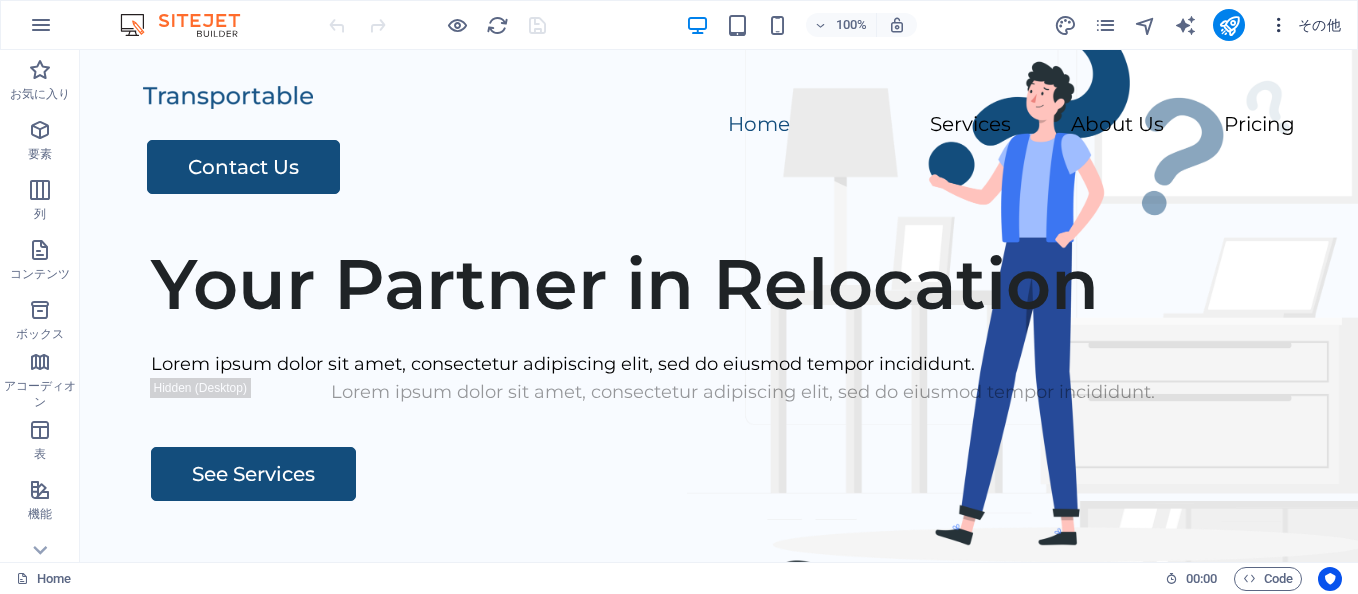 click at bounding box center [1279, 25] 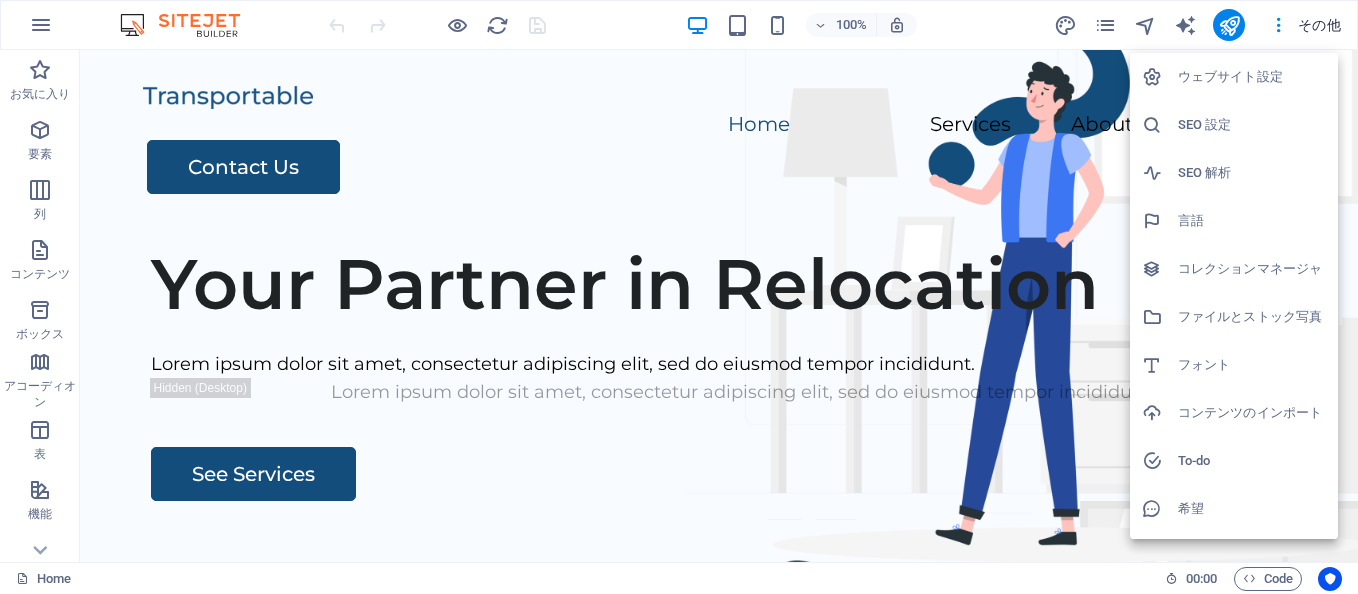 click on "ウェブサイト設定" at bounding box center [1252, 77] 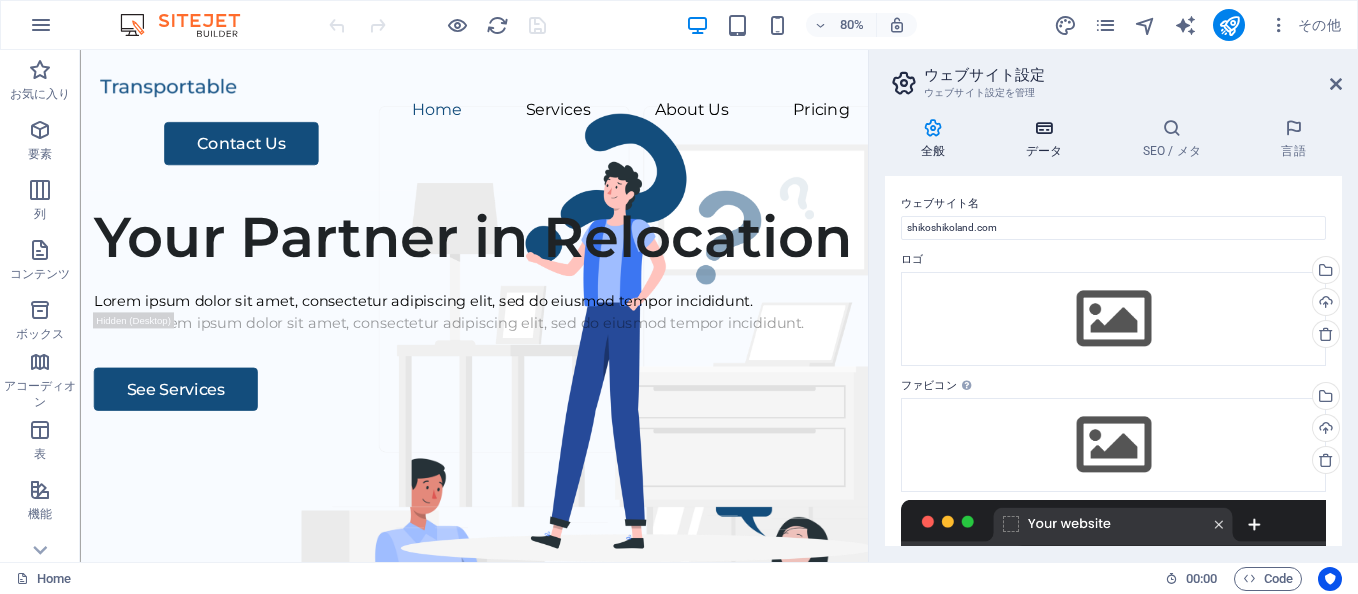 scroll, scrollTop: 100, scrollLeft: 0, axis: vertical 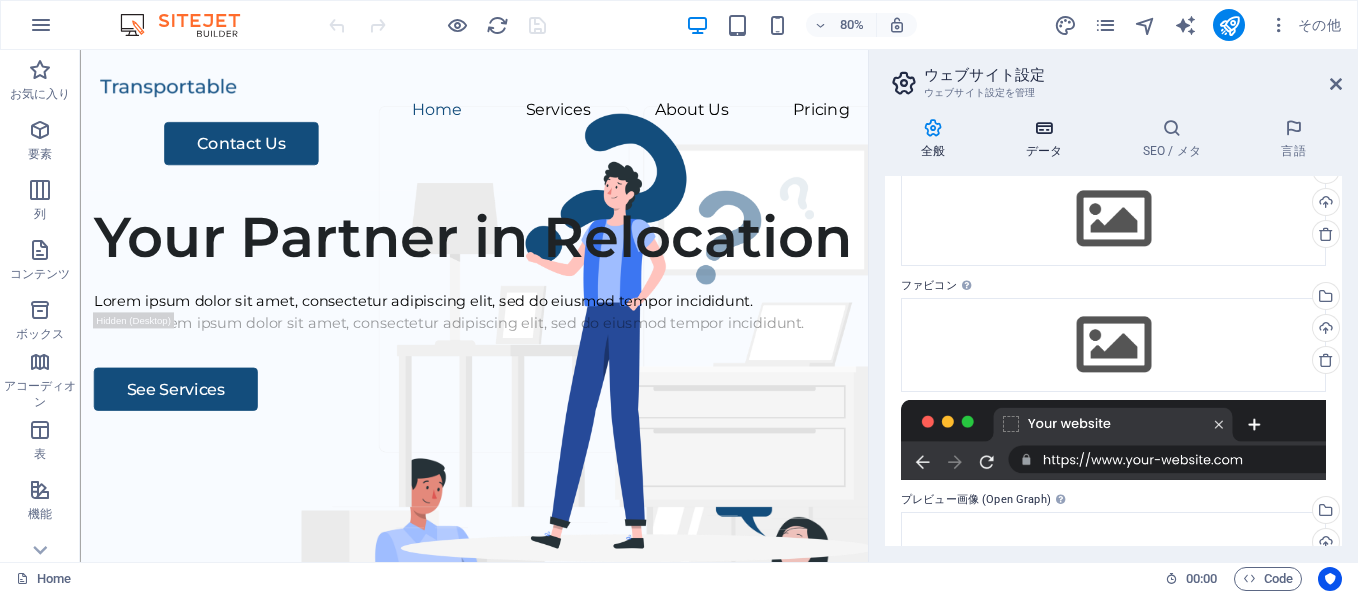 click at bounding box center (1044, 128) 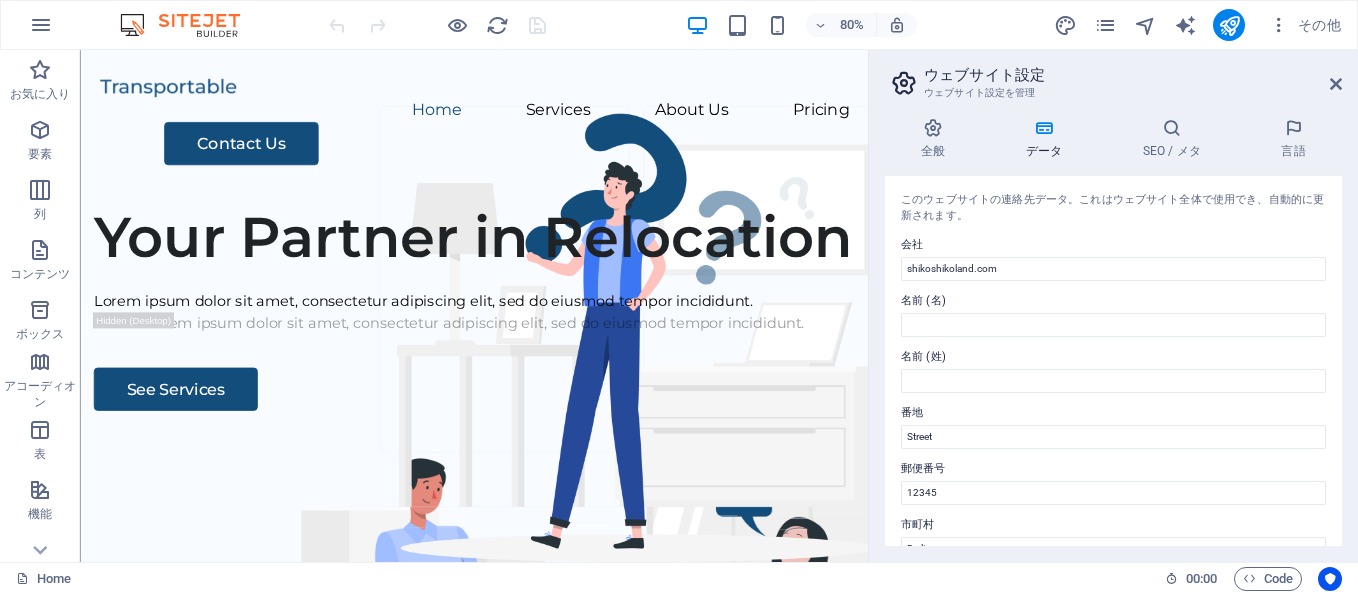 scroll, scrollTop: 0, scrollLeft: 0, axis: both 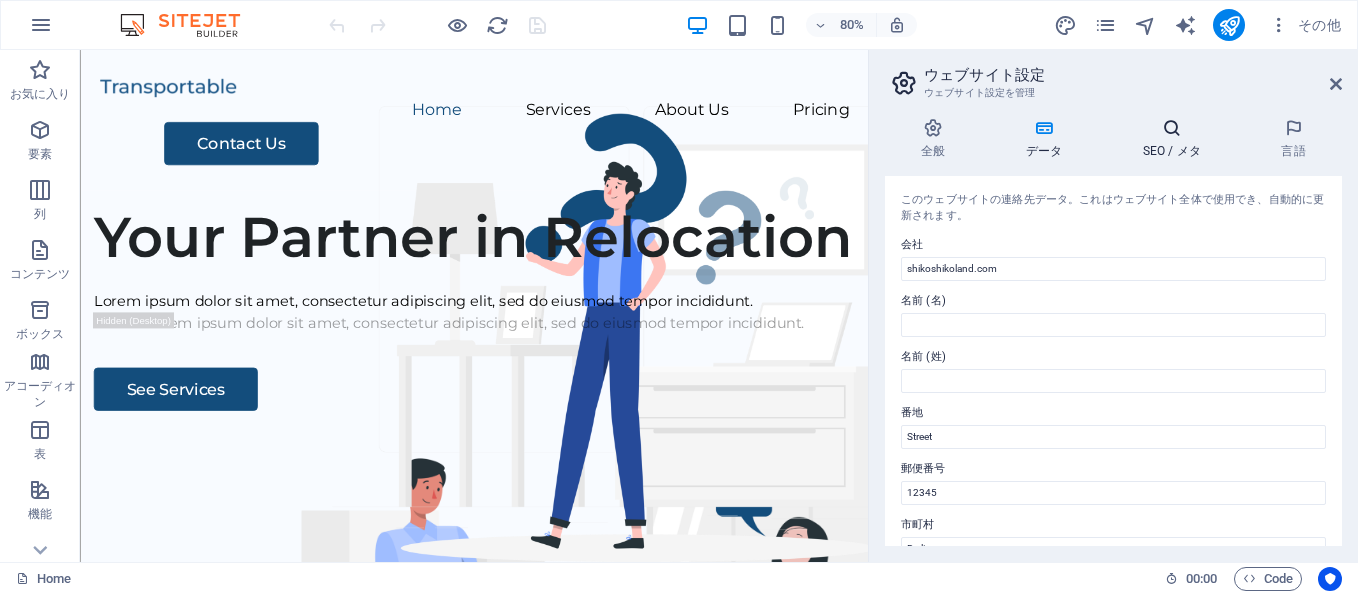 click at bounding box center (1172, 128) 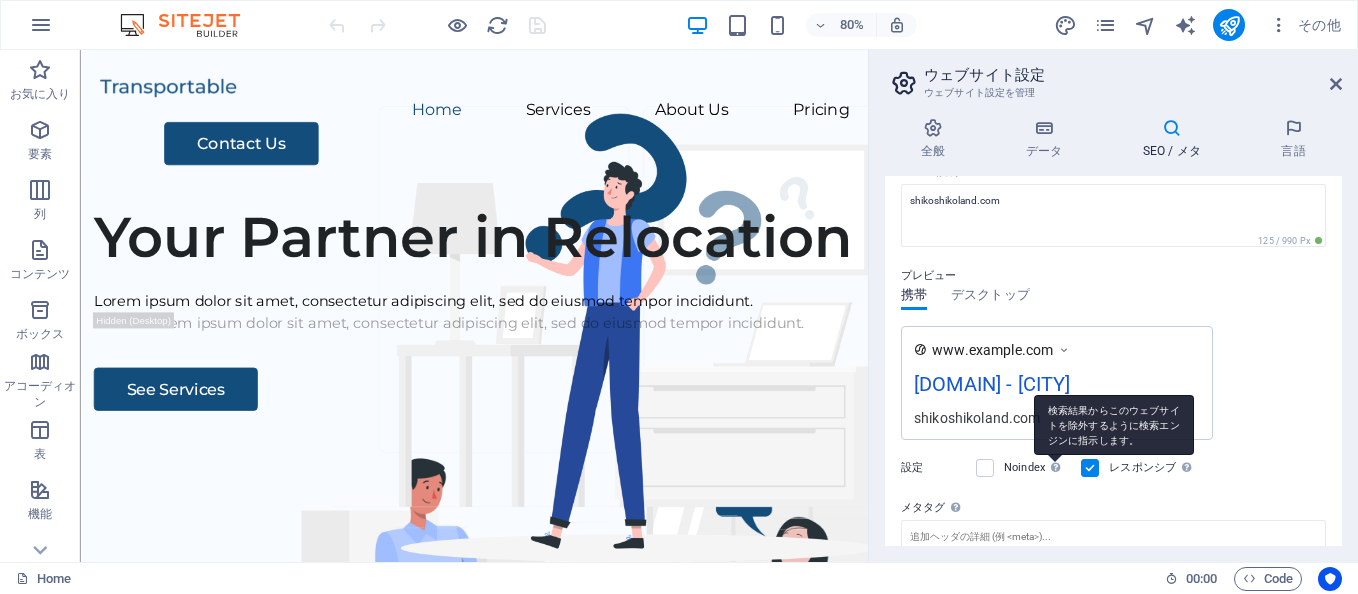 scroll, scrollTop: 0, scrollLeft: 0, axis: both 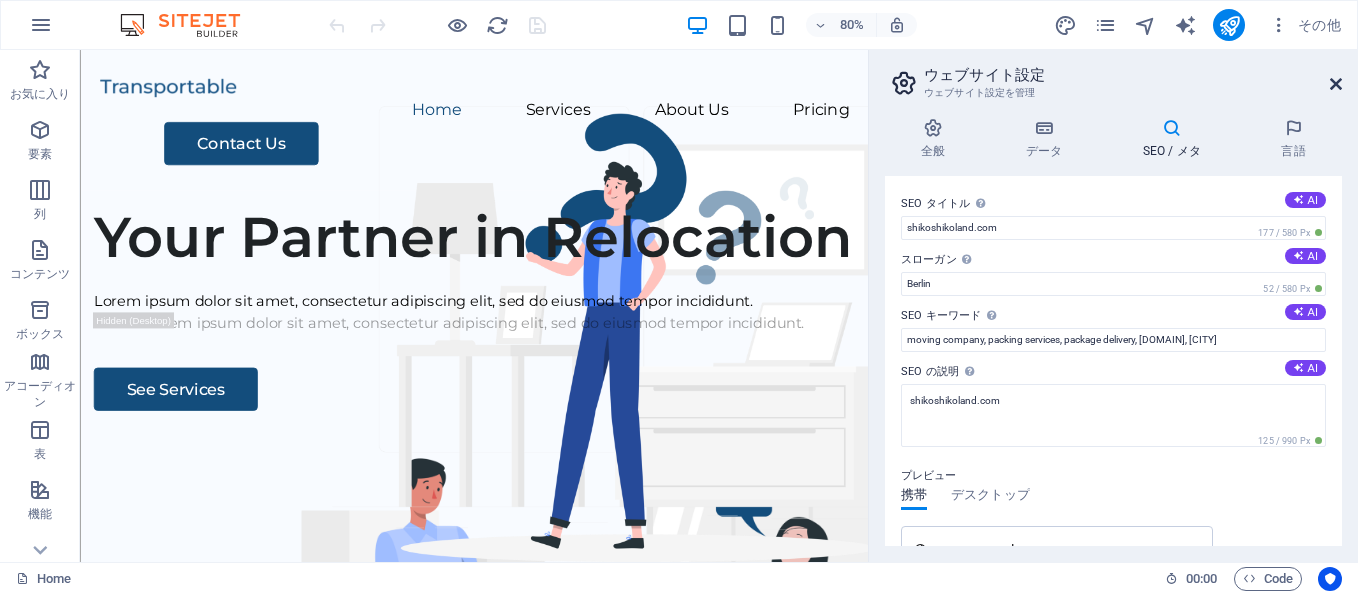 click at bounding box center (1336, 84) 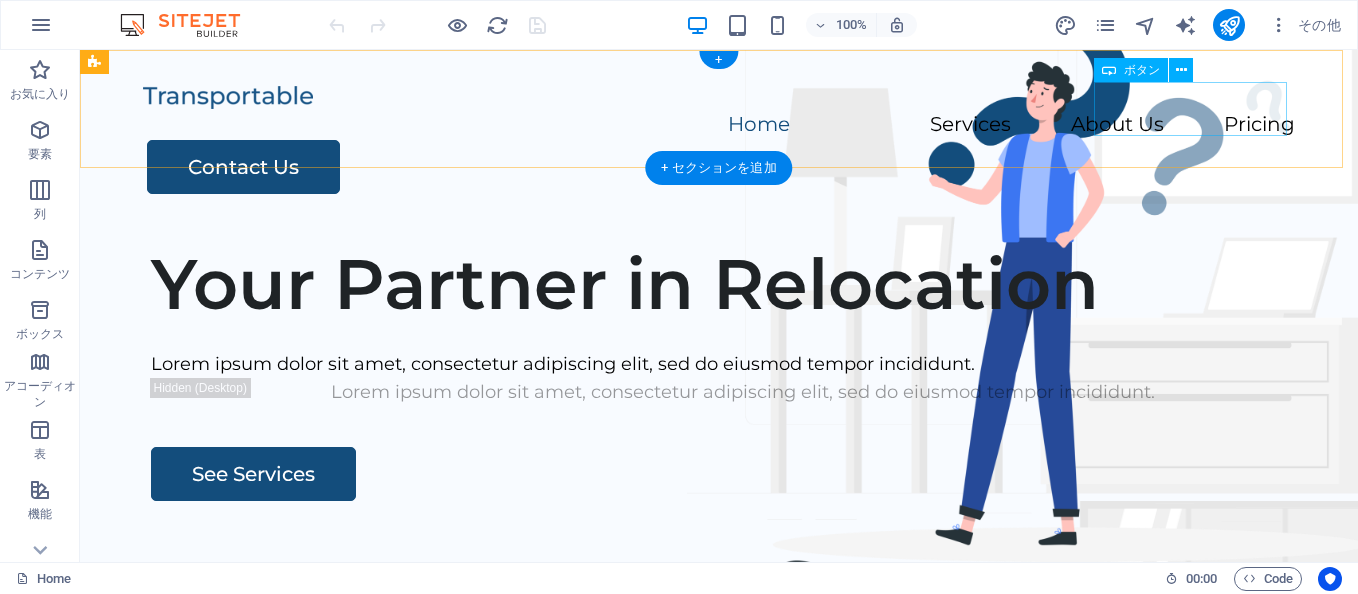 click on "Contact Us" at bounding box center [721, 167] 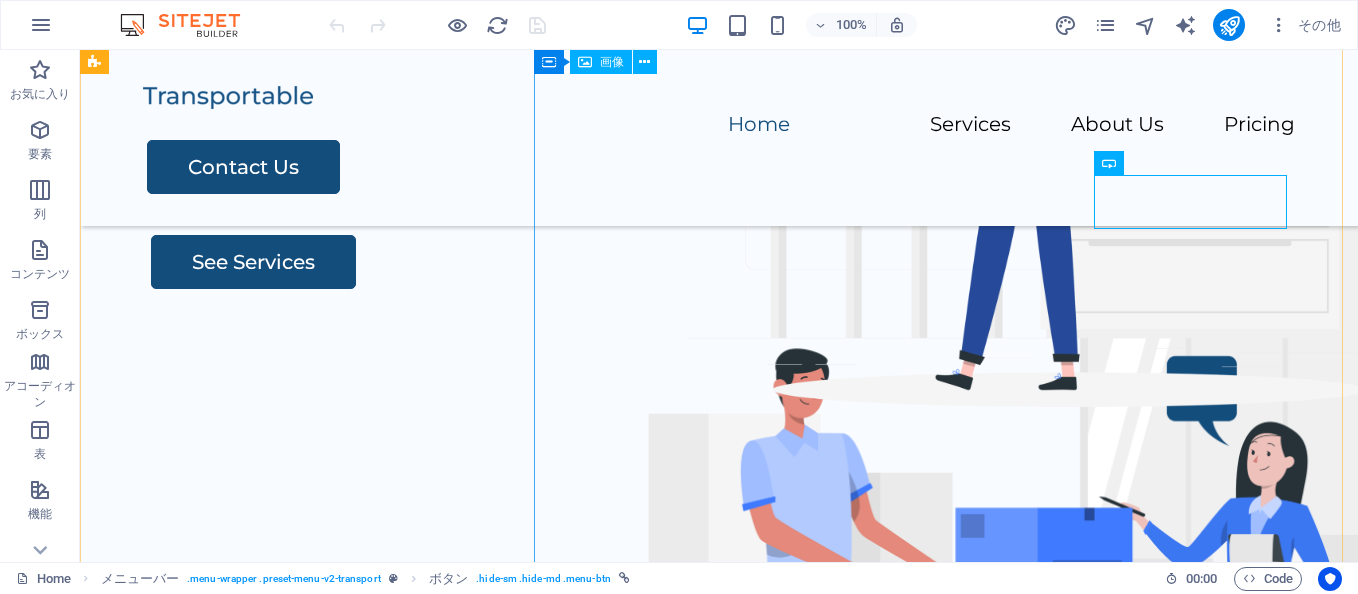 scroll, scrollTop: 0, scrollLeft: 0, axis: both 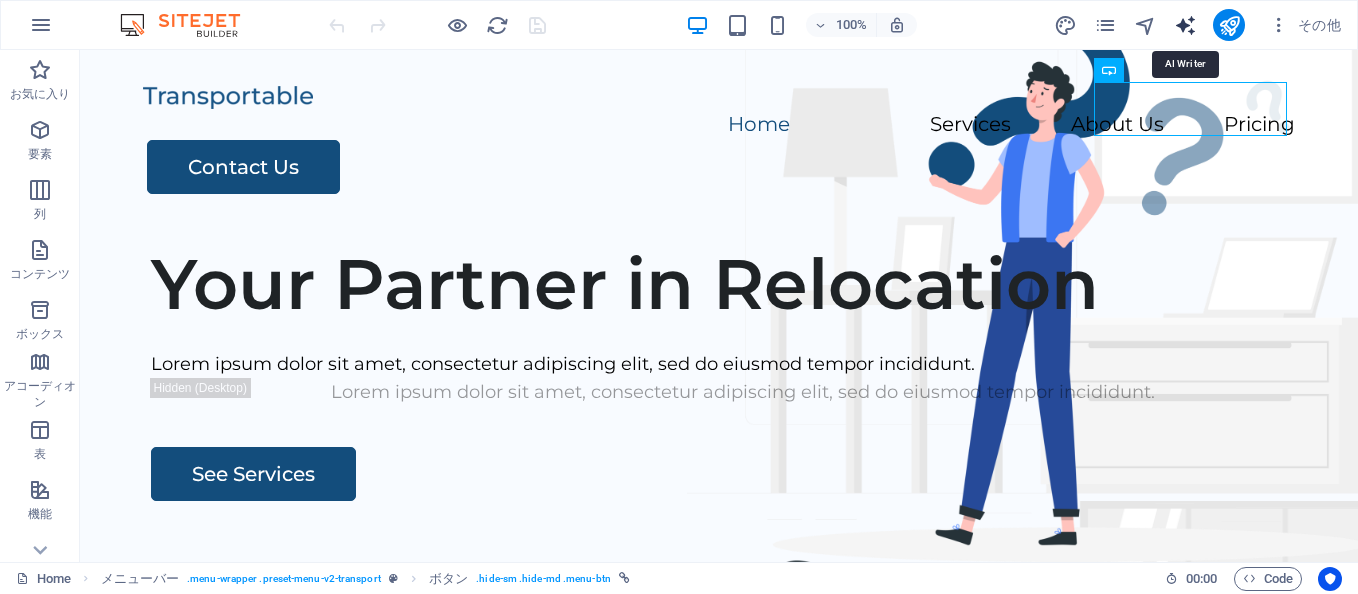 click at bounding box center [1185, 25] 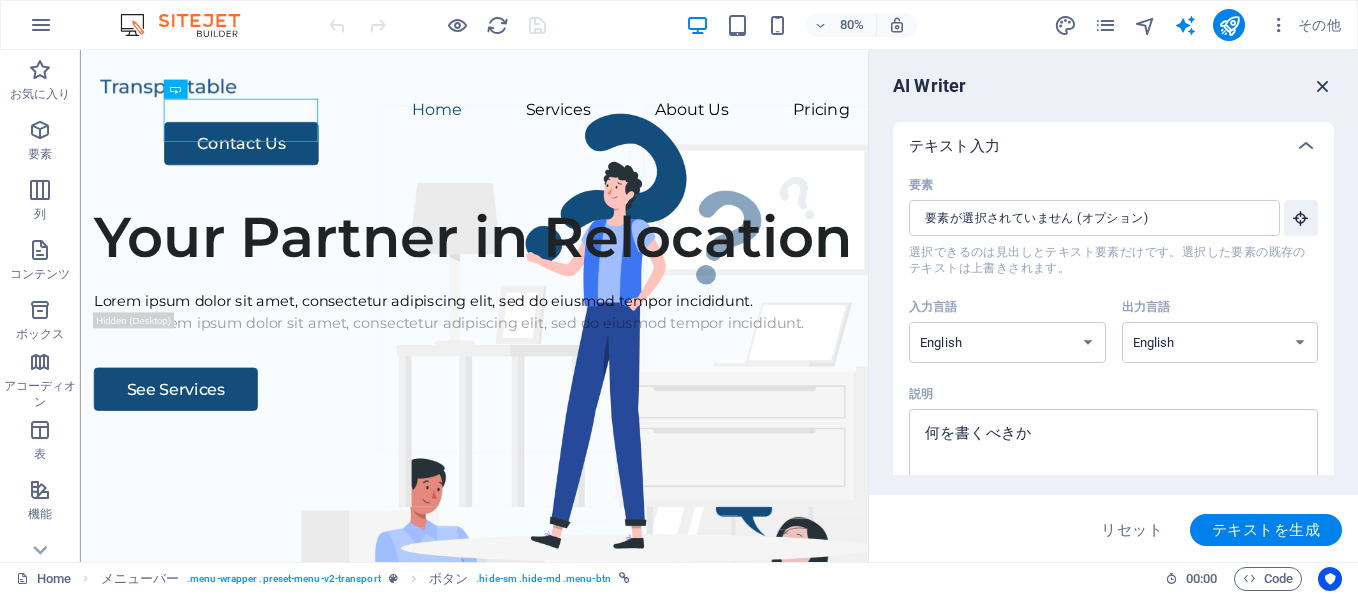 drag, startPoint x: 1322, startPoint y: 82, endPoint x: 1241, endPoint y: 32, distance: 95.189285 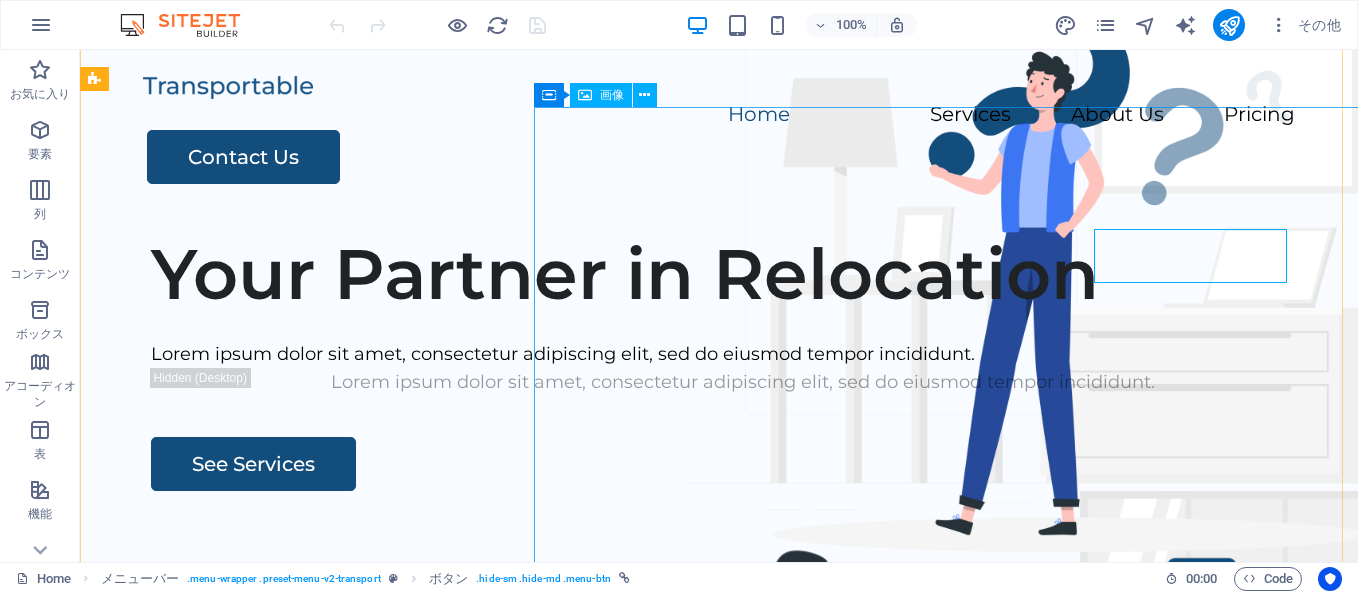 scroll, scrollTop: 0, scrollLeft: 0, axis: both 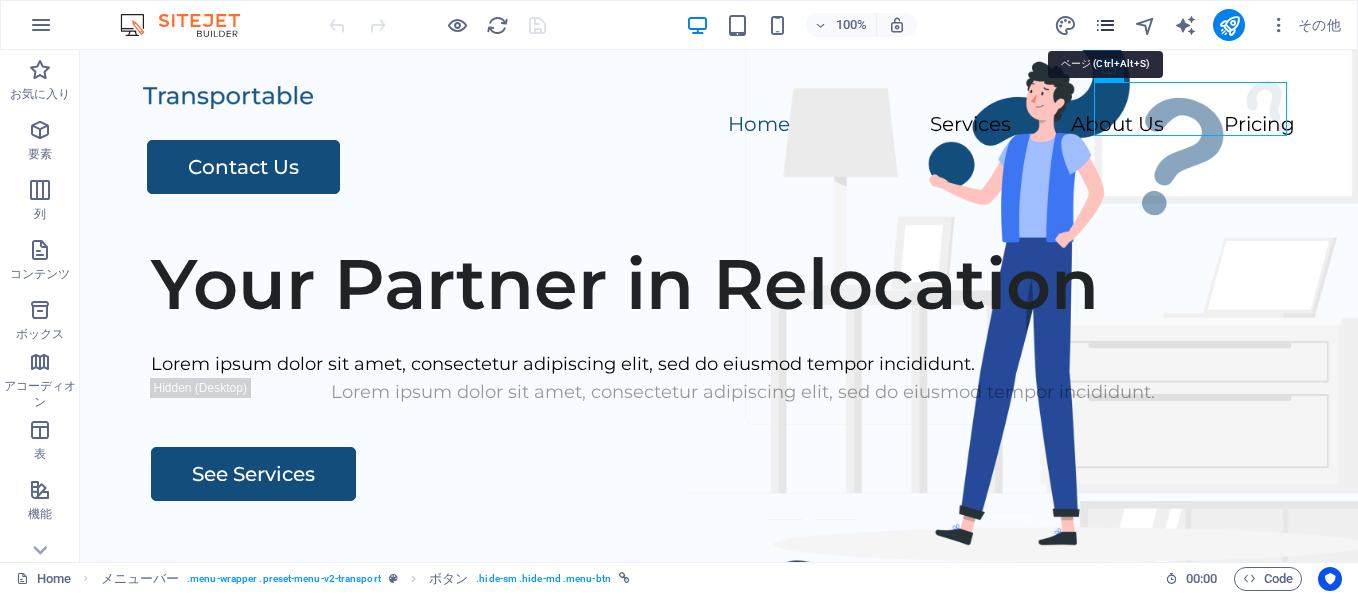 click at bounding box center (1105, 25) 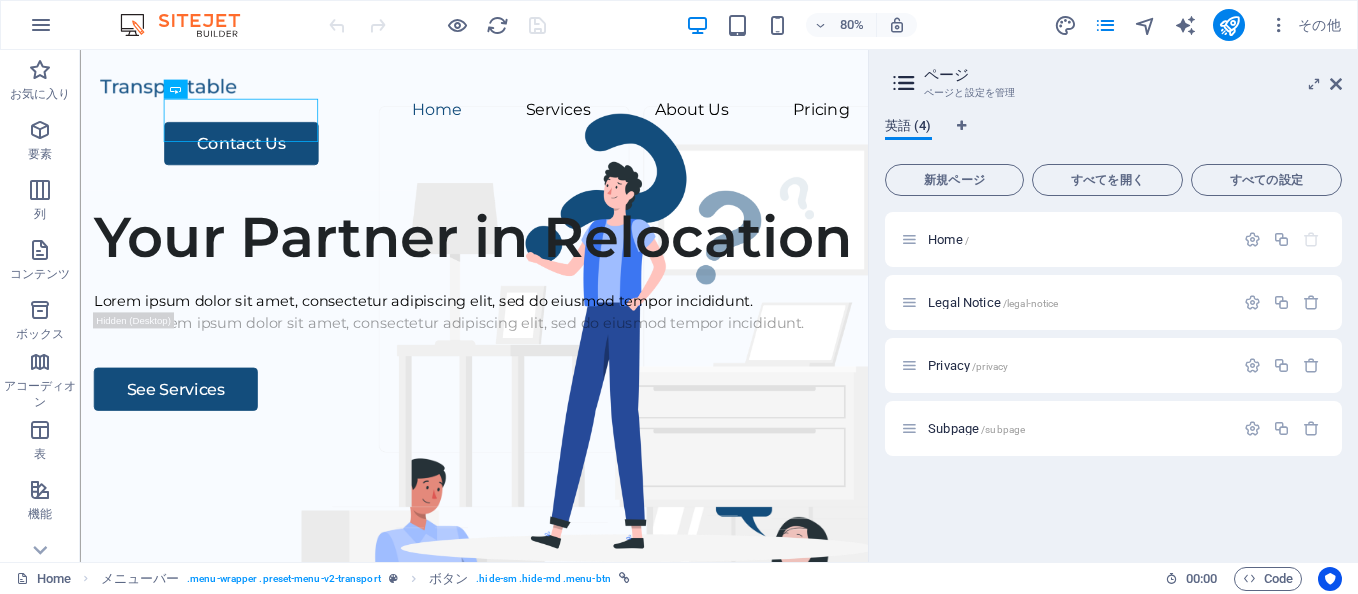 click on "英語 (4)" at bounding box center [908, 128] 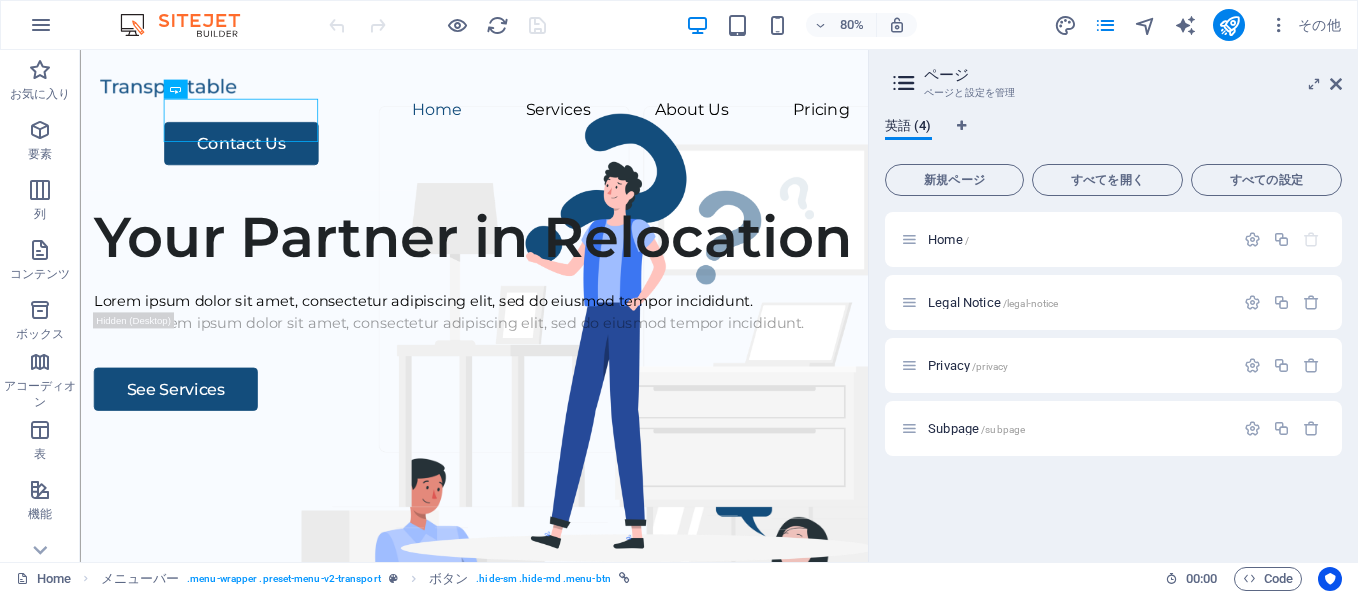 drag, startPoint x: 902, startPoint y: 119, endPoint x: 1127, endPoint y: 76, distance: 229.07204 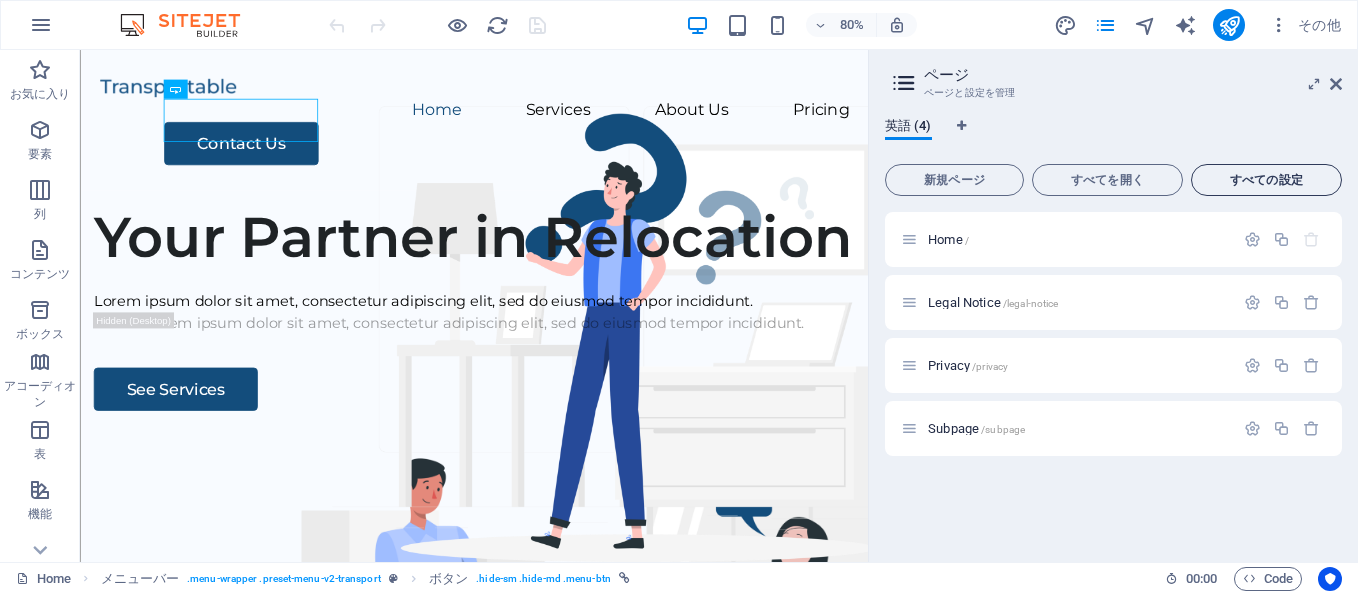 click on "すべての設定" at bounding box center (1266, 180) 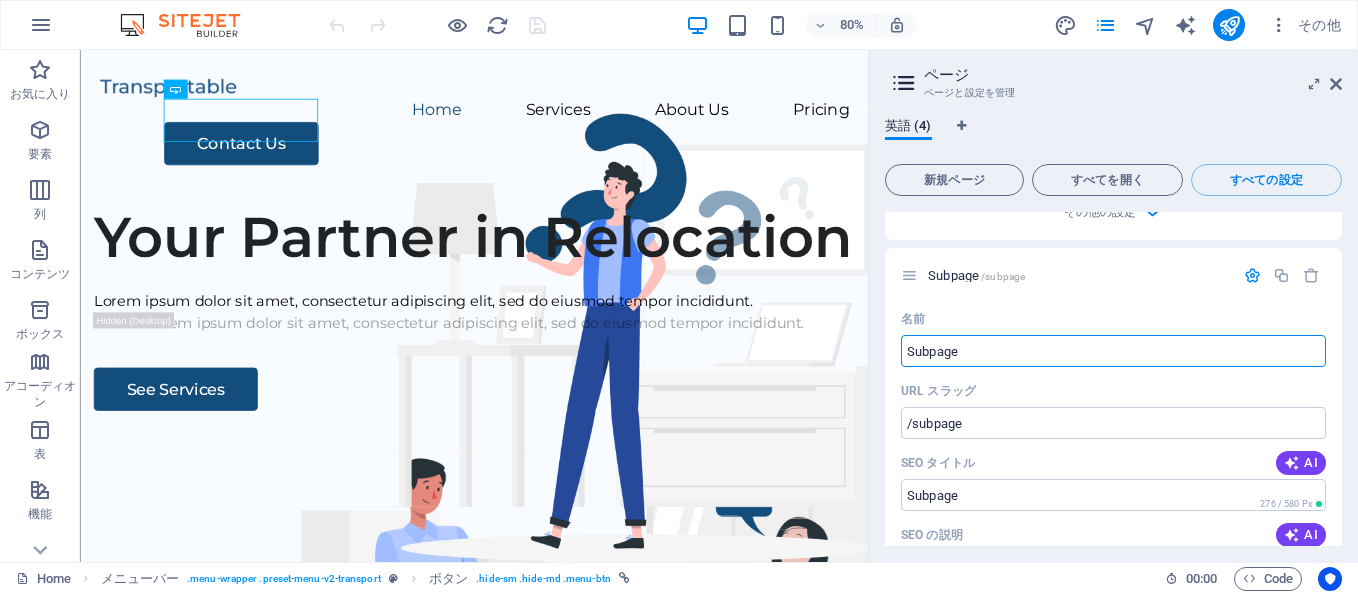 click at bounding box center [1252, 275] 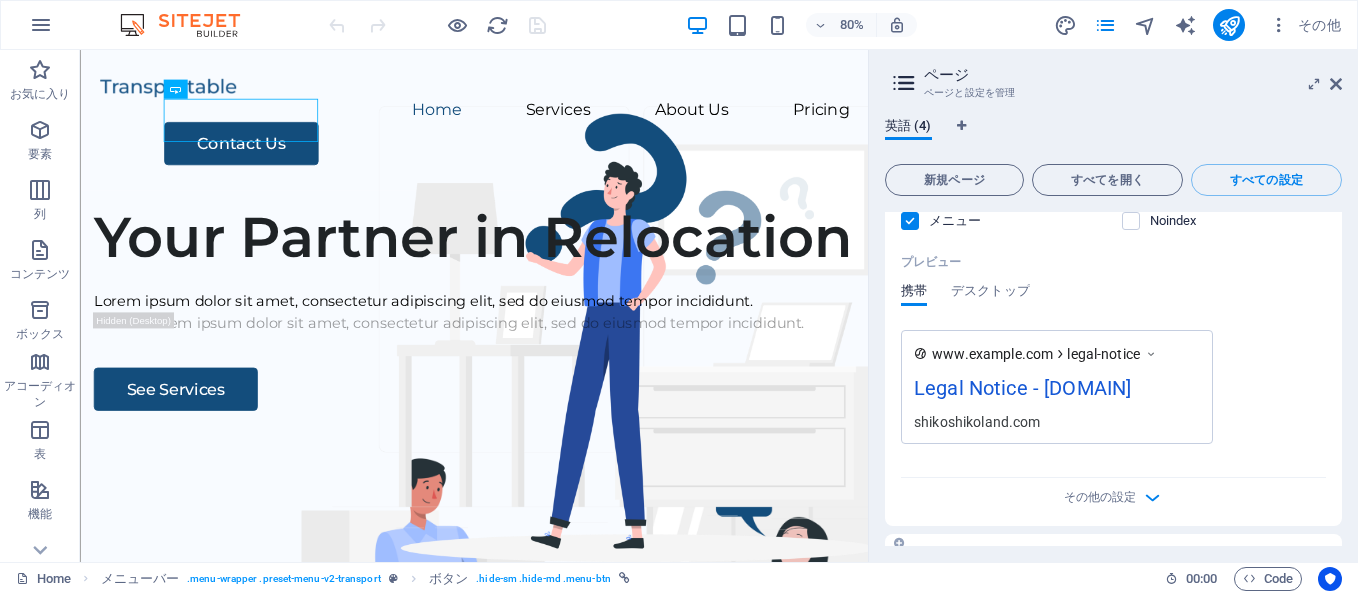 scroll, scrollTop: 1182, scrollLeft: 0, axis: vertical 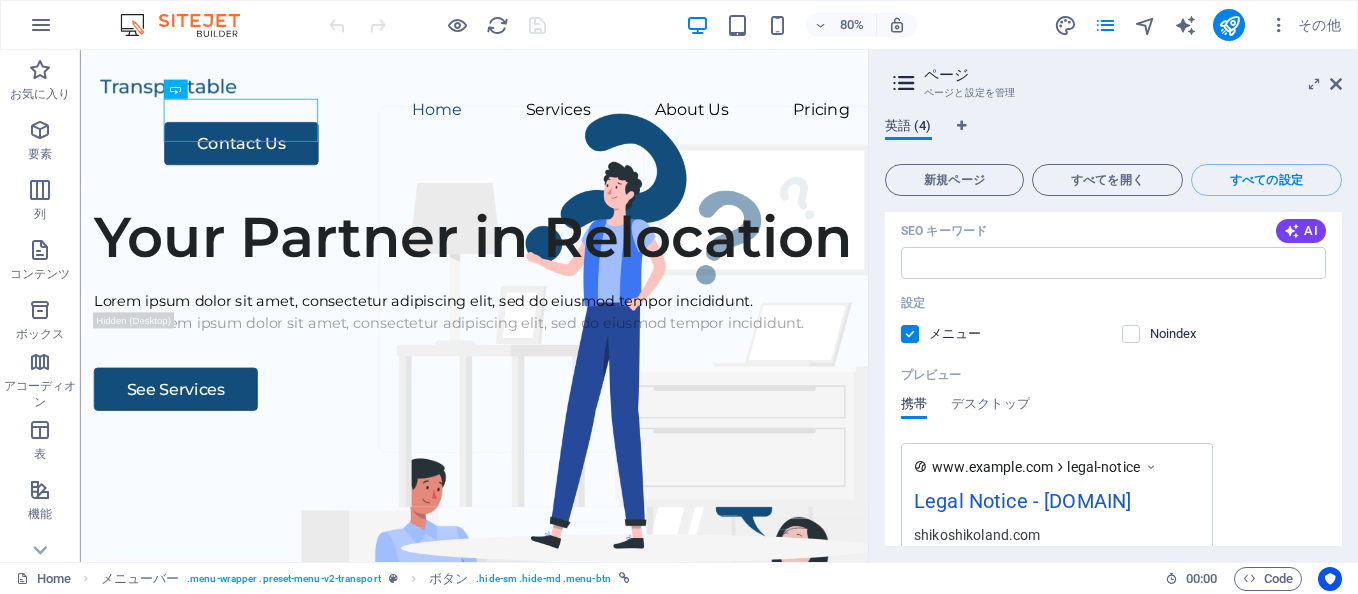 click on "英語 (4)" at bounding box center (908, 128) 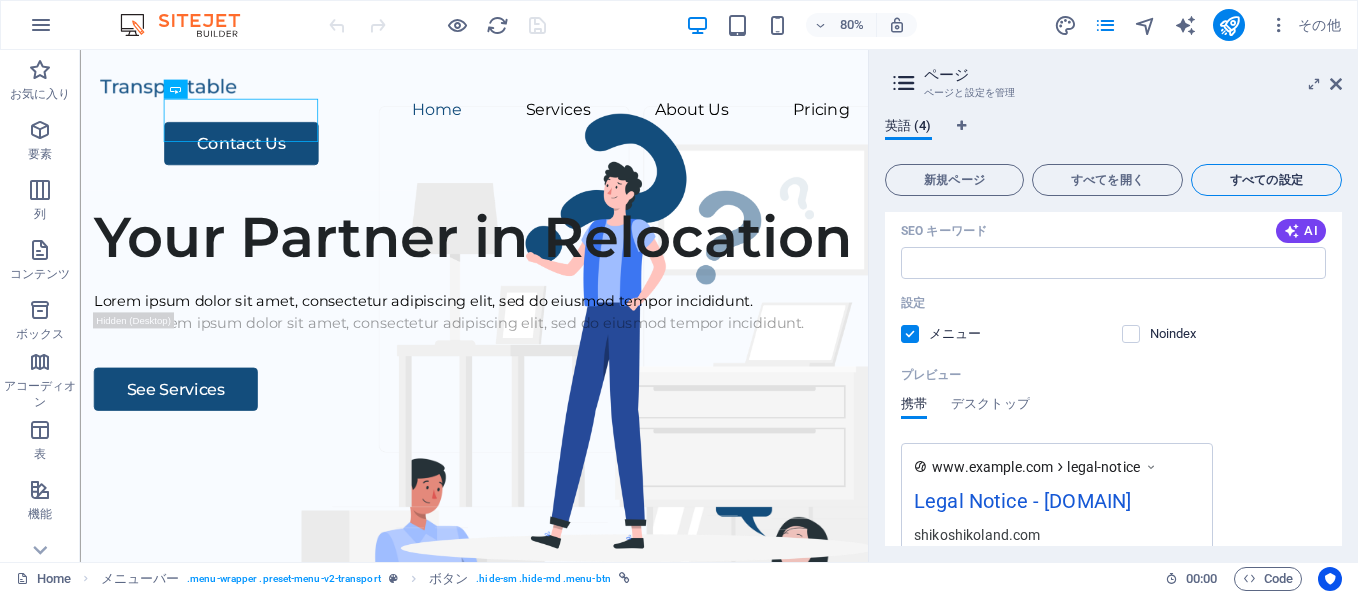click on "すべての設定" at bounding box center (1266, 180) 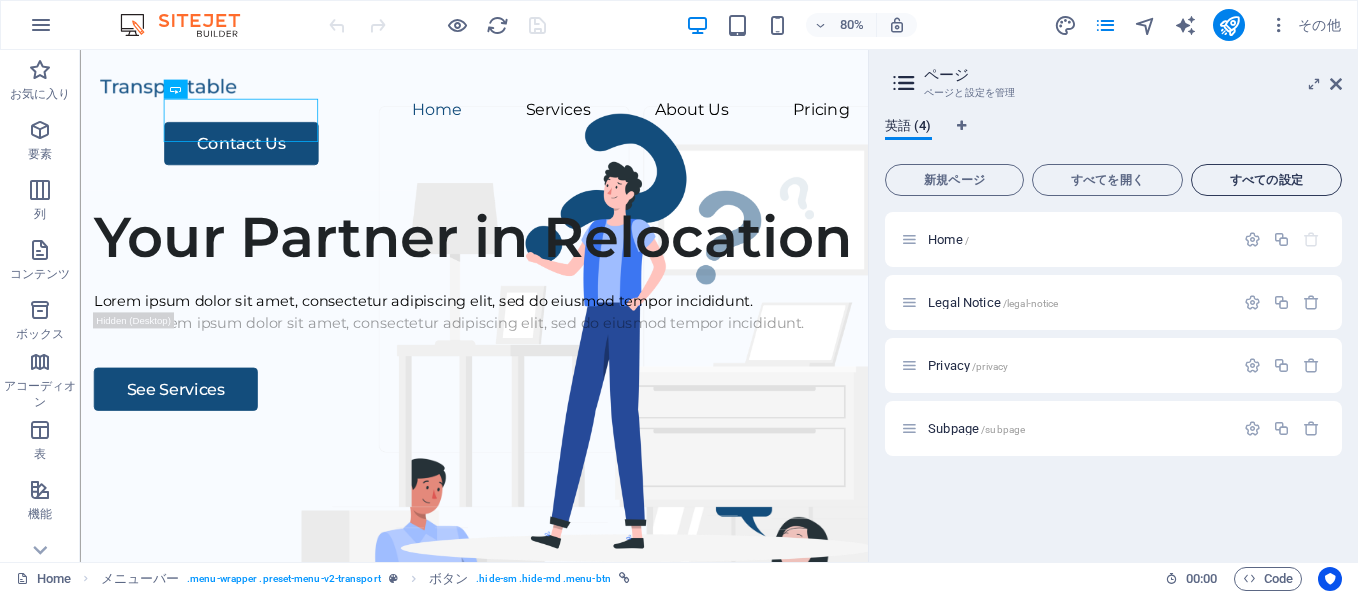 scroll, scrollTop: 0, scrollLeft: 0, axis: both 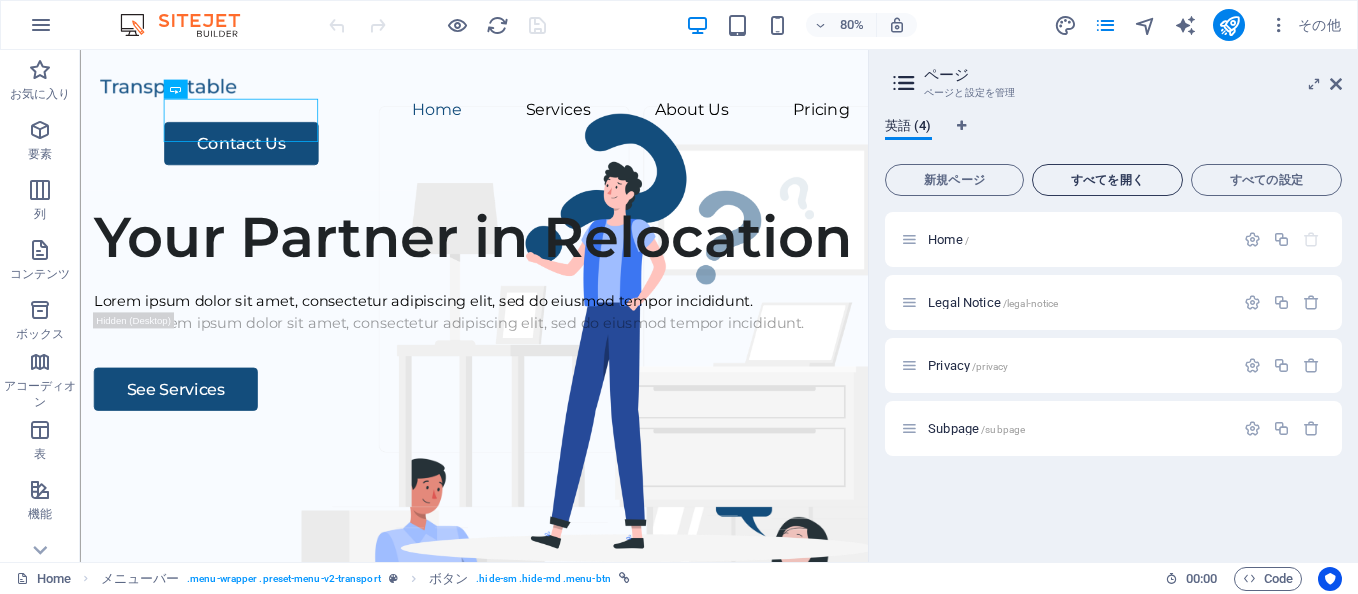 click on "すべてを開く" at bounding box center [1107, 180] 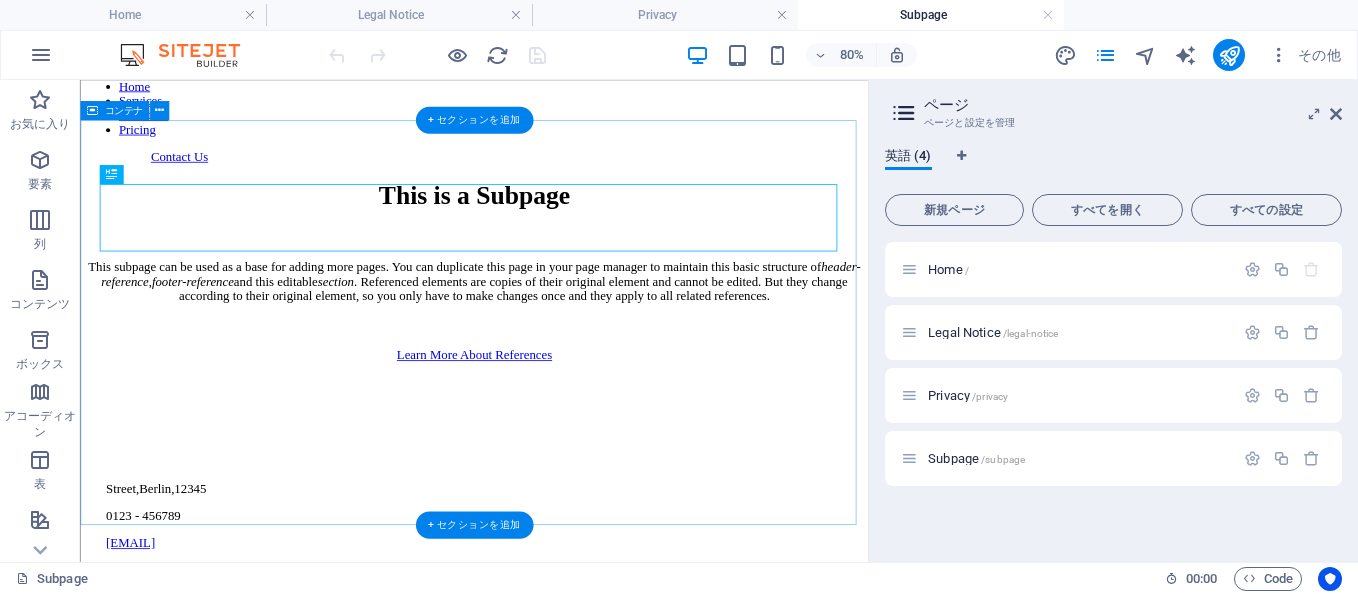 scroll, scrollTop: 0, scrollLeft: 0, axis: both 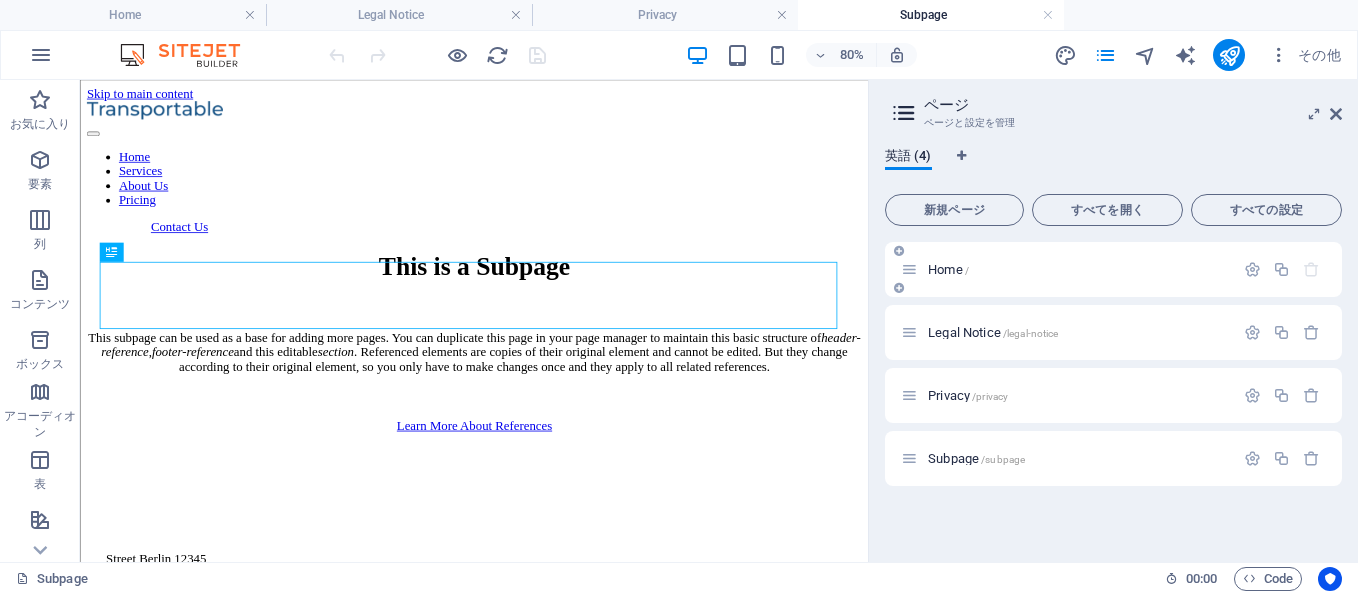 click on "Home /" at bounding box center (1078, 269) 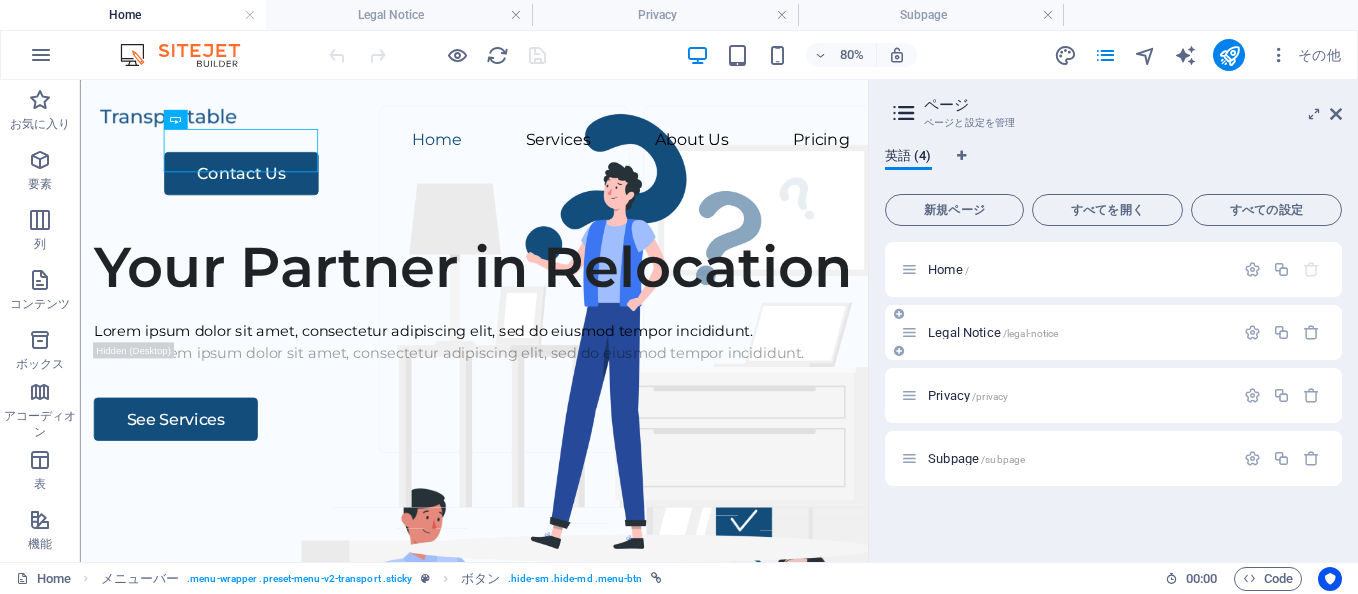 click on "Legal Notice /legal-notice" at bounding box center (1113, 332) 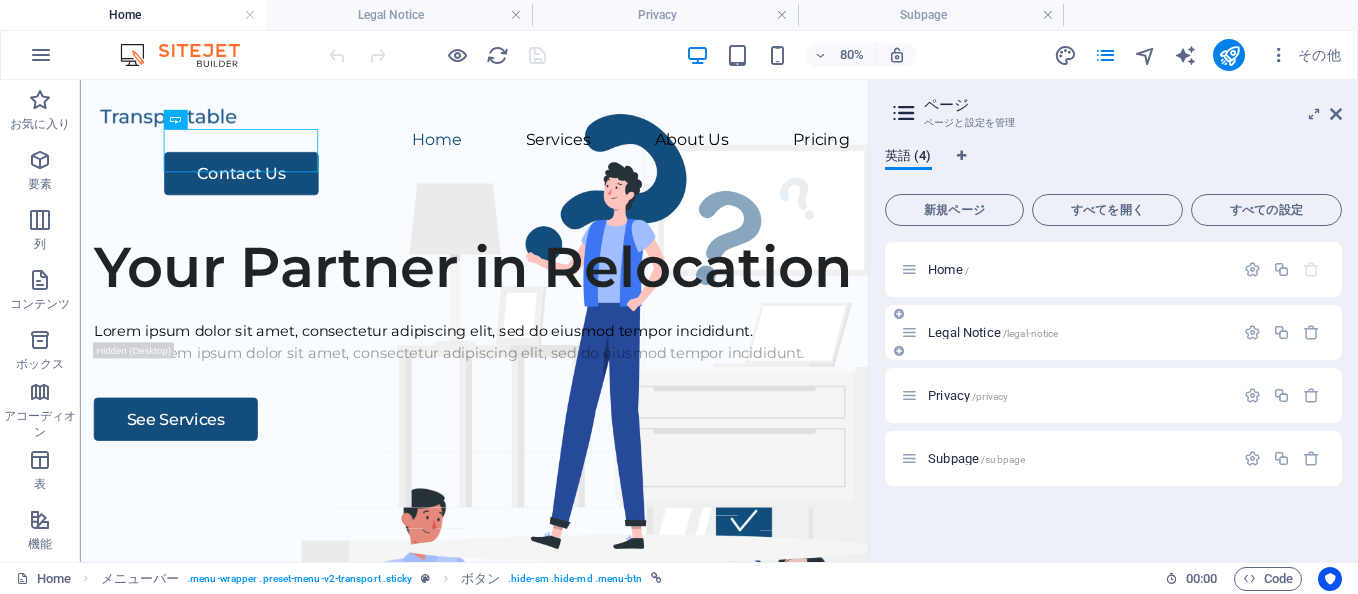 click on "Legal Notice /legal-notice" at bounding box center (993, 332) 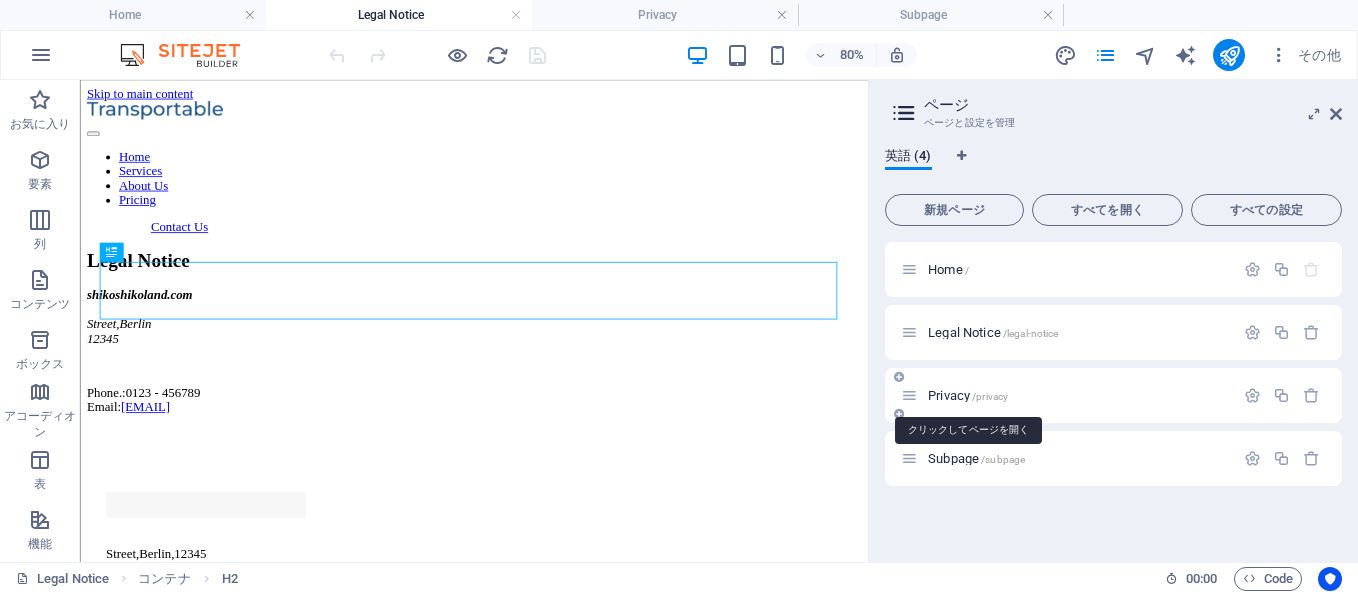 click on "Privacy /privacy" at bounding box center [968, 395] 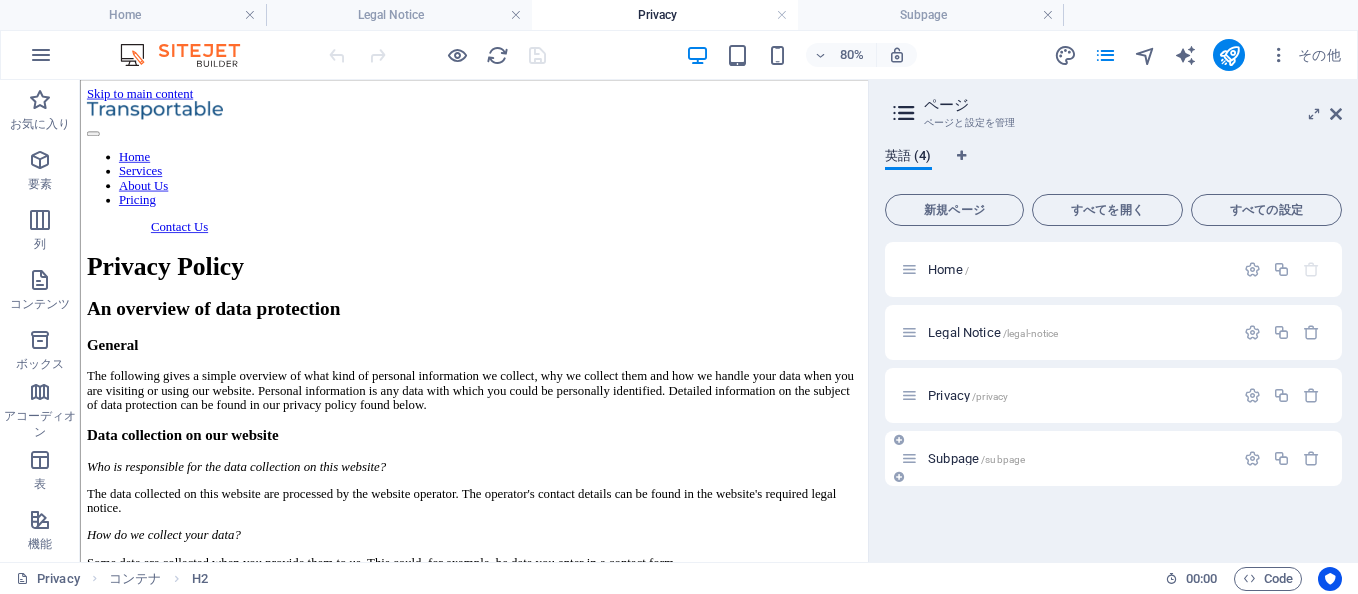click on "Subpage /subpage" at bounding box center (1067, 458) 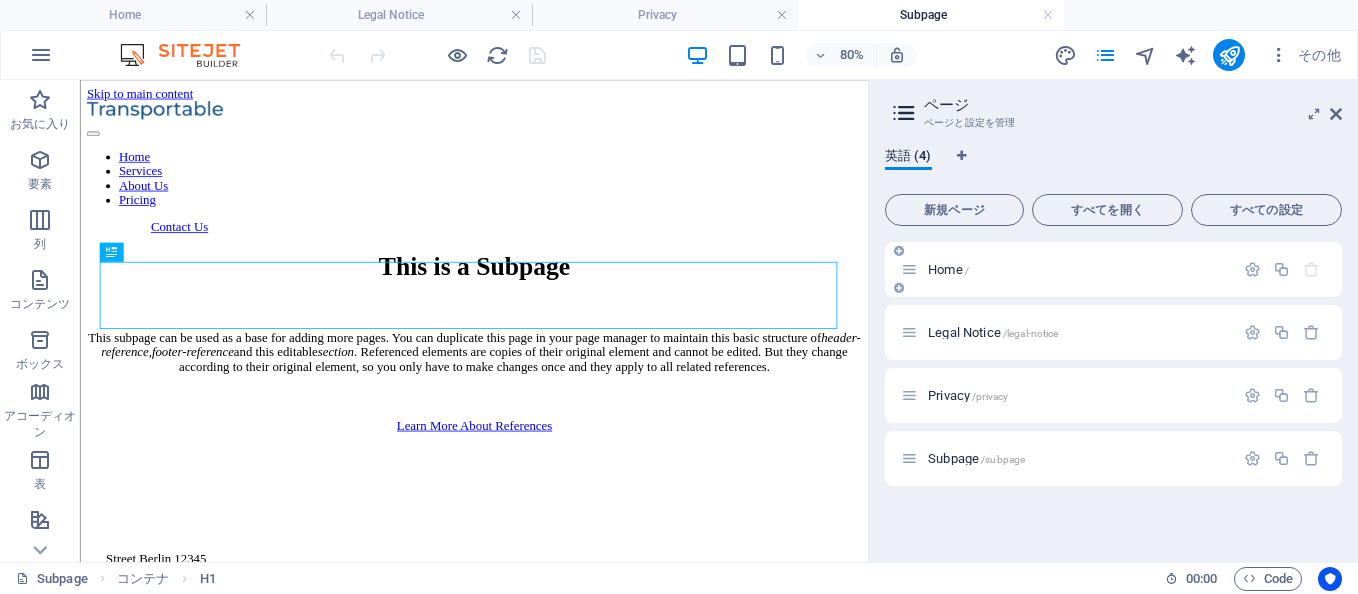 click on "Home /" at bounding box center (948, 269) 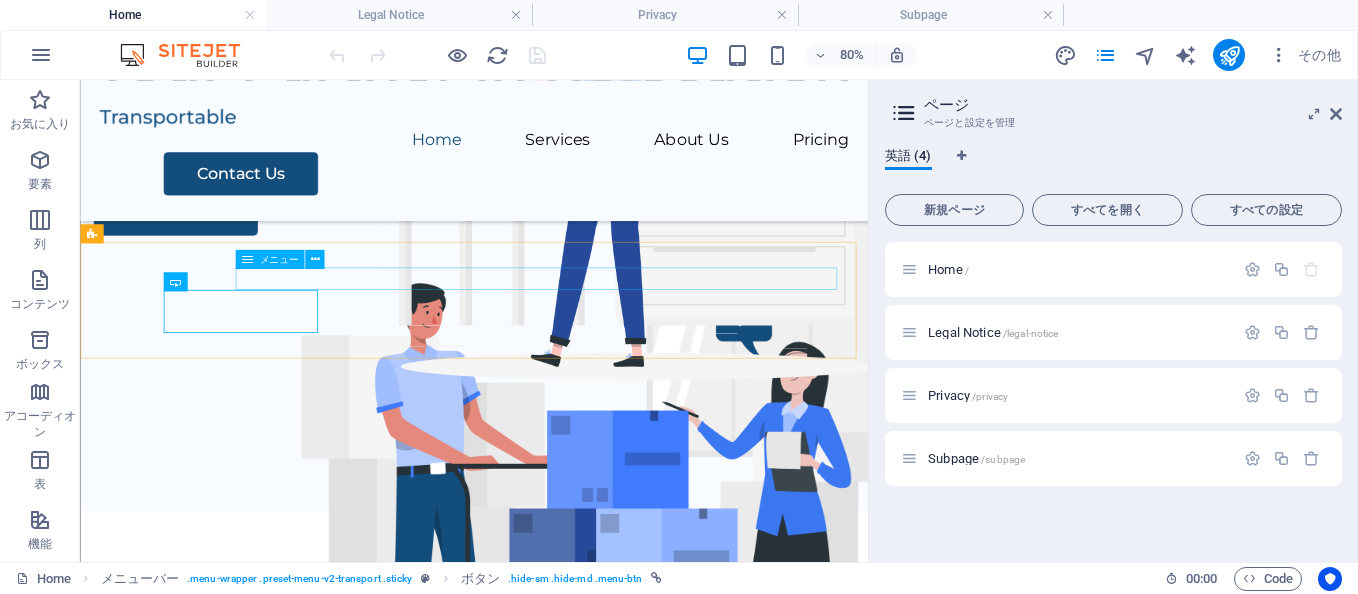 scroll, scrollTop: 0, scrollLeft: 0, axis: both 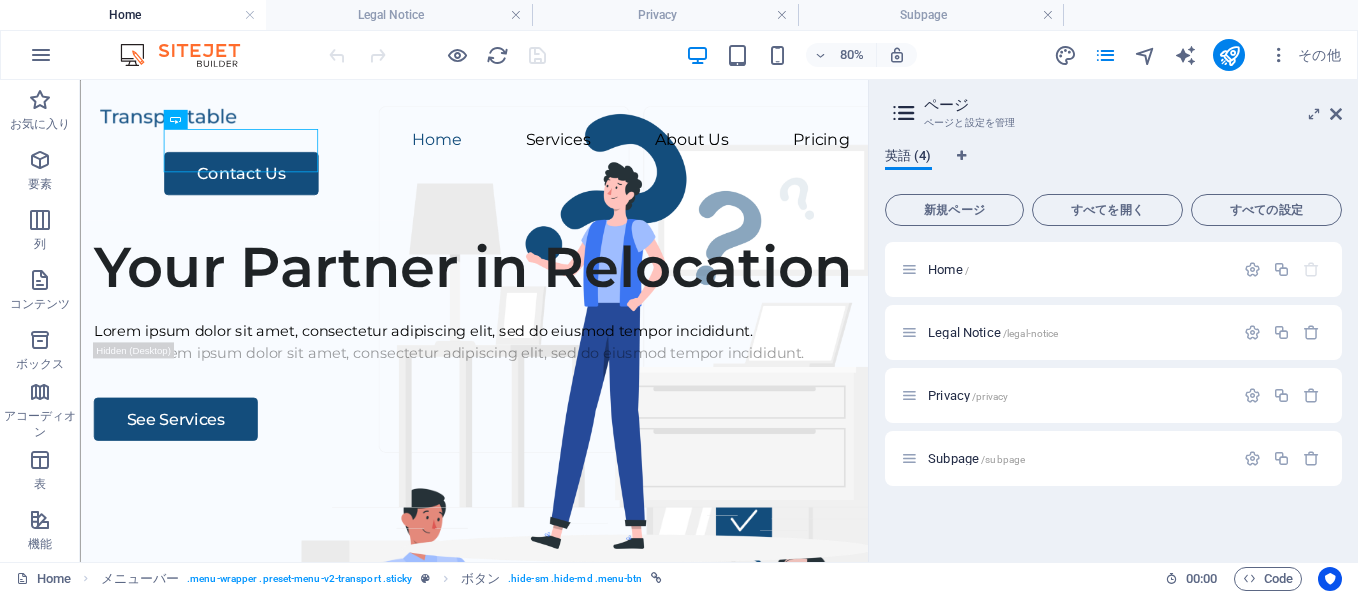 click on "英語 (4)" at bounding box center [908, 158] 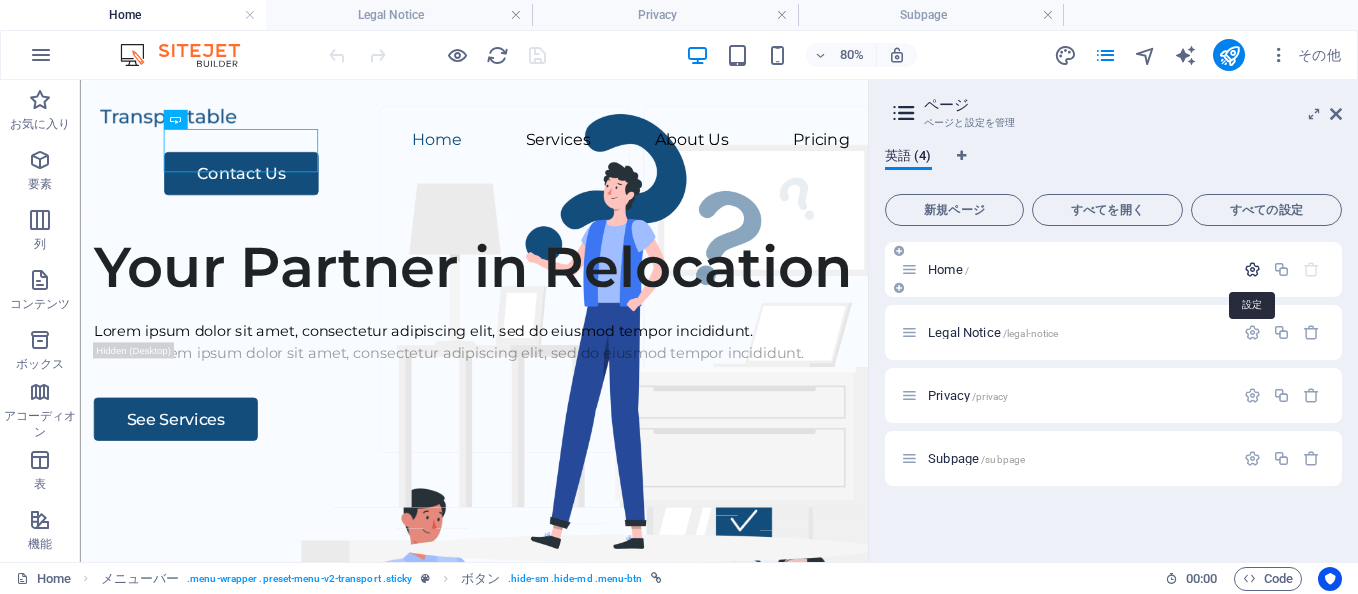 click at bounding box center (1252, 269) 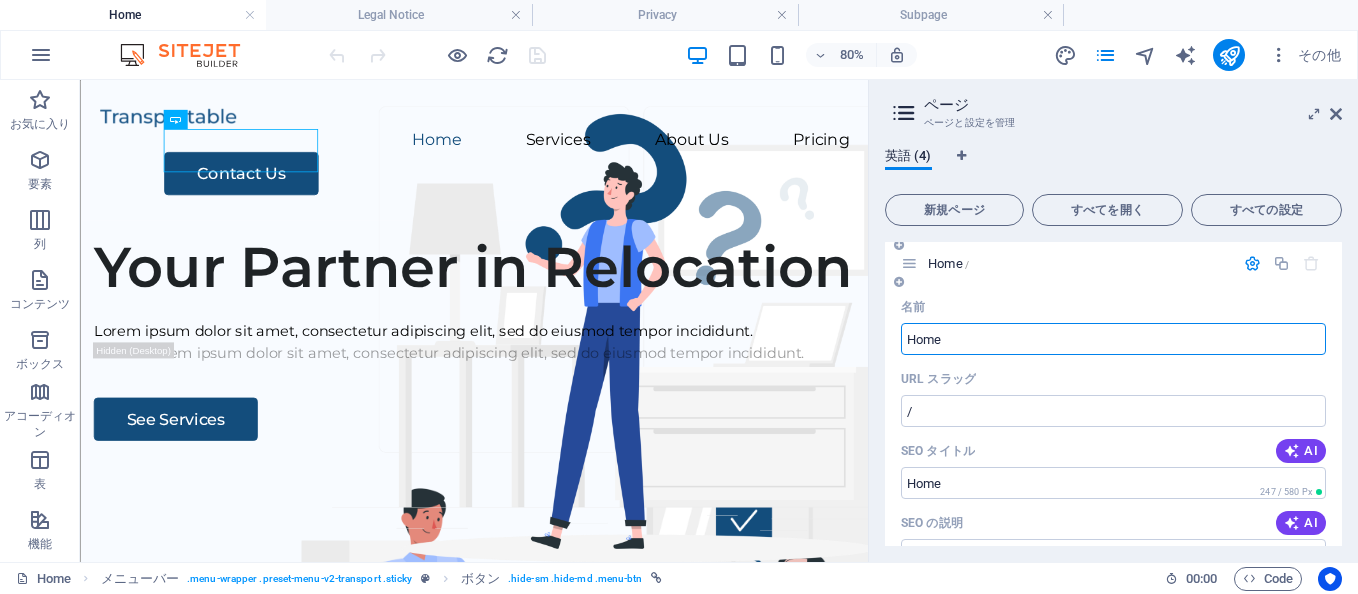 scroll, scrollTop: 0, scrollLeft: 0, axis: both 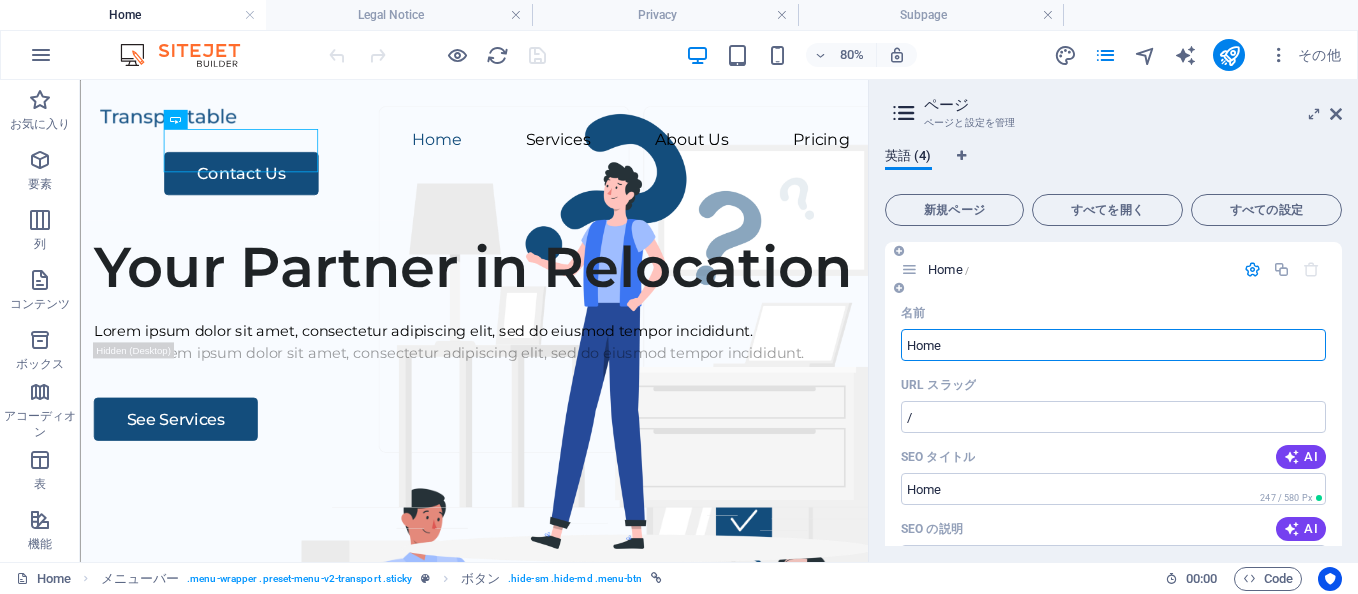 click on "Home" at bounding box center [1113, 345] 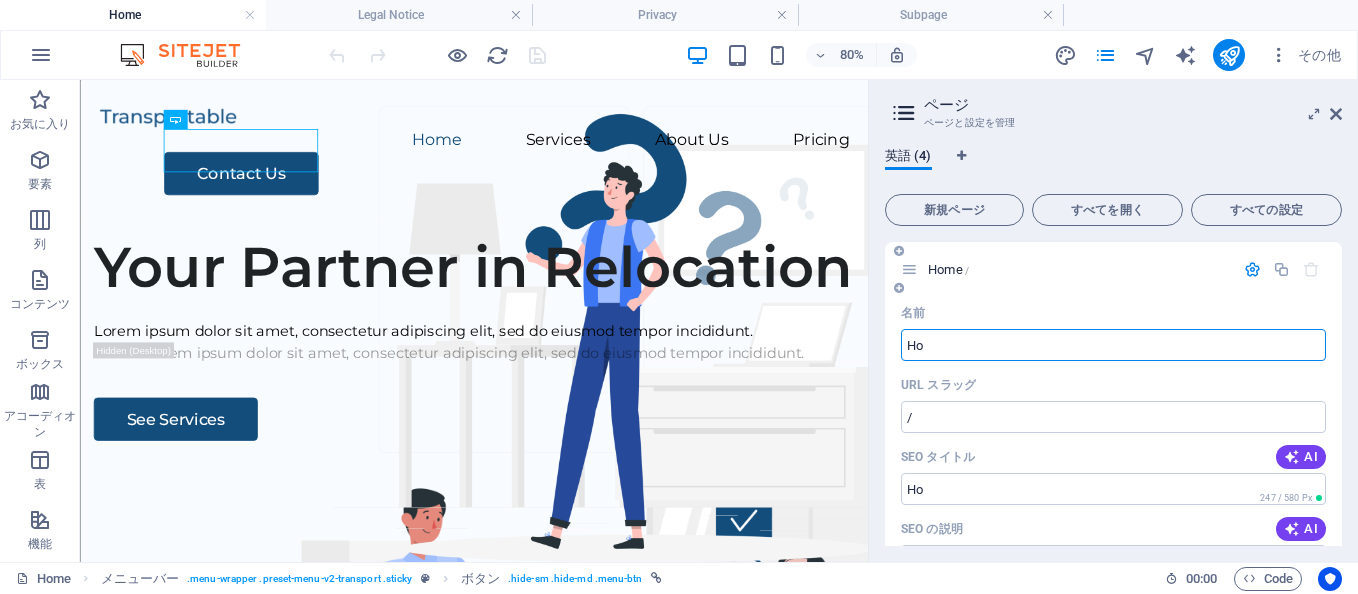 type on "H" 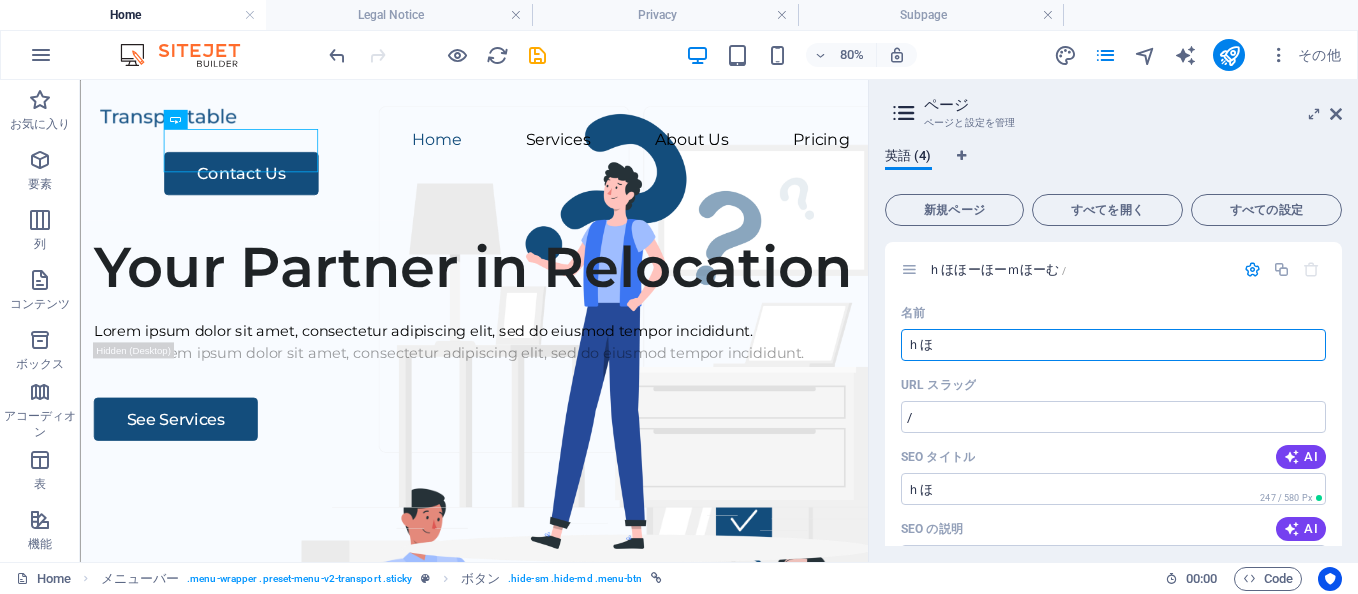 type on "ｈ" 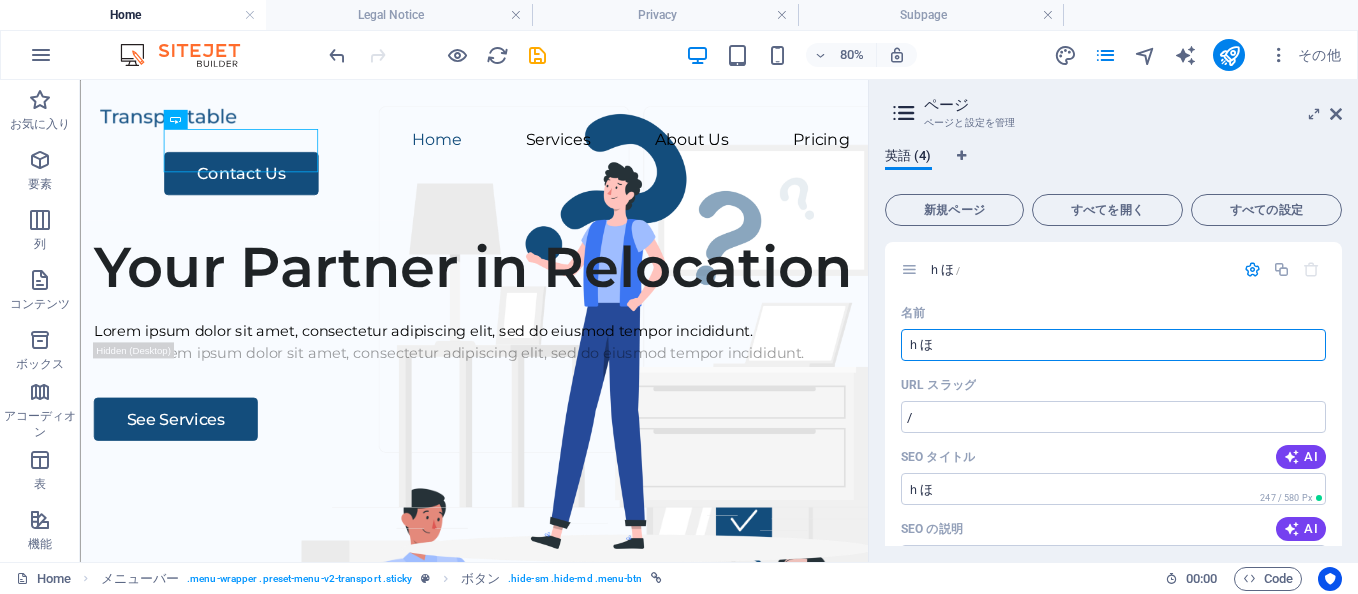 type on "ｈ" 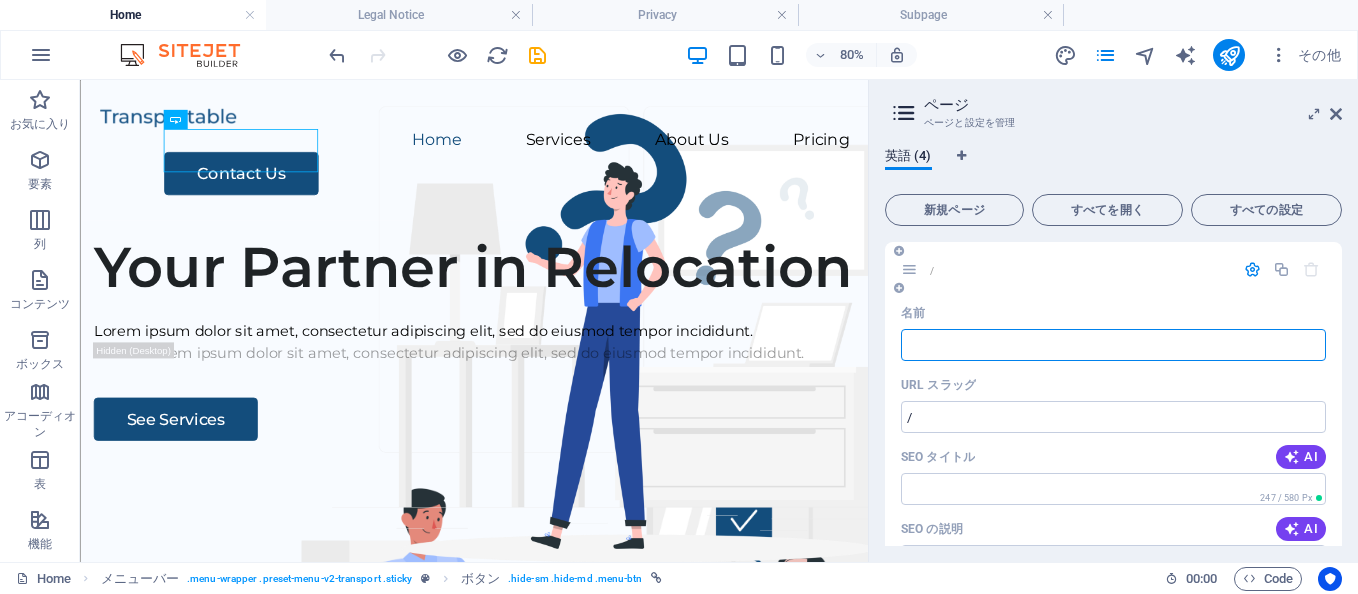 click on "名前" at bounding box center (1113, 345) 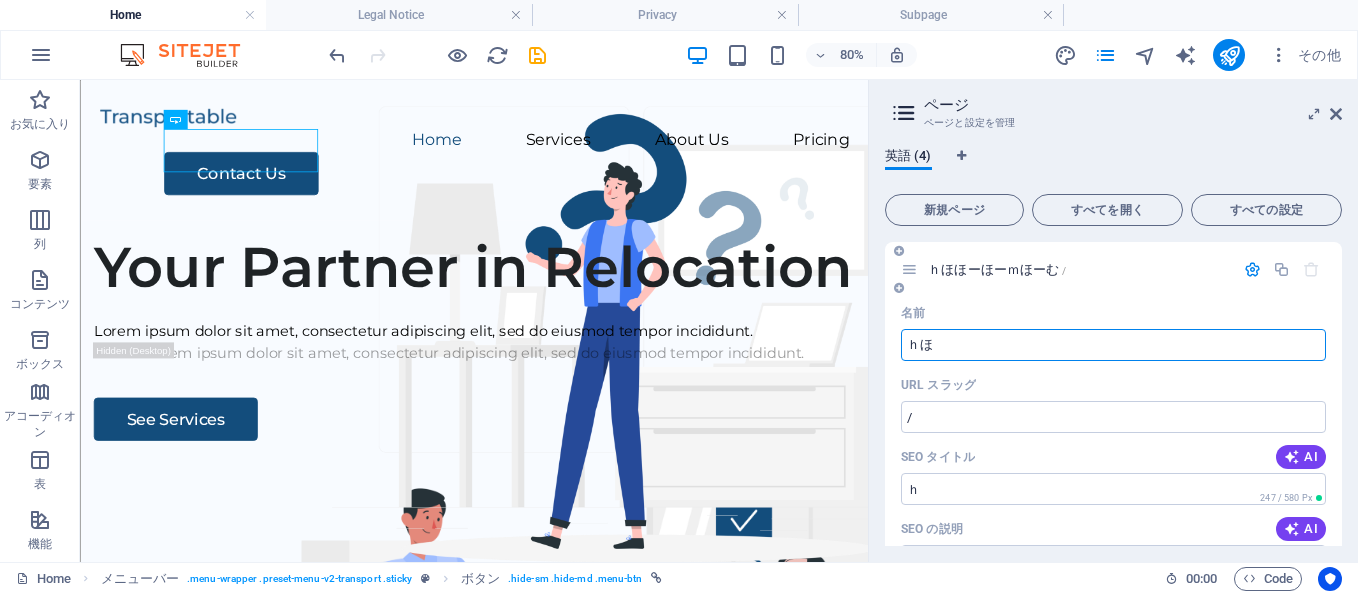 type on "ｈ" 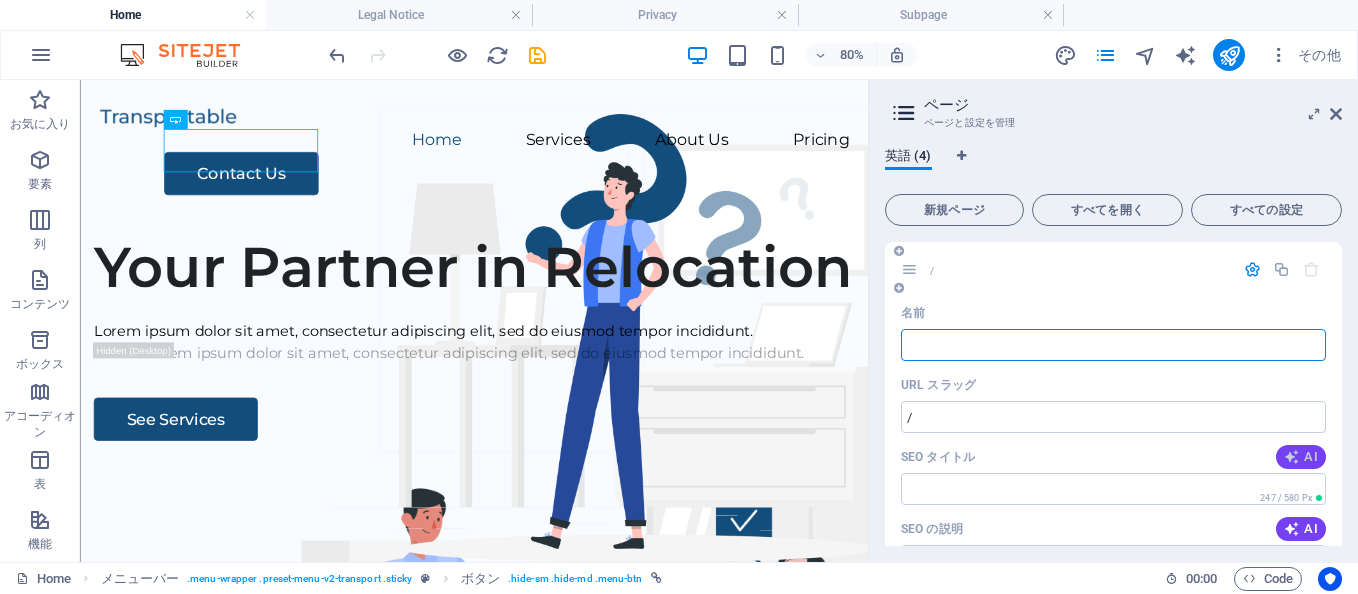 type 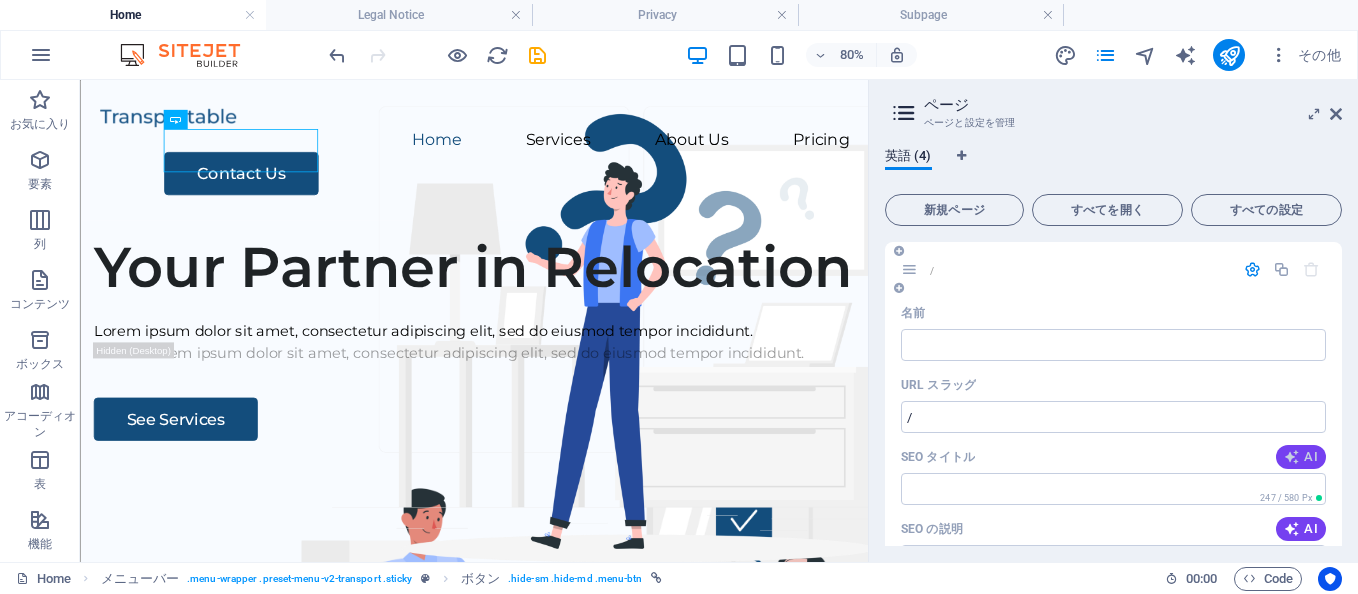 click on "AI" at bounding box center [1301, 457] 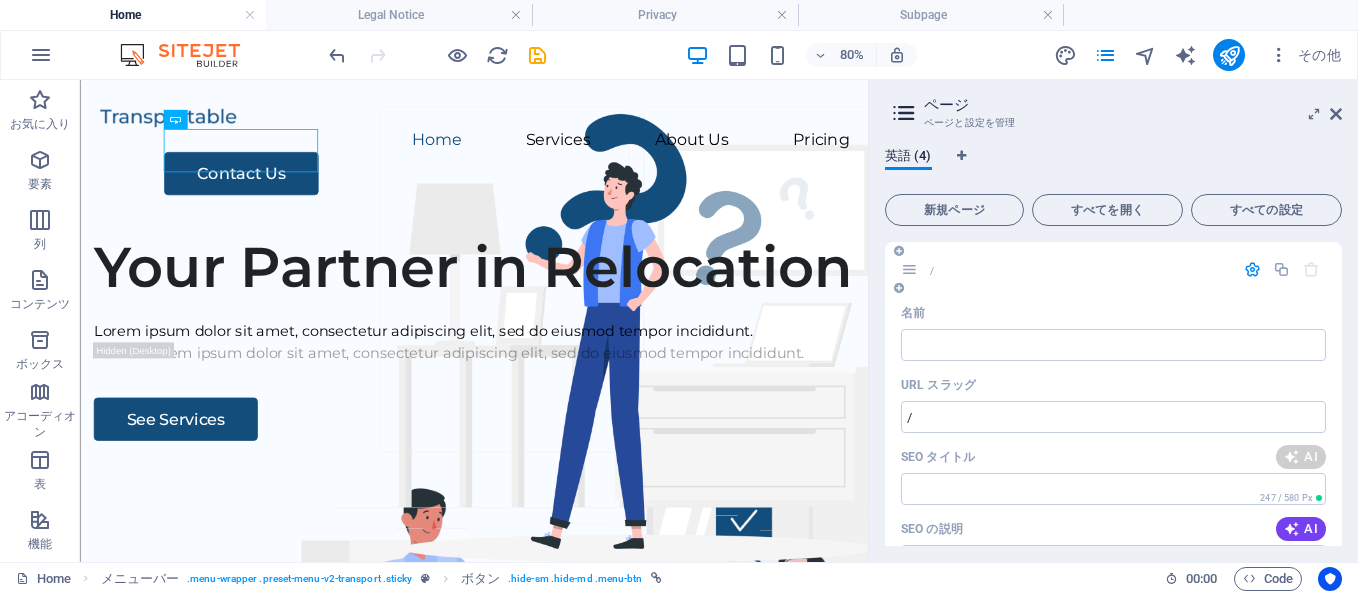 type on "Effortless Relocation Solutions" 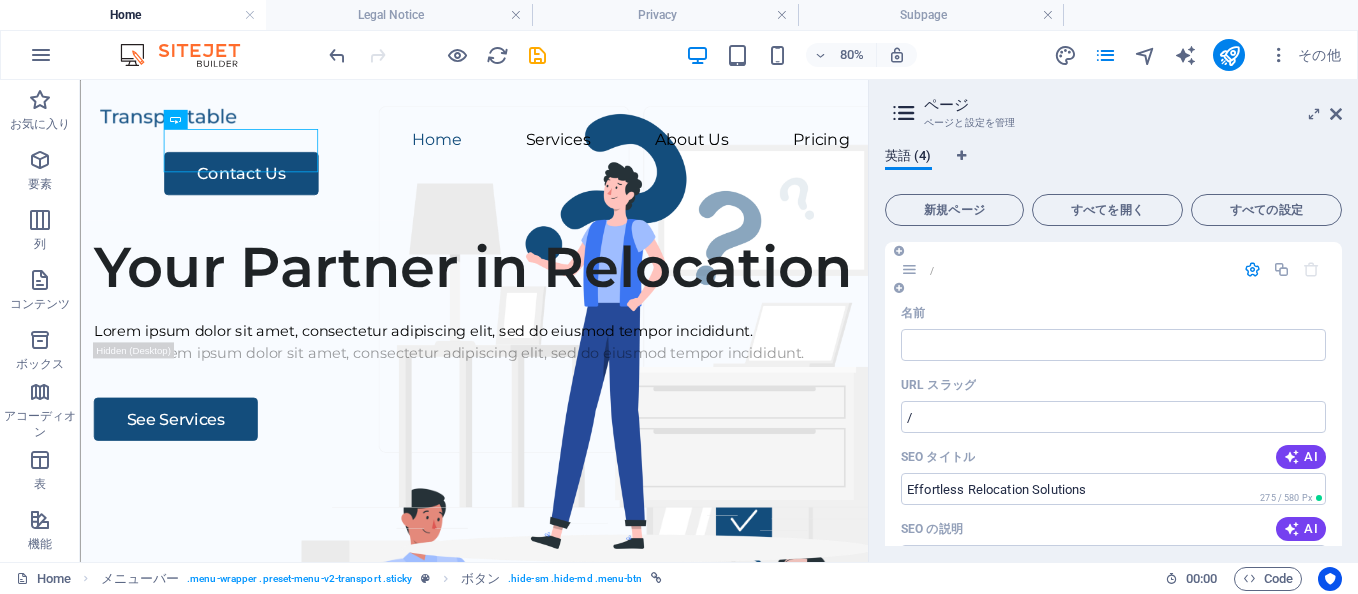 click at bounding box center (1252, 269) 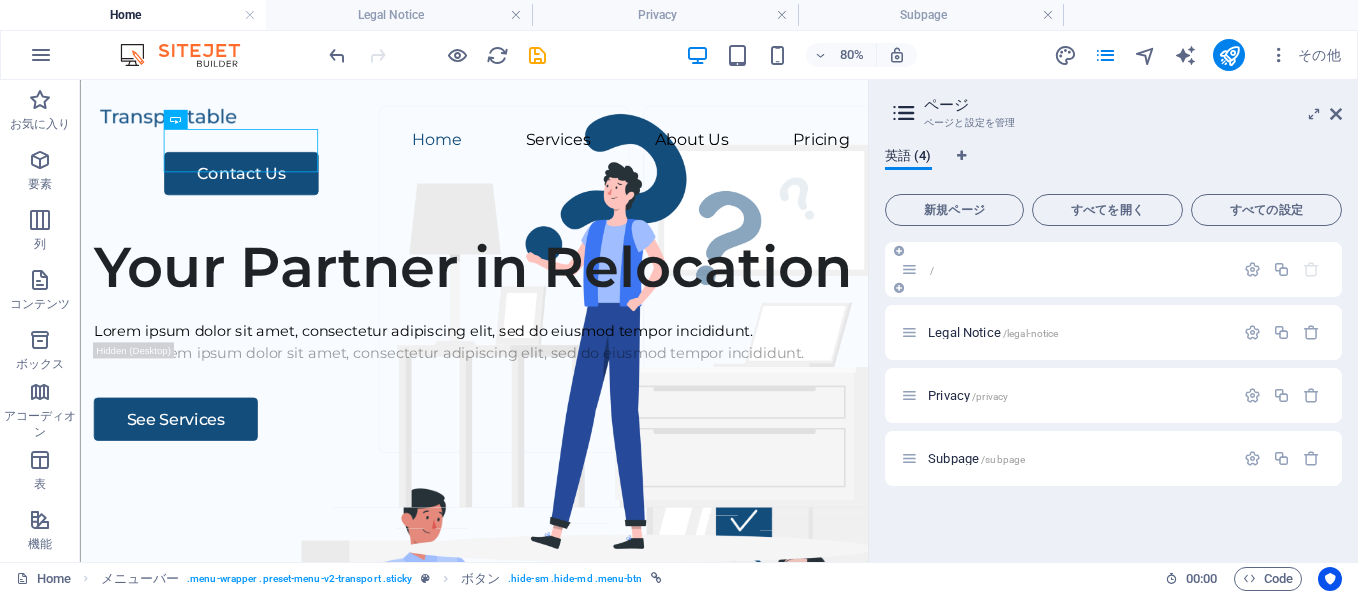 click on "/" at bounding box center (1078, 269) 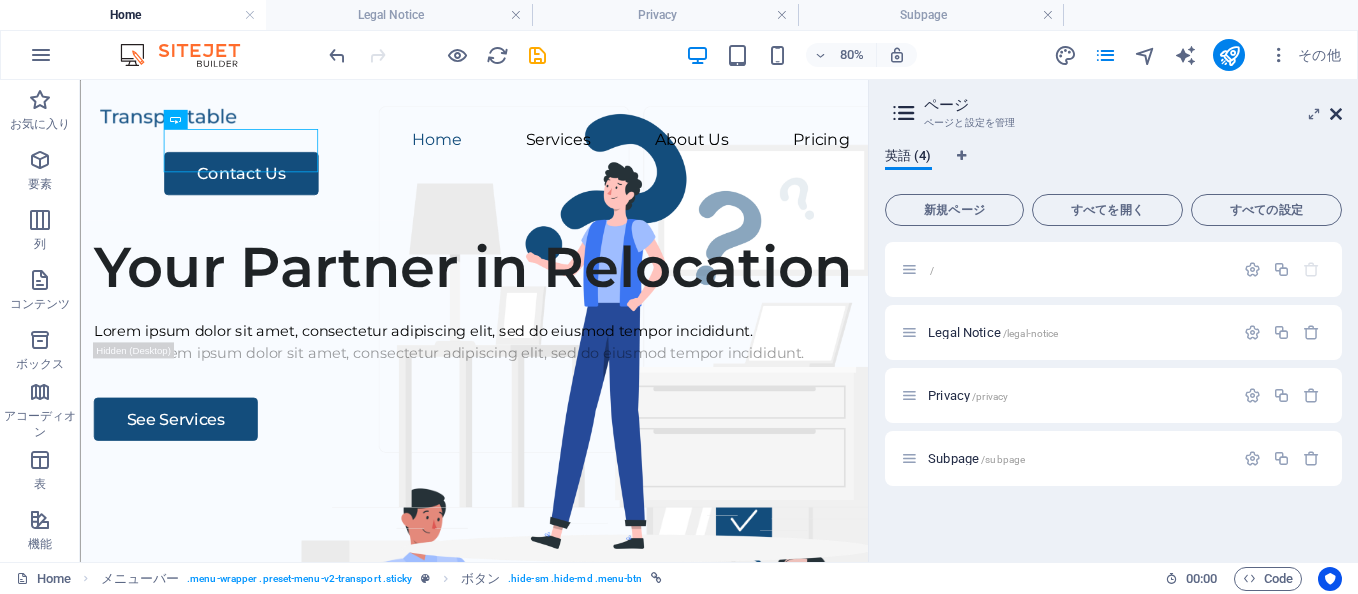 click at bounding box center [1336, 114] 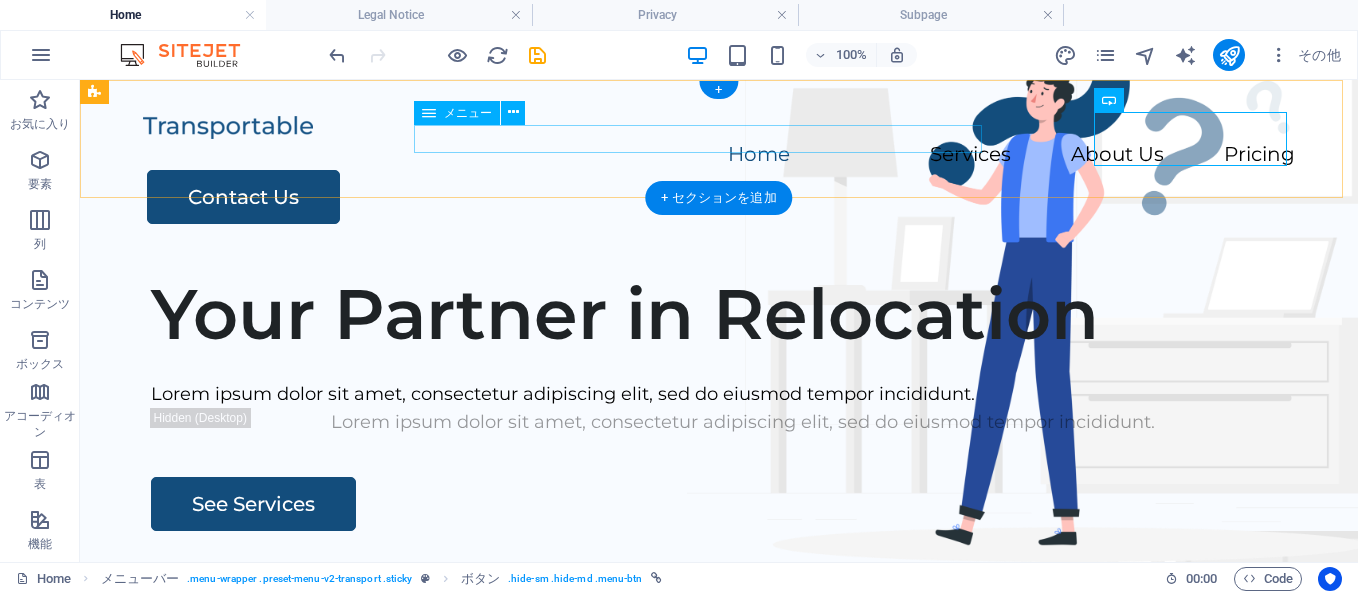 click on "Home Services About Us Pricing" at bounding box center (719, 155) 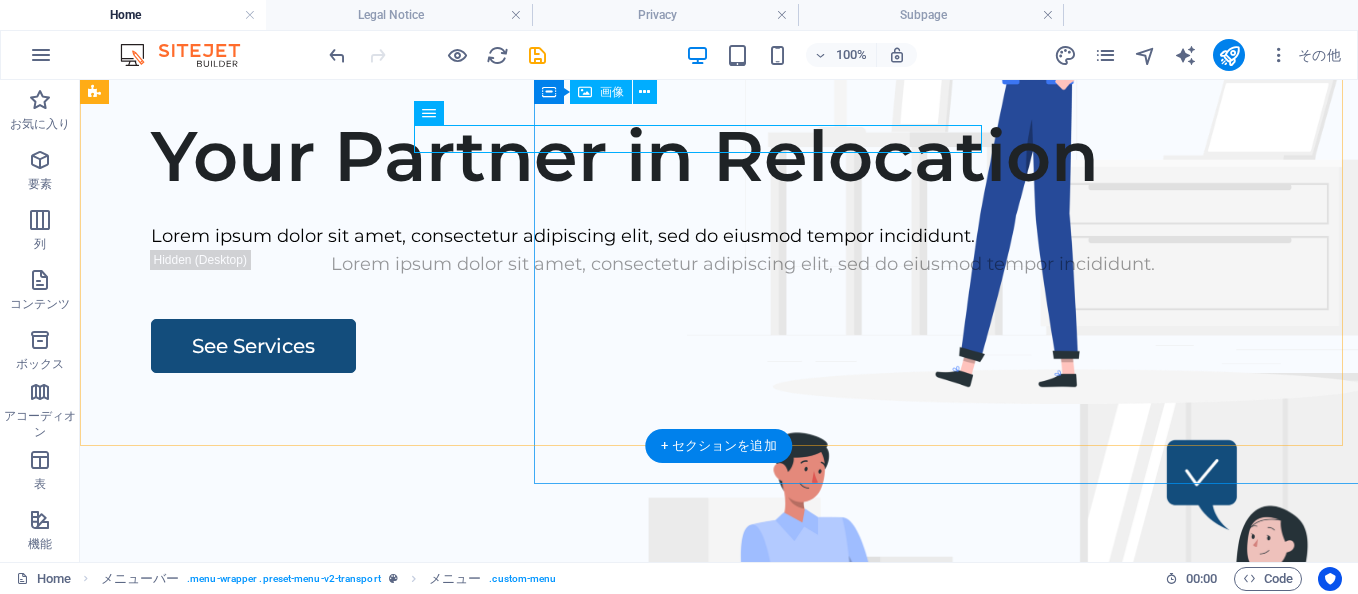 scroll, scrollTop: 0, scrollLeft: 0, axis: both 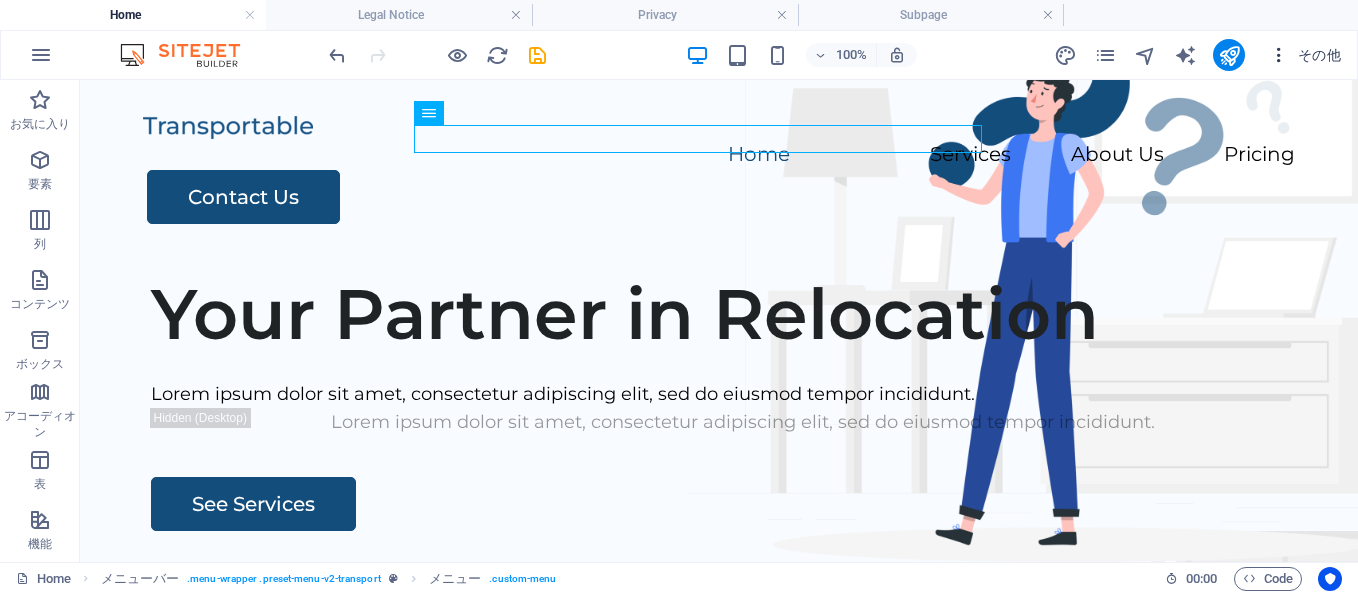 click at bounding box center (1279, 55) 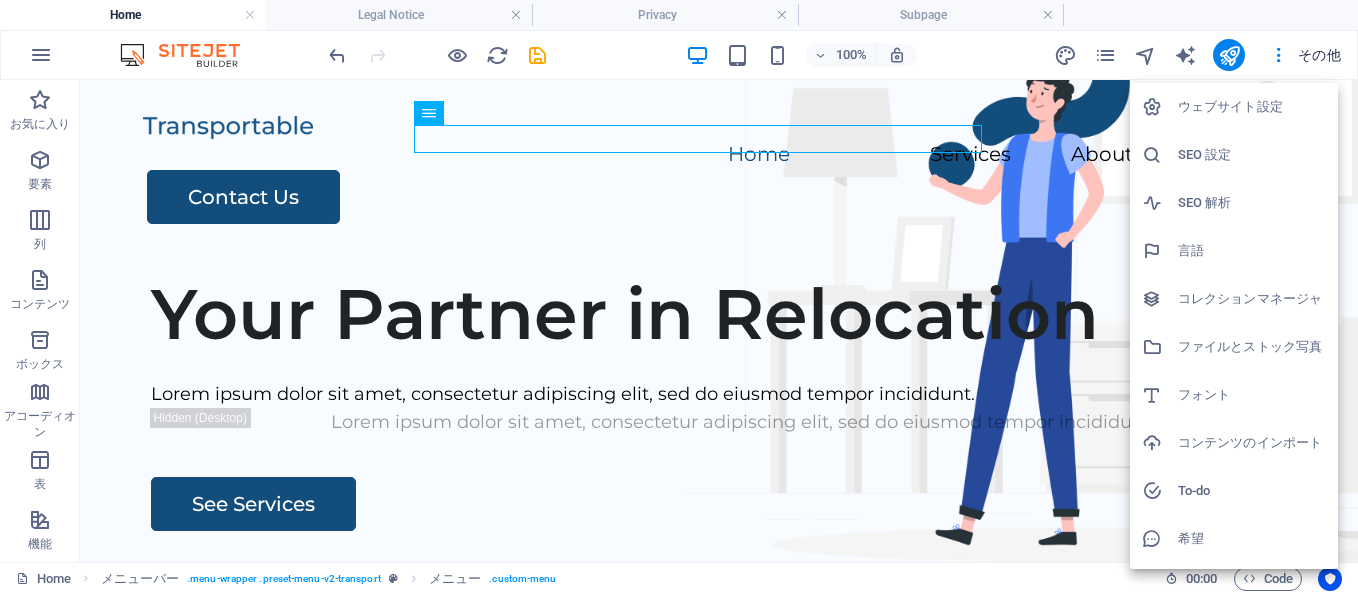 click on "ウェブサイト設定" at bounding box center (1252, 107) 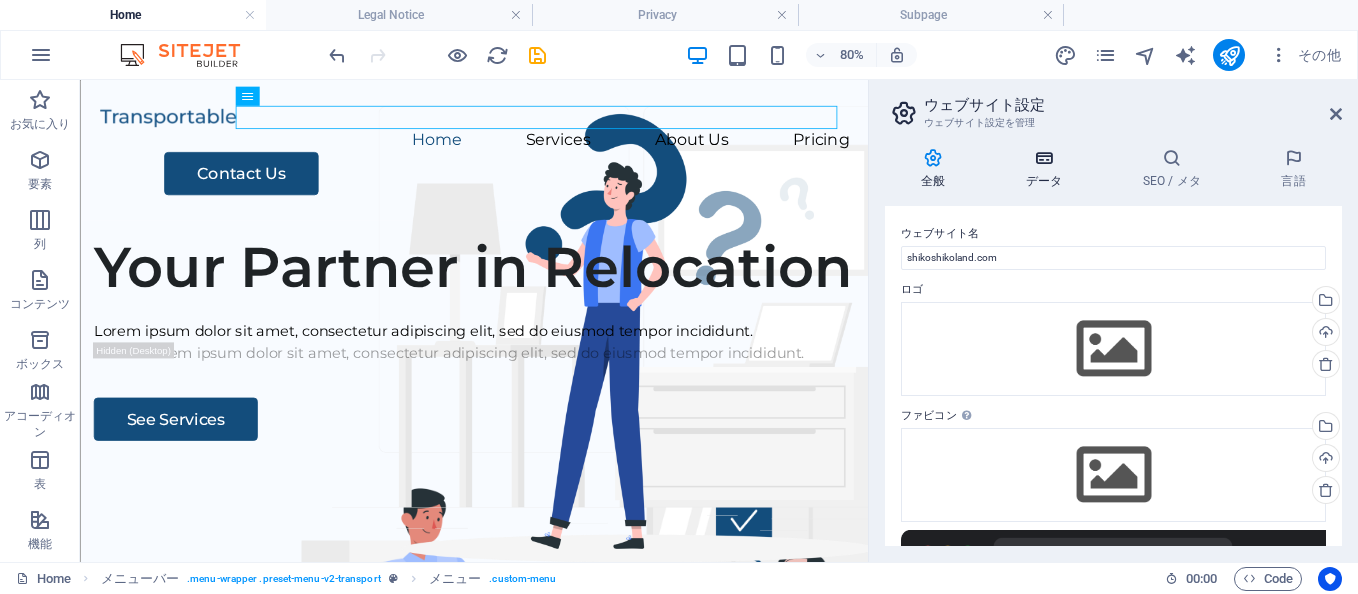 click at bounding box center [1044, 158] 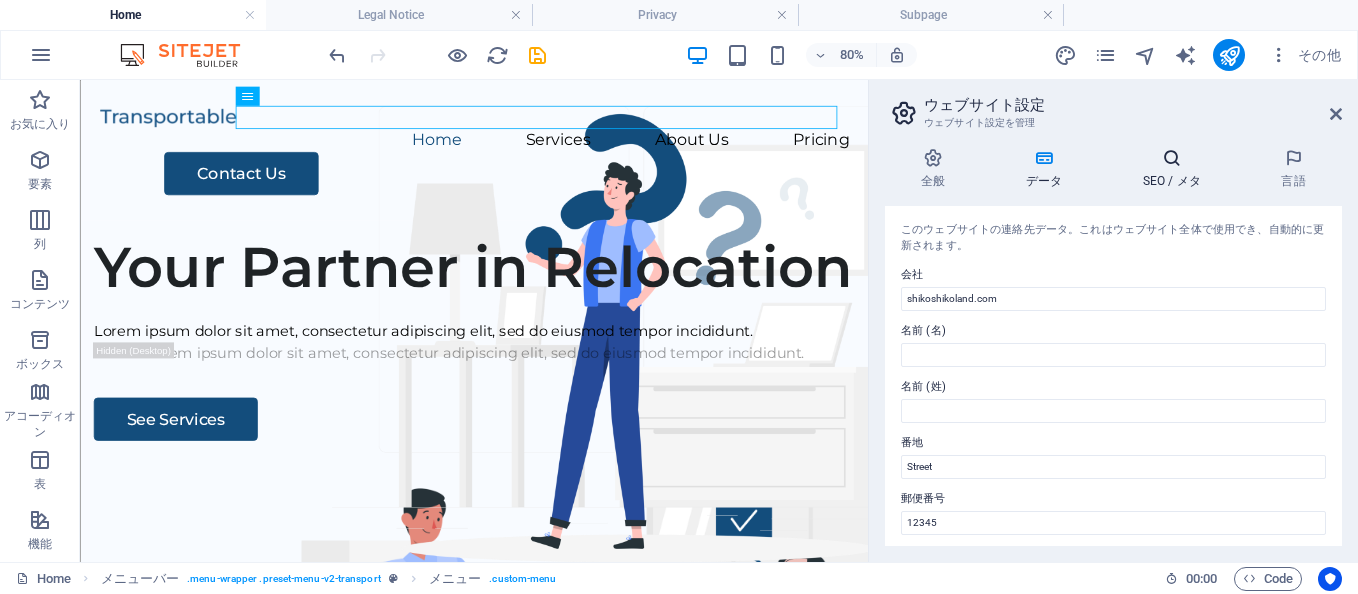 click at bounding box center [1172, 158] 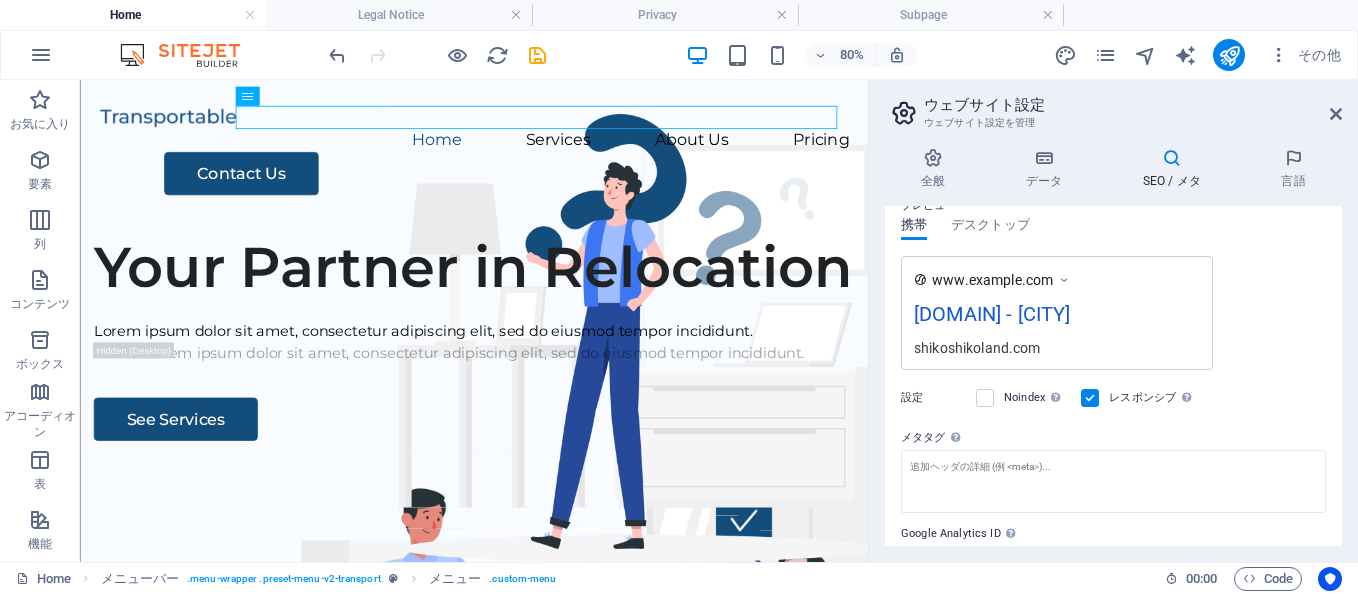 scroll, scrollTop: 0, scrollLeft: 0, axis: both 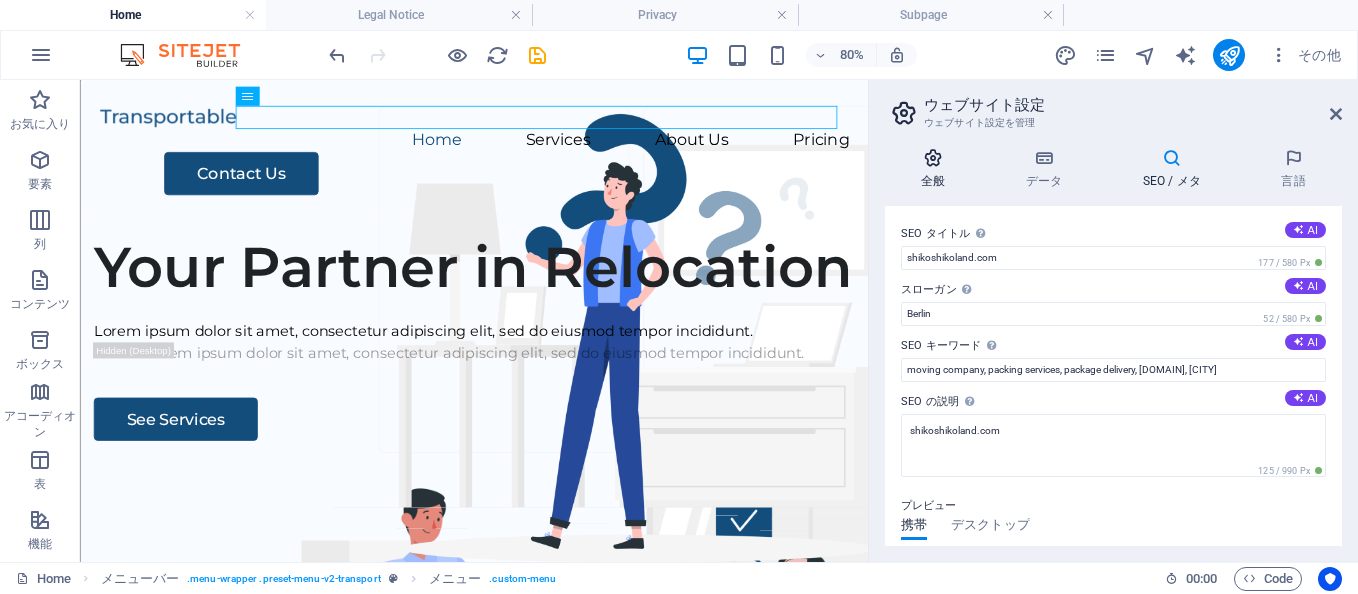click at bounding box center [933, 158] 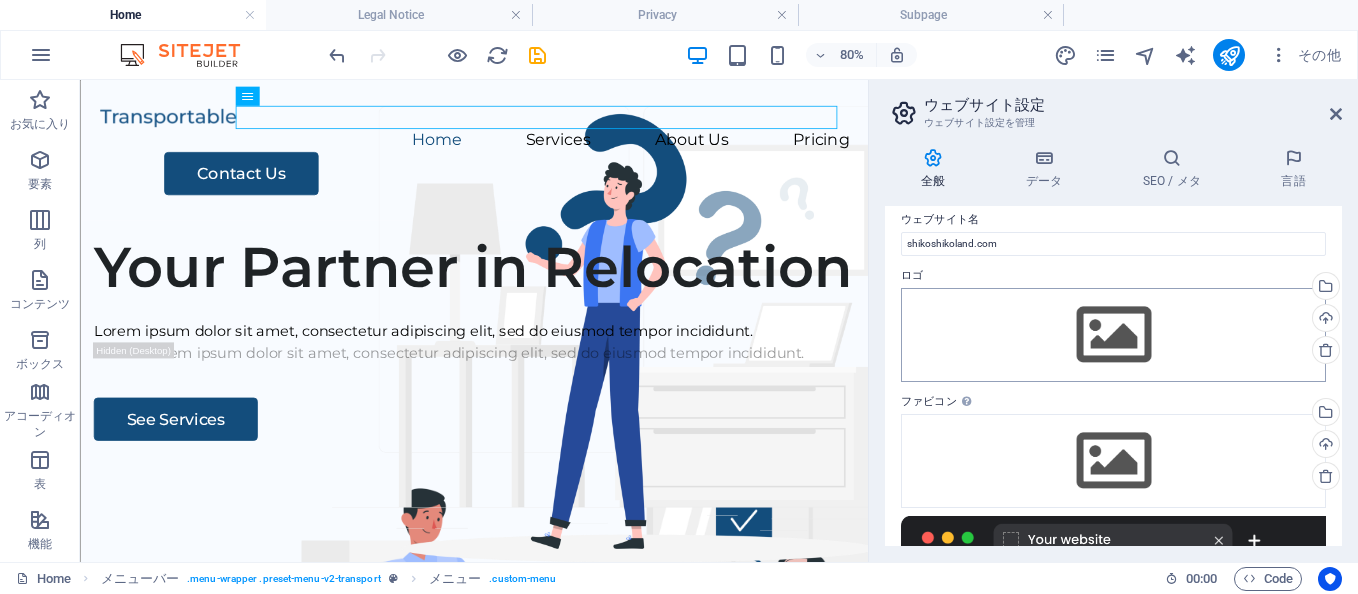 scroll, scrollTop: 0, scrollLeft: 0, axis: both 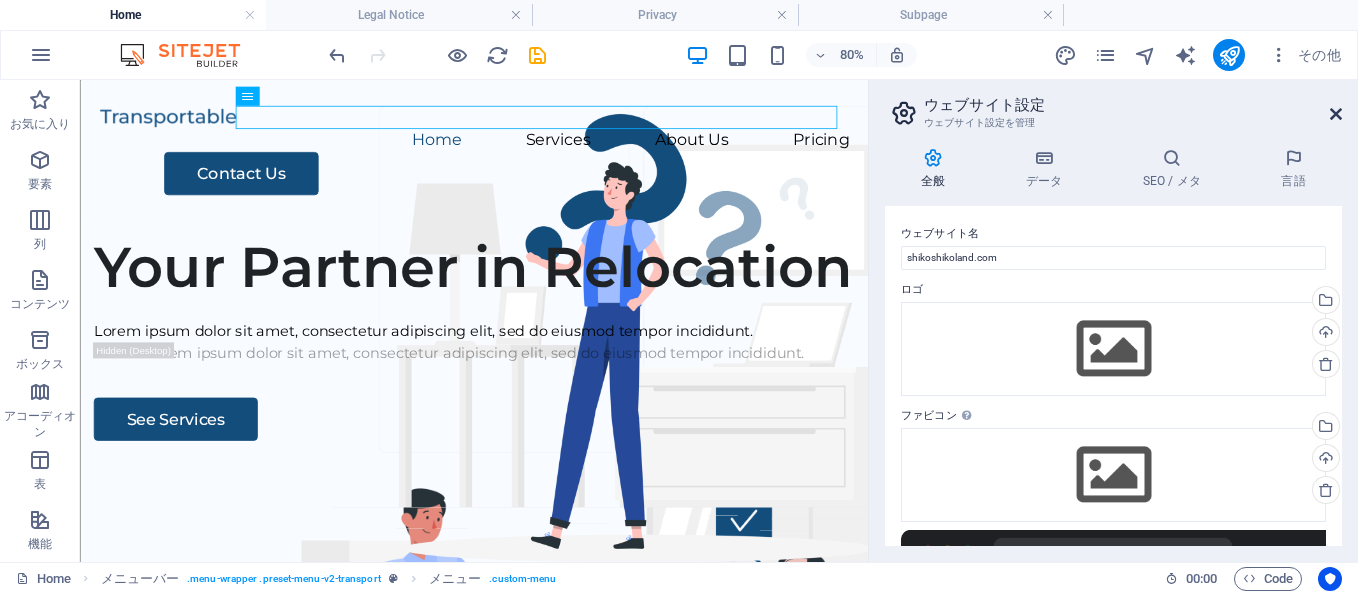 click at bounding box center [1336, 114] 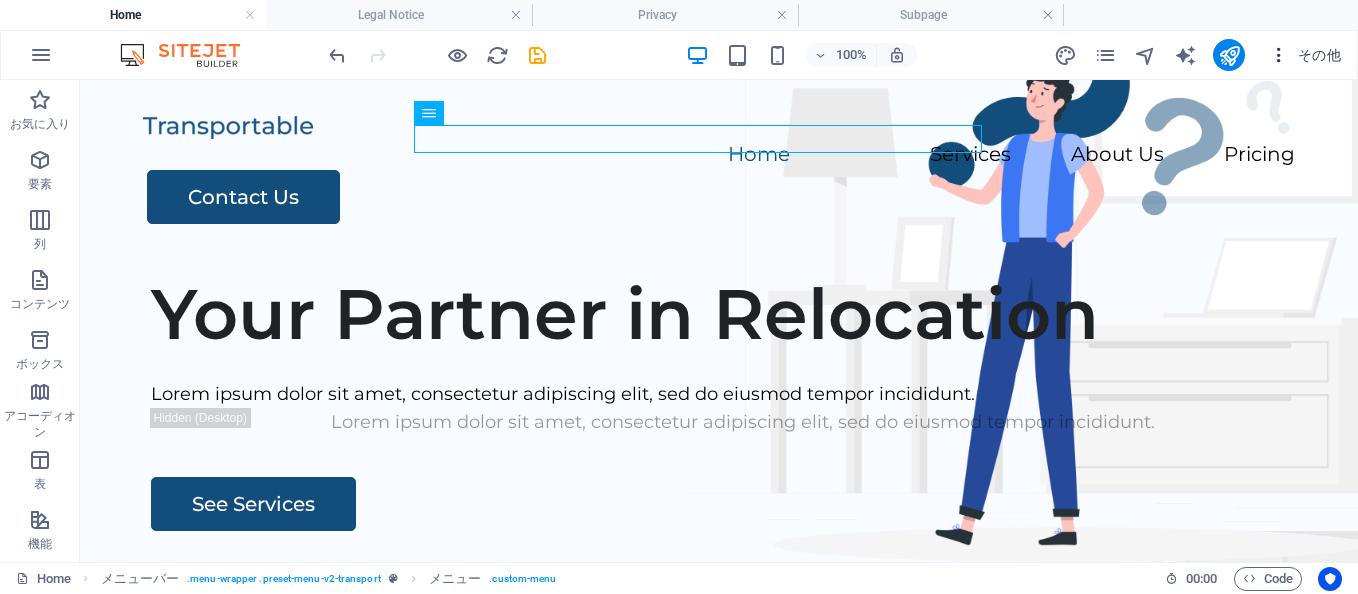 click at bounding box center (1279, 55) 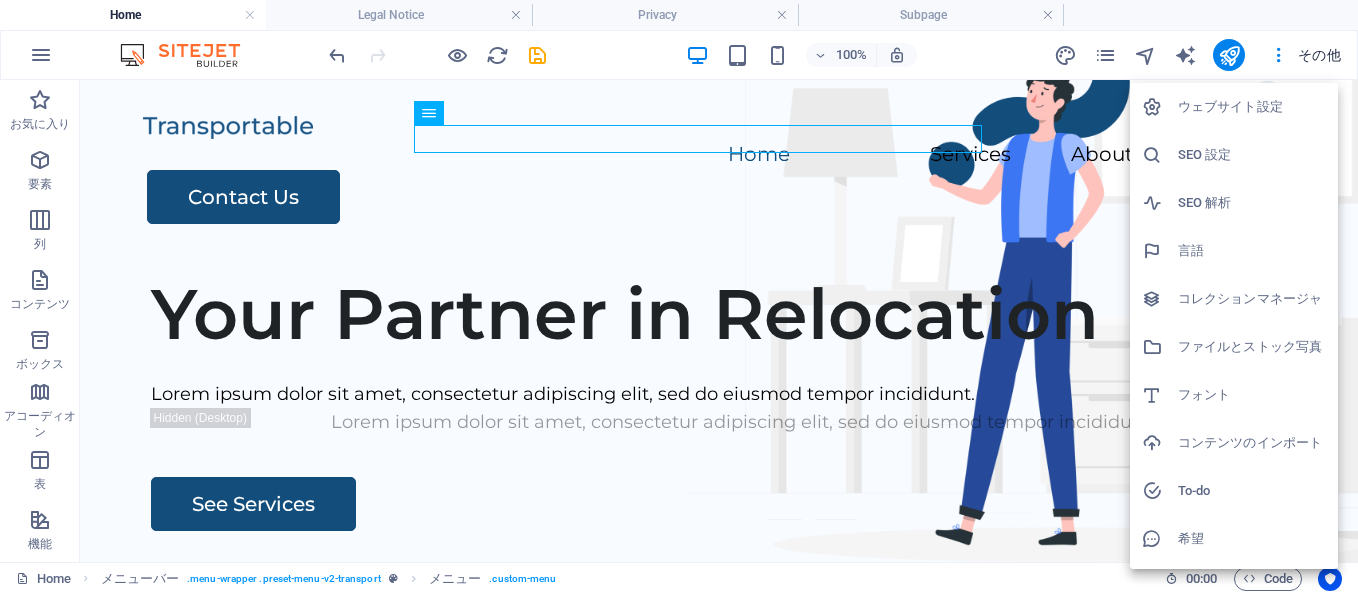 click on "言語" at bounding box center [1252, 251] 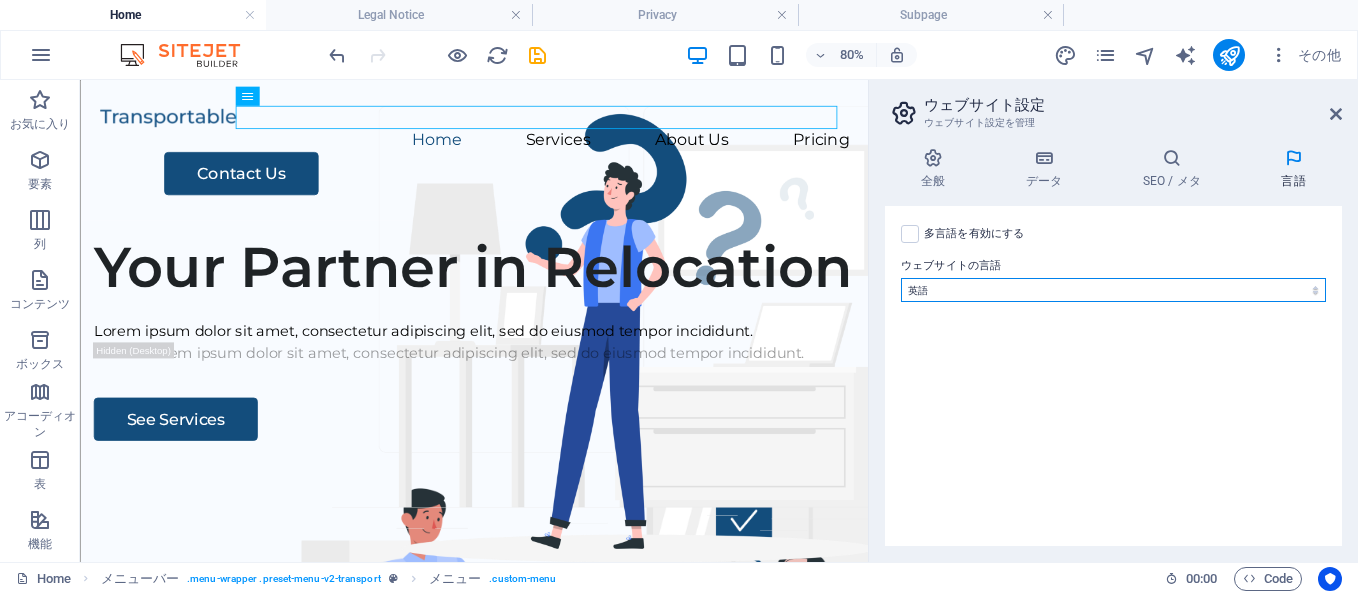 click on "Abkhazian Afar Afrikaans Akan Albanian Amharic Aragonese Armenian Assamese Avaric Avestan Aymara Azerbaijani Bambara Bashkir Basque Belarusian Bihari languages Bislama Bokmål Bosnian Breton Burmese Central Khmer Chamorro Chechen Church Slavic Chuvash Cornish Corsican Cree Dzongkha Esperanto Estonian Ewe Faroese Fijian Fulah Gaelic Galician Ganda Georgian Greenlandic Guaraní Gujarati Haitian Creole Hausa Herero Hiri Motu Icelandic Ido Igbo Interlingua Interlingue Inuktitut Inupiaq Irish Javanese Kannada Kashmiri Kazakh Kikuyu Kinyarwanda Komi Kongo Kurdish Kwanyama Kyrgyz Lao Limburgish Lingala Luba-Katanga Luxembourgish Malagasy Malay Malayalam Maldivian Manx Maori Marathi Marshallese Mongolian Nauru Navajo Ndonga Nepali North Ndebele Northern Sami Norwegian Nynorsk Nuosu Nyanja Occitan Ojibwa Oriya Oromo Ossetian Pali Pashto Quechua Romansh Rundi Samoan Sango Sanskrit Sardinian Shona Sindhi Sinhalese Somali South Ndebele Southern Sotho Sundanese Swahili Swati Swedish Tagalog Tahitian Tajik Tamil Tatar Twi" at bounding box center (1113, 290) 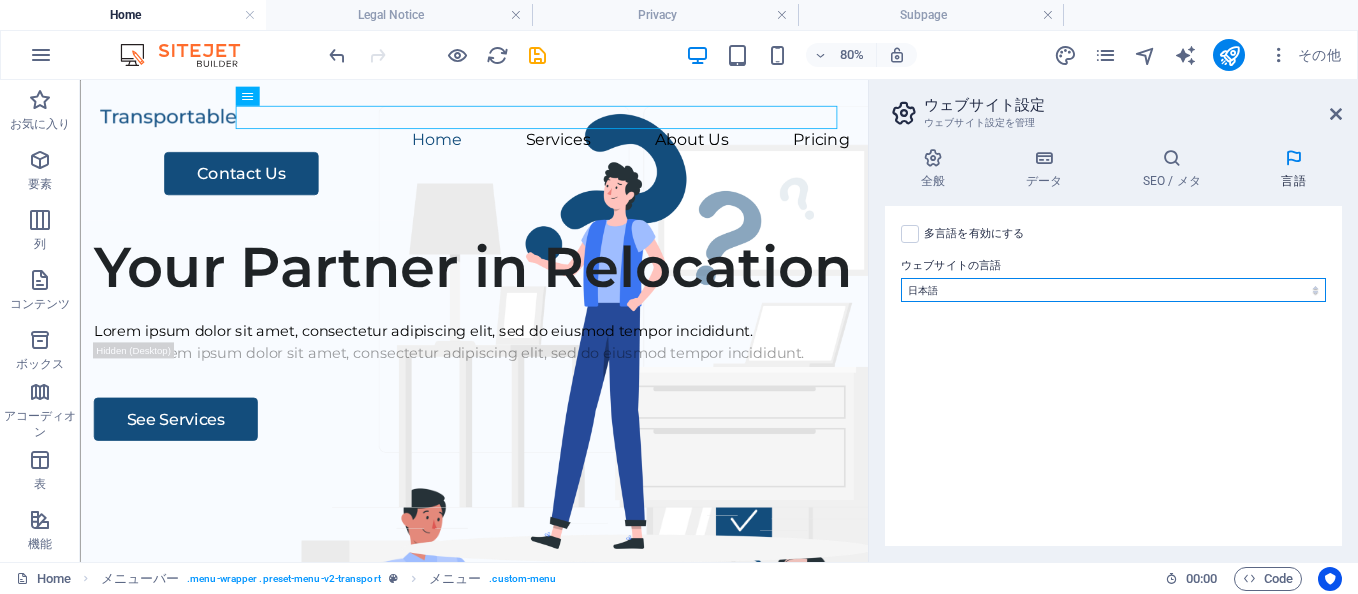 click on "Abkhazian Afar Afrikaans Akan Albanian Amharic Aragonese Armenian Assamese Avaric Avestan Aymara Azerbaijani Bambara Bashkir Basque Belarusian Bihari languages Bislama Bokmål Bosnian Breton Burmese Central Khmer Chamorro Chechen Church Slavic Chuvash Cornish Corsican Cree Dzongkha Esperanto Estonian Ewe Faroese Fijian Fulah Gaelic Galician Ganda Georgian Greenlandic Guaraní Gujarati Haitian Creole Hausa Herero Hiri Motu Icelandic Ido Igbo Interlingua Interlingue Inuktitut Inupiaq Irish Javanese Kannada Kashmiri Kazakh Kikuyu Kinyarwanda Komi Kongo Kurdish Kwanyama Kyrgyz Lao Limburgish Lingala Luba-Katanga Luxembourgish Malagasy Malay Malayalam Maldivian Manx Maori Marathi Marshallese Mongolian Nauru Navajo Ndonga Nepali North Ndebele Northern Sami Norwegian Nynorsk Nuosu Nyanja Occitan Ojibwa Oriya Oromo Ossetian Pali Pashto Quechua Romansh Rundi Samoan Sango Sanskrit Sardinian Shona Sindhi Sinhalese Somali South Ndebele Southern Sotho Sundanese Swahili Swati Swedish Tagalog Tahitian Tajik Tamil Tatar Twi" at bounding box center (1113, 290) 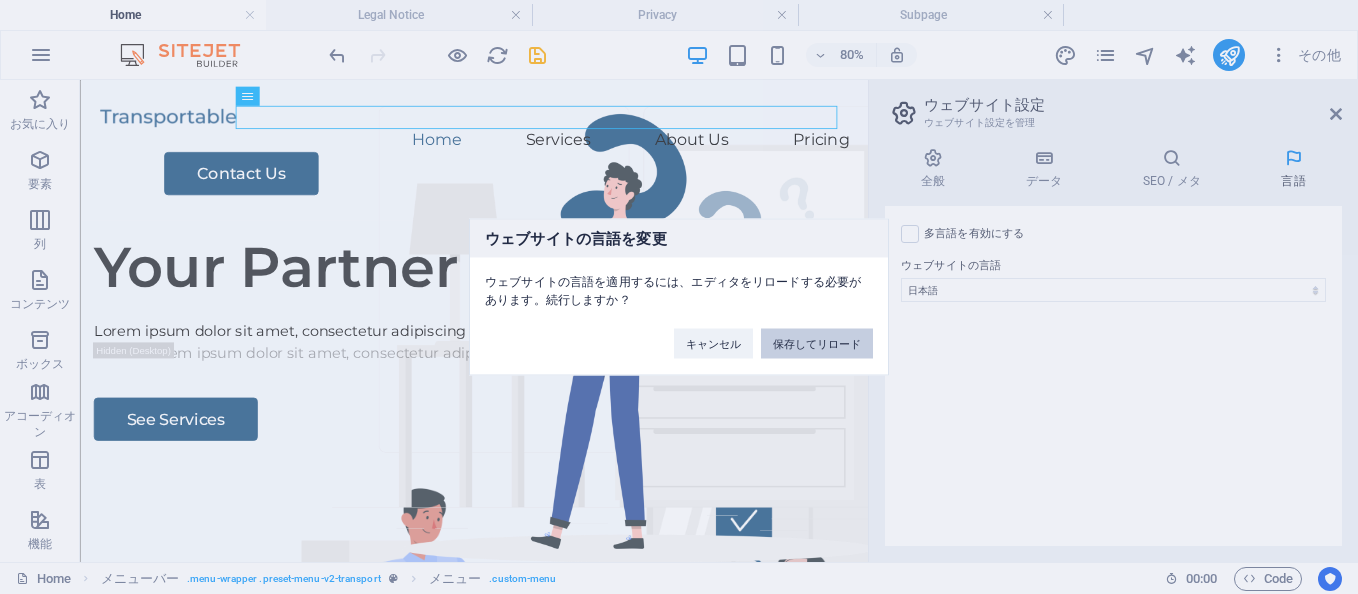 click on "保存してリロード" at bounding box center (817, 344) 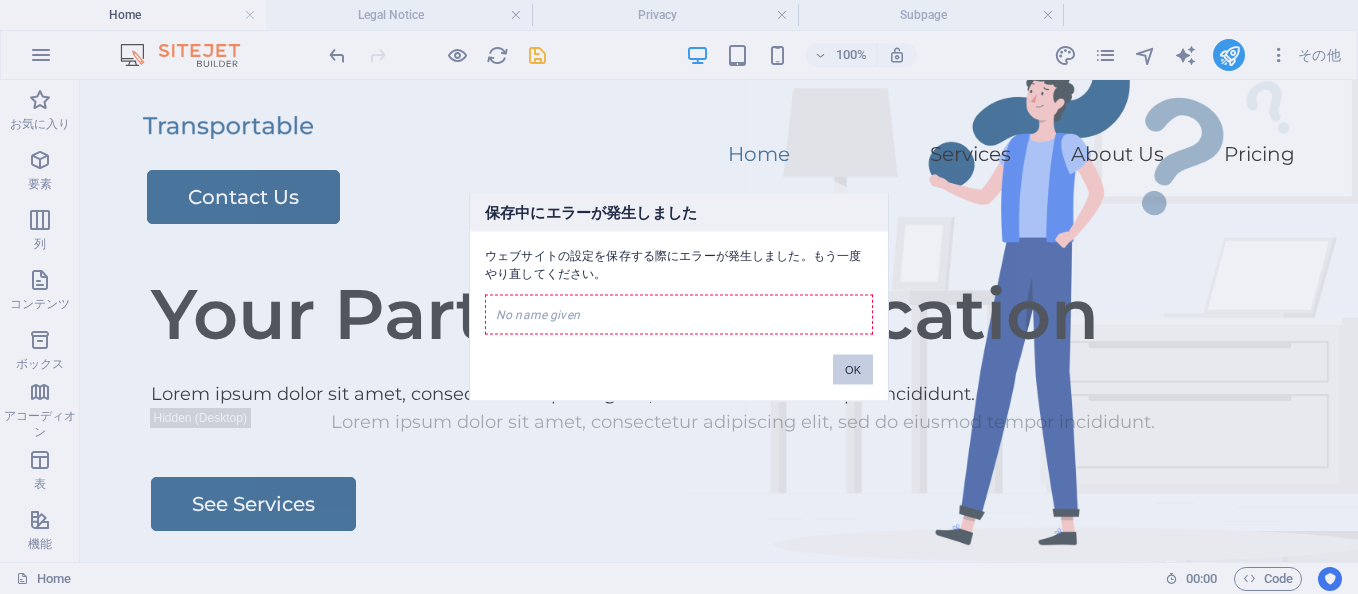 drag, startPoint x: 850, startPoint y: 365, endPoint x: 768, endPoint y: 285, distance: 114.56003 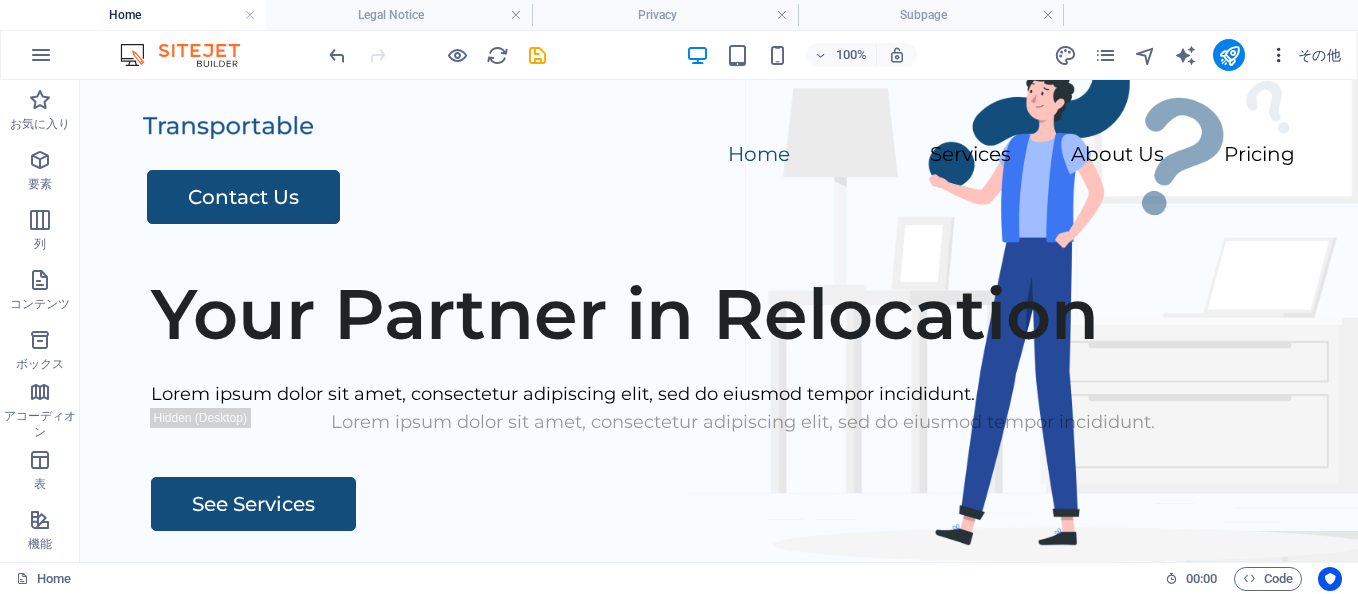 click at bounding box center [1279, 55] 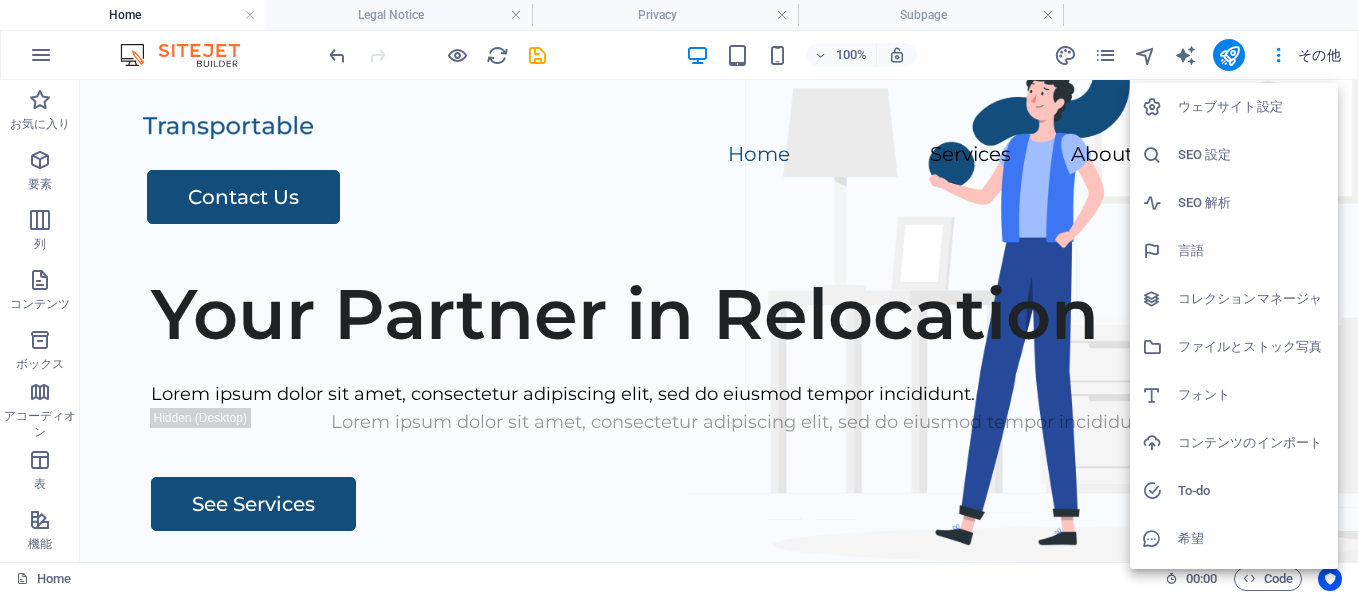 click on "言語" at bounding box center [1252, 251] 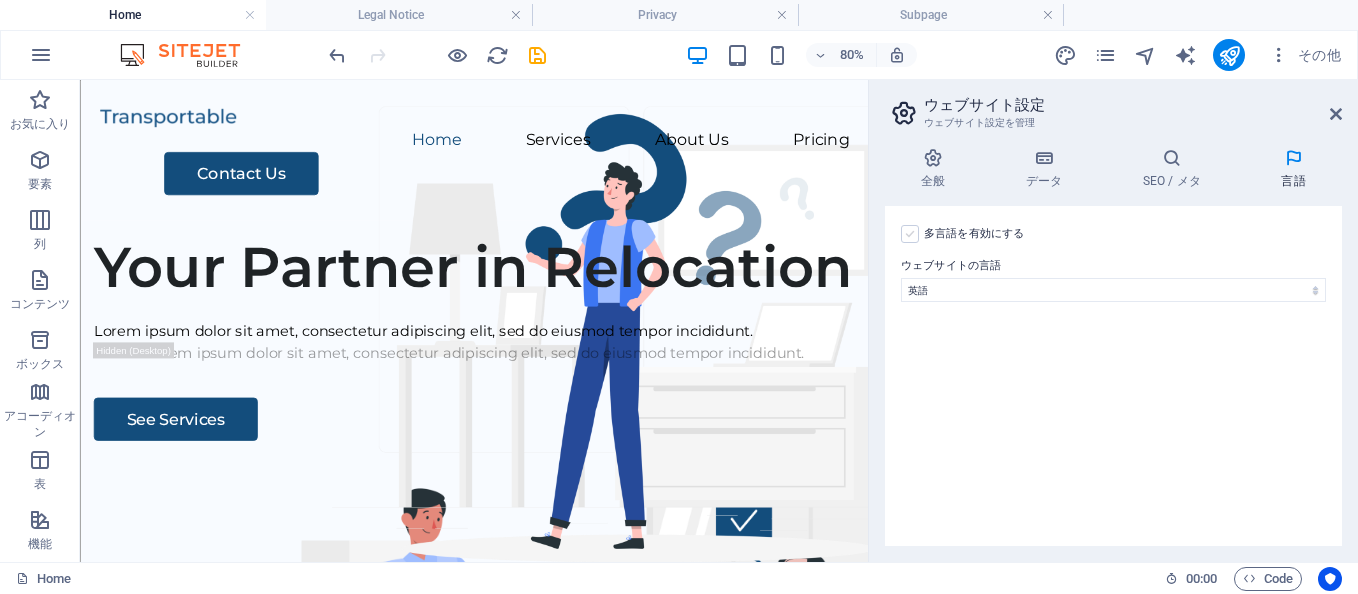 click at bounding box center (910, 234) 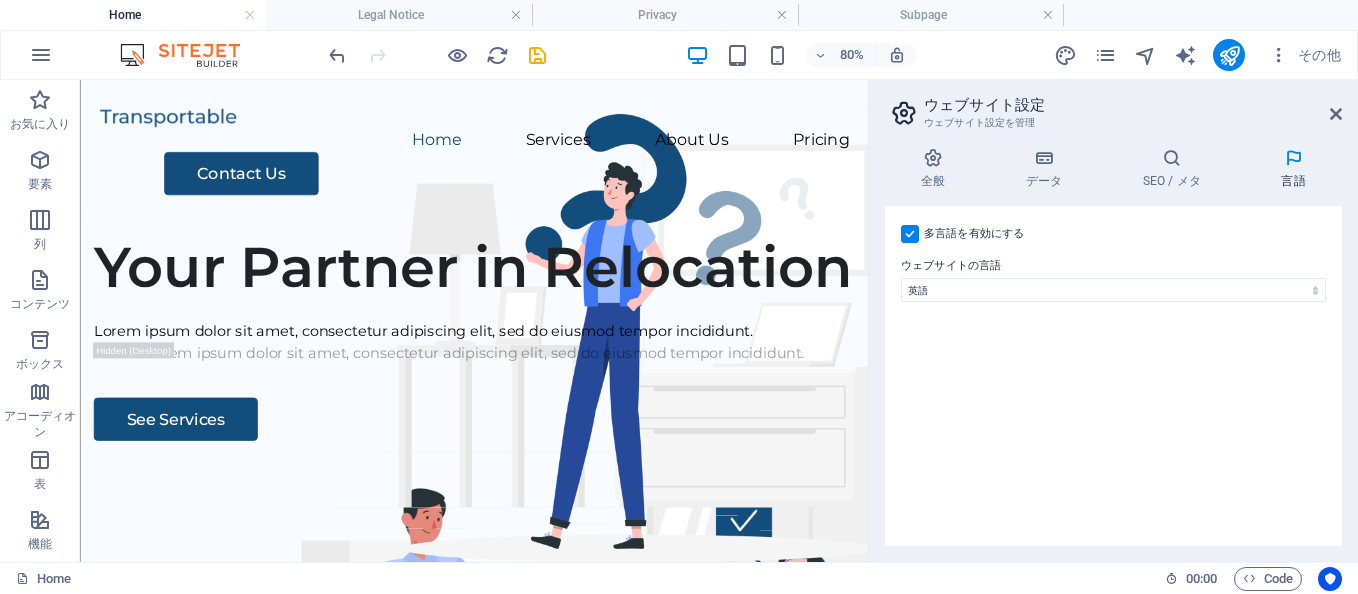 select 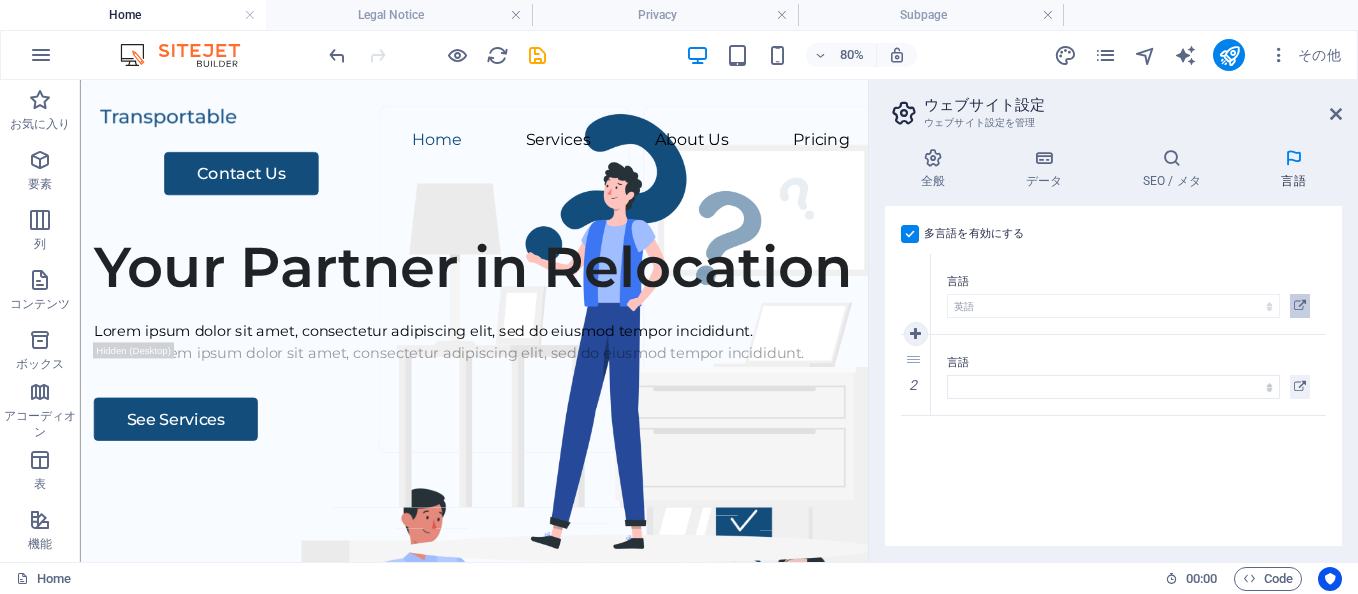 click at bounding box center (1300, 306) 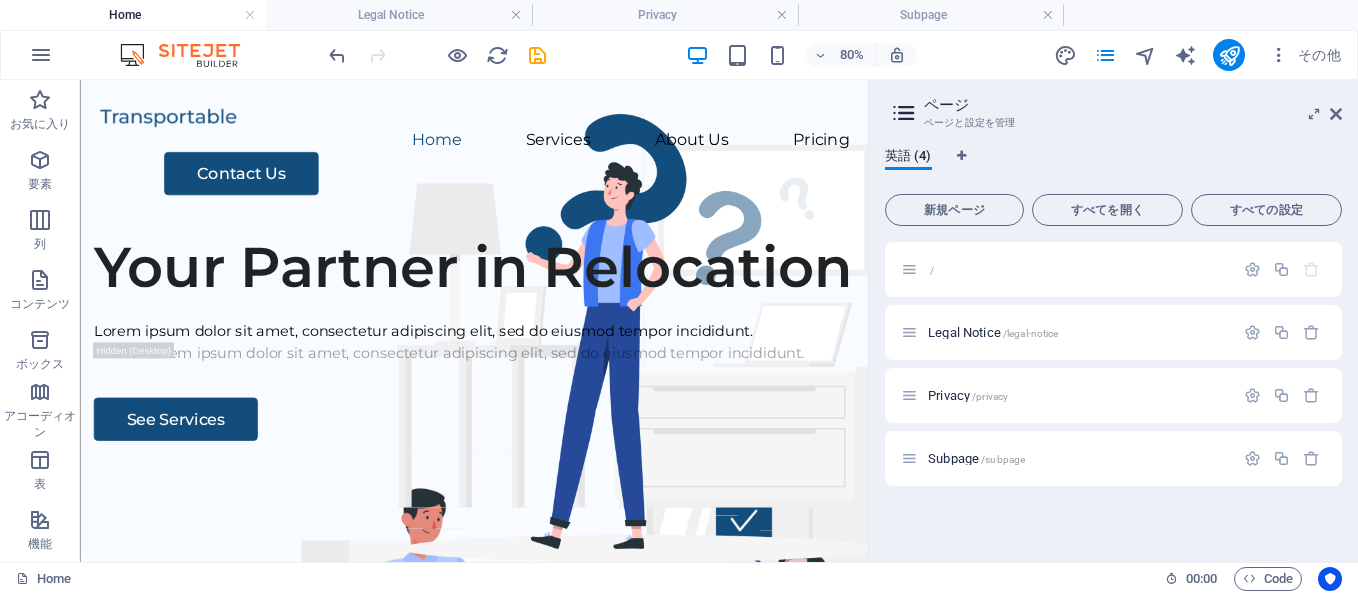 click at bounding box center (904, 113) 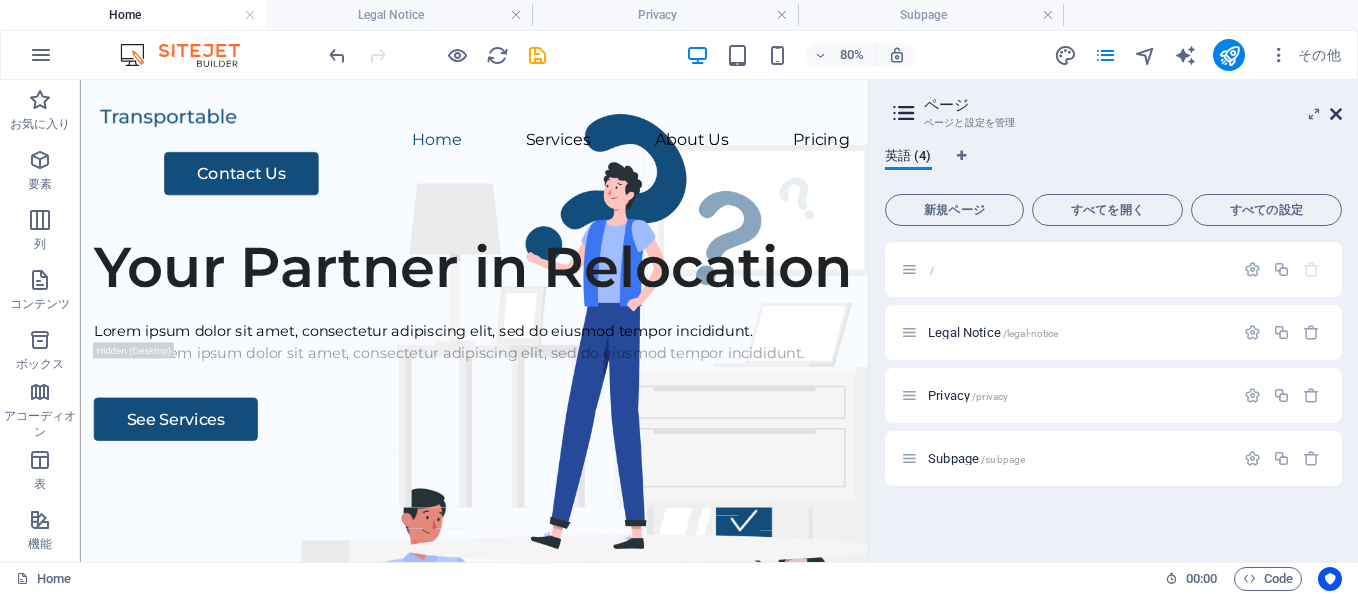 drag, startPoint x: 1332, startPoint y: 110, endPoint x: 1249, endPoint y: 31, distance: 114.58621 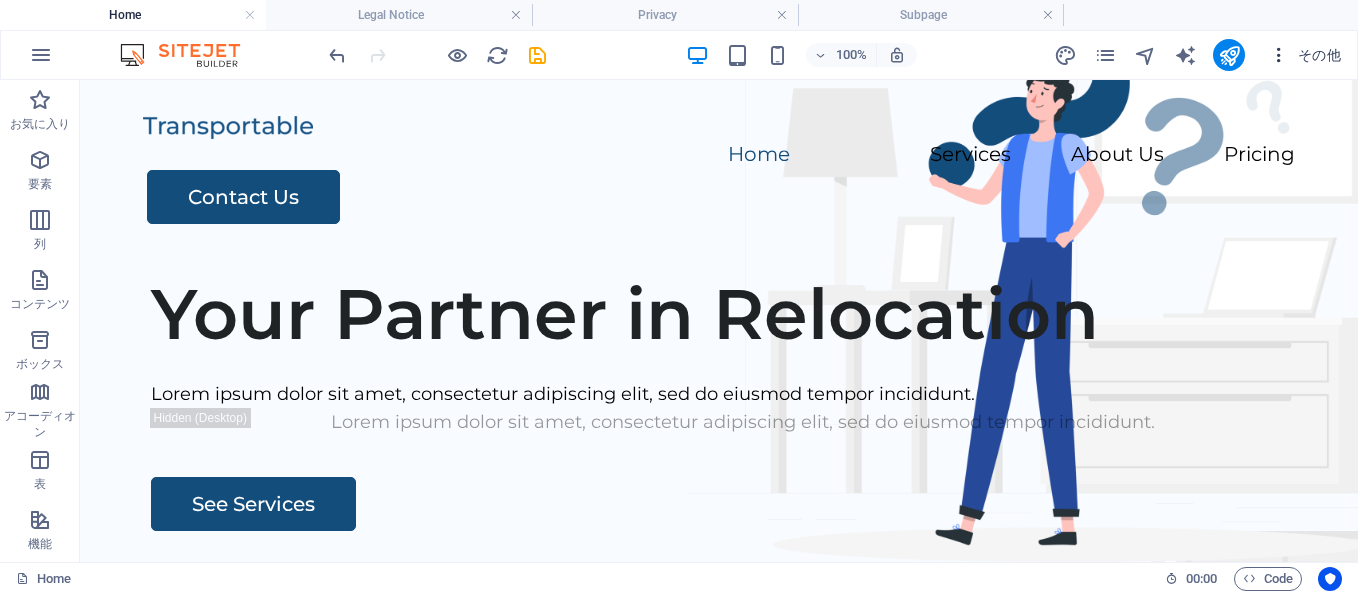 click at bounding box center (1279, 55) 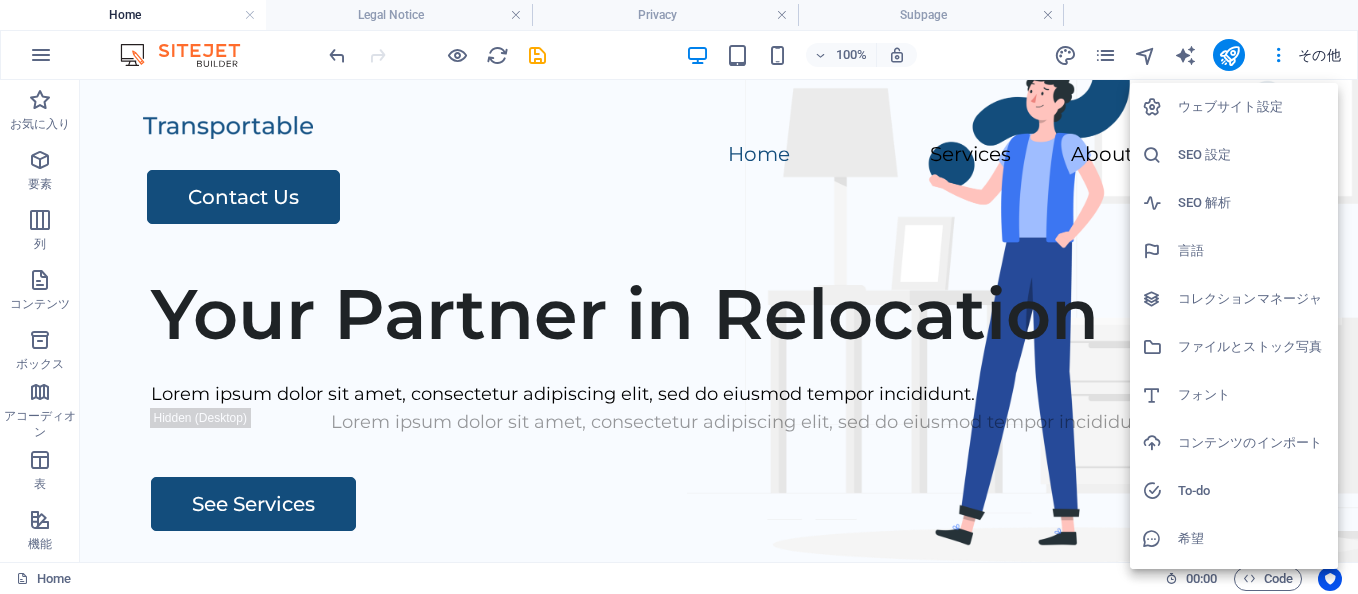 click on "言語" at bounding box center [1252, 251] 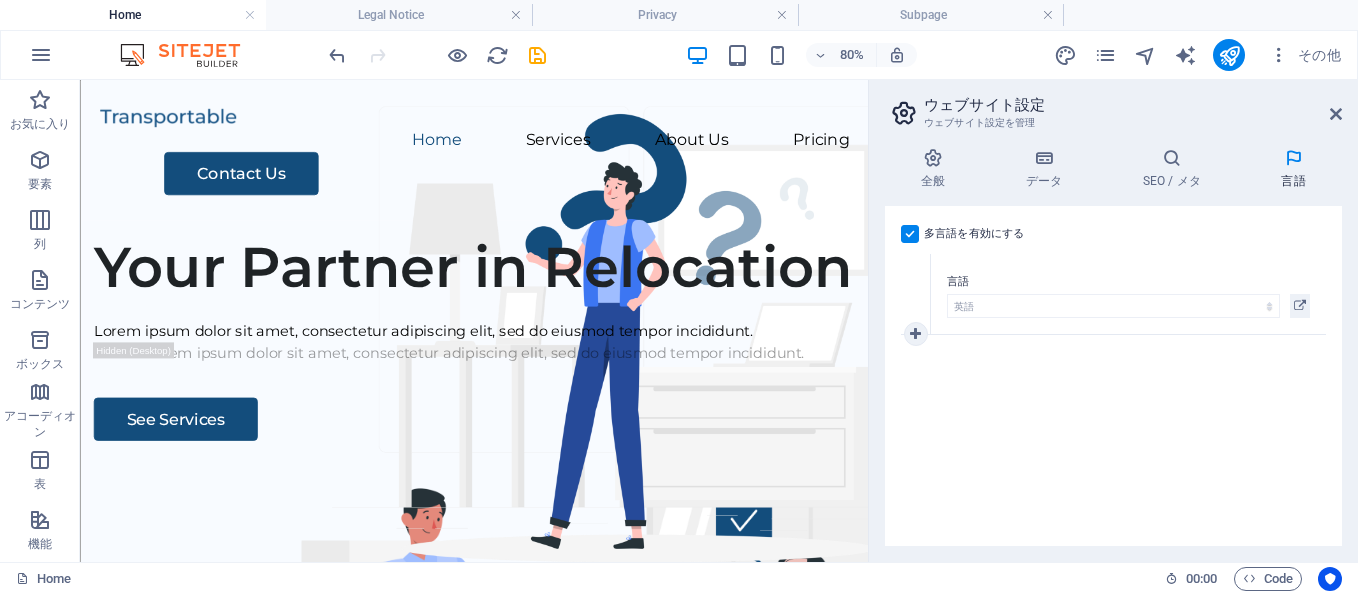 select on "180" 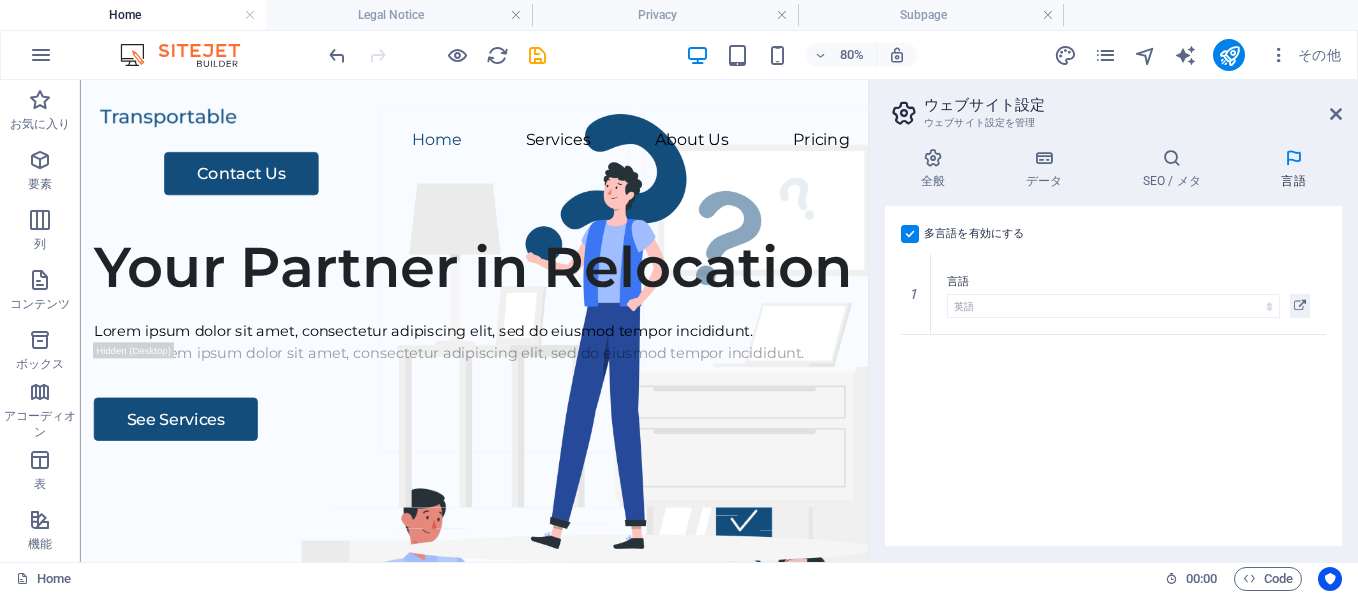 click at bounding box center (910, 234) 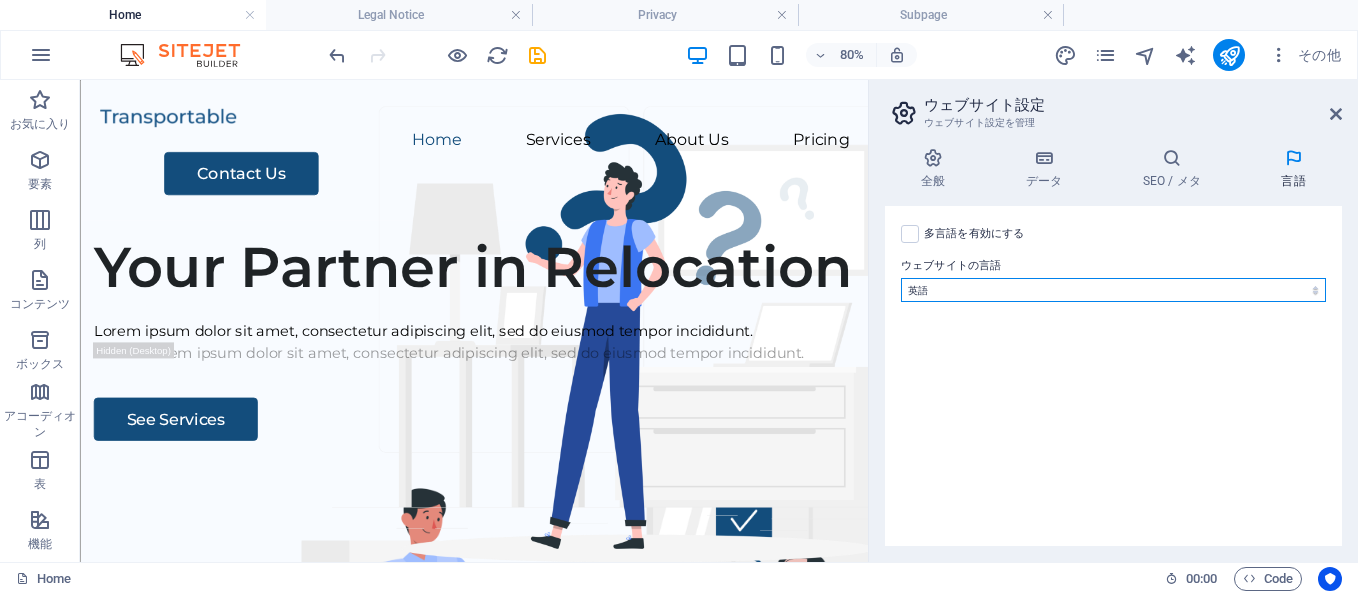 click on "Abkhazian Afar Afrikaans Akan Albanian Amharic Aragonese Armenian Assamese Avaric Avestan Aymara Azerbaijani Bambara Bashkir Basque Belarusian Bihari languages Bislama Bokmål Bosnian Breton Burmese Central Khmer Chamorro Chechen Church Slavic Chuvash Cornish Corsican Cree Dzongkha Esperanto Estonian Ewe Faroese Fijian Fulah Gaelic Galician Ganda Georgian Greenlandic Guaraní Gujarati Haitian Creole Hausa Herero Hiri Motu Icelandic Ido Igbo Interlingua Interlingue Inuktitut Inupiaq Irish Javanese Kannada Kashmiri Kazakh Kikuyu Kinyarwanda Komi Kongo Kurdish Kwanyama Kyrgyz Lao Limburgish Lingala Luba-Katanga Luxembourgish Malagasy Malay Malayalam Maldivian Manx Maori Marathi Marshallese Mongolian Nauru Navajo Ndonga Nepali North Ndebele Northern Sami Norwegian Nynorsk Nuosu Nyanja Occitan Ojibwa Oriya Oromo Ossetian Pali Pashto Quechua Romansh Rundi Samoan Sango Sanskrit Sardinian Shona Sindhi Sinhalese Somali South Ndebele Southern Sotho Sundanese Swahili Swati Swedish Tagalog Tahitian Tajik Tamil Tatar Twi" at bounding box center (1113, 290) 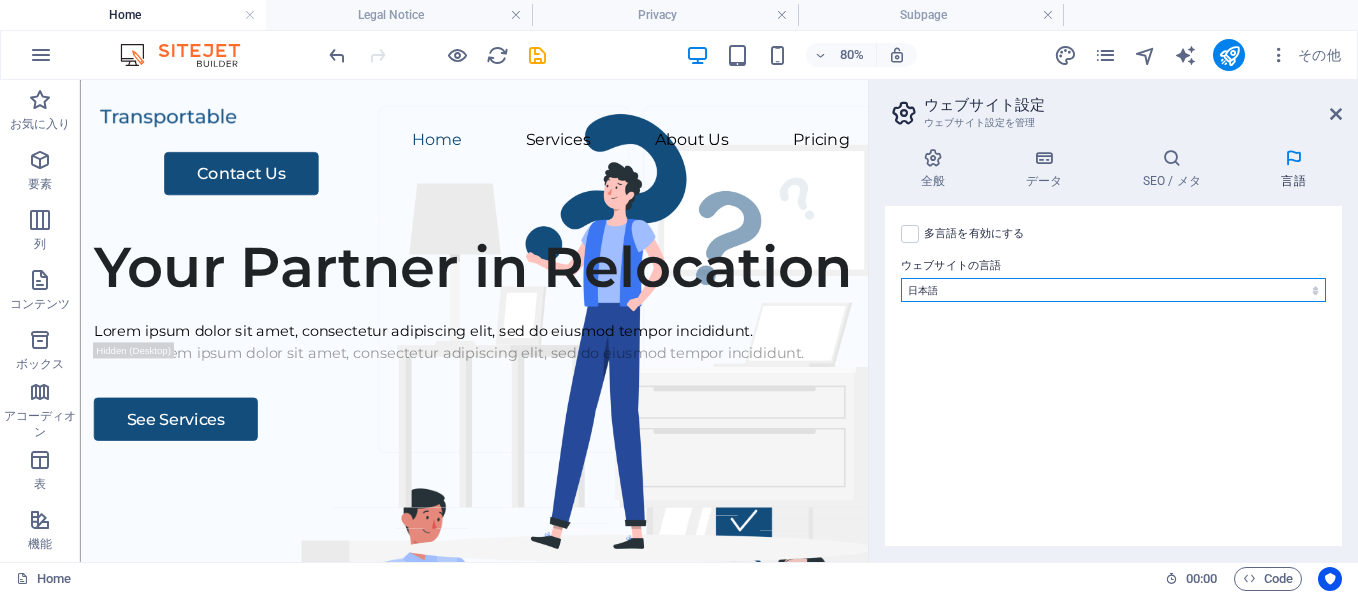 click on "Abkhazian Afar Afrikaans Akan Albanian Amharic Aragonese Armenian Assamese Avaric Avestan Aymara Azerbaijani Bambara Bashkir Basque Belarusian Bihari languages Bislama Bokmål Bosnian Breton Burmese Central Khmer Chamorro Chechen Church Slavic Chuvash Cornish Corsican Cree Dzongkha Esperanto Estonian Ewe Faroese Fijian Fulah Gaelic Galician Ganda Georgian Greenlandic Guaraní Gujarati Haitian Creole Hausa Herero Hiri Motu Icelandic Ido Igbo Interlingua Interlingue Inuktitut Inupiaq Irish Javanese Kannada Kashmiri Kazakh Kikuyu Kinyarwanda Komi Kongo Kurdish Kwanyama Kyrgyz Lao Limburgish Lingala Luba-Katanga Luxembourgish Malagasy Malay Malayalam Maldivian Manx Maori Marathi Marshallese Mongolian Nauru Navajo Ndonga Nepali North Ndebele Northern Sami Norwegian Nynorsk Nuosu Nyanja Occitan Ojibwa Oriya Oromo Ossetian Pali Pashto Quechua Romansh Rundi Samoan Sango Sanskrit Sardinian Shona Sindhi Sinhalese Somali South Ndebele Southern Sotho Sundanese Swahili Swati Swedish Tagalog Tahitian Tajik Tamil Tatar Twi" at bounding box center [1113, 290] 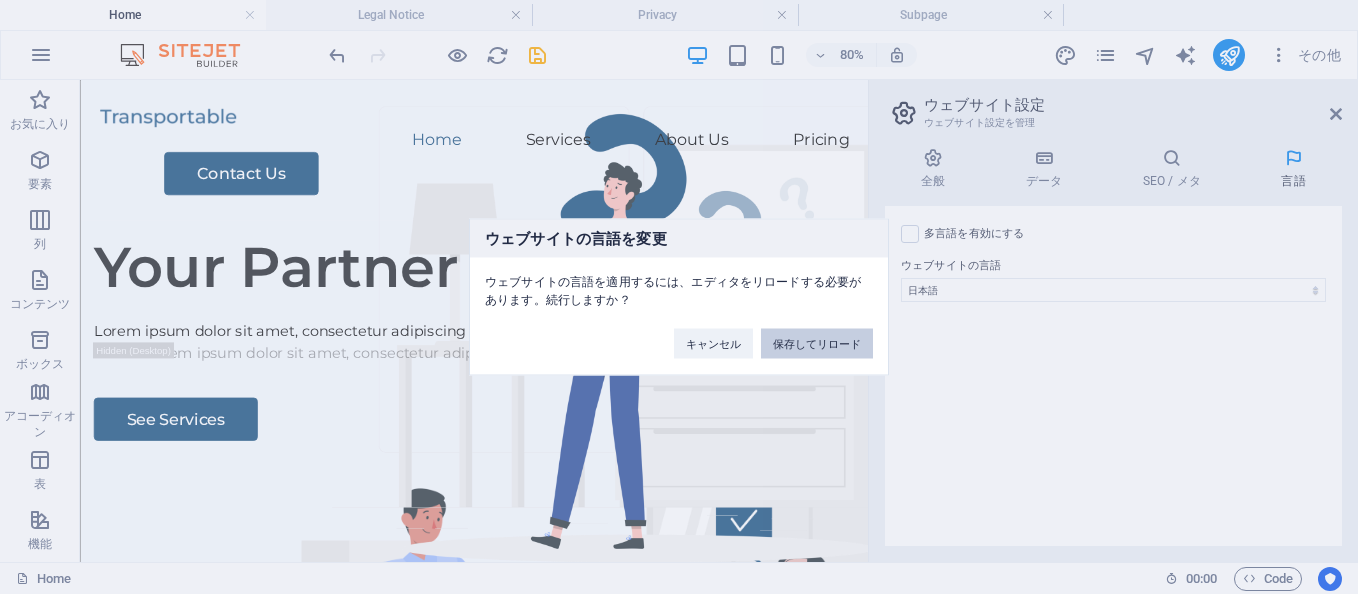 click on "保存してリロード" at bounding box center (817, 344) 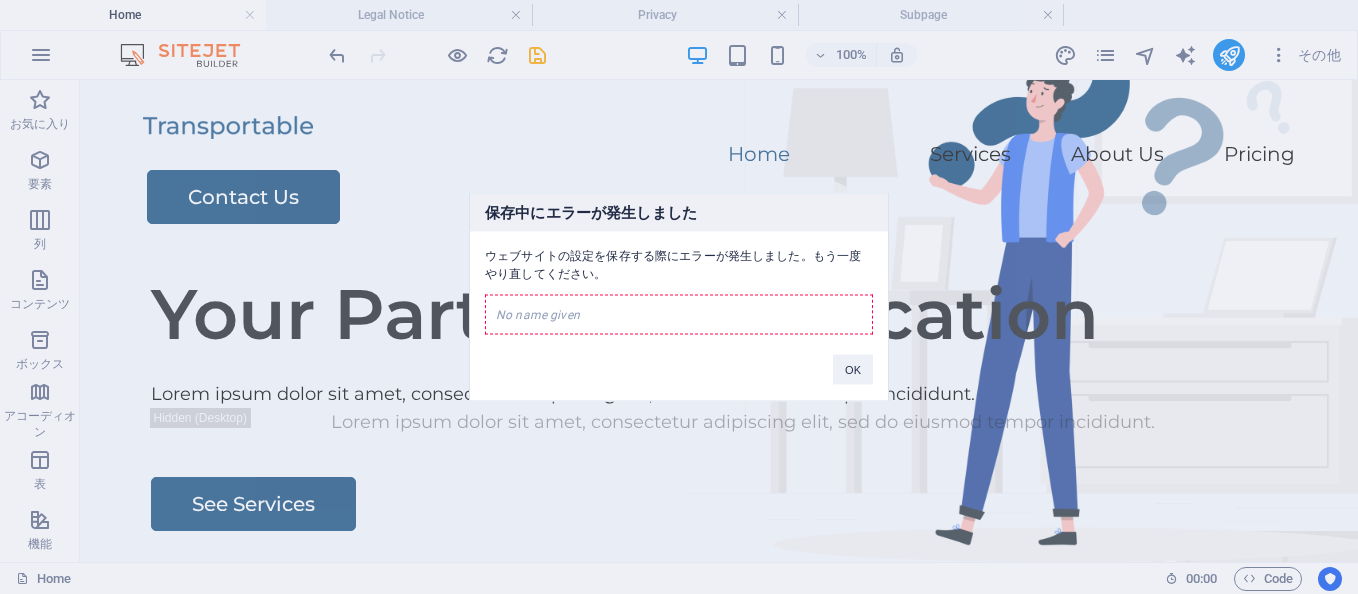 click on "No name given" at bounding box center [679, 315] 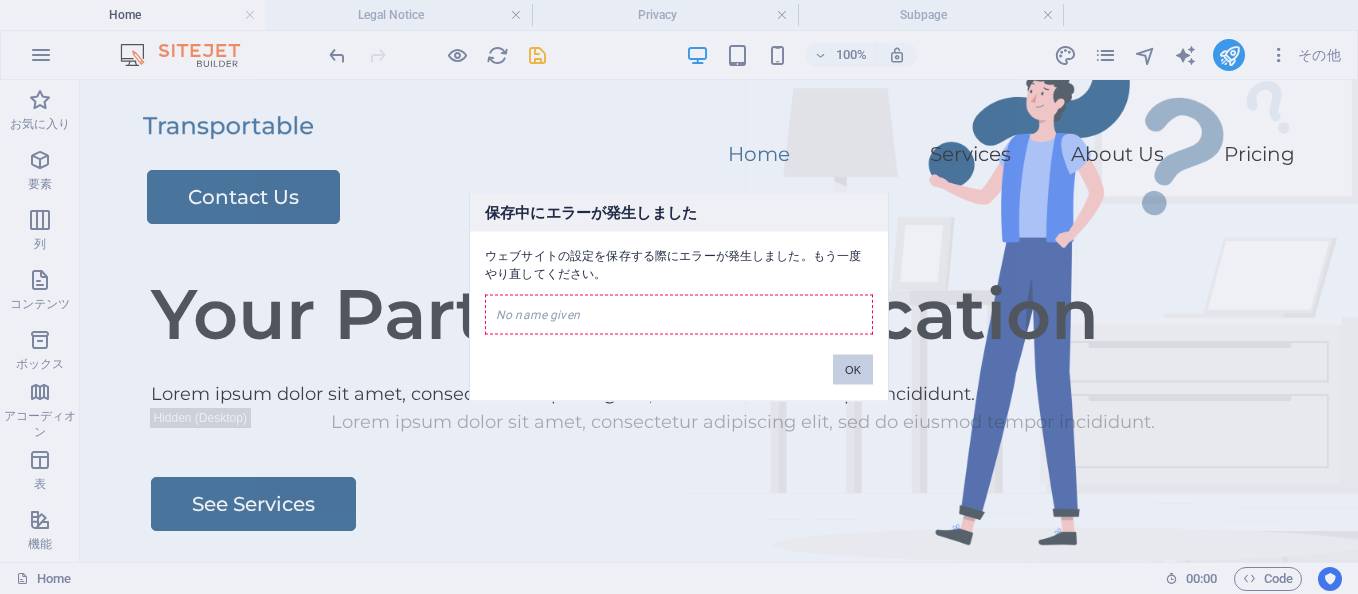 click on "OK" at bounding box center (853, 370) 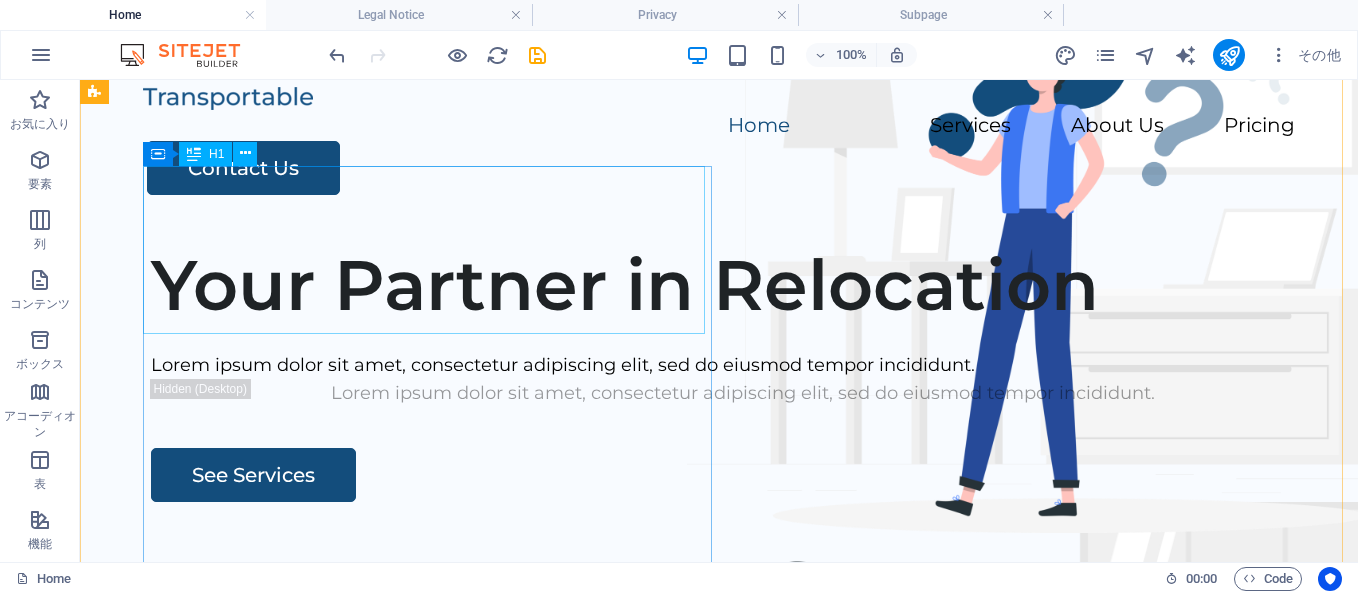 scroll, scrollTop: 0, scrollLeft: 0, axis: both 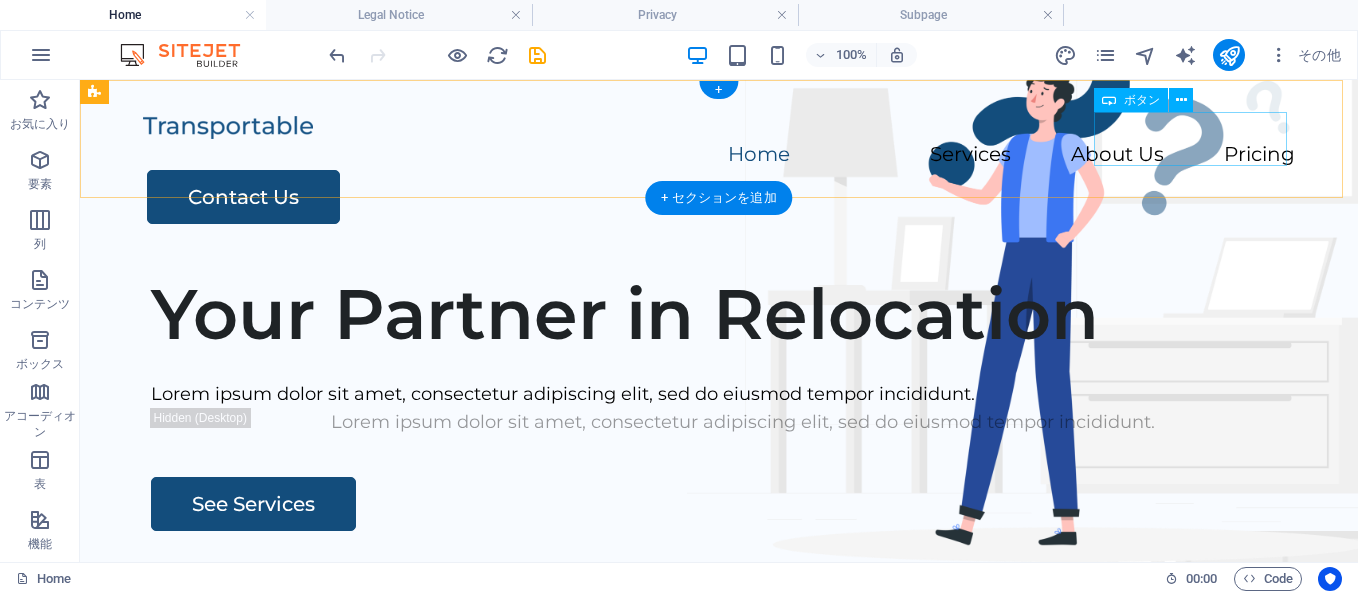 click on "Contact Us" at bounding box center [721, 197] 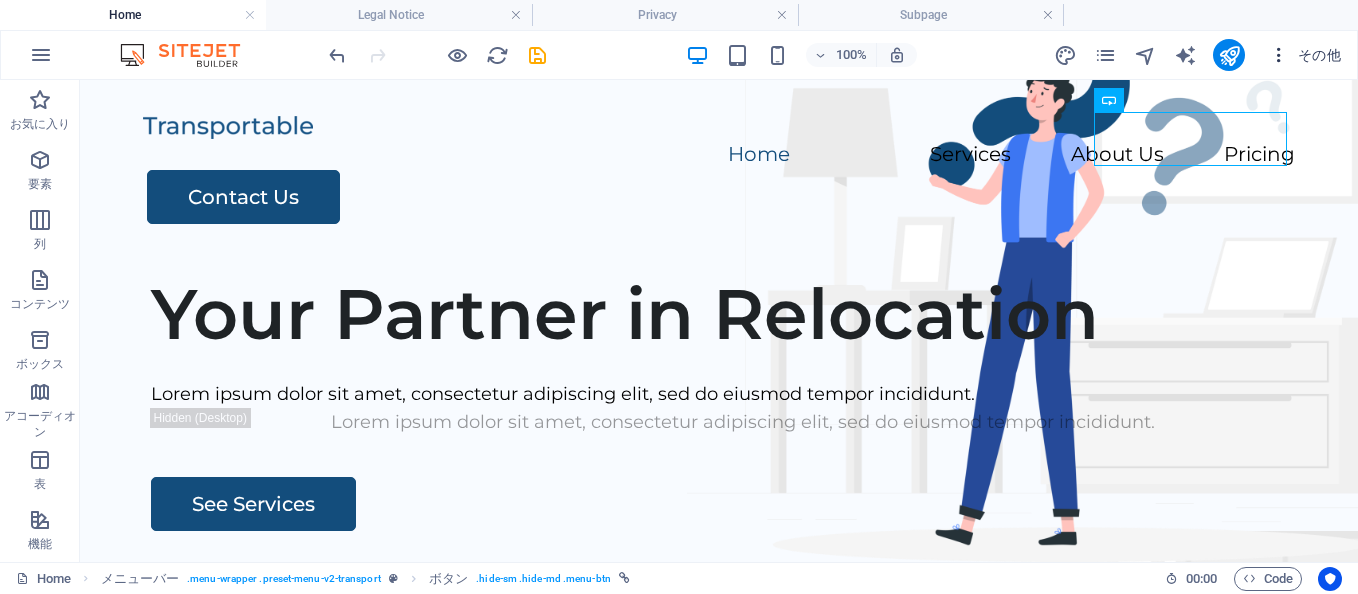 click at bounding box center [1279, 55] 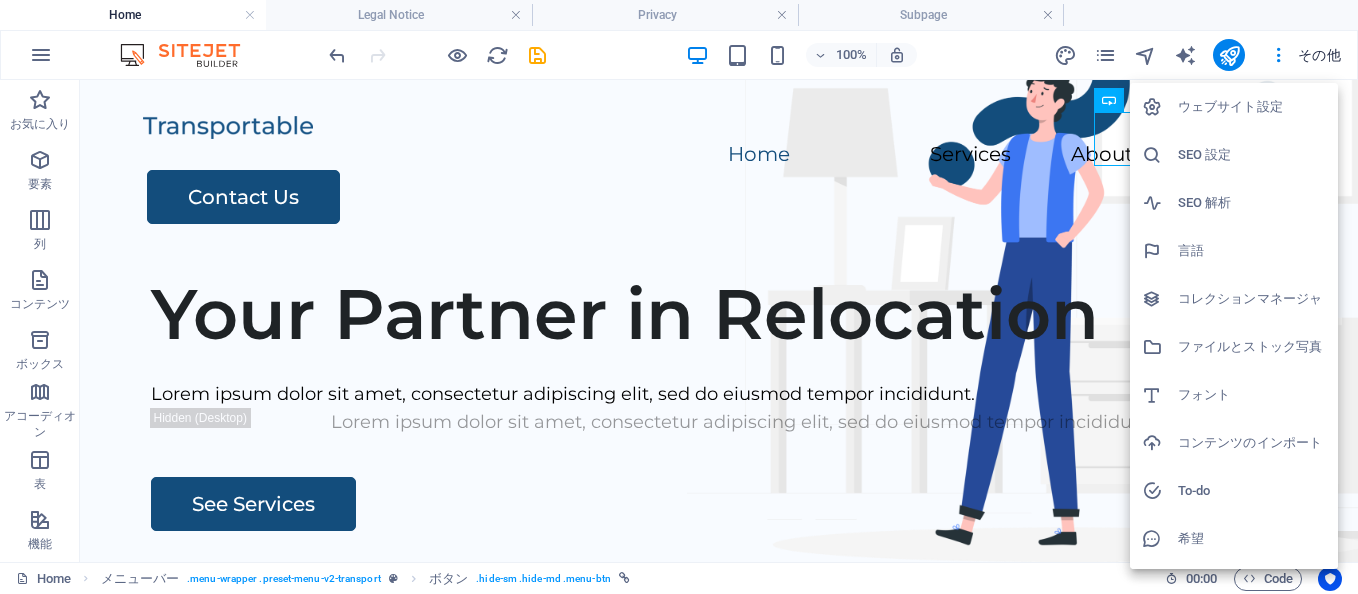 click at bounding box center [679, 297] 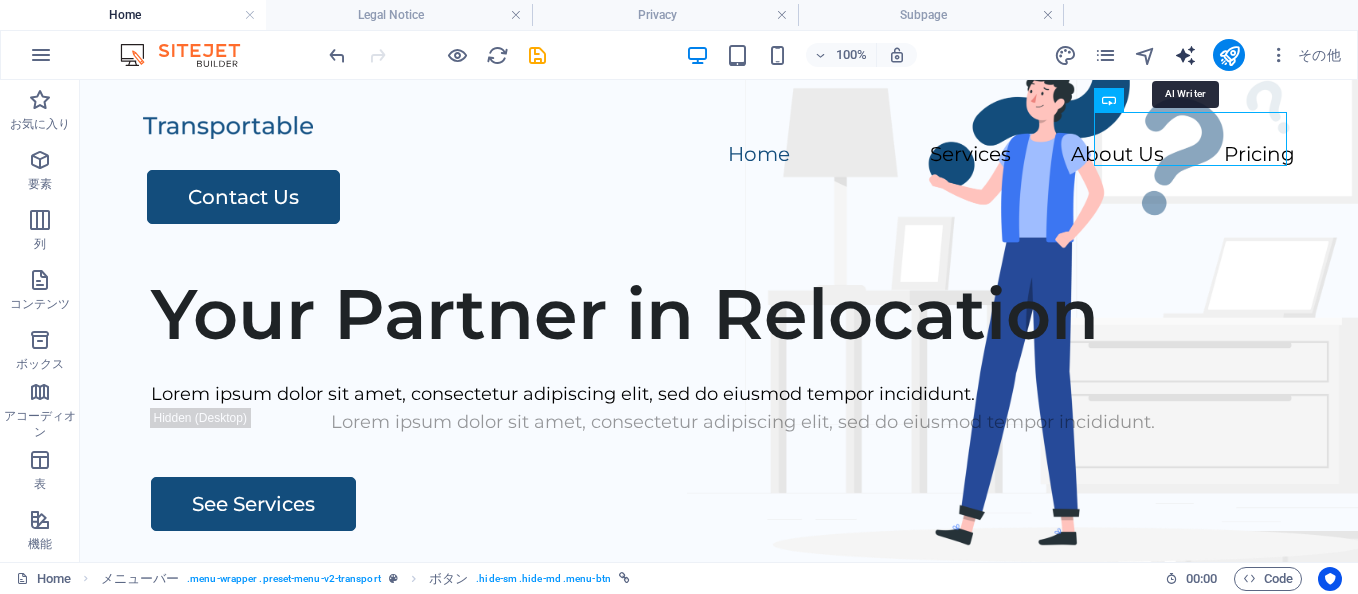 click at bounding box center (1185, 55) 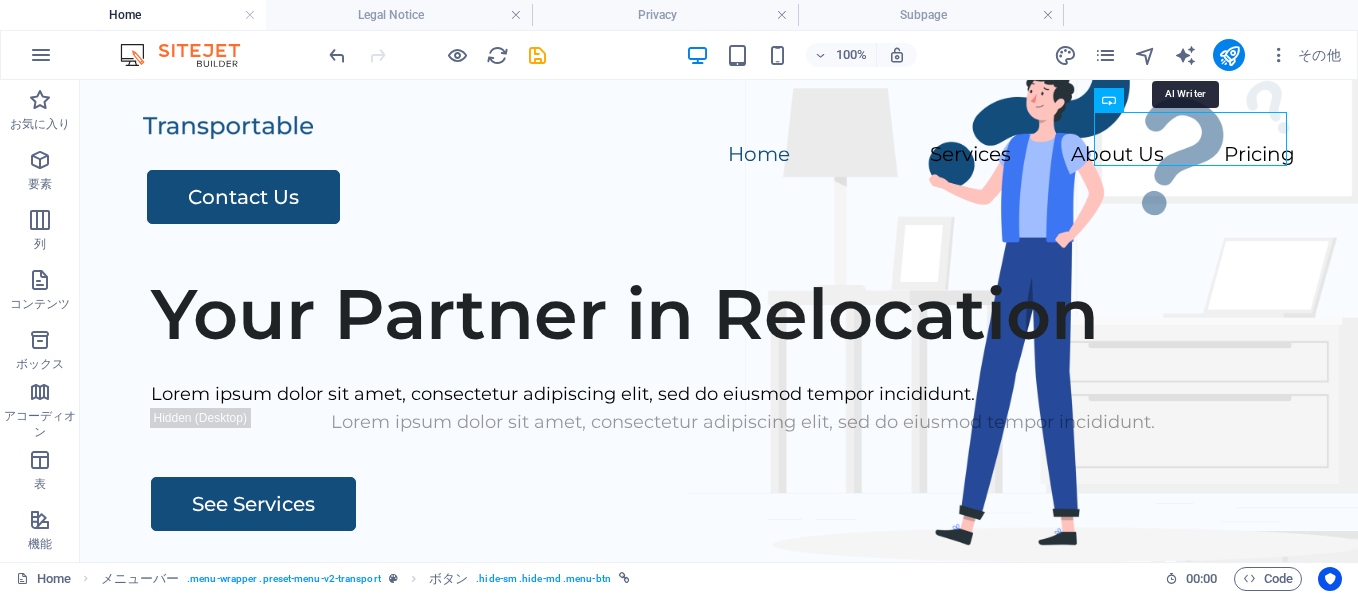 select on "English" 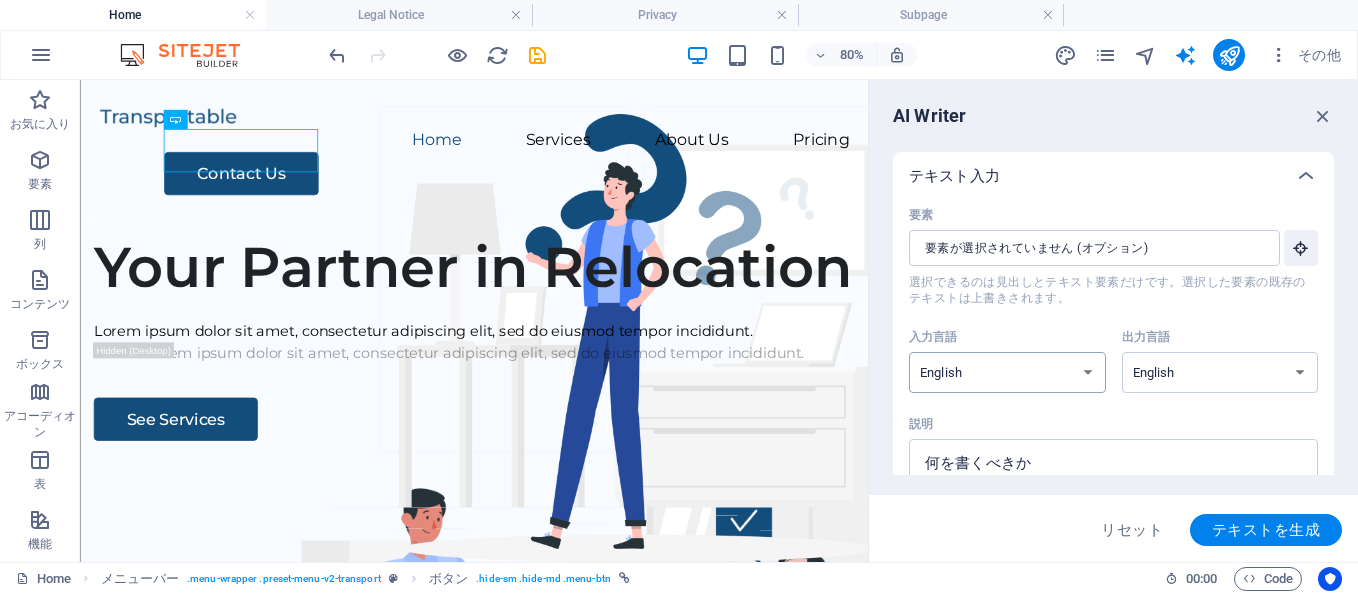 click on "Albanian Arabic Armenian Awadhi Azerbaijani Bashkir Basque Belarusian Bengali Bhojpuri Bosnian Brazilian Portuguese Bulgarian Cantonese (Yue) Catalan Chhattisgarhi Chinese Croatian Czech Danish Dogri Dutch English Estonian Faroese Finnish French Galician Georgian German Greek Gujarati Haryanvi Hindi Hungarian Indonesian Irish Italian Japanese Javanese Kannada Kashmiri Kazakh Konkani Korean Kyrgyz Latvian Lithuanian Macedonian Maithili Malay Maltese Mandarin Mandarin Chinese Marathi Marwari Min Nan Moldovan Mongolian Montenegrin Nepali Norwegian Oriya Pashto Persian (Farsi) Polish Portuguese Punjabi Rajasthani Romanian Russian Sanskrit Santali Serbian Sindhi Sinhala Slovak Slovene Slovenian Spanish Ukrainian Urdu Uzbek Vietnamese Welsh Wu" at bounding box center (1007, 372) 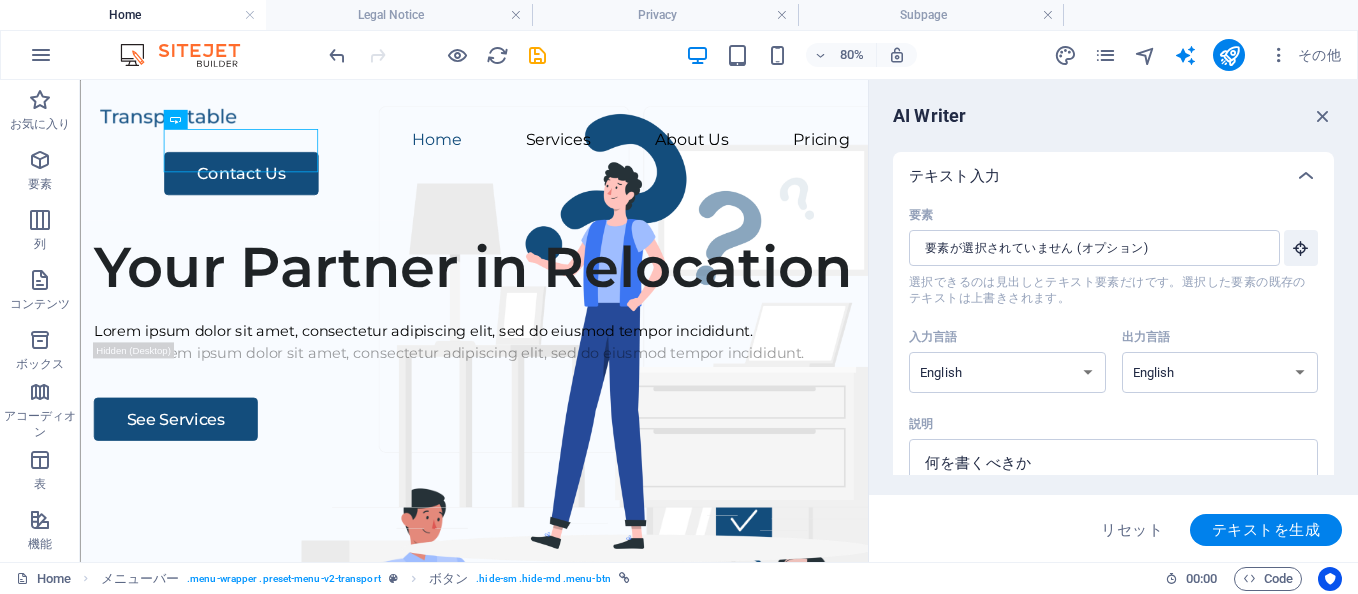 select on "Japanese" 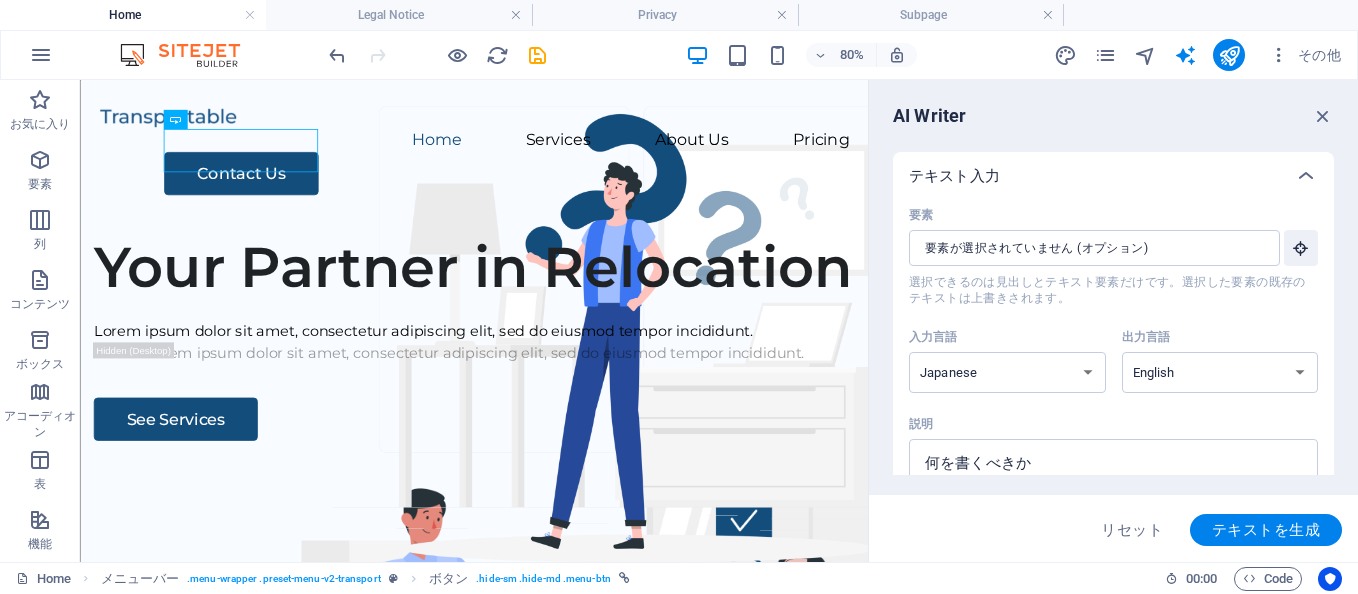 click on "Albanian Arabic Armenian Awadhi Azerbaijani Bashkir Basque Belarusian Bengali Bhojpuri Bosnian Brazilian Portuguese Bulgarian Cantonese (Yue) Catalan Chhattisgarhi Chinese Croatian Czech Danish Dogri Dutch English Estonian Faroese Finnish French Galician Georgian German Greek Gujarati Haryanvi Hindi Hungarian Indonesian Irish Italian Japanese Javanese Kannada Kashmiri Kazakh Konkani Korean Kyrgyz Latvian Lithuanian Macedonian Maithili Malay Maltese Mandarin Mandarin Chinese Marathi Marwari Min Nan Moldovan Mongolian Montenegrin Nepali Norwegian Oriya Pashto Persian (Farsi) Polish Portuguese Punjabi Rajasthani Romanian Russian Sanskrit Santali Serbian Sindhi Sinhala Slovak Slovene Slovenian Spanish Ukrainian Urdu Uzbek Vietnamese Welsh Wu" at bounding box center [1007, 372] 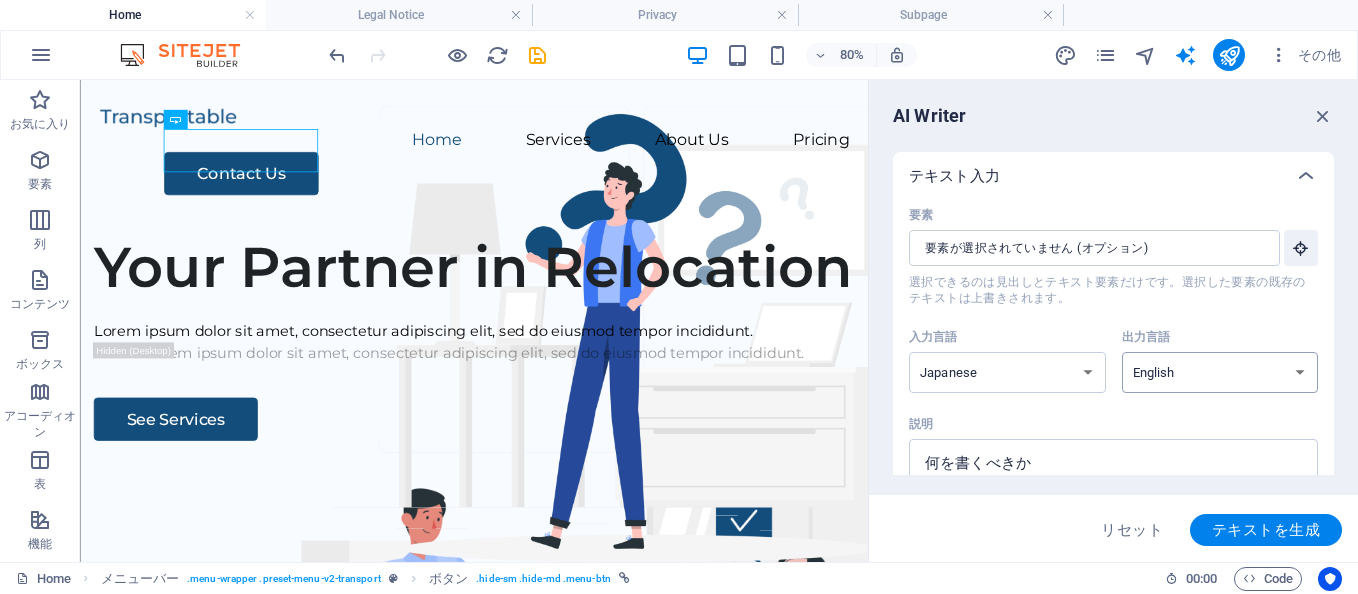 click on "Albanian Arabic Armenian Awadhi Azerbaijani Bashkir Basque Belarusian Bengali Bhojpuri Bosnian Brazilian Portuguese Bulgarian Cantonese (Yue) Catalan Chhattisgarhi Chinese Croatian Czech Danish Dogri Dutch English Estonian Faroese Finnish French Galician Georgian German Greek Gujarati Haryanvi Hindi Hungarian Indonesian Irish Italian Japanese Javanese Kannada Kashmiri Kazakh Konkani Korean Kyrgyz Latvian Lithuanian Macedonian Maithili Malay Maltese Mandarin Mandarin Chinese Marathi Marwari Min Nan Moldovan Mongolian Montenegrin Nepali Norwegian Oriya Pashto Persian (Farsi) Polish Portuguese Punjabi Rajasthani Romanian Russian Sanskrit Santali Serbian Sindhi Sinhala Slovak Slovene Slovenian Spanish Ukrainian Urdu Uzbek Vietnamese Welsh Wu" at bounding box center [1220, 372] 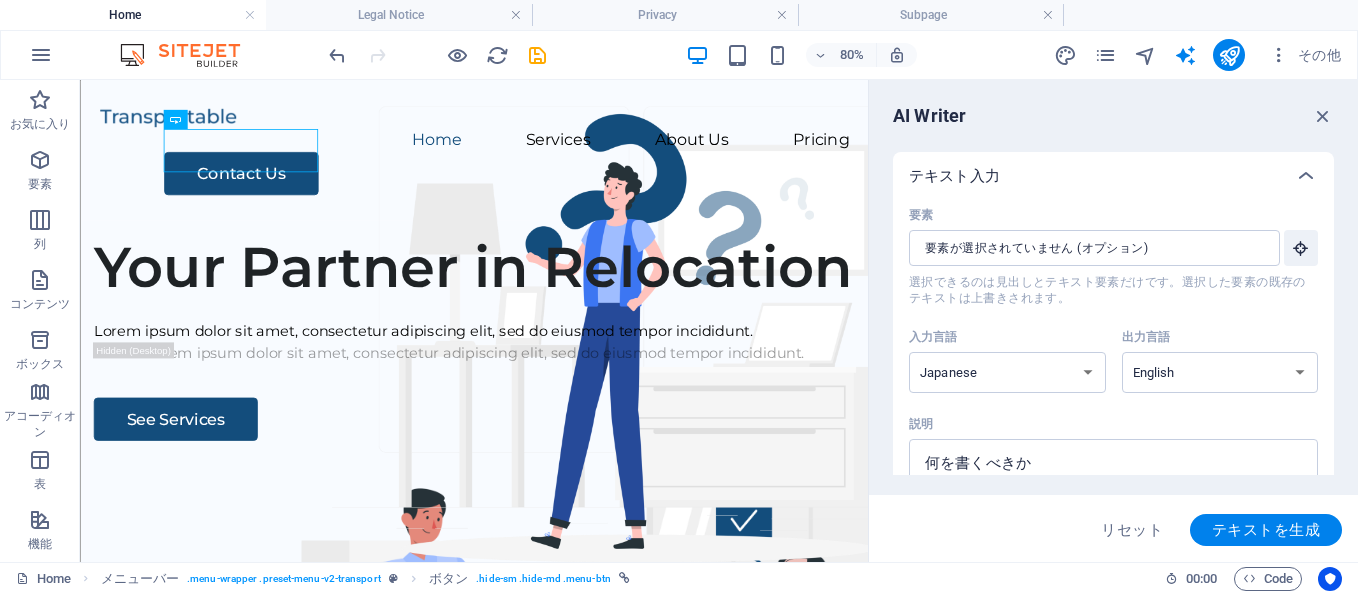 select on "Japanese" 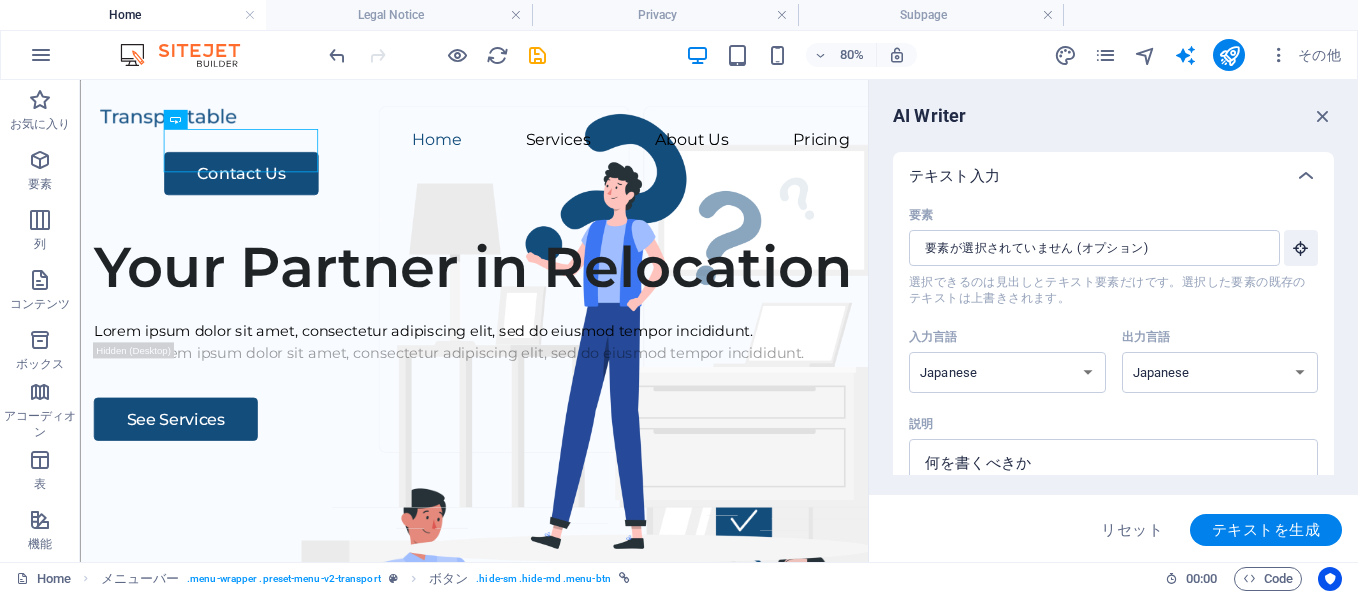 click on "Albanian Arabic Armenian Awadhi Azerbaijani Bashkir Basque Belarusian Bengali Bhojpuri Bosnian Brazilian Portuguese Bulgarian Cantonese (Yue) Catalan Chhattisgarhi Chinese Croatian Czech Danish Dogri Dutch English Estonian Faroese Finnish French Galician Georgian German Greek Gujarati Haryanvi Hindi Hungarian Indonesian Irish Italian Japanese Javanese Kannada Kashmiri Kazakh Konkani Korean Kyrgyz Latvian Lithuanian Macedonian Maithili Malay Maltese Mandarin Mandarin Chinese Marathi Marwari Min Nan Moldovan Mongolian Montenegrin Nepali Norwegian Oriya Pashto Persian (Farsi) Polish Portuguese Punjabi Rajasthani Romanian Russian Sanskrit Santali Serbian Sindhi Sinhala Slovak Slovene Slovenian Spanish Ukrainian Urdu Uzbek Vietnamese Welsh Wu" at bounding box center (1220, 372) 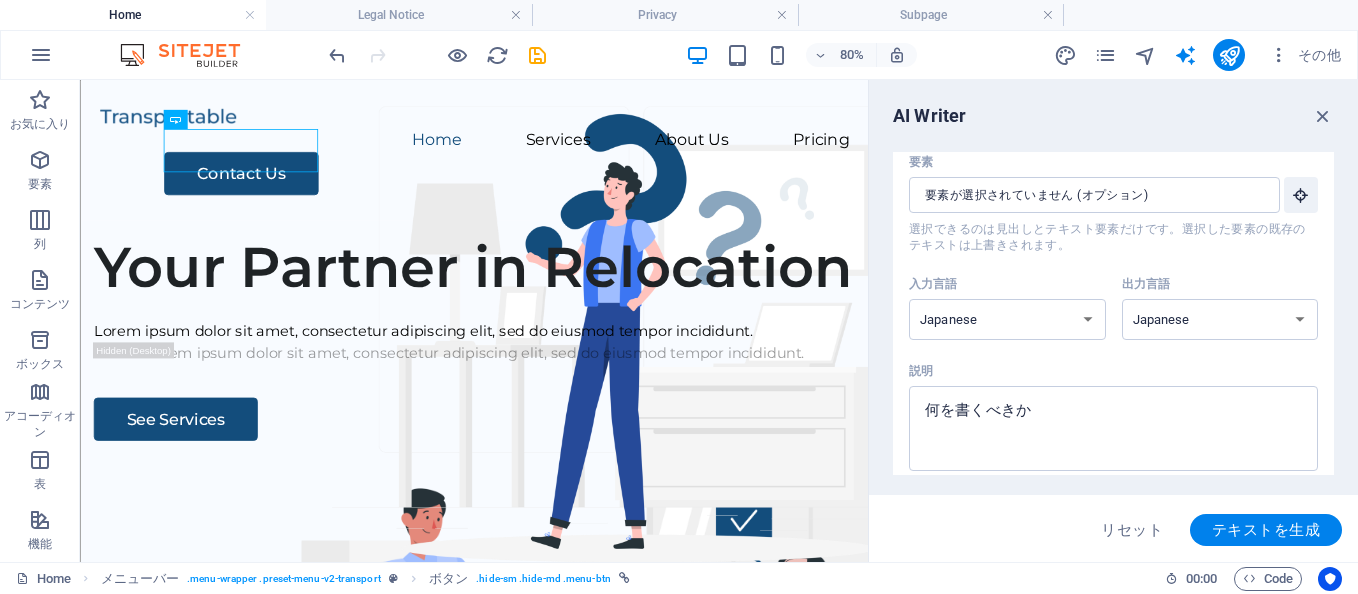 scroll, scrollTop: 0, scrollLeft: 0, axis: both 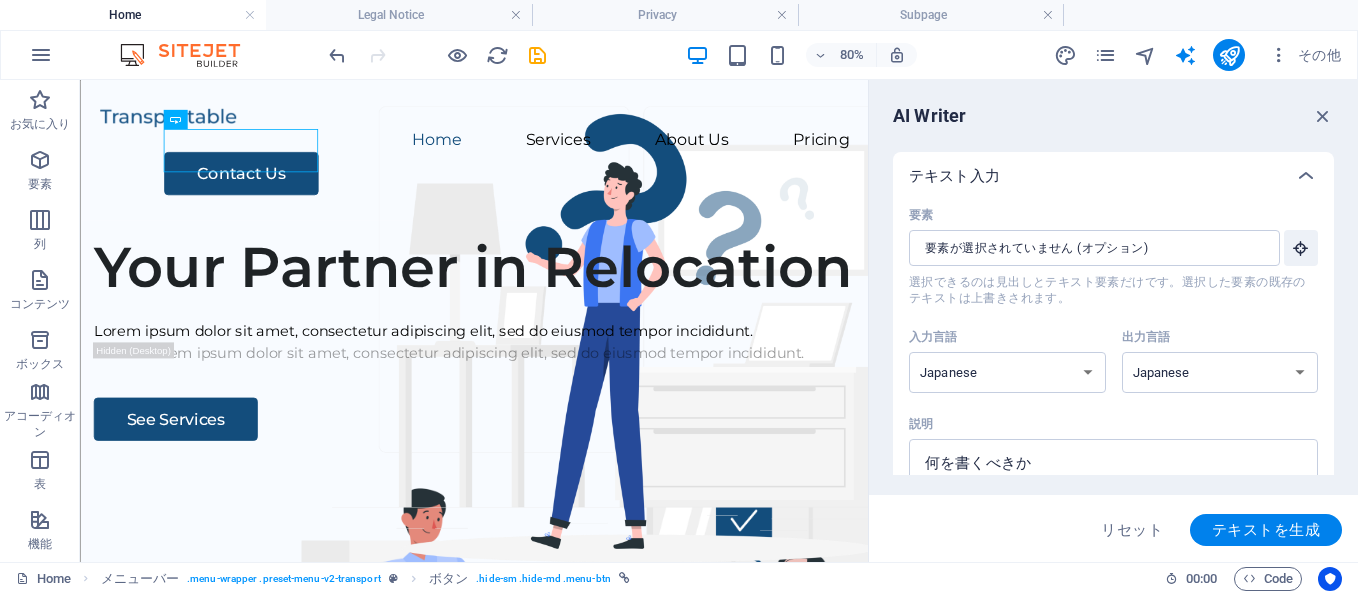 click on "要素" at bounding box center [1109, 215] 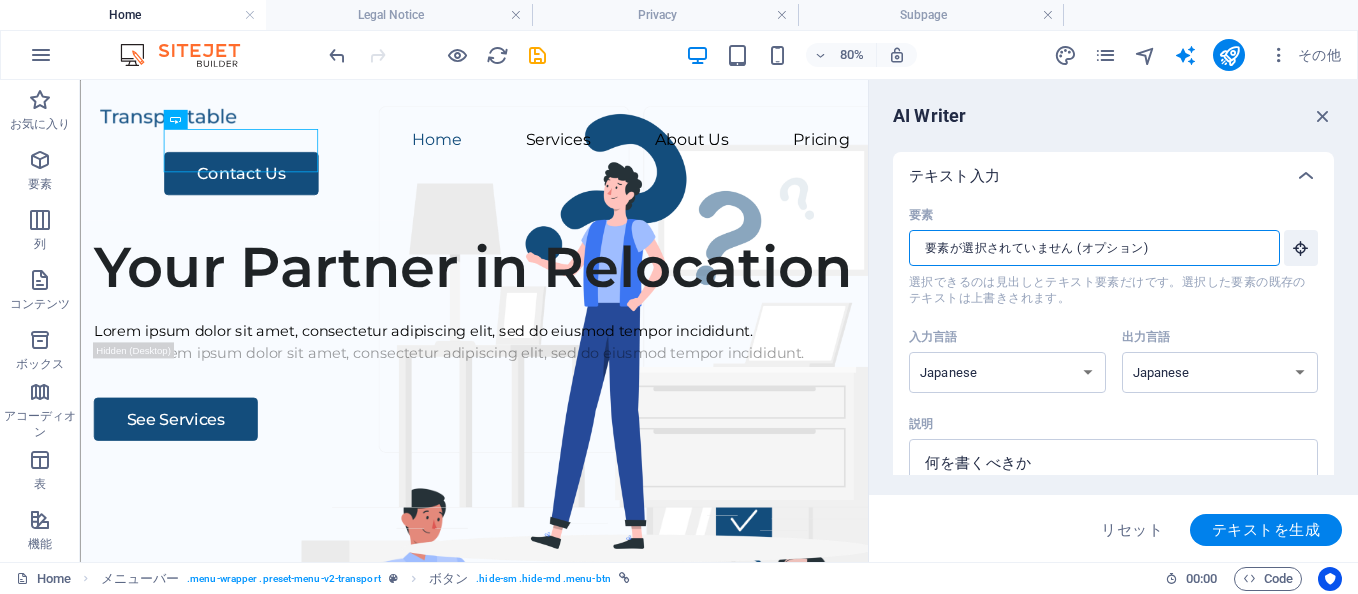 click on "要素 ​ 選択できるのは見出しとテキスト要素だけです。選択した要素の既存のテキストは上書きされます。" at bounding box center (1087, 248) 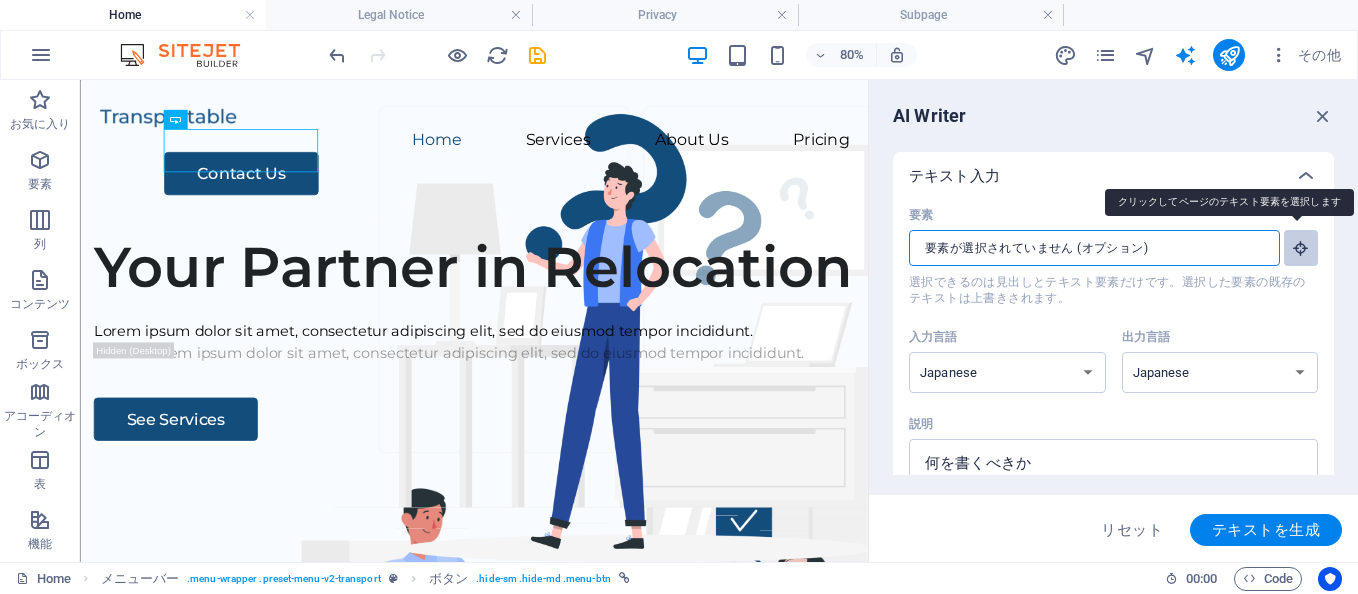 click at bounding box center [1301, 248] 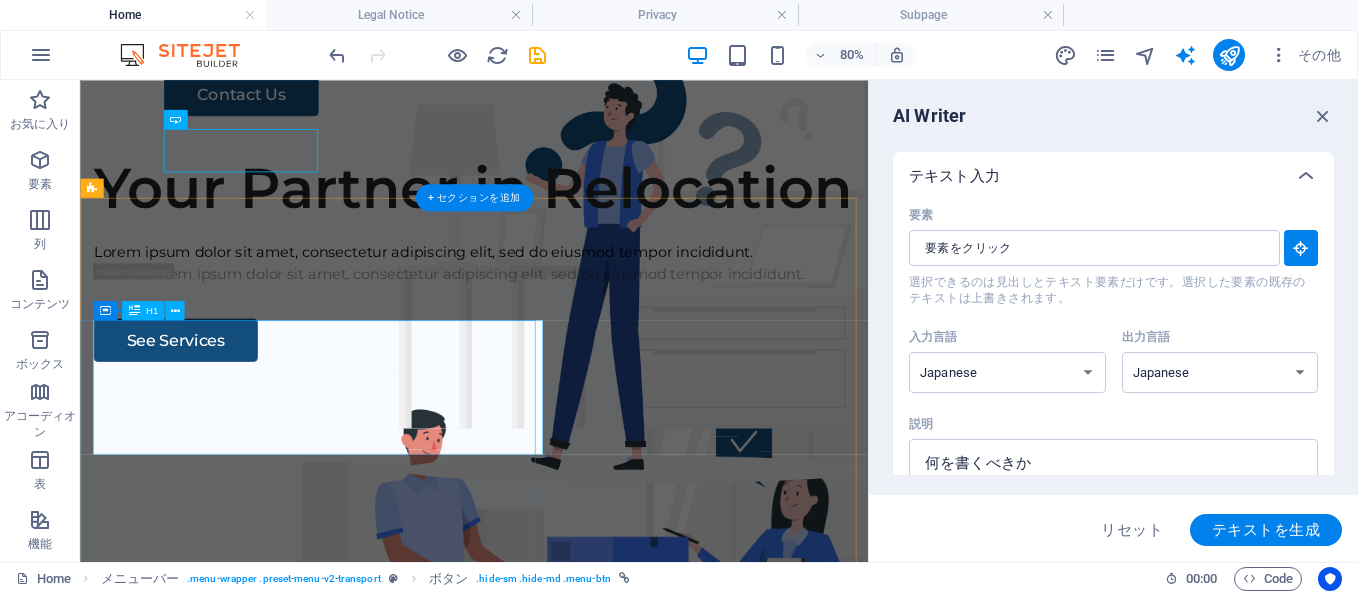 scroll, scrollTop: 100, scrollLeft: 0, axis: vertical 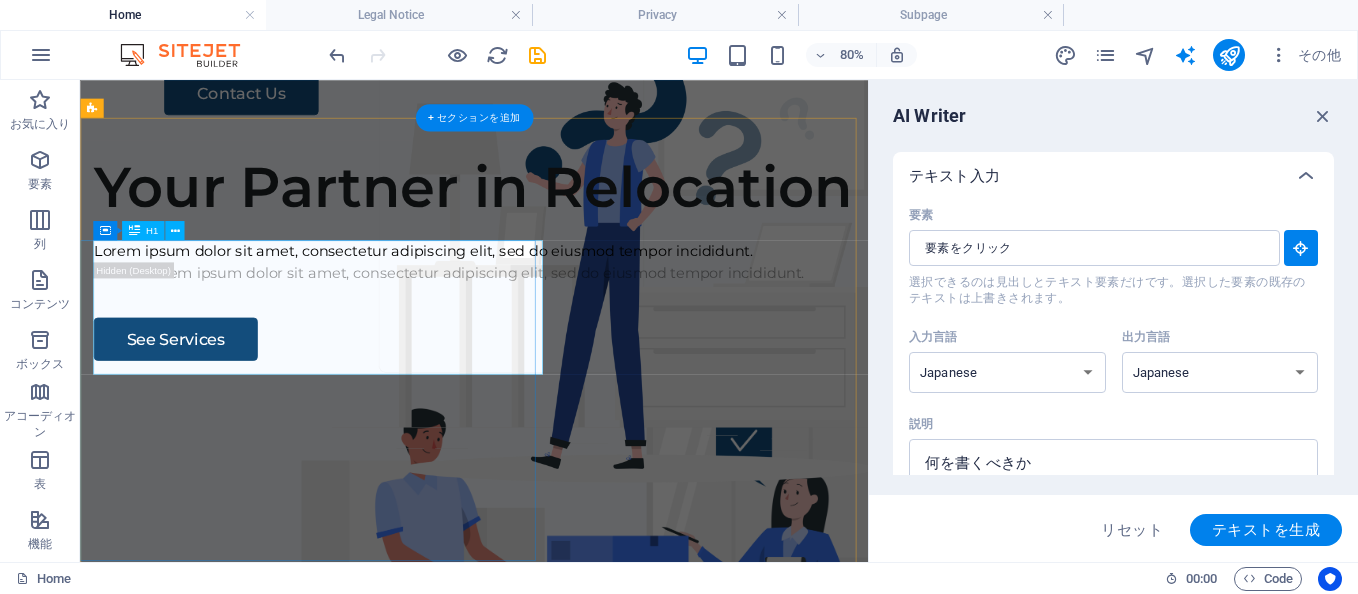 click on "Your Partner in Relocation" at bounding box center (572, 214) 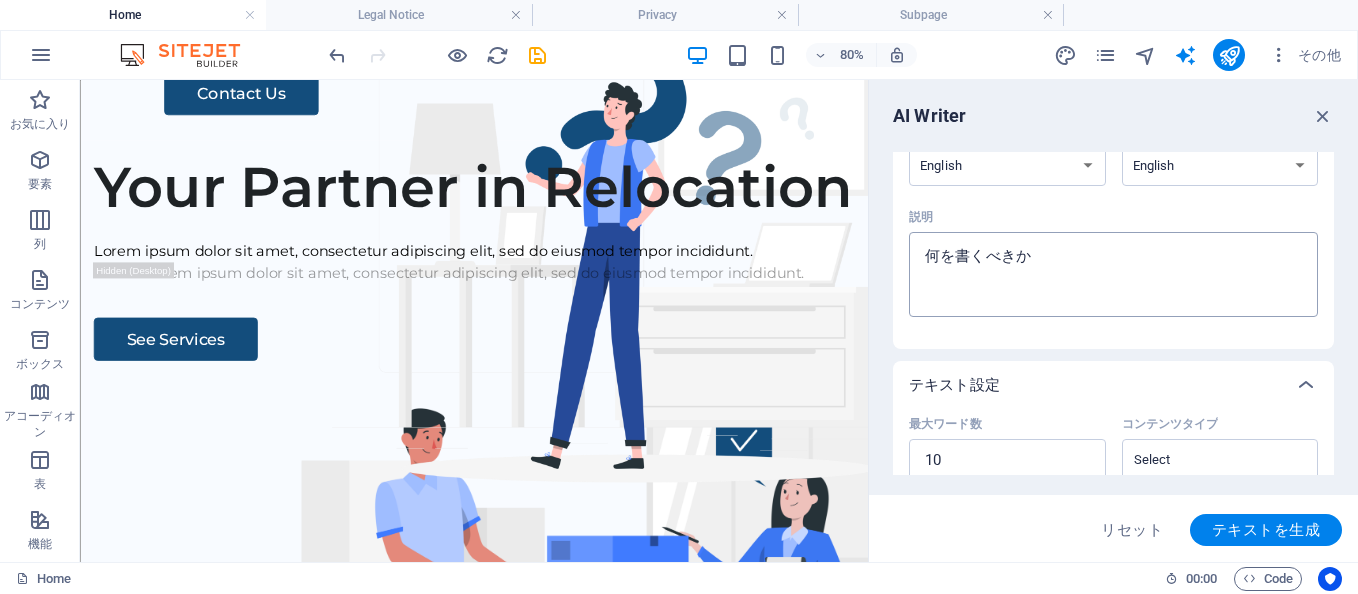 scroll, scrollTop: 200, scrollLeft: 0, axis: vertical 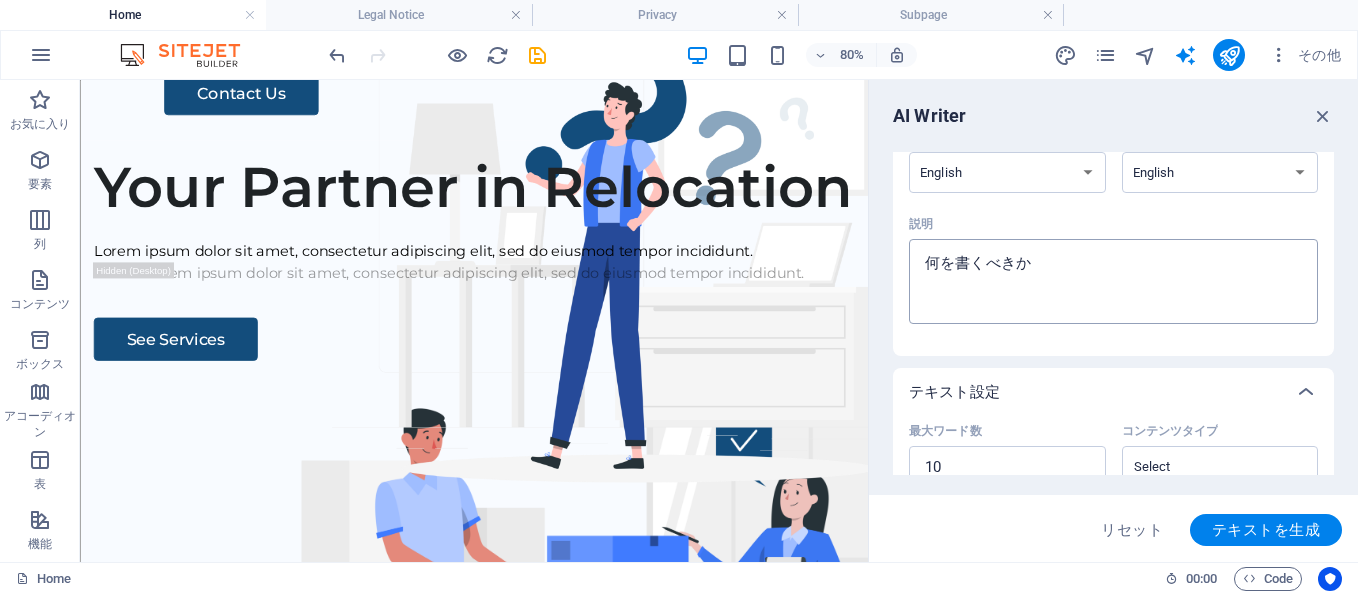 type on "x" 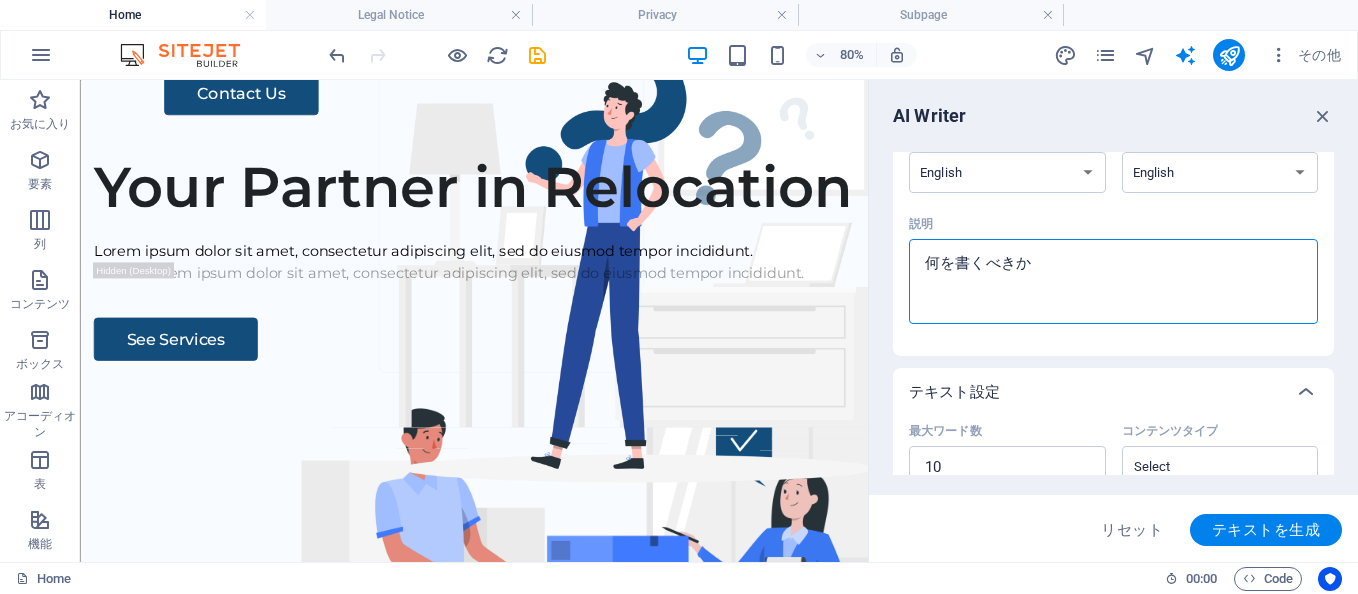 type on "ｓ" 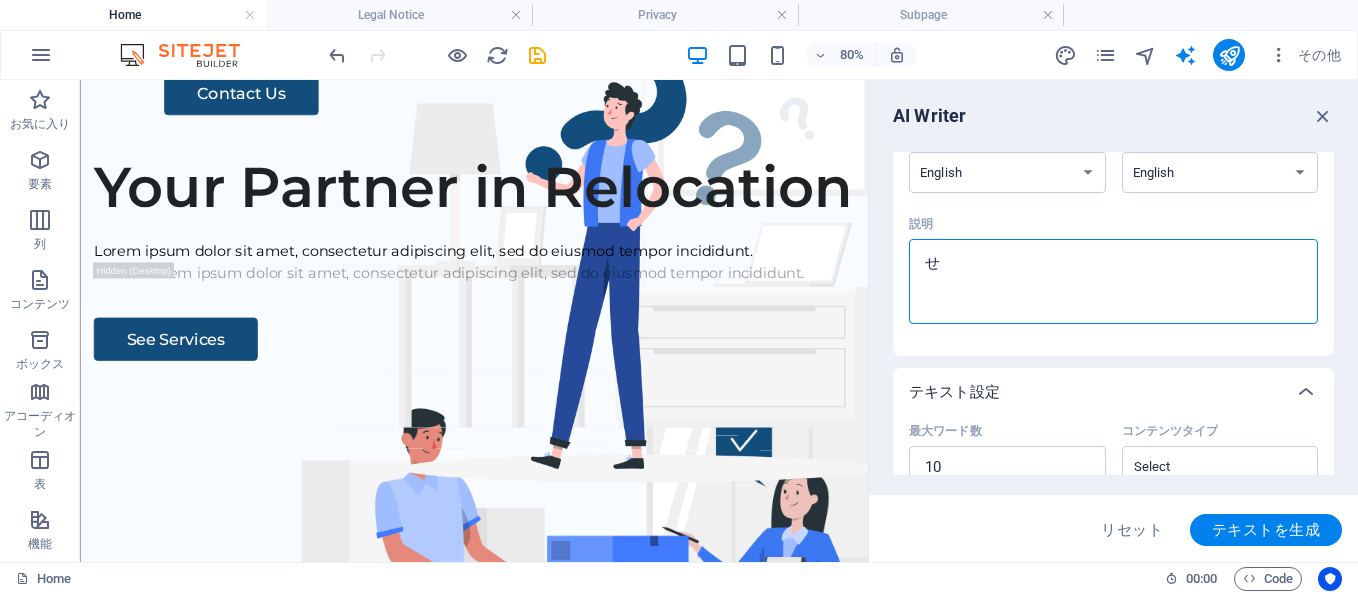 type on "せｒ" 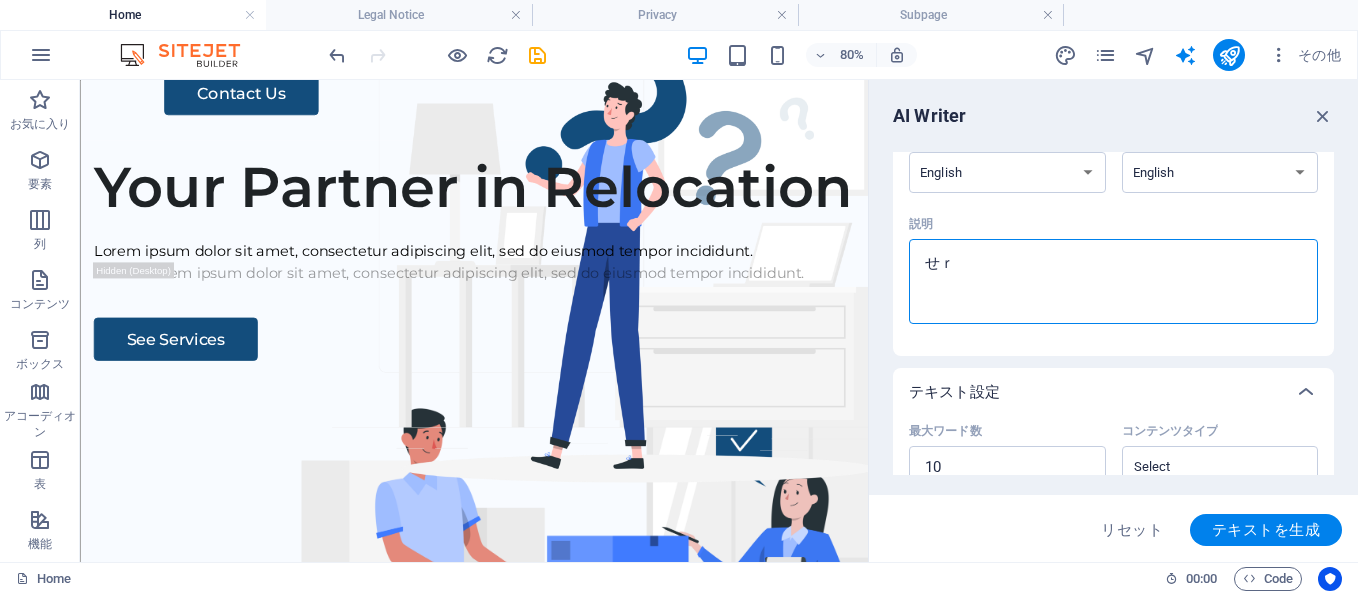 type on "せ" 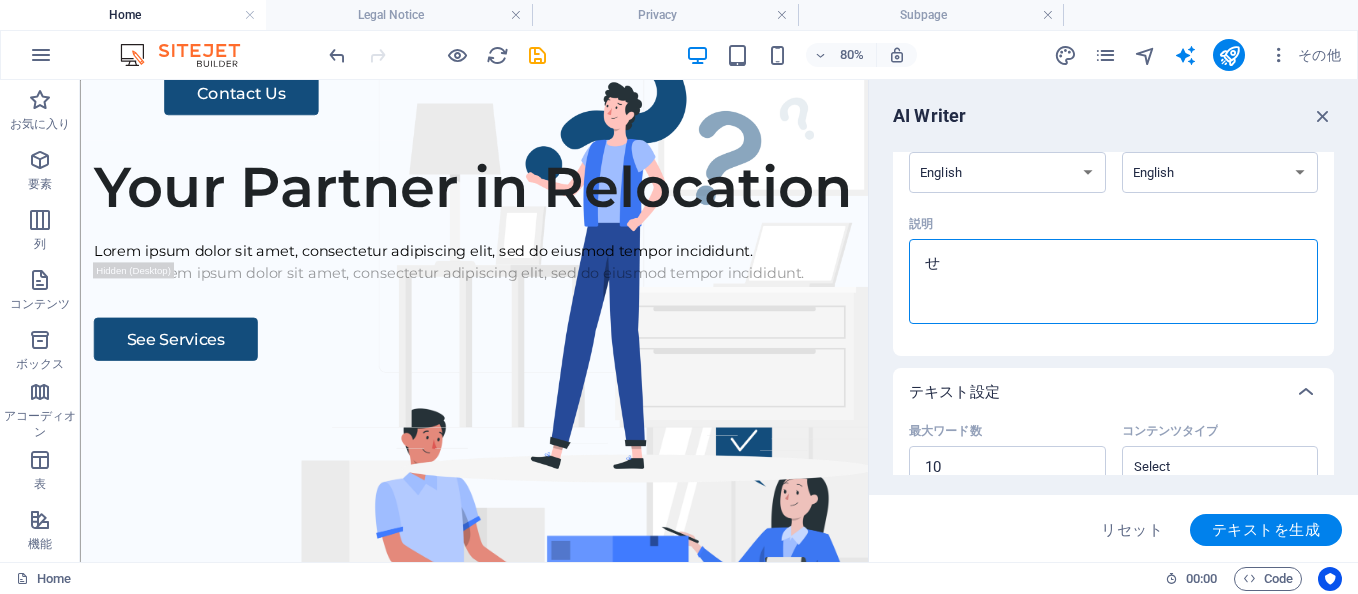 type on "せい" 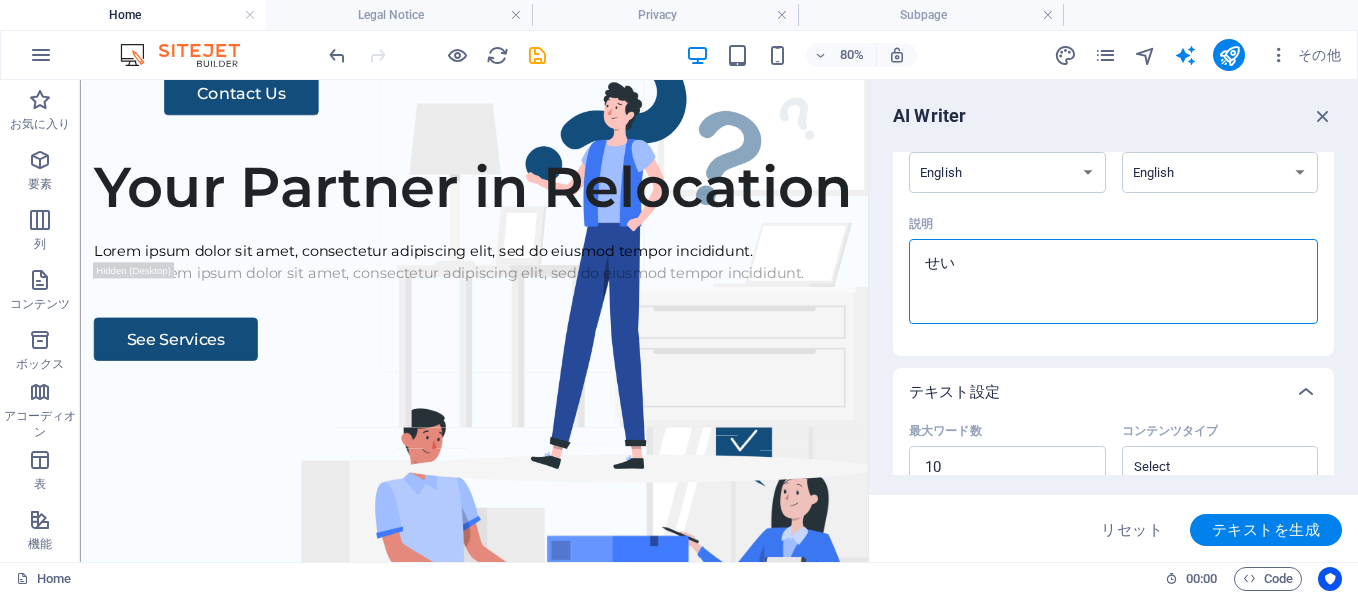 type on "せいｓ" 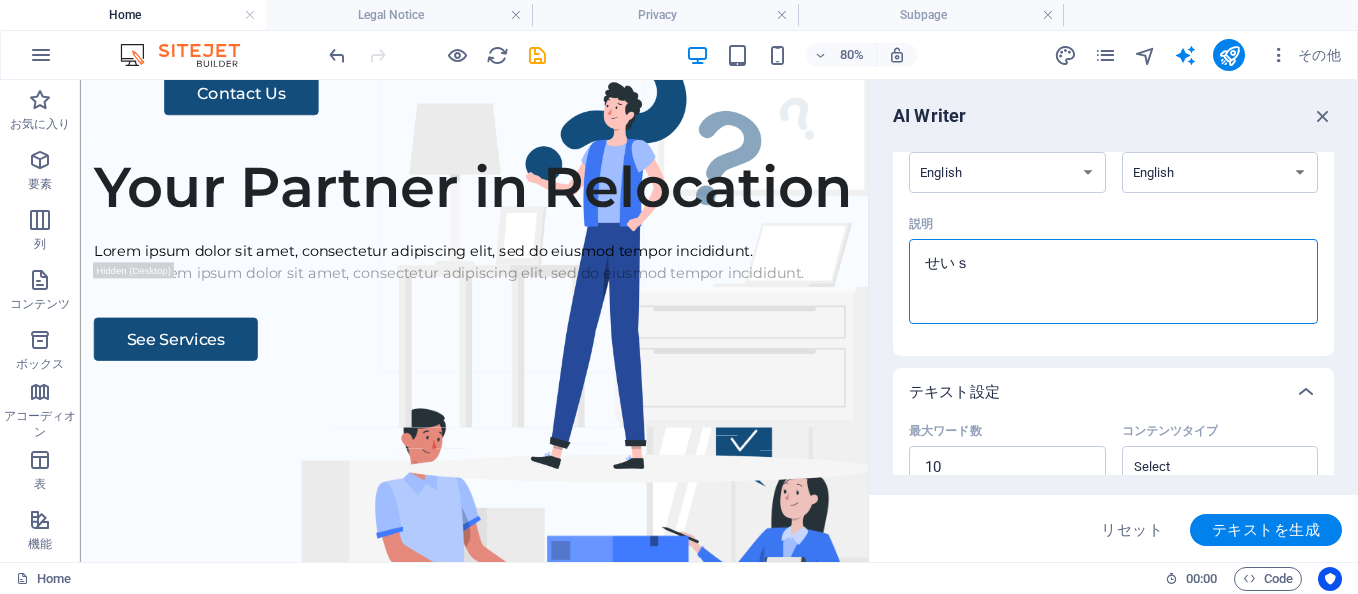 type on "せいさ" 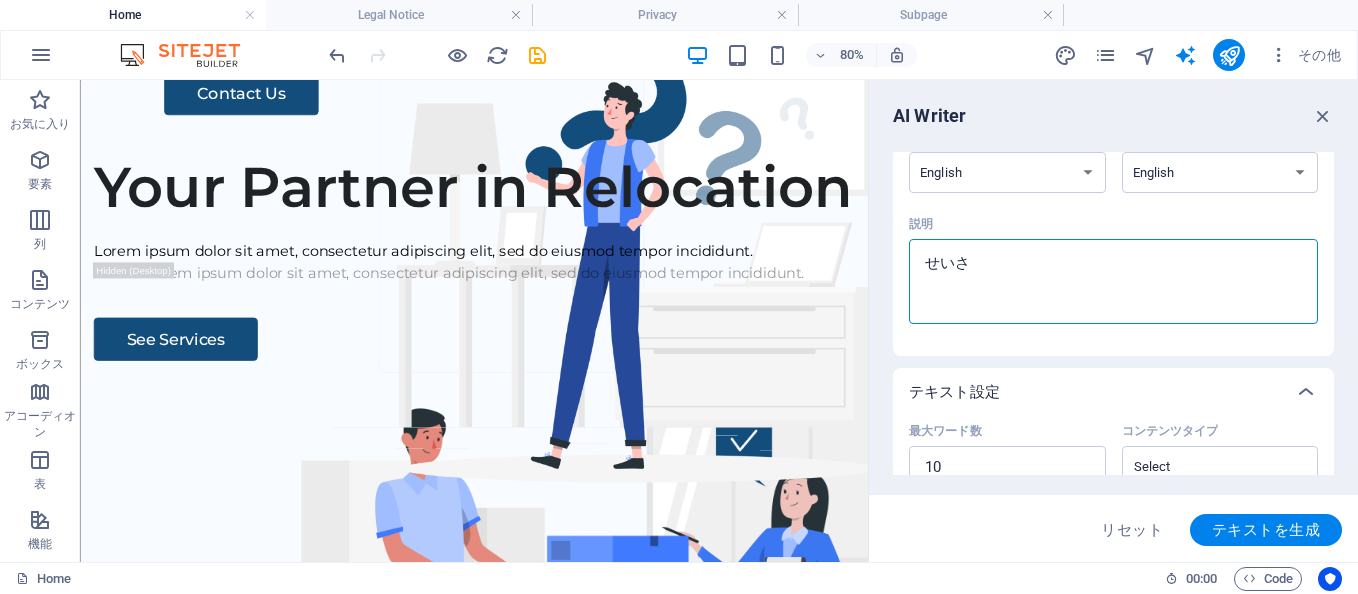 type on "せいさｋ" 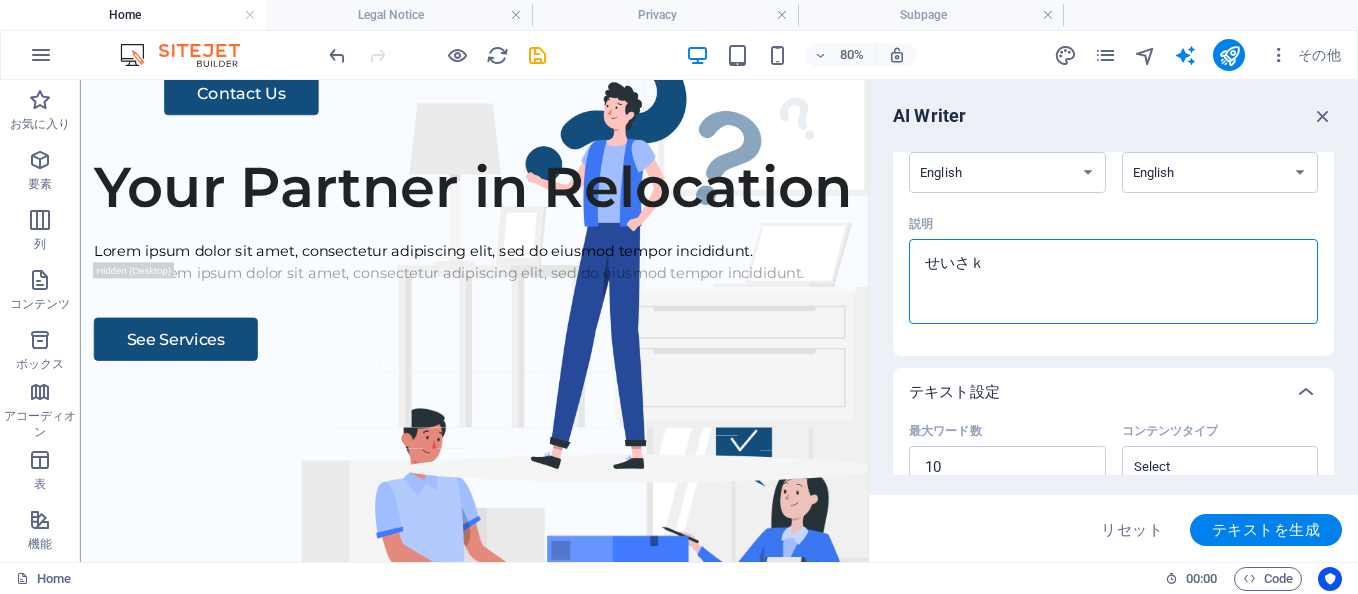 type on "せいさく" 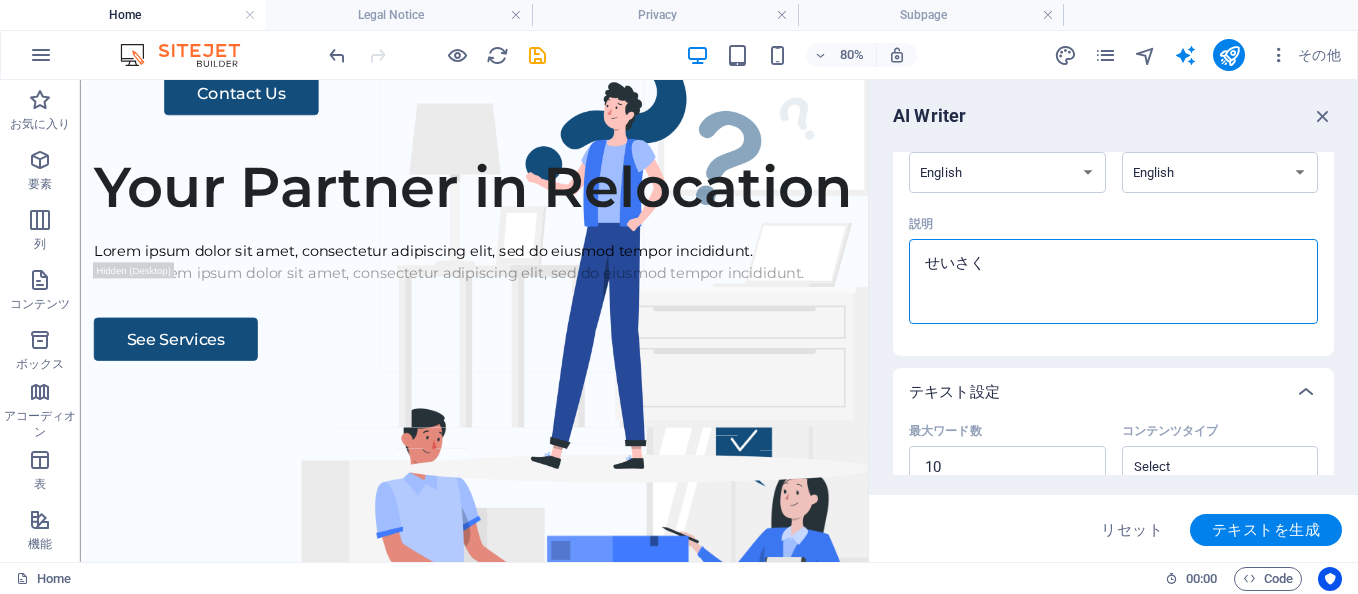 type on "せいさくｃ" 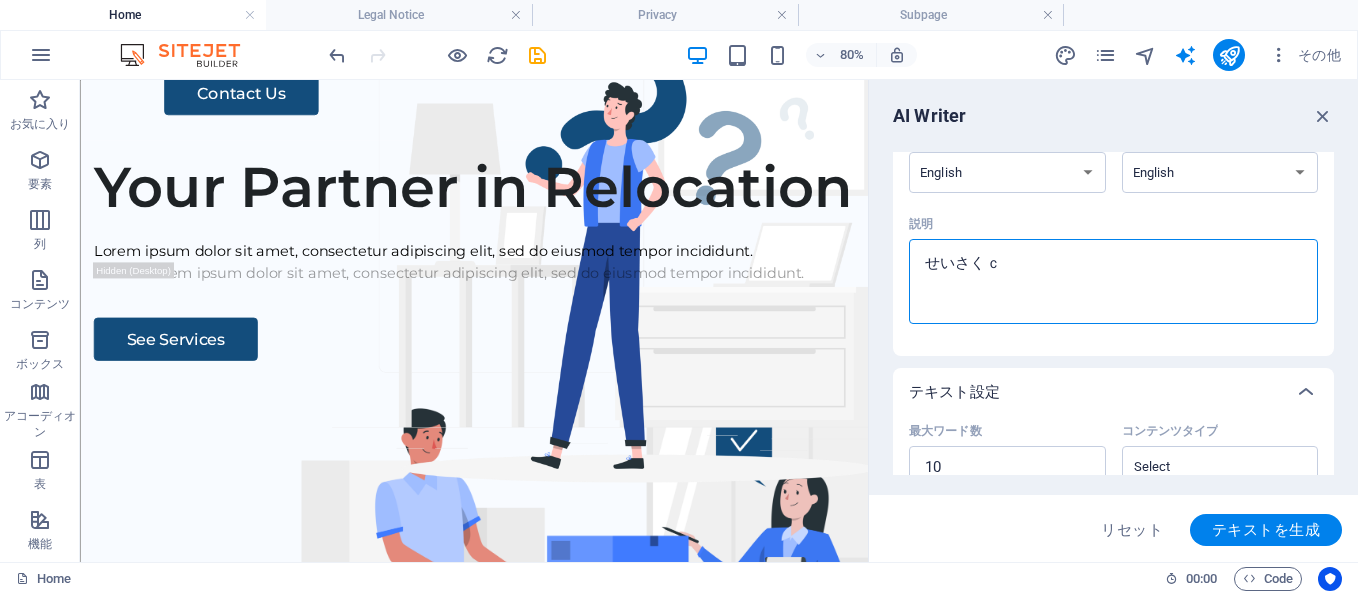 type on "せいさくｃｙ" 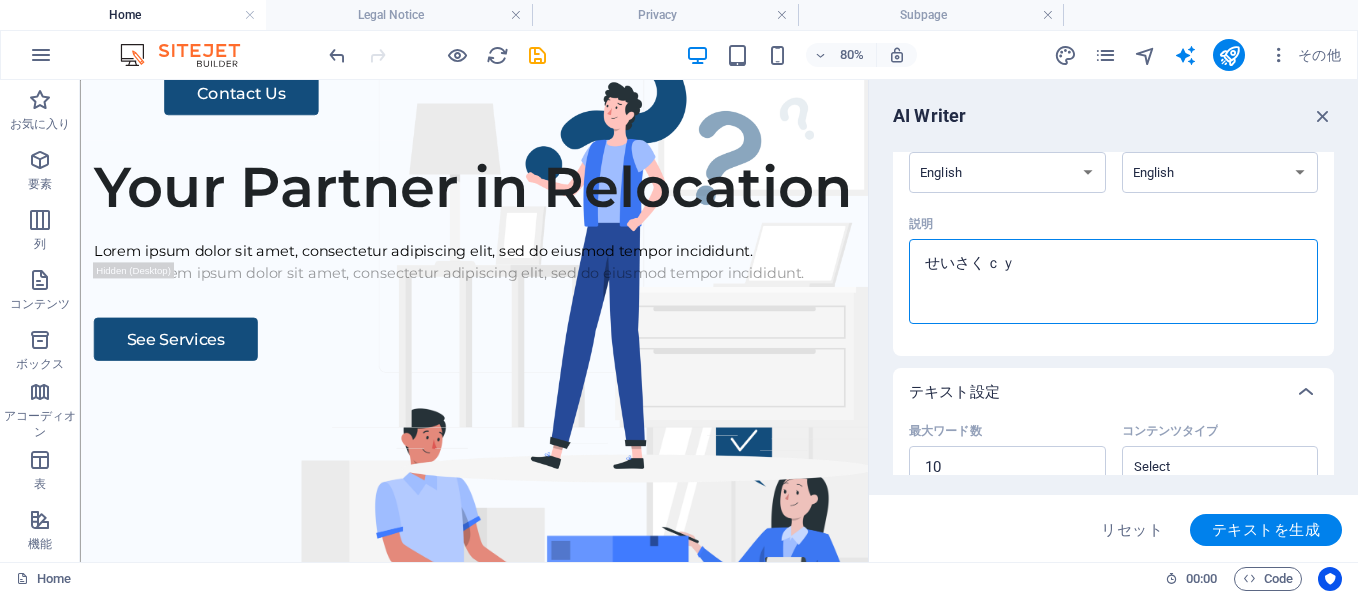 type on "せいさくちゅ" 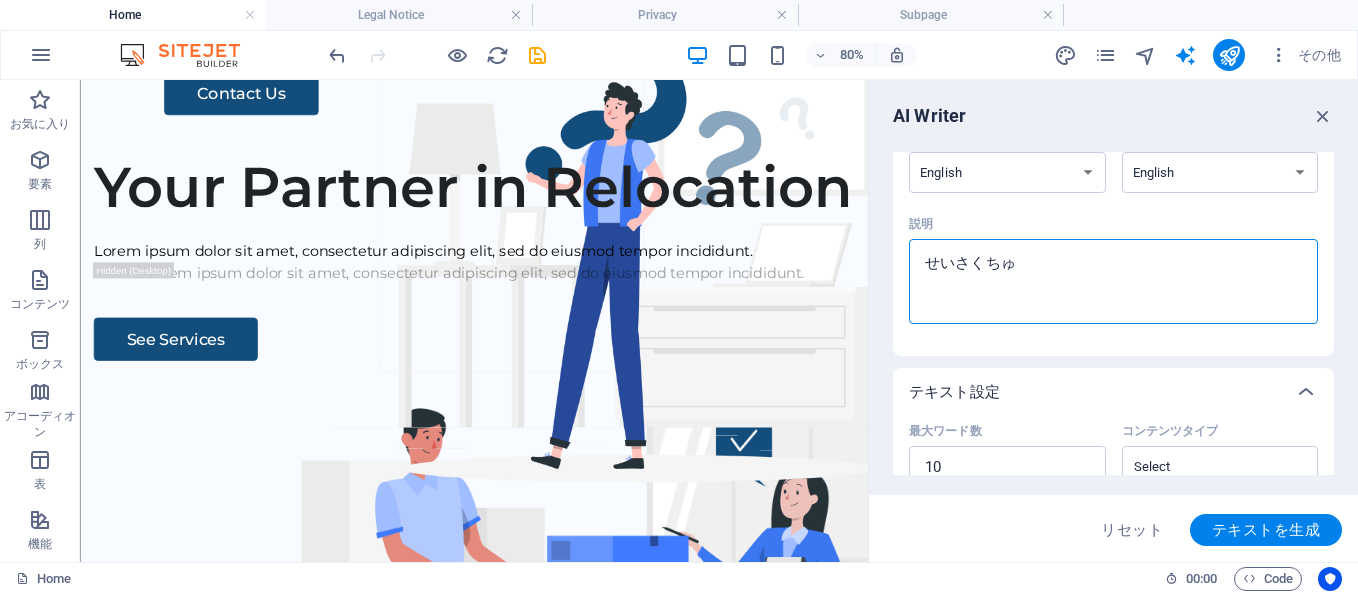 type on "せいさくちゅう" 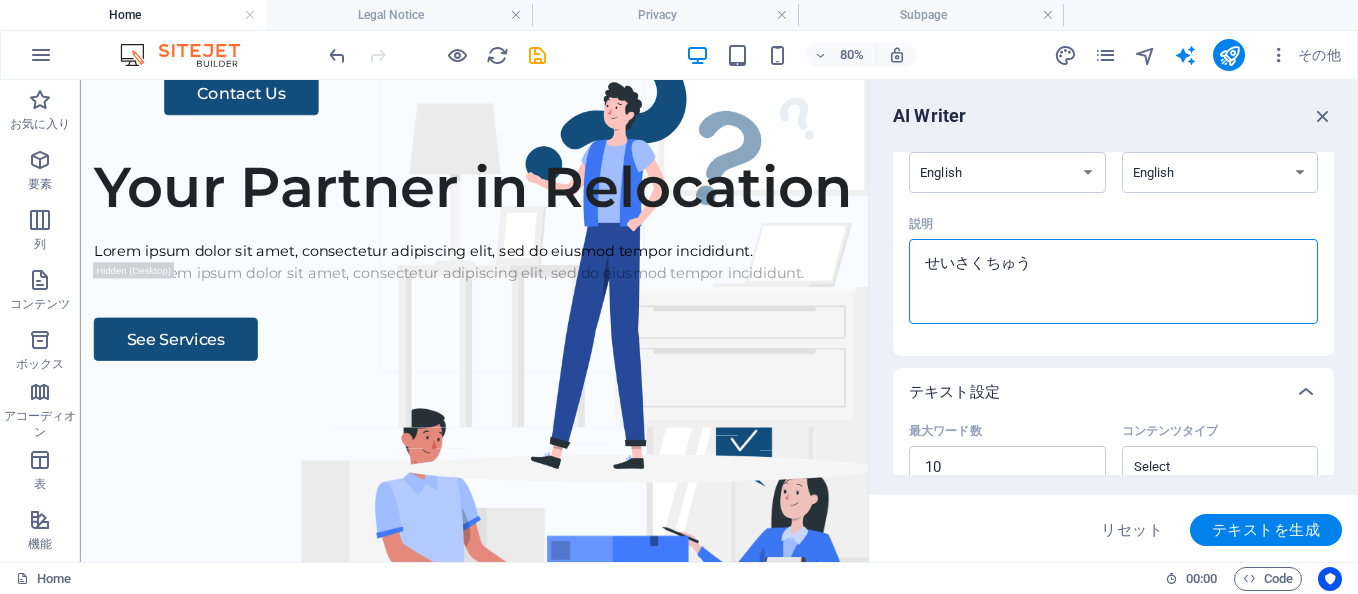 type on "制作中" 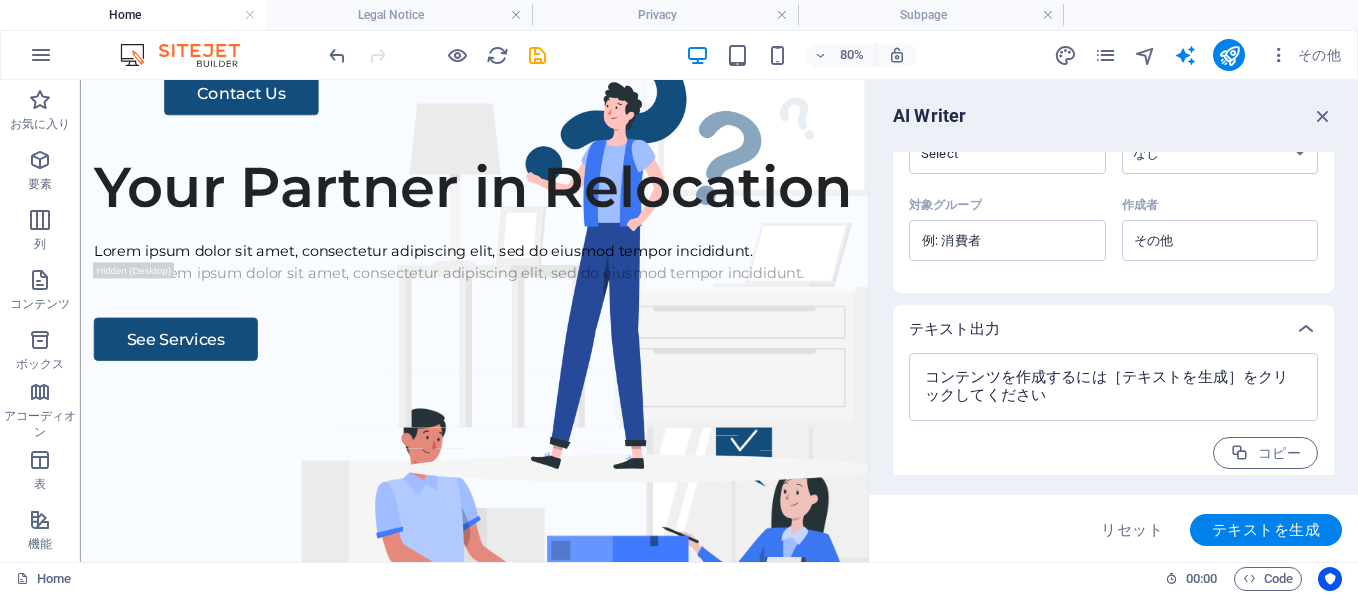 scroll, scrollTop: 610, scrollLeft: 0, axis: vertical 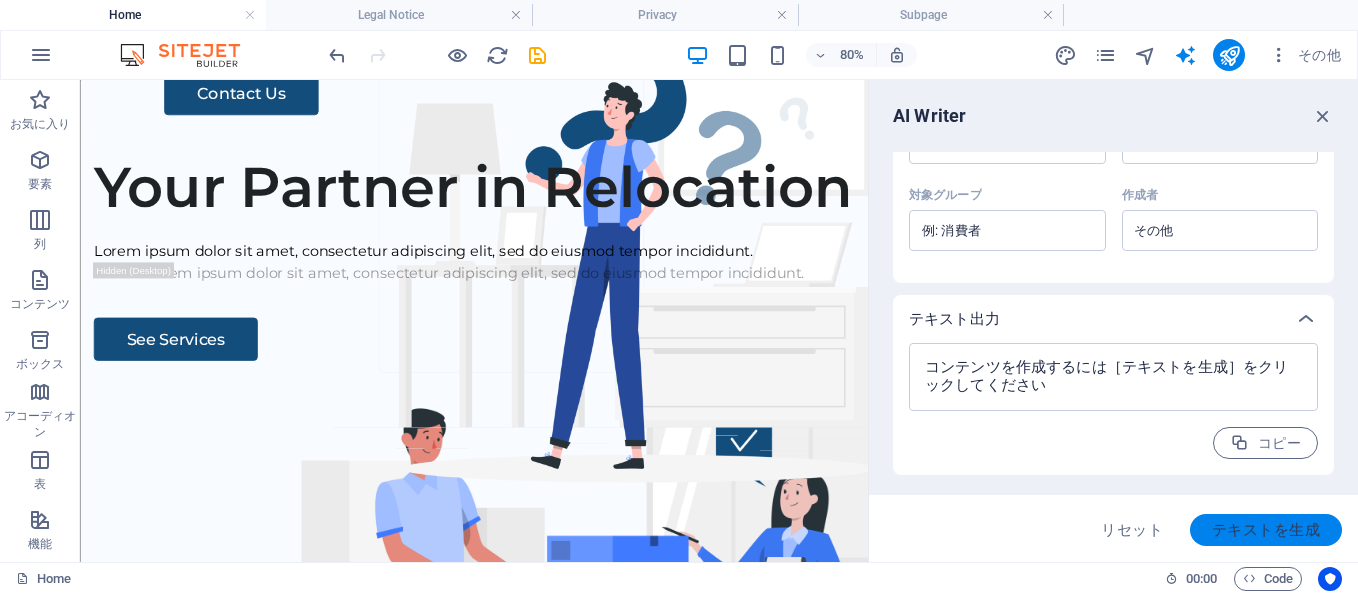type on "制作中" 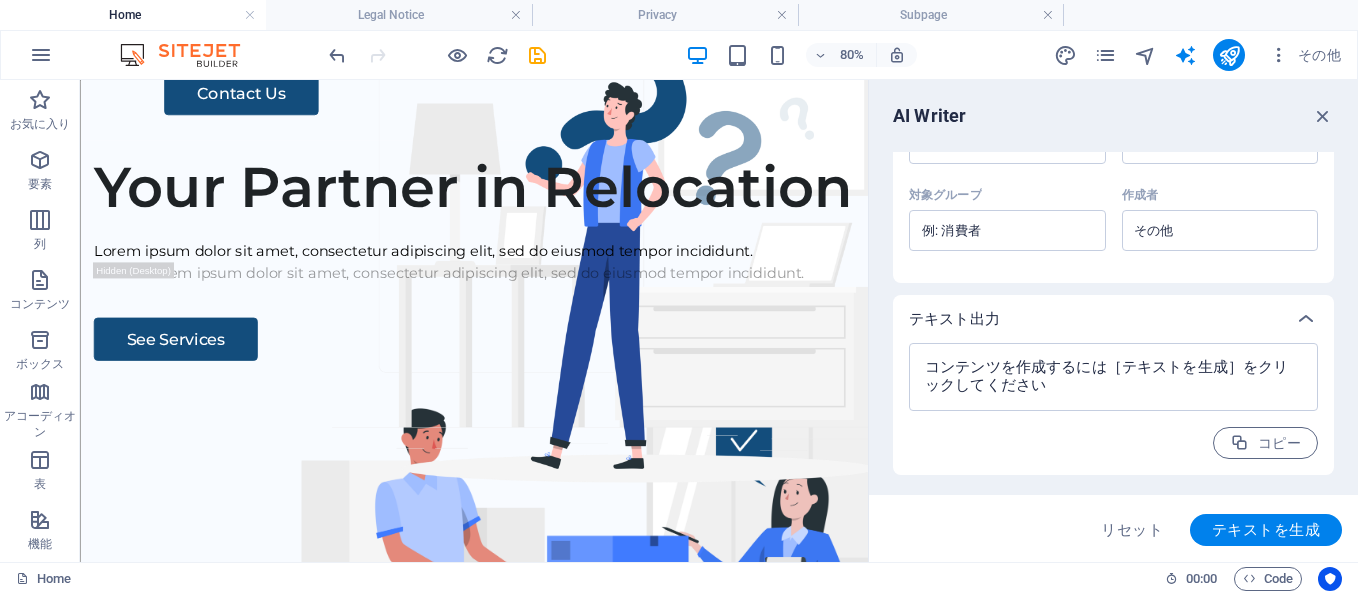 type on "x" 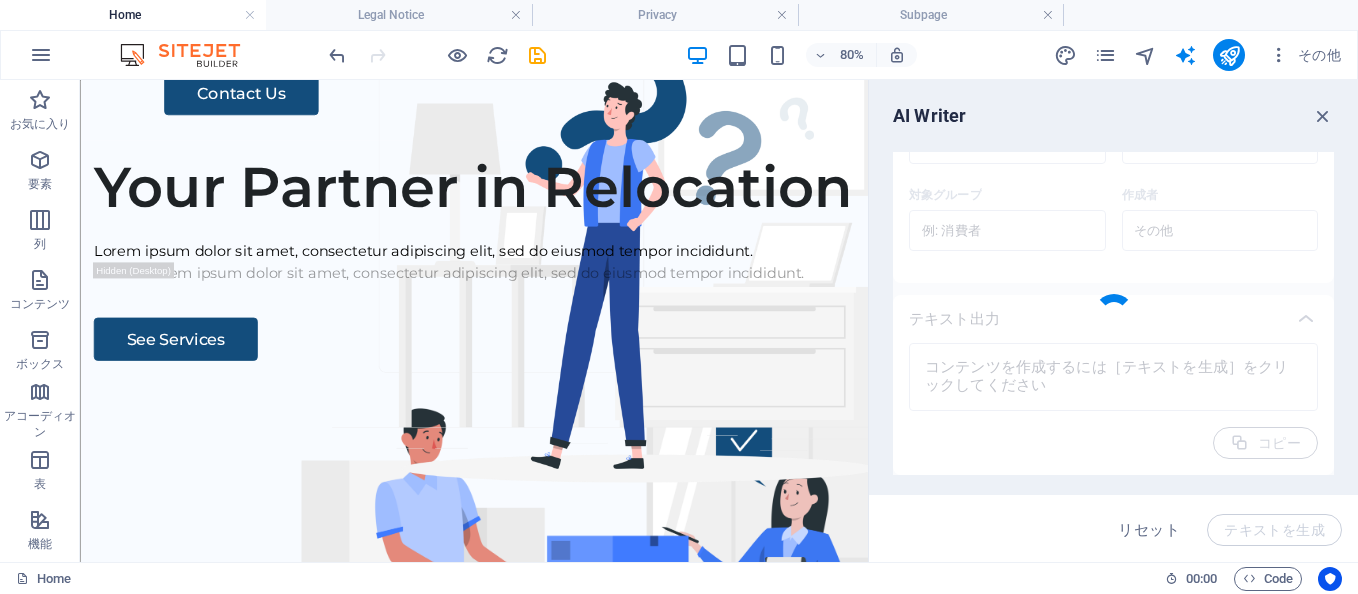 type on "x" 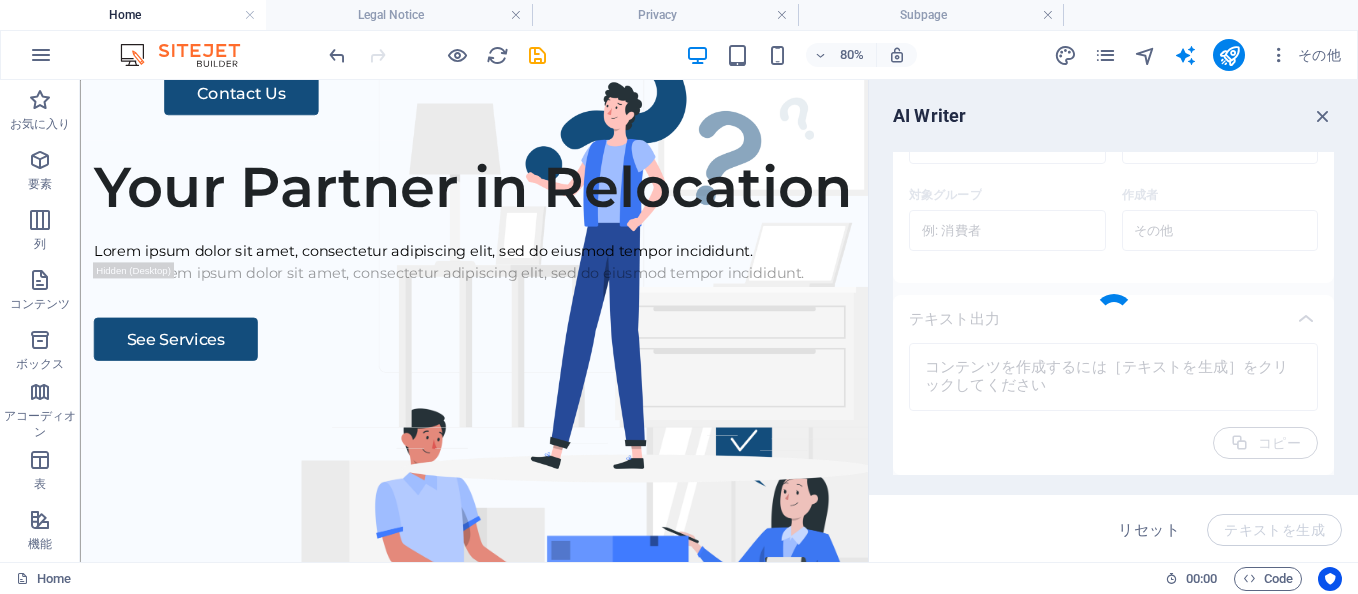 type on "Currently in production." 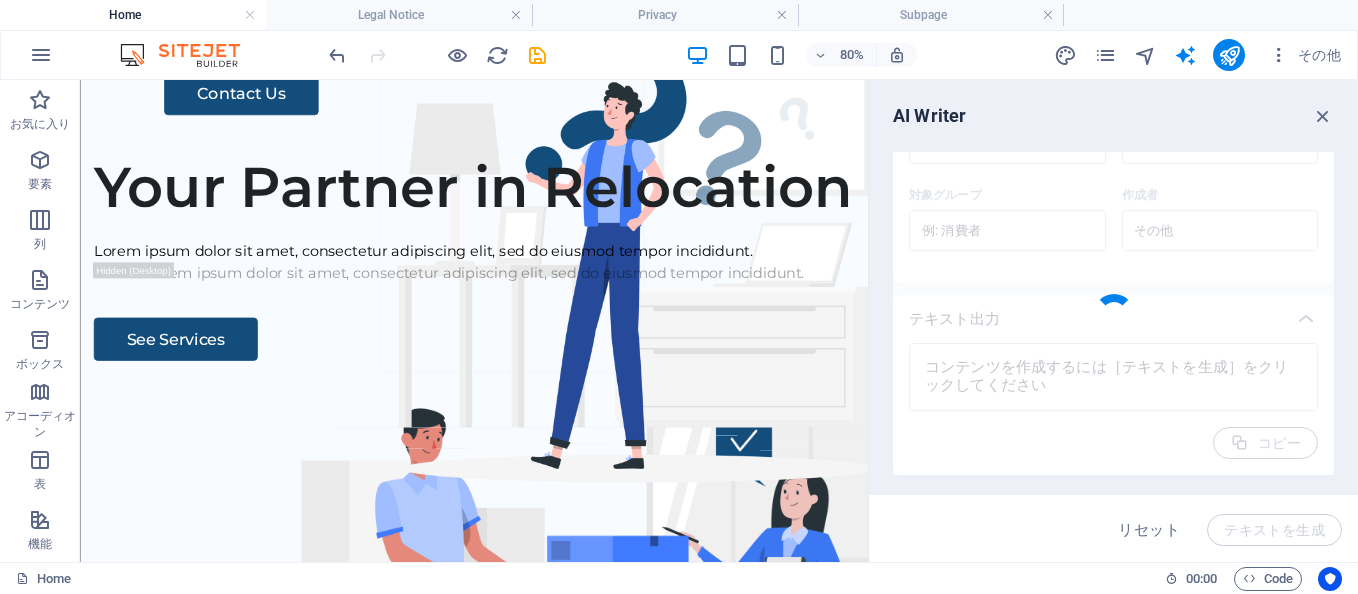type on "x" 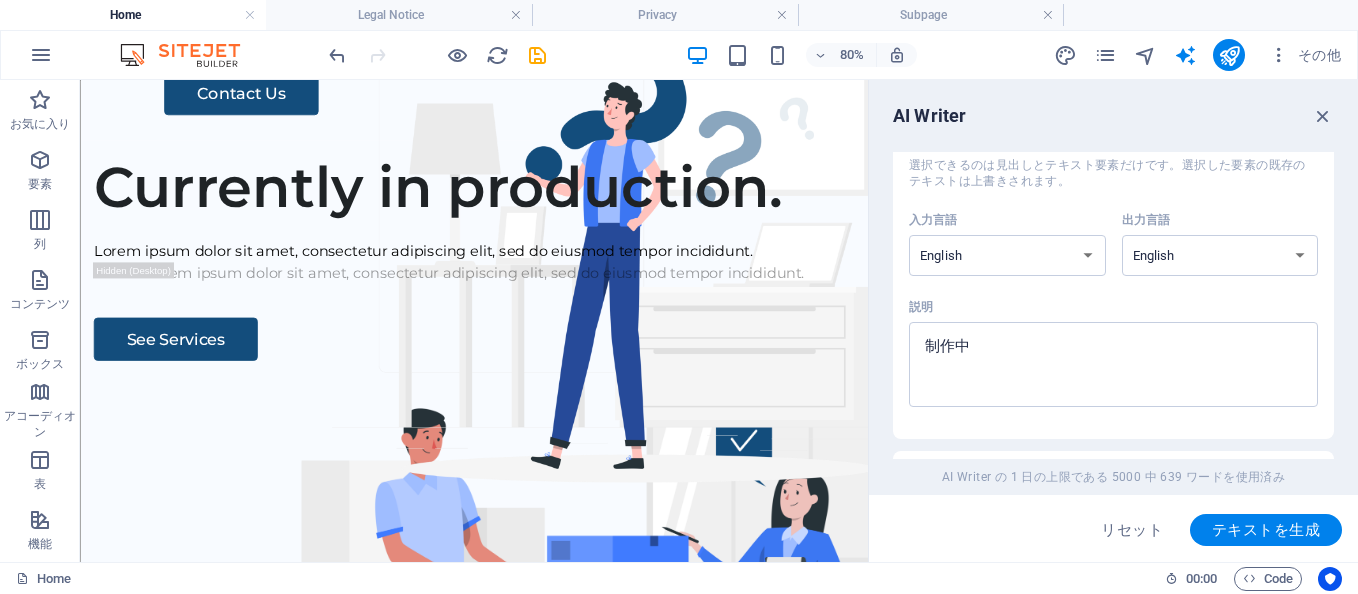 scroll, scrollTop: 96, scrollLeft: 0, axis: vertical 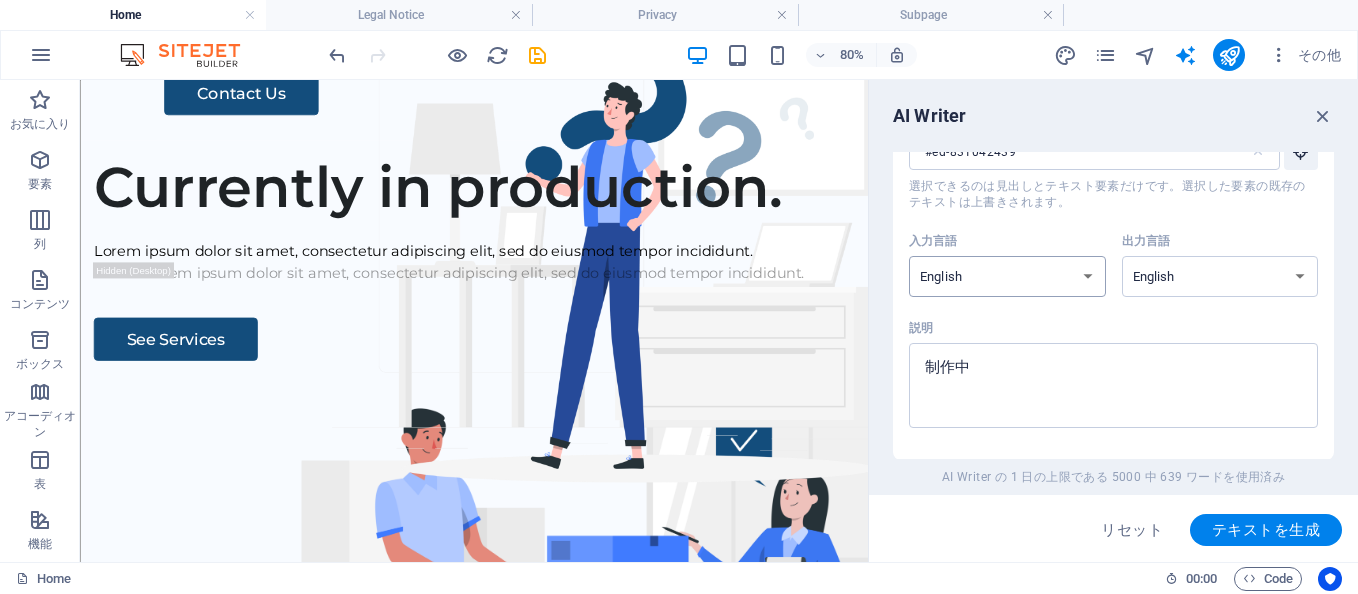 click on "Albanian Arabic Armenian Awadhi Azerbaijani Bashkir Basque Belarusian Bengali Bhojpuri Bosnian Brazilian Portuguese Bulgarian Cantonese (Yue) Catalan Chhattisgarhi Chinese Croatian Czech Danish Dogri Dutch English Estonian Faroese Finnish French Galician Georgian German Greek Gujarati Haryanvi Hindi Hungarian Indonesian Irish Italian Japanese Javanese Kannada Kashmiri Kazakh Konkani Korean Kyrgyz Latvian Lithuanian Macedonian Maithili Malay Maltese Mandarin Mandarin Chinese Marathi Marwari Min Nan Moldovan Mongolian Montenegrin Nepali Norwegian Oriya Pashto Persian (Farsi) Polish Portuguese Punjabi Rajasthani Romanian Russian Sanskrit Santali Serbian Sindhi Sinhala Slovak Slovene Slovenian Spanish Ukrainian Urdu Uzbek Vietnamese Welsh Wu" at bounding box center [1007, 276] 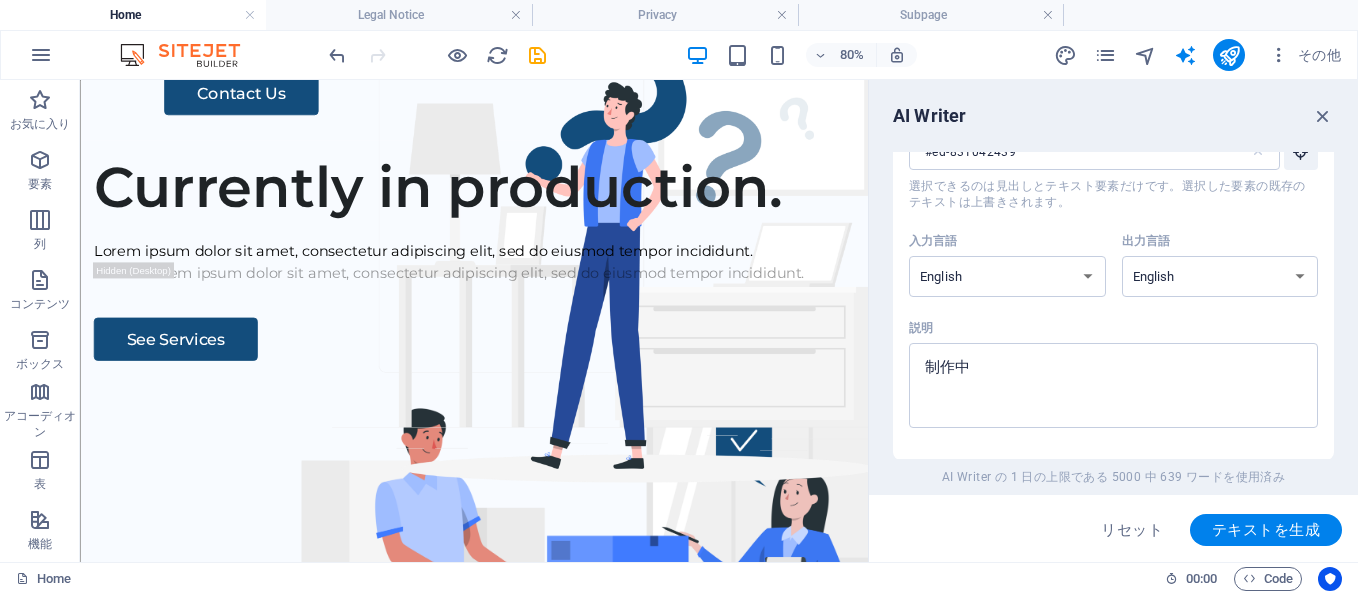 select on "Japanese" 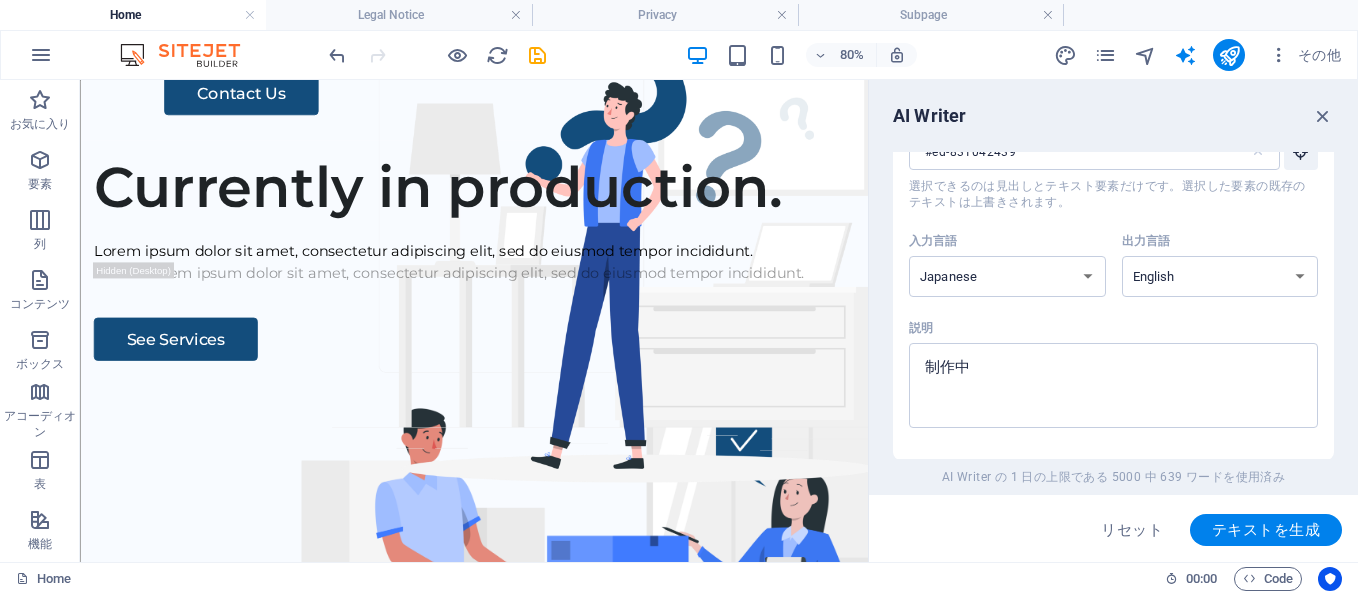 click on "Albanian Arabic Armenian Awadhi Azerbaijani Bashkir Basque Belarusian Bengali Bhojpuri Bosnian Brazilian Portuguese Bulgarian Cantonese (Yue) Catalan Chhattisgarhi Chinese Croatian Czech Danish Dogri Dutch English Estonian Faroese Finnish French Galician Georgian German Greek Gujarati Haryanvi Hindi Hungarian Indonesian Irish Italian Japanese Javanese Kannada Kashmiri Kazakh Konkani Korean Kyrgyz Latvian Lithuanian Macedonian Maithili Malay Maltese Mandarin Mandarin Chinese Marathi Marwari Min Nan Moldovan Mongolian Montenegrin Nepali Norwegian Oriya Pashto Persian (Farsi) Polish Portuguese Punjabi Rajasthani Romanian Russian Sanskrit Santali Serbian Sindhi Sinhala Slovak Slovene Slovenian Spanish Ukrainian Urdu Uzbek Vietnamese Welsh Wu" at bounding box center [1007, 276] 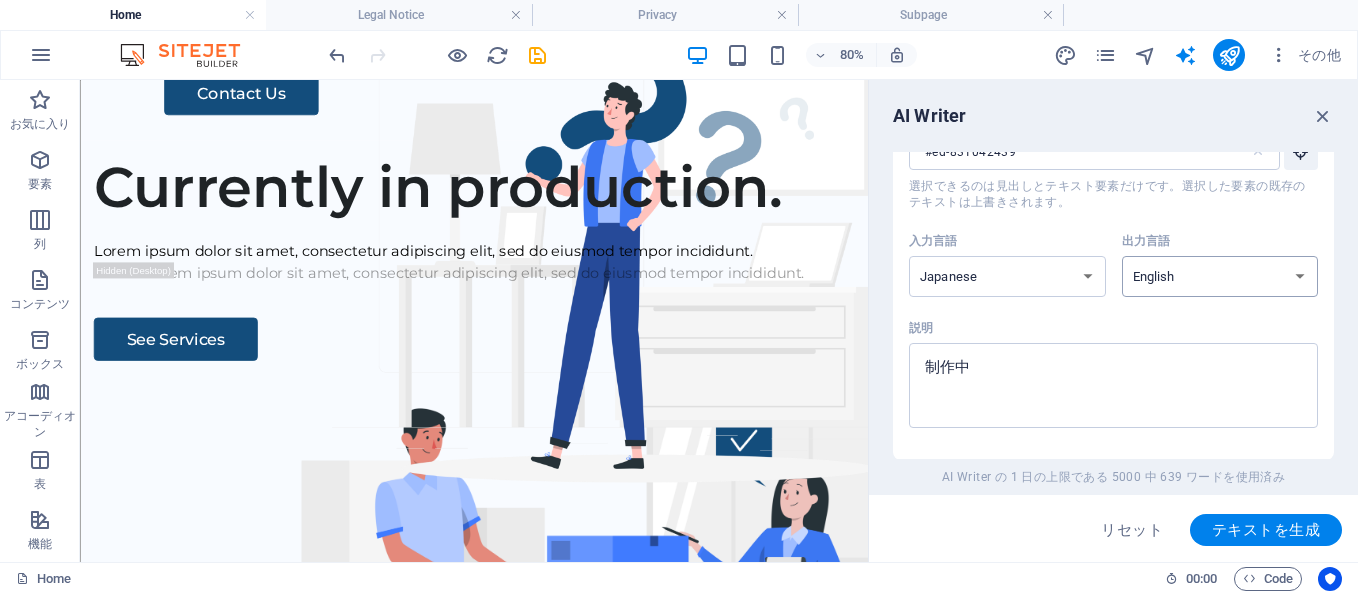 click on "Albanian Arabic Armenian Awadhi Azerbaijani Bashkir Basque Belarusian Bengali Bhojpuri Bosnian Brazilian Portuguese Bulgarian Cantonese (Yue) Catalan Chhattisgarhi Chinese Croatian Czech Danish Dogri Dutch English Estonian Faroese Finnish French Galician Georgian German Greek Gujarati Haryanvi Hindi Hungarian Indonesian Irish Italian Japanese Javanese Kannada Kashmiri Kazakh Konkani Korean Kyrgyz Latvian Lithuanian Macedonian Maithili Malay Maltese Mandarin Mandarin Chinese Marathi Marwari Min Nan Moldovan Mongolian Montenegrin Nepali Norwegian Oriya Pashto Persian (Farsi) Polish Portuguese Punjabi Rajasthani Romanian Russian Sanskrit Santali Serbian Sindhi Sinhala Slovak Slovene Slovenian Spanish Ukrainian Urdu Uzbek Vietnamese Welsh Wu" at bounding box center [1220, 276] 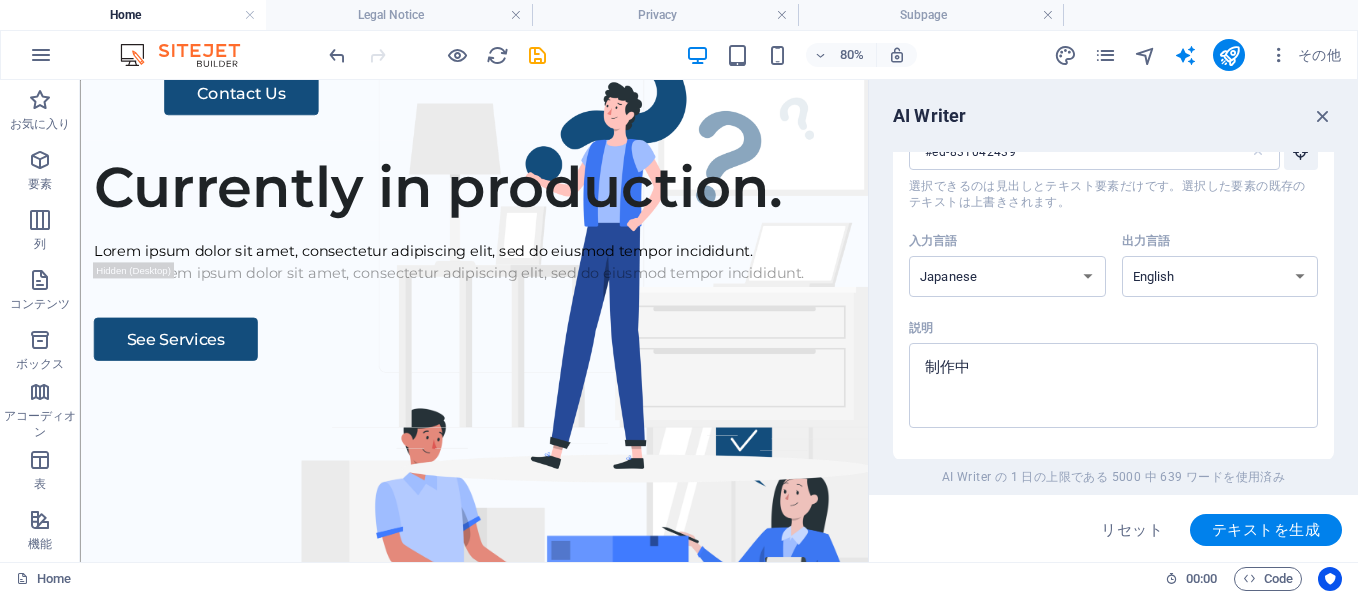select on "Japanese" 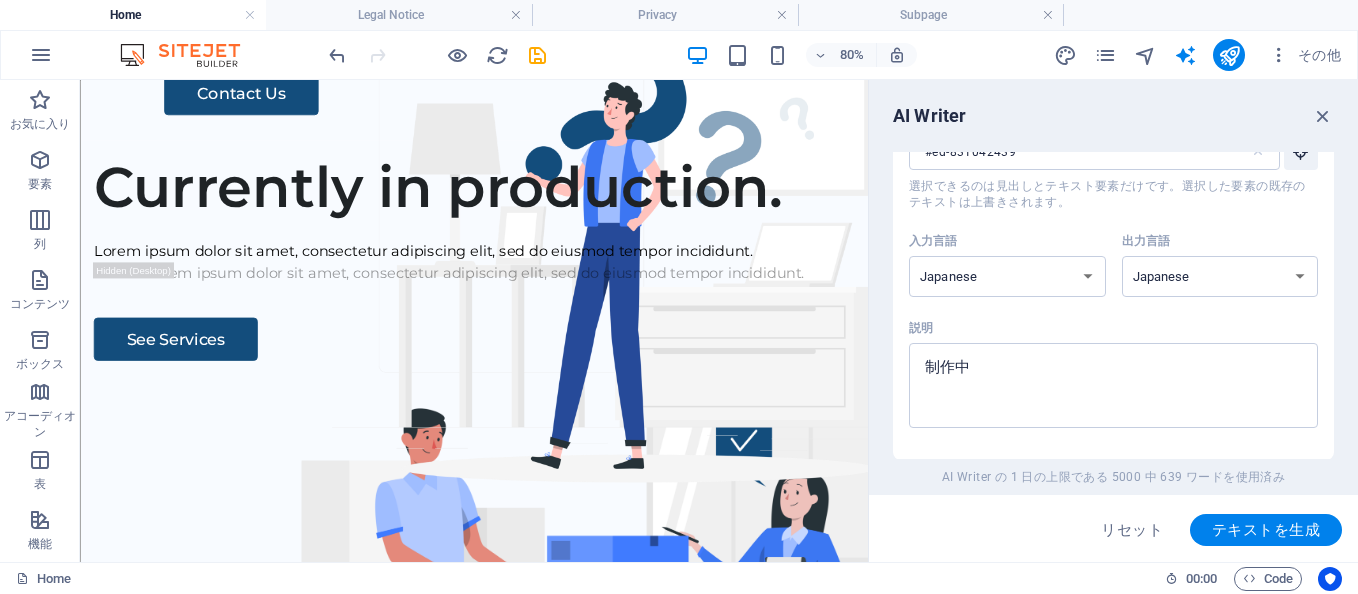 click on "Albanian Arabic Armenian Awadhi Azerbaijani Bashkir Basque Belarusian Bengali Bhojpuri Bosnian Brazilian Portuguese Bulgarian Cantonese (Yue) Catalan Chhattisgarhi Chinese Croatian Czech Danish Dogri Dutch English Estonian Faroese Finnish French Galician Georgian German Greek Gujarati Haryanvi Hindi Hungarian Indonesian Irish Italian Japanese Javanese Kannada Kashmiri Kazakh Konkani Korean Kyrgyz Latvian Lithuanian Macedonian Maithili Malay Maltese Mandarin Mandarin Chinese Marathi Marwari Min Nan Moldovan Mongolian Montenegrin Nepali Norwegian Oriya Pashto Persian (Farsi) Polish Portuguese Punjabi Rajasthani Romanian Russian Sanskrit Santali Serbian Sindhi Sinhala Slovak Slovene Slovenian Spanish Ukrainian Urdu Uzbek Vietnamese Welsh Wu" at bounding box center (1220, 276) 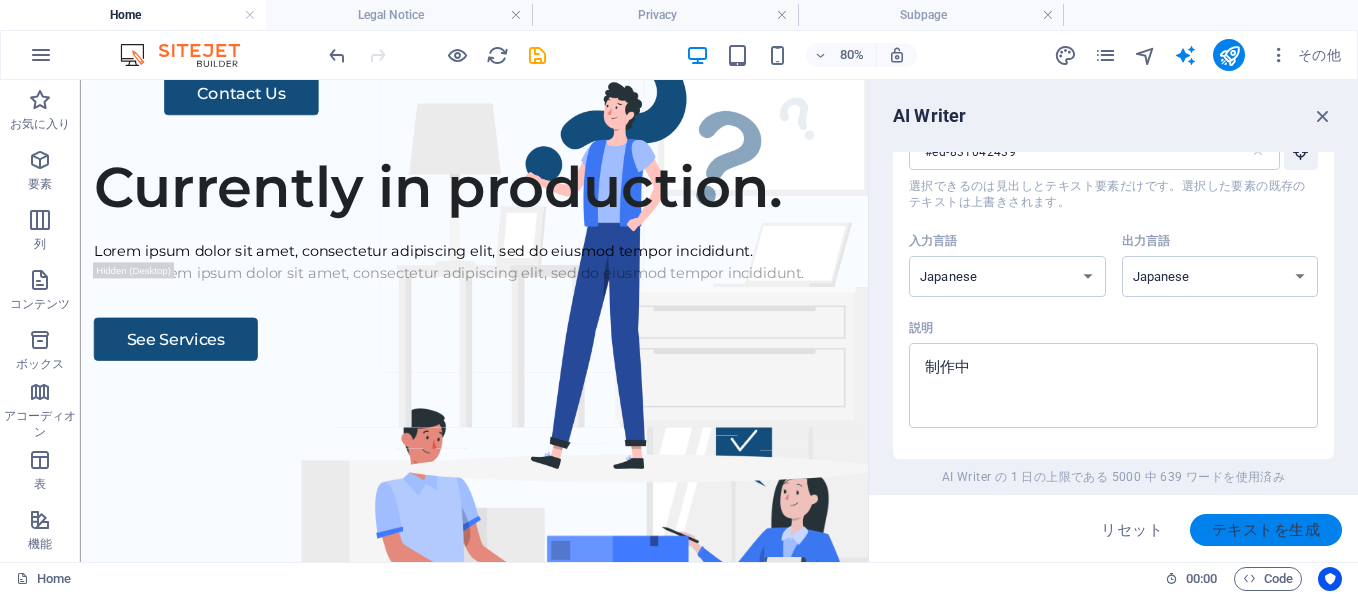 click on "テキストを生成" at bounding box center [1266, 530] 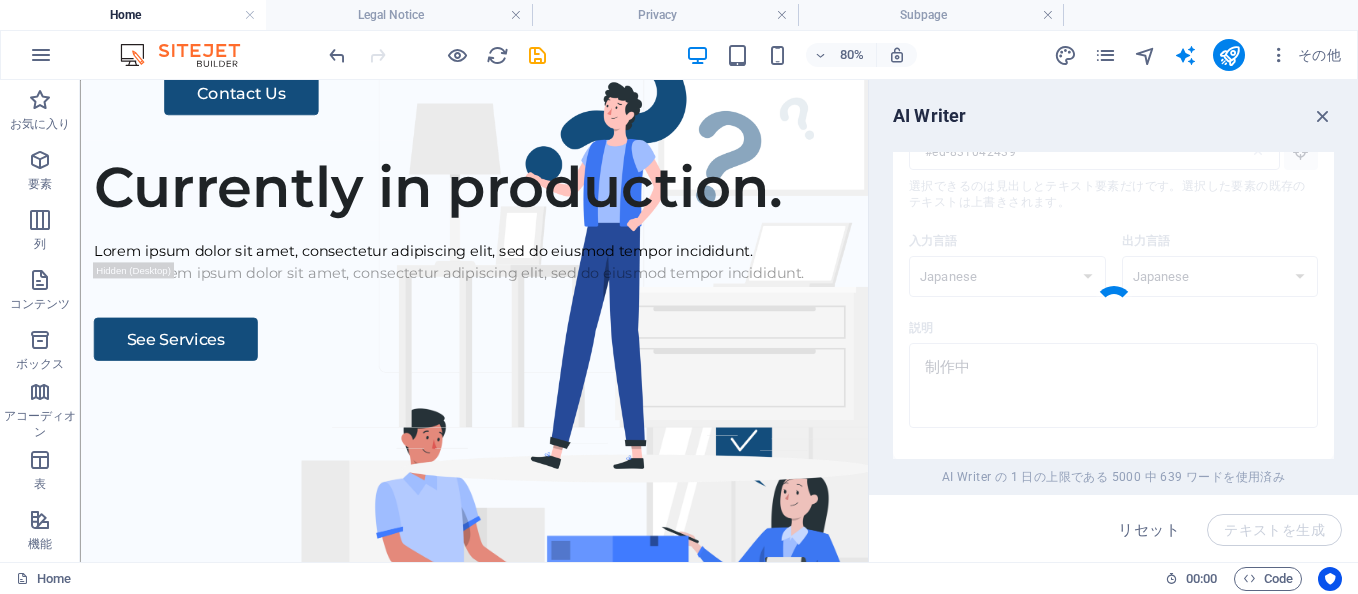 type on "x" 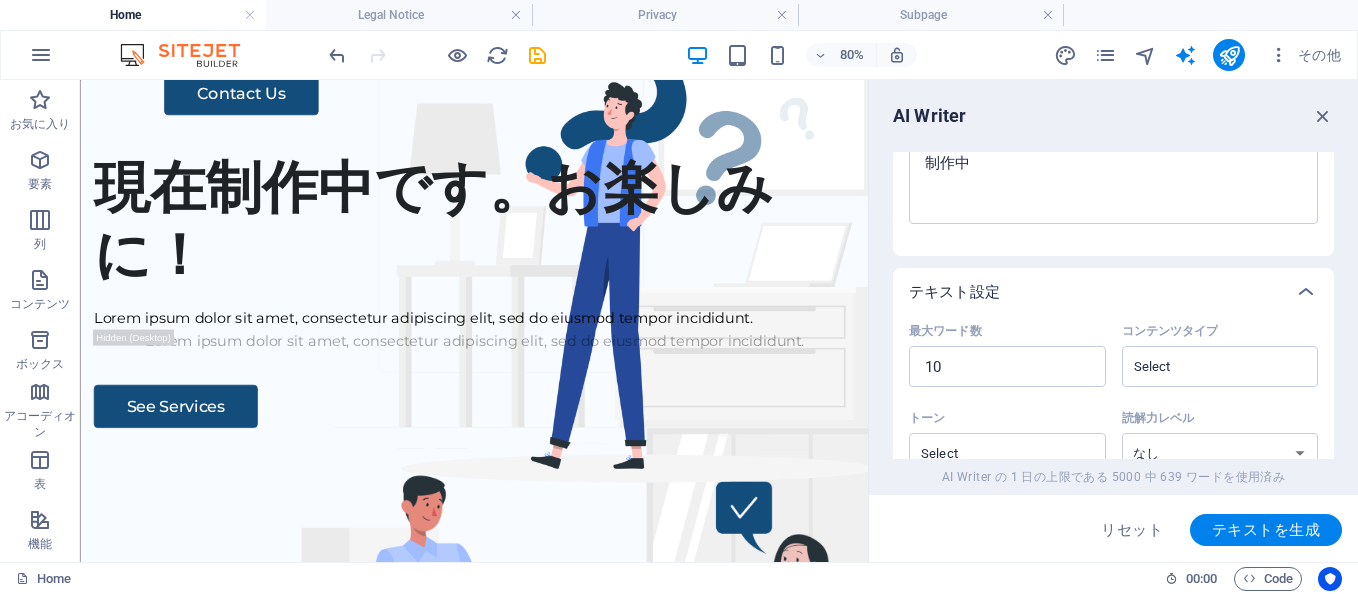 scroll, scrollTop: 200, scrollLeft: 0, axis: vertical 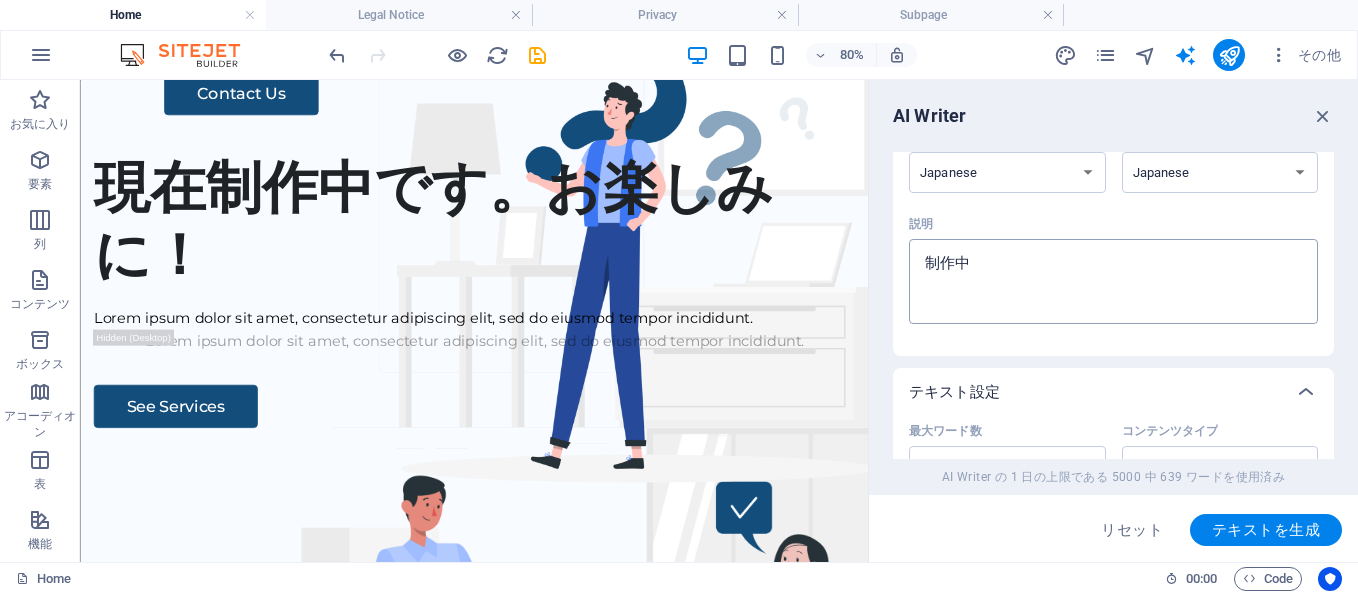type on "x" 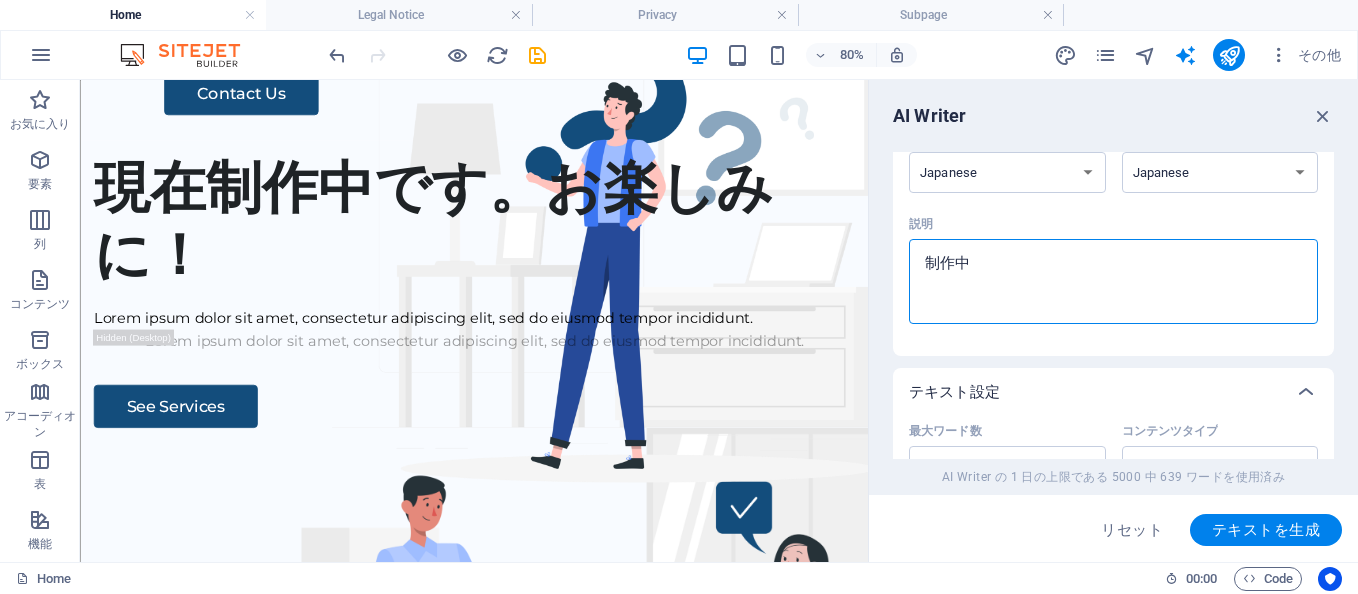 type on "制作中" 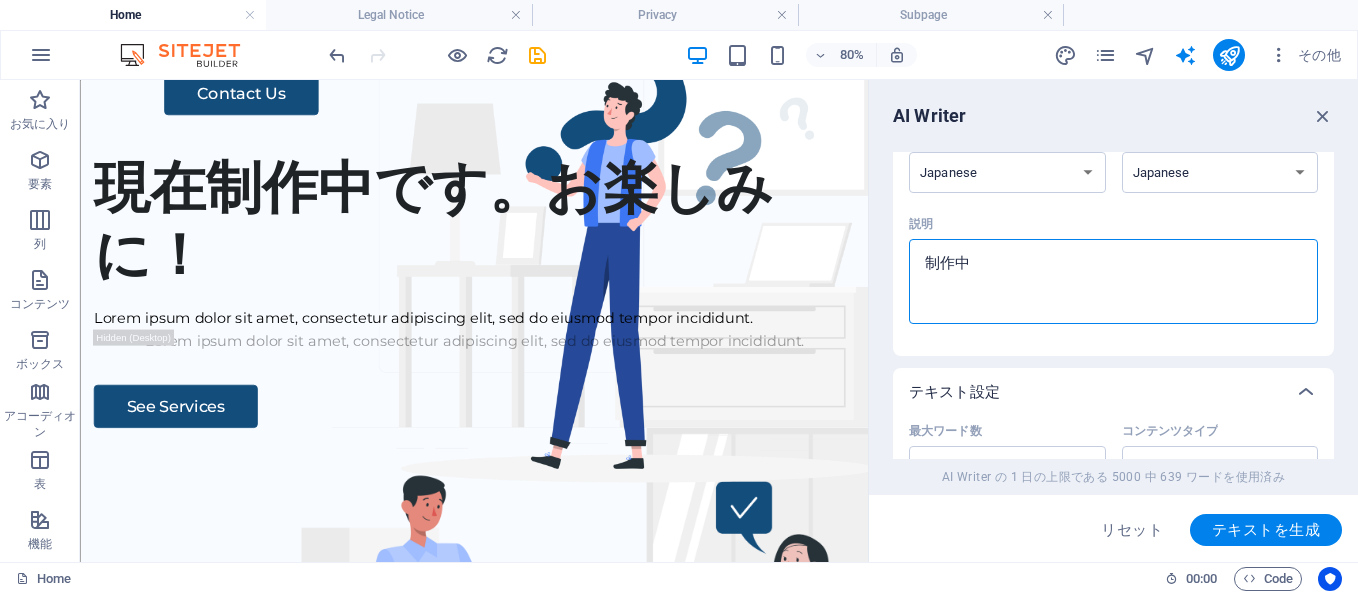 type on "制作中
ｑ" 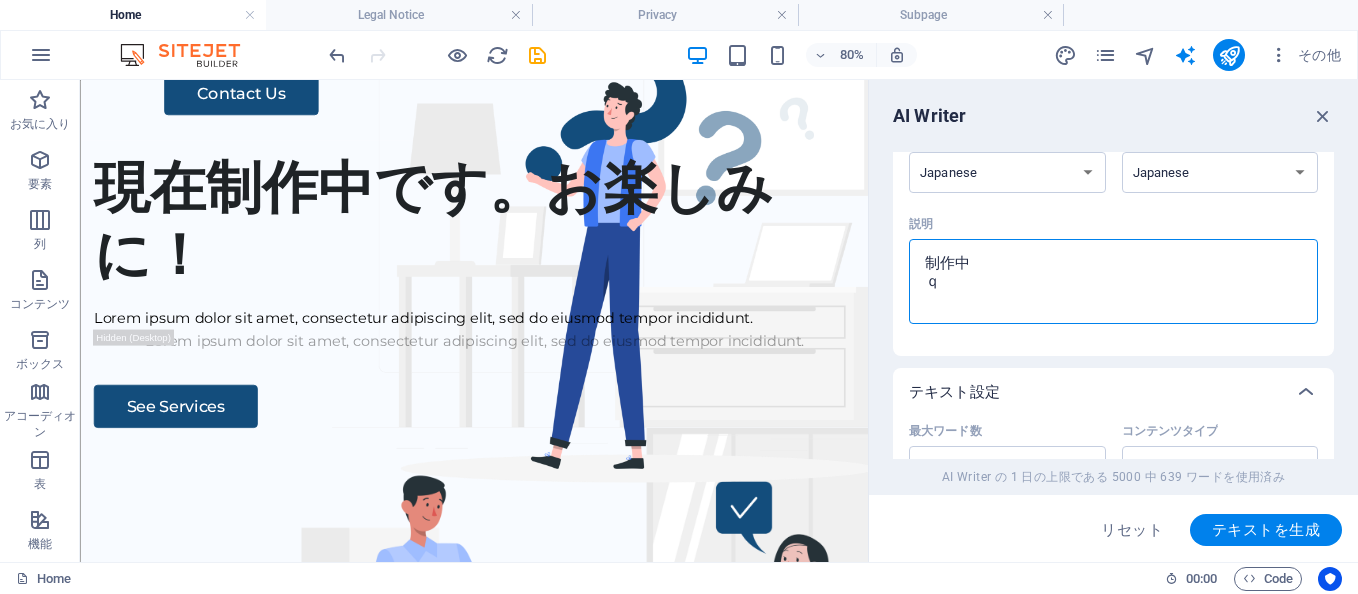 type on "制作中
ｑｔ" 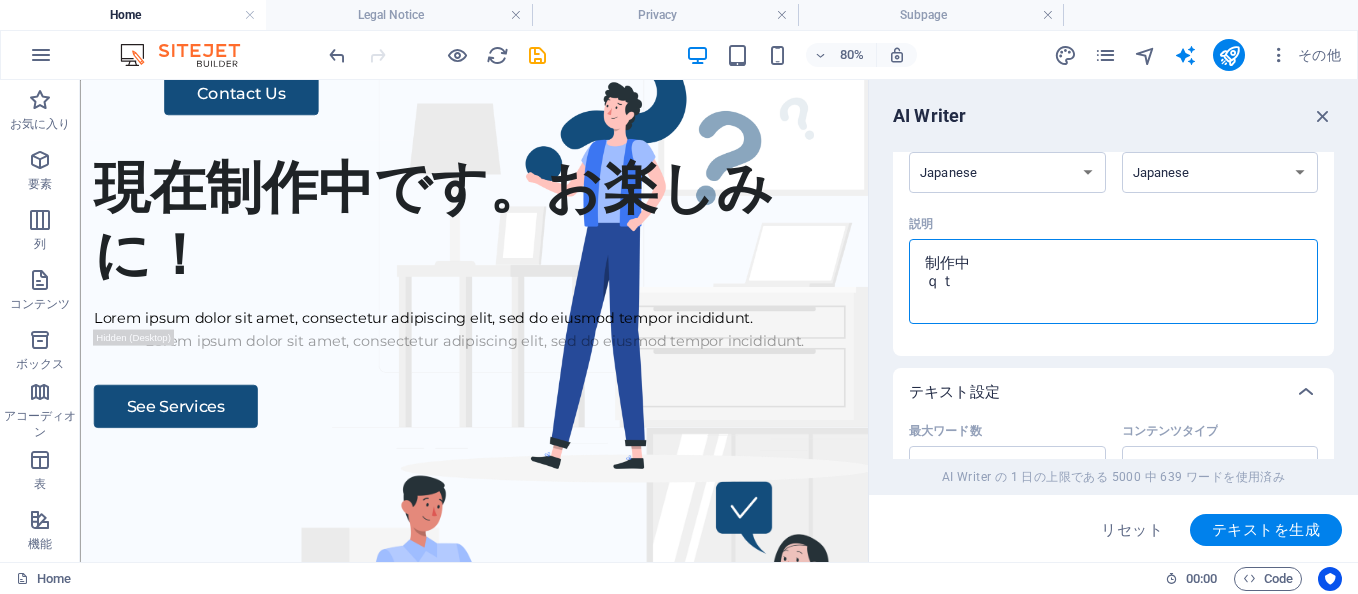 type on "制作中
ｑと" 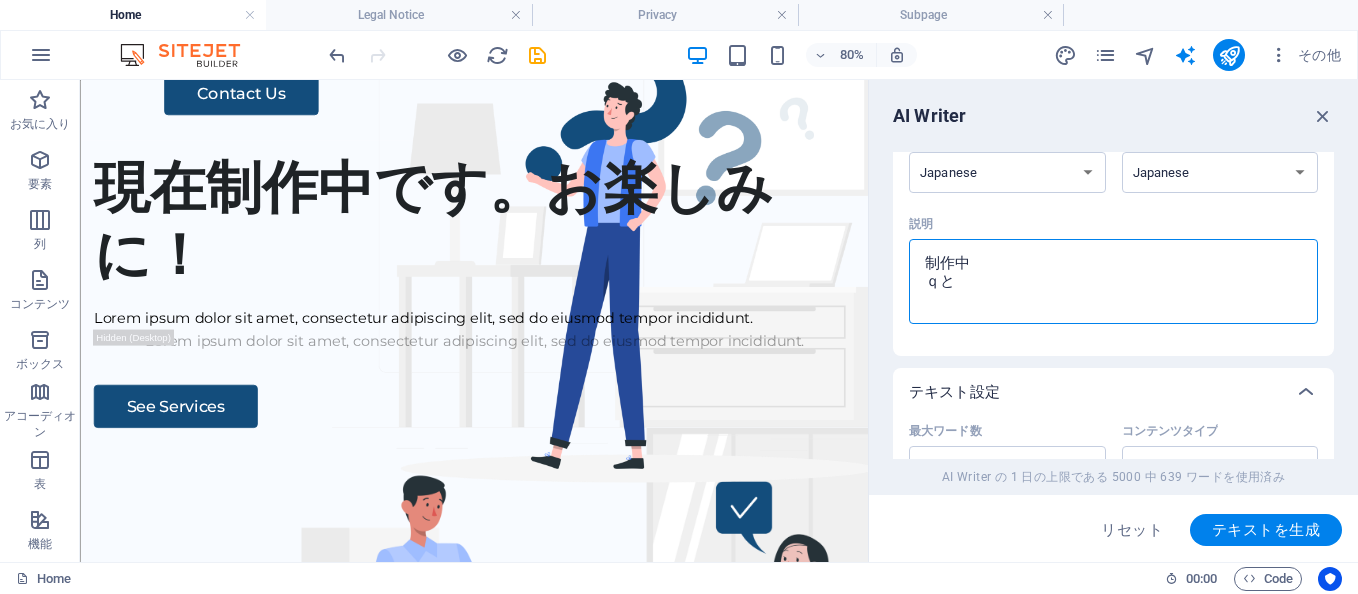 type on "制作中
ｑとｎ" 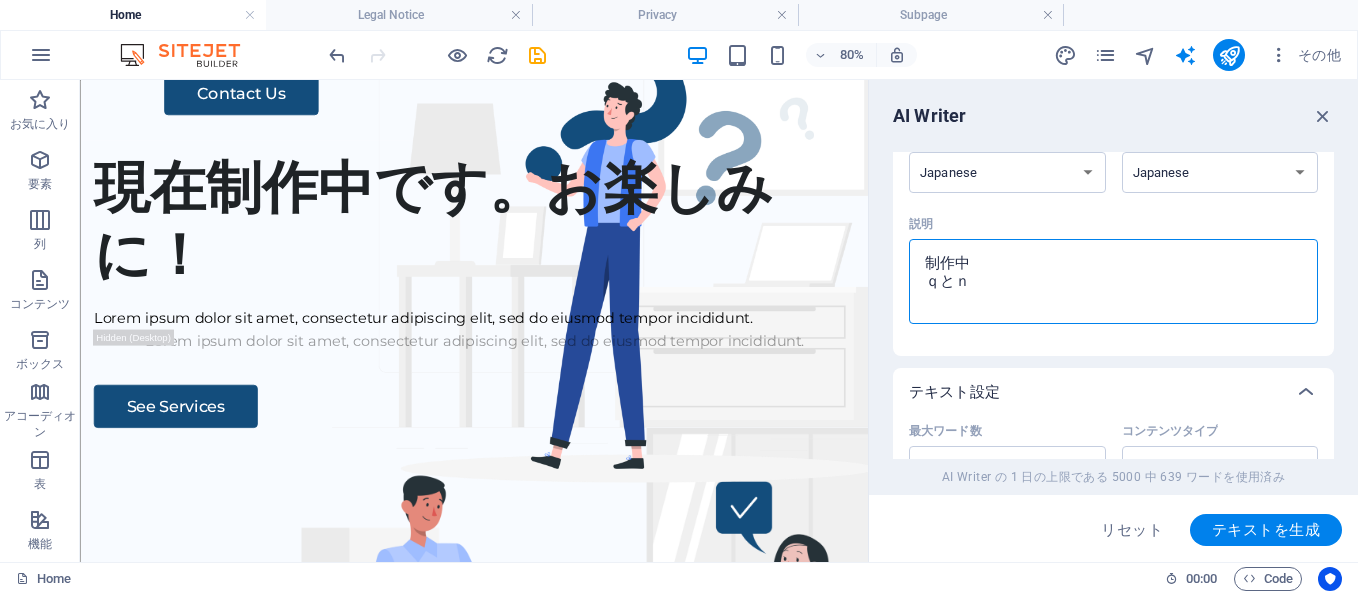 type on "制作中
ｑとな" 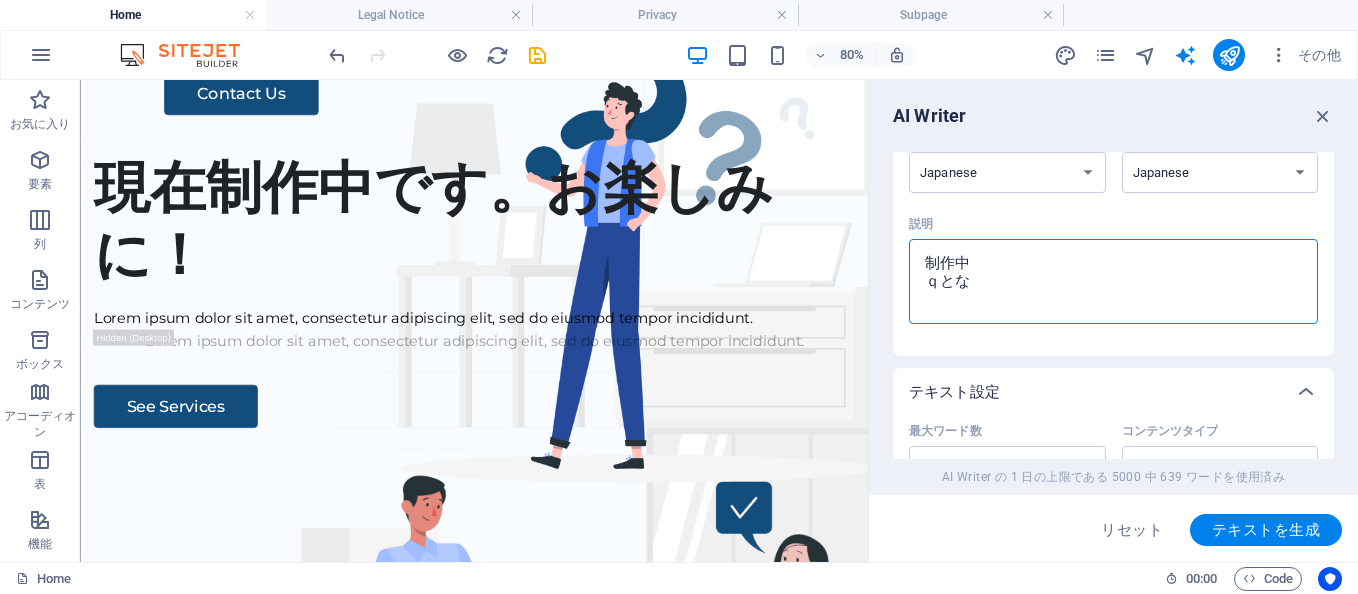 type on "制作中
ｑと" 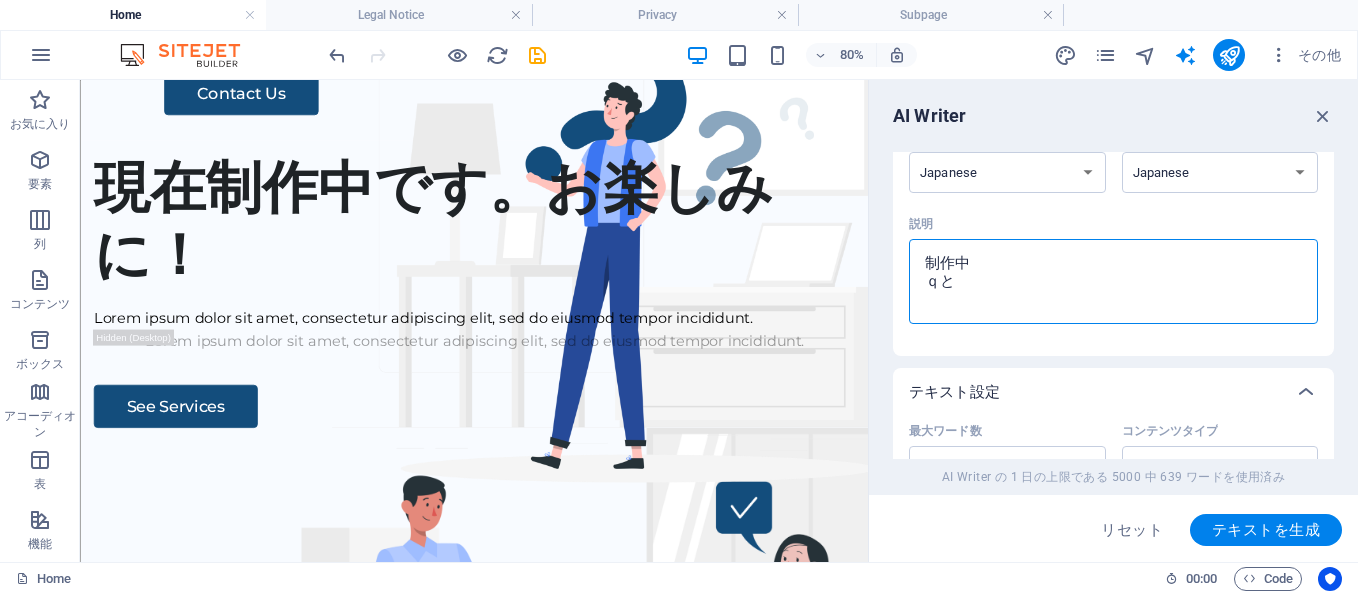 type on "制作中
ｑ" 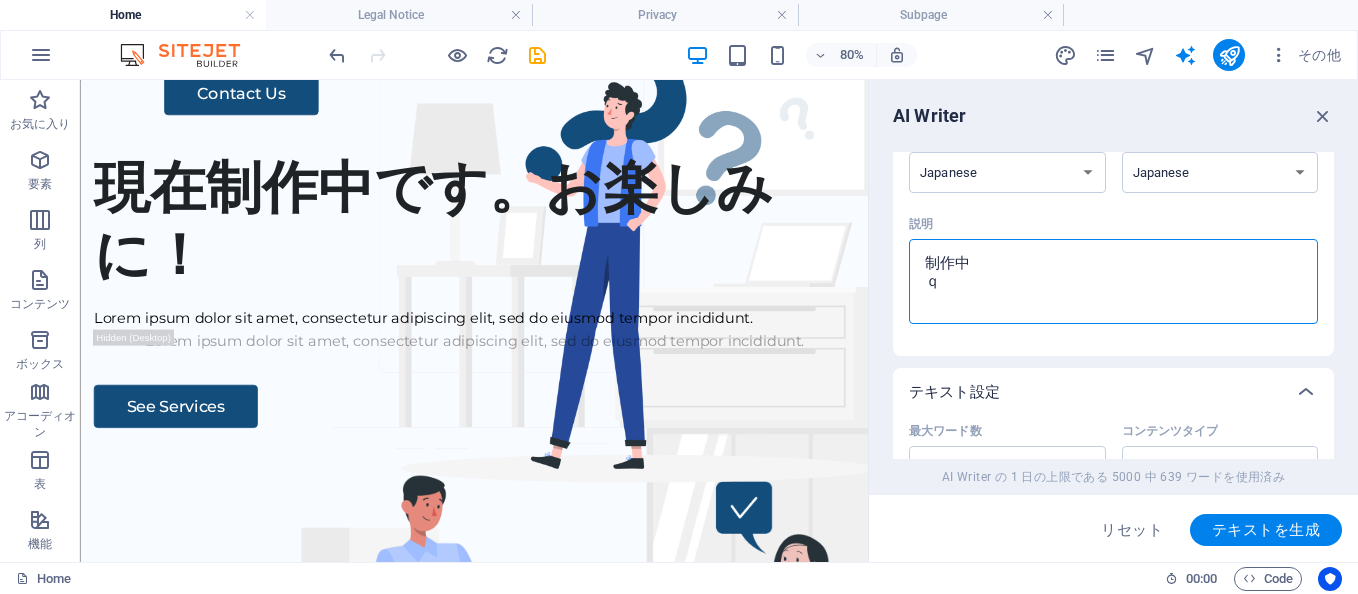 type on "制作中" 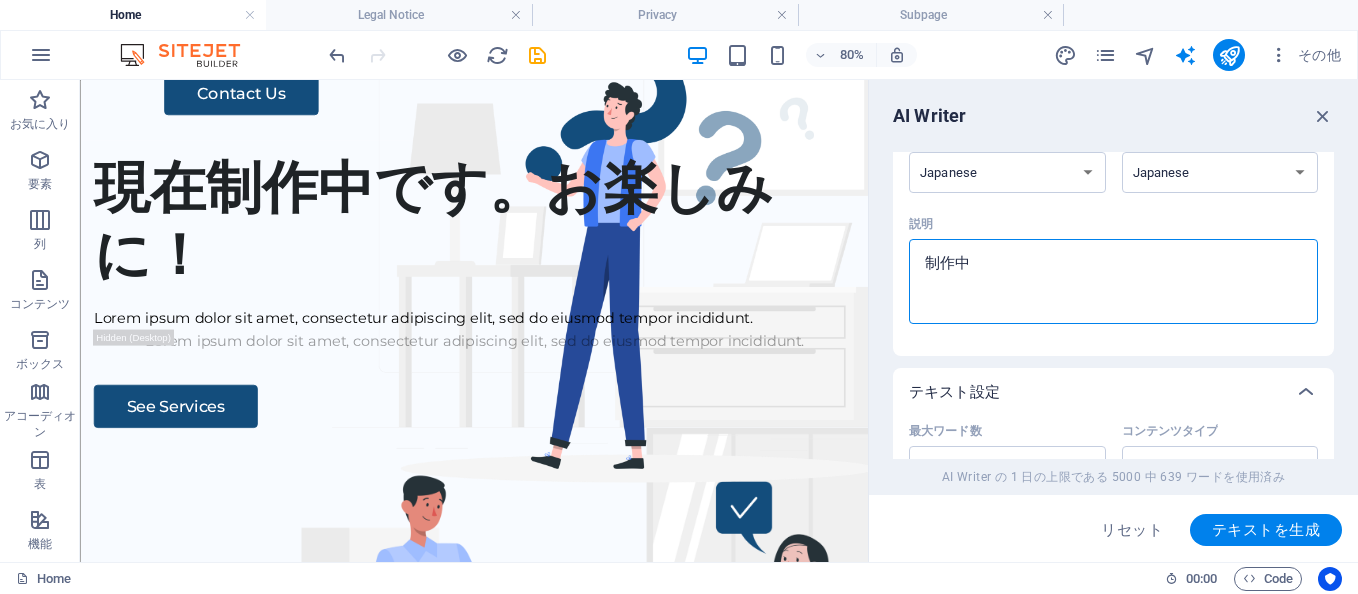 type on "制作中
お" 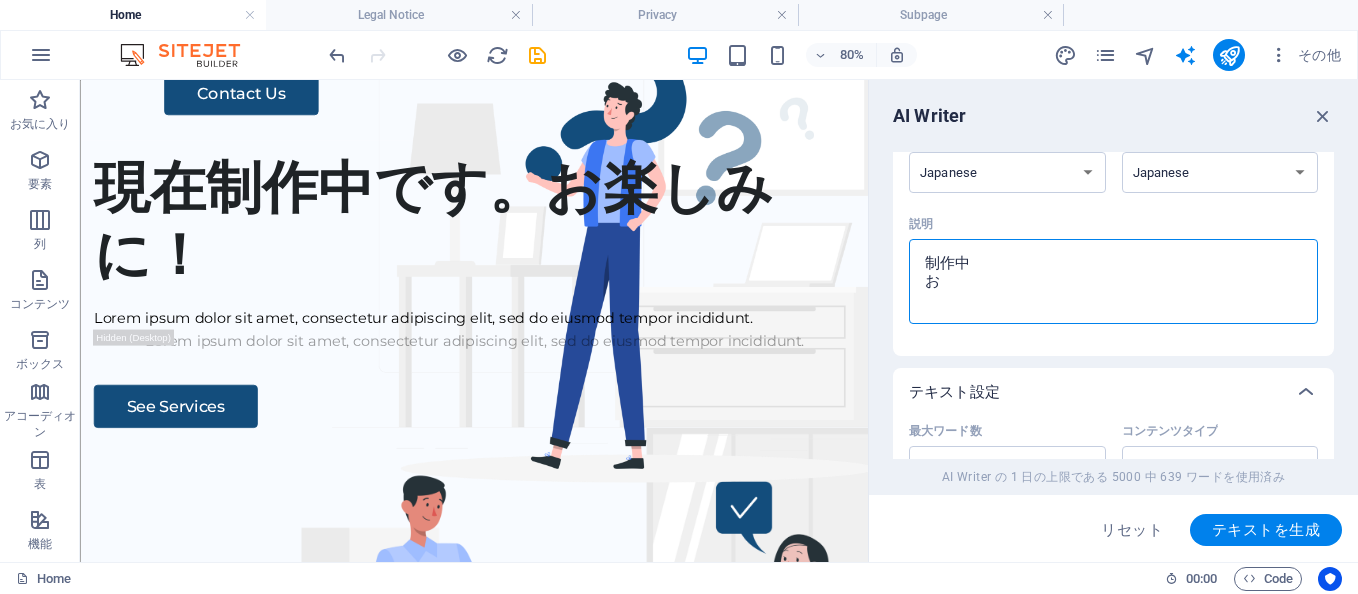 type on "制作中
おｔ" 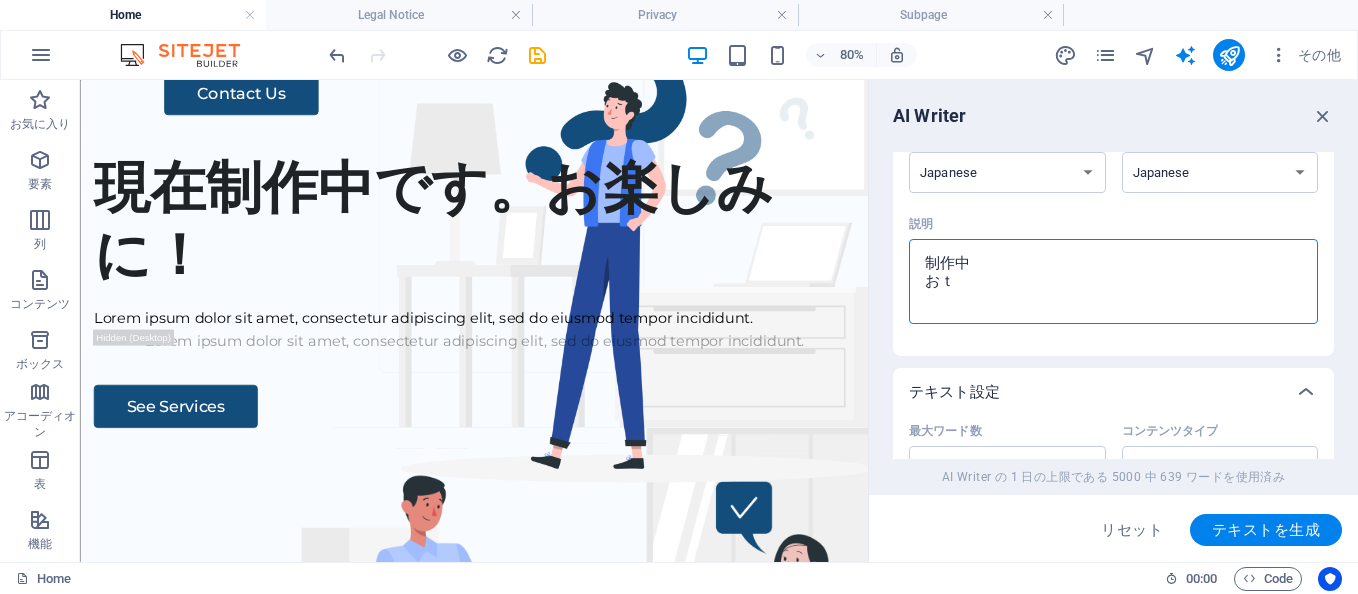 type on "制作中
おと" 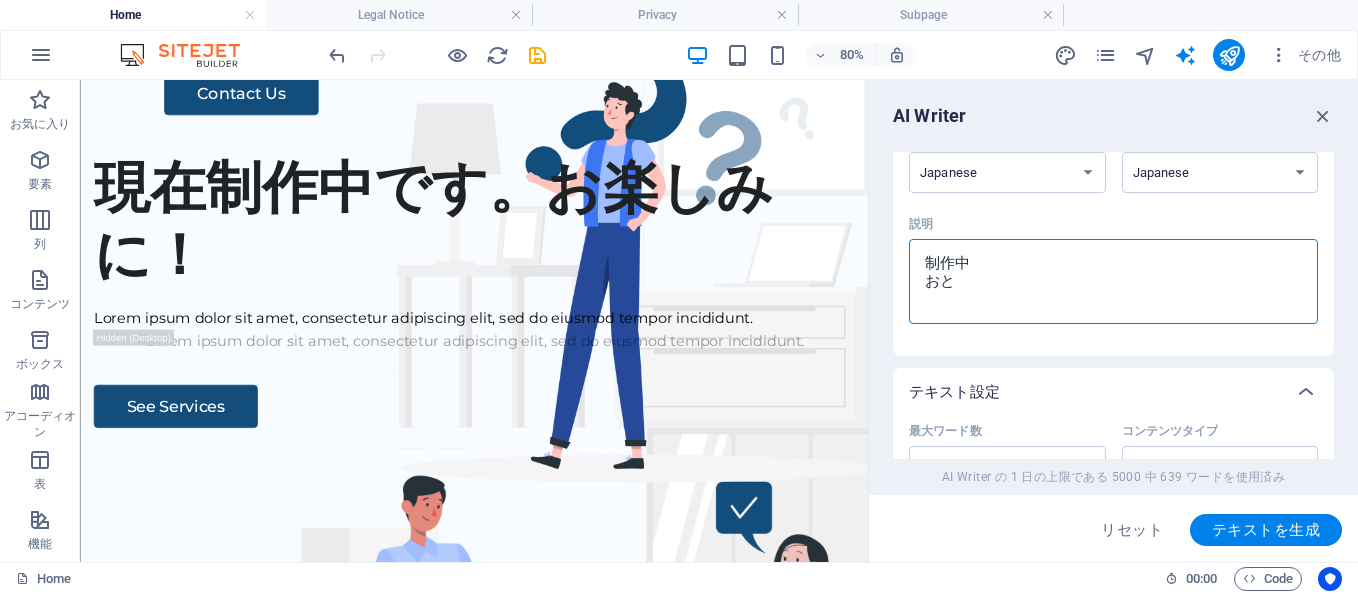 type on "制作中
おとｎ" 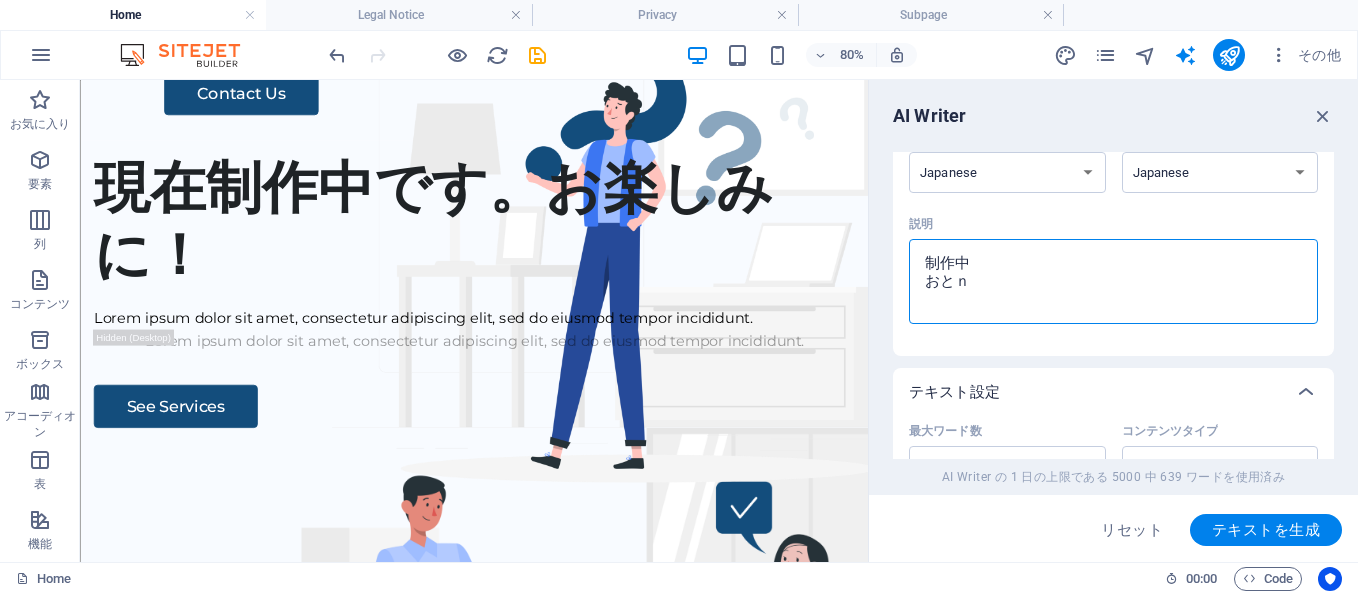 type on "制作中
おとな" 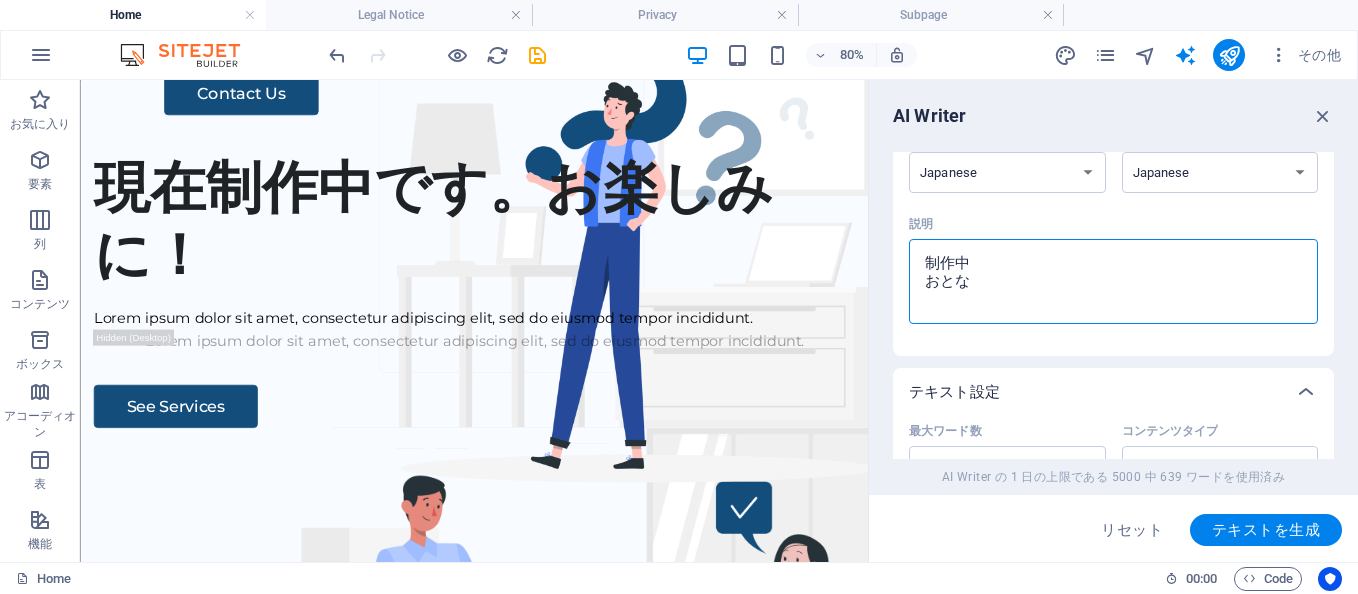 type on "x" 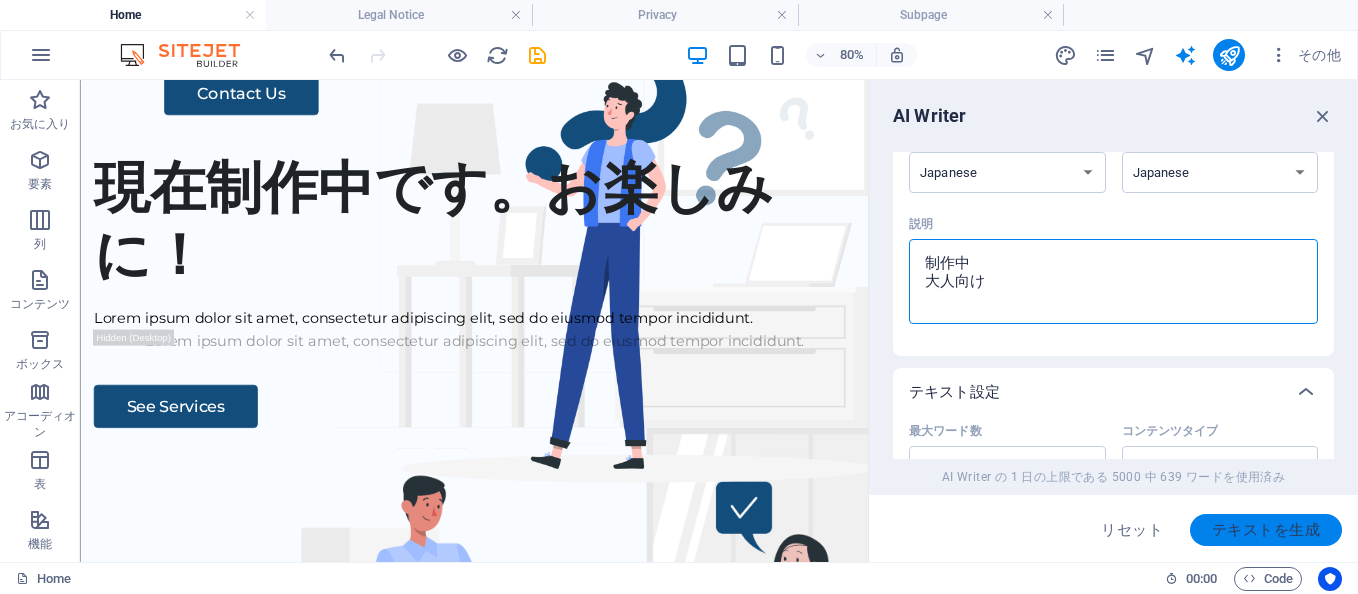 type on "制作中
大人向け" 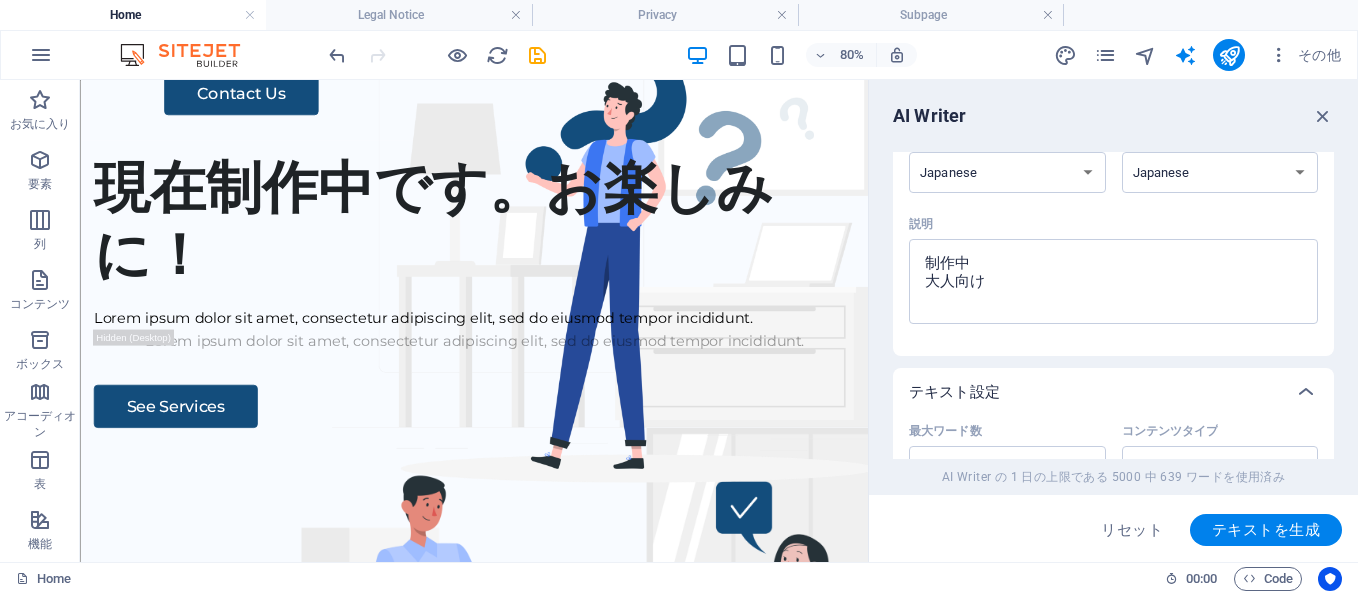 click on "テキストを生成" at bounding box center [1266, 530] 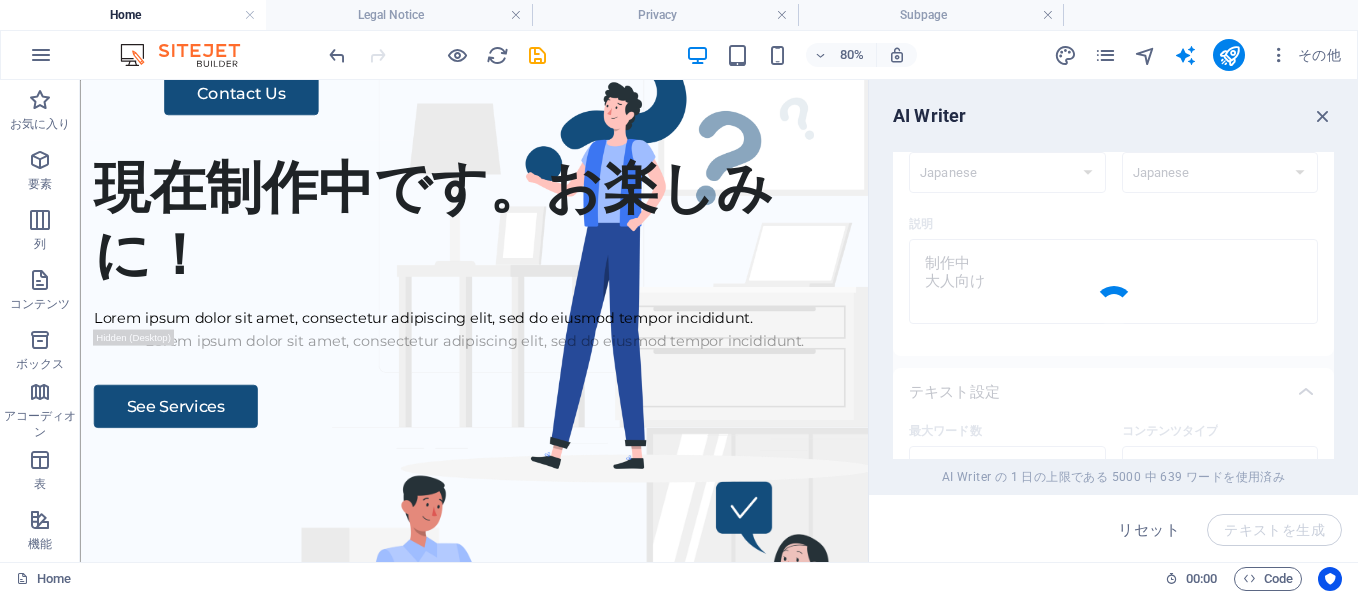 type on "x" 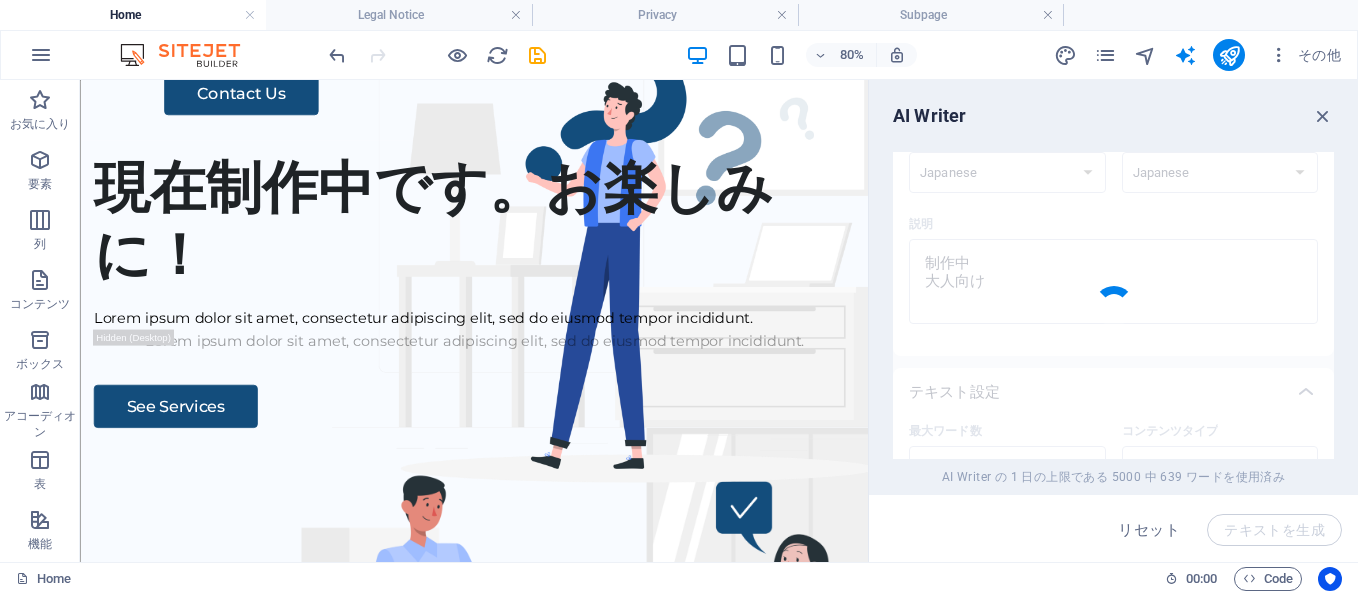 type on "大人向けコンテンツ、ただいま制作中です。" 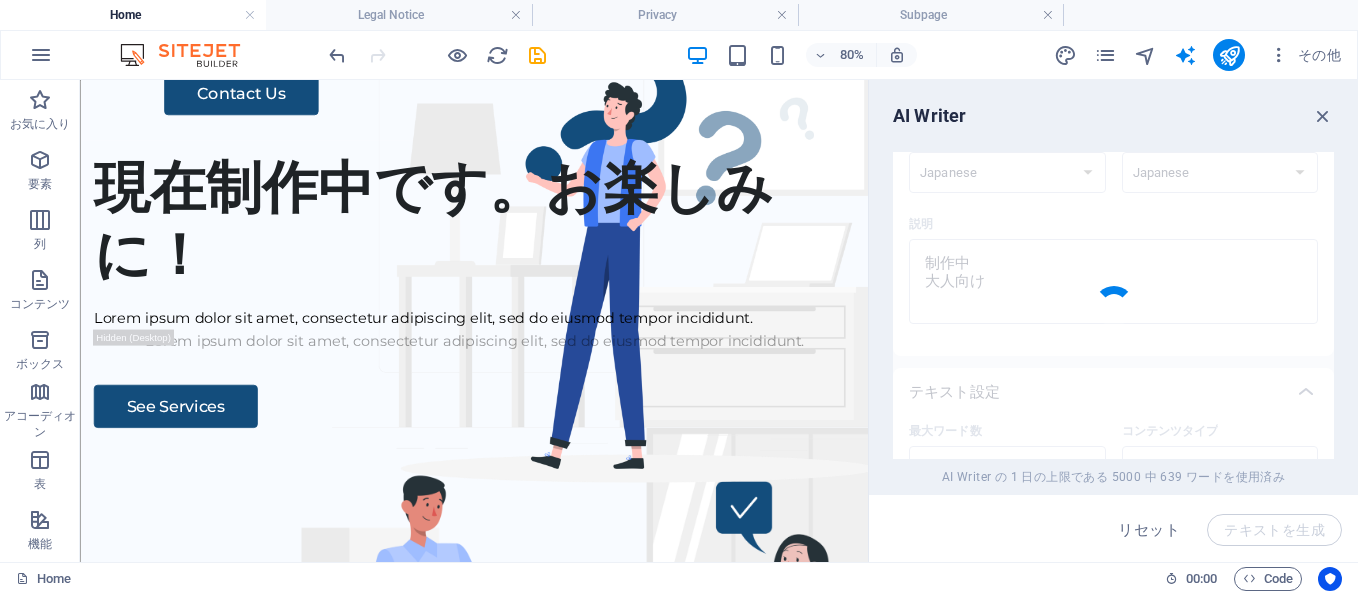 type on "x" 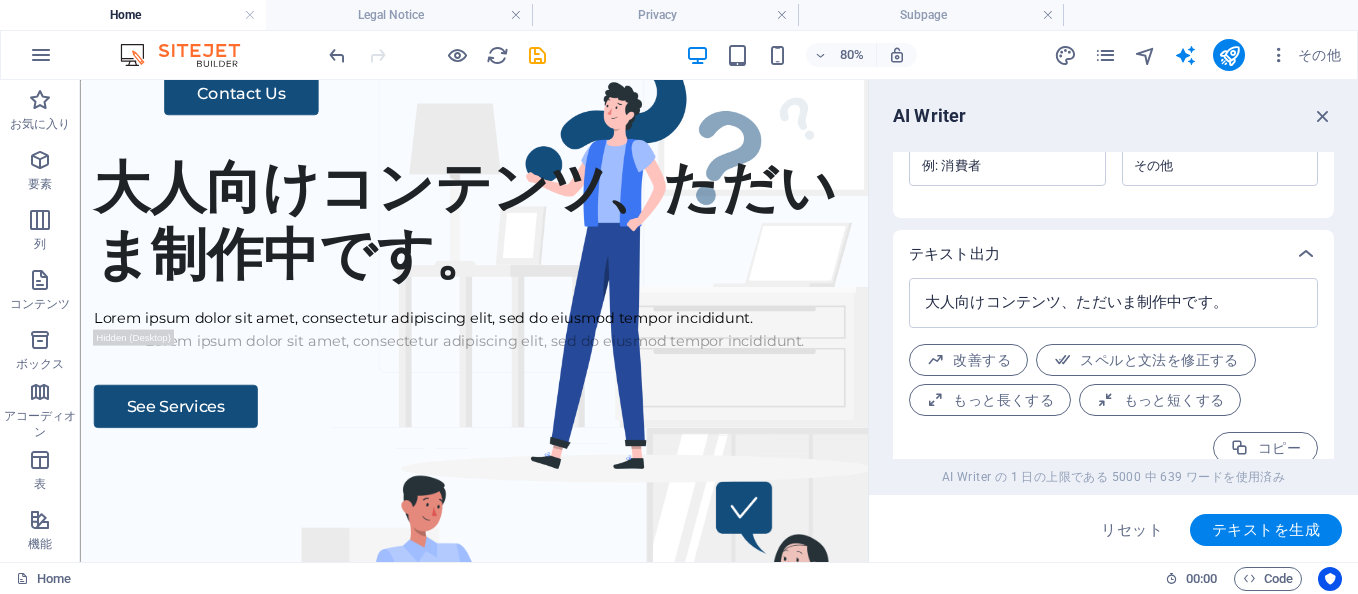scroll, scrollTop: 696, scrollLeft: 0, axis: vertical 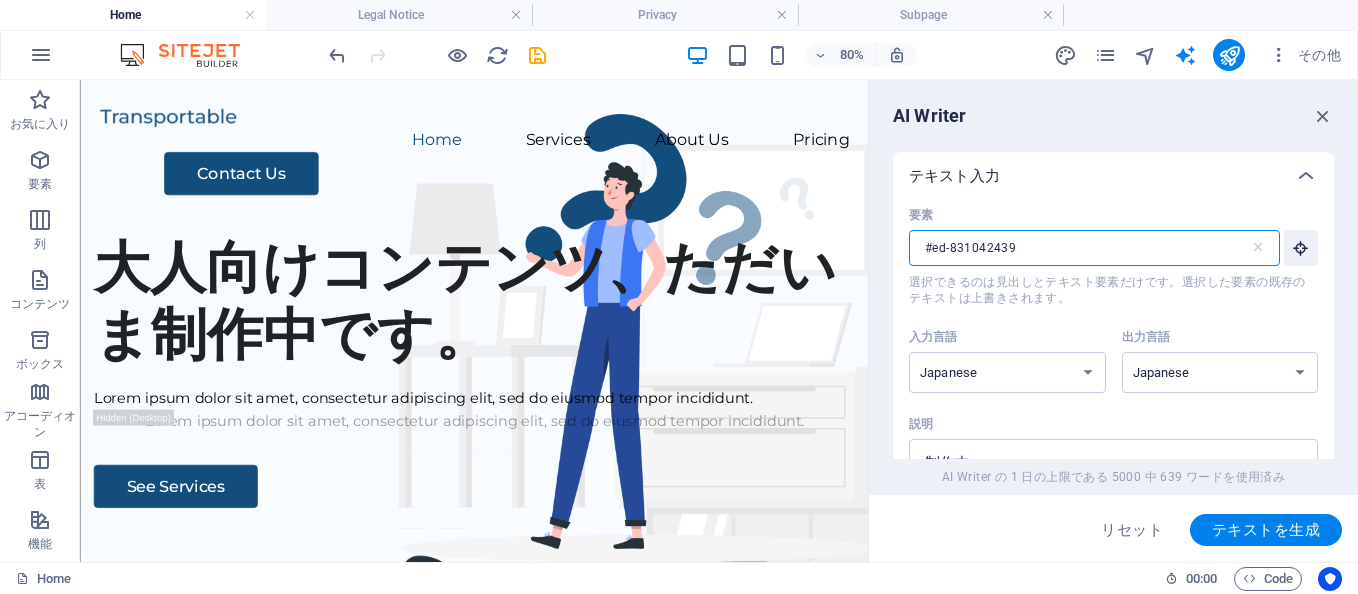 click on "#ed-831042439" at bounding box center (1079, 248) 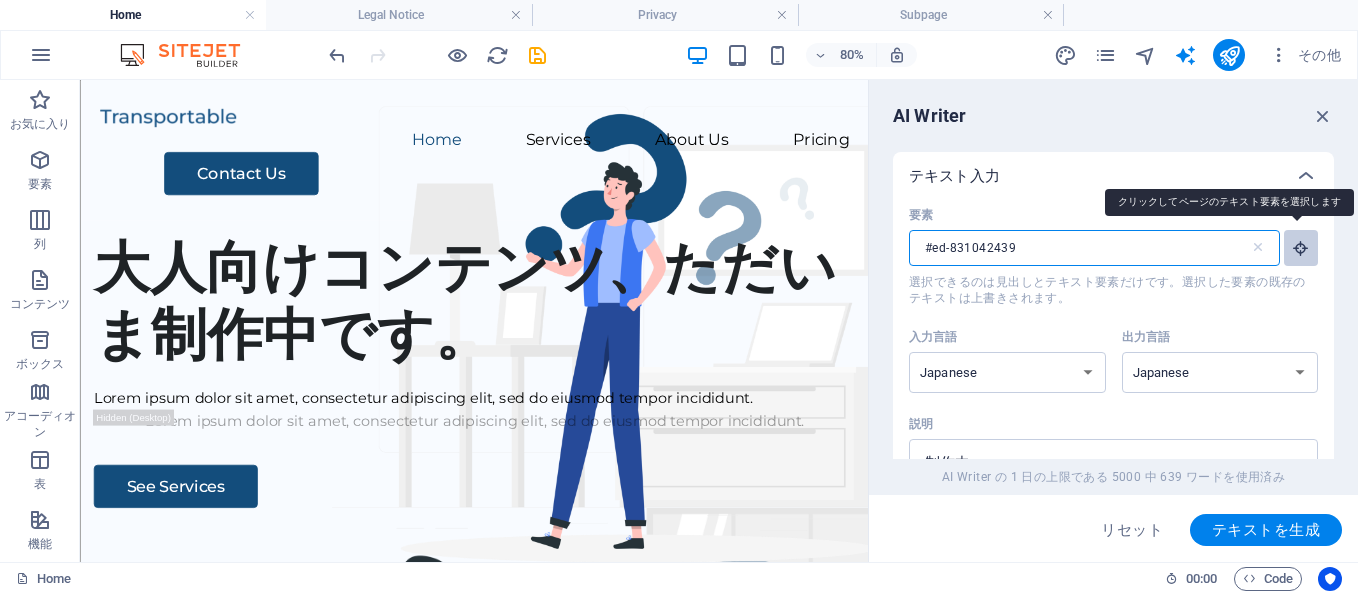 click at bounding box center [1301, 248] 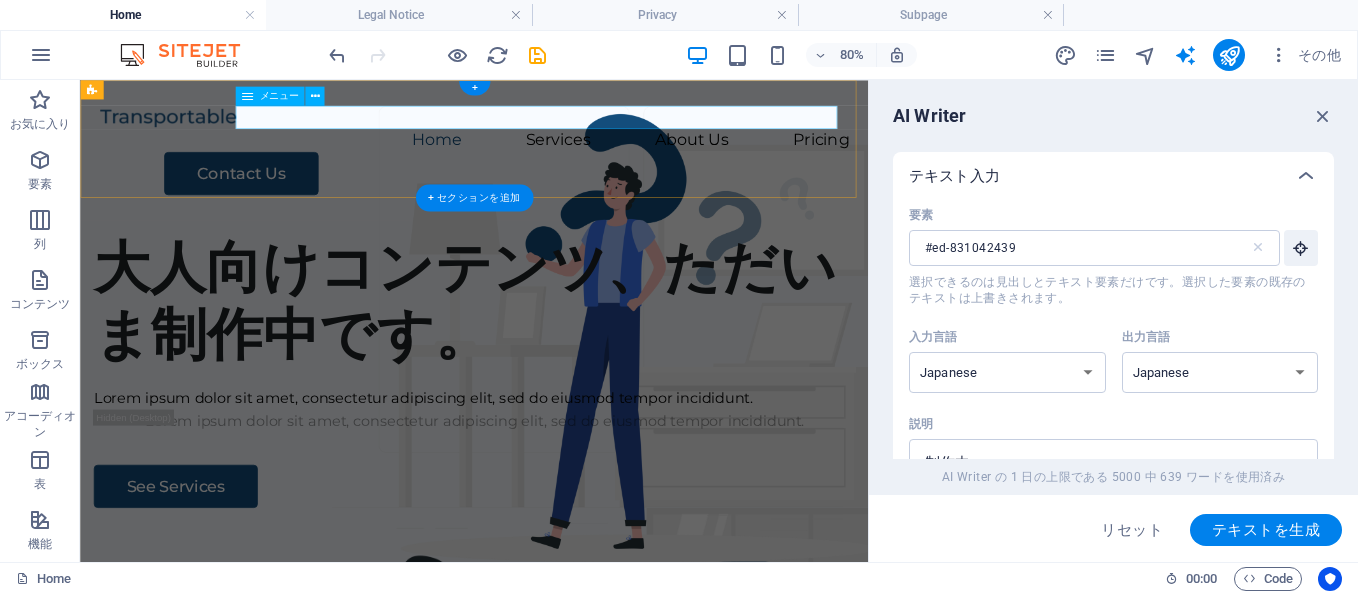 click on "Home Services About Us Pricing" at bounding box center (572, 155) 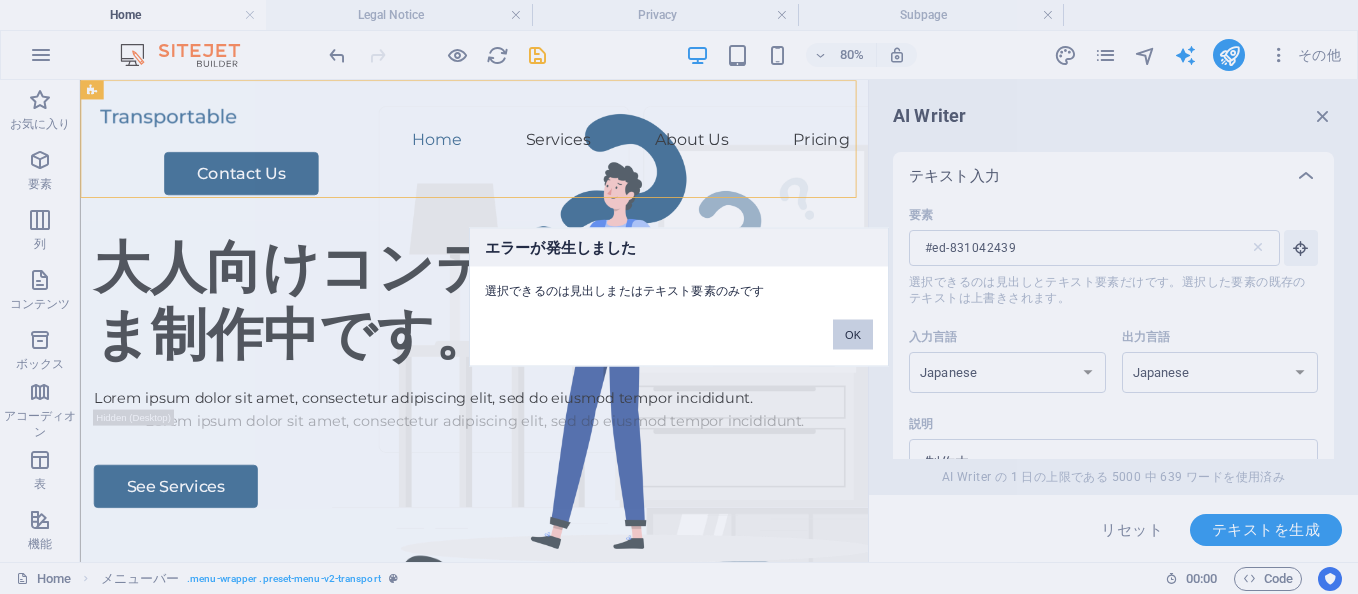 drag, startPoint x: 852, startPoint y: 337, endPoint x: 965, endPoint y: 319, distance: 114.424644 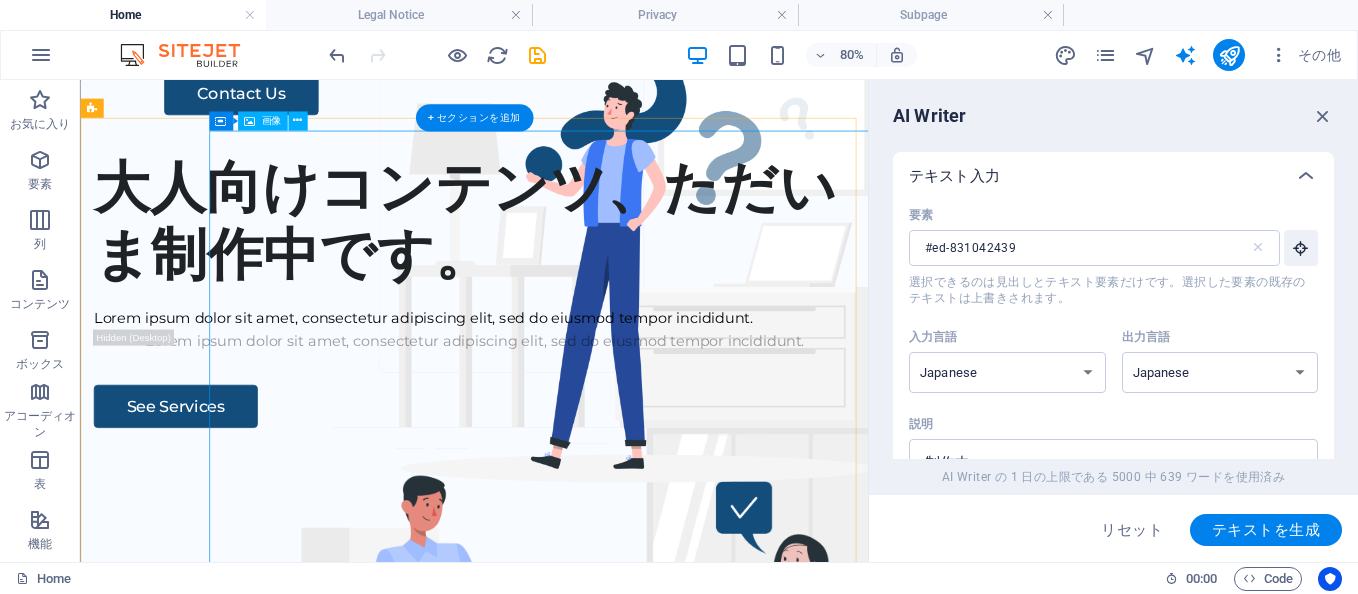 scroll, scrollTop: 0, scrollLeft: 0, axis: both 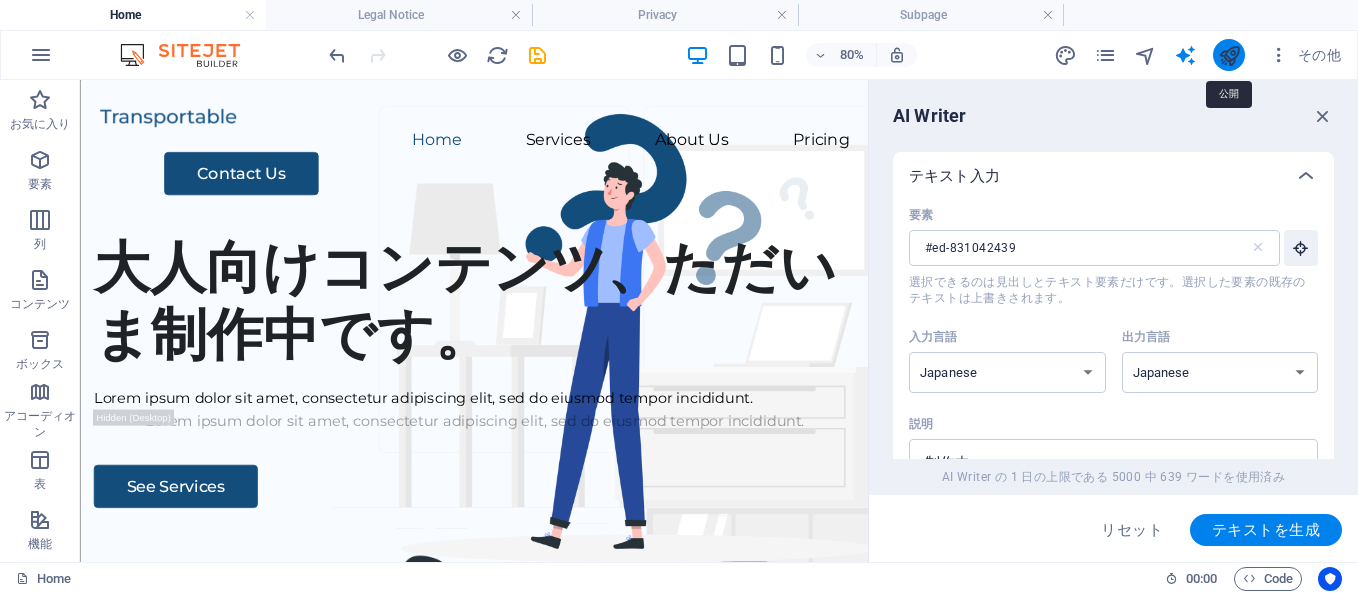 click at bounding box center (1229, 55) 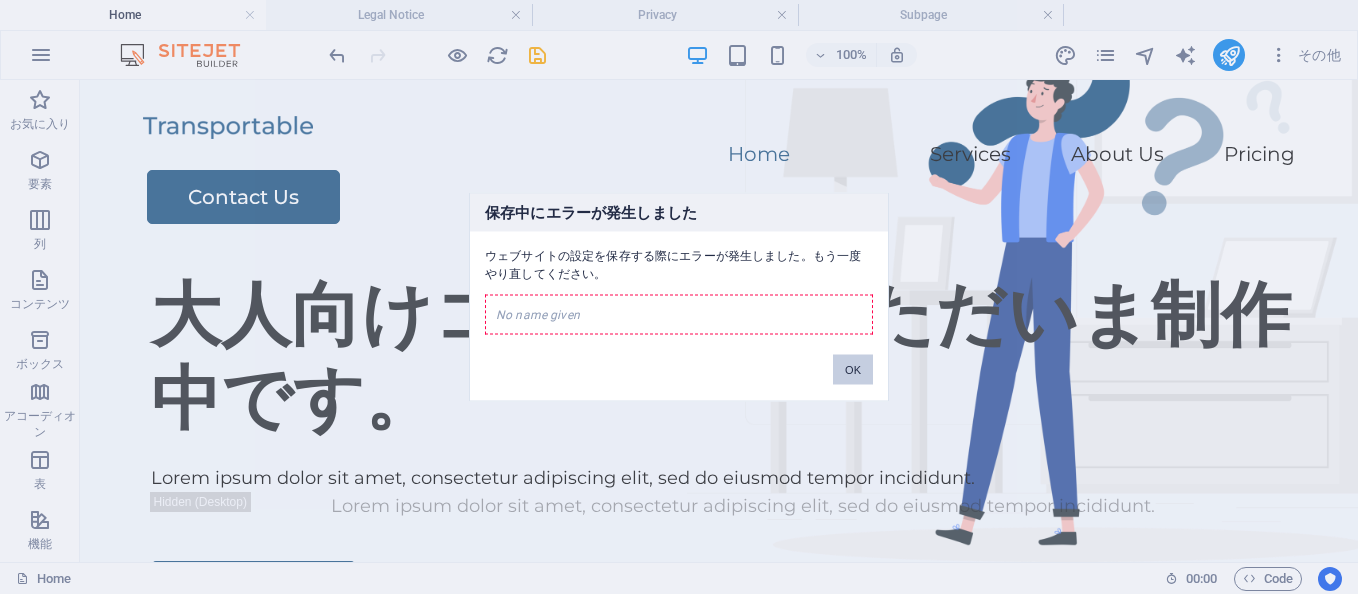 click on "OK" at bounding box center (853, 370) 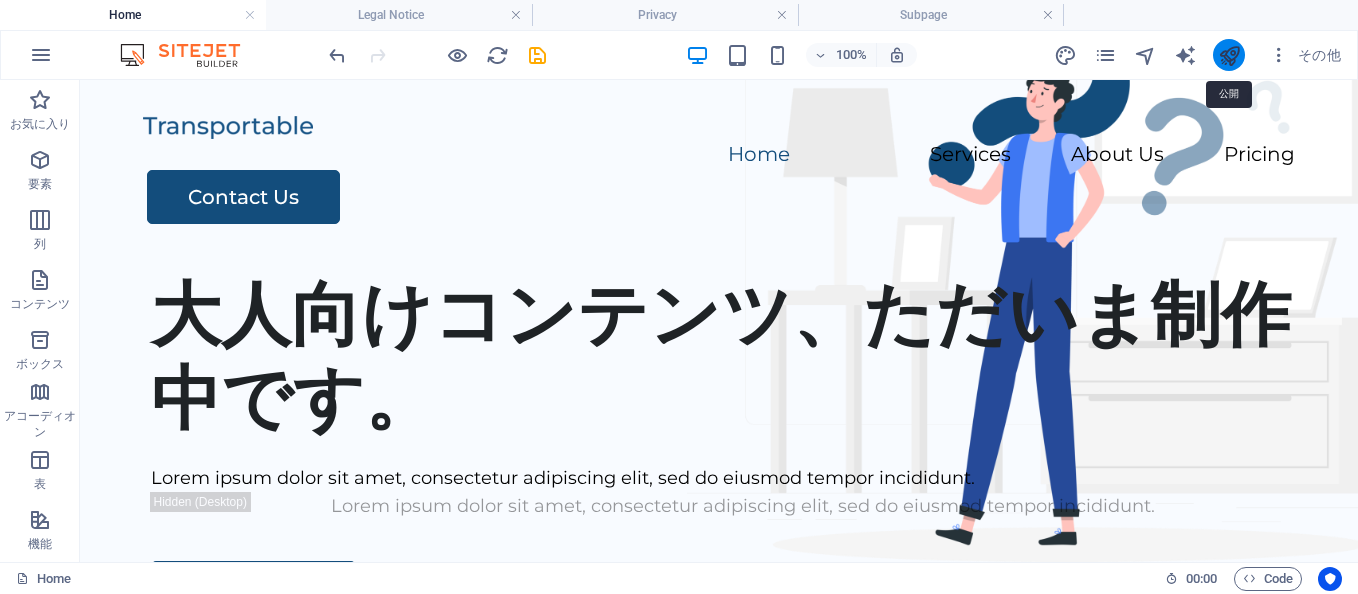 click at bounding box center (1229, 55) 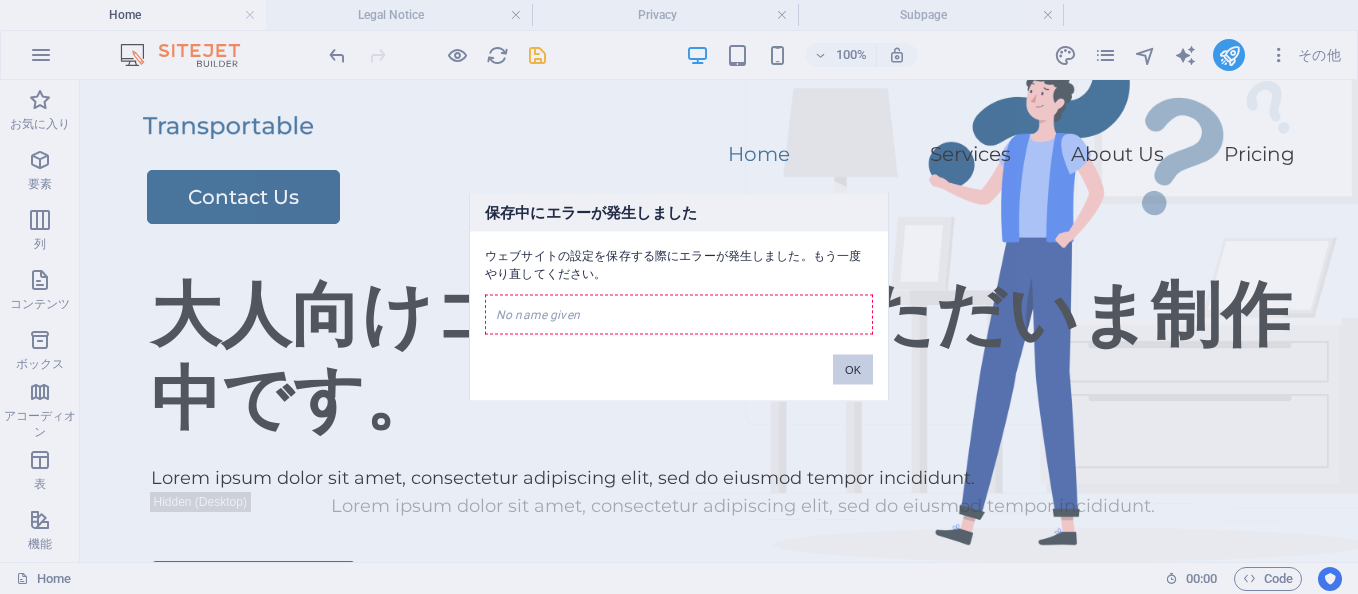 drag, startPoint x: 845, startPoint y: 359, endPoint x: 765, endPoint y: 277, distance: 114.56003 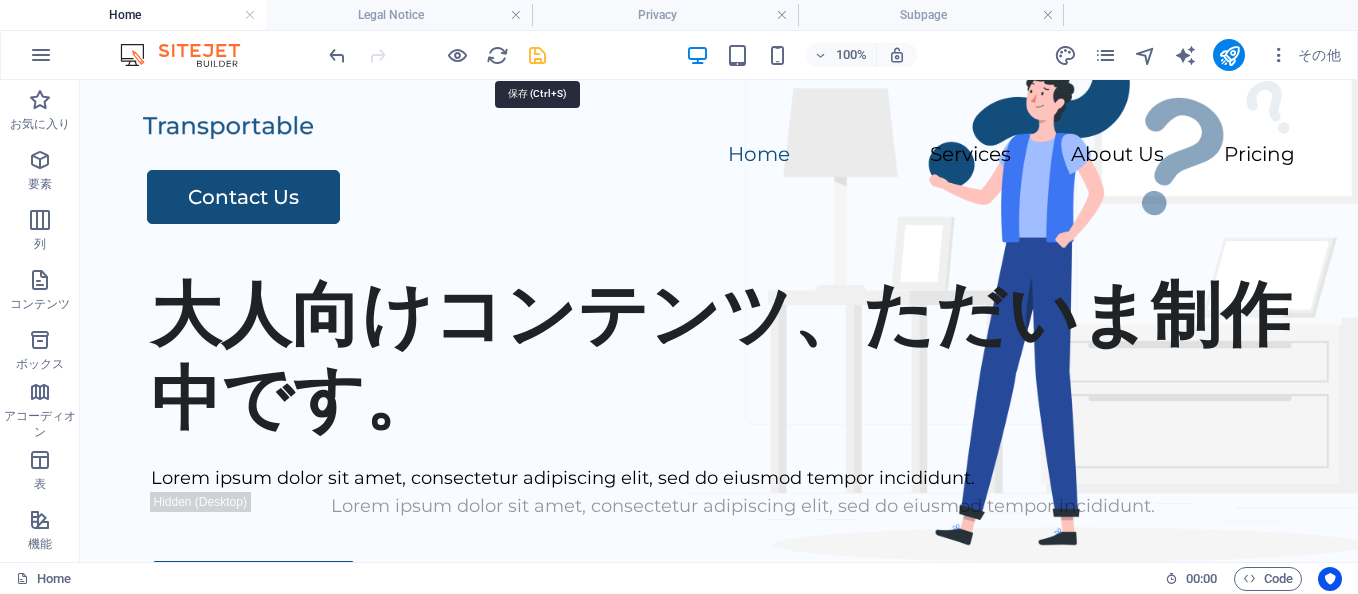 click at bounding box center (537, 55) 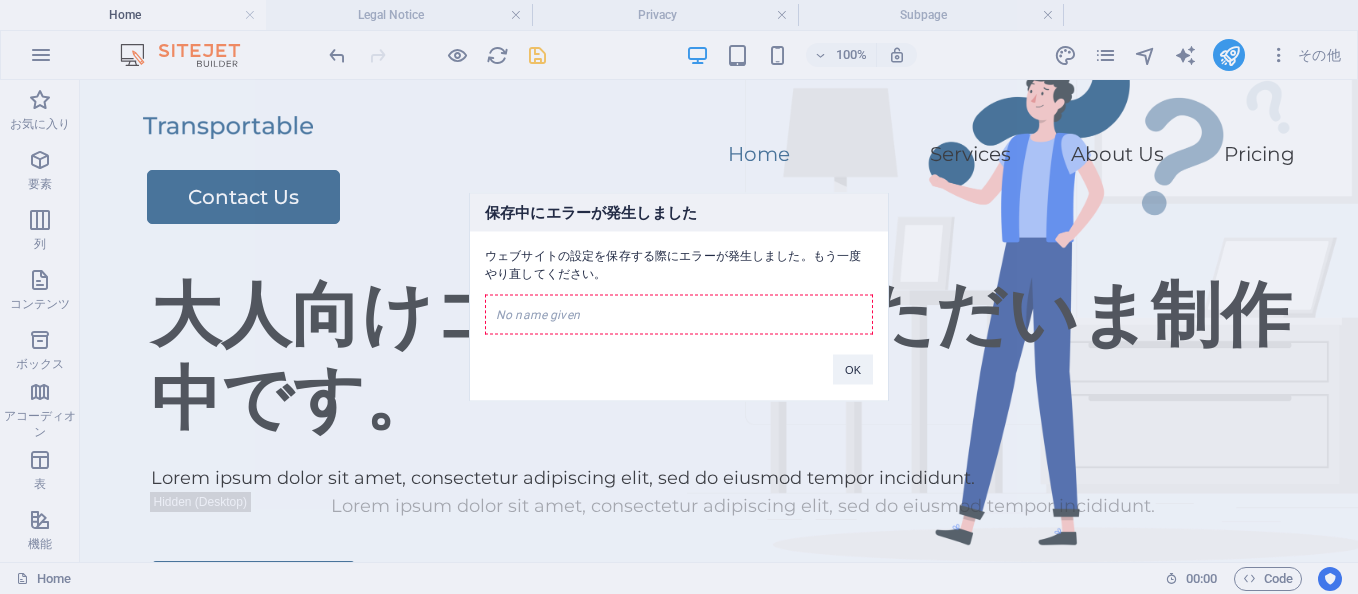 drag, startPoint x: 681, startPoint y: 299, endPoint x: 726, endPoint y: 308, distance: 45.891174 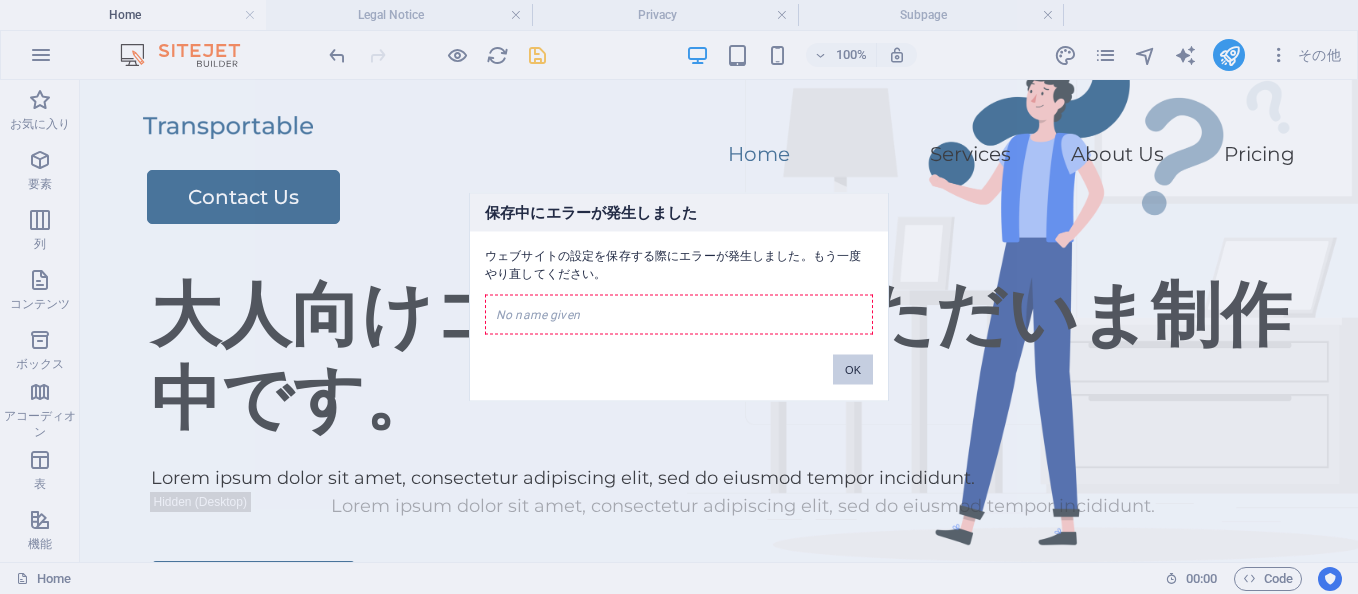 click on "OK" at bounding box center (853, 370) 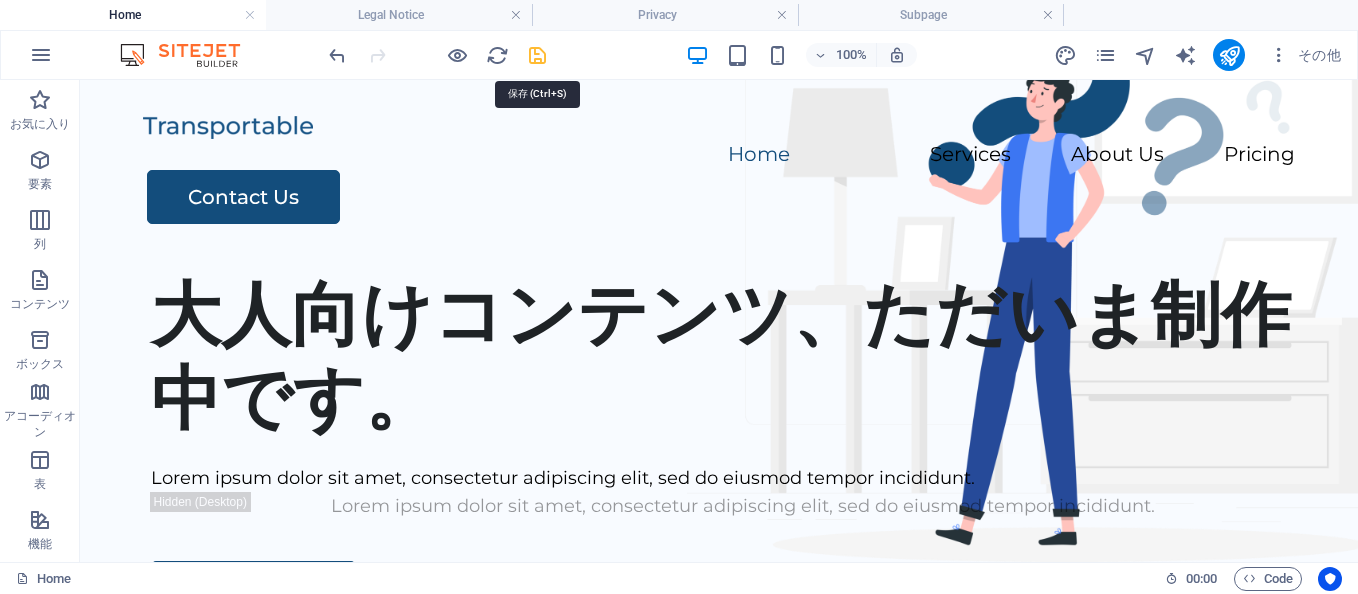 click at bounding box center (537, 55) 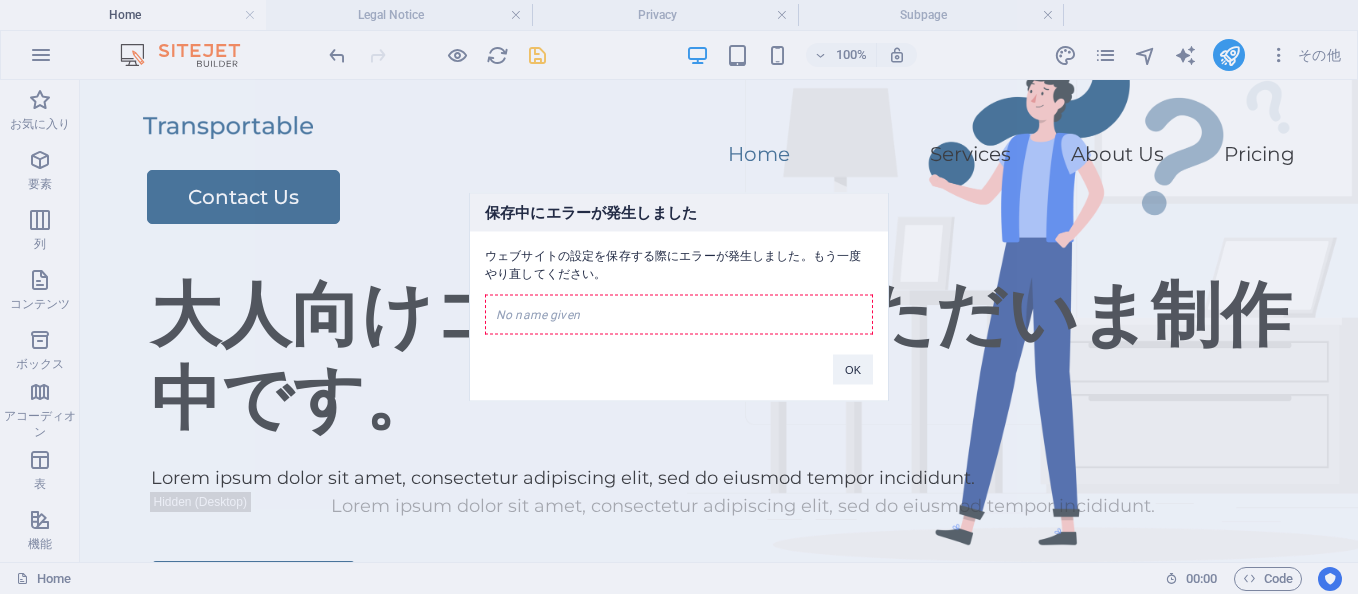 click on "OK" at bounding box center [853, 360] 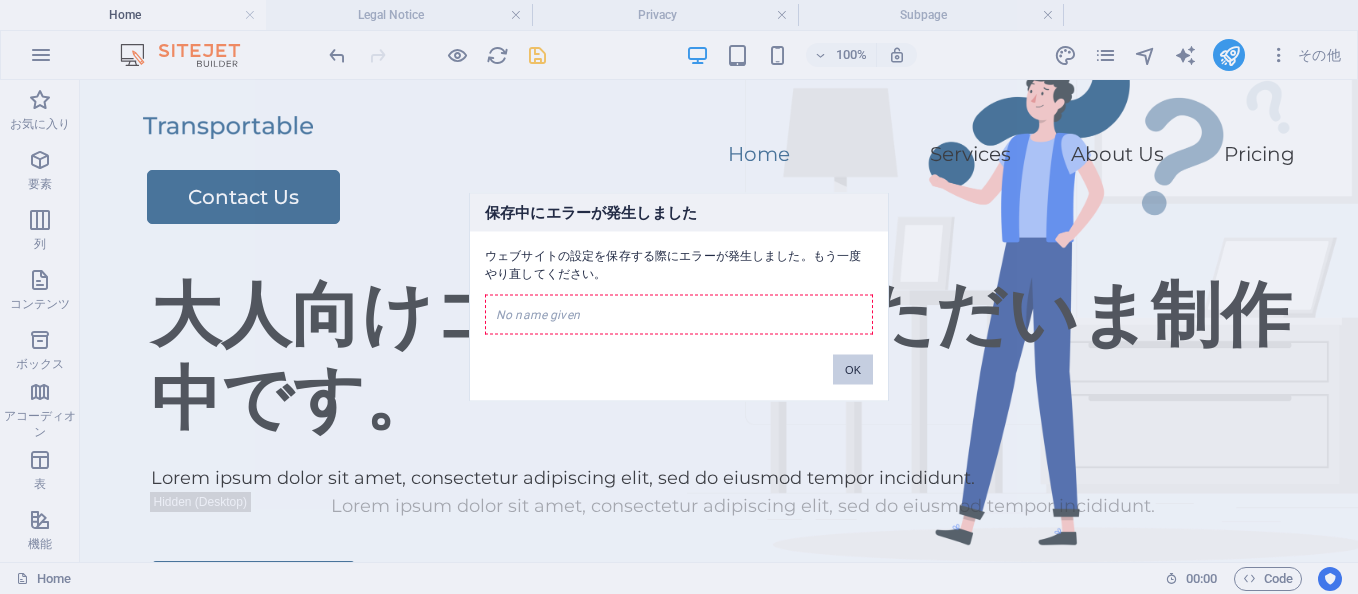 drag, startPoint x: 844, startPoint y: 357, endPoint x: 764, endPoint y: 272, distance: 116.72617 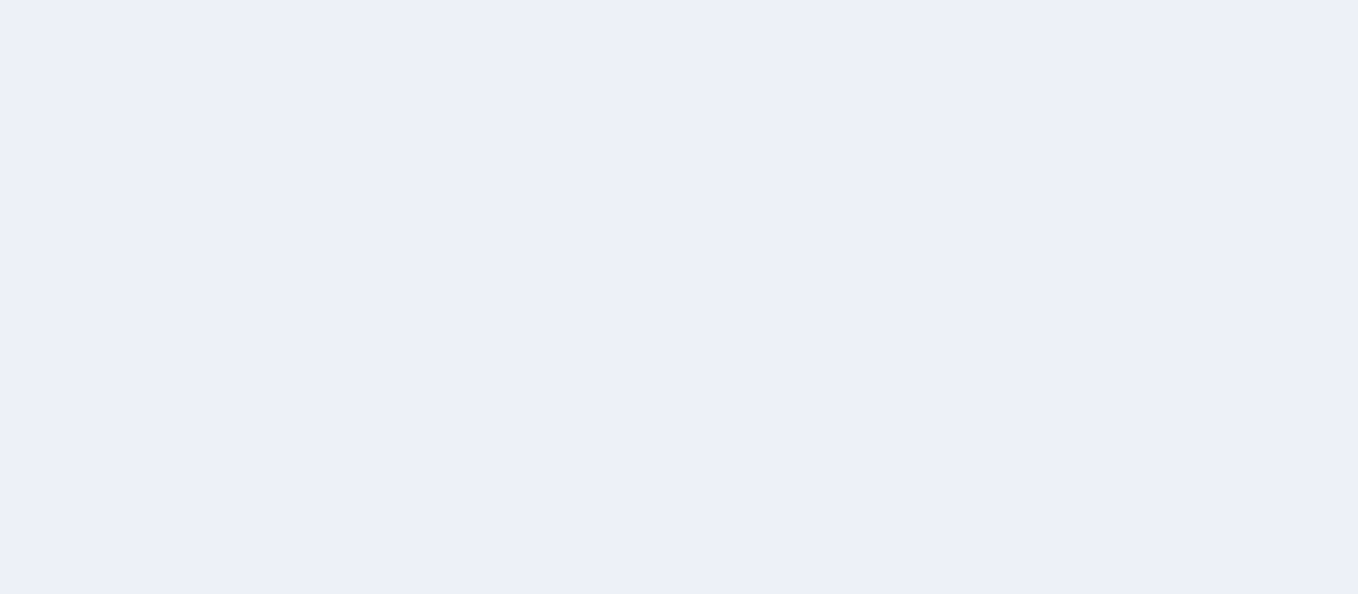 scroll, scrollTop: 0, scrollLeft: 0, axis: both 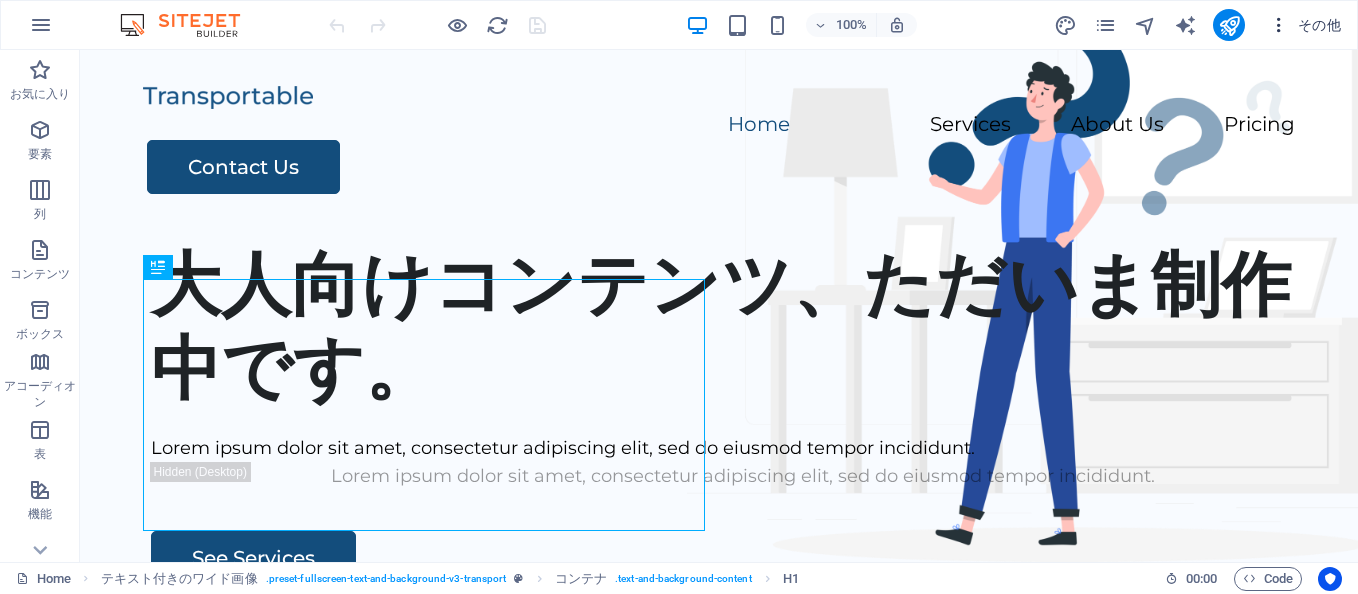 click at bounding box center [1279, 25] 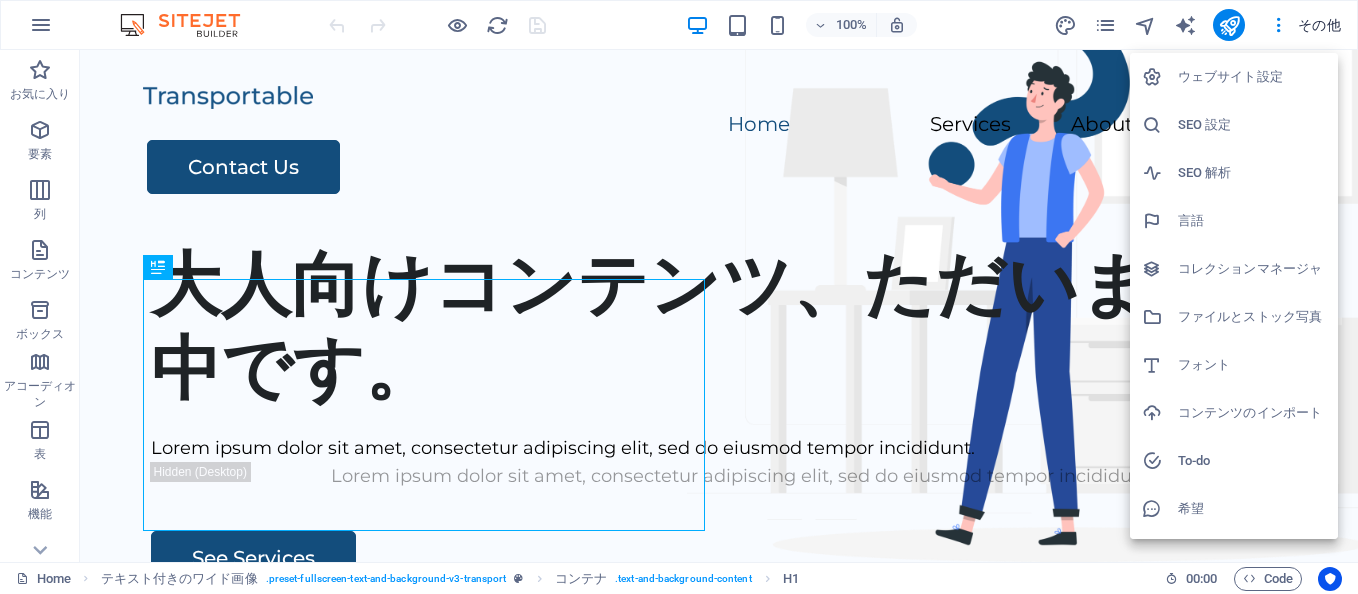 click on "ウェブサイト設定" at bounding box center (1252, 77) 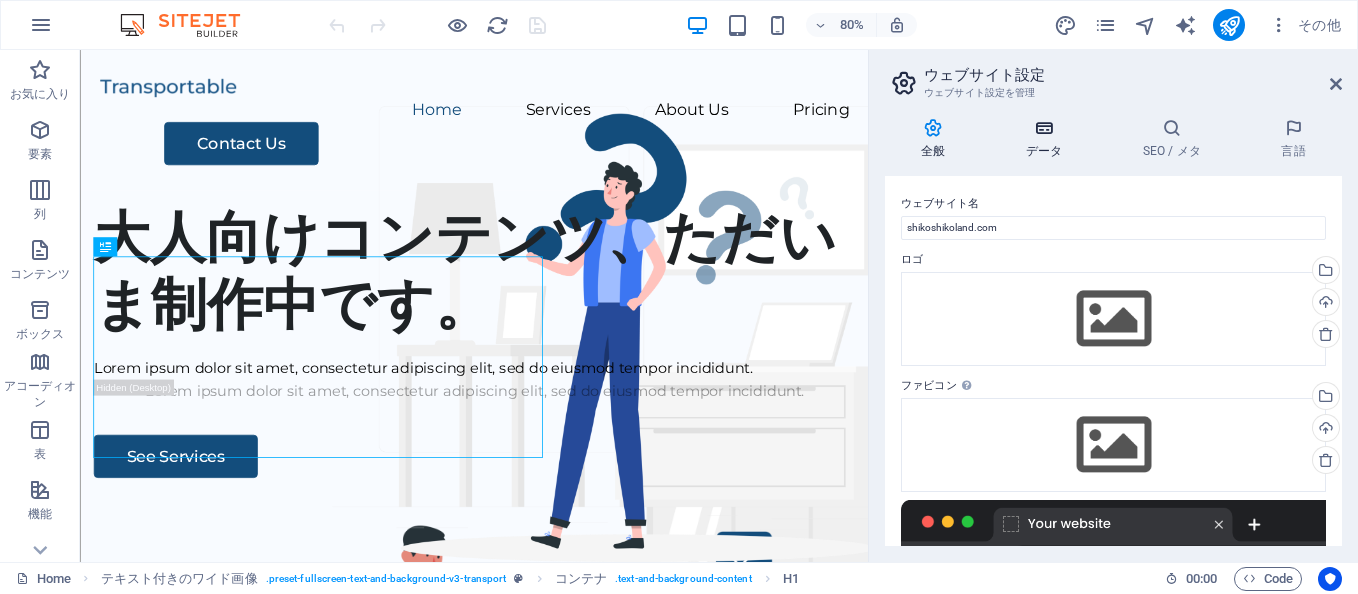 click on "データ" at bounding box center (1048, 139) 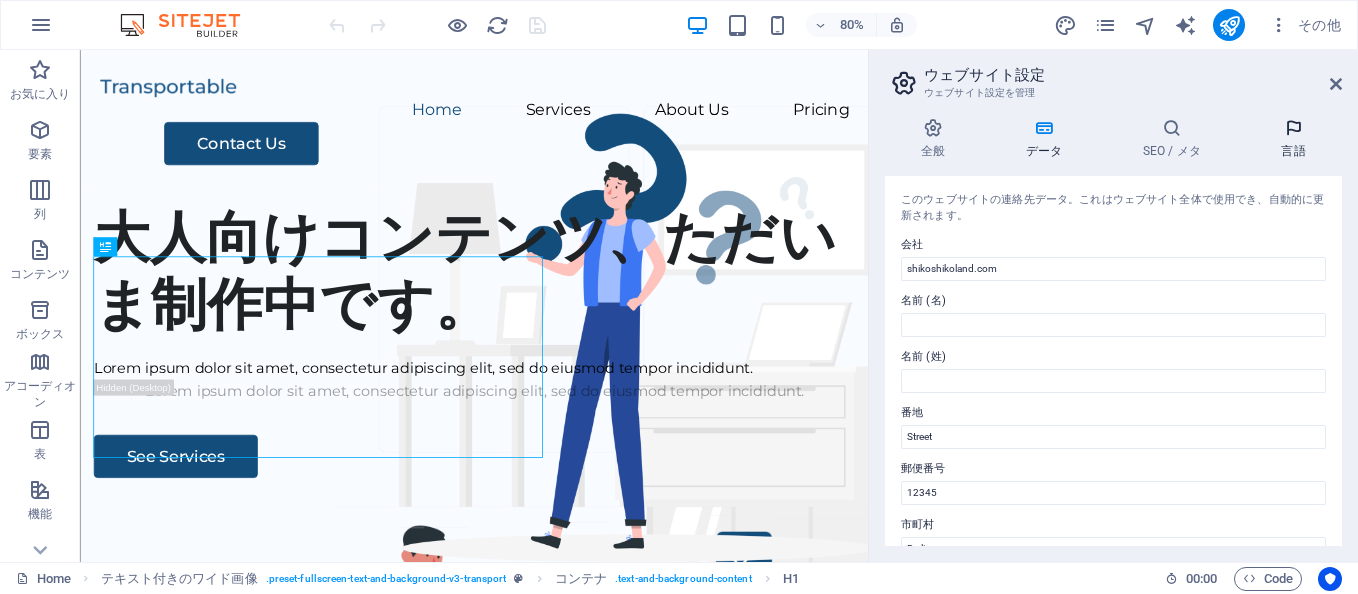 click at bounding box center (1293, 128) 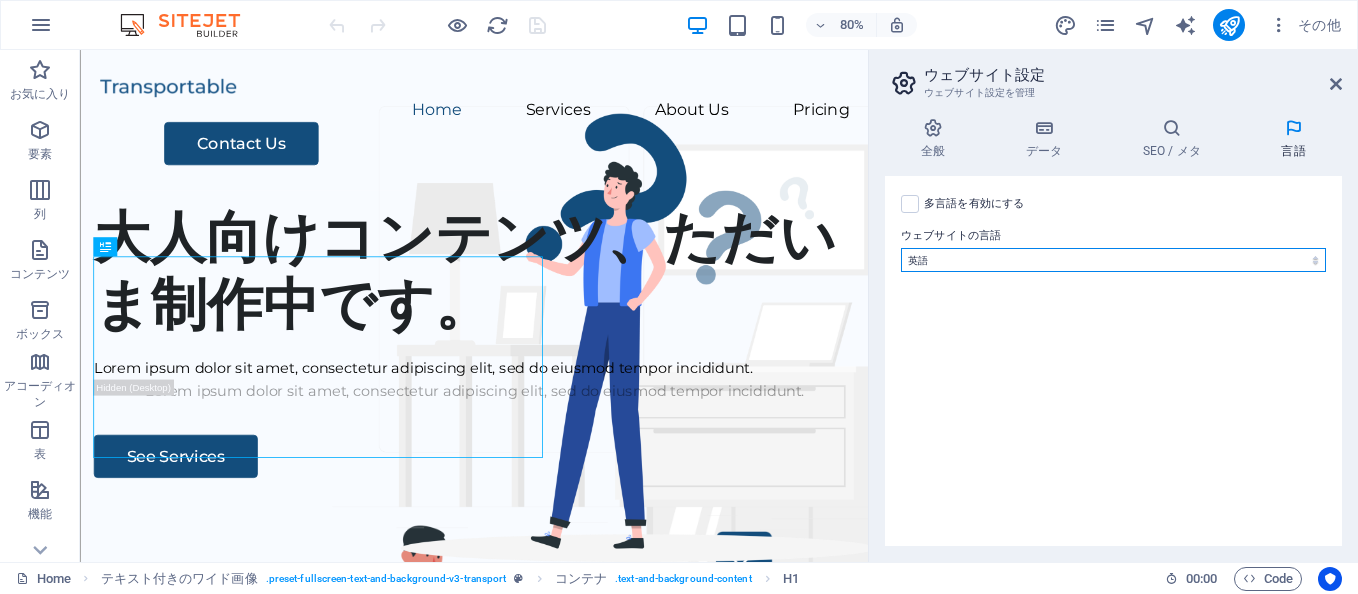 click on "Abkhazian Afar Afrikaans Akan Albanian Amharic Aragonese Armenian Assamese Avaric Avestan Aymara Azerbaijani Bambara Bashkir Basque Belarusian Bihari languages Bislama Bokmål Bosnian Breton Burmese Central Khmer Chamorro Chechen Church Slavic Chuvash Cornish Corsican Cree Dzongkha Esperanto Estonian Ewe Faroese Fijian Fulah Gaelic Galician Ganda Georgian Greenlandic Guaraní Gujarati Haitian Creole Hausa Herero Hiri Motu Icelandic Ido Igbo Interlingua Interlingue Inuktitut Inupiaq Irish Javanese Kannada Kashmiri Kazakh Kikuyu Kinyarwanda Komi Kongo Kurdish Kwanyama Kyrgyz Lao Limburgish Lingala Luba-Katanga Luxembourgish Malagasy Malay Malayalam Maldivian Manx Maori Marathi Marshallese Mongolian Nauru Navajo Ndonga Nepali North Ndebele Northern Sami Norwegian Nynorsk Nuosu Nyanja Occitan Ojibwa Oriya Oromo Ossetian Pali Pashto Quechua Romansh Rundi Samoan Sango Sanskrit Sardinian Shona Sindhi Sinhalese Somali South Ndebele Southern Sotho Sundanese Swahili Swati Swedish Tagalog Tahitian Tajik Tamil Tatar Twi" at bounding box center [1113, 260] 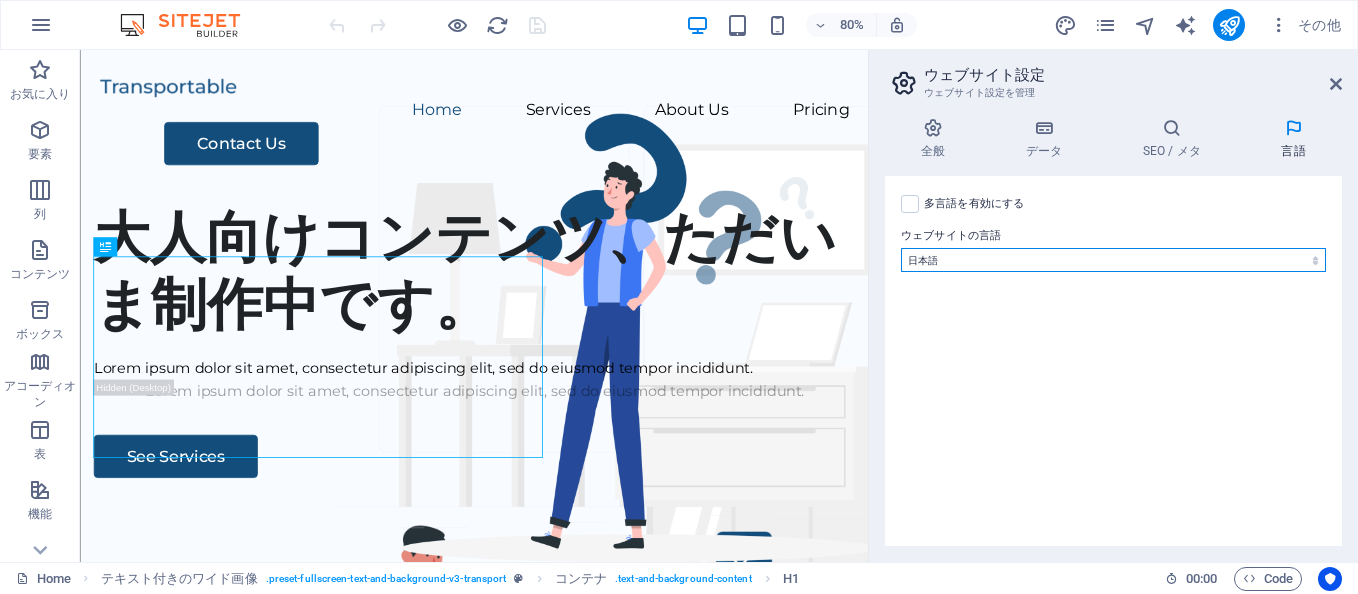 click on "Abkhazian Afar Afrikaans Akan Albanian Amharic Aragonese Armenian Assamese Avaric Avestan Aymara Azerbaijani Bambara Bashkir Basque Belarusian Bihari languages Bislama Bokmål Bosnian Breton Burmese Central Khmer Chamorro Chechen Church Slavic Chuvash Cornish Corsican Cree Dzongkha Esperanto Estonian Ewe Faroese Fijian Fulah Gaelic Galician Ganda Georgian Greenlandic Guaraní Gujarati Haitian Creole Hausa Herero Hiri Motu Icelandic Ido Igbo Interlingua Interlingue Inuktitut Inupiaq Irish Javanese Kannada Kashmiri Kazakh Kikuyu Kinyarwanda Komi Kongo Kurdish Kwanyama Kyrgyz Lao Limburgish Lingala Luba-Katanga Luxembourgish Malagasy Malay Malayalam Maldivian Manx Maori Marathi Marshallese Mongolian Nauru Navajo Ndonga Nepali North Ndebele Northern Sami Norwegian Nynorsk Nuosu Nyanja Occitan Ojibwa Oriya Oromo Ossetian Pali Pashto Quechua Romansh Rundi Samoan Sango Sanskrit Sardinian Shona Sindhi Sinhalese Somali South Ndebele Southern Sotho Sundanese Swahili Swati Swedish Tagalog Tahitian Tajik Tamil Tatar Twi" at bounding box center (1113, 260) 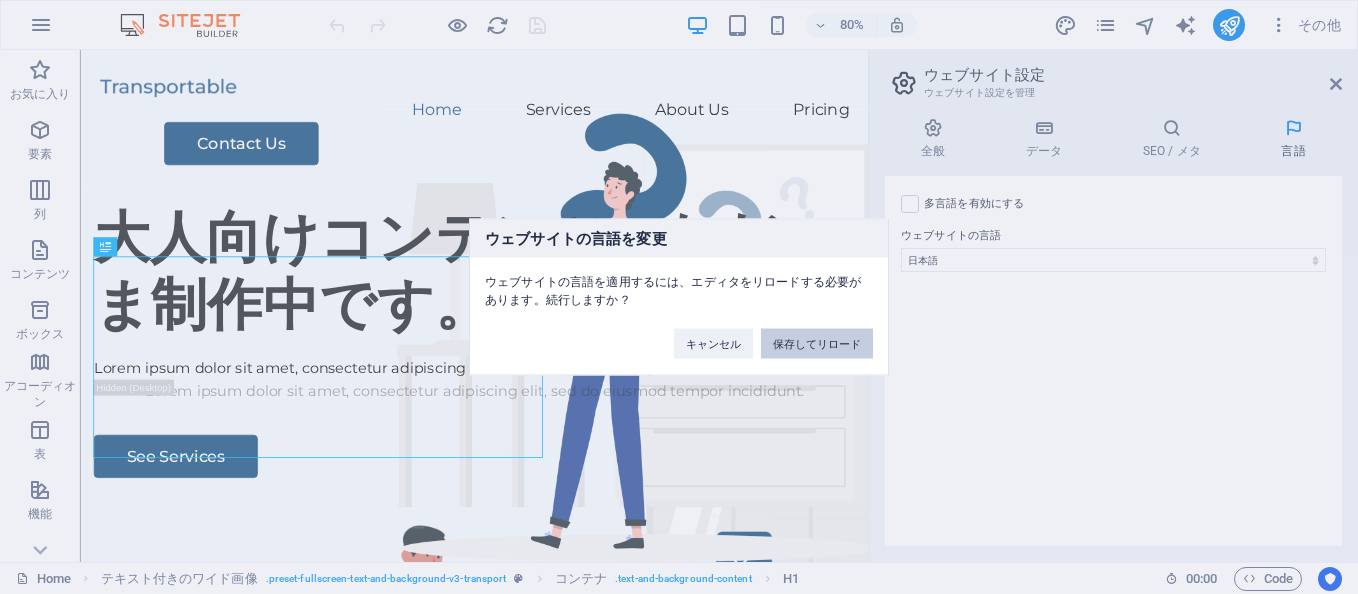 click on "保存してリロード" at bounding box center (817, 344) 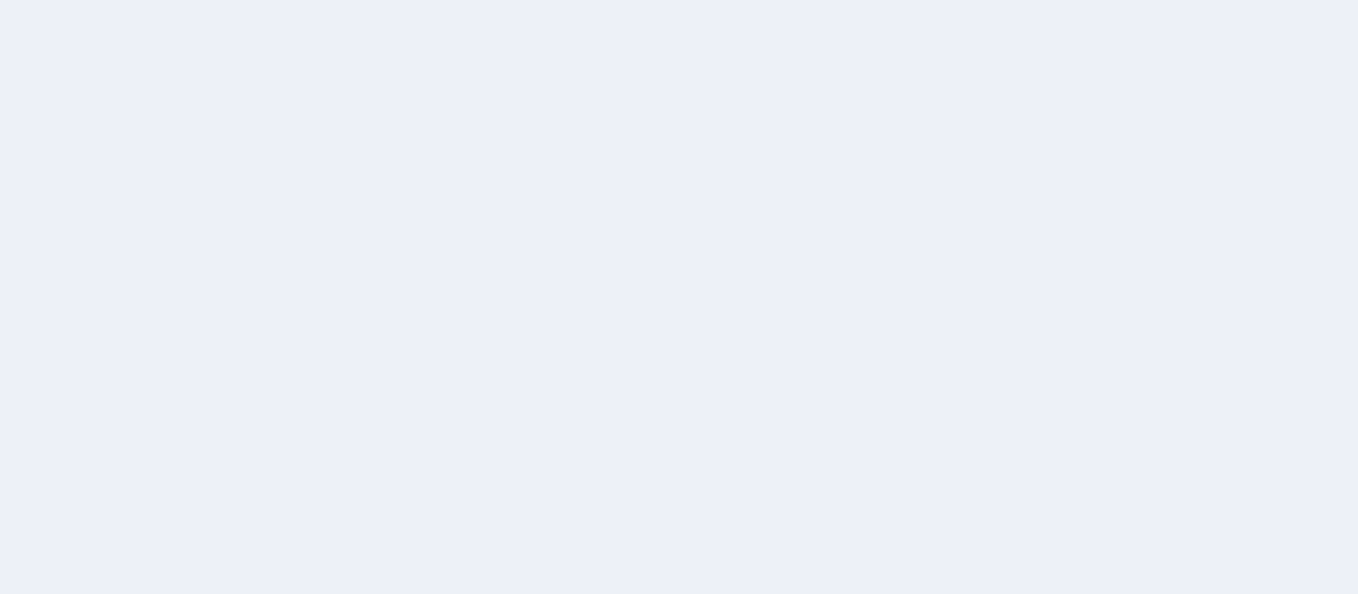 scroll, scrollTop: 0, scrollLeft: 0, axis: both 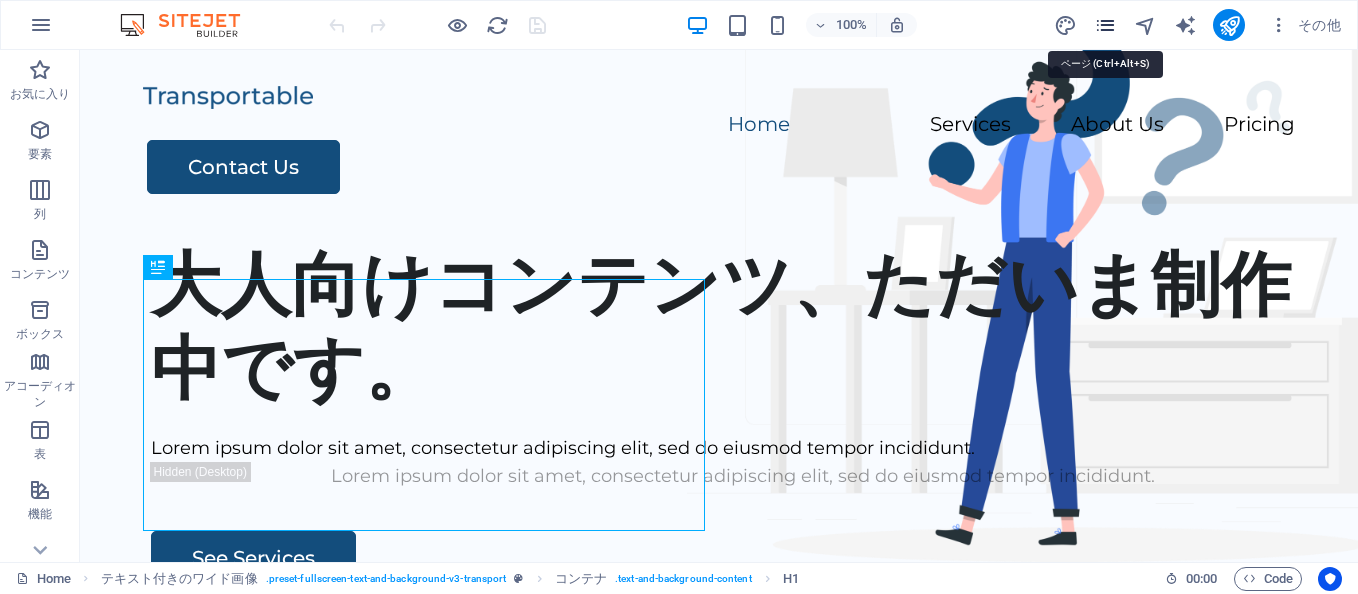 click at bounding box center [1105, 25] 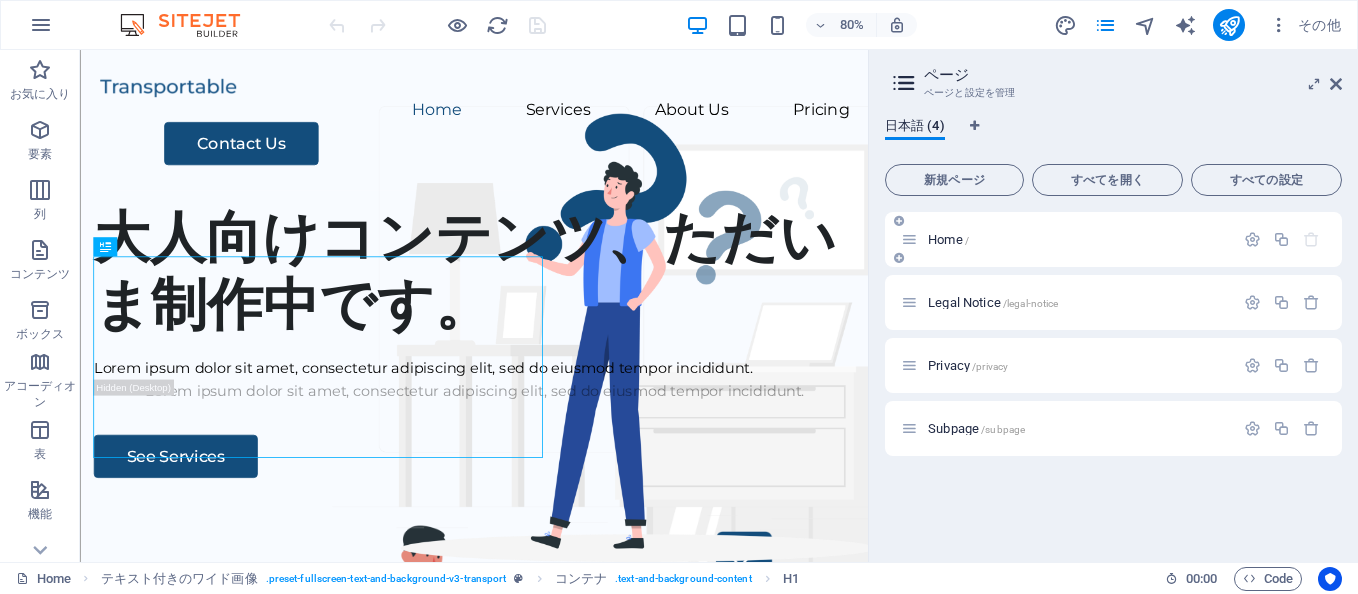 click on "Home /" at bounding box center [1078, 239] 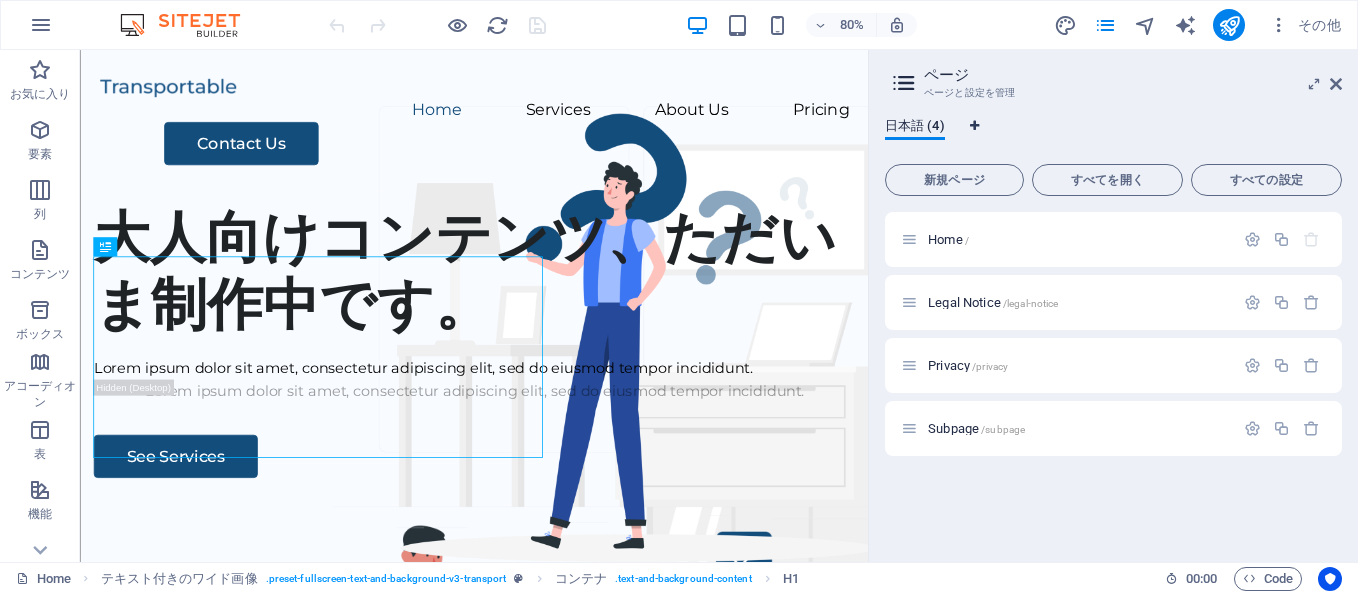 click at bounding box center [974, 126] 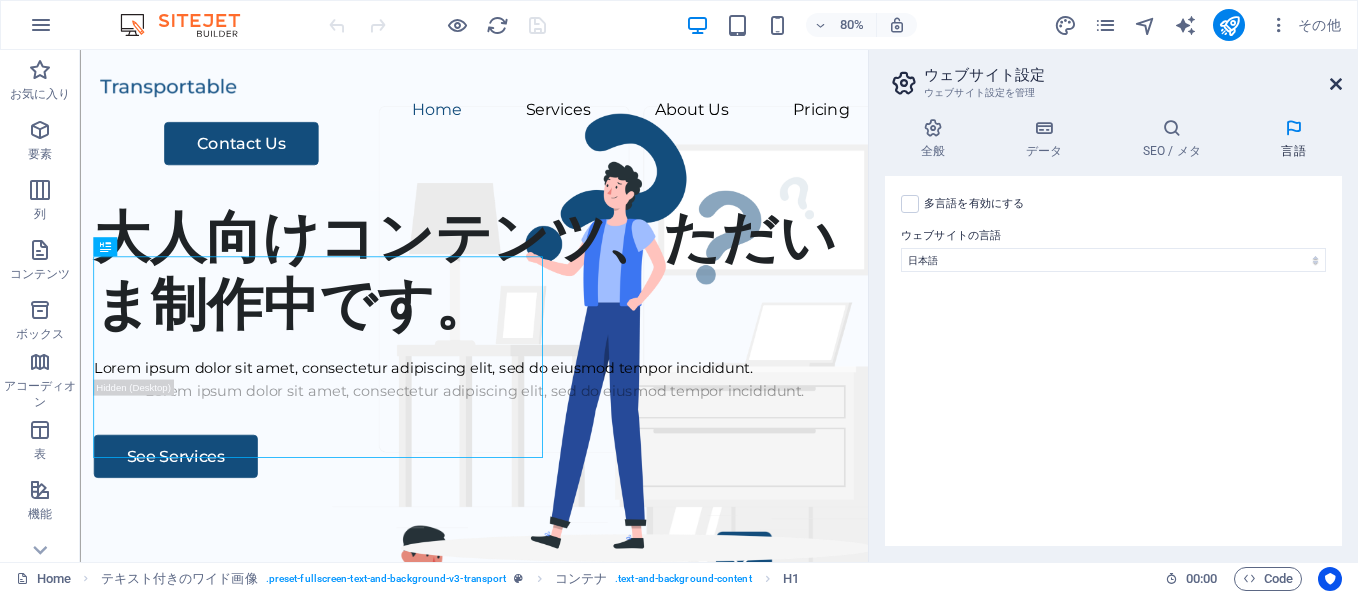 click at bounding box center (1336, 84) 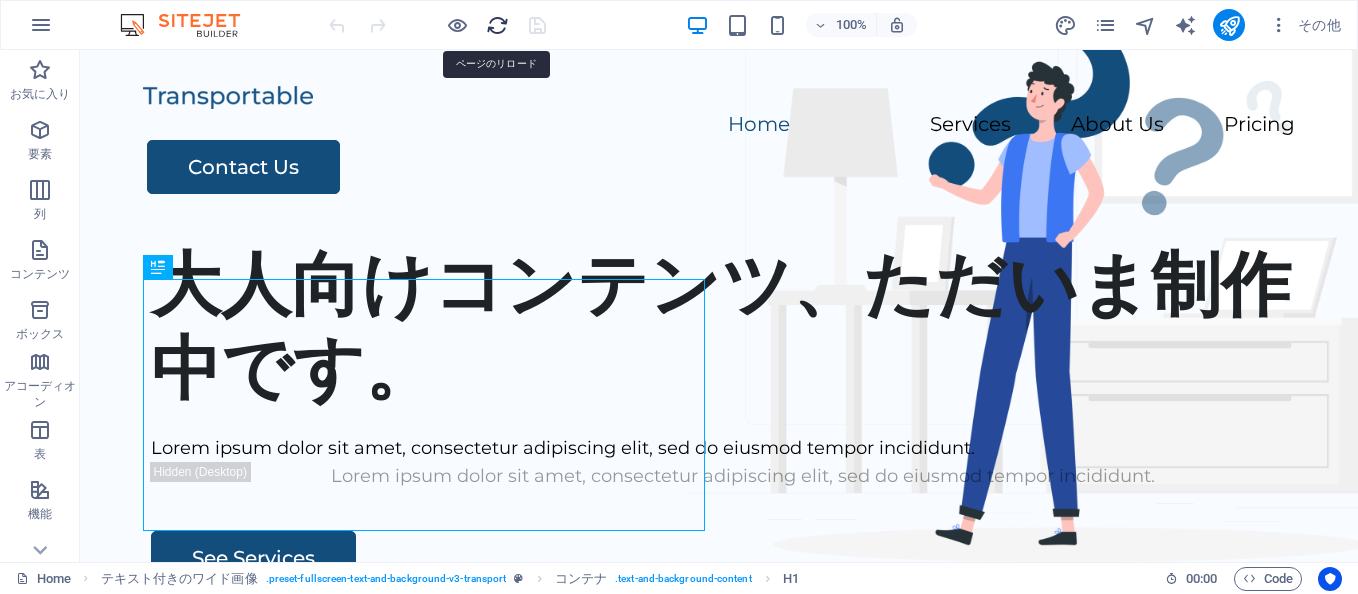 click at bounding box center (497, 25) 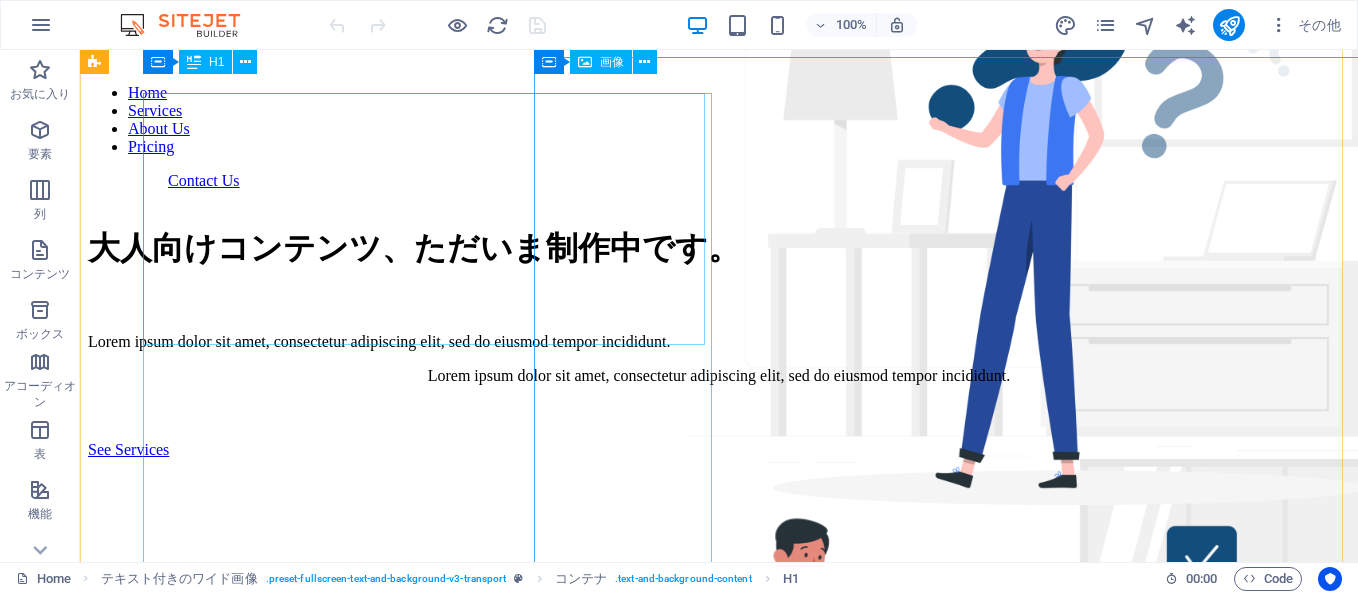 scroll, scrollTop: 0, scrollLeft: 0, axis: both 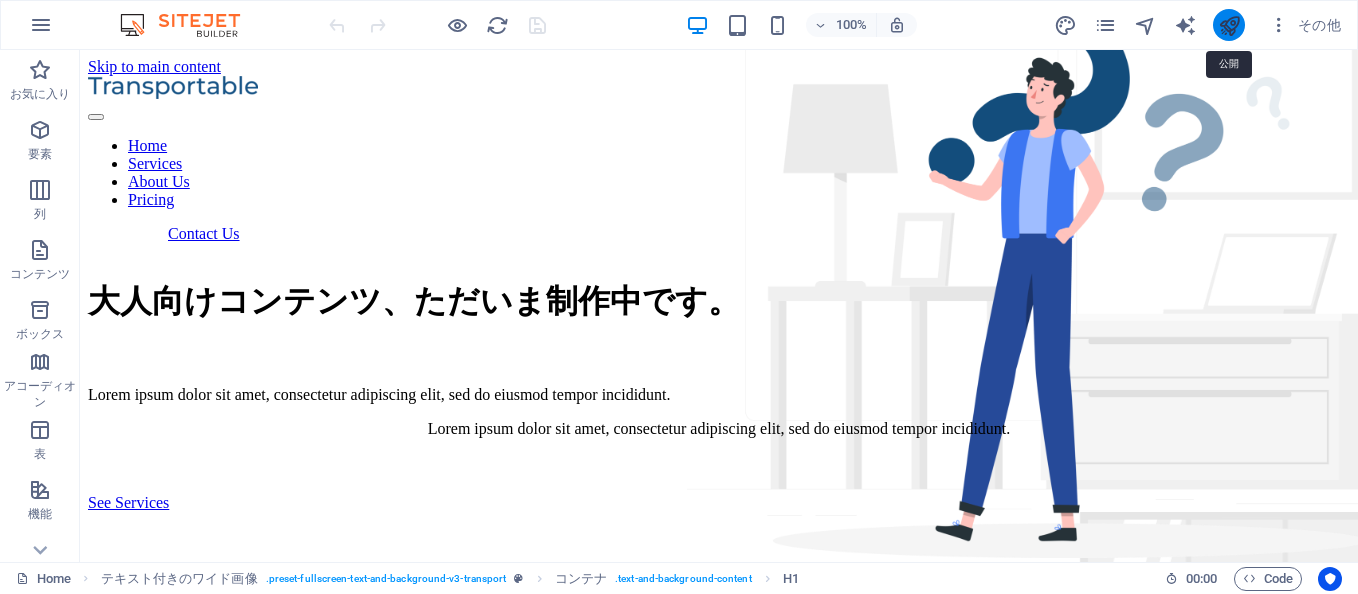 click at bounding box center [1229, 25] 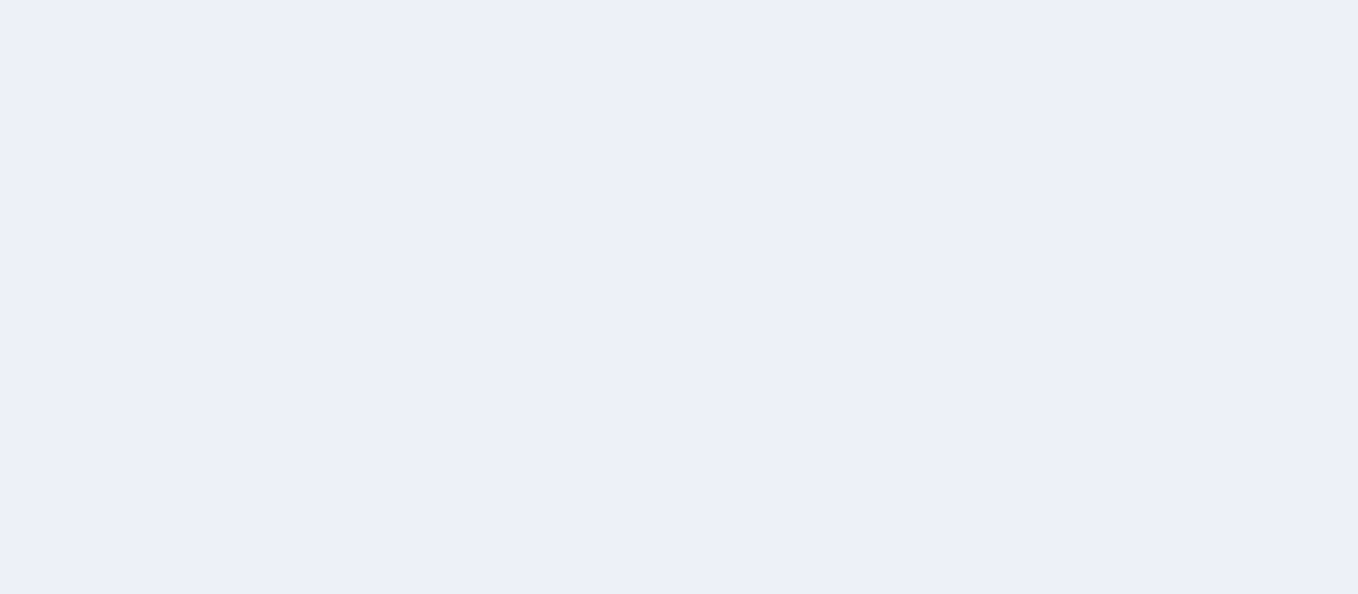 scroll, scrollTop: 0, scrollLeft: 0, axis: both 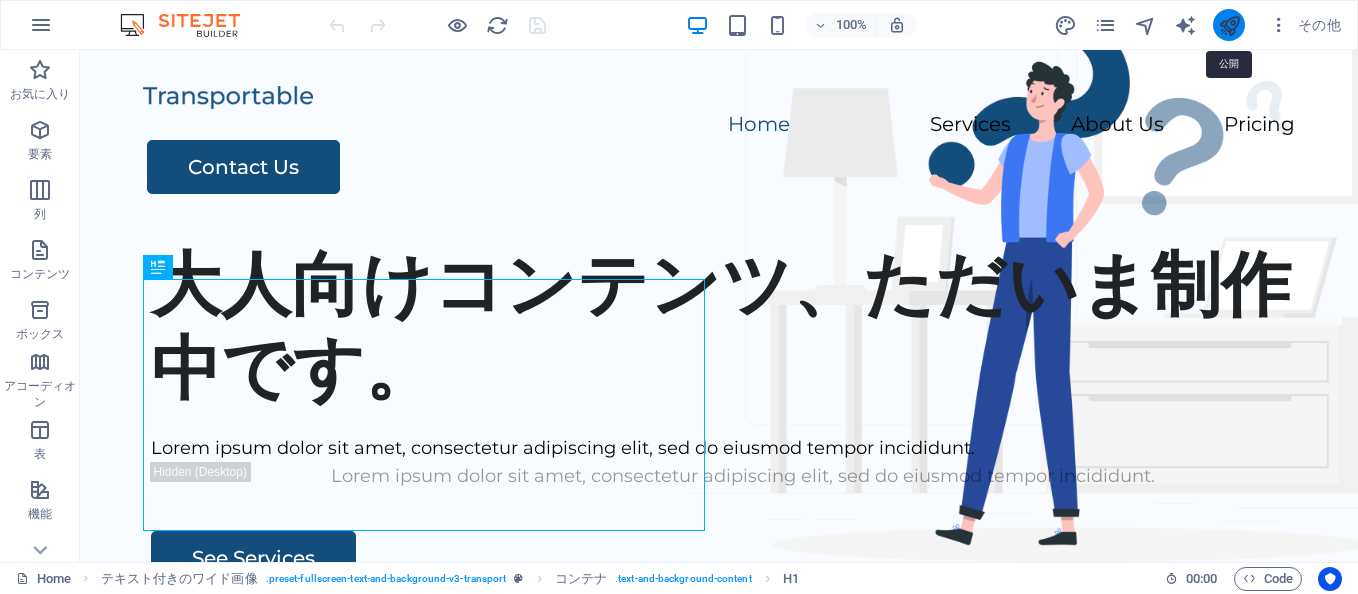 click at bounding box center [1229, 25] 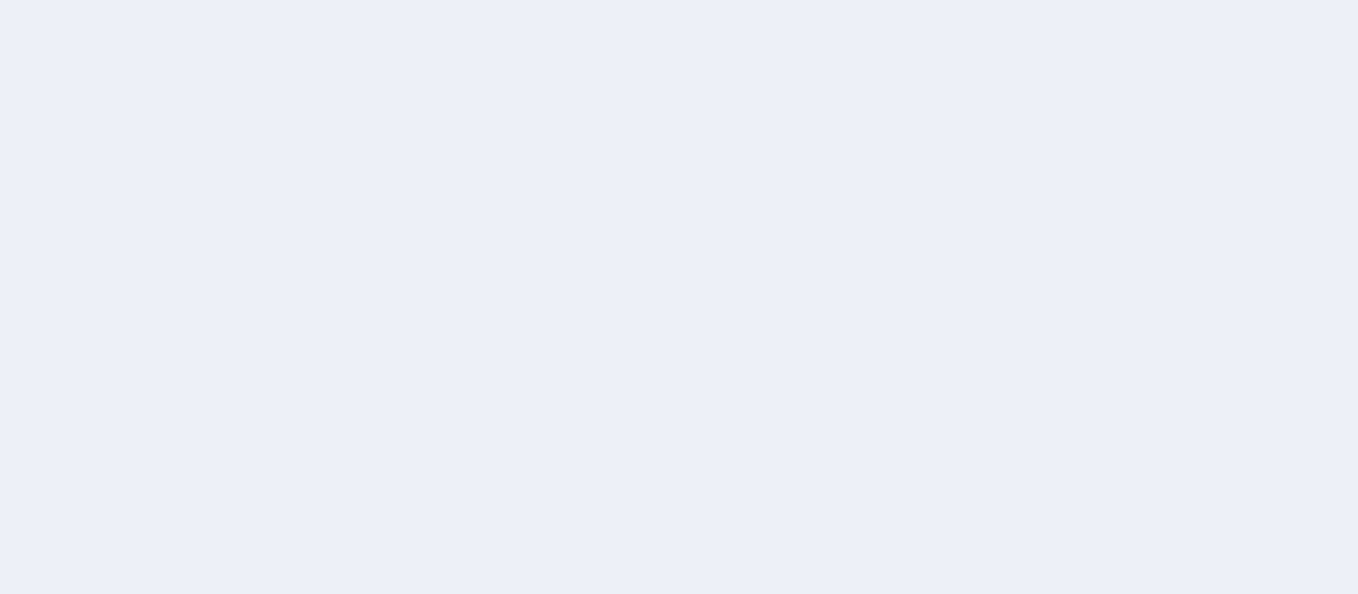 scroll, scrollTop: 0, scrollLeft: 0, axis: both 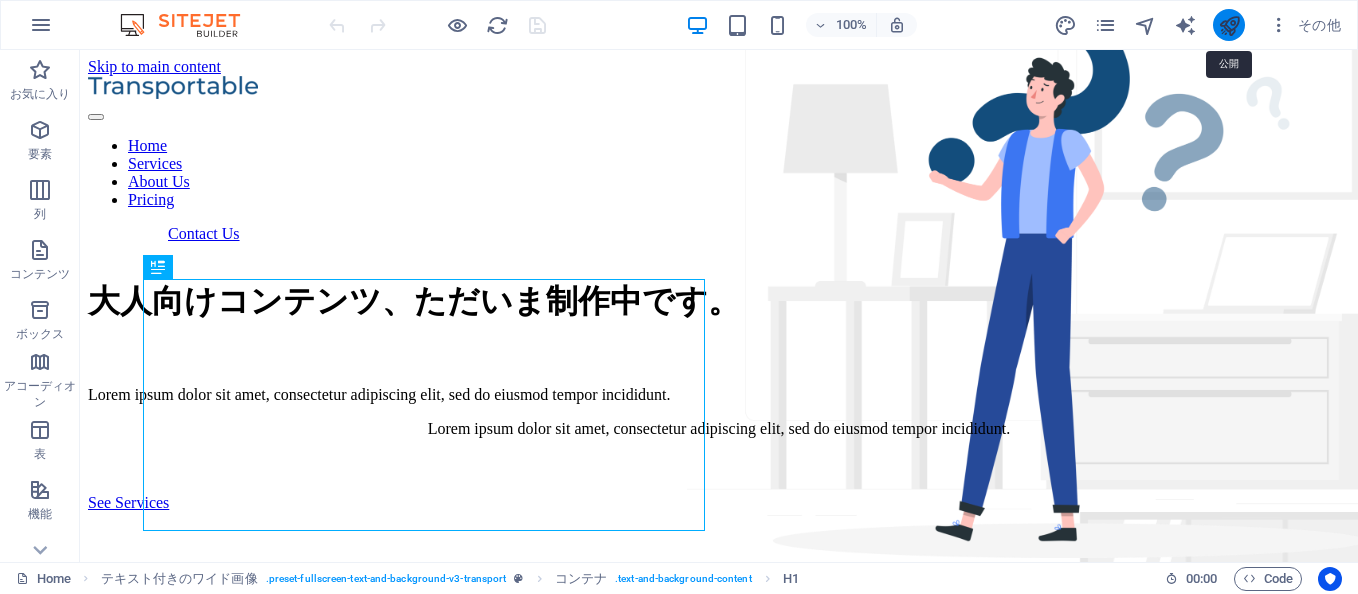 click at bounding box center [1229, 25] 